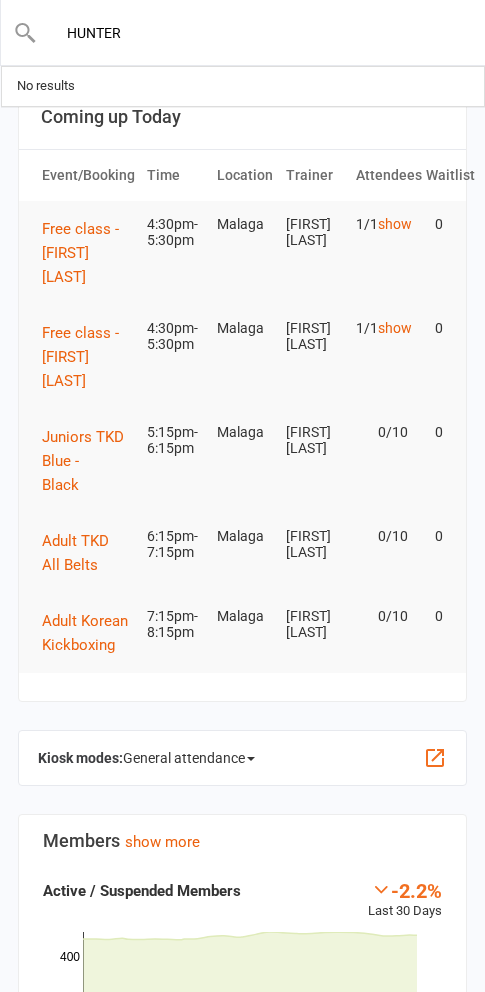 scroll, scrollTop: 0, scrollLeft: 0, axis: both 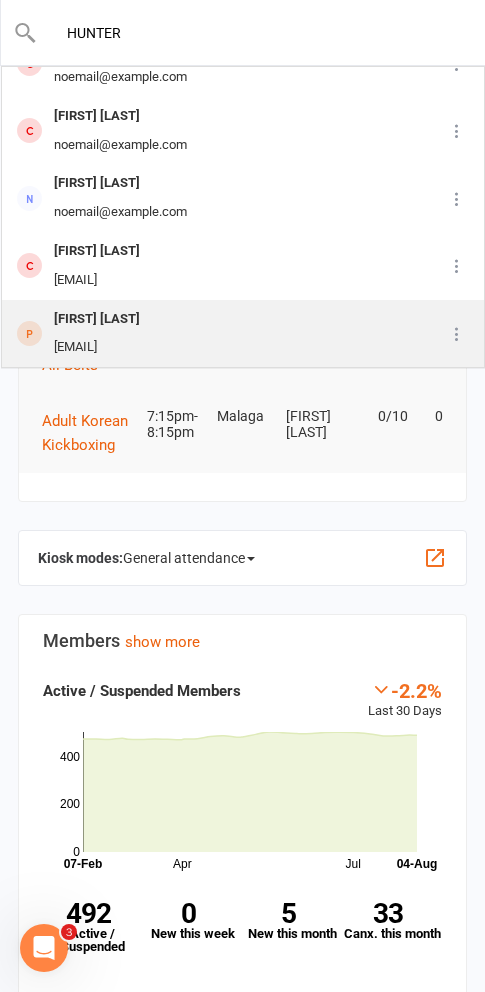 type on "HUNTER" 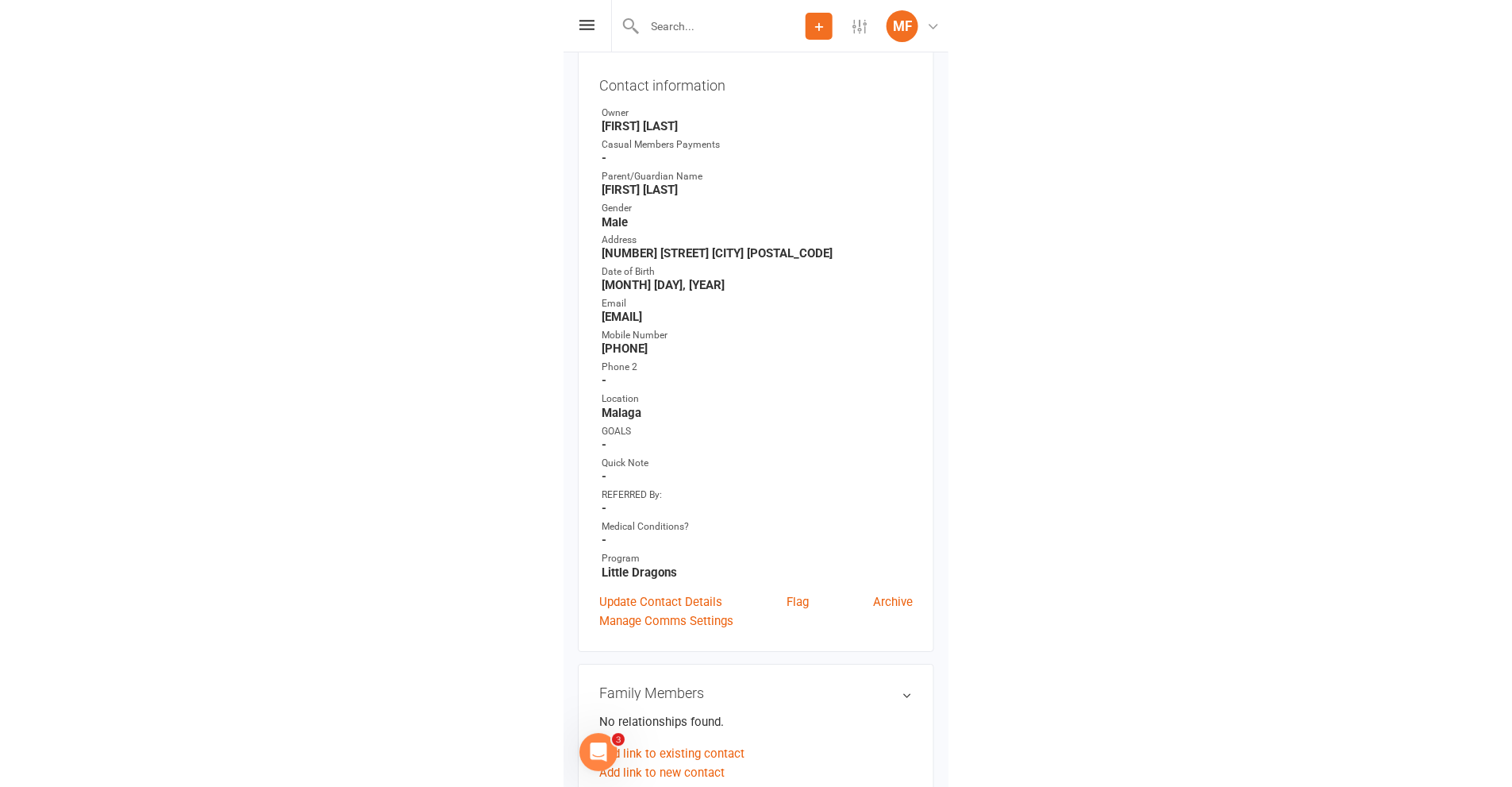 scroll, scrollTop: 0, scrollLeft: 0, axis: both 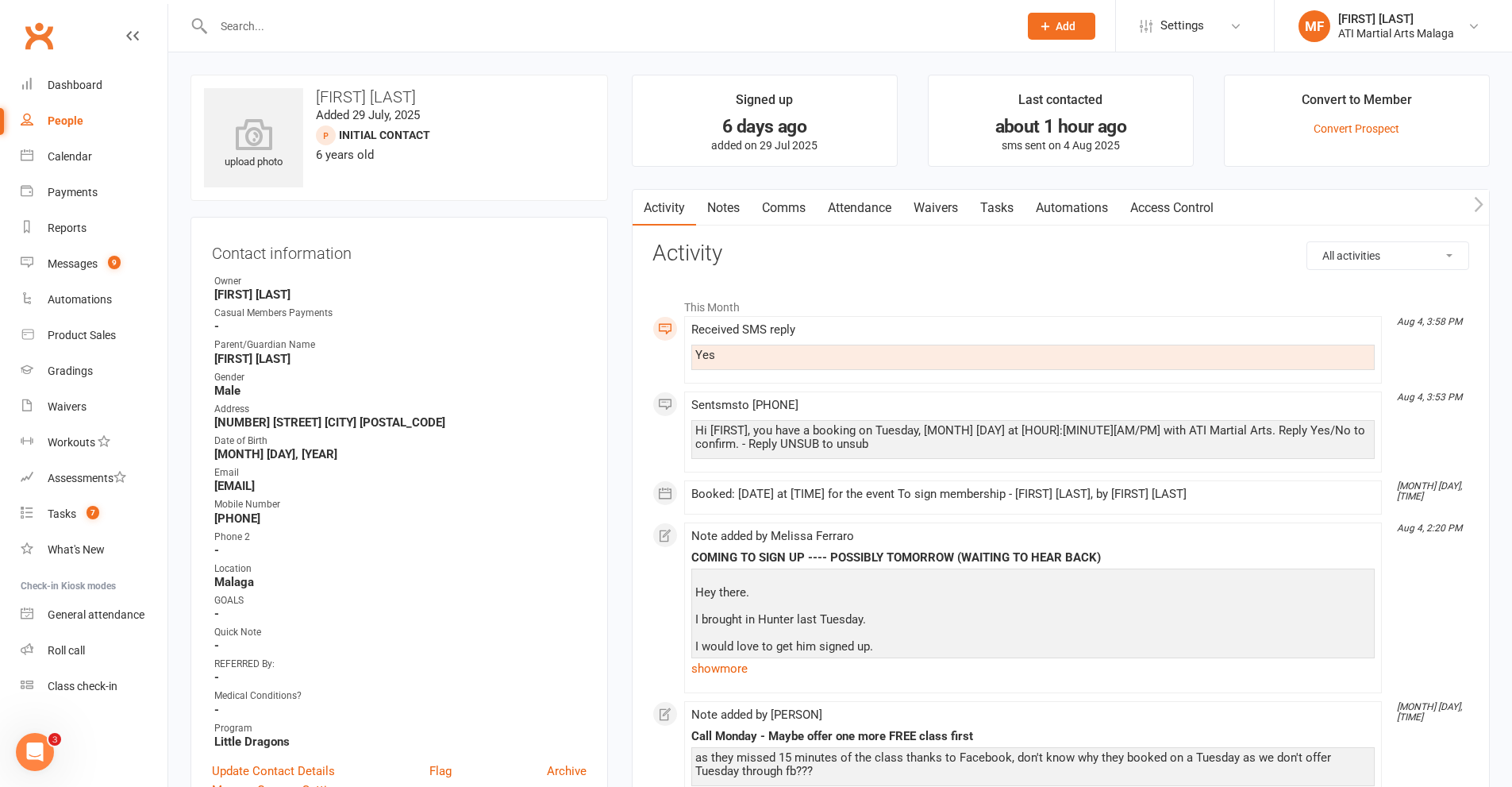 click on "Comms" at bounding box center (783, 208) 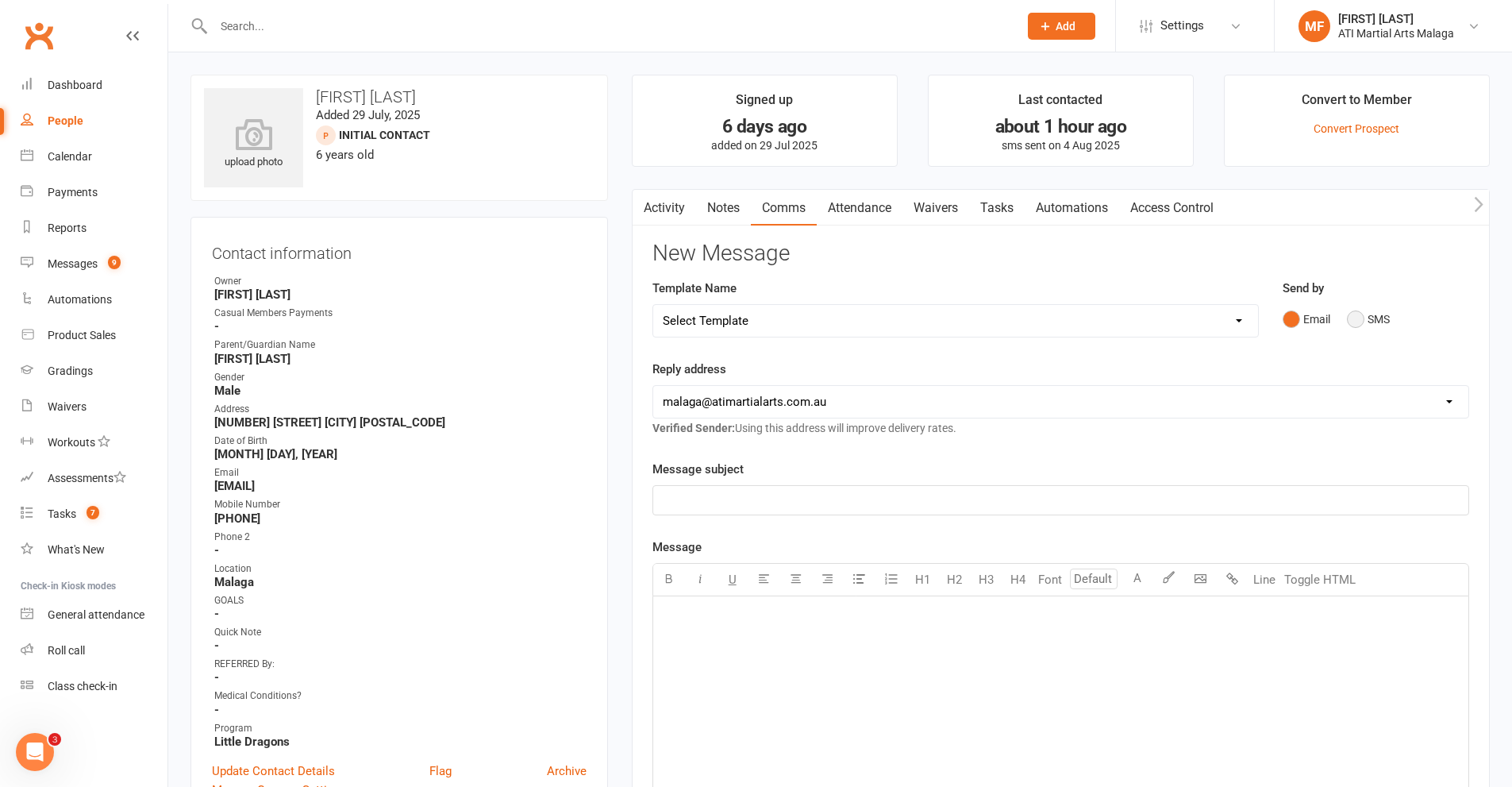 click on "SMS" at bounding box center (1368, 319) 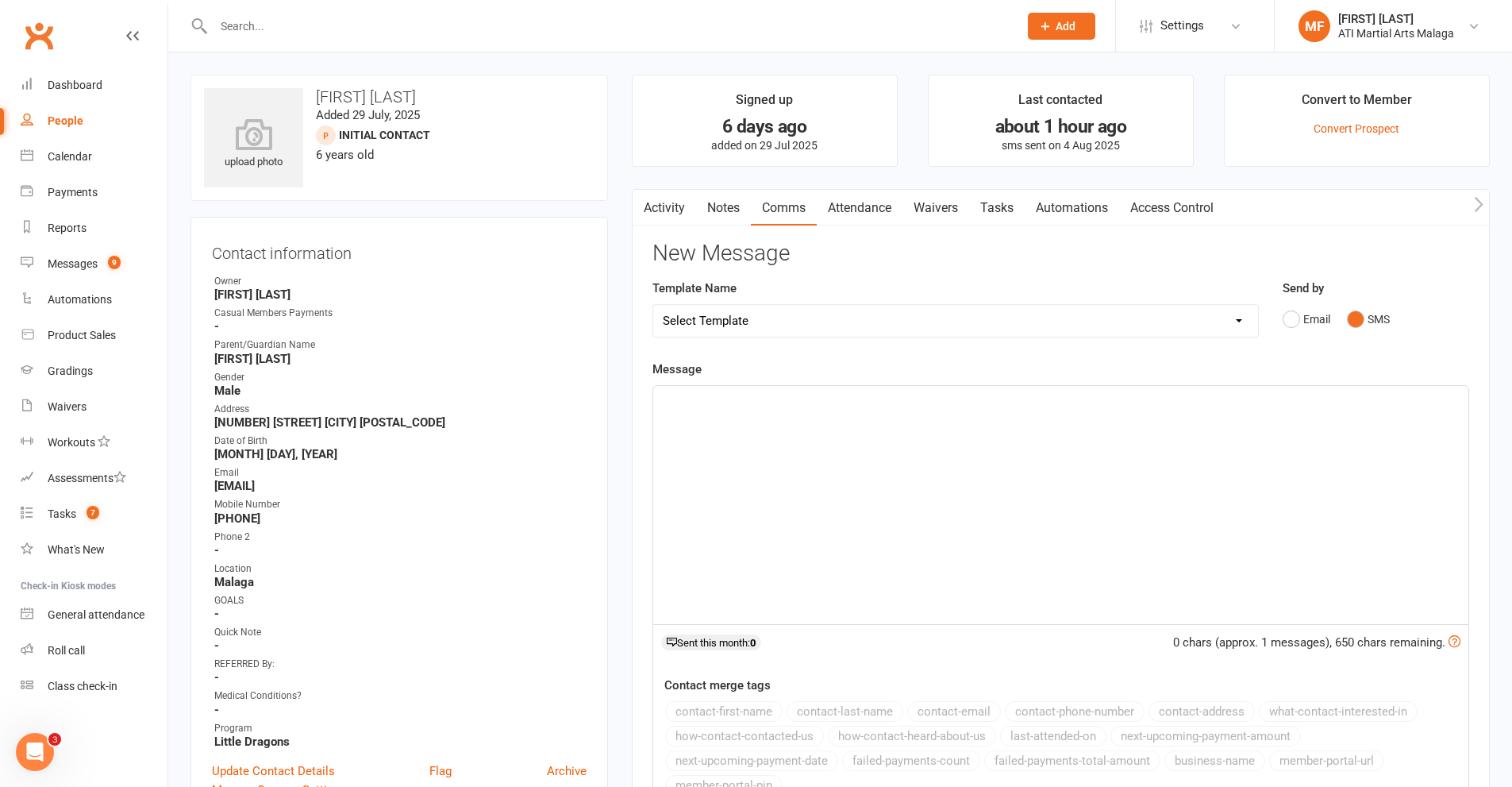 click on "﻿" 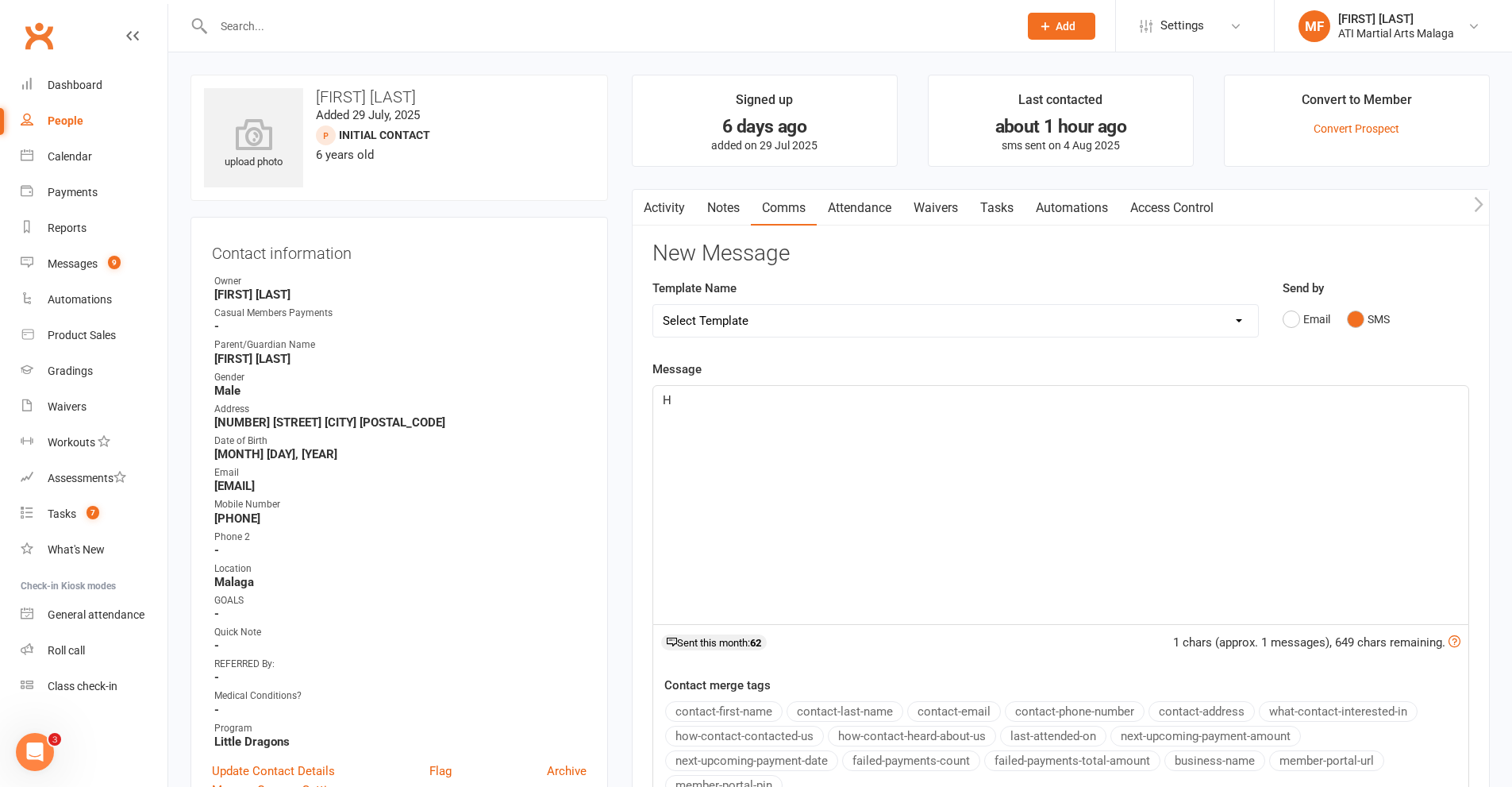type 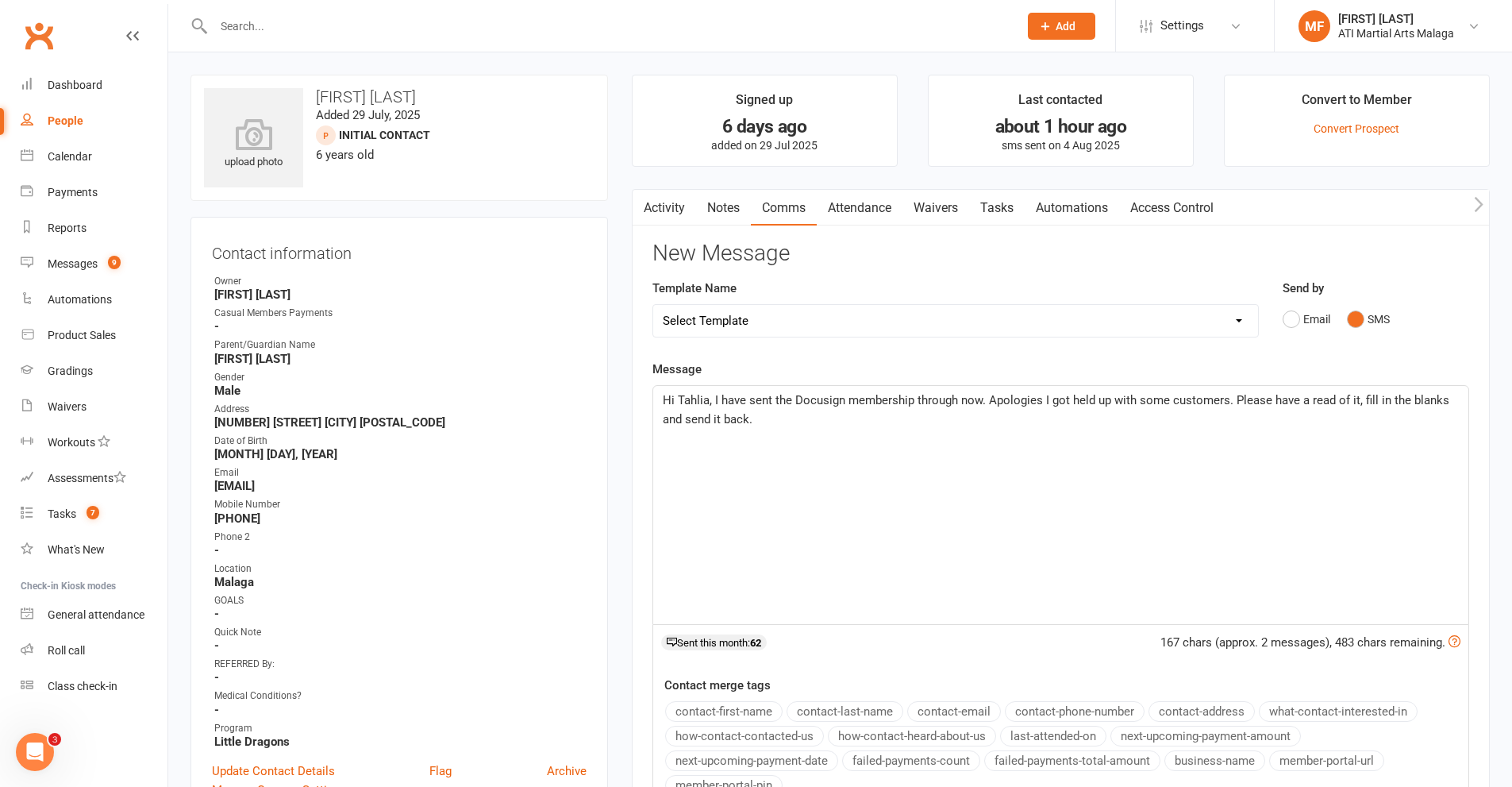 click on "Hi Tahlia, I have sent the Docusign membership through now. Apologies I got held up with some customers. Please have a read of it, fill in the blanks and send it back." 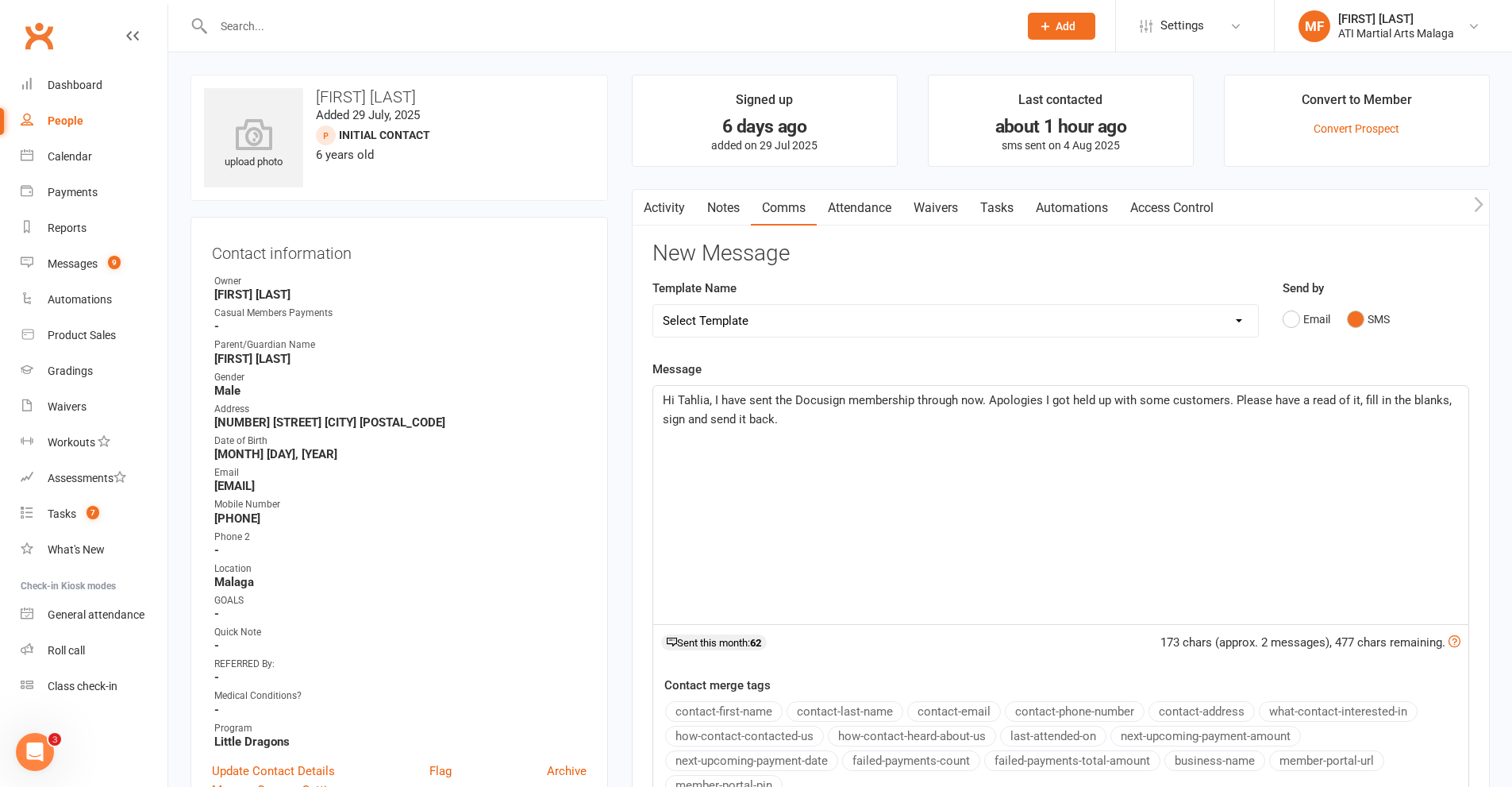 click on "Hi Tahlia, I have sent the Docusign membership through now. Apologies I got held up with some customers. Please have a read of it, fill in the blanks, sign and send it back." 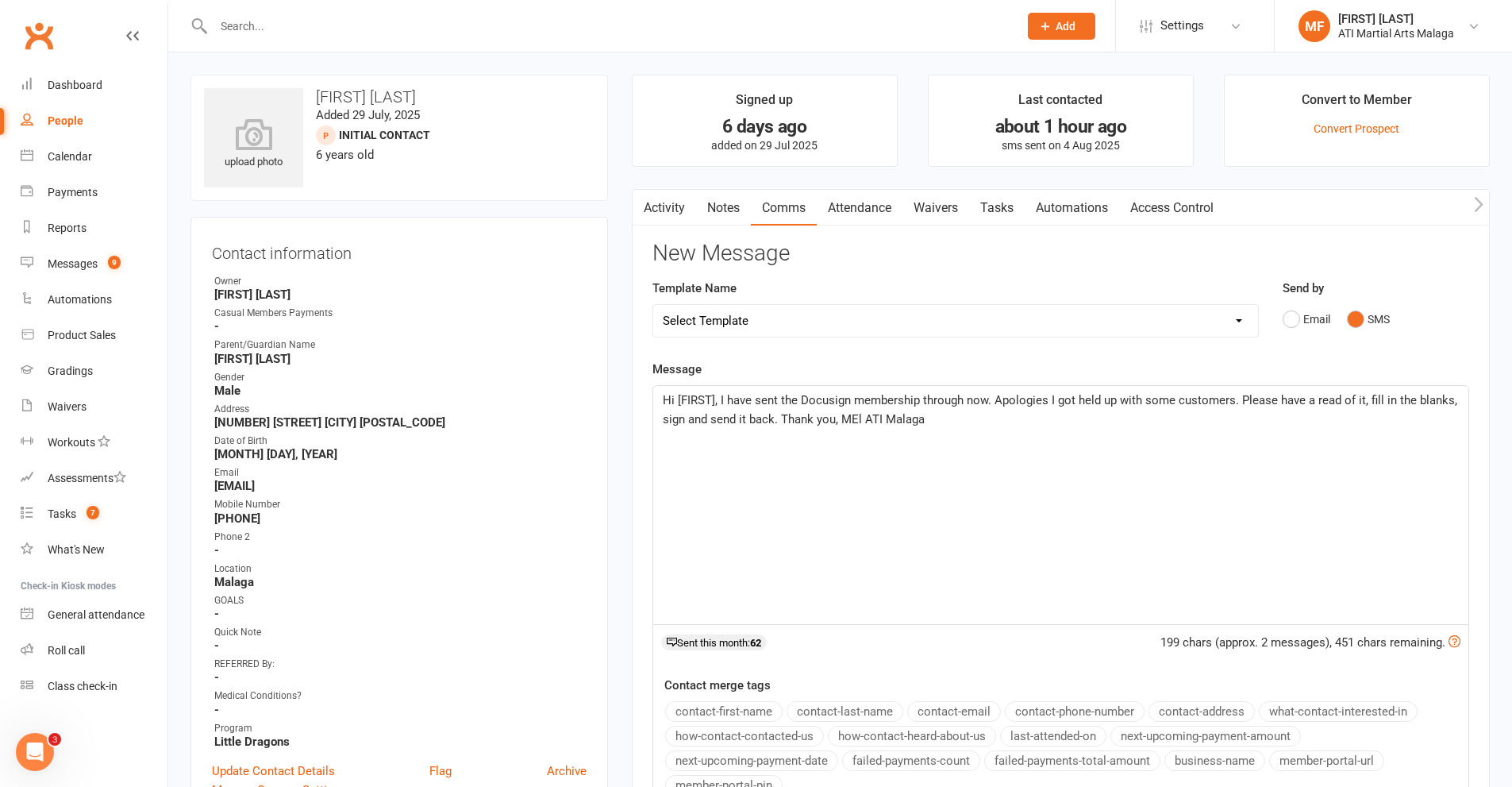 click on "Hi [FIRST], I have sent the Docusign membership through now. Apologies I got held up with some customers. Please have a read of it, fill in the blanks, sign and send it back. Thank you, MEl ATI Malaga" 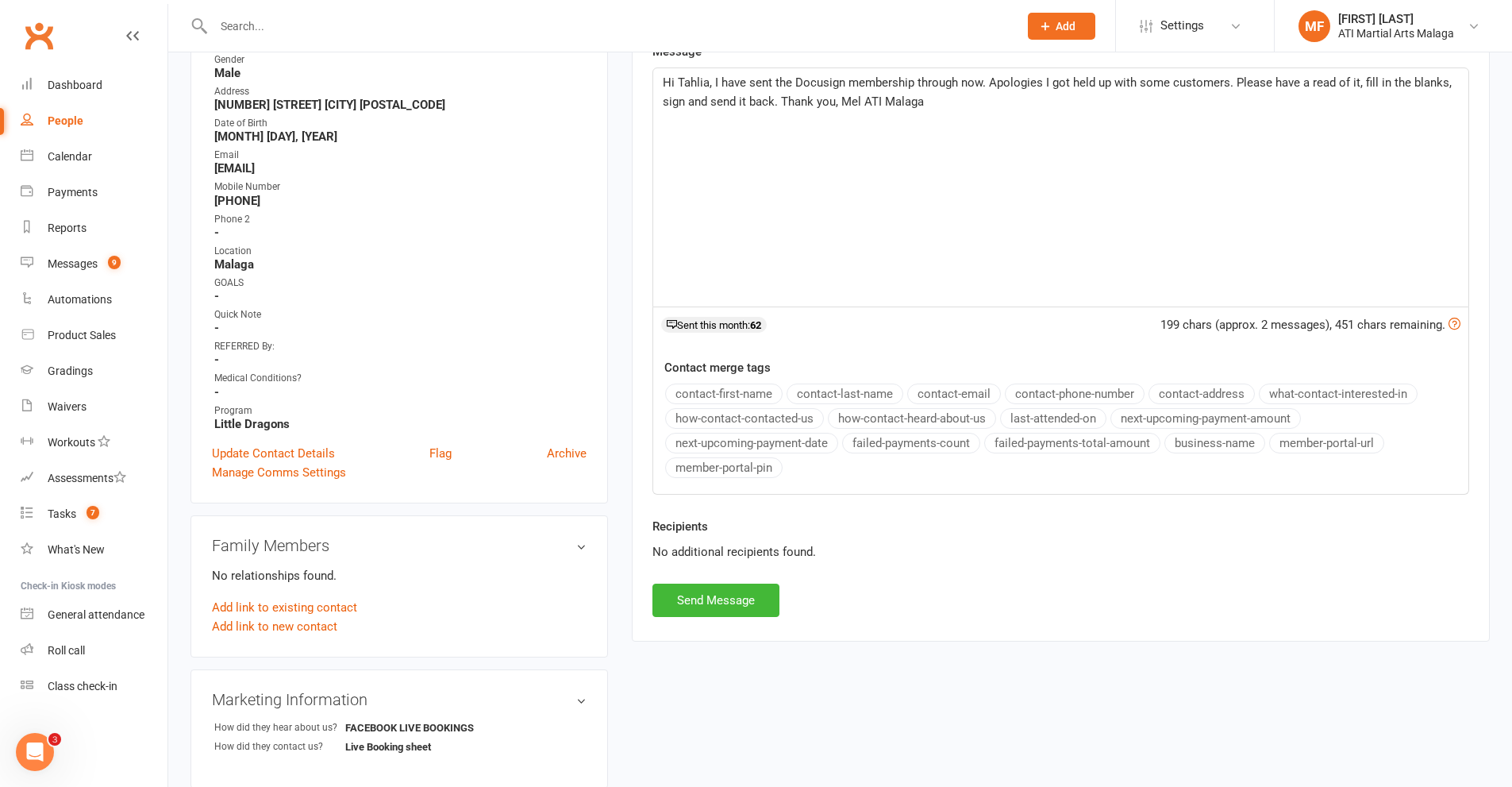 scroll, scrollTop: 79, scrollLeft: 0, axis: vertical 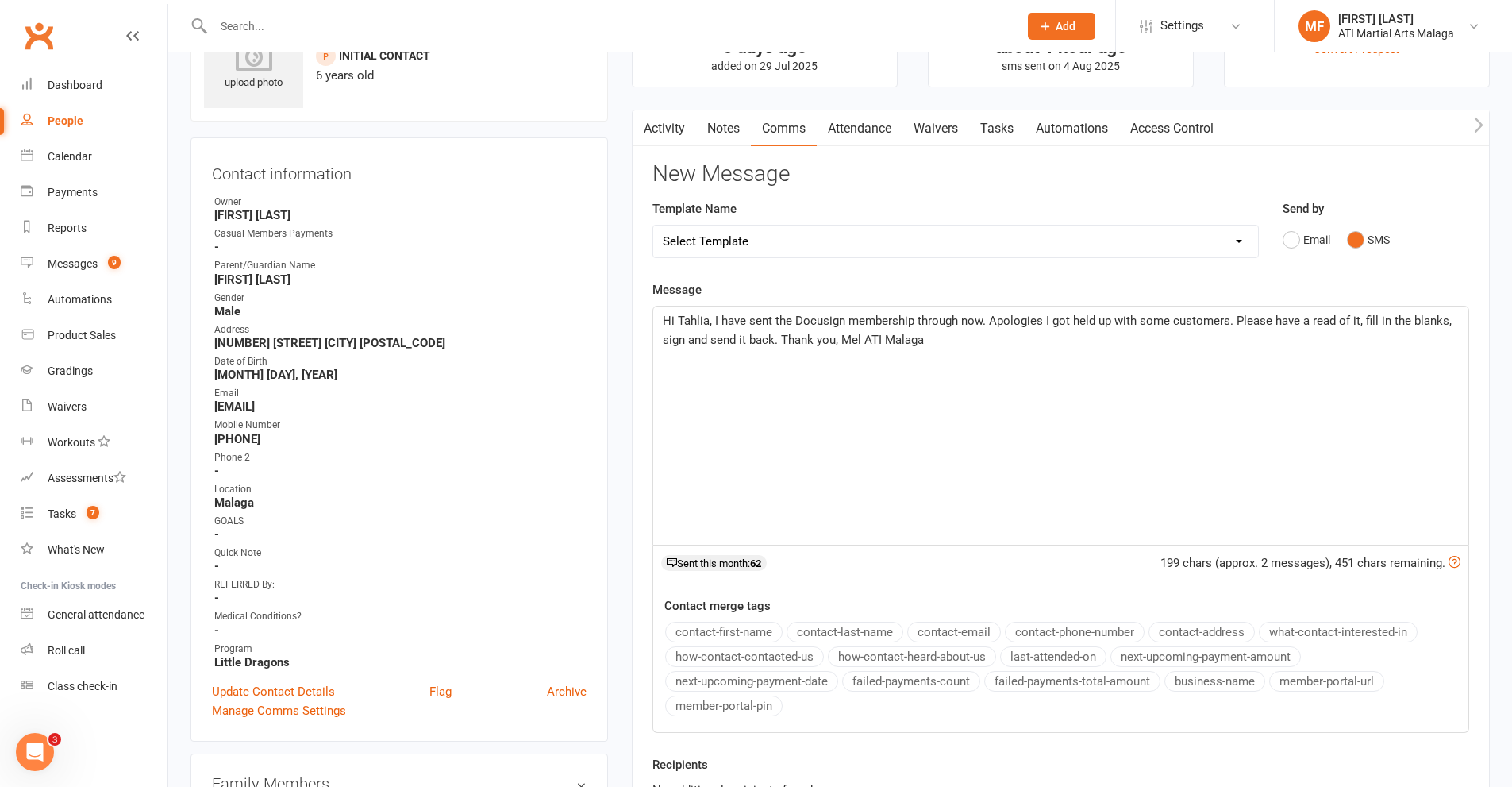click on "Hi Tahlia, I have sent the Docusign membership through now. Apologies I got held up with some customers. Please have a read of it, fill in the blanks, sign and send it back. Thank you, Mel ATI Malaga" 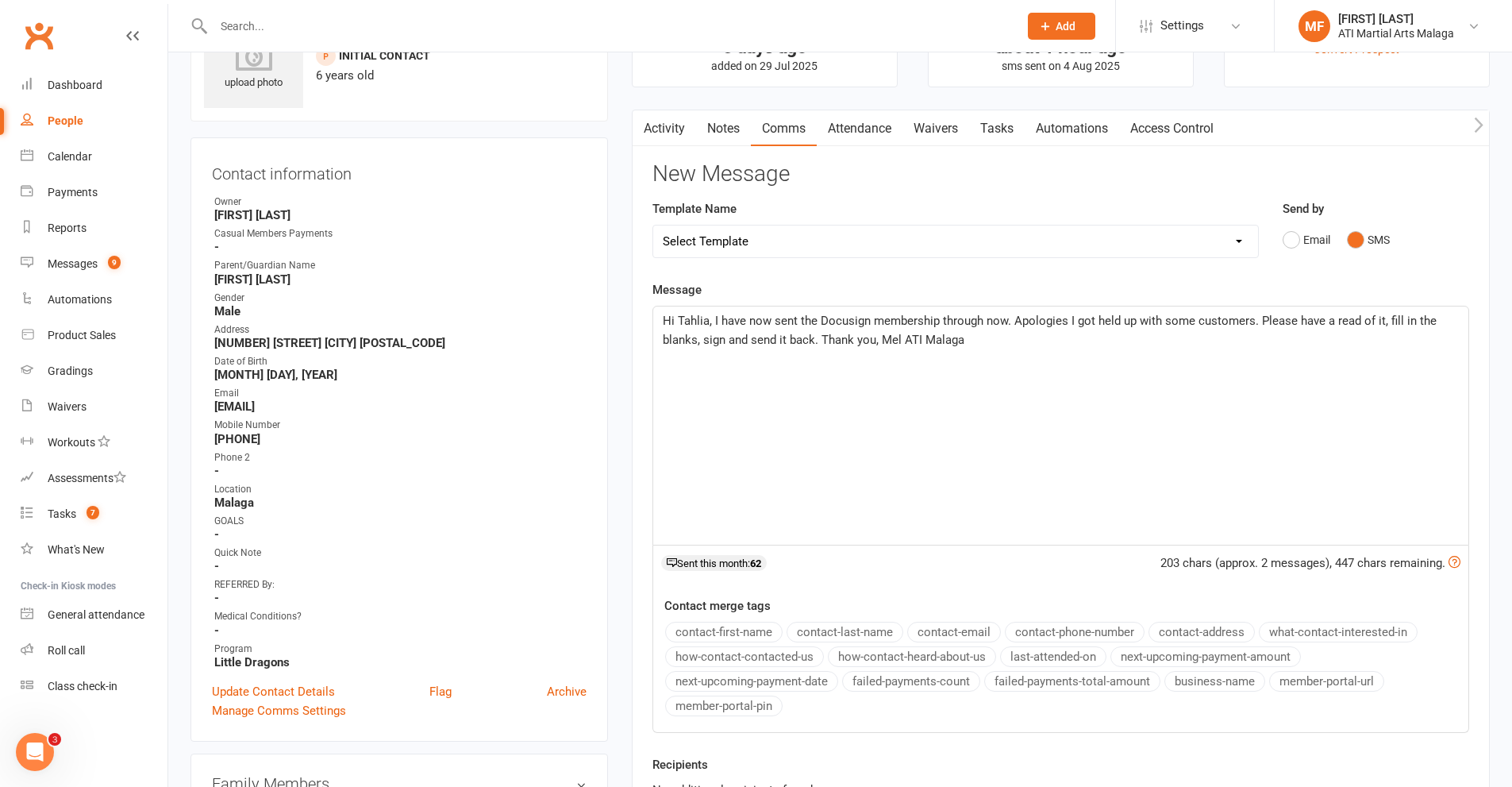 click on "Hi Tahlia, I have now sent the Docusign membership through now. Apologies I got held up with some customers. Please have a read of it, fill in the blanks, sign and send it back. Thank you, Mel ATI Malaga" 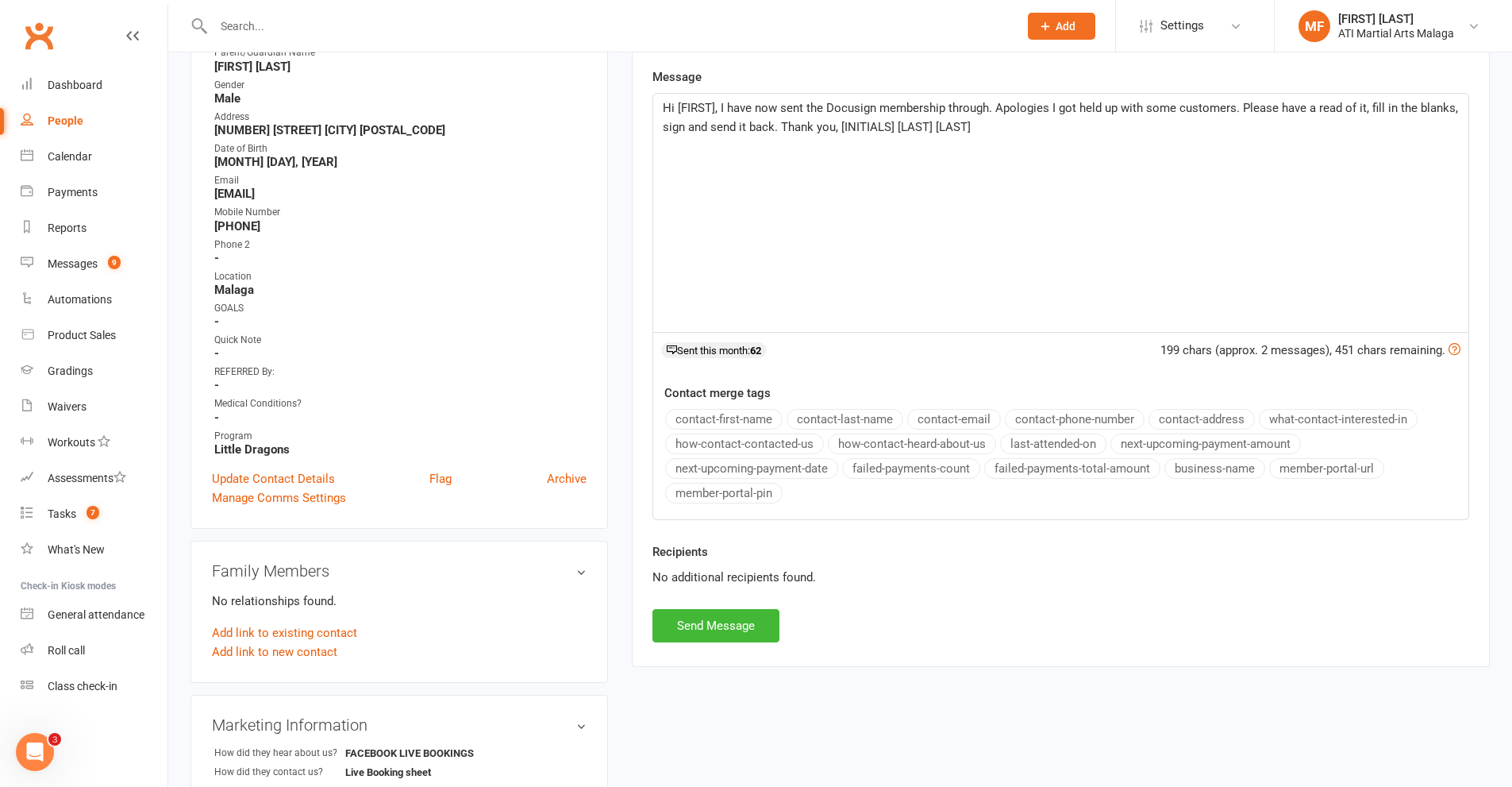 scroll, scrollTop: 318, scrollLeft: 0, axis: vertical 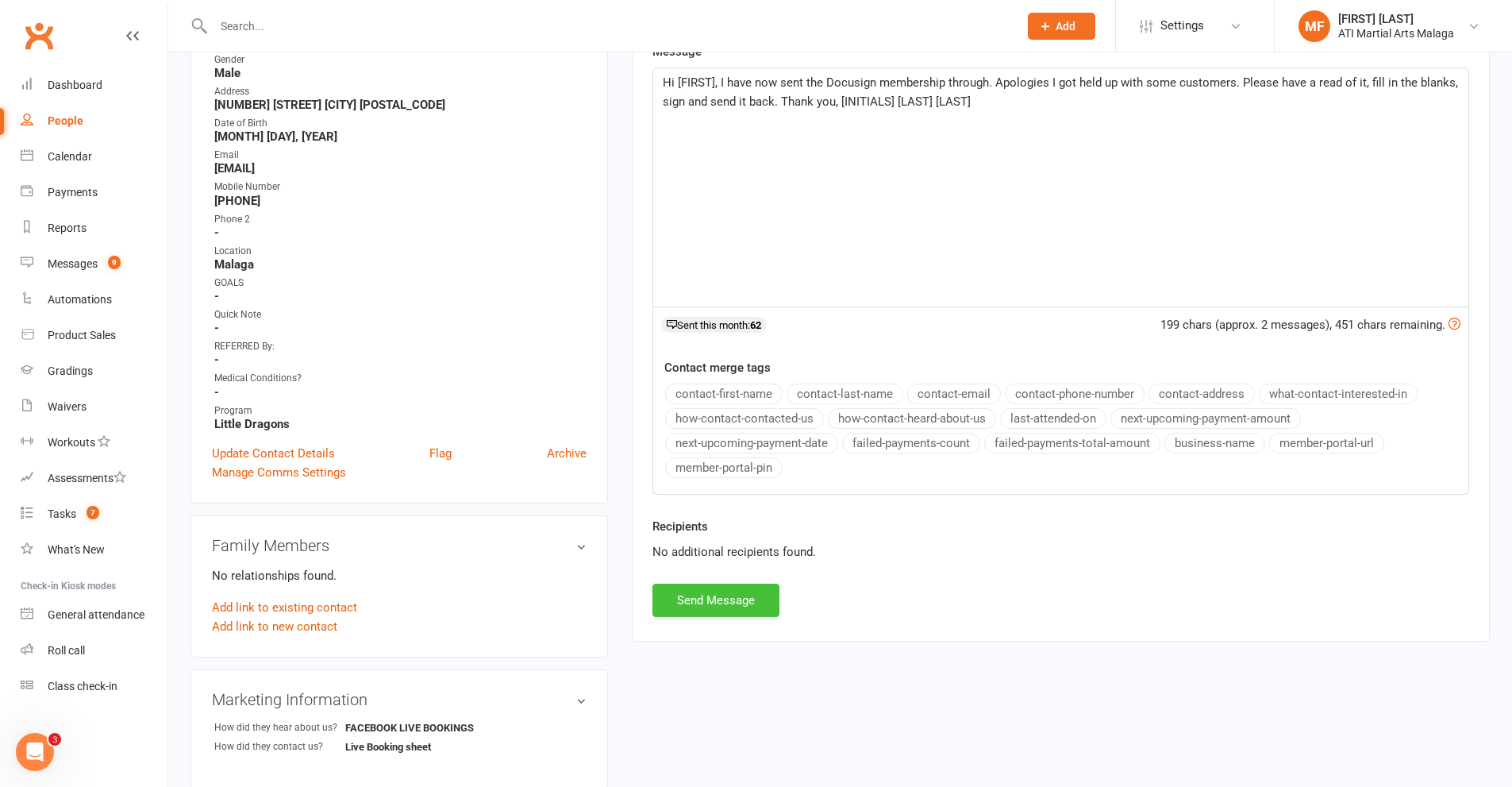 click on "Send Message" at bounding box center [716, 600] 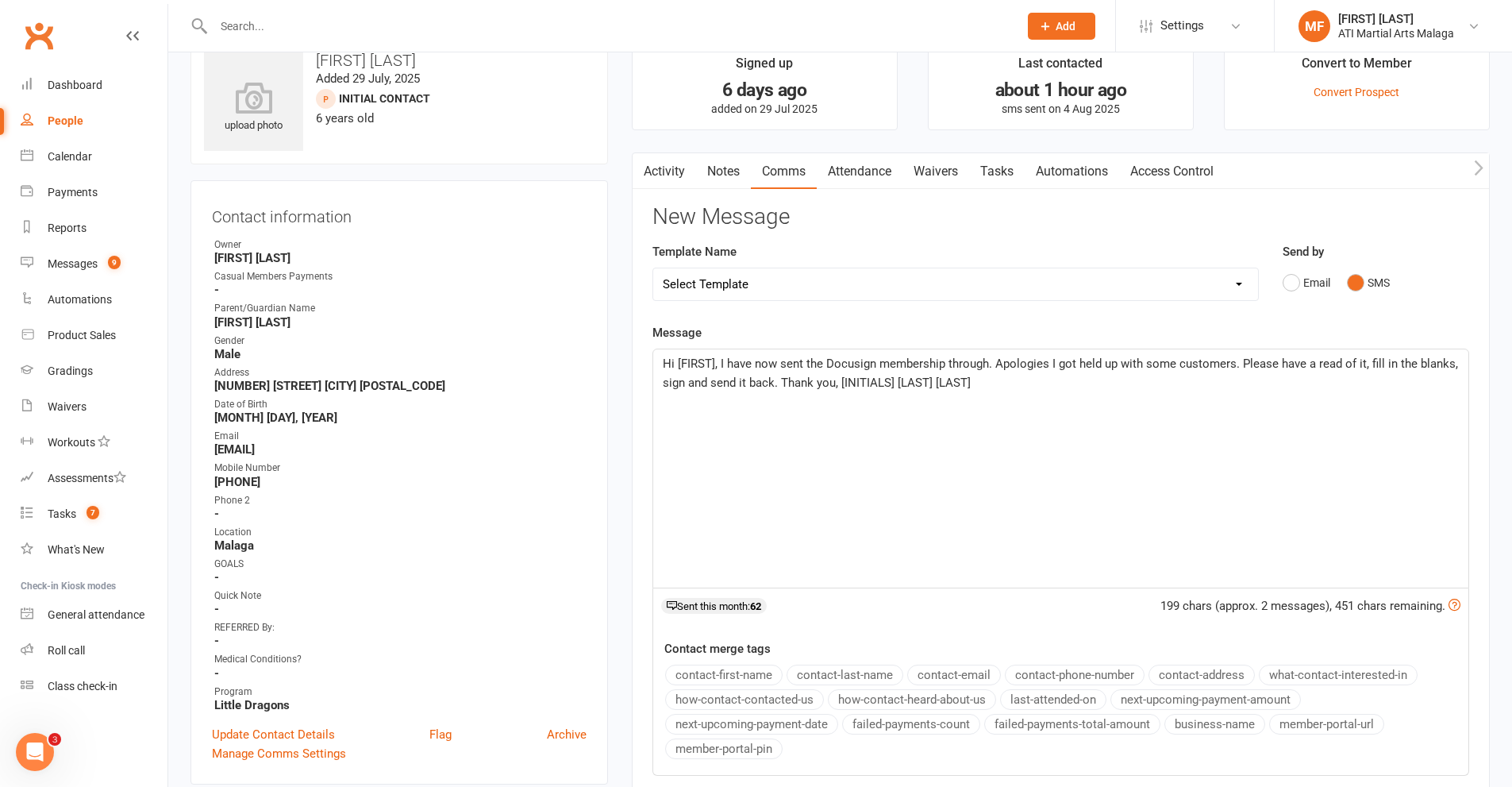 scroll, scrollTop: 0, scrollLeft: 0, axis: both 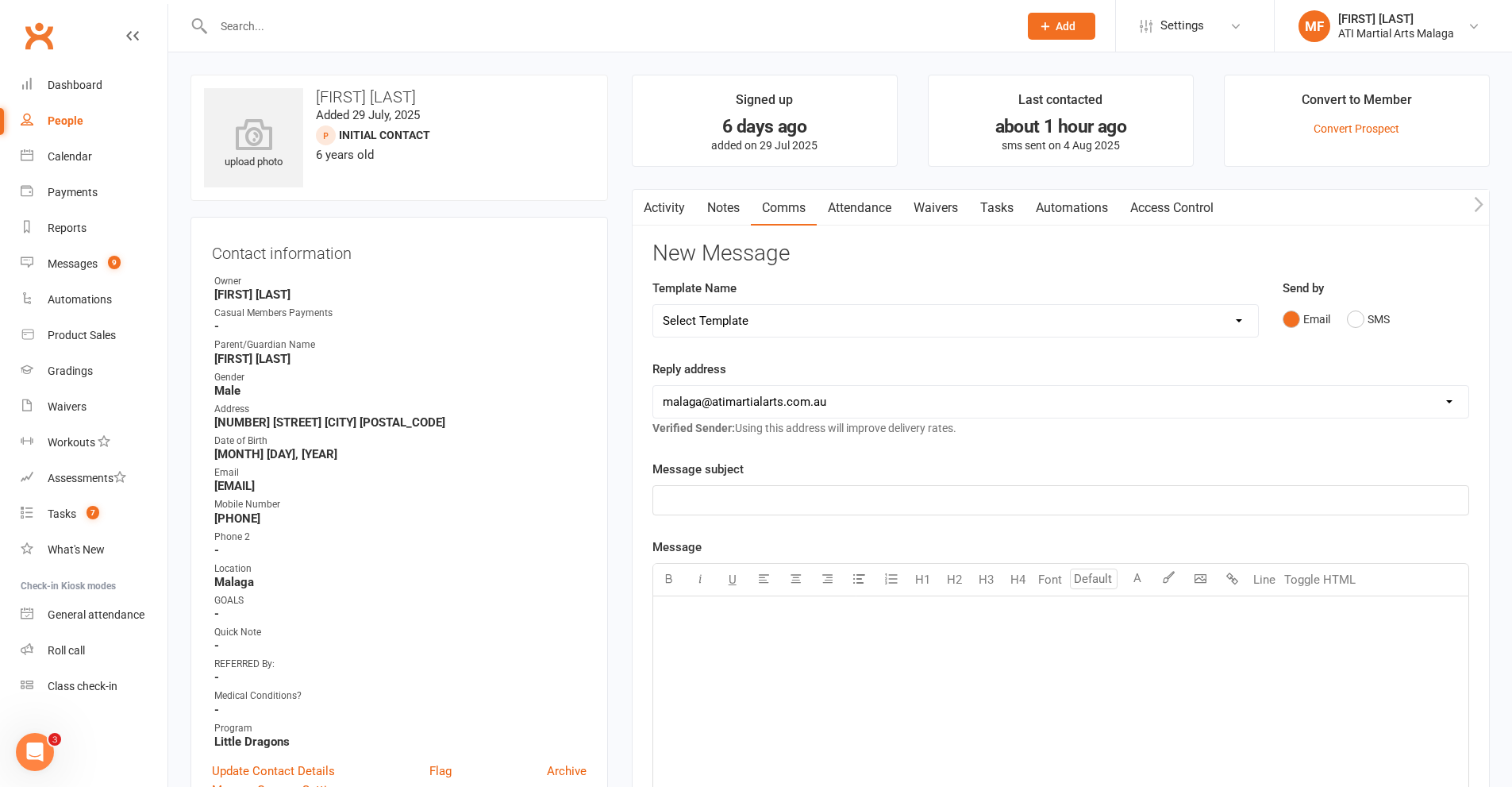 click at bounding box center [608, 26] 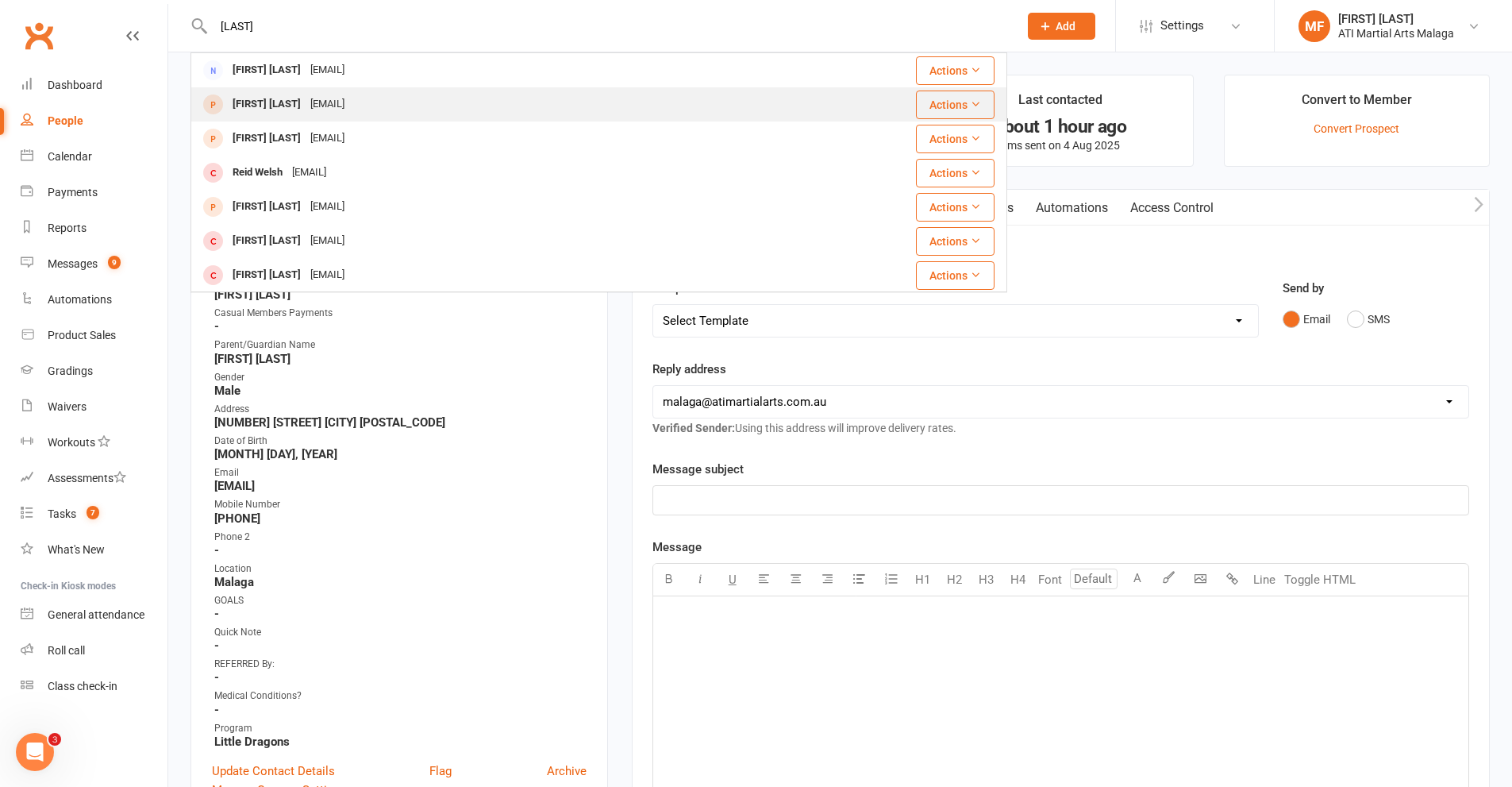 type on "[LAST]" 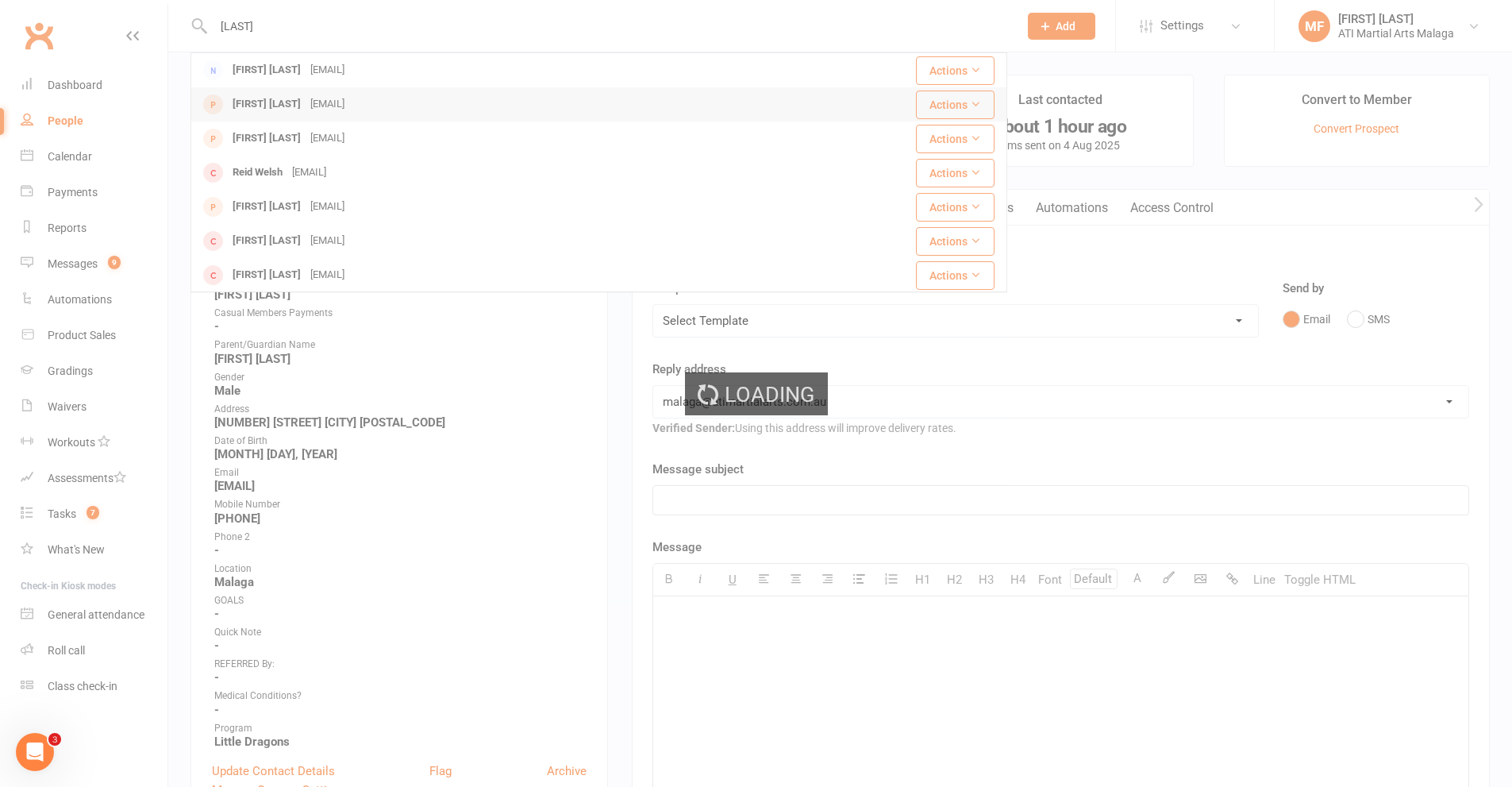 type 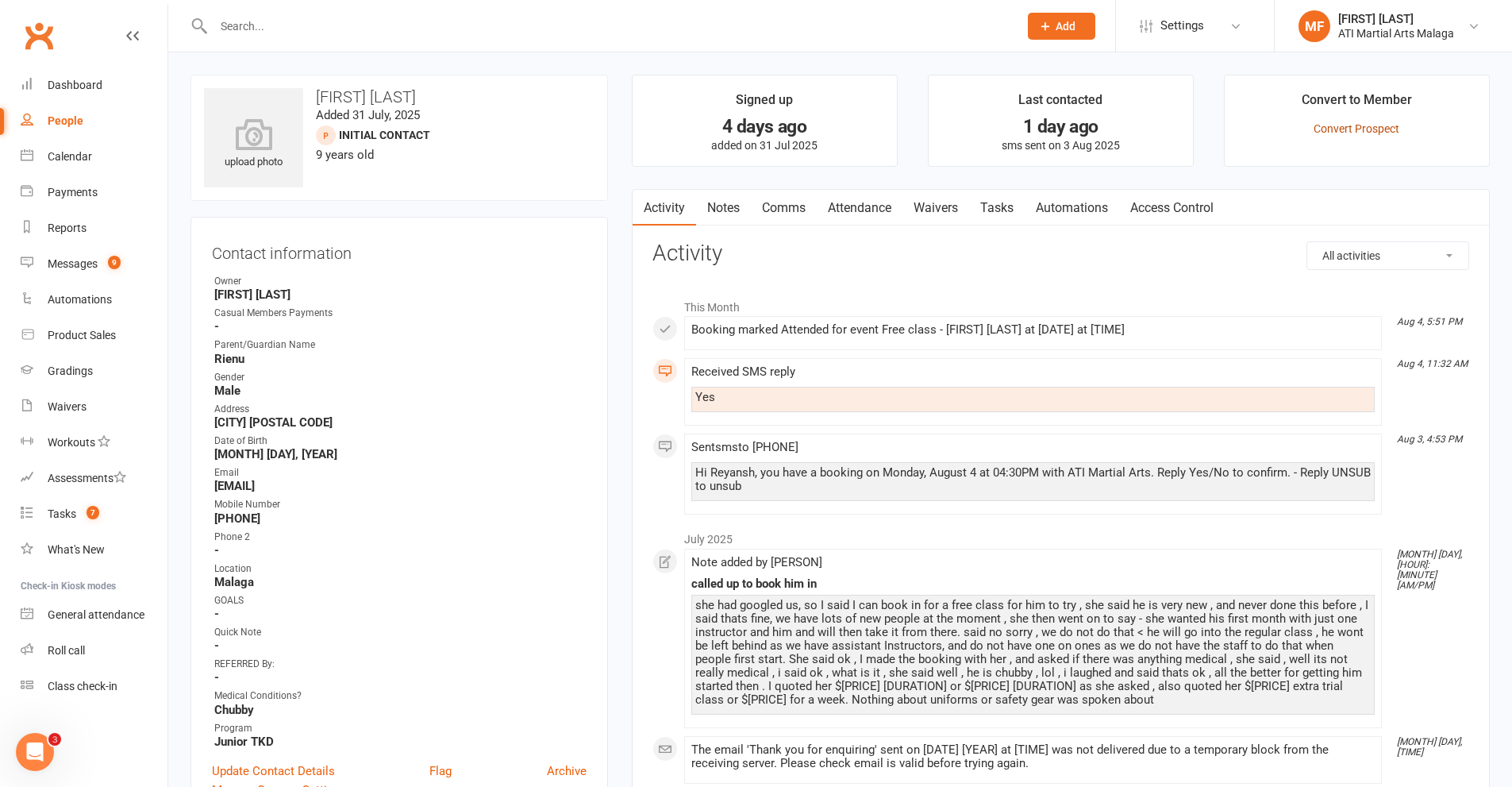 click on "Convert Prospect" at bounding box center (1356, 129) 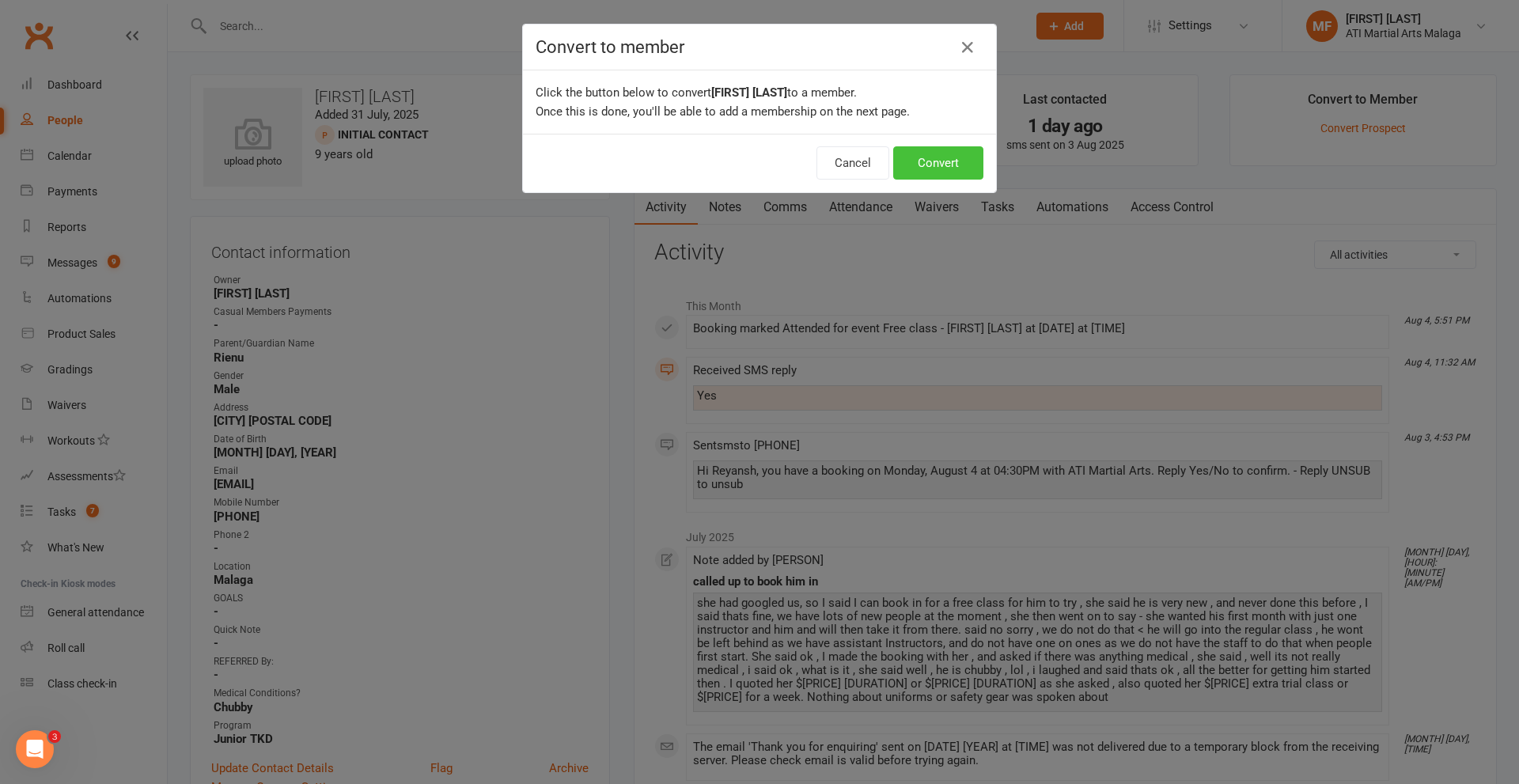 click on "Convert" at bounding box center (938, 163) 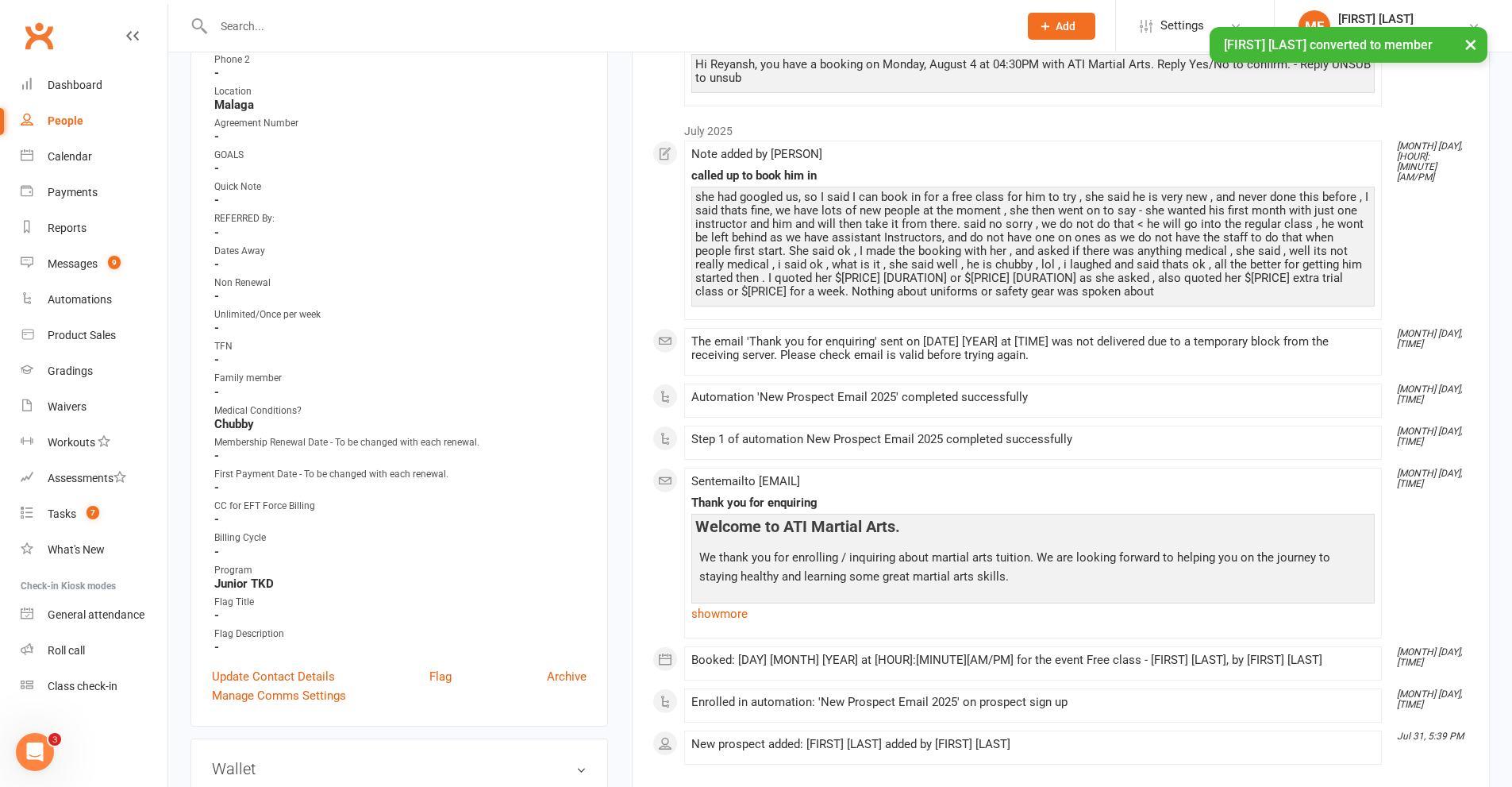 scroll, scrollTop: 556, scrollLeft: 0, axis: vertical 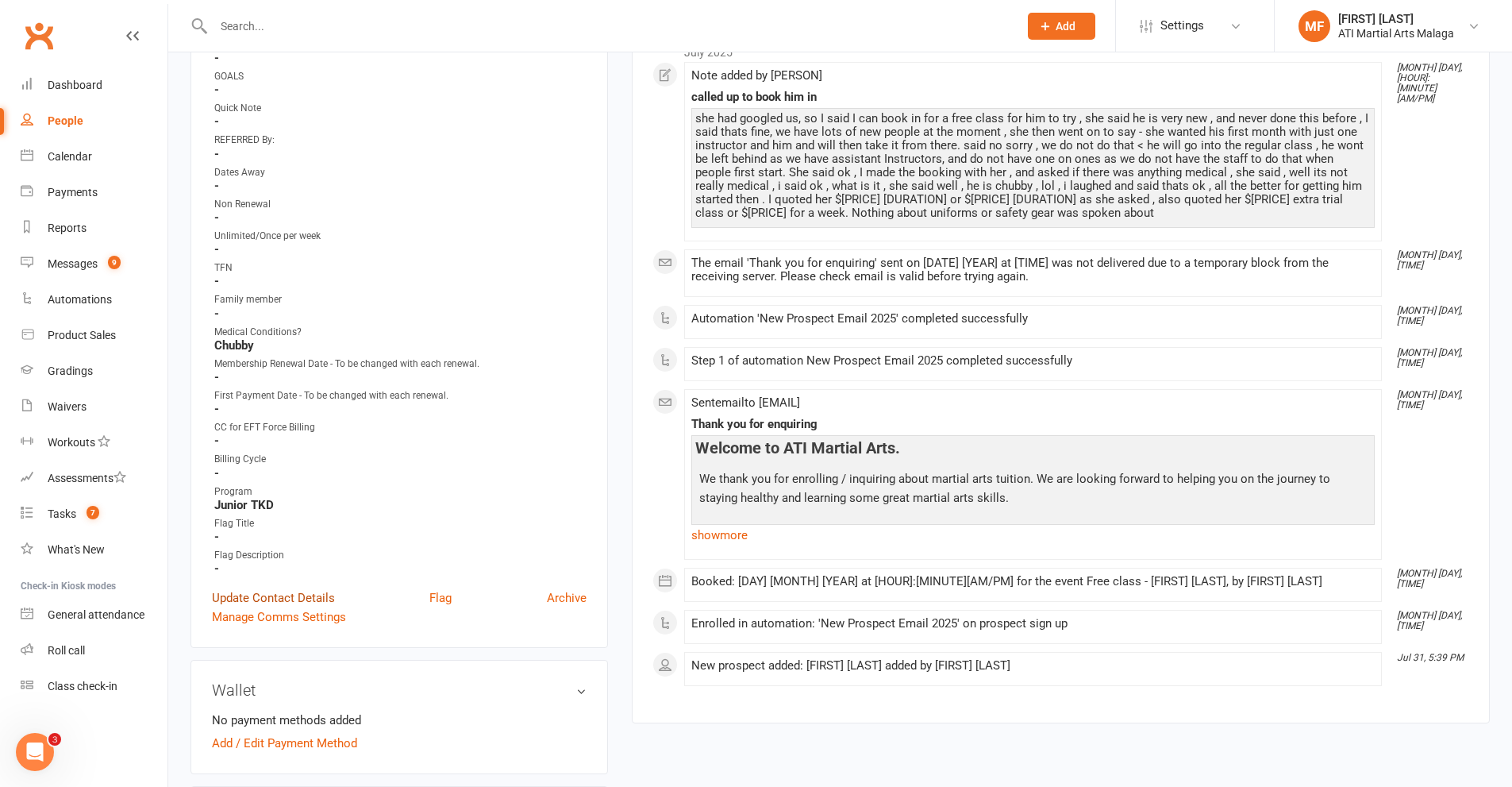 click on "Update Contact Details" at bounding box center [273, 598] 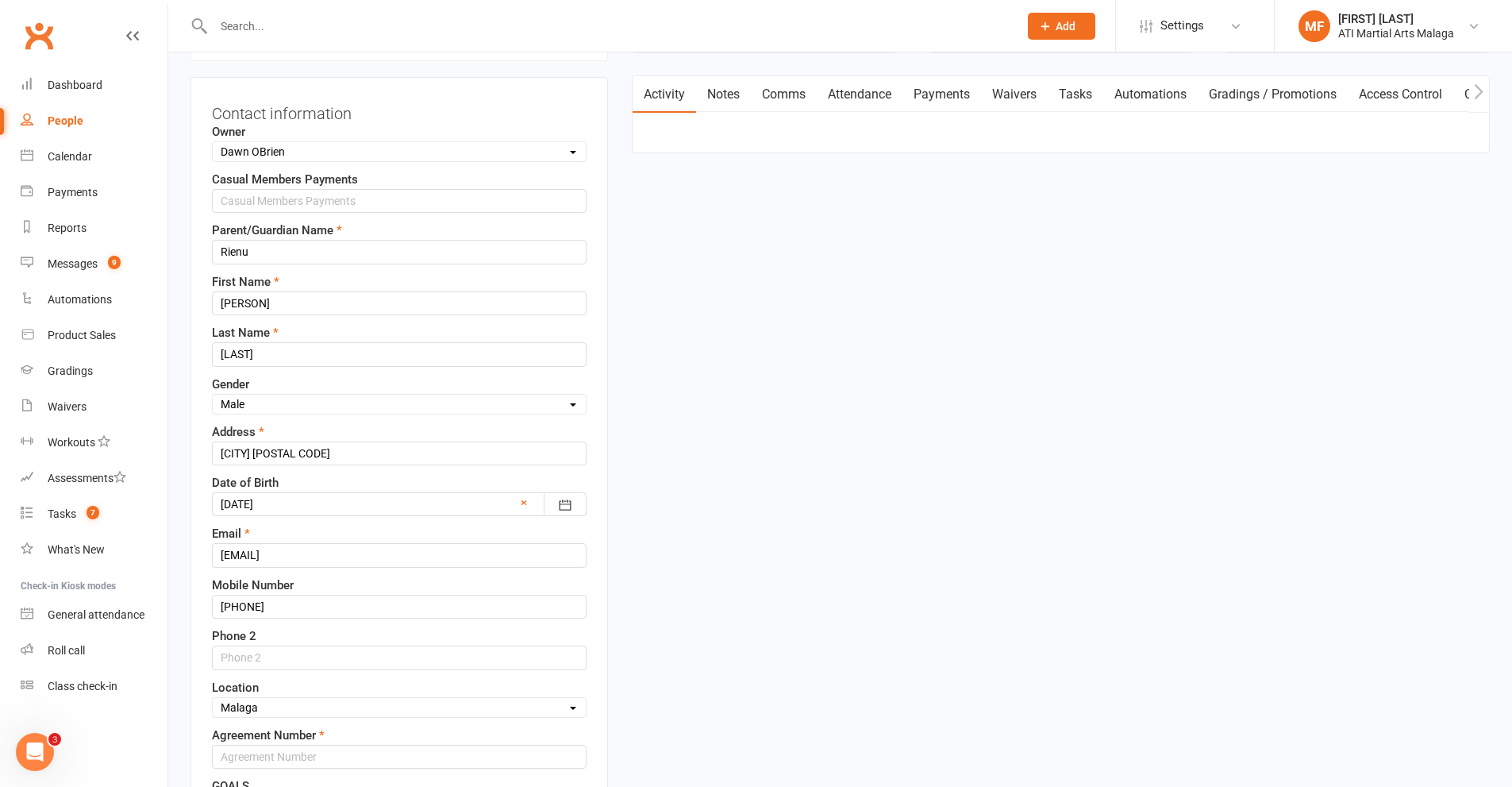 scroll, scrollTop: 313, scrollLeft: 0, axis: vertical 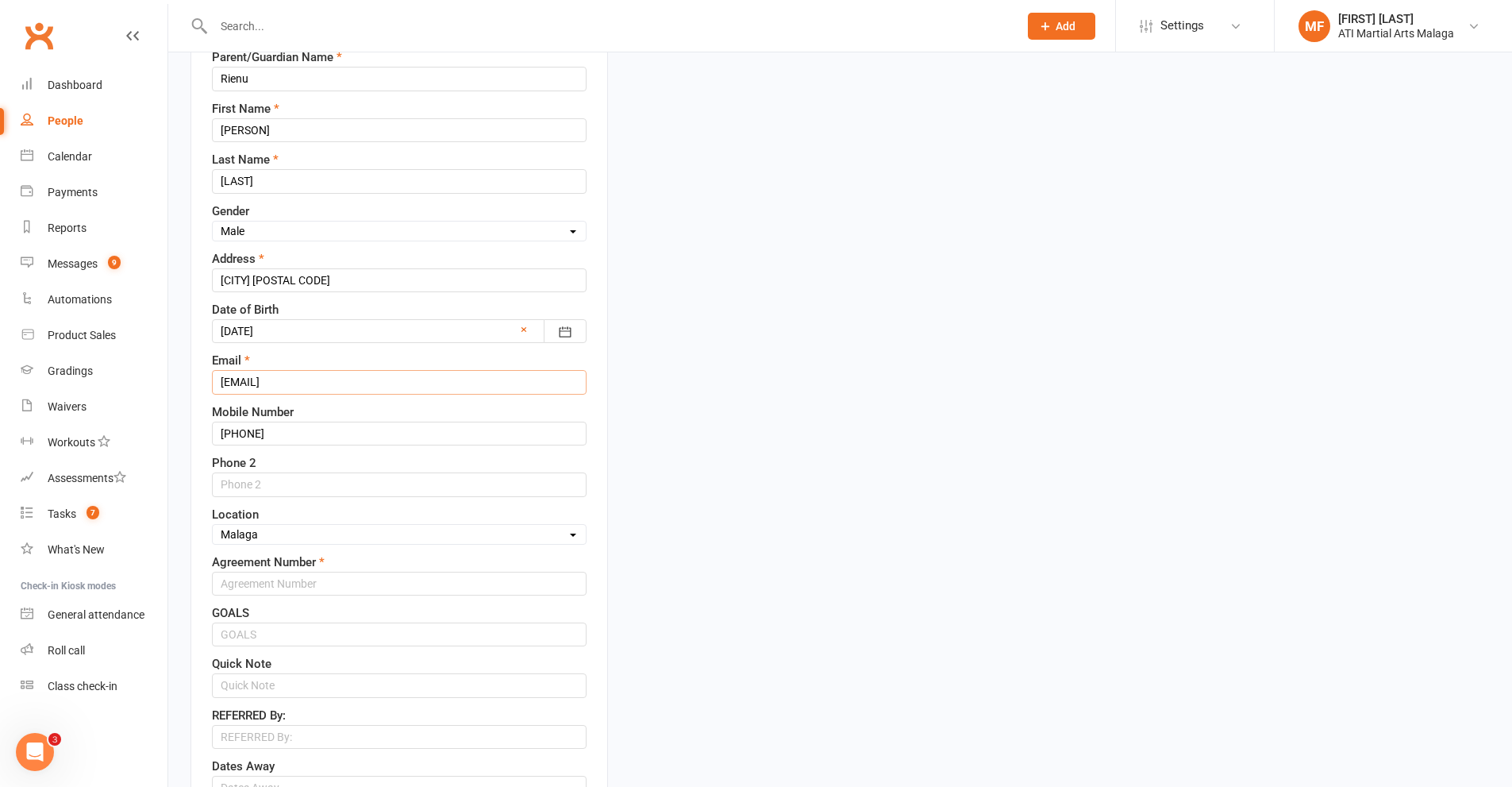 drag, startPoint x: 391, startPoint y: 379, endPoint x: 0, endPoint y: 379, distance: 391 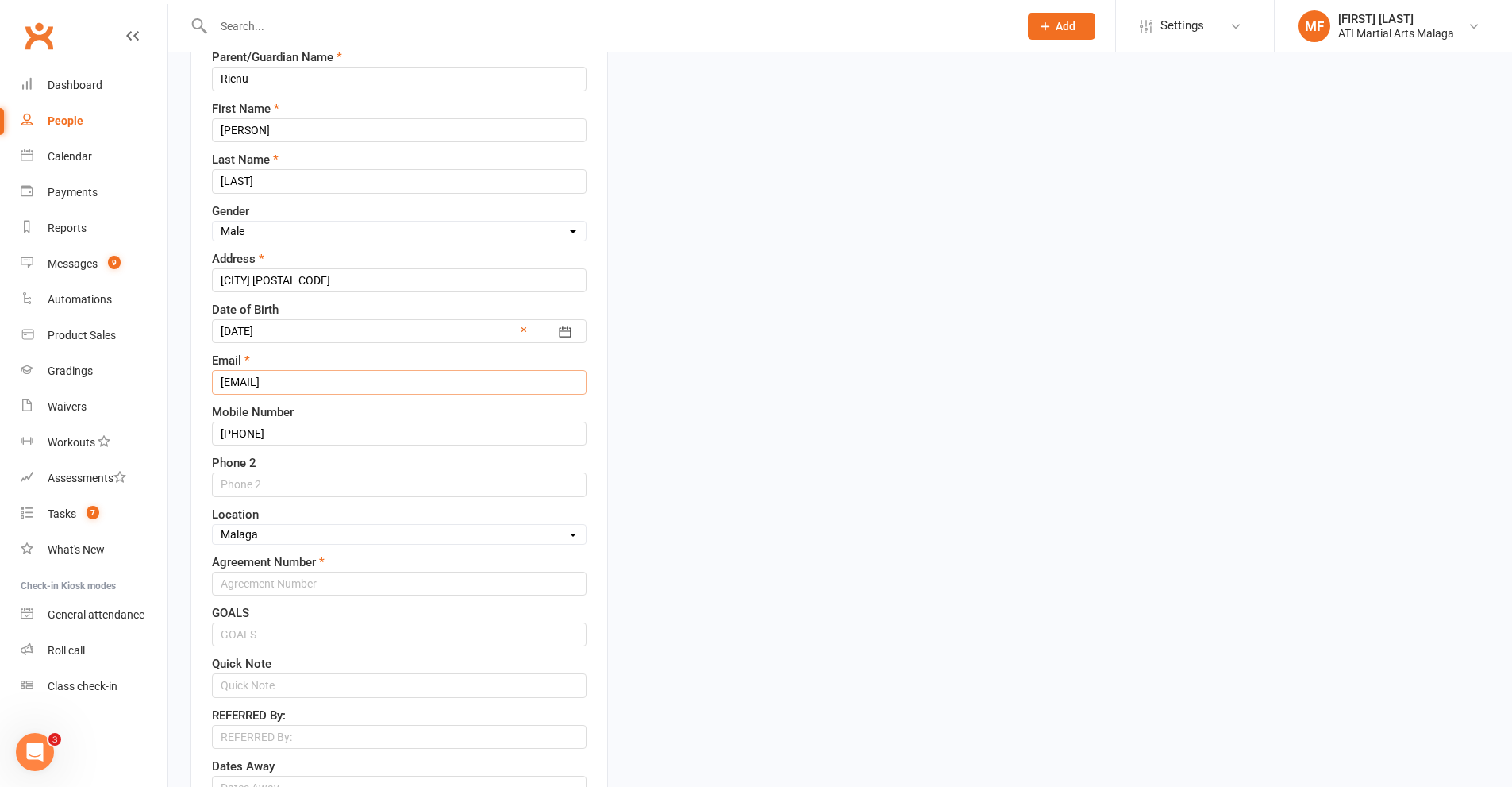 type on "[EMAIL]" 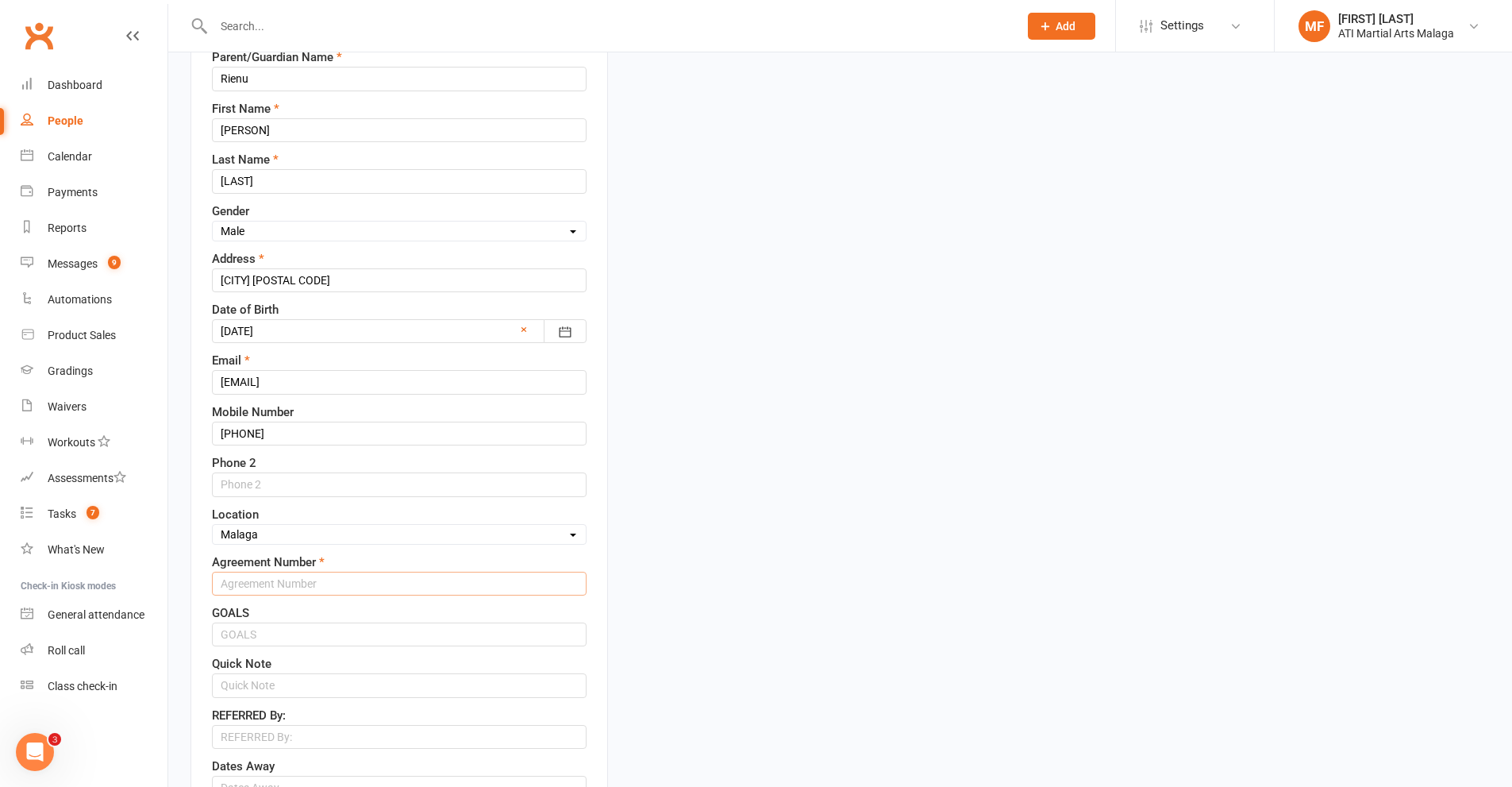 drag, startPoint x: 266, startPoint y: 581, endPoint x: 552, endPoint y: 579, distance: 286.00699 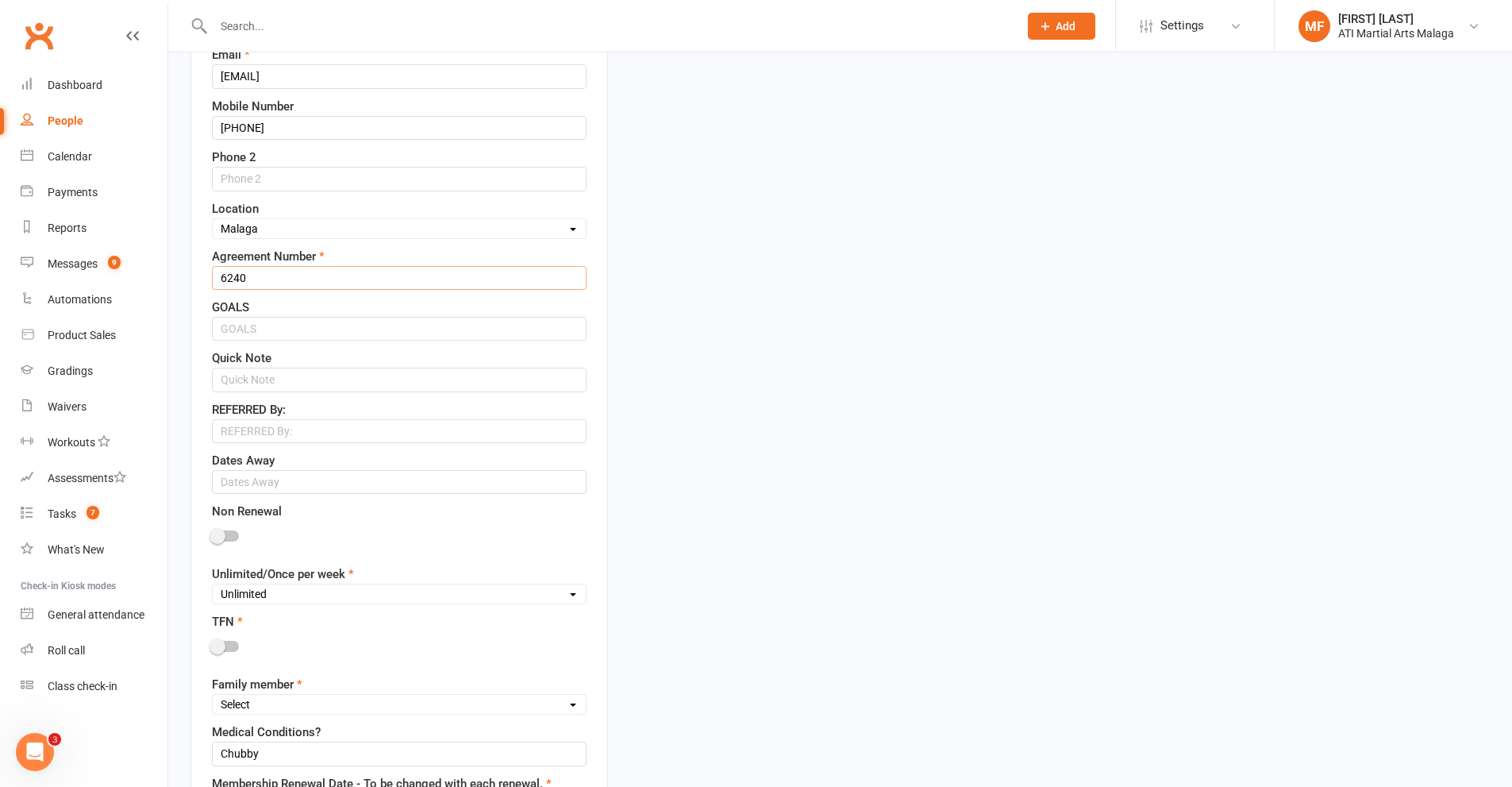 scroll, scrollTop: 789, scrollLeft: 0, axis: vertical 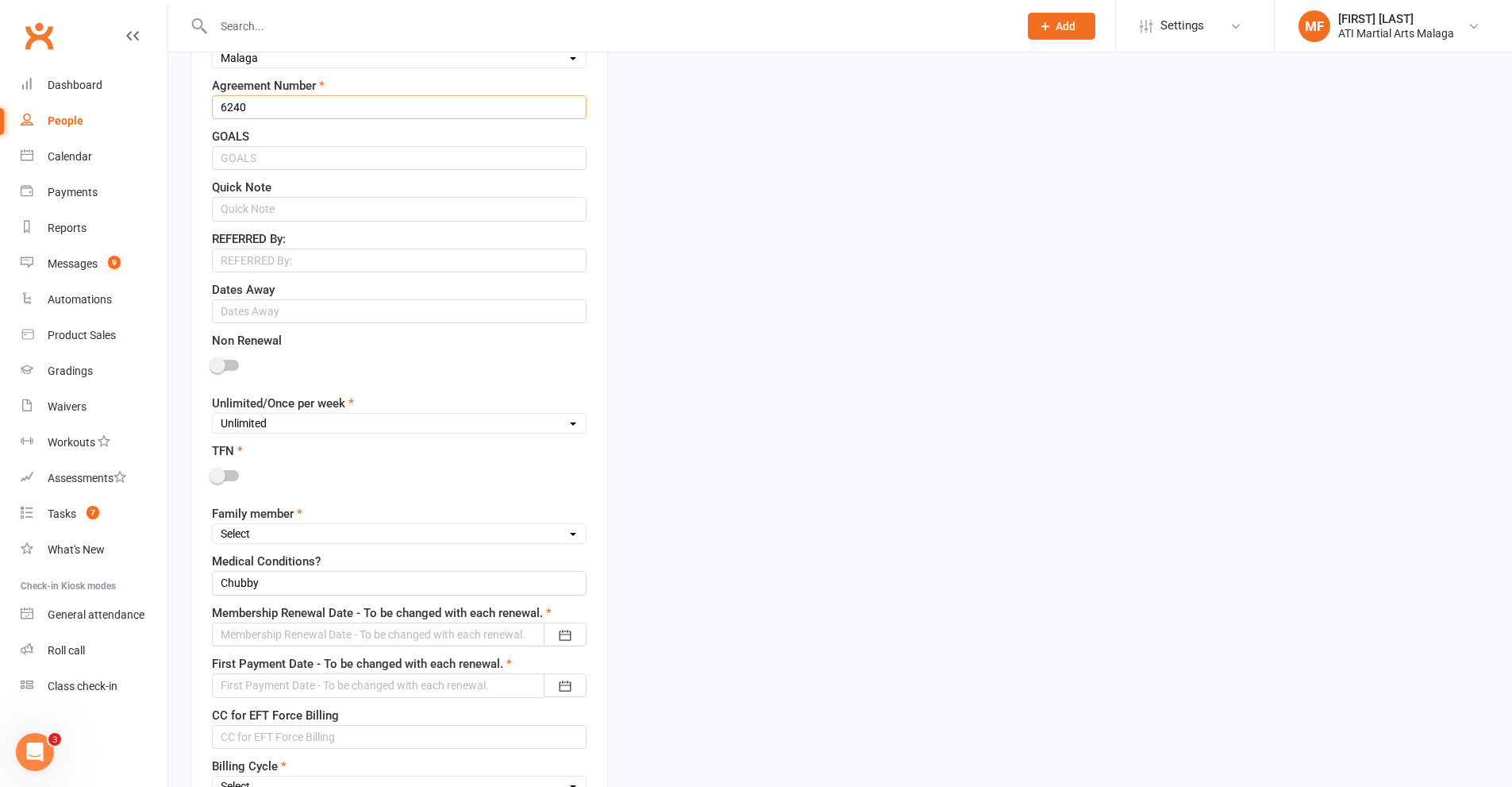 type on "6240" 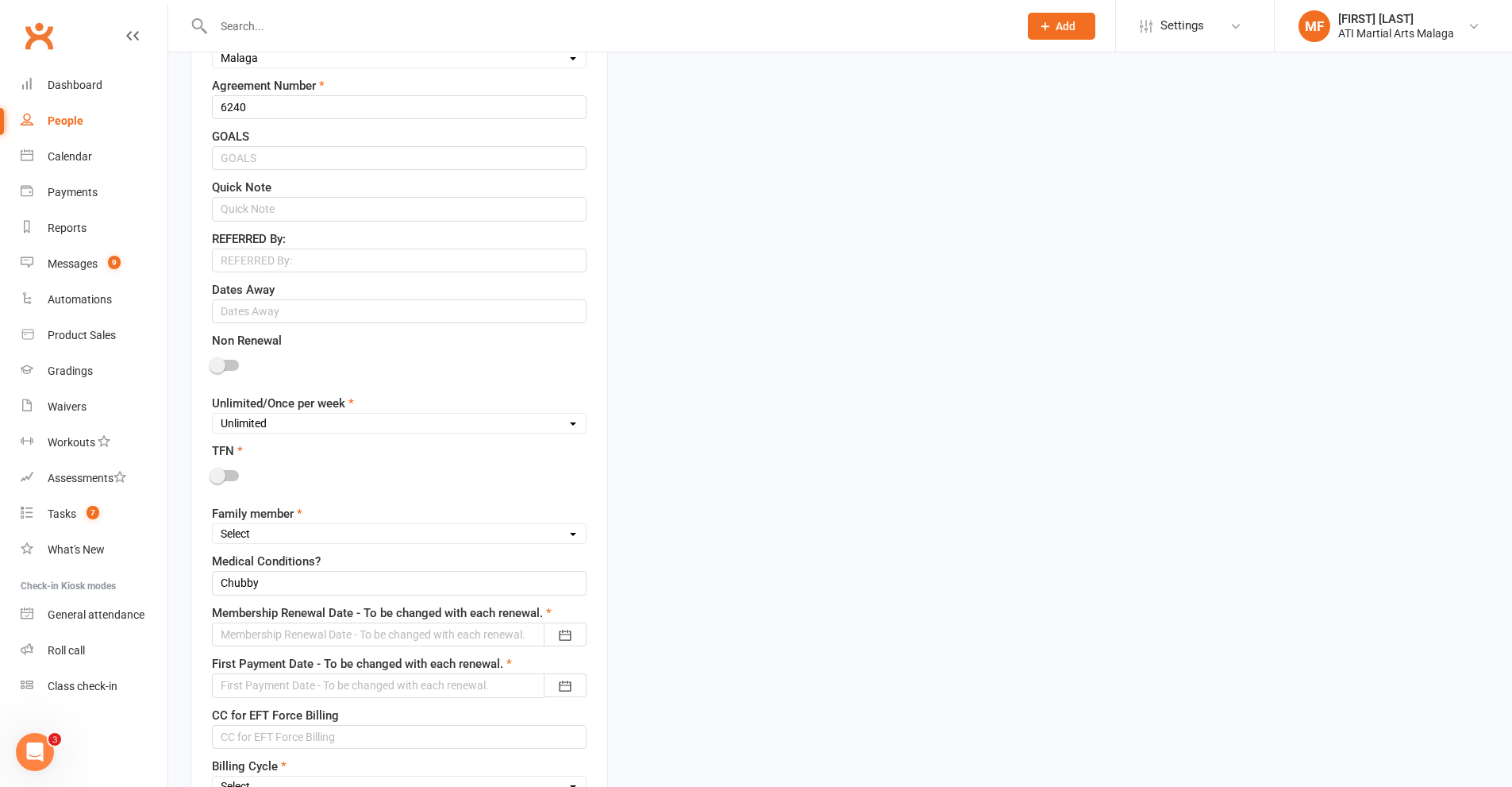 click at bounding box center (217, 476) 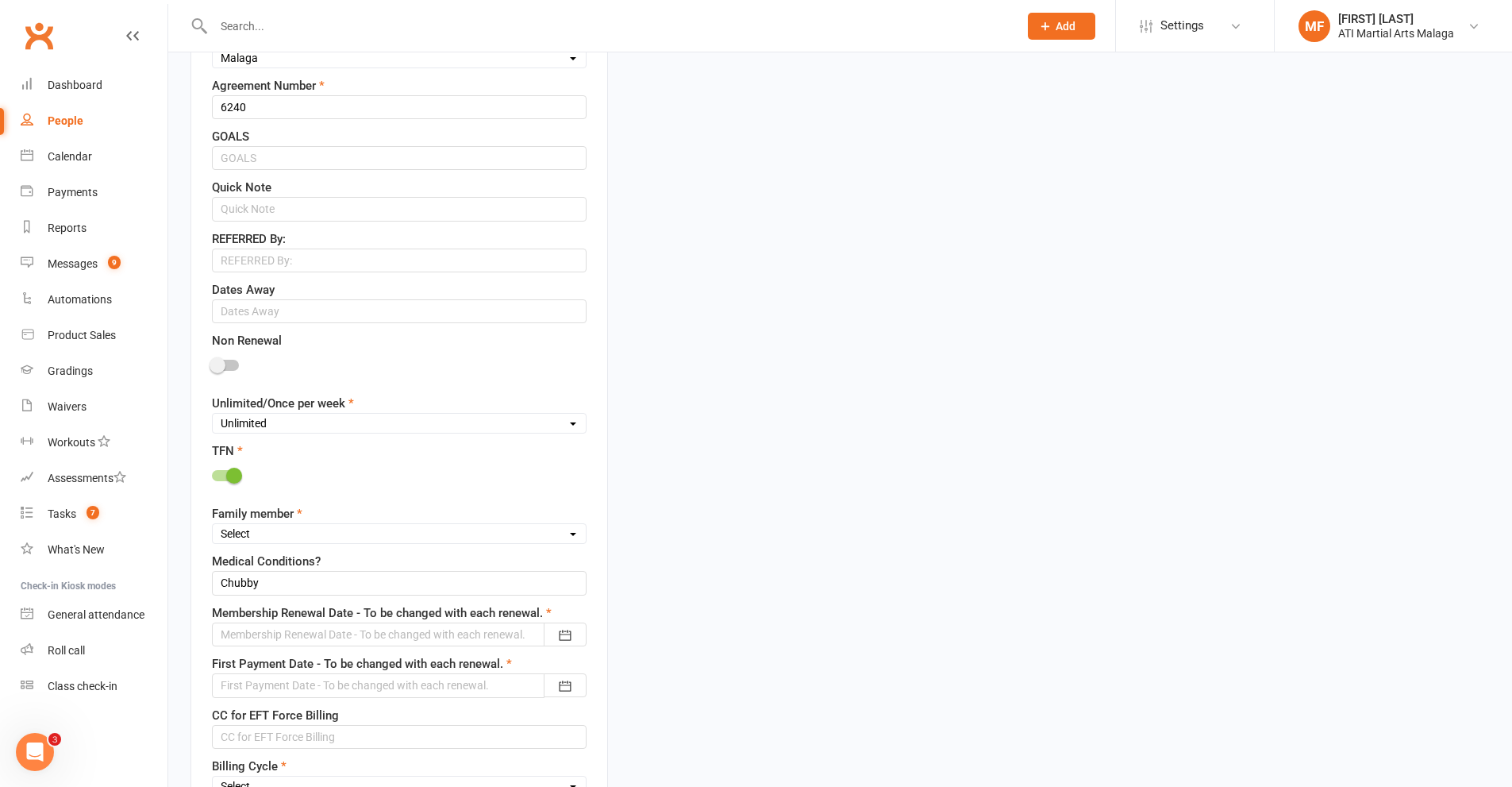 click on "Unlimited Once Per Week Limited - 3 days a week Academy Twice a week(Satellite Clubs) SATELLITE LEAD Once a week(Satellite Clubs) Club Cross Training(Academy Satellite Member) ONLINE TRAINING Casual Member Cross Training from Joondalup Cross Training from Claremont Twice a week Select" at bounding box center [399, 423] 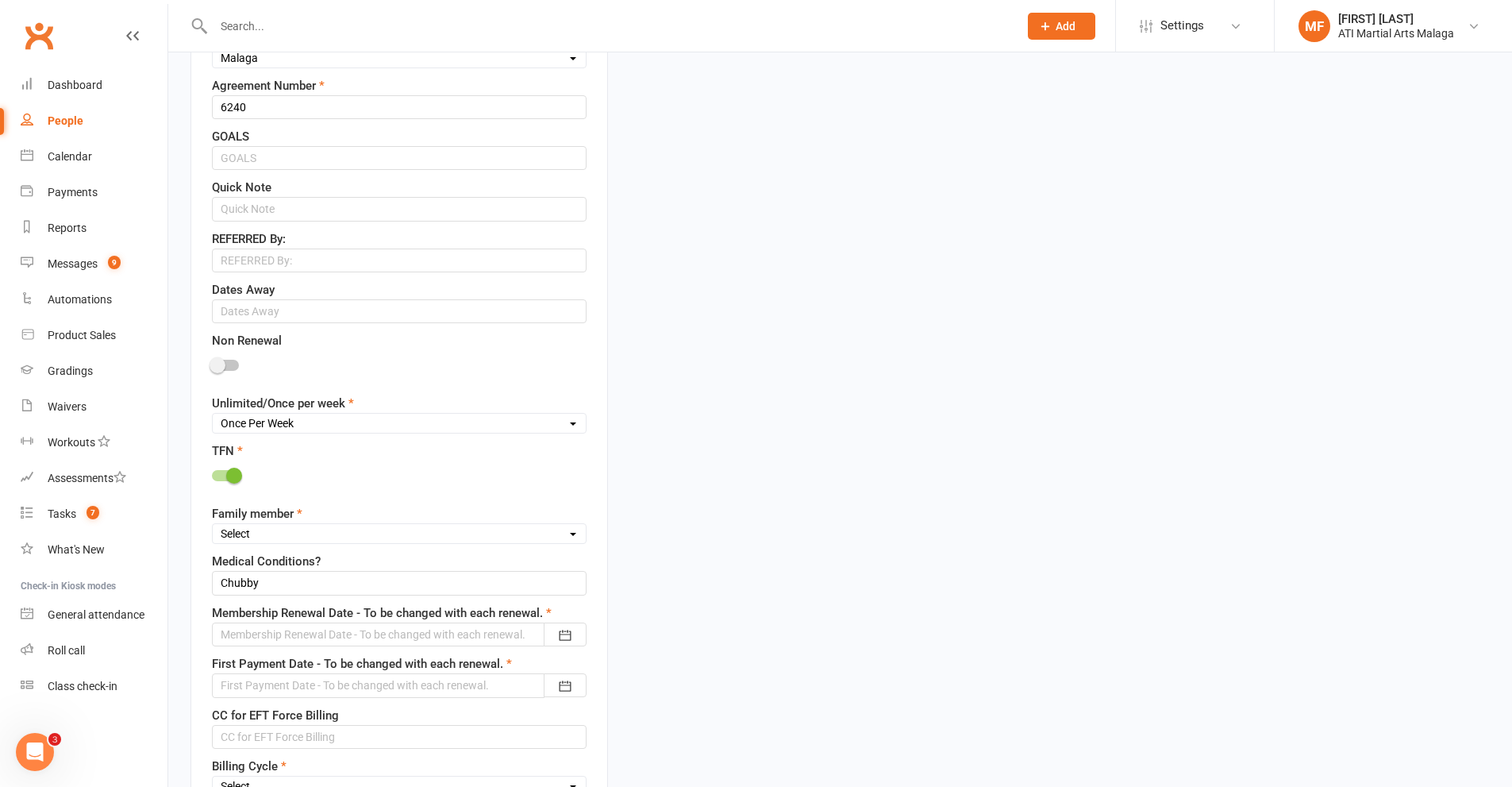 click on "Unlimited Once Per Week Limited - 3 days a week Academy Twice a week(Satellite Clubs) SATELLITE LEAD Once a week(Satellite Clubs) Club Cross Training(Academy Satellite Member) ONLINE TRAINING Casual Member Cross Training from Joondalup Cross Training from Claremont Twice a week Select" at bounding box center [399, 423] 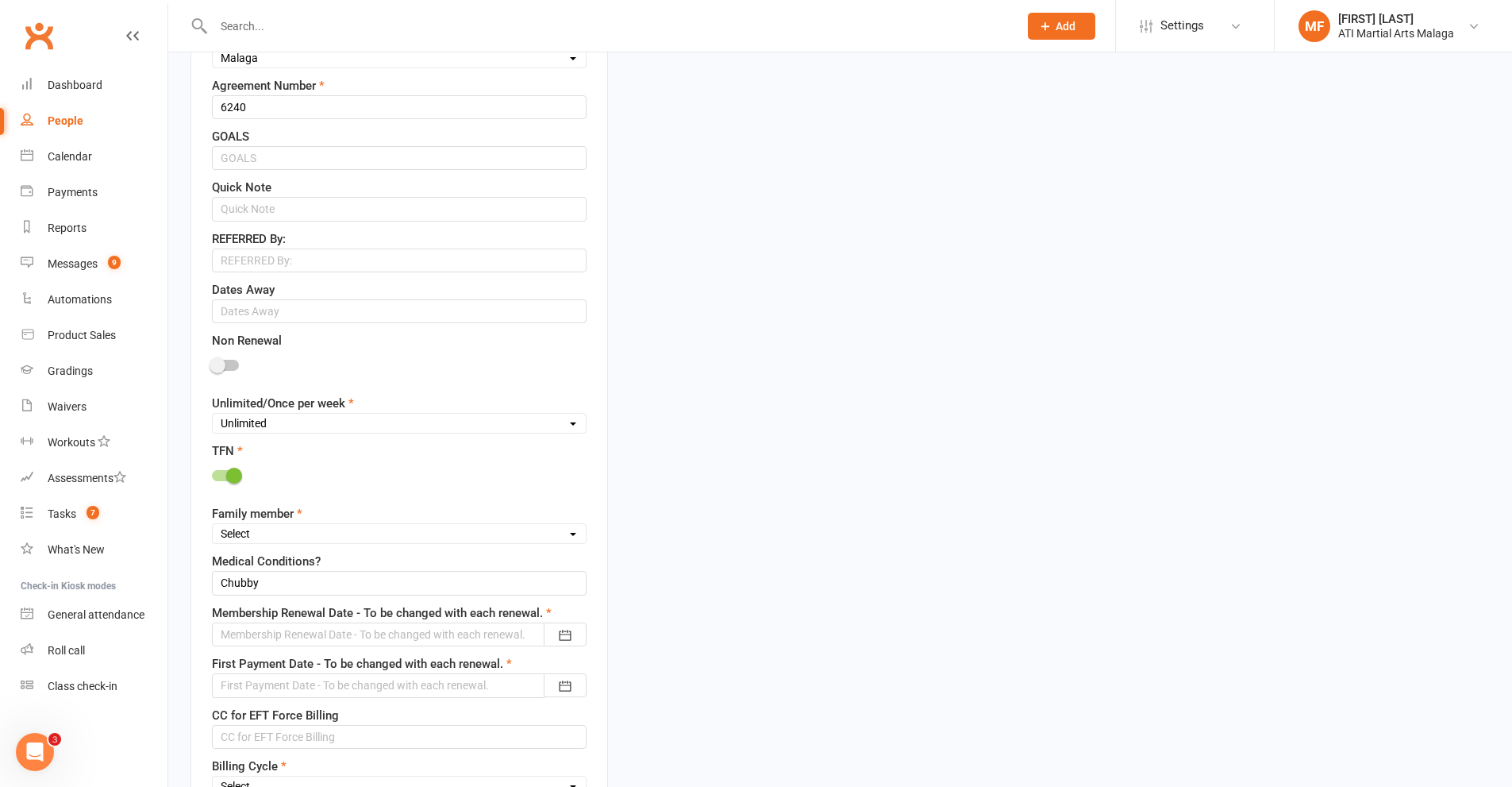 click on "Unlimited Once Per Week Limited - 3 days a week Academy Twice a week(Satellite Clubs) SATELLITE LEAD Once a week(Satellite Clubs) Club Cross Training(Academy Satellite Member) ONLINE TRAINING Casual Member Cross Training from Joondalup Cross Training from Claremont Twice a week Select" at bounding box center (399, 423) 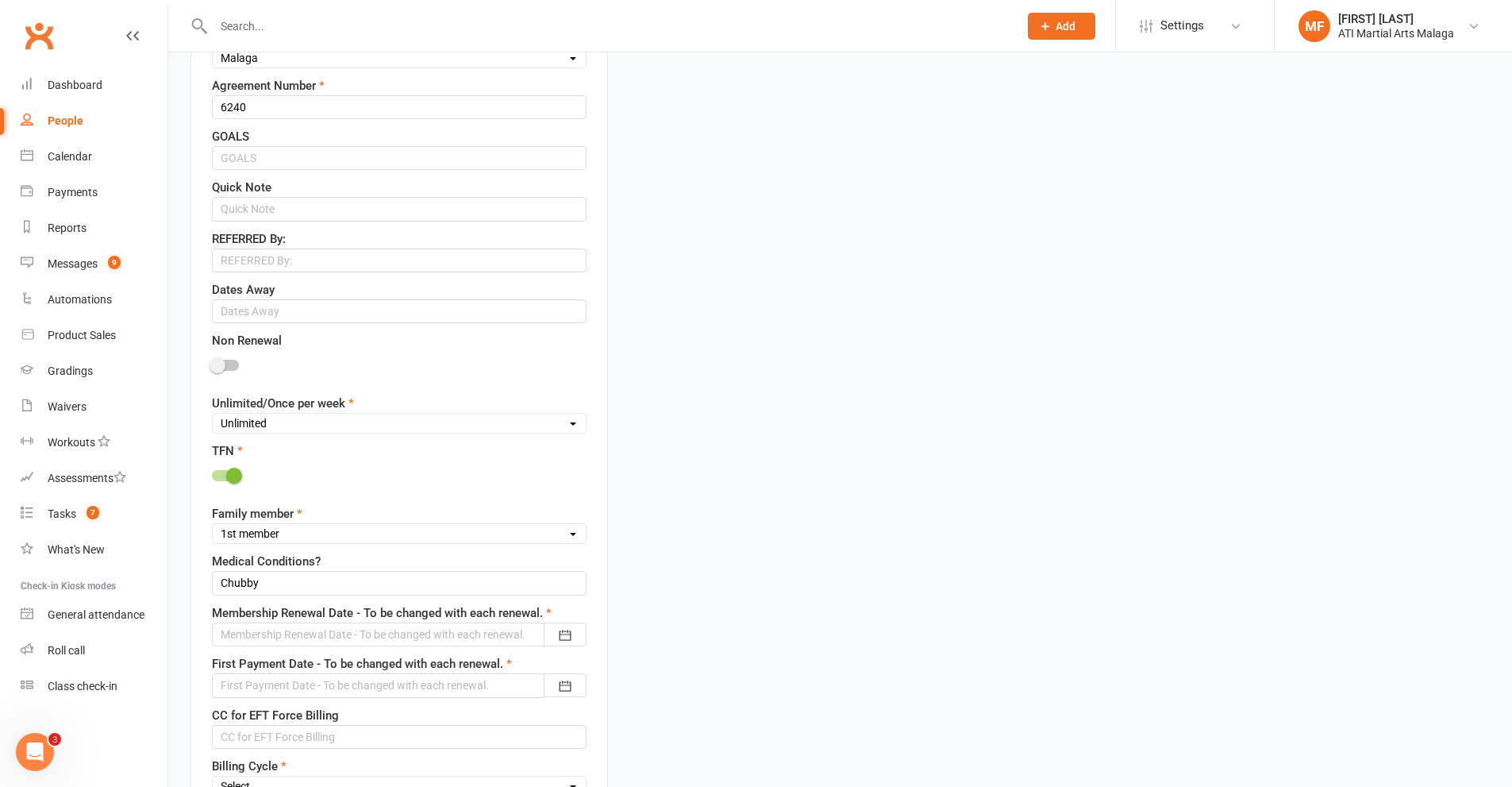 click on "Select 1st member 2nd member 3rd member 4th member 5th member 6th member 7th member 8th member" at bounding box center (399, 534) 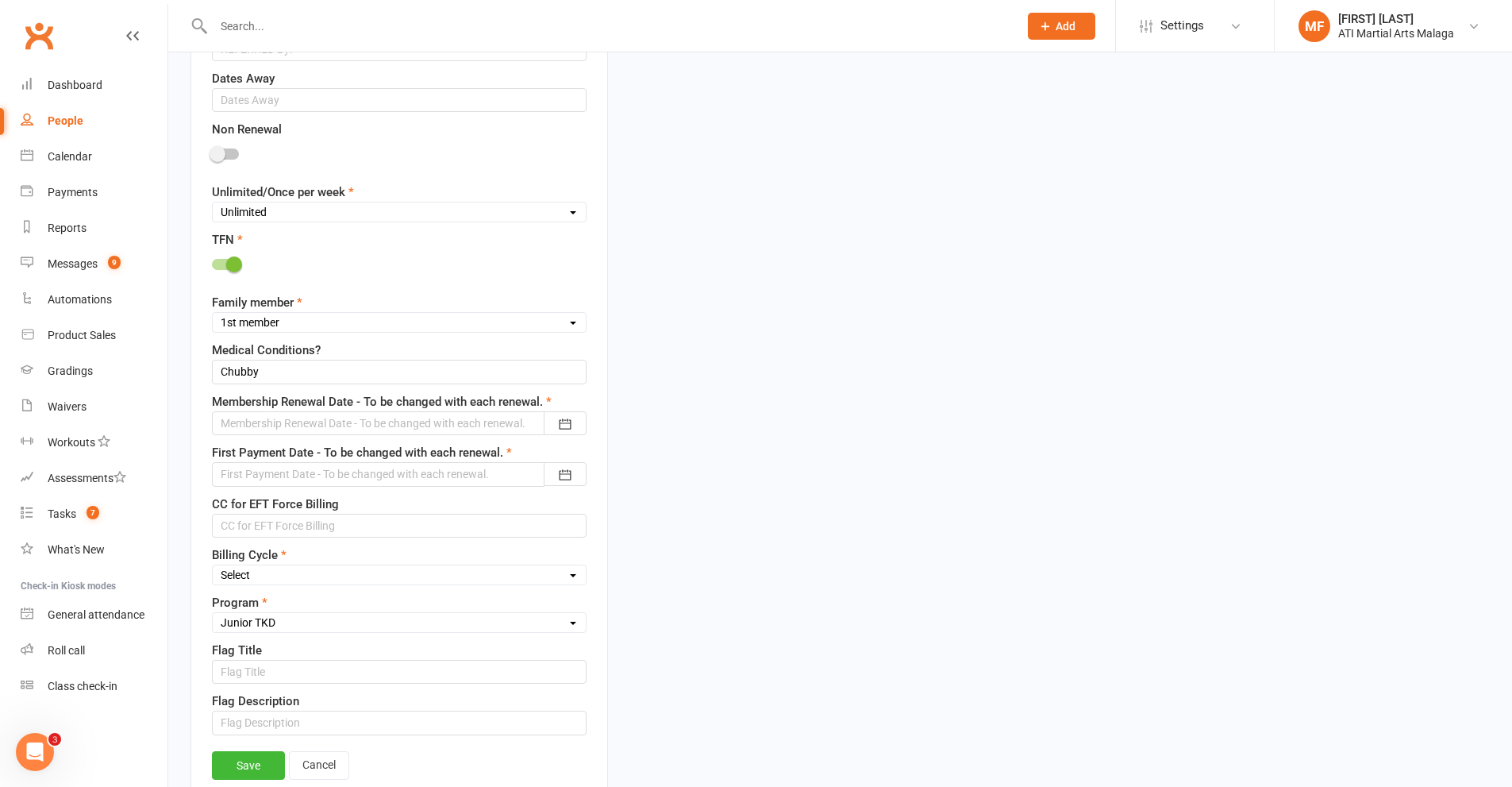 scroll, scrollTop: 1028, scrollLeft: 0, axis: vertical 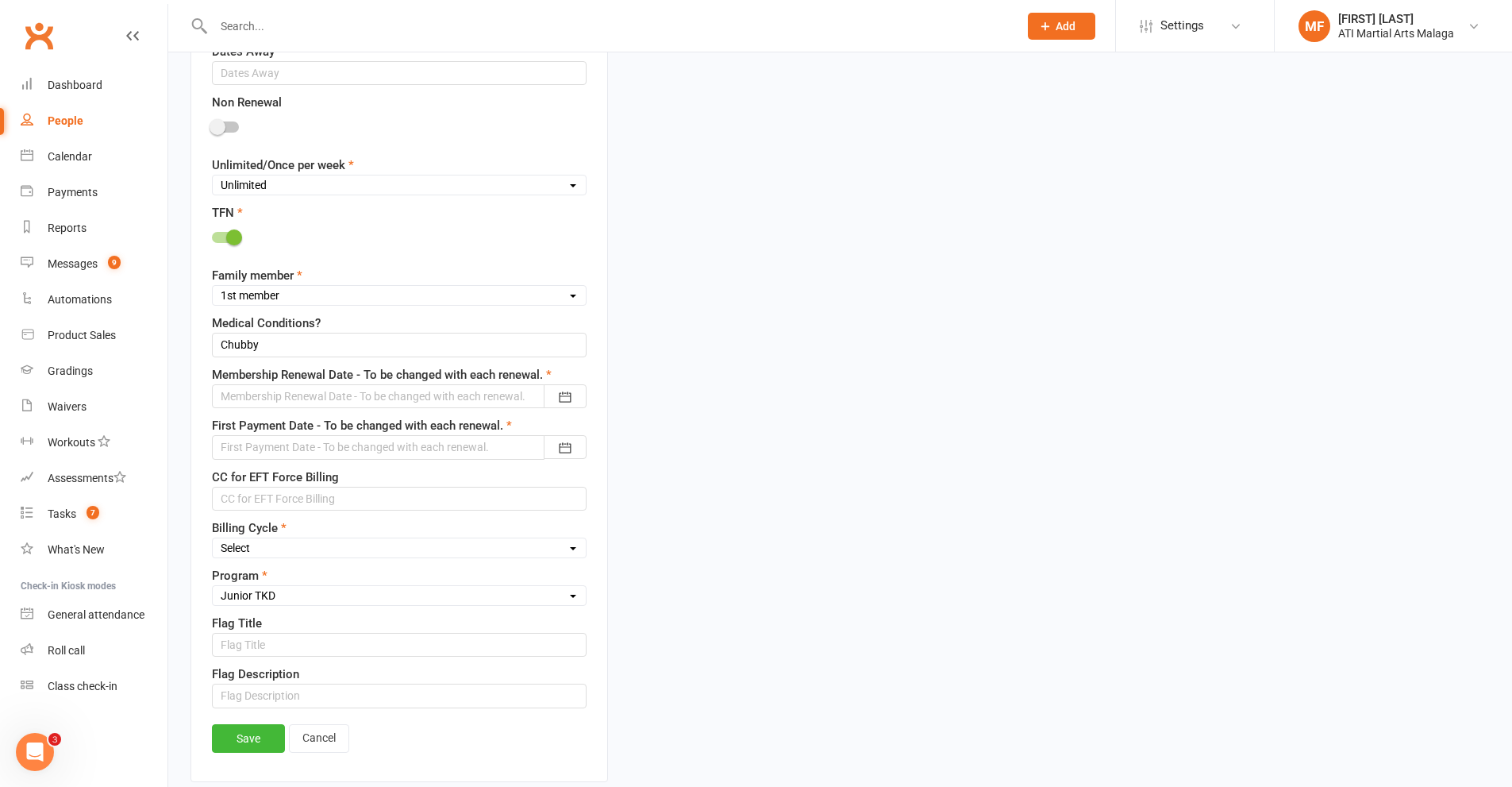 click on "Select Fortnightly Monthly Weekly Pay as you go Upfront LEAD ONLY Quarterly Installments" at bounding box center (399, 548) 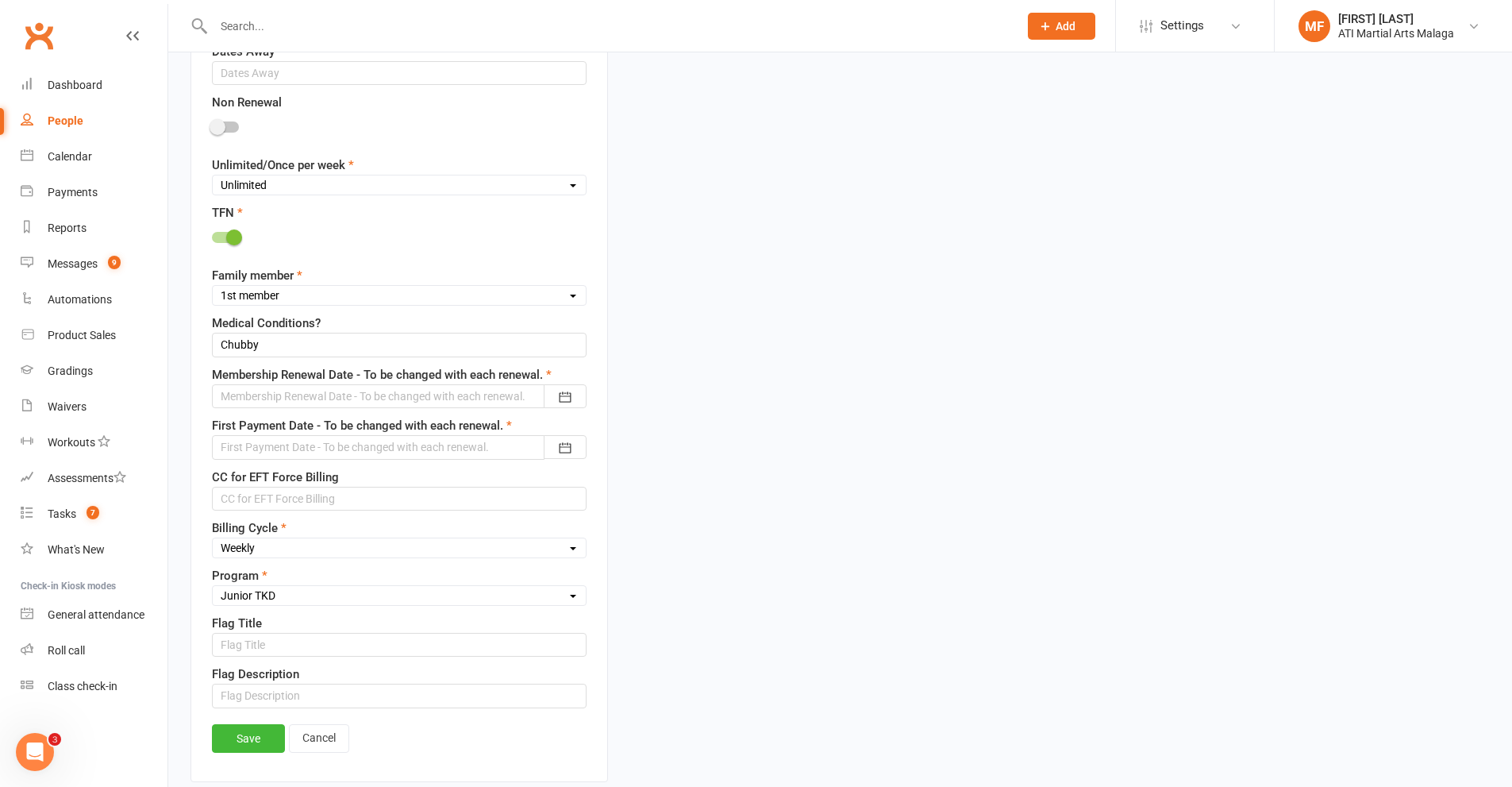 click on "Select Fortnightly Monthly Weekly Pay as you go Upfront LEAD ONLY Quarterly Installments" at bounding box center (399, 548) 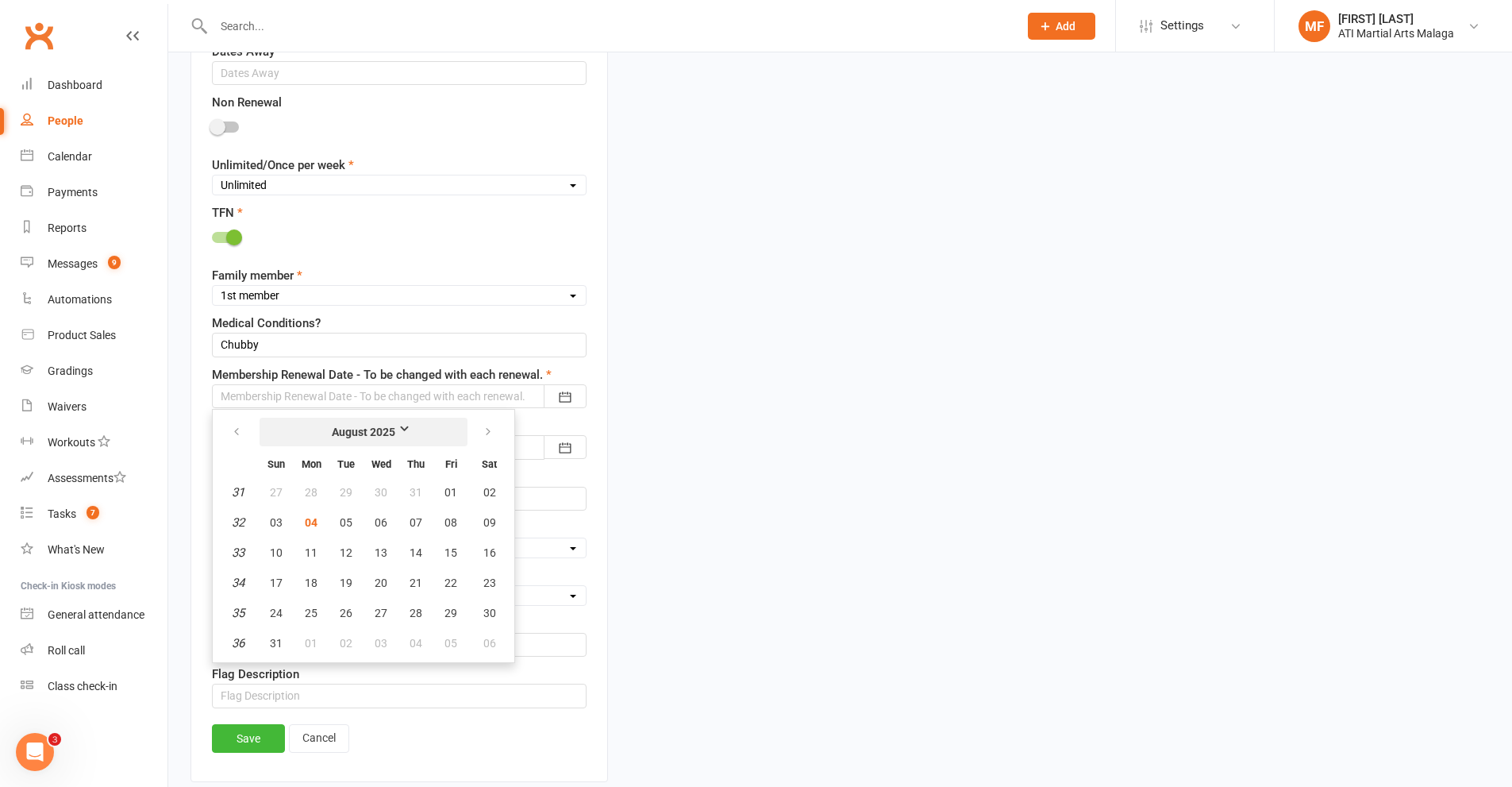 click on "August 2025" at bounding box center (364, 432) 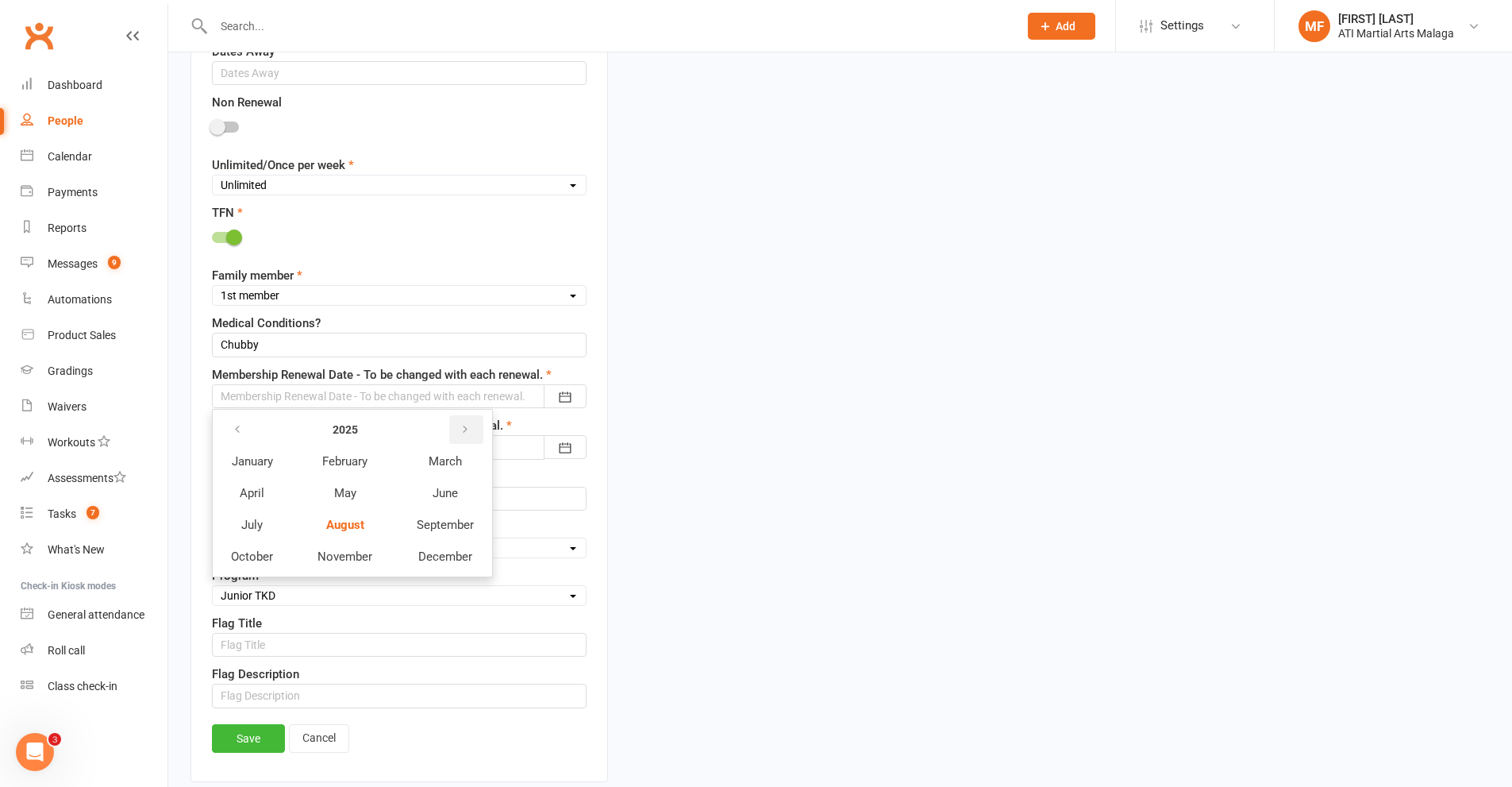 click at bounding box center (465, 430) 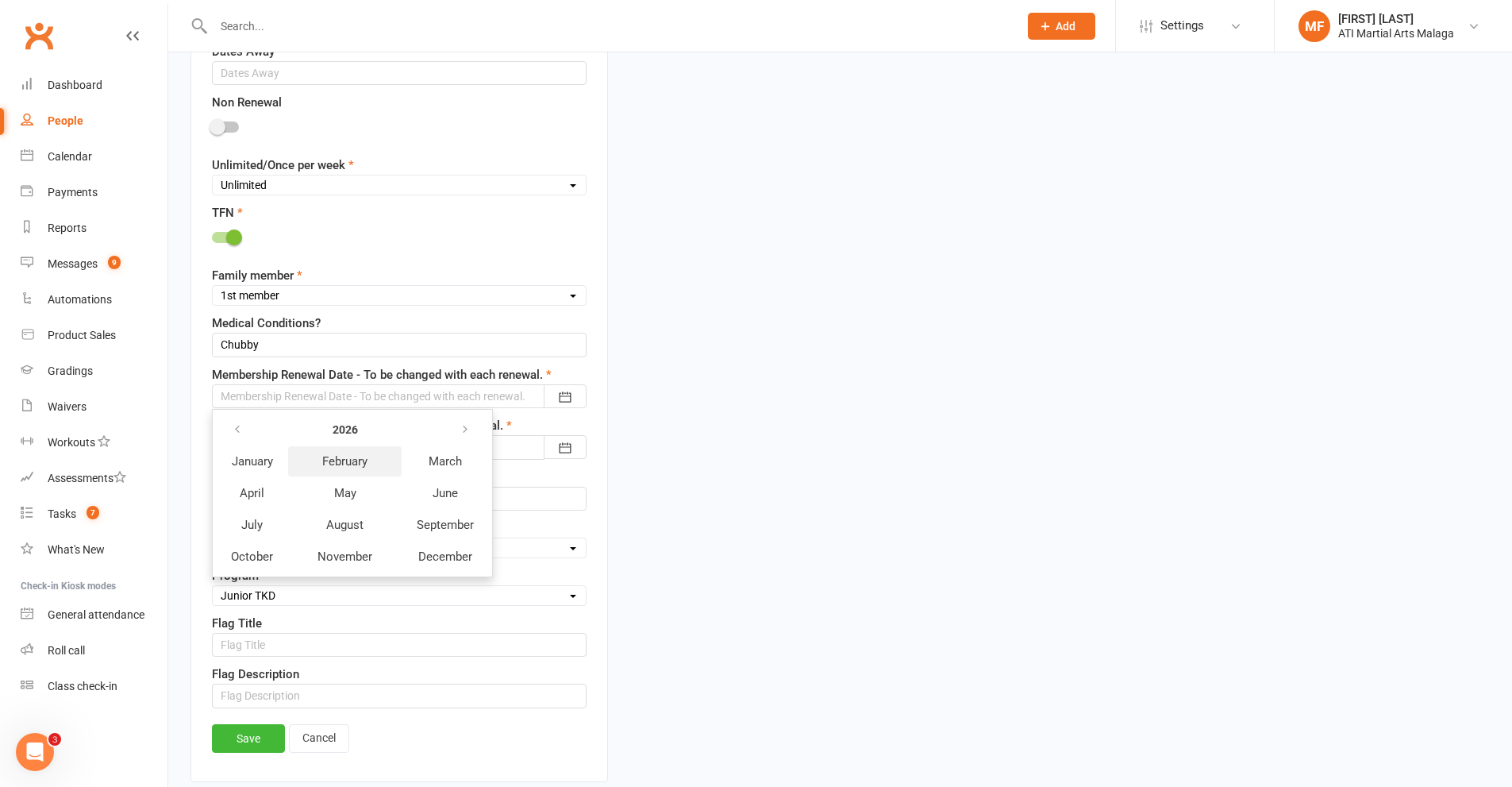 click on "February" at bounding box center [344, 461] 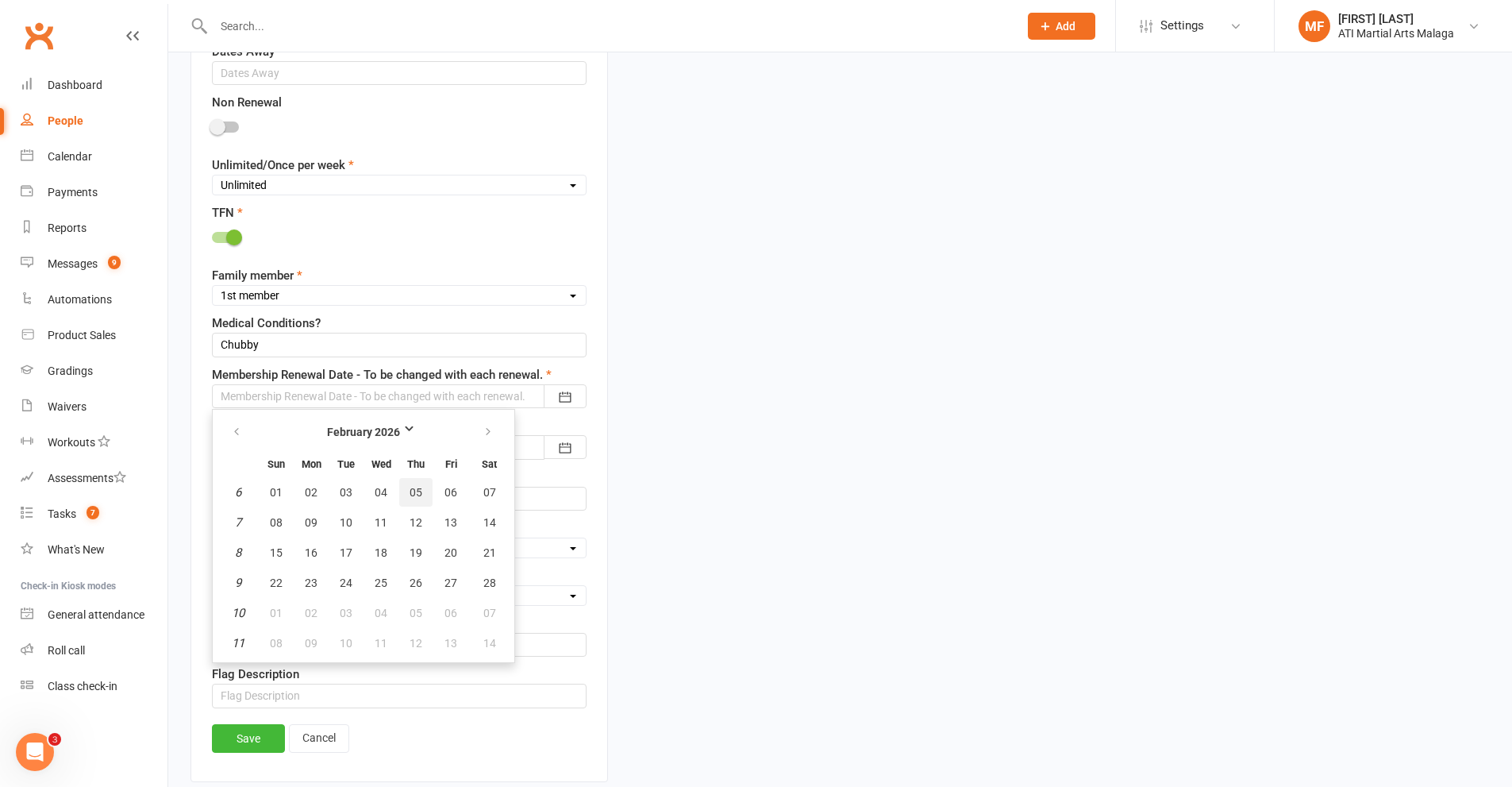 click on "05" at bounding box center [416, 492] 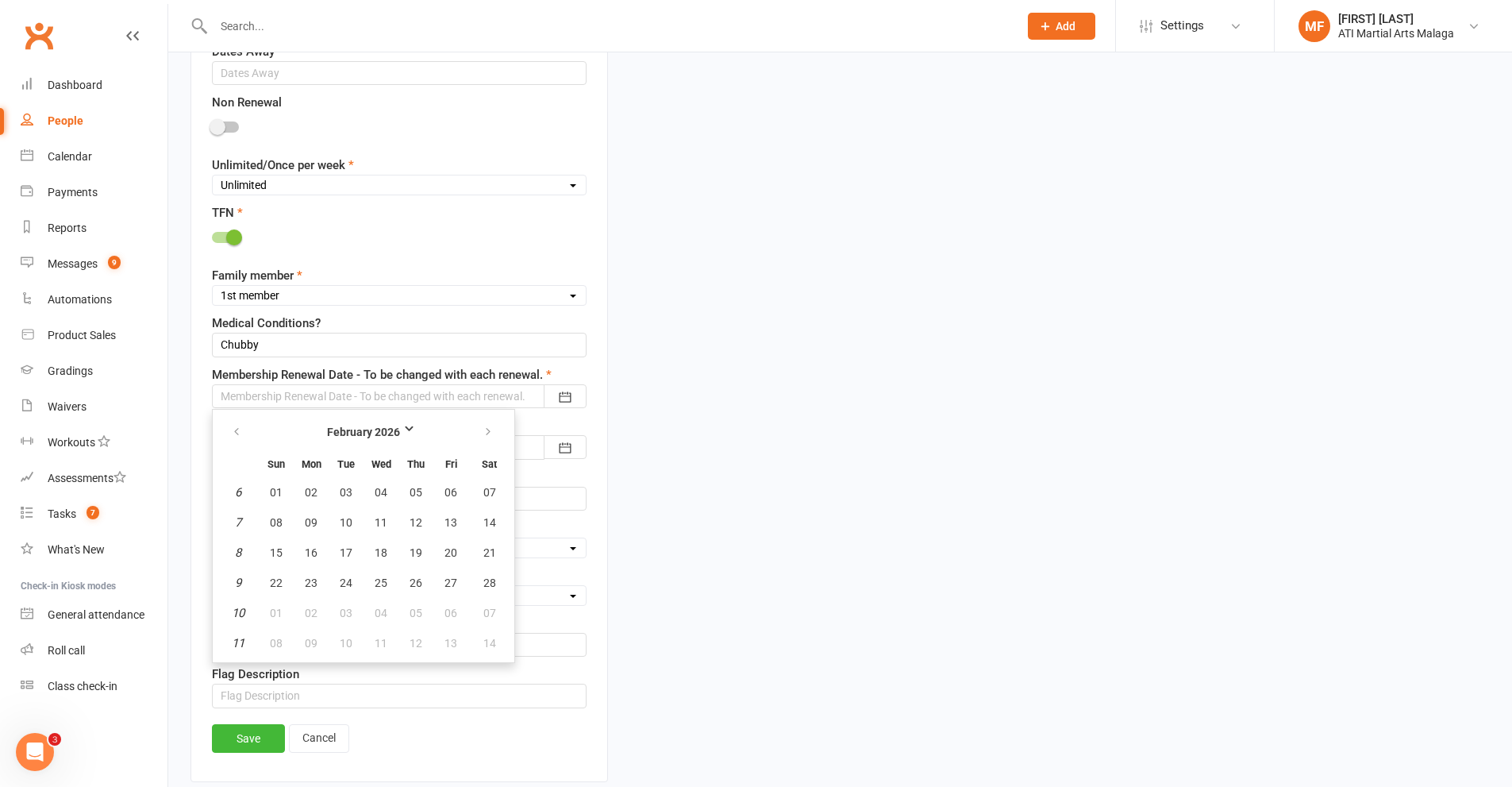 type on "[DATE]" 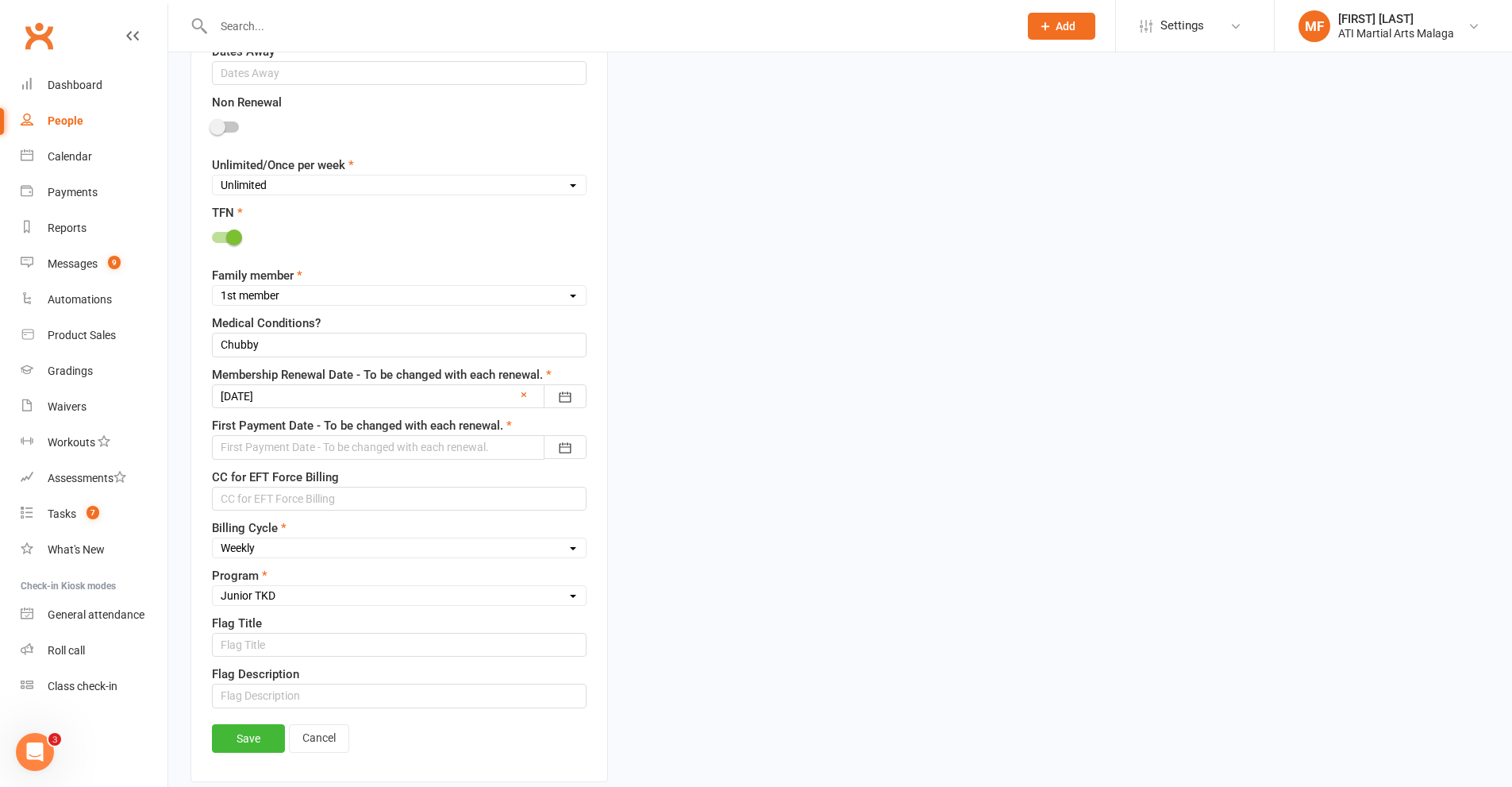 click at bounding box center [399, 447] 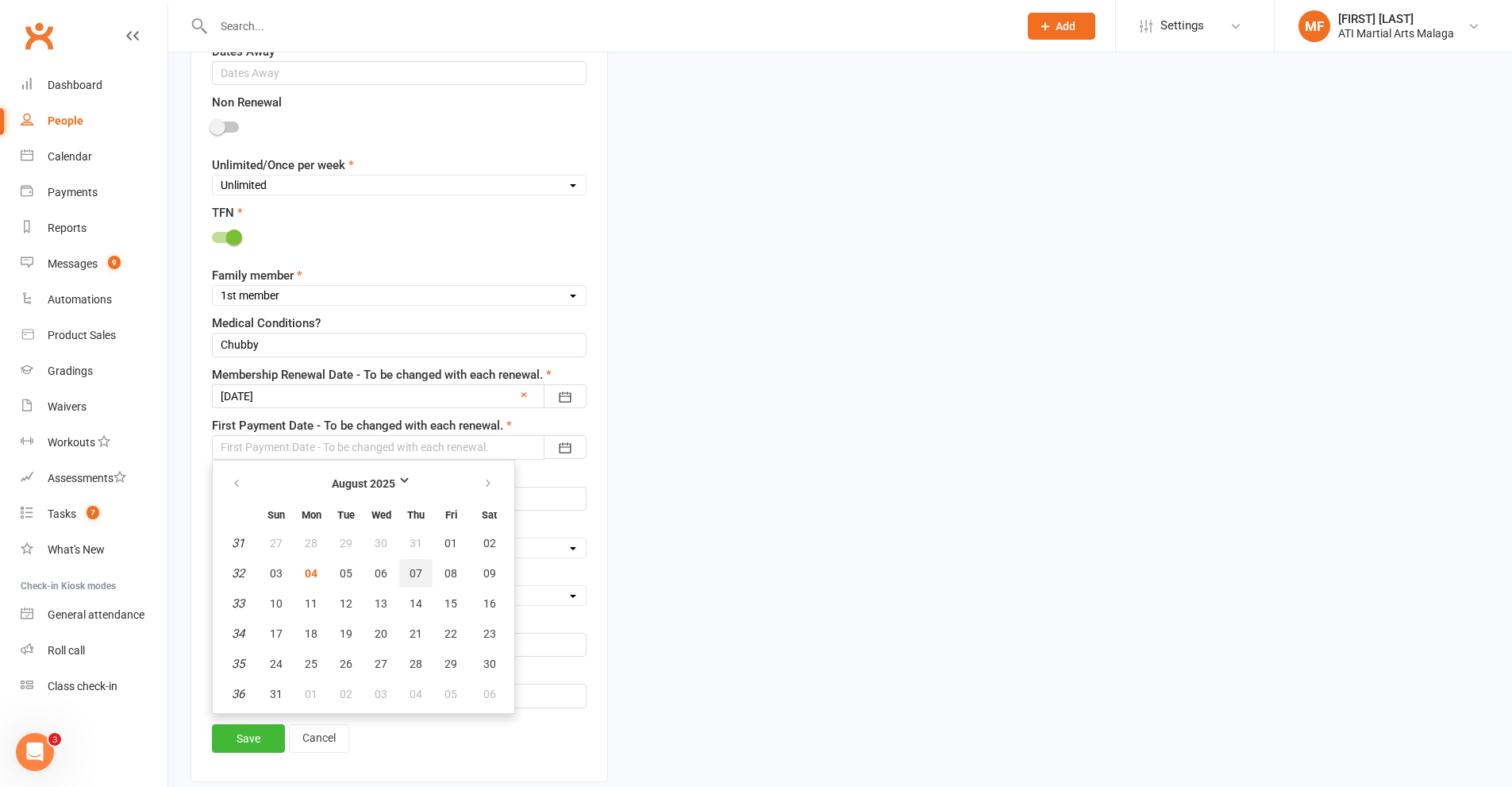 click on "07" at bounding box center [416, 573] 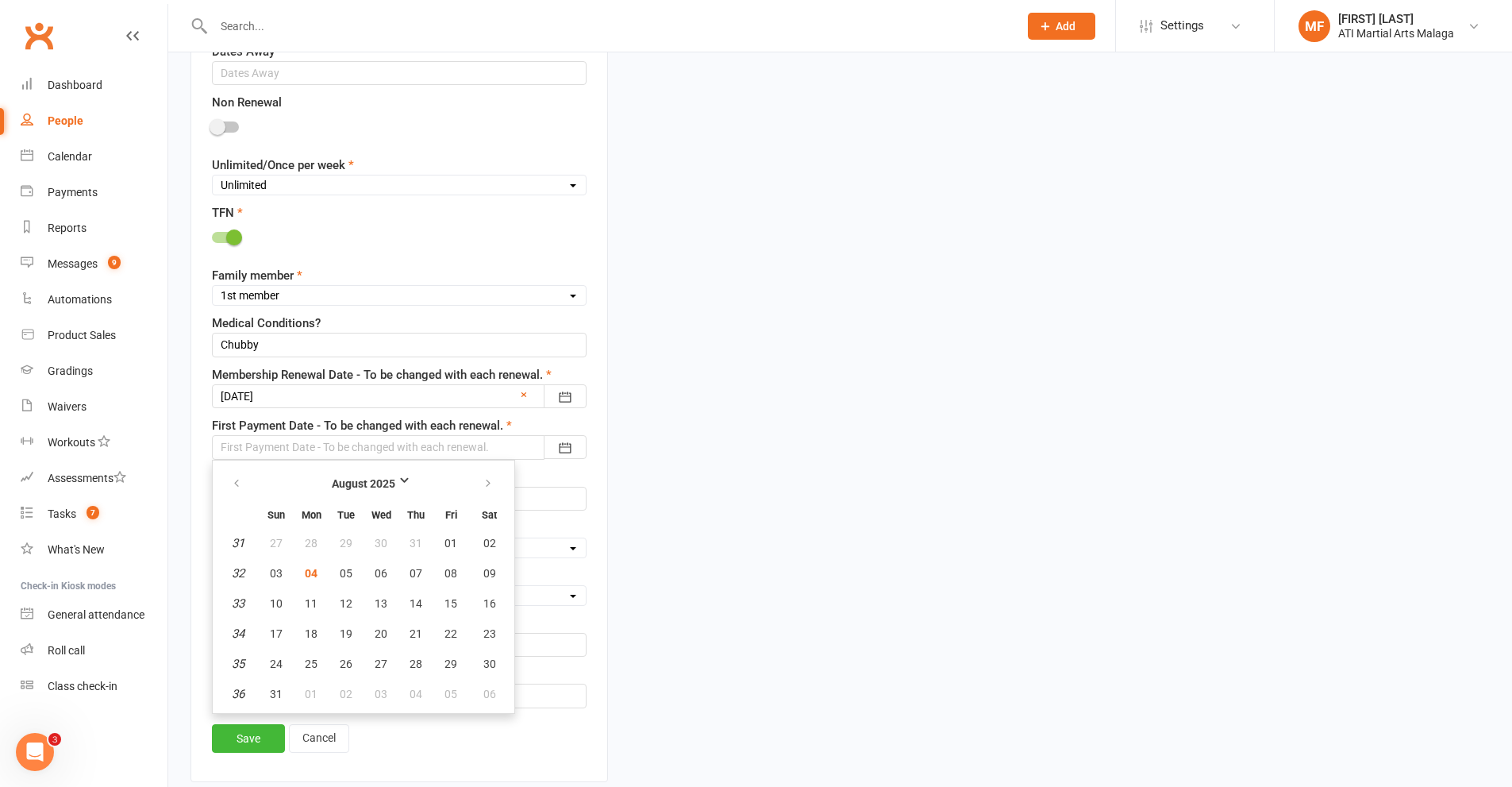 type on "07 Aug 2025" 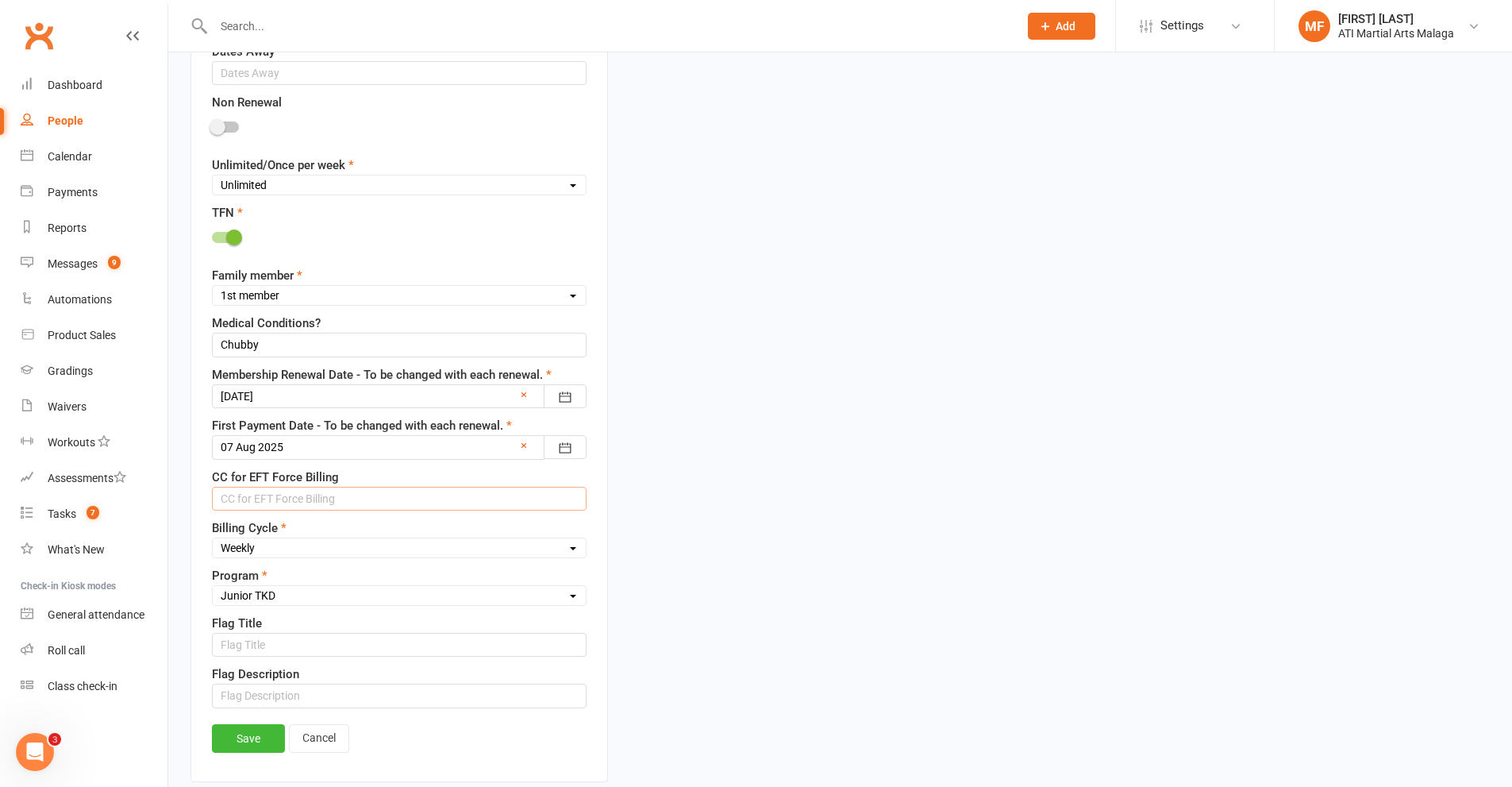 click at bounding box center [399, 499] 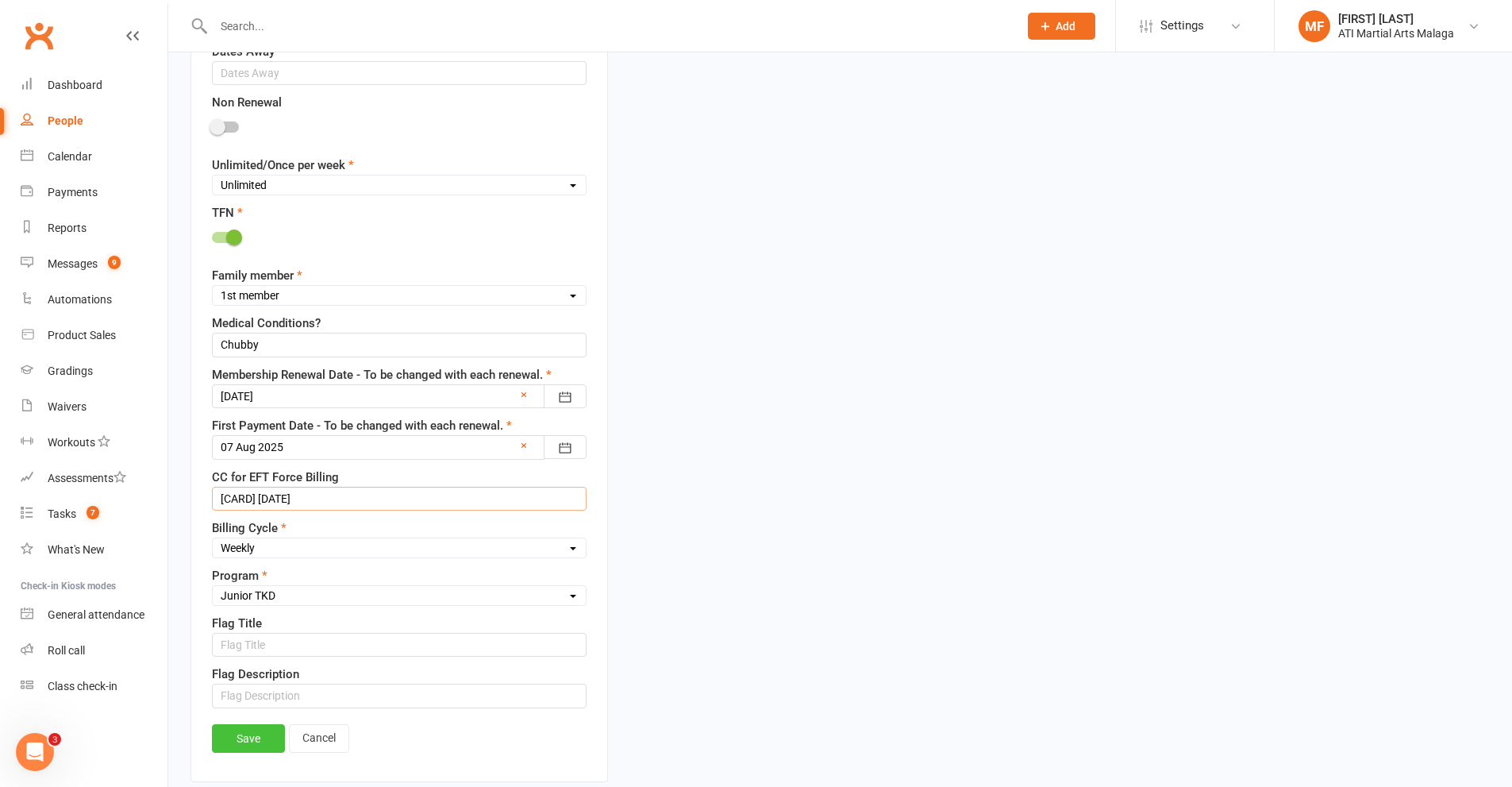 type on "[CARD] [DATE]" 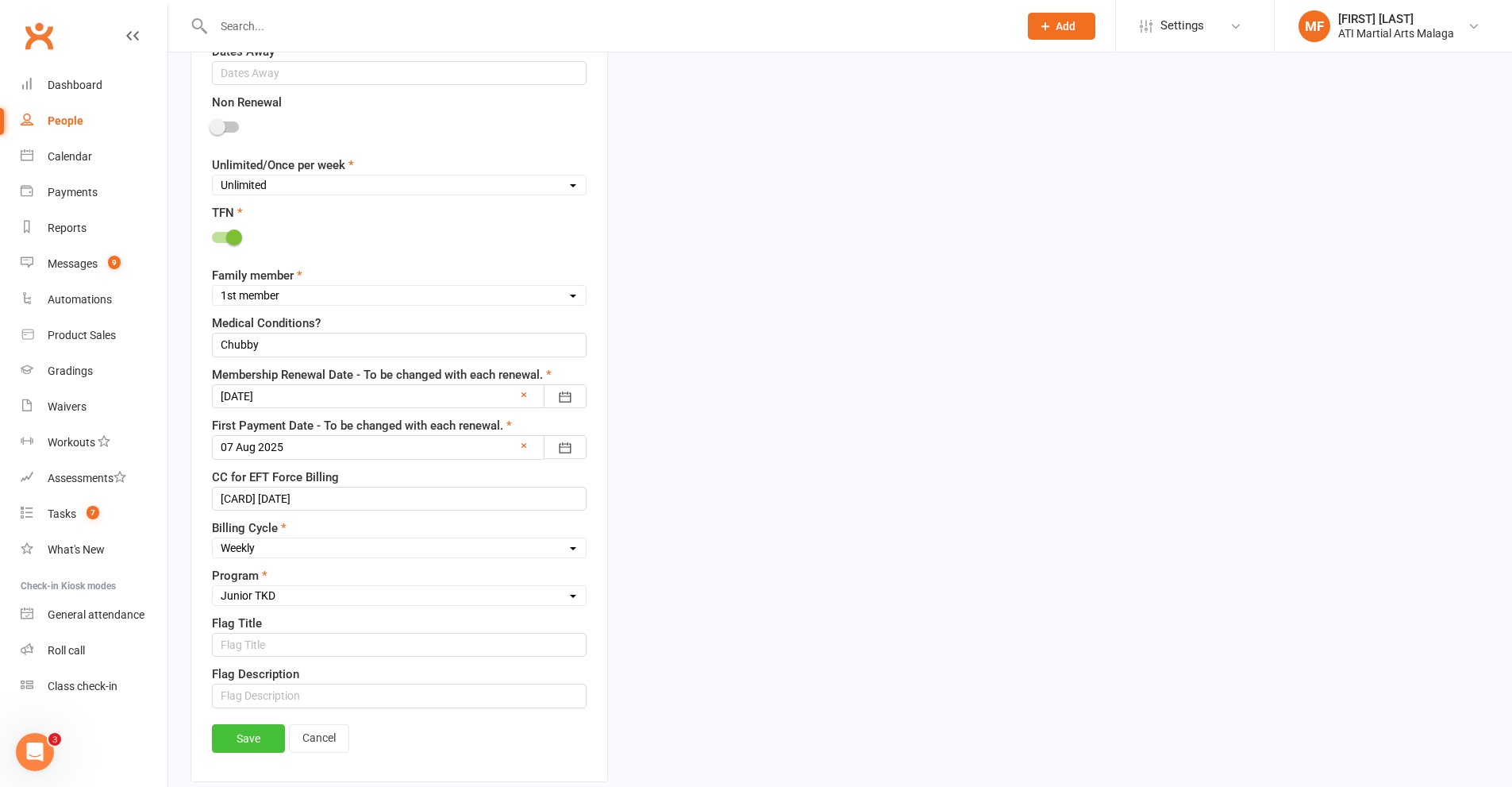 click on "Save" at bounding box center [248, 739] 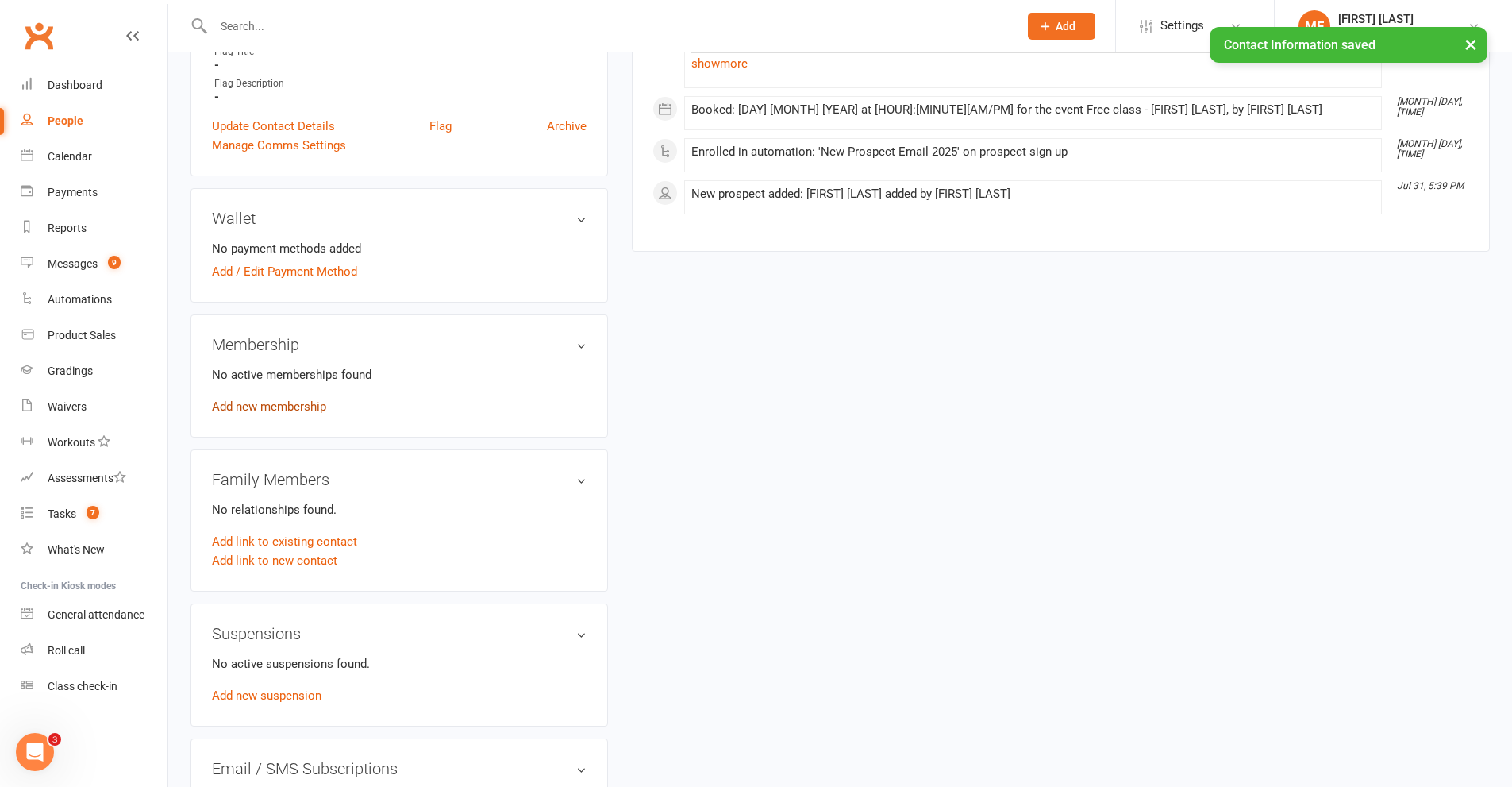 click on "Add new membership" at bounding box center [269, 407] 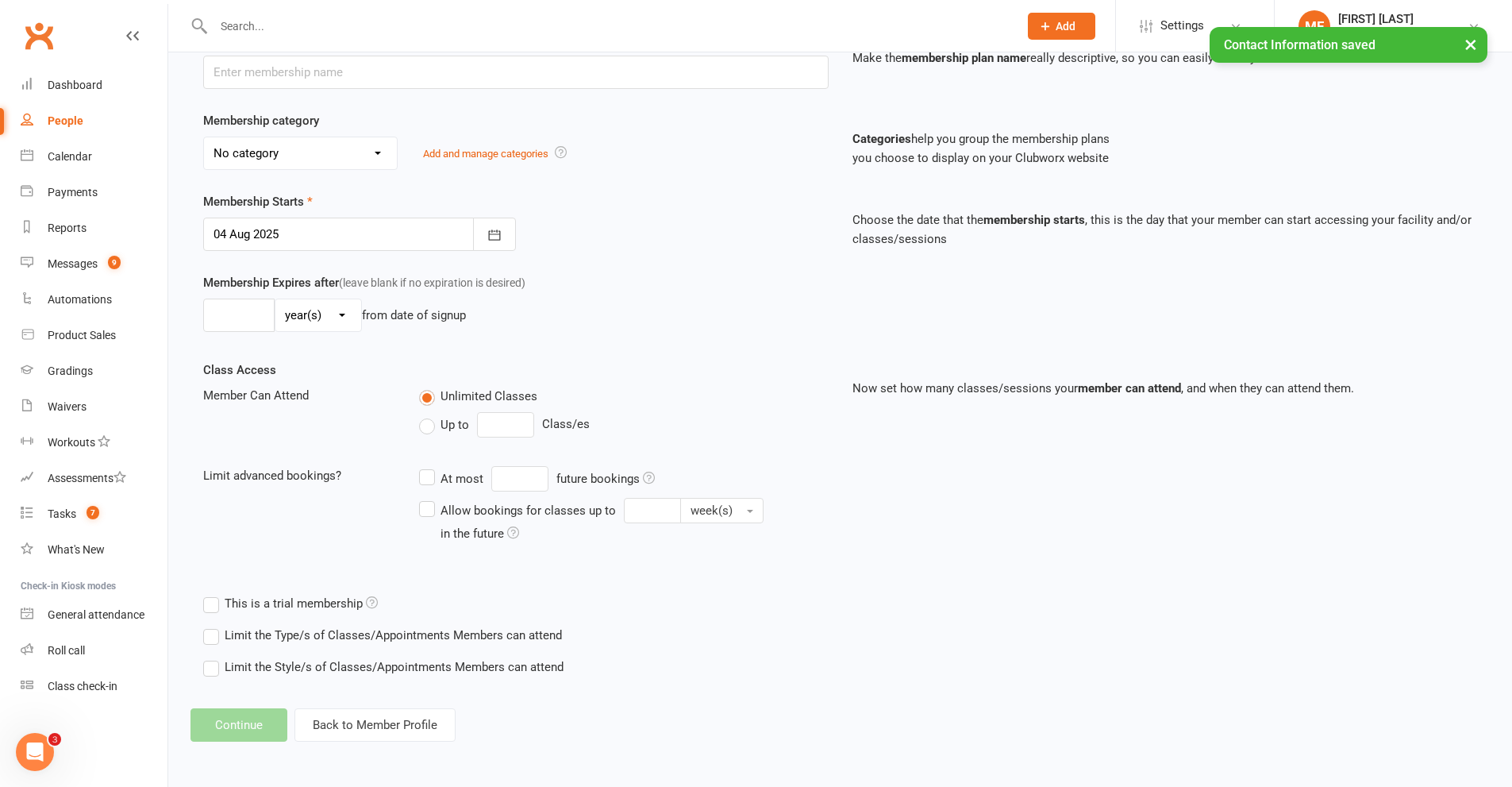 scroll, scrollTop: 0, scrollLeft: 0, axis: both 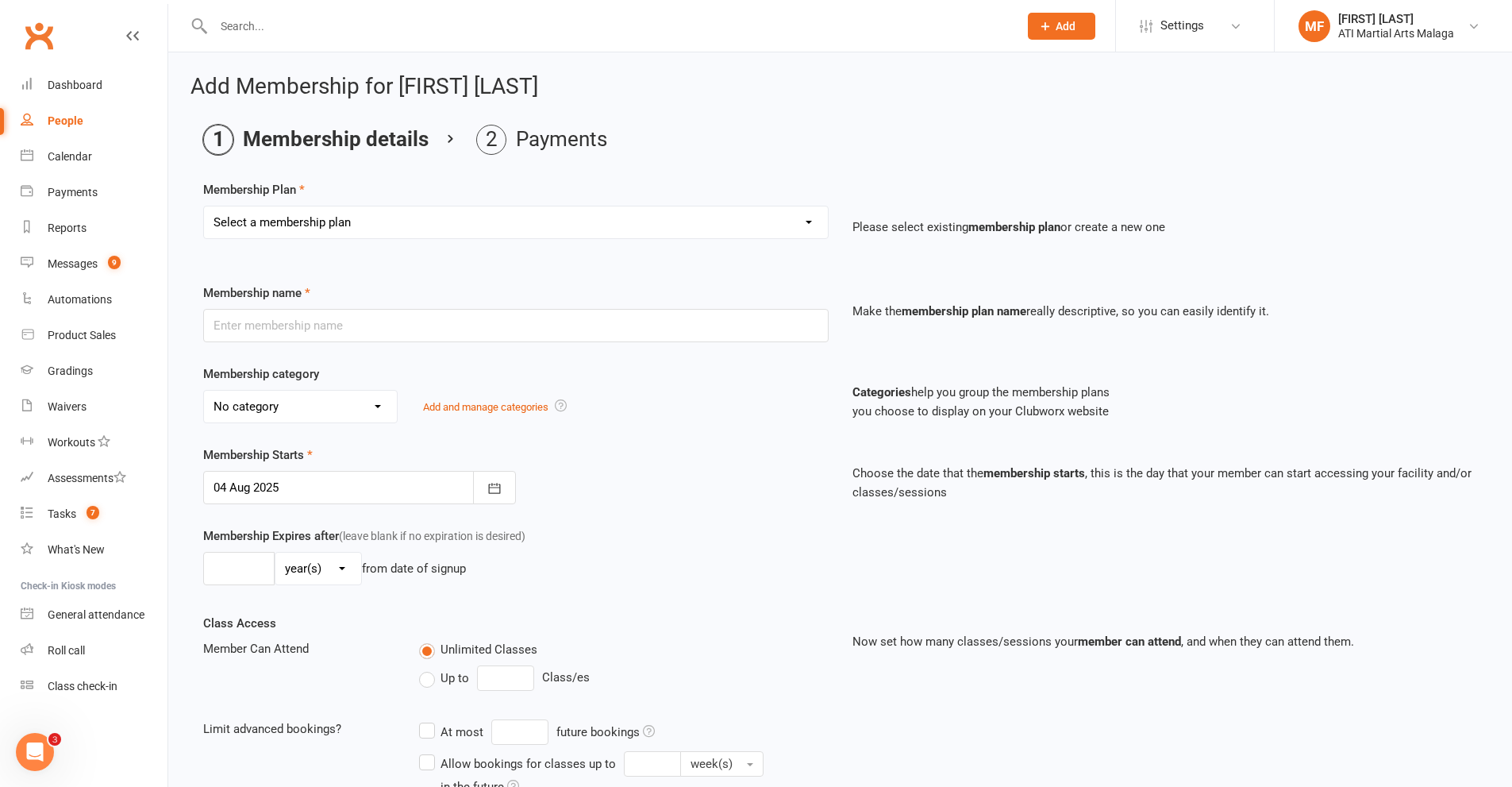 click on "Select a membership plan Create new Membership Plan Little Dragon 12mth Little Dragon 6mth Junior 12mth - Limited 3 days Junior 6mth - Limited 3 days Adult 12mth - Limited 3 days Adult 6mth - Limited 3 days Womens Only 12mth Womens Only 6mth 3 Month Membership Satellite Membership Manning Membership Payment Plan , to Pay off Overdues PRIVATE LESSONS ONLY Cancellation Payment $110.00 Special Needs - 6 months Upfront Special Needs - 12 months Upfront Special Needs - 6 months - monthly Special Needs Boxing  Once per week Boxing Satellites - Rego Payment ACADEMY MEMBERSHIP SENIOR ACADEMY MEMBERSHIP JUNIOR Equipment Payment Special Offer Membership LBE Once per week ATI-MA LIVE MEMBERSHIP TimeHold Special Needs - 3 months Scholarship membership CASUAL MEMBERSHIP Junior 12mth - Once per week Satellite Grading Payment Transfer from another Club Little Dragons - 3 months Special Needs Membership with Receipt Rego Payment Junior 3mth WT Sports Only Little Dragons 3 Months 1 Month FREE PRIZE Promo Hamersley Membership" at bounding box center [516, 222] 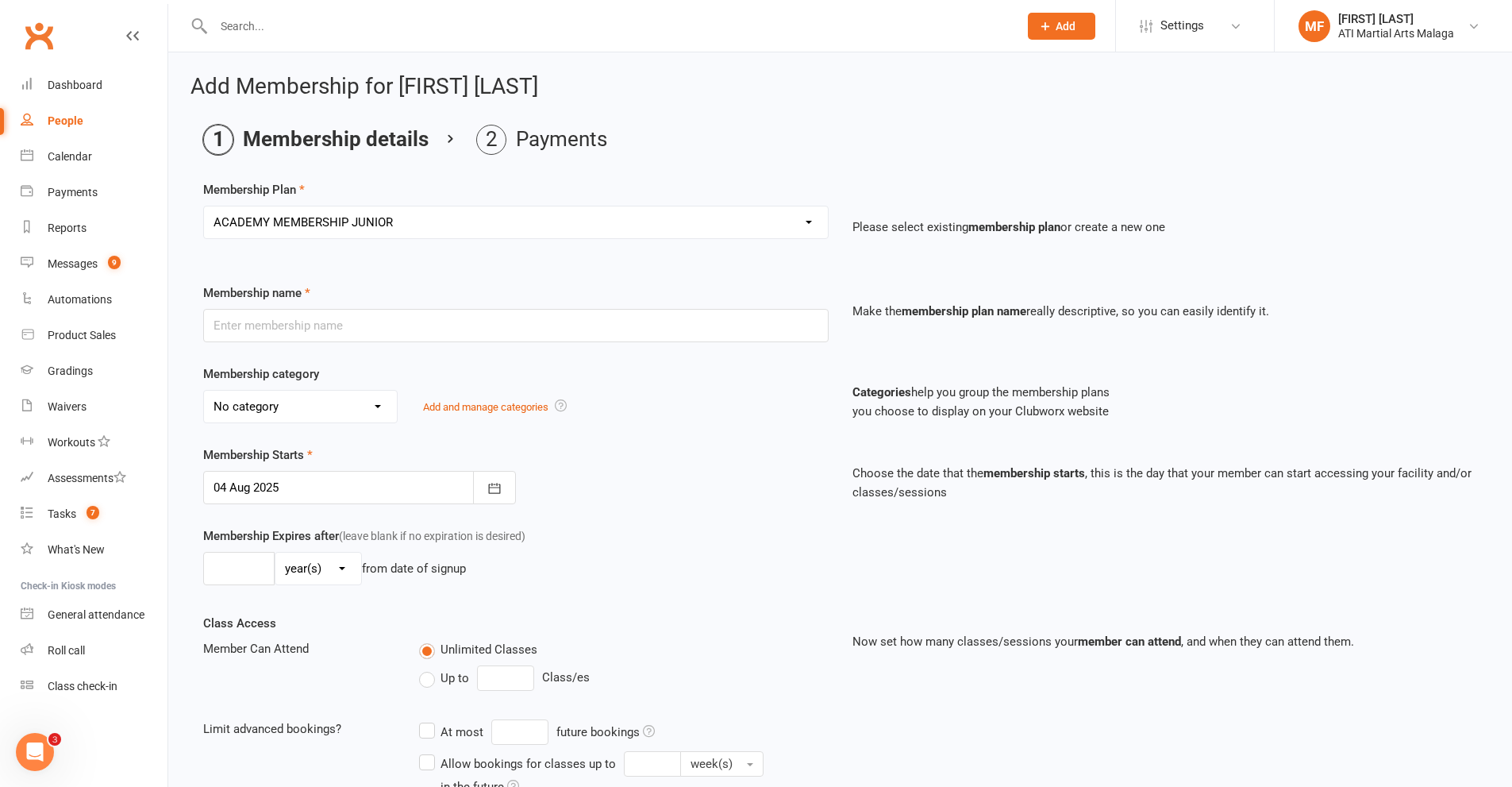 click on "Select a membership plan Create new Membership Plan Little Dragon 12mth Little Dragon 6mth Junior 12mth - Limited 3 days Junior 6mth - Limited 3 days Adult 12mth - Limited 3 days Adult 6mth - Limited 3 days Womens Only 12mth Womens Only 6mth 3 Month Membership Satellite Membership Manning Membership Payment Plan , to Pay off Overdues PRIVATE LESSONS ONLY Cancellation Payment $110.00 Special Needs - 6 months Upfront Special Needs - 12 months Upfront Special Needs - 6 months - monthly Special Needs Boxing  Once per week Boxing Satellites - Rego Payment ACADEMY MEMBERSHIP SENIOR ACADEMY MEMBERSHIP JUNIOR Equipment Payment Special Offer Membership LBE Once per week ATI-MA LIVE MEMBERSHIP TimeHold Special Needs - 3 months Scholarship membership CASUAL MEMBERSHIP Junior 12mth - Once per week Satellite Grading Payment Transfer from another Club Little Dragons - 3 months Special Needs Membership with Receipt Rego Payment Junior 3mth WT Sports Only Little Dragons 3 Months 1 Month FREE PRIZE Promo Hamersley Membership" at bounding box center [516, 222] 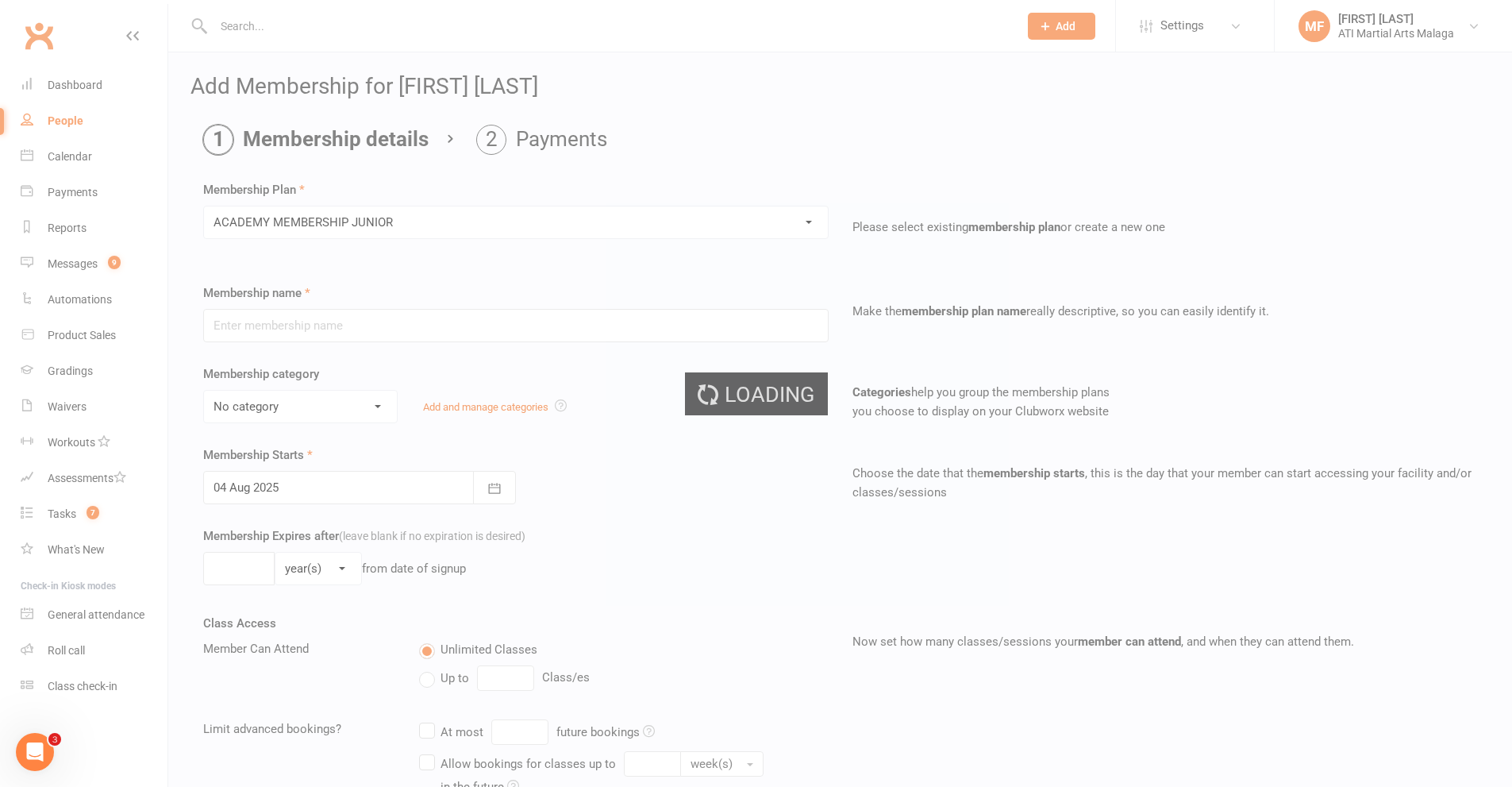 type on "ACADEMY MEMBERSHIP JUNIOR" 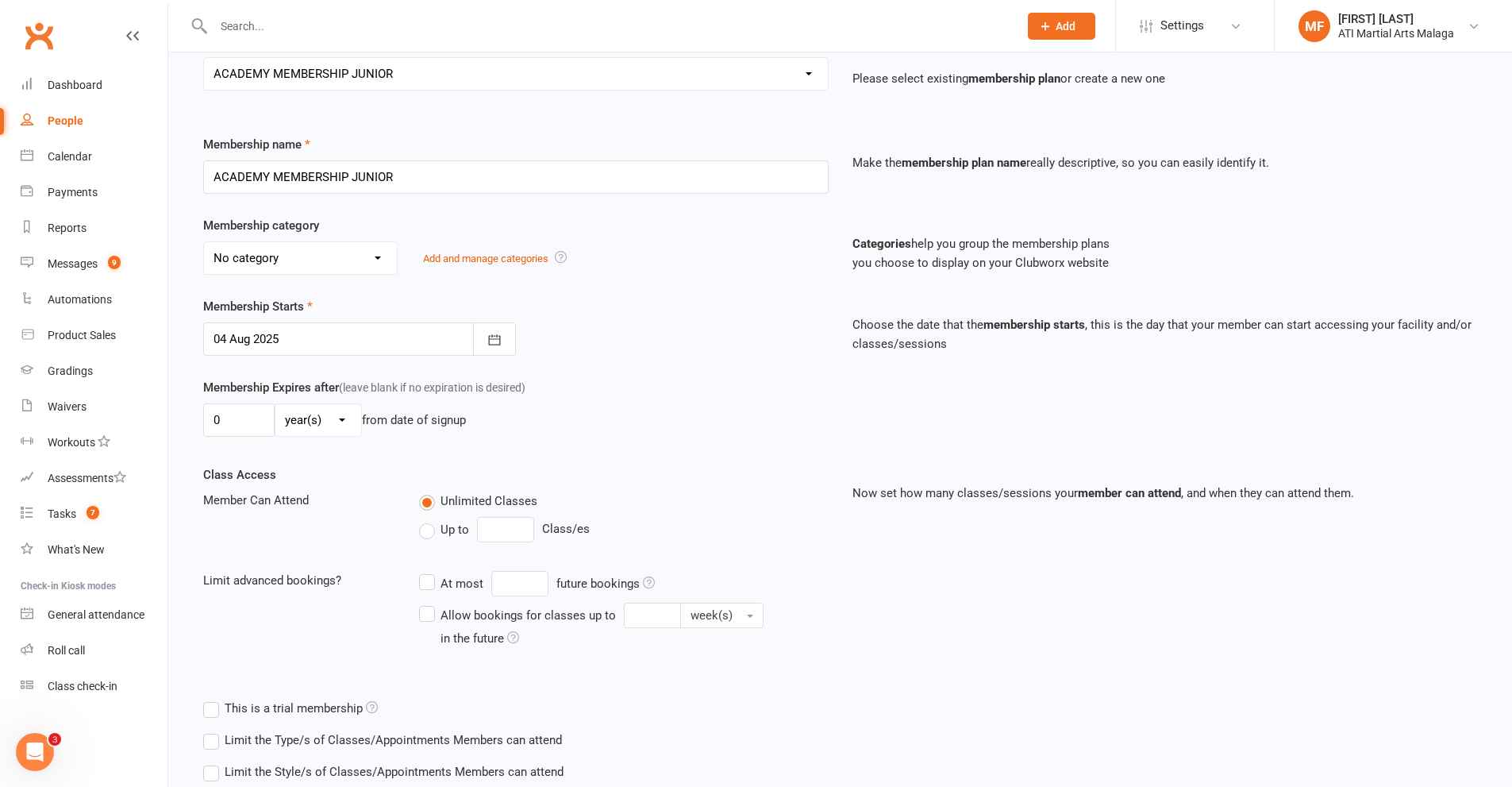 scroll, scrollTop: 253, scrollLeft: 0, axis: vertical 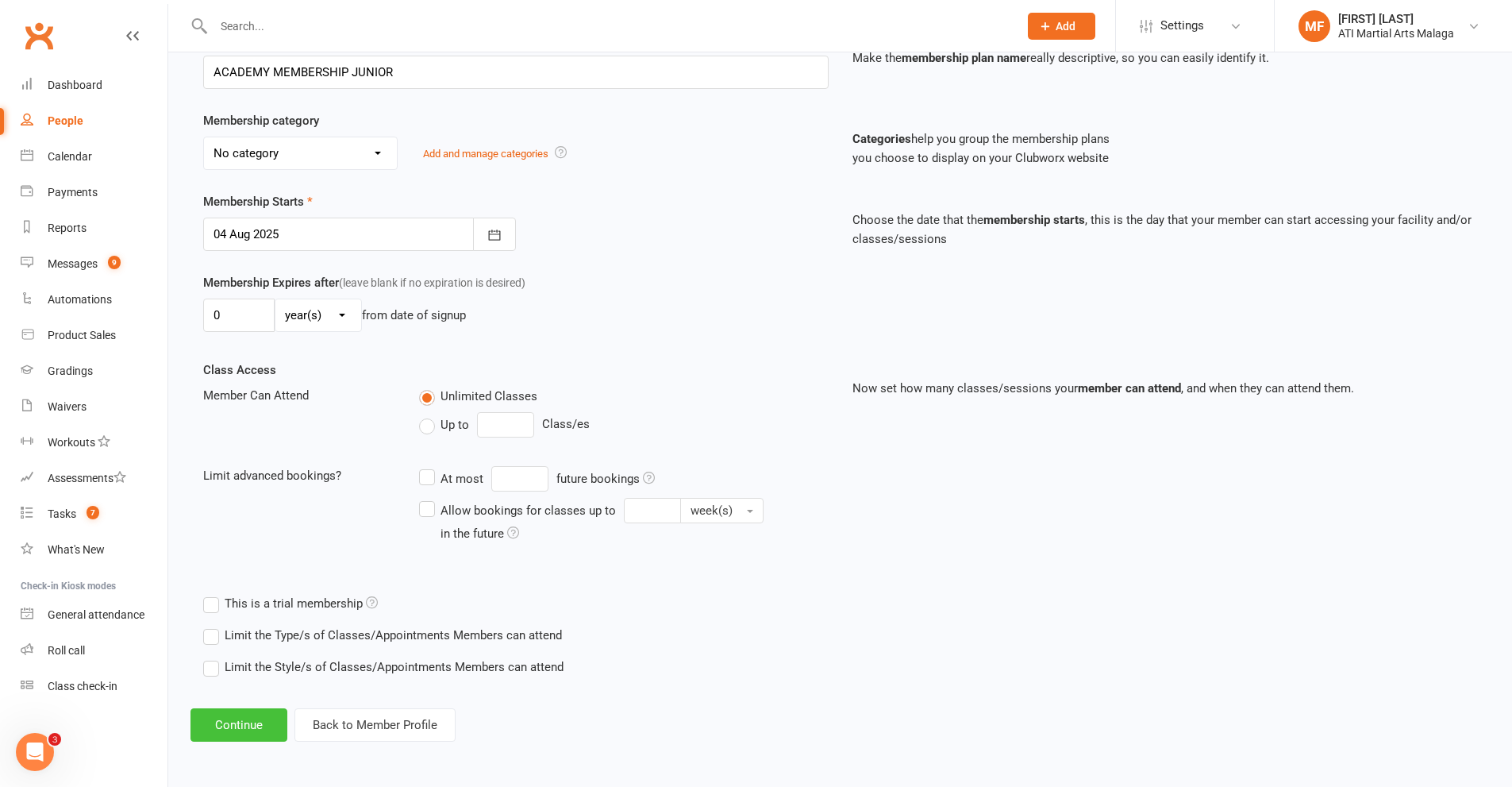 click on "Continue" at bounding box center [239, 725] 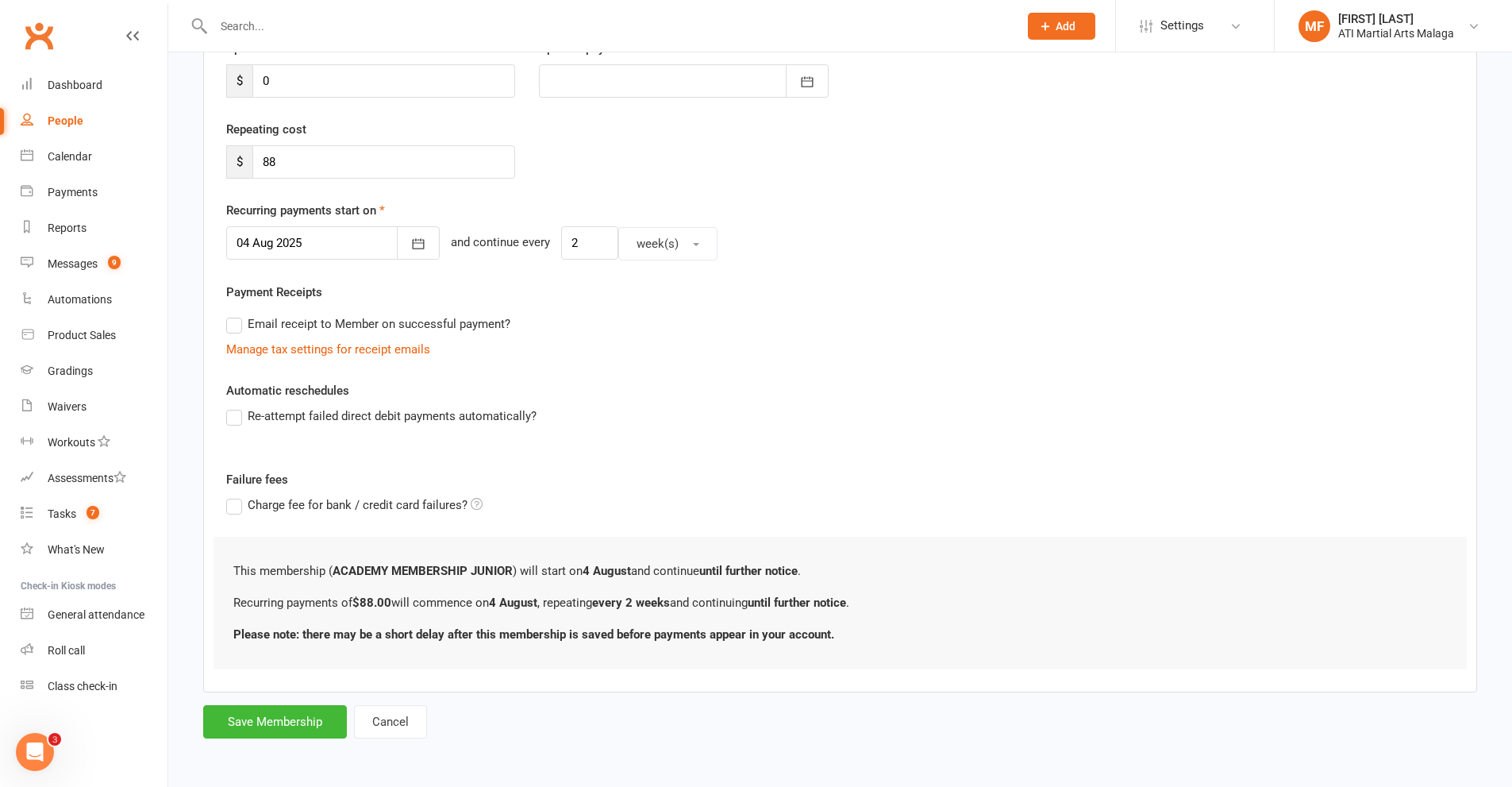 scroll, scrollTop: 0, scrollLeft: 0, axis: both 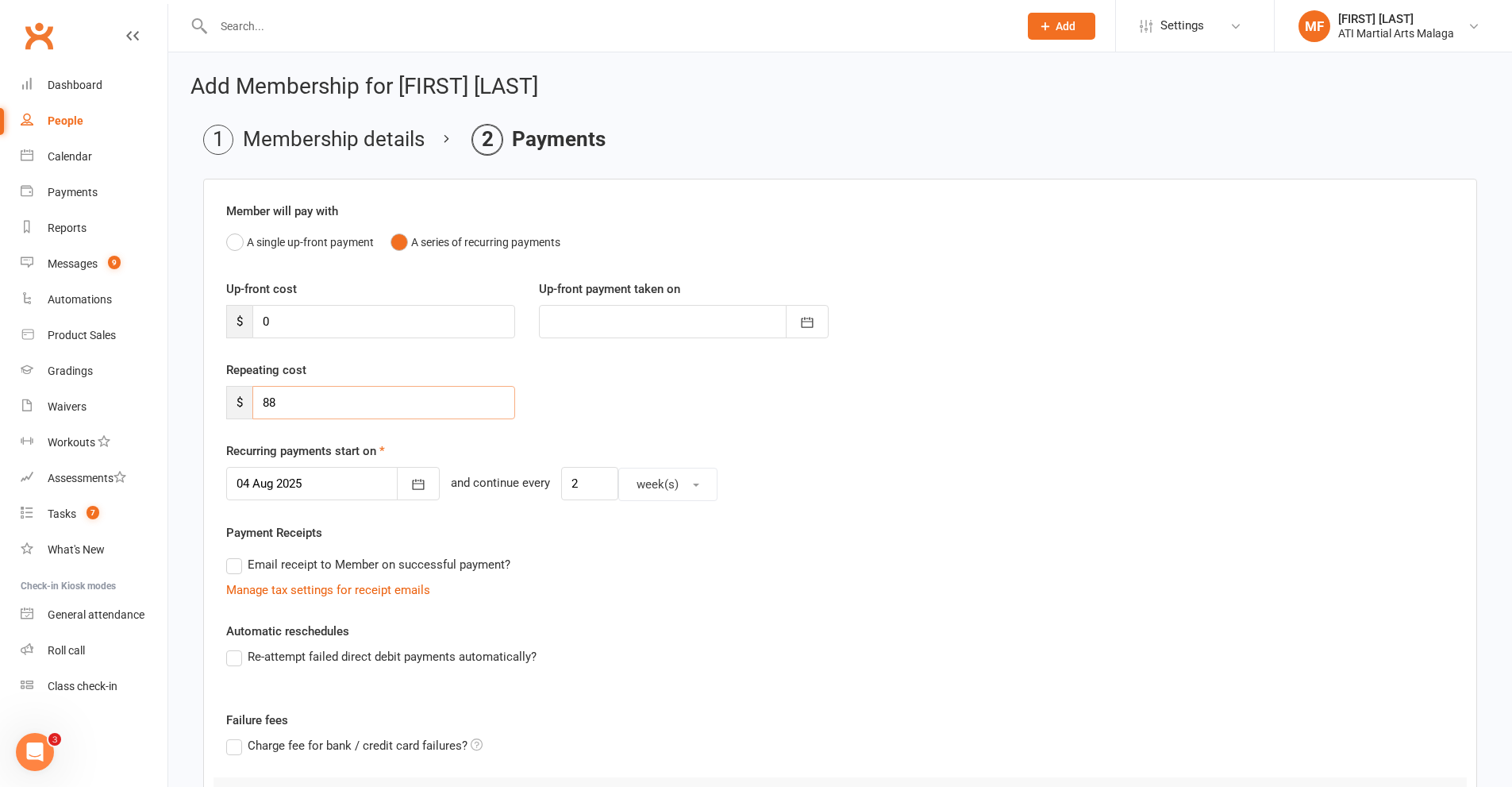 drag, startPoint x: 292, startPoint y: 407, endPoint x: 252, endPoint y: 401, distance: 40.4475 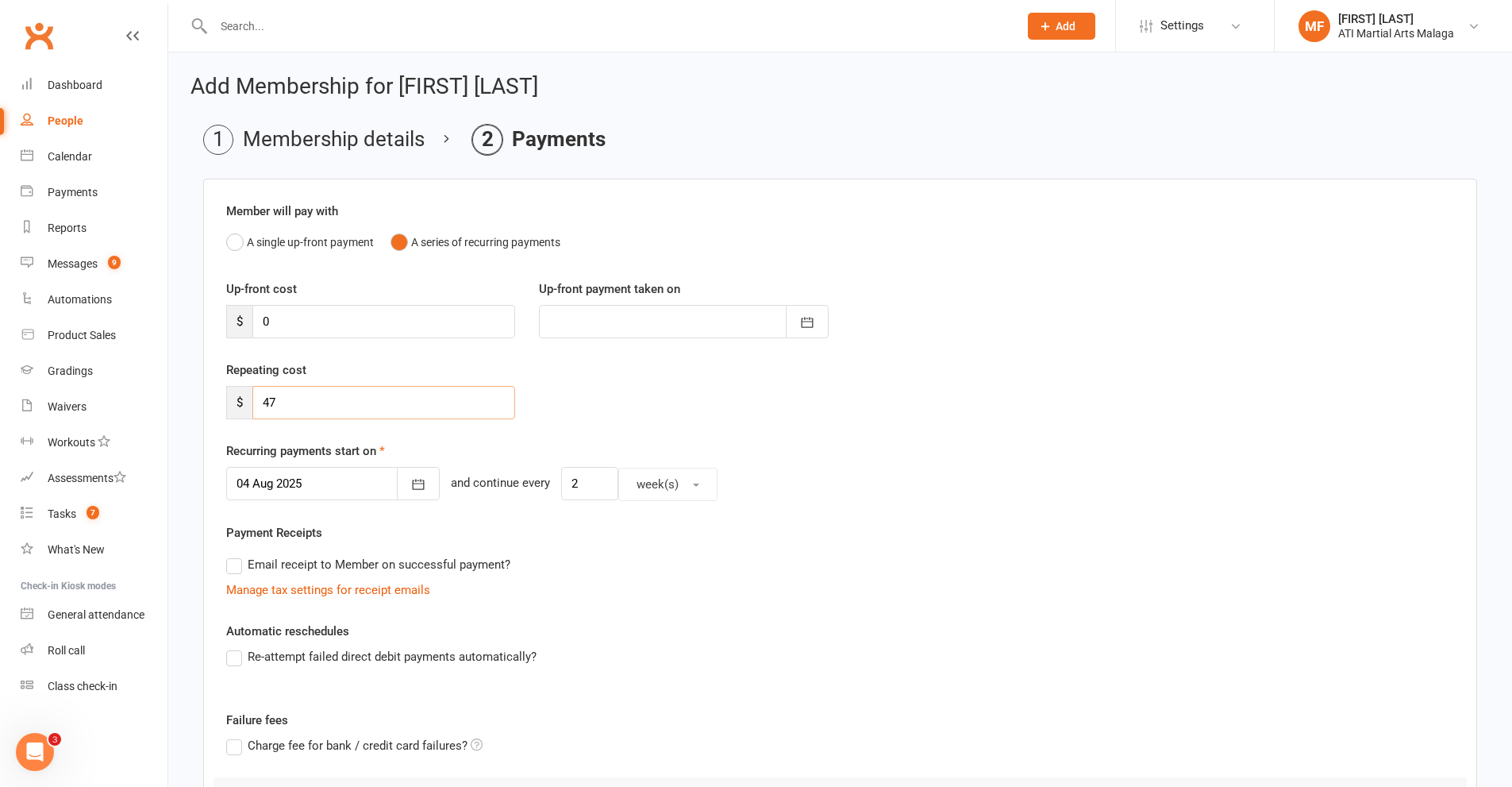type on "47" 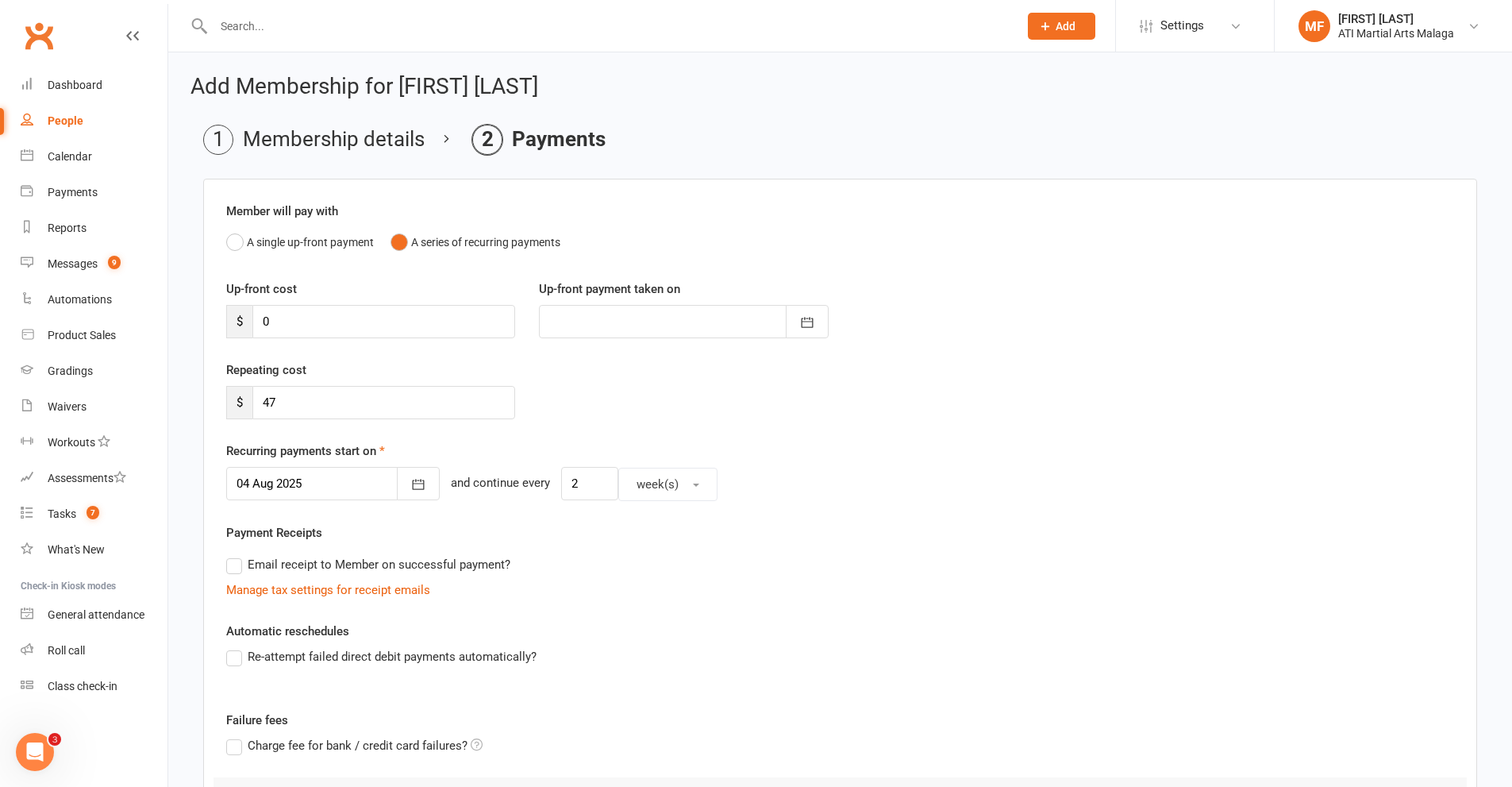 click at bounding box center (333, 484) 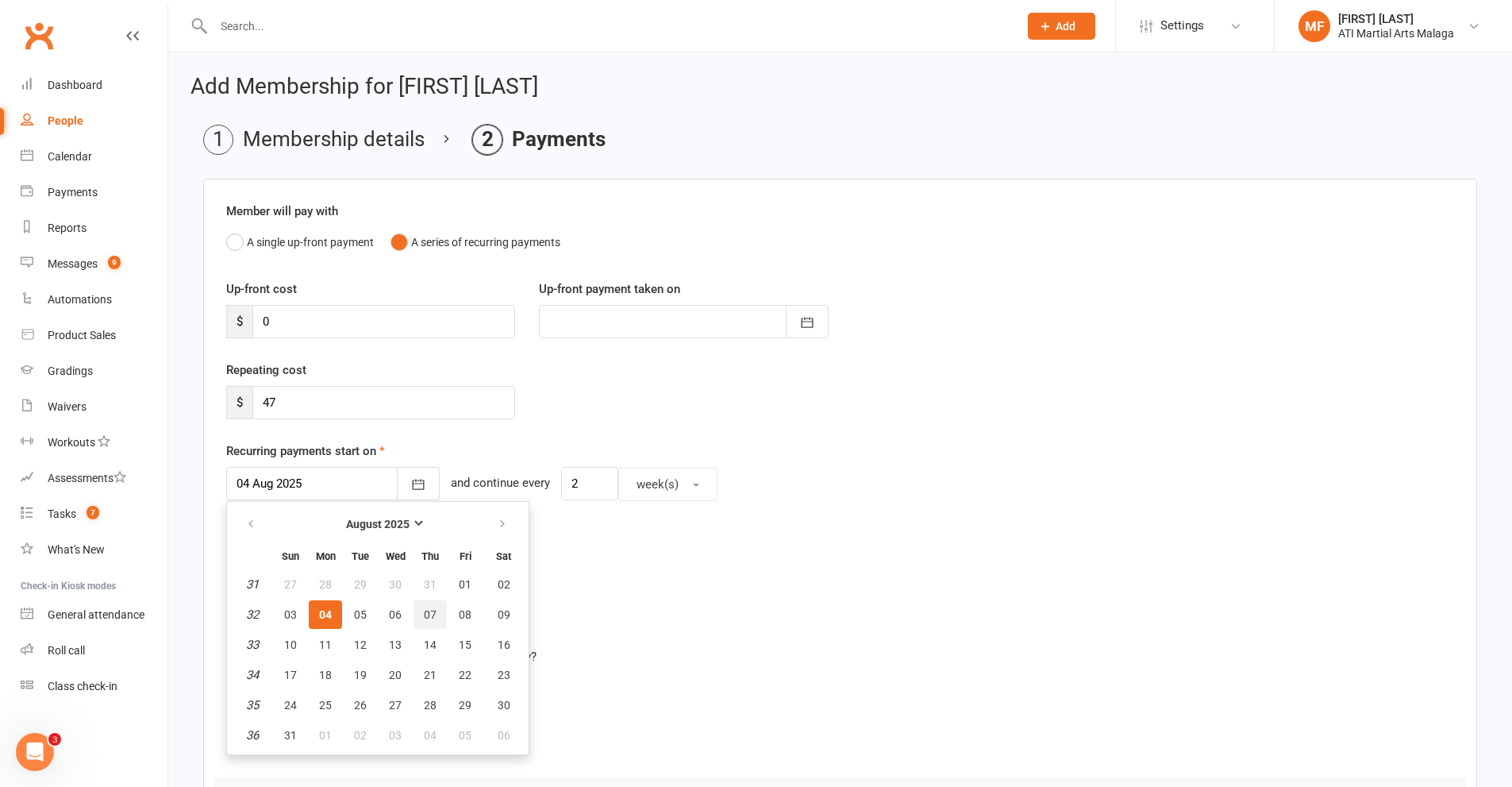 click on "07" at bounding box center [430, 615] 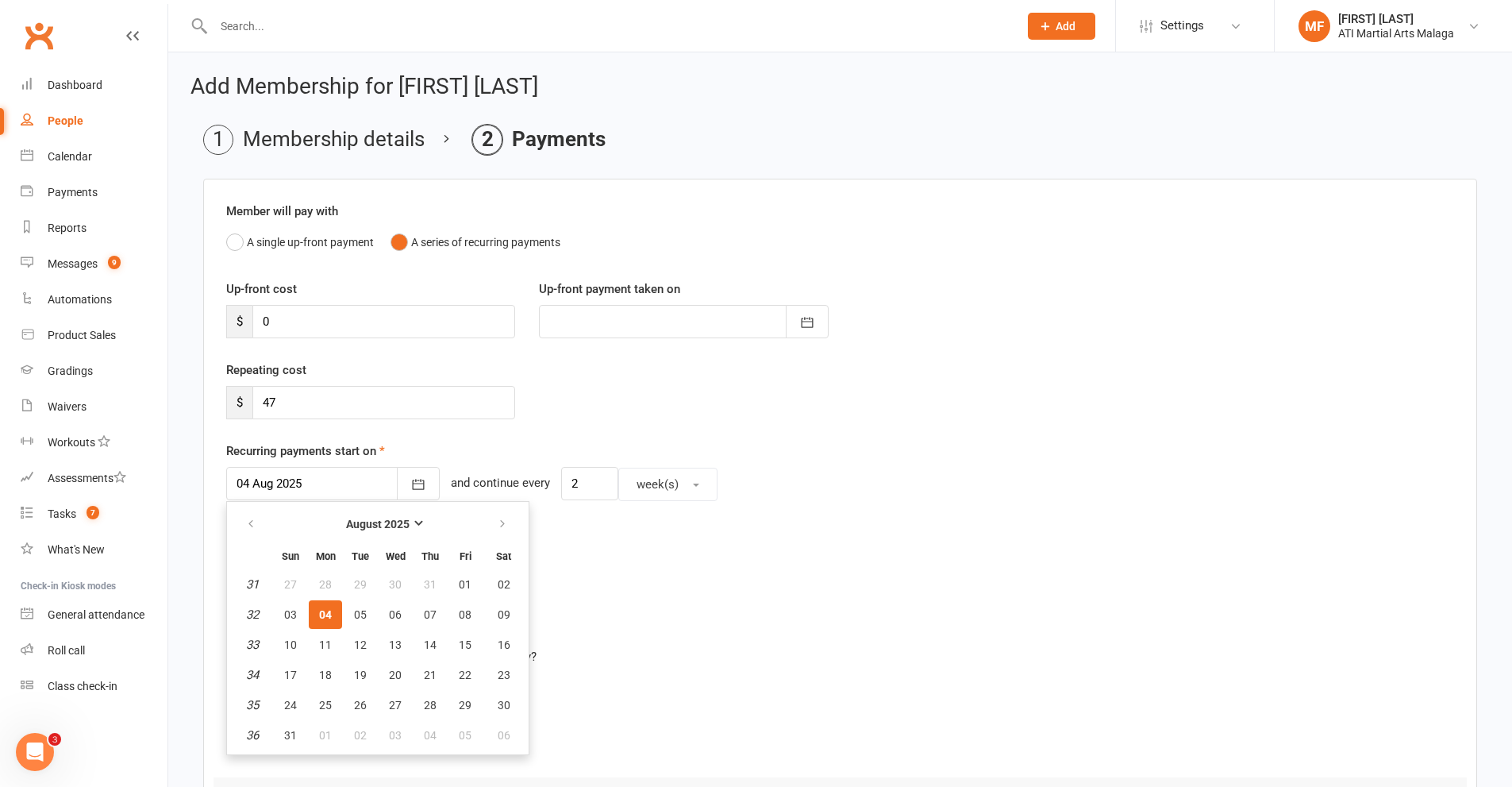 type on "07 Aug 2025" 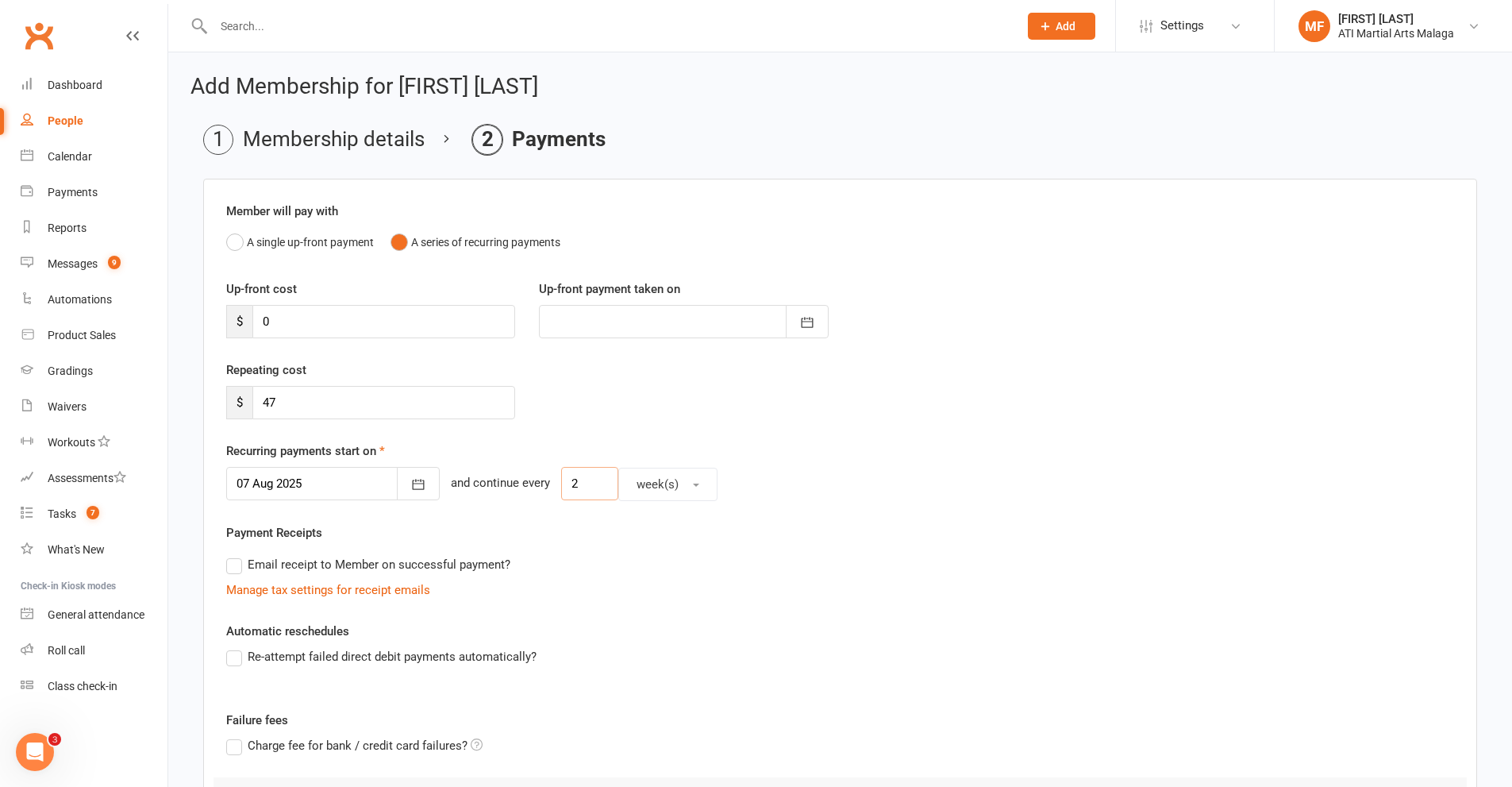 drag, startPoint x: 529, startPoint y: 488, endPoint x: 491, endPoint y: 480, distance: 38.832976 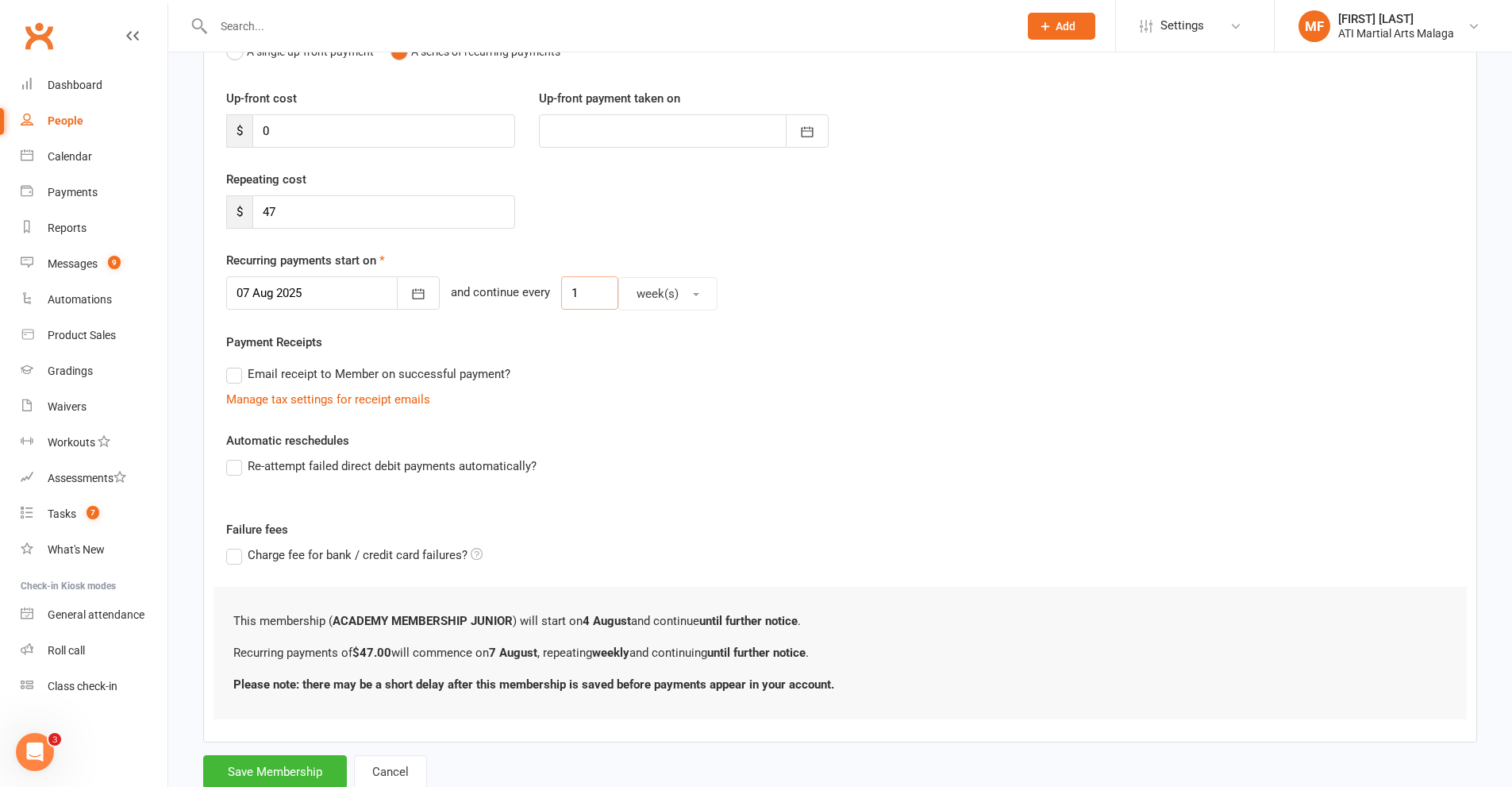 scroll, scrollTop: 241, scrollLeft: 0, axis: vertical 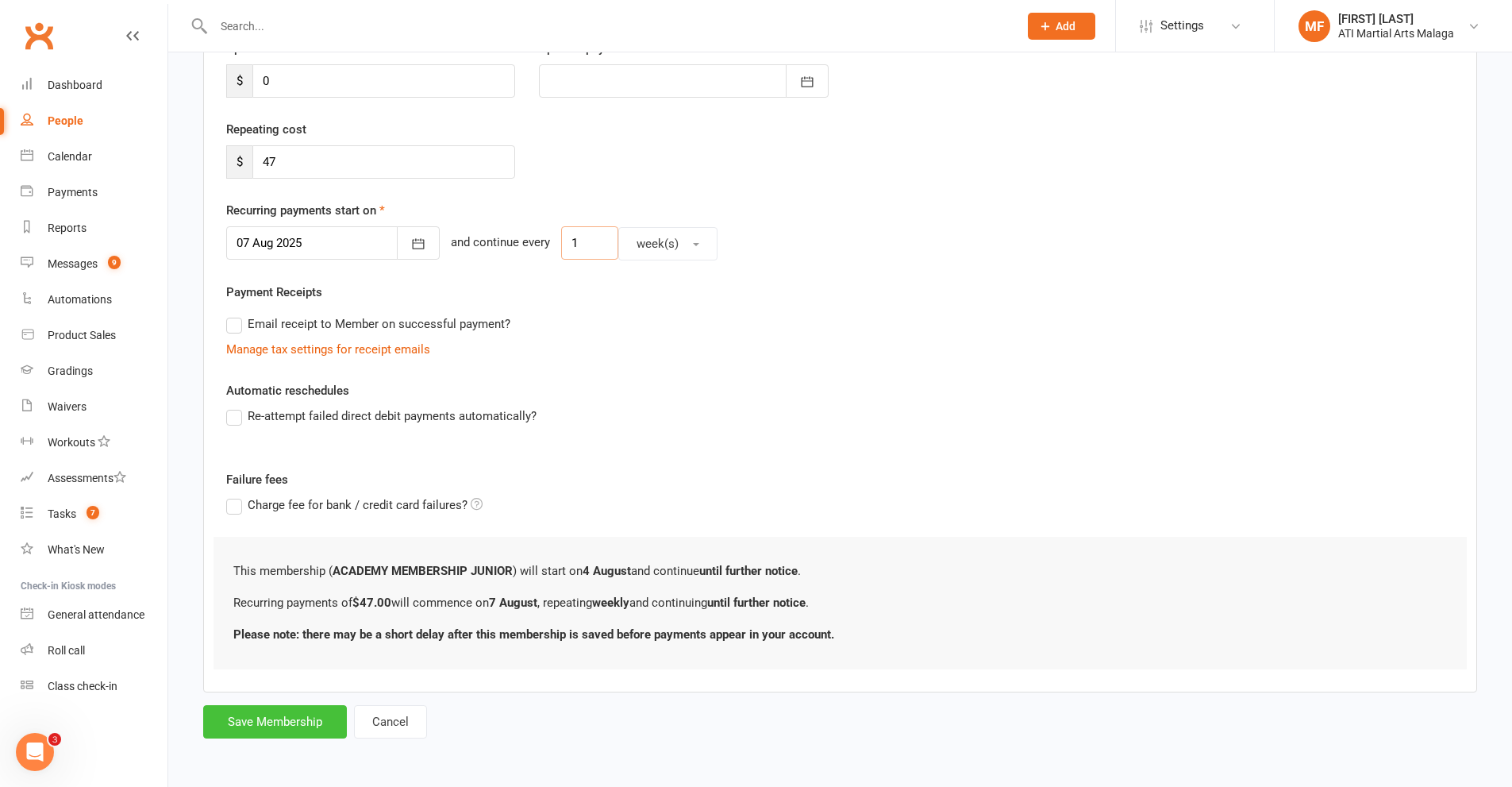type on "1" 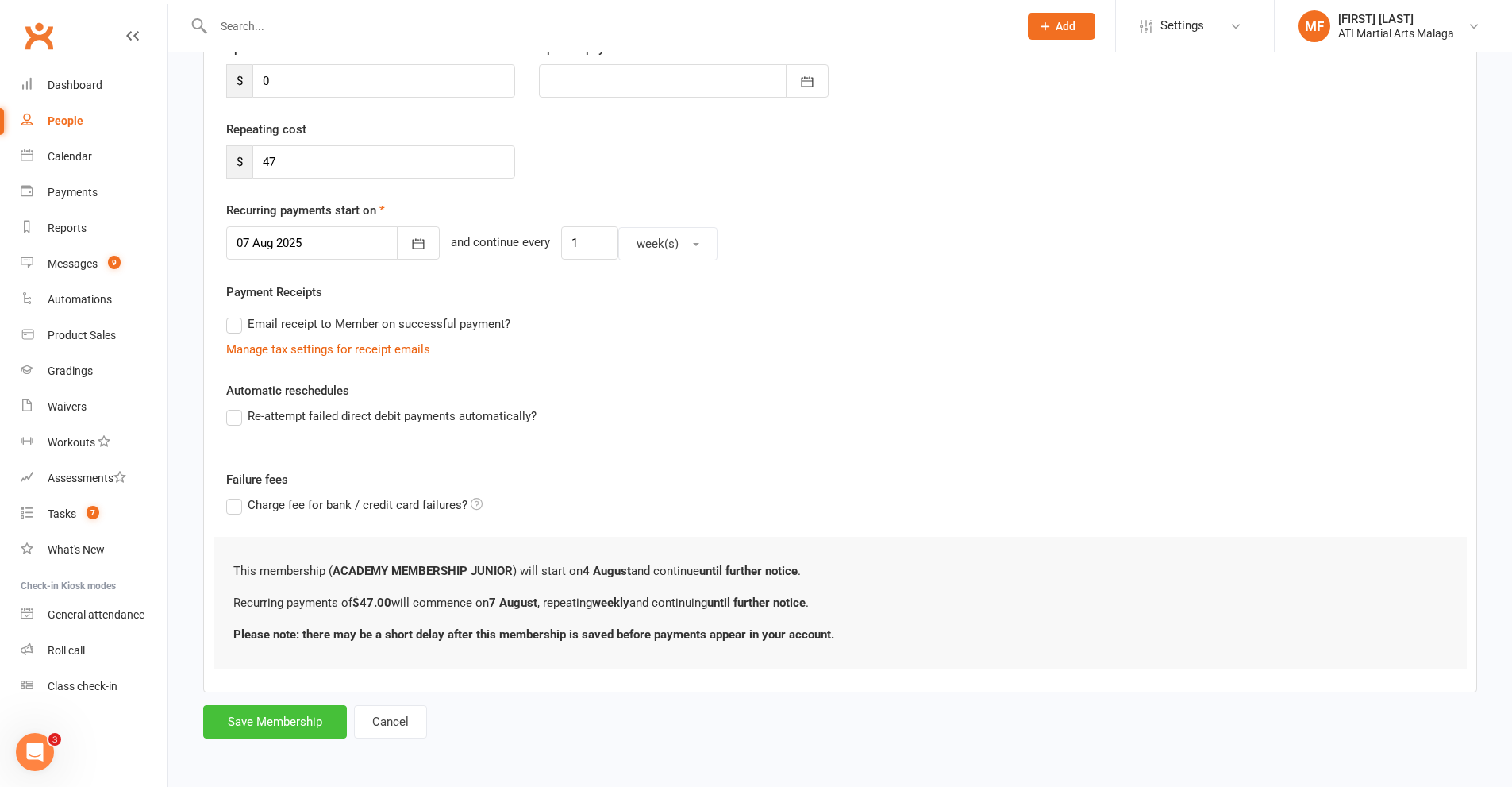 click on "Save Membership" at bounding box center [275, 722] 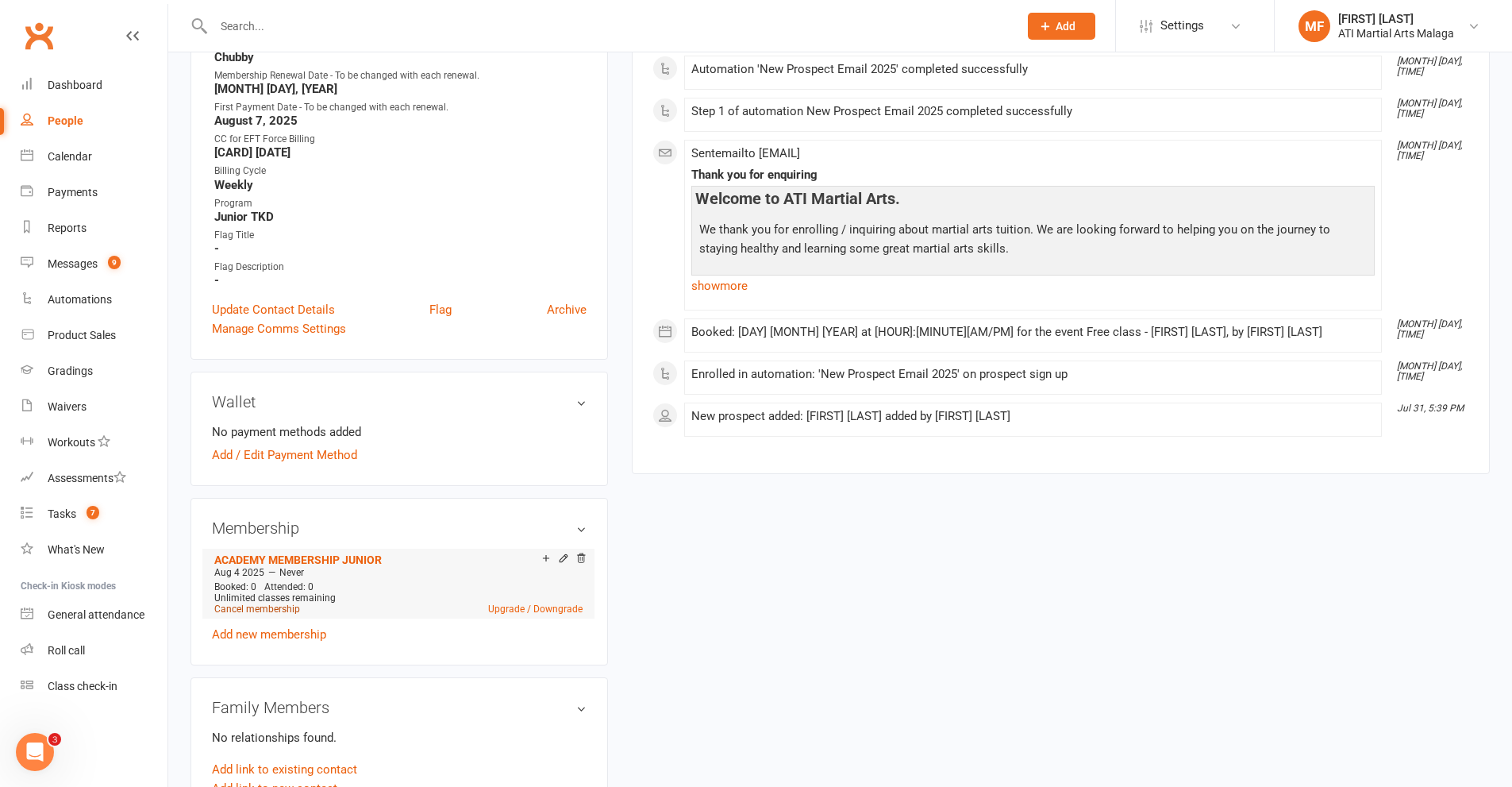 scroll, scrollTop: 874, scrollLeft: 0, axis: vertical 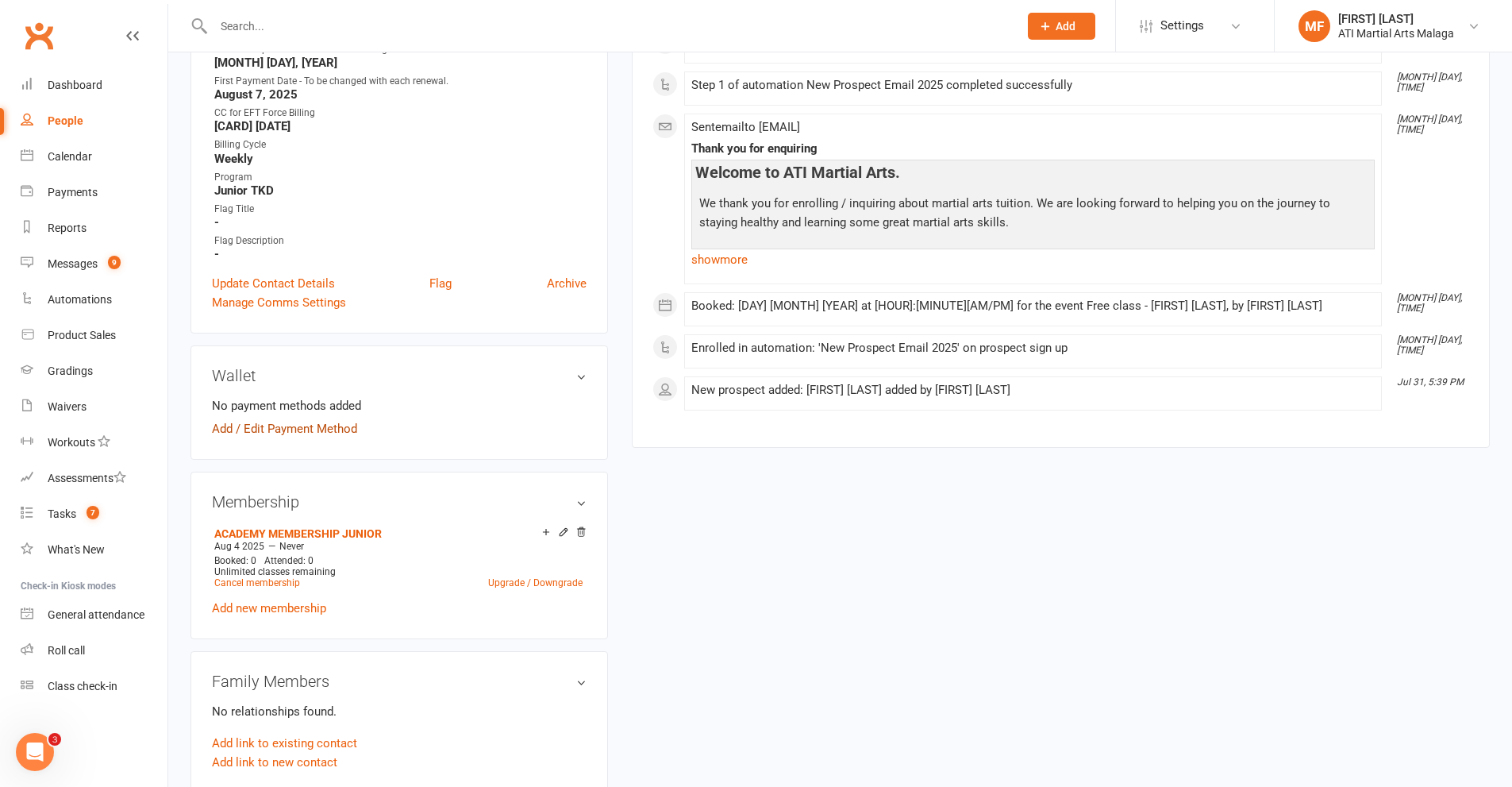 click on "Add / Edit Payment Method" at bounding box center [284, 429] 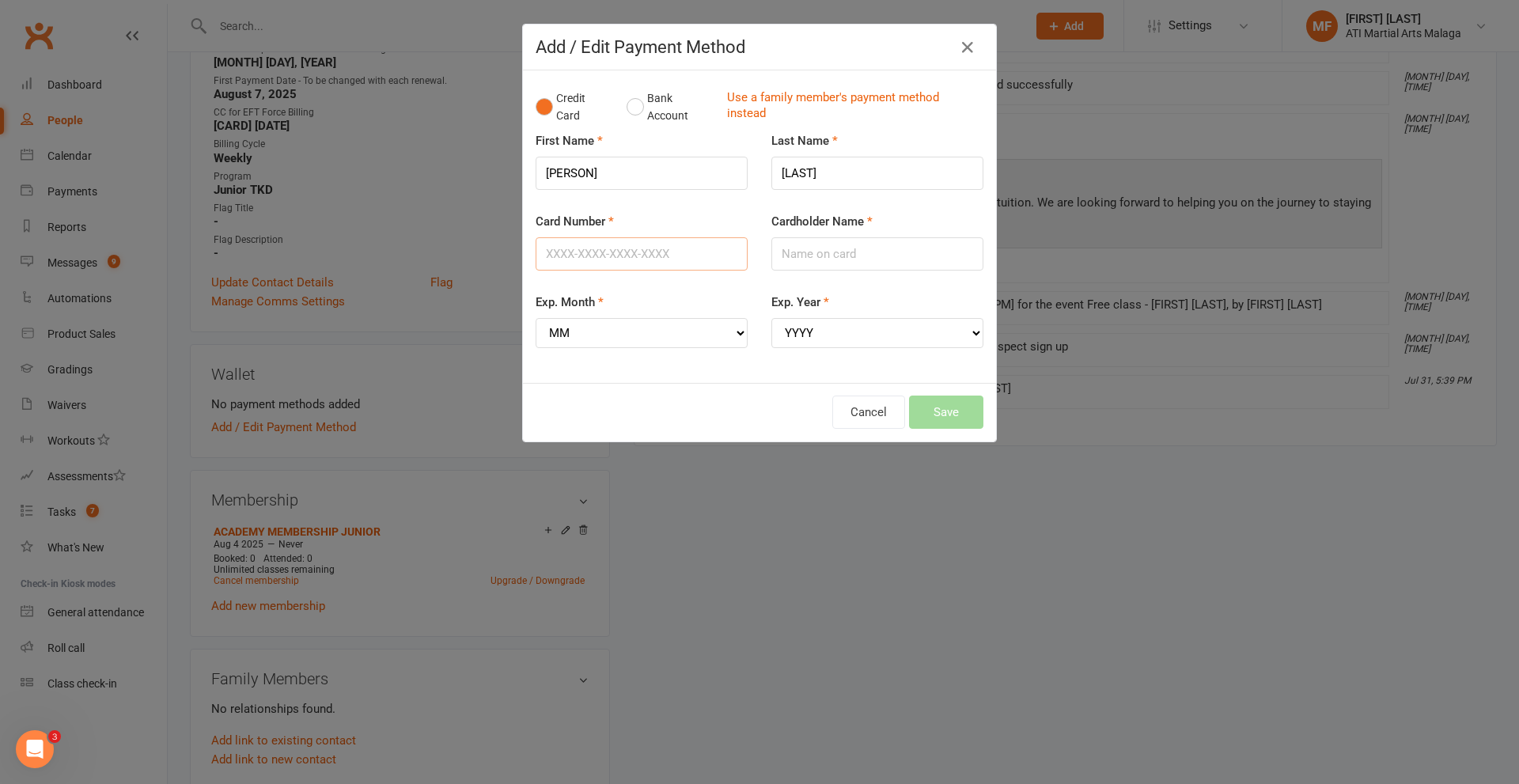 click on "Card Number" at bounding box center [642, 254] 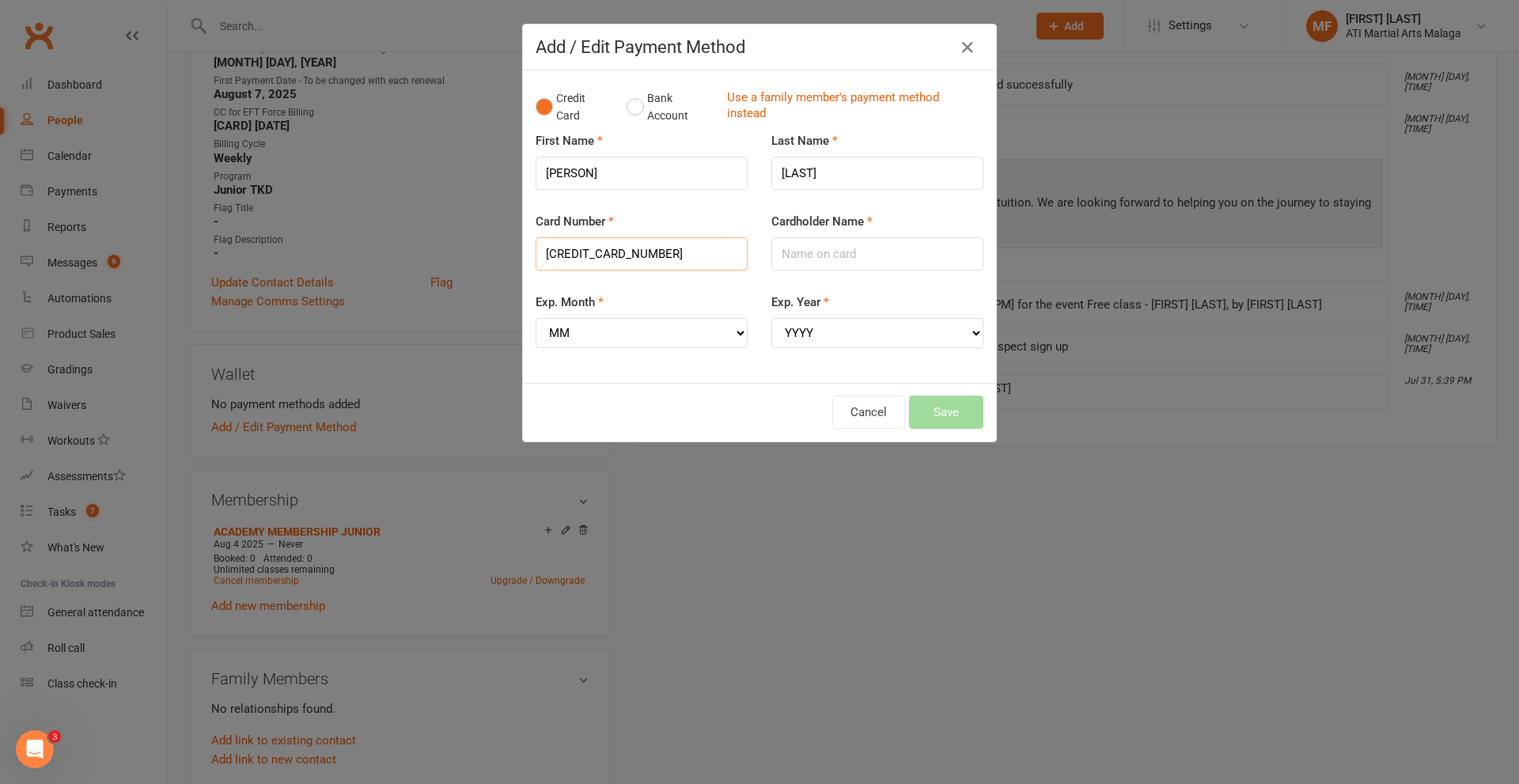 type on "[CREDIT_CARD_NUMBER]" 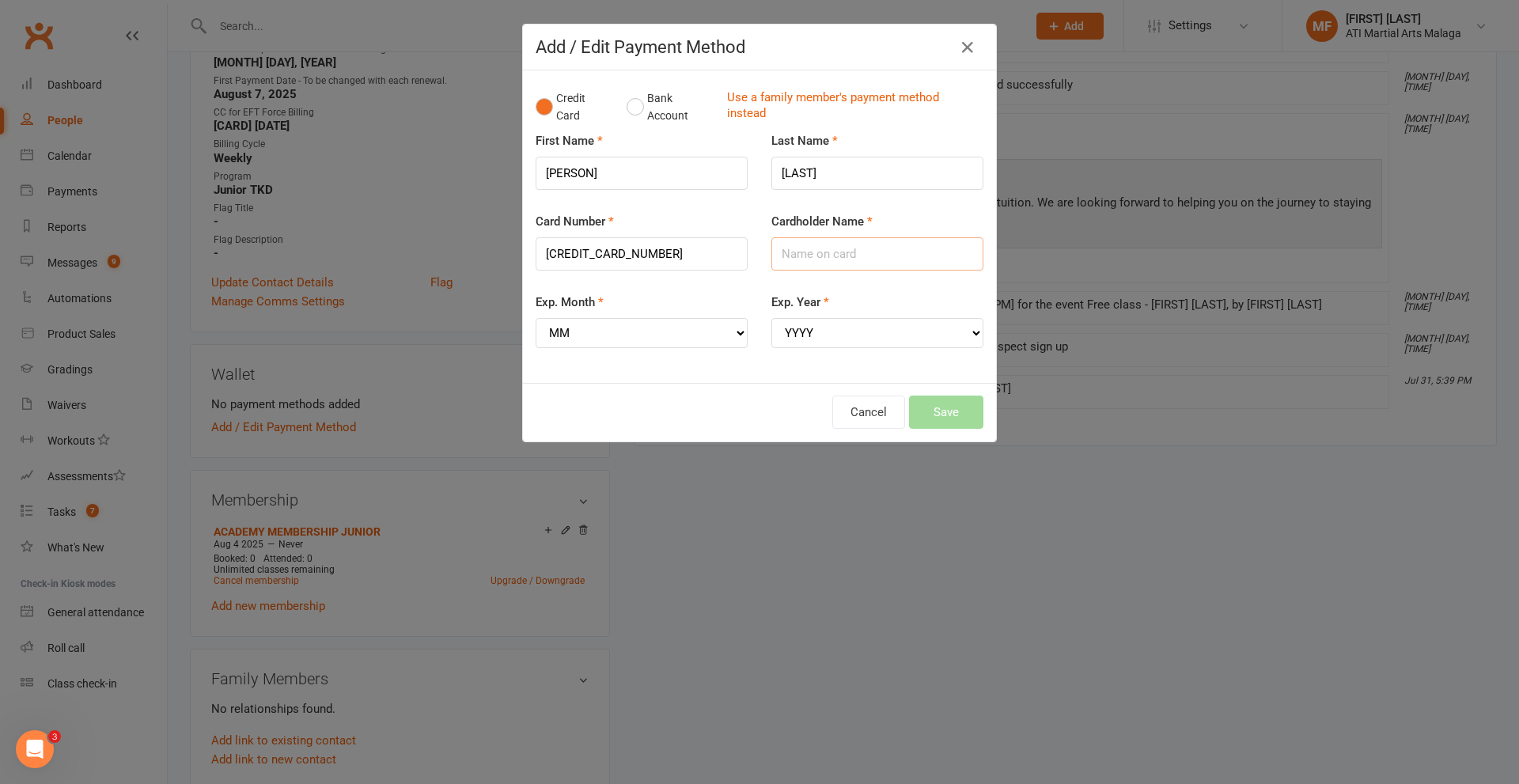 click on "Cardholder Name" at bounding box center (877, 254) 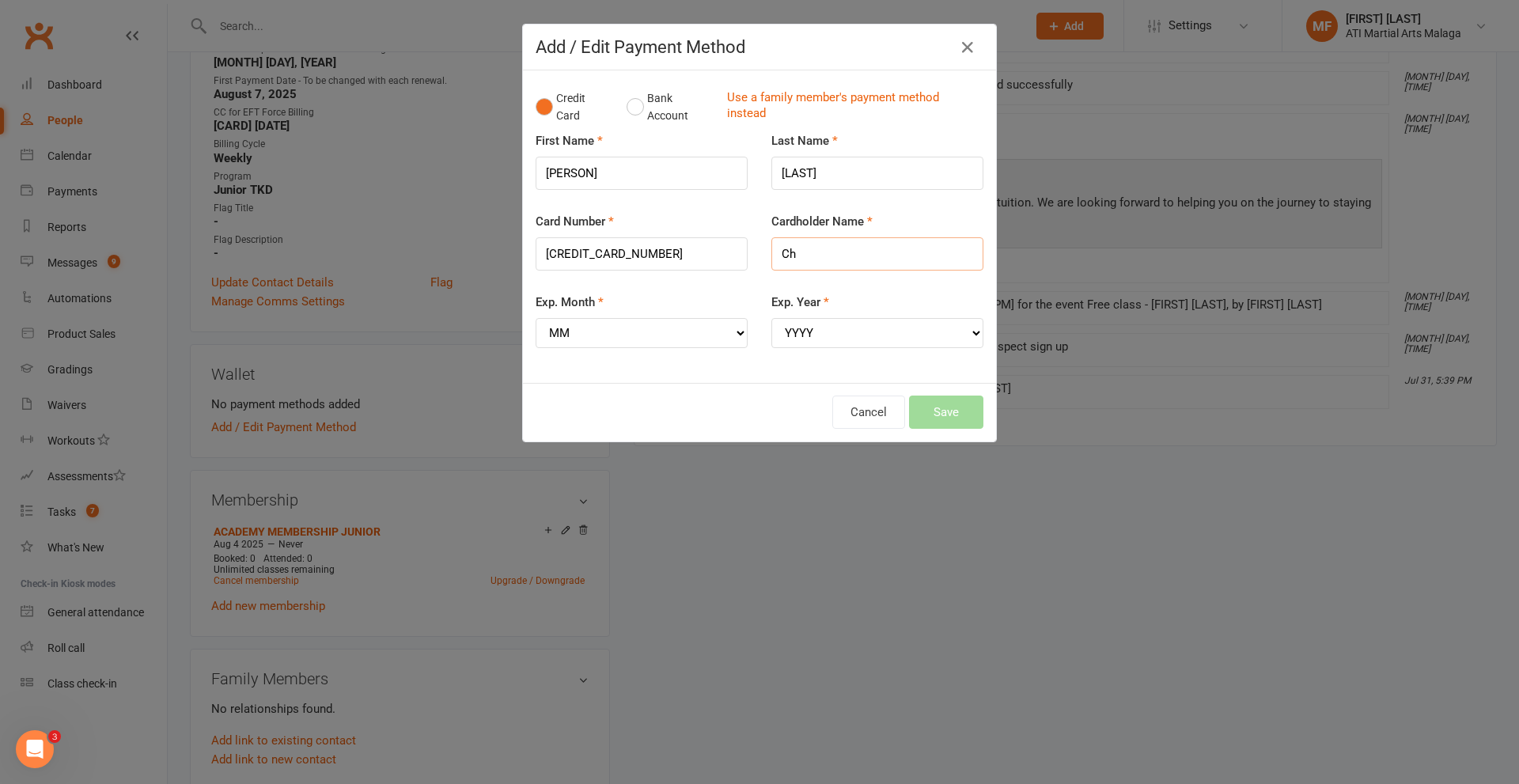 type on "C" 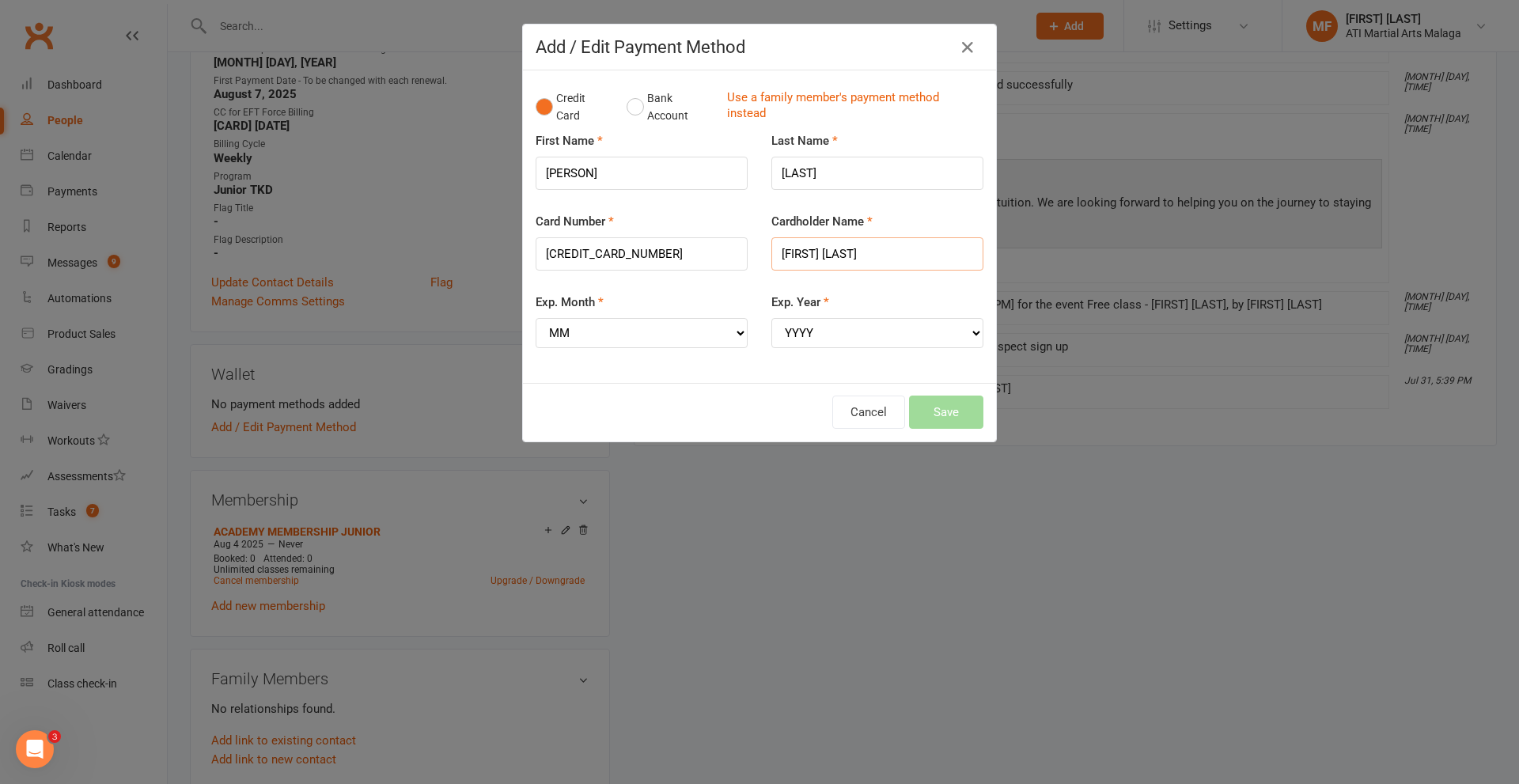 type on "[FIRST] [LAST]" 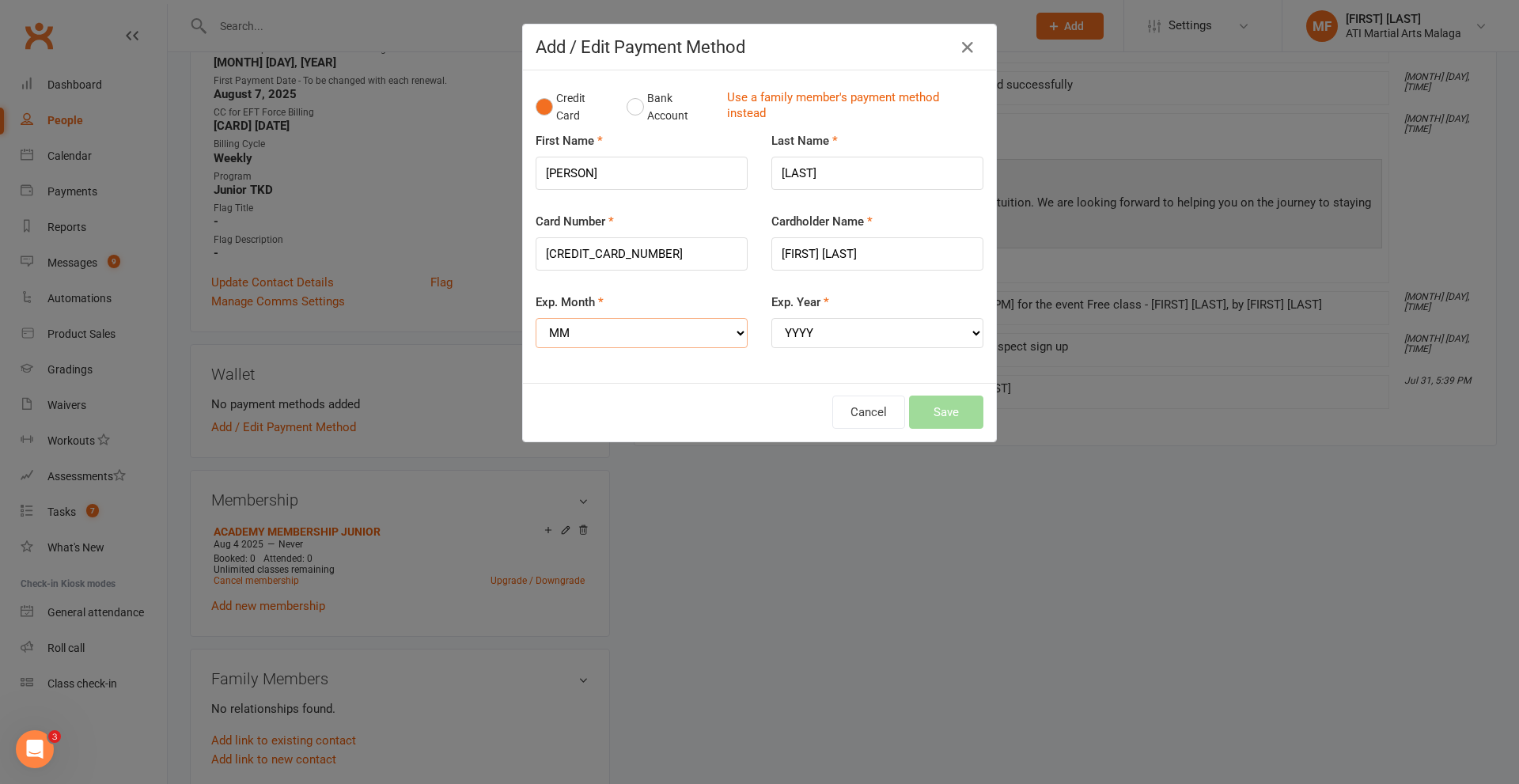 click on "MM 01 02 03 04 05 06 07 08 09 10 11 12" at bounding box center (642, 333) 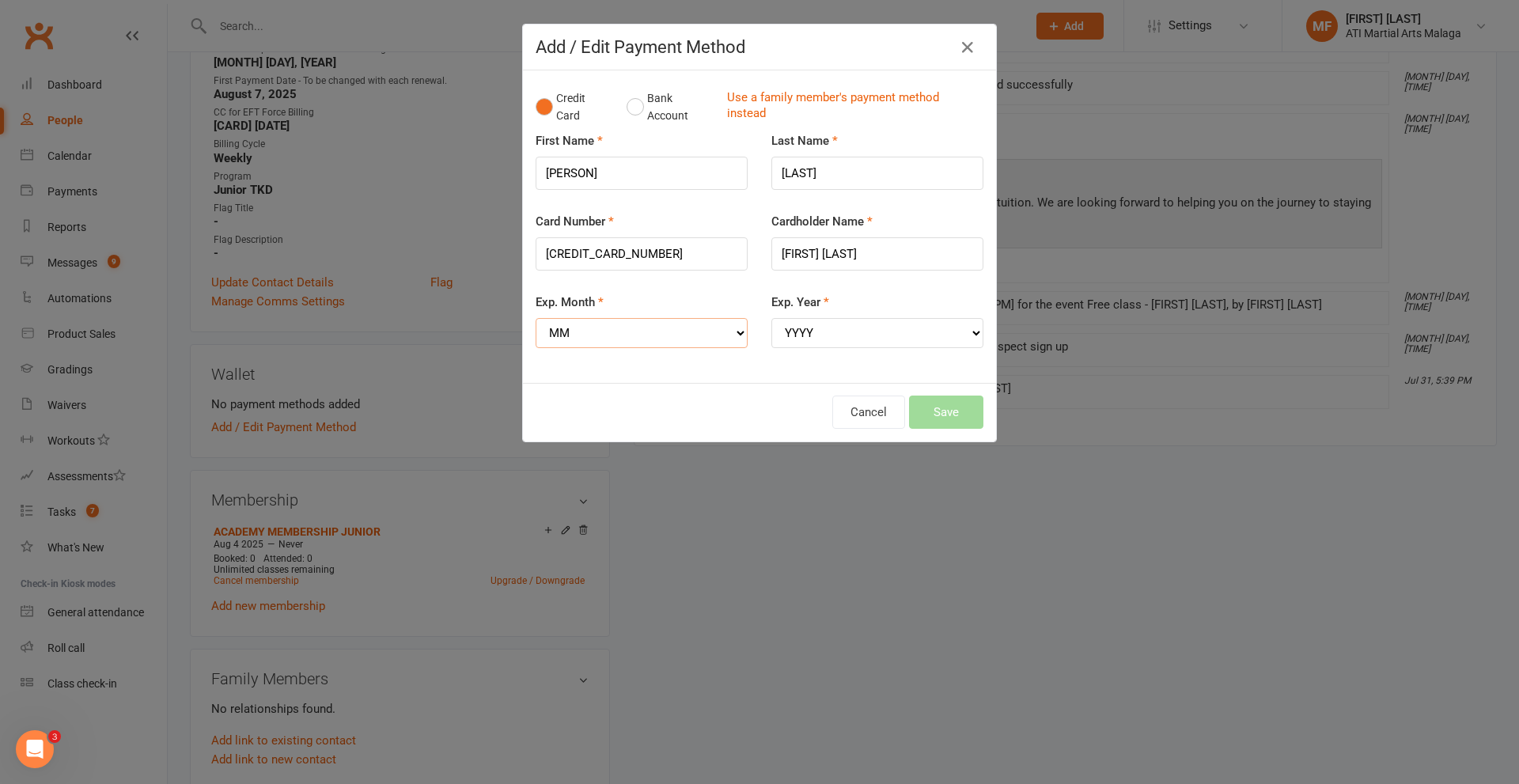 select on "12" 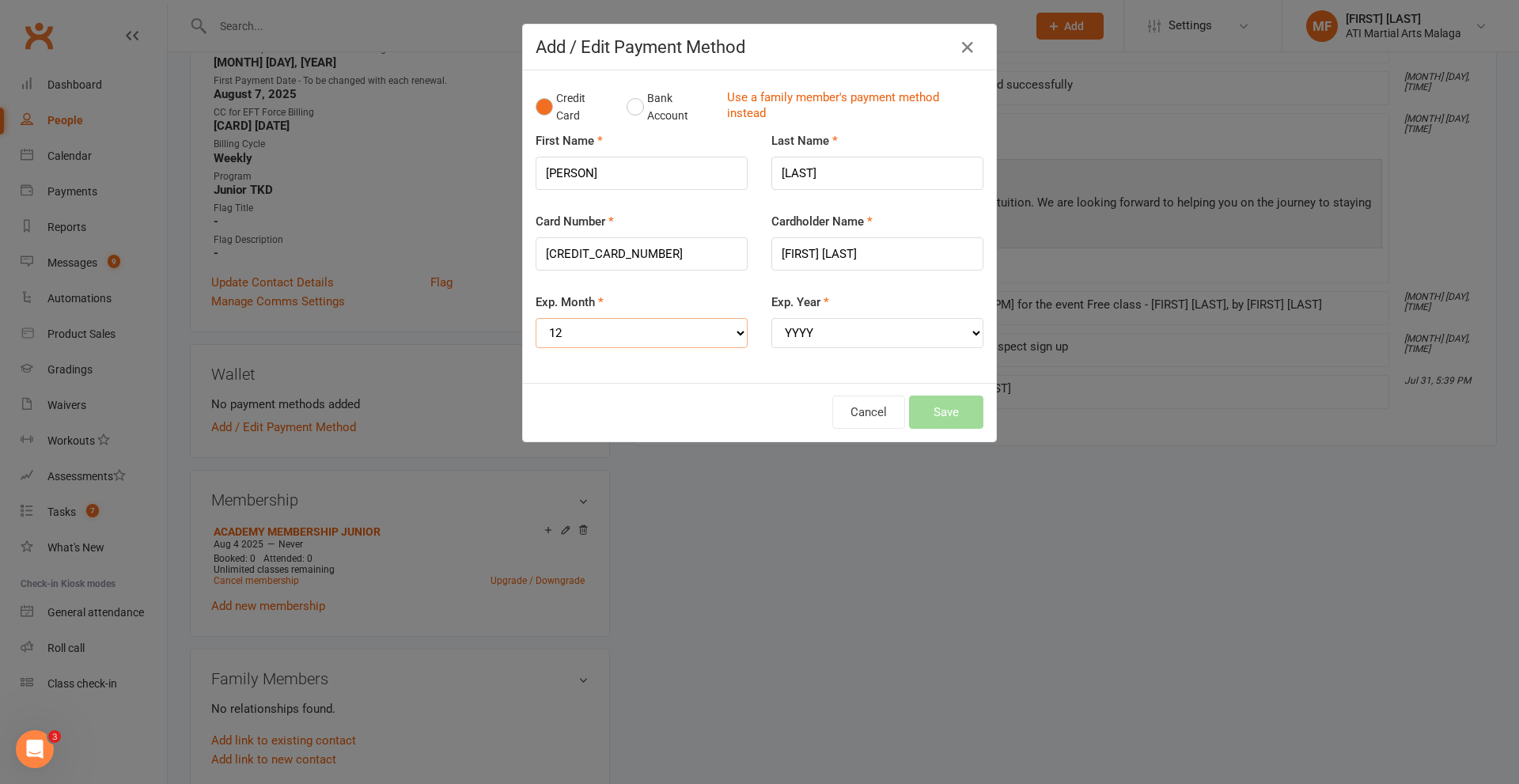 click on "MM 01 02 03 04 05 06 07 08 09 10 11 12" at bounding box center [642, 333] 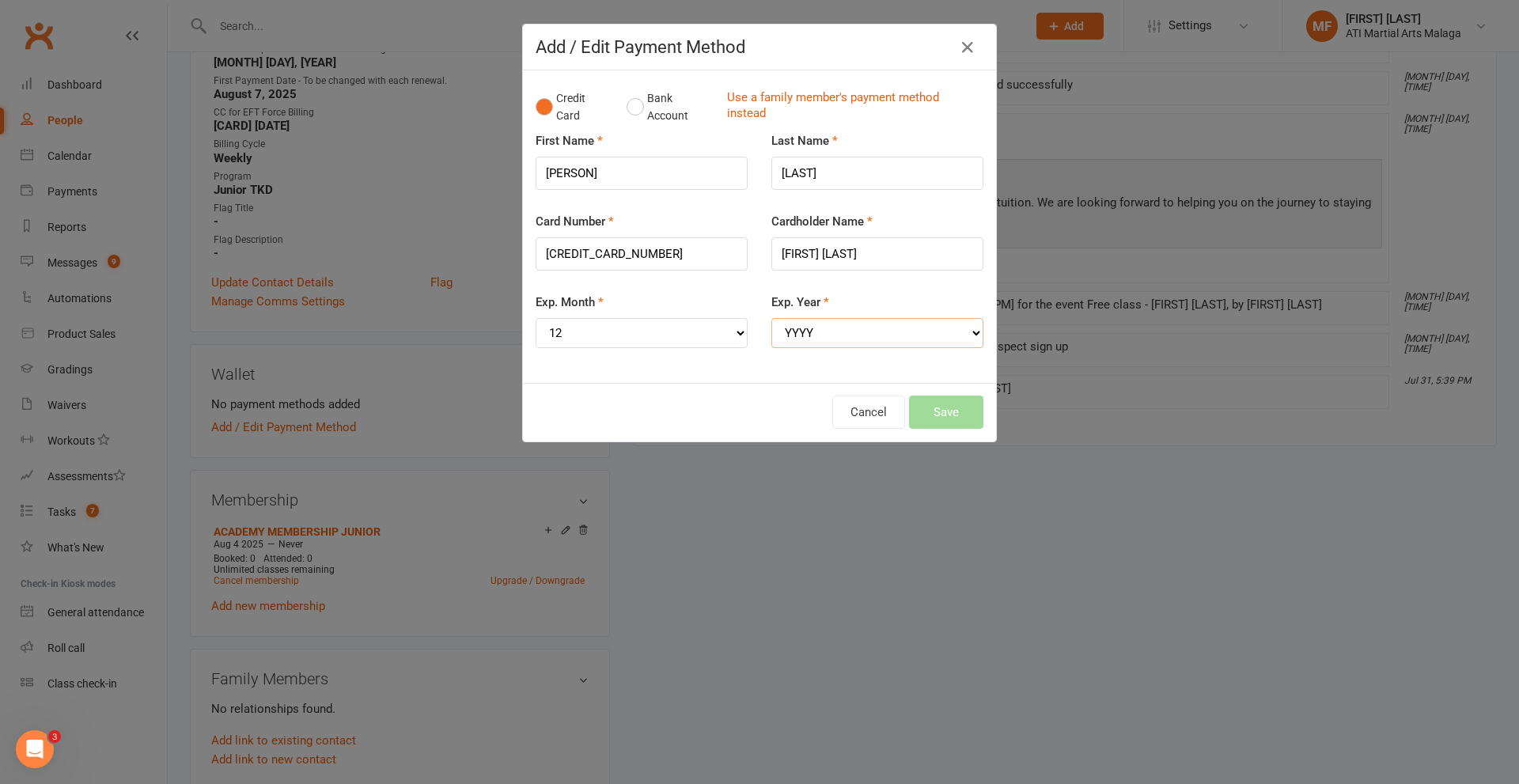 click on "YYYY 2025 2026 2027 2028 2029 2030 2031 2032 2033 2034" at bounding box center (877, 333) 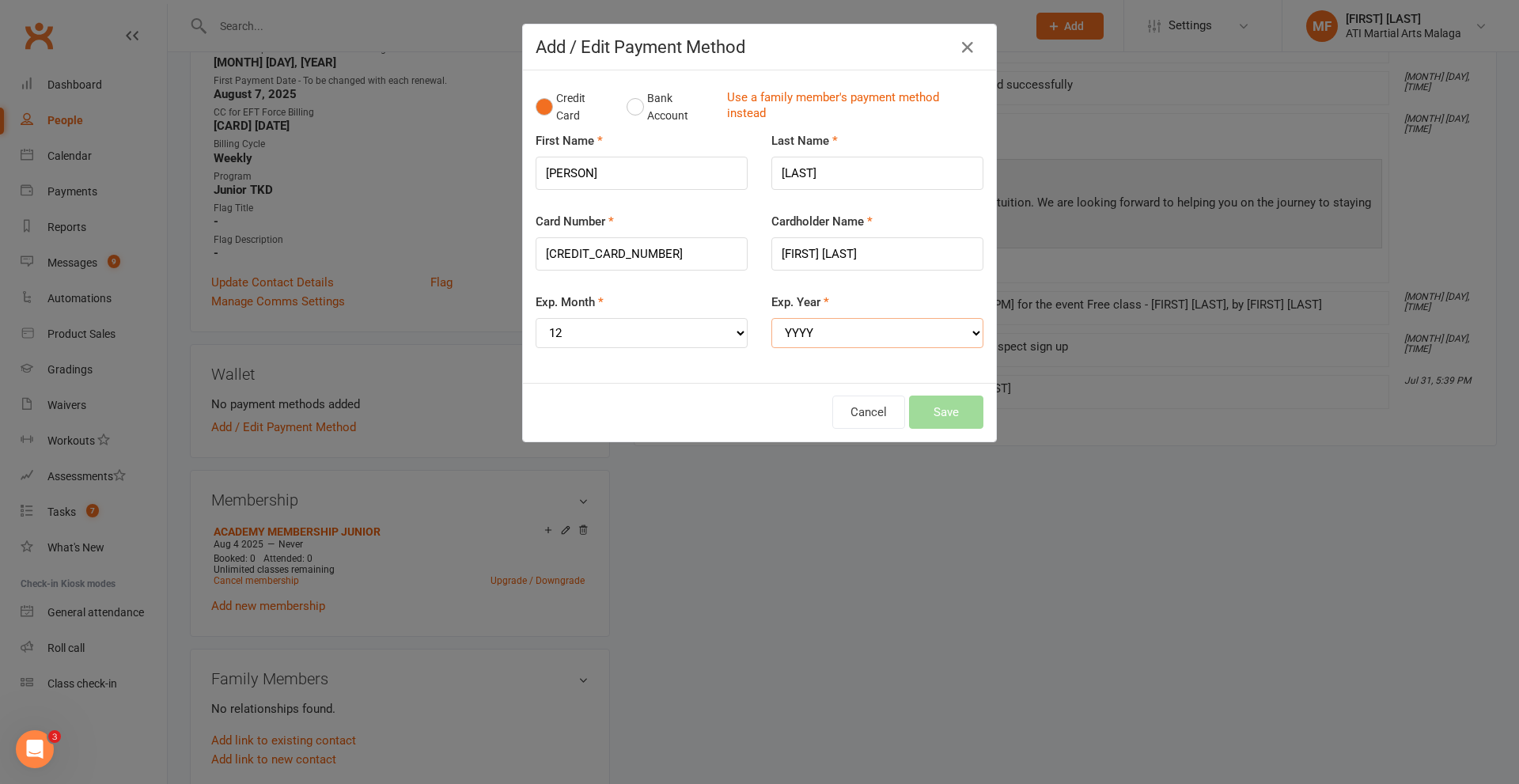 select on "2027" 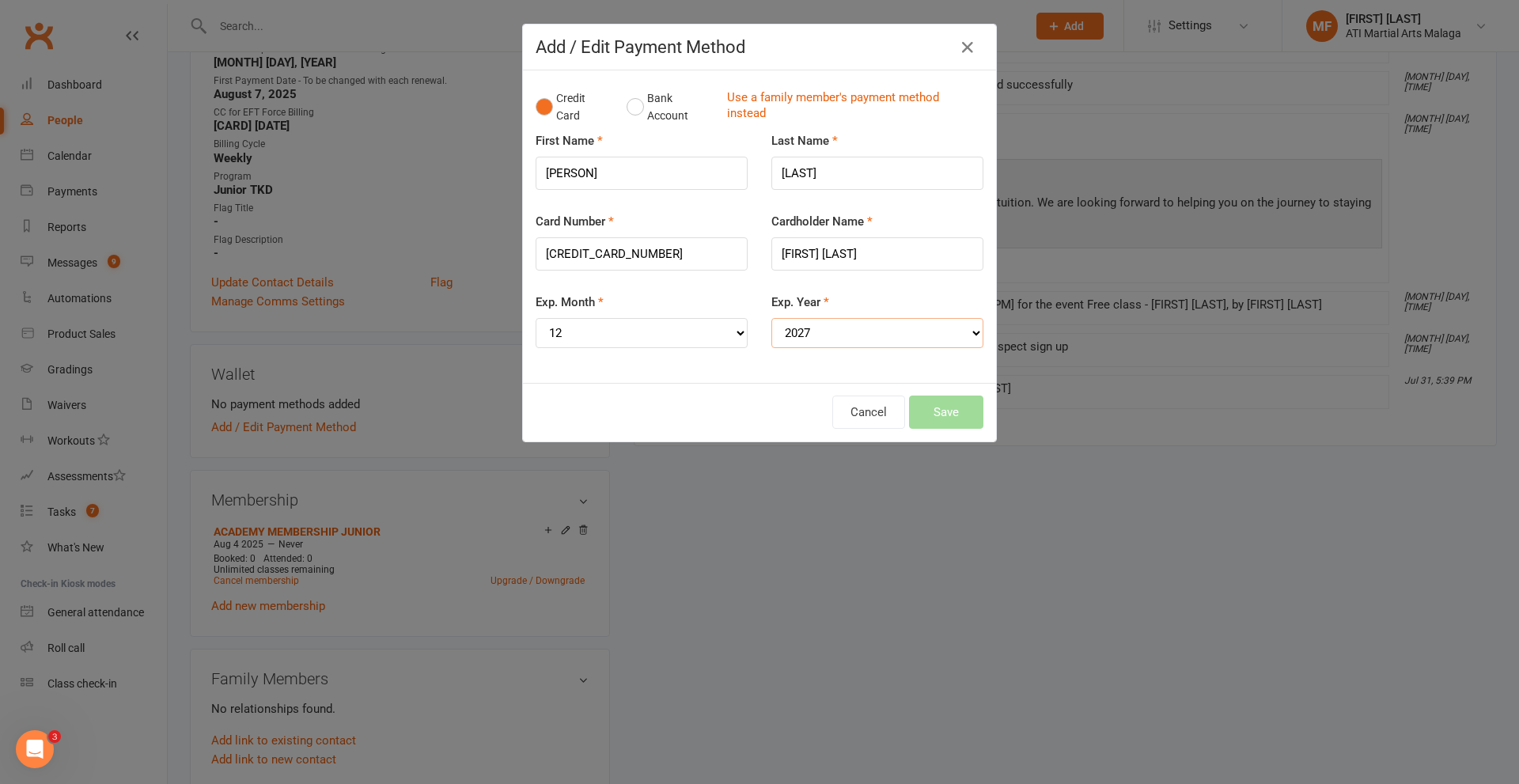 click on "YYYY 2025 2026 2027 2028 2029 2030 2031 2032 2033 2034" at bounding box center [877, 333] 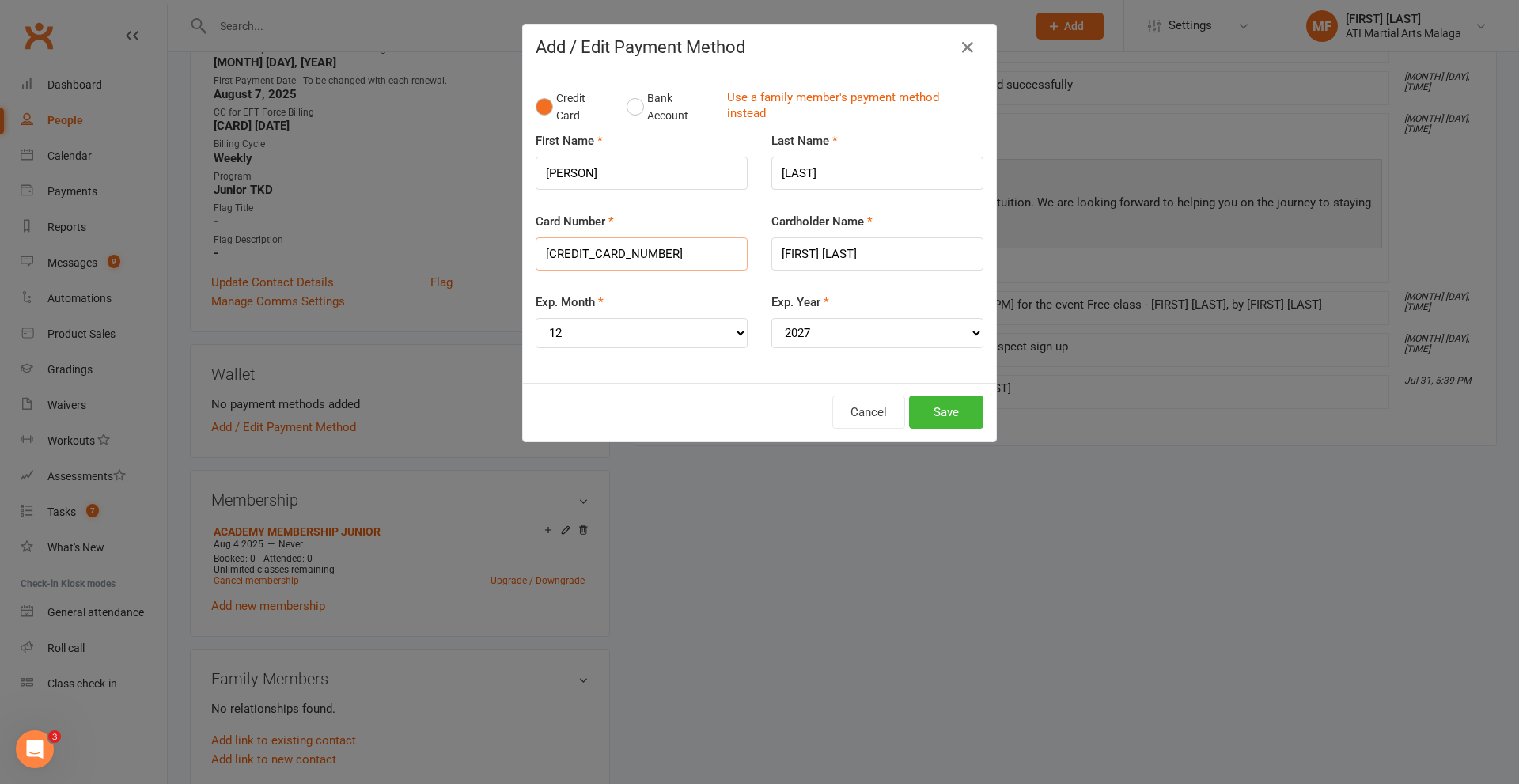 click on "[CREDIT_CARD_NUMBER]" at bounding box center [642, 254] 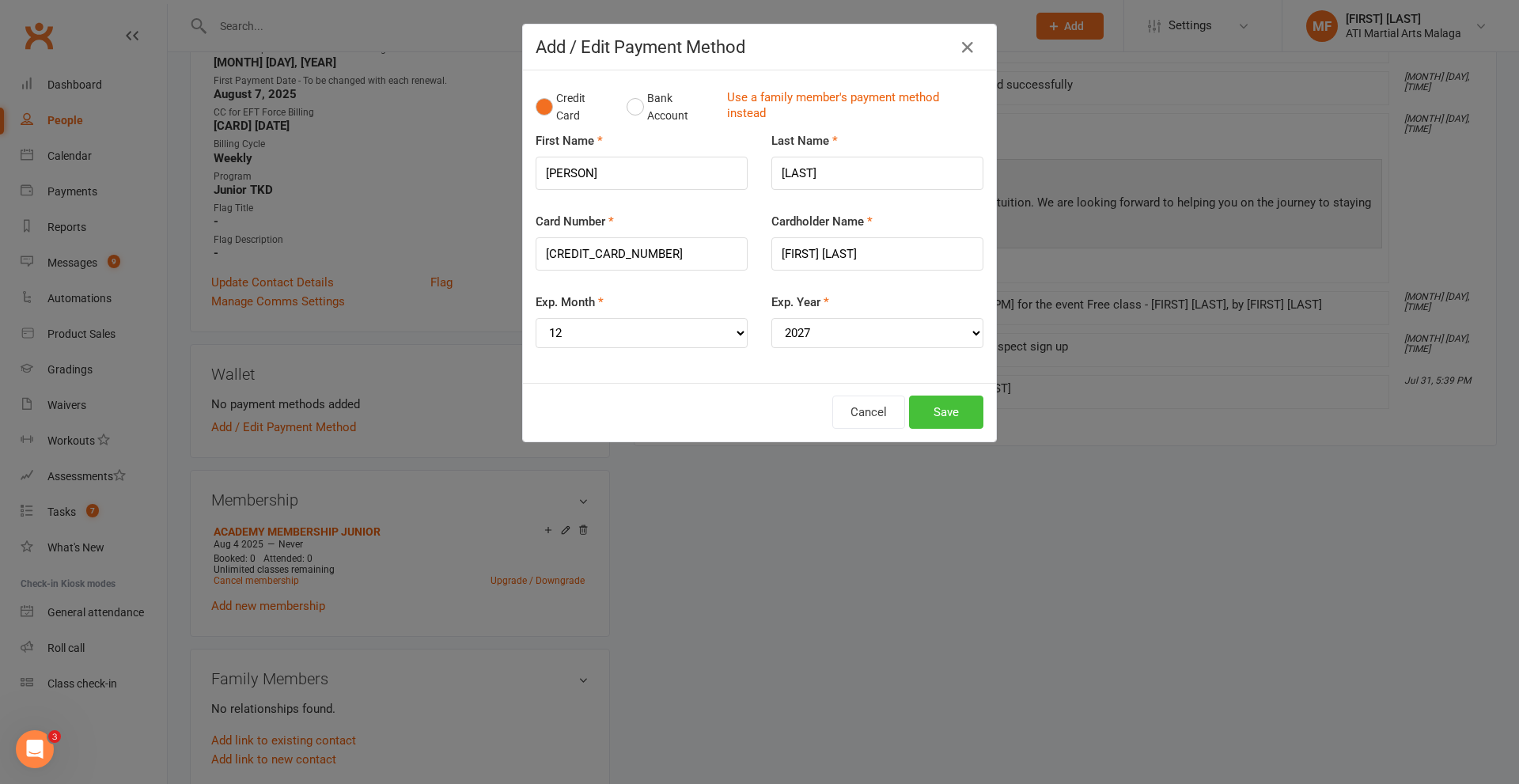 click on "Save" at bounding box center (946, 412) 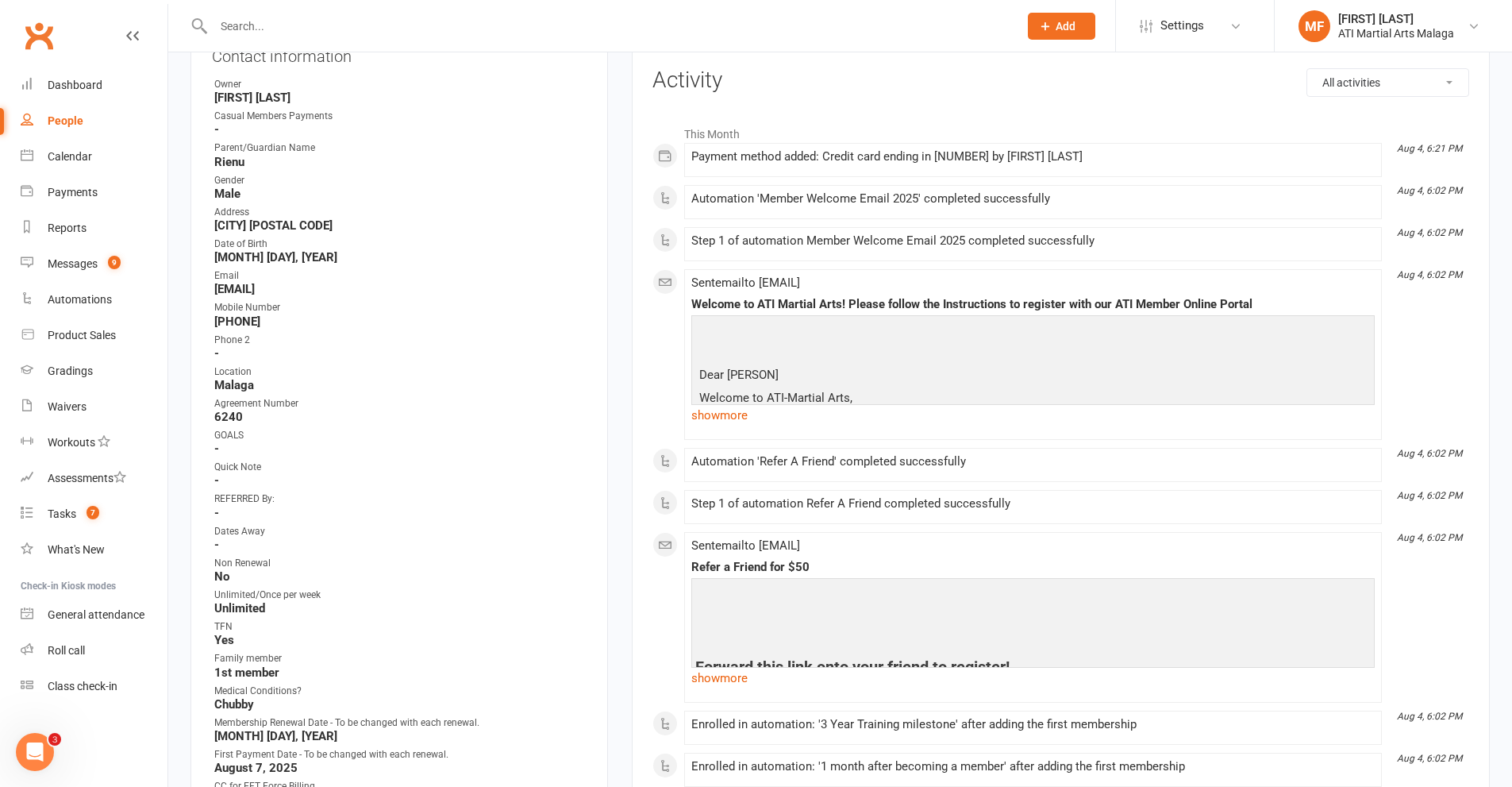 scroll, scrollTop: 397, scrollLeft: 0, axis: vertical 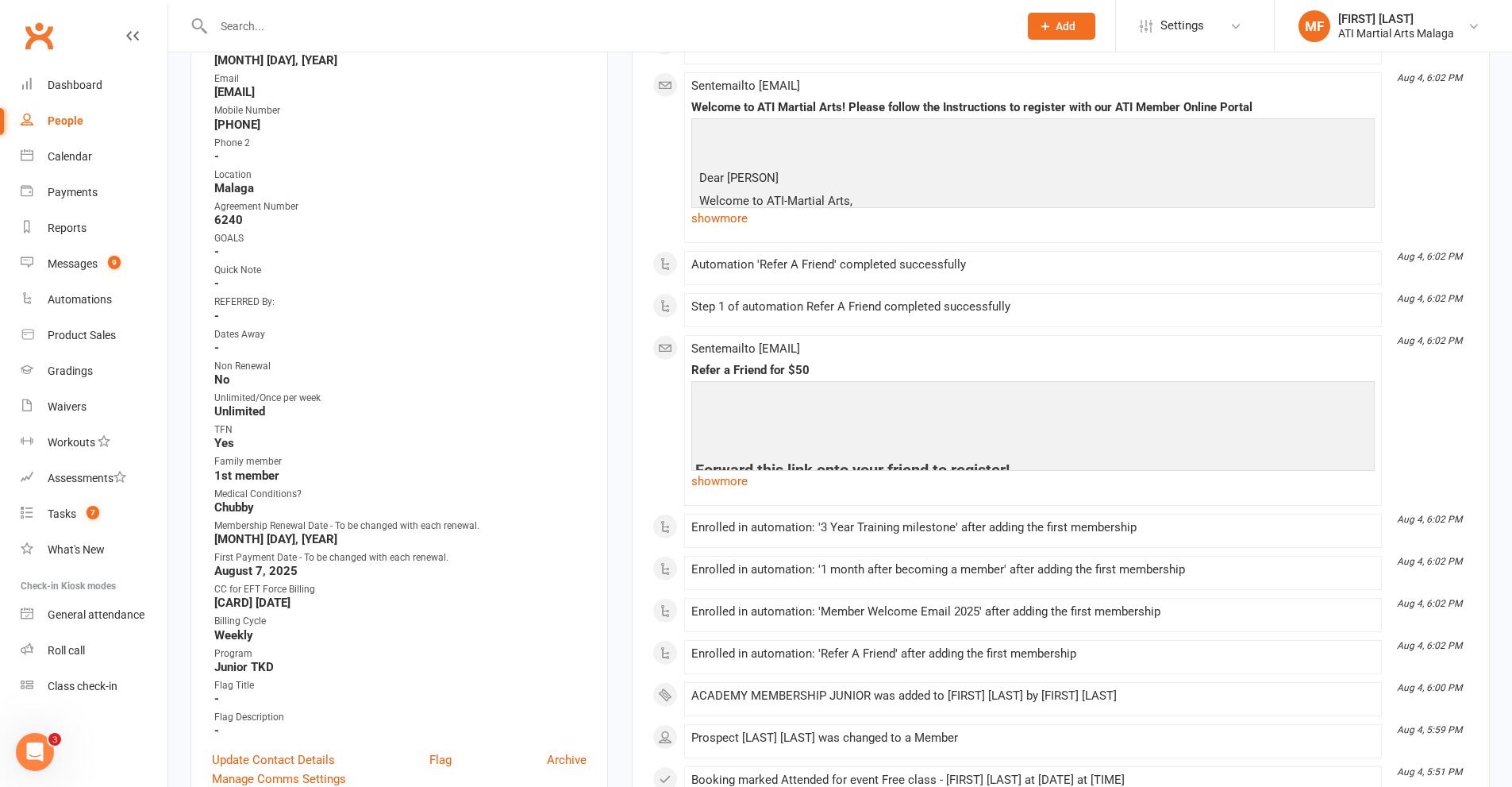 drag, startPoint x: 271, startPoint y: 506, endPoint x: 299, endPoint y: 512, distance: 28.635642 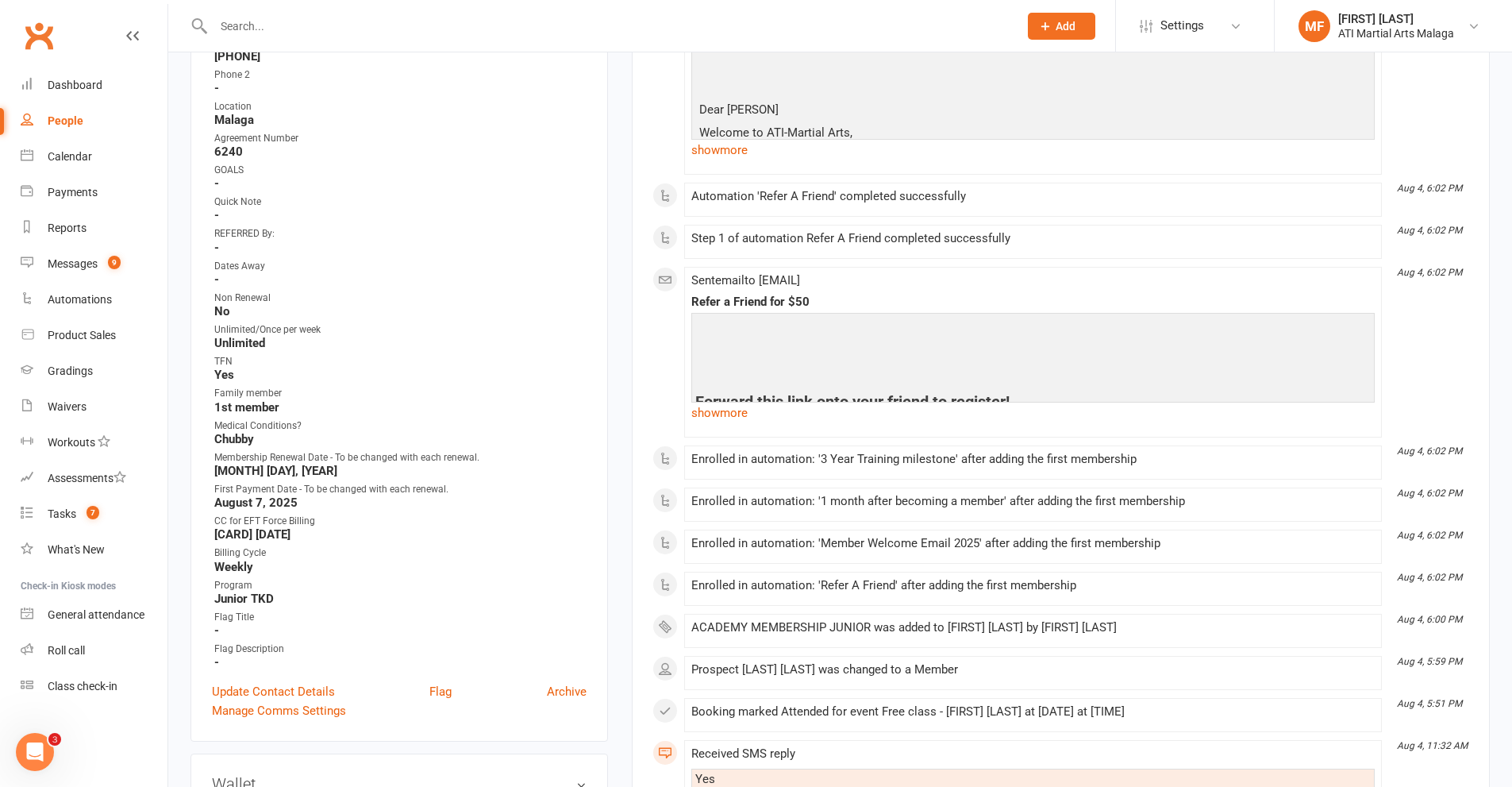 scroll, scrollTop: 476, scrollLeft: 0, axis: vertical 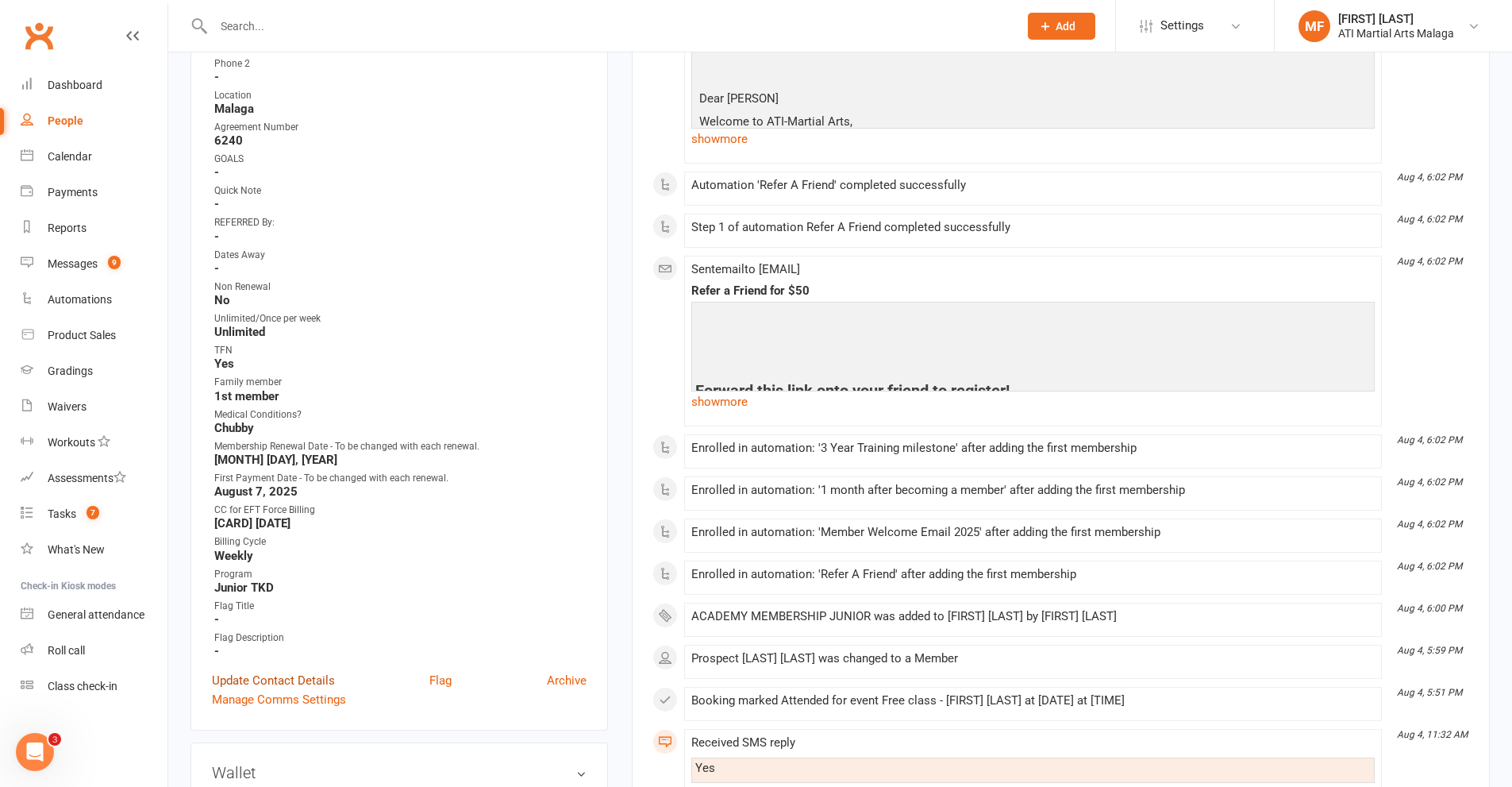 click on "Update Contact Details" at bounding box center [273, 681] 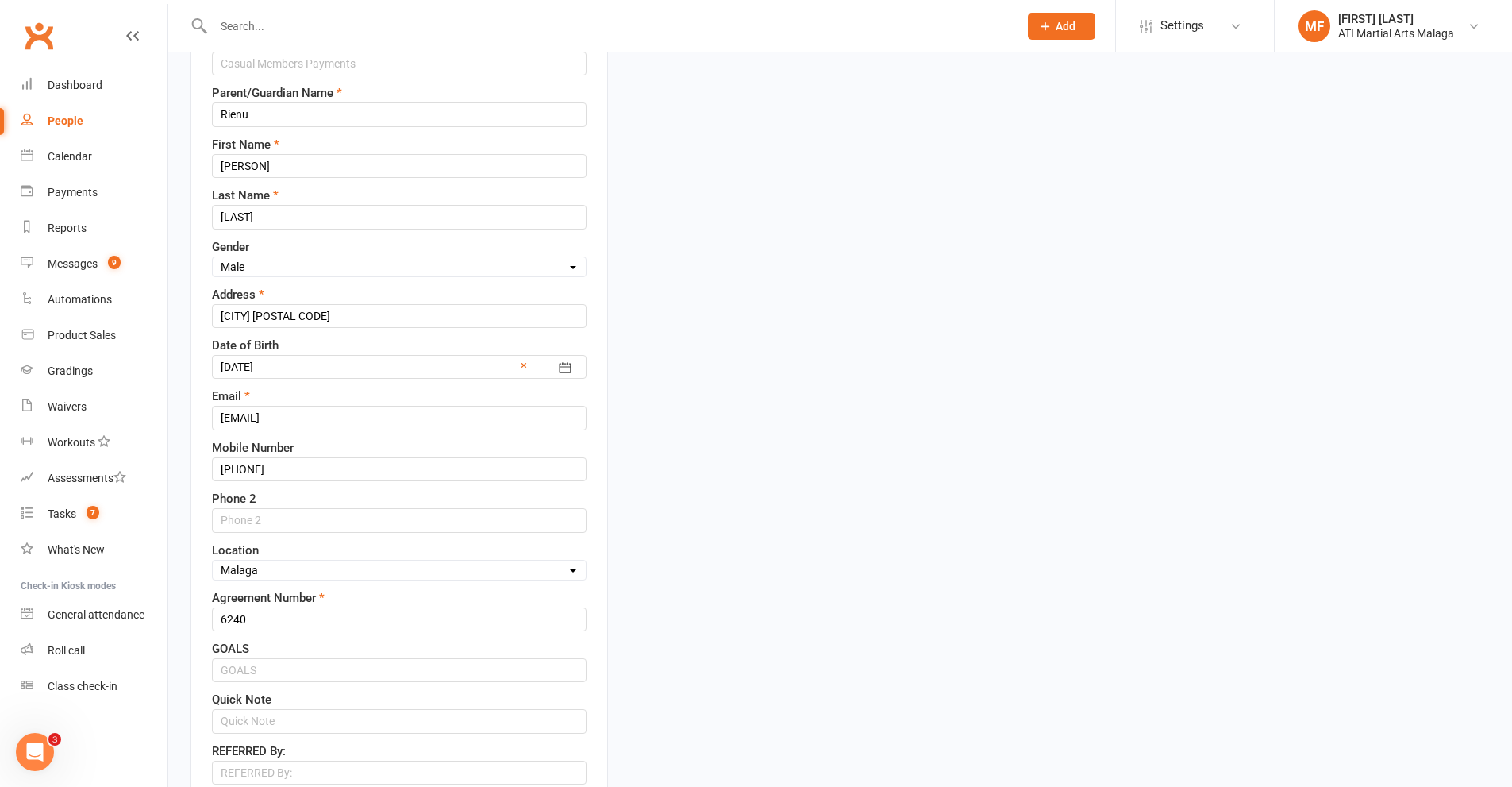 scroll, scrollTop: 313, scrollLeft: 0, axis: vertical 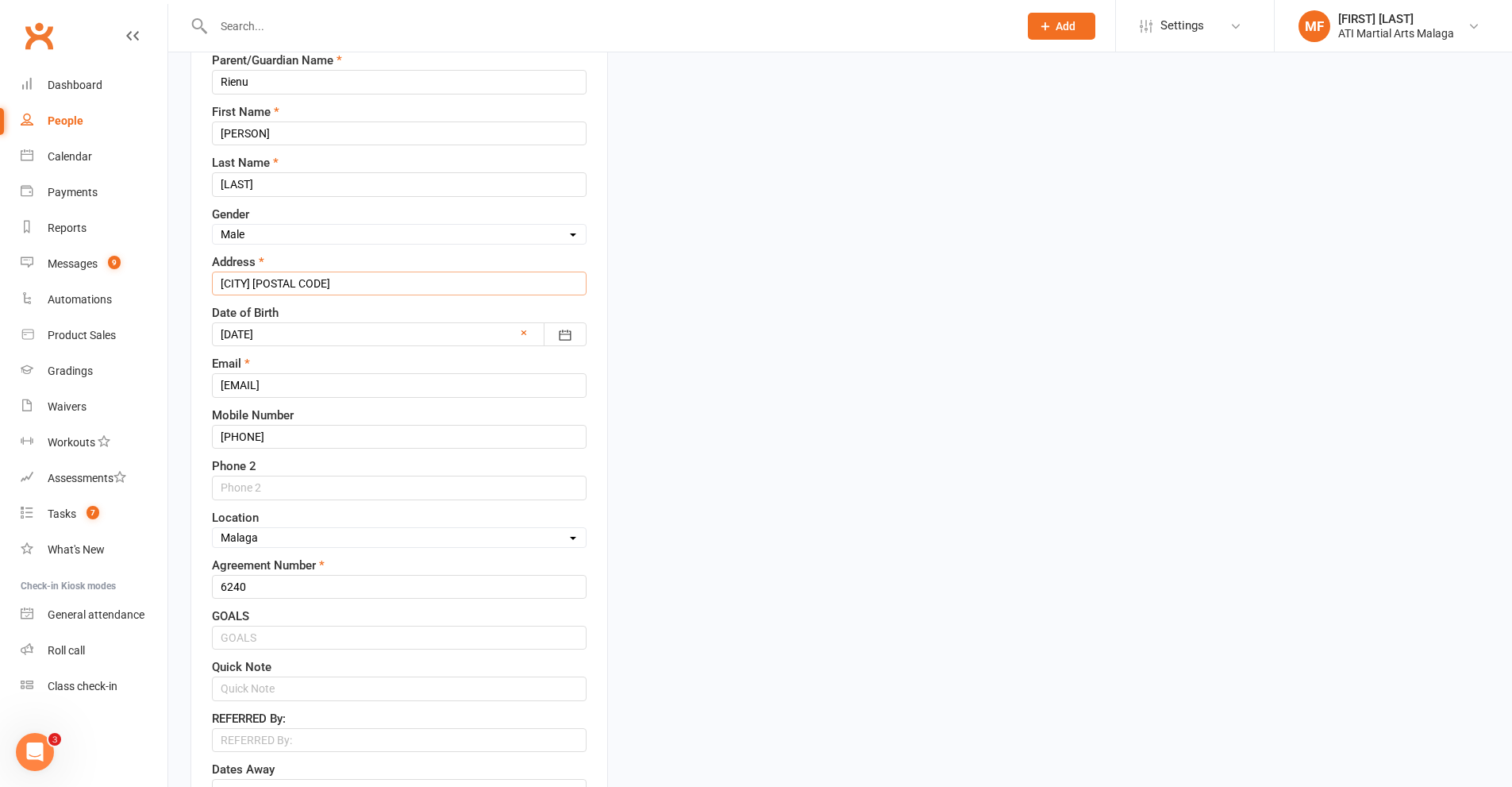 click on "[CITY] [POSTAL CODE]" at bounding box center [399, 284] 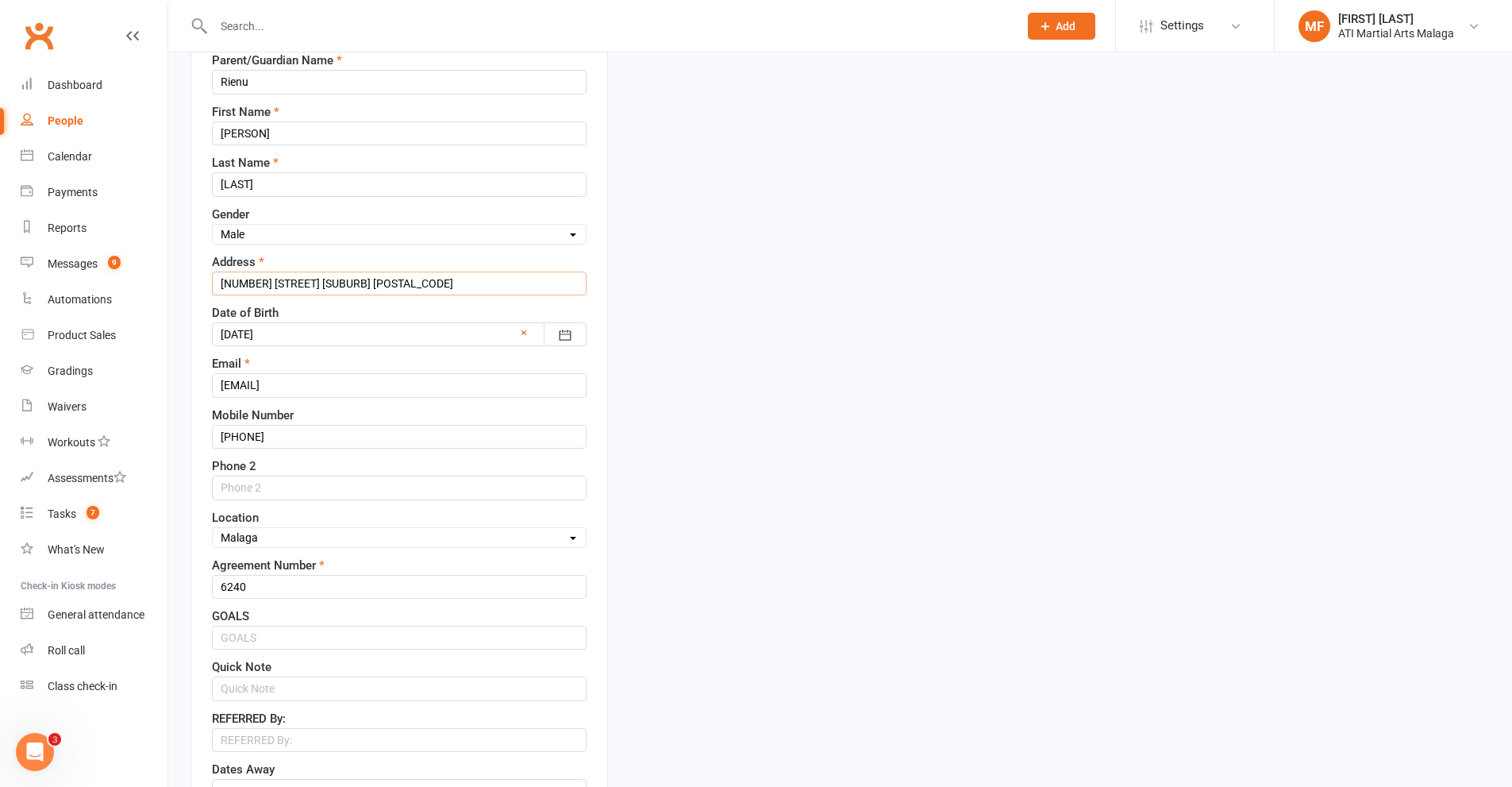 type on "[NUMBER] [STREET] [SUBURB] [POSTAL_CODE]" 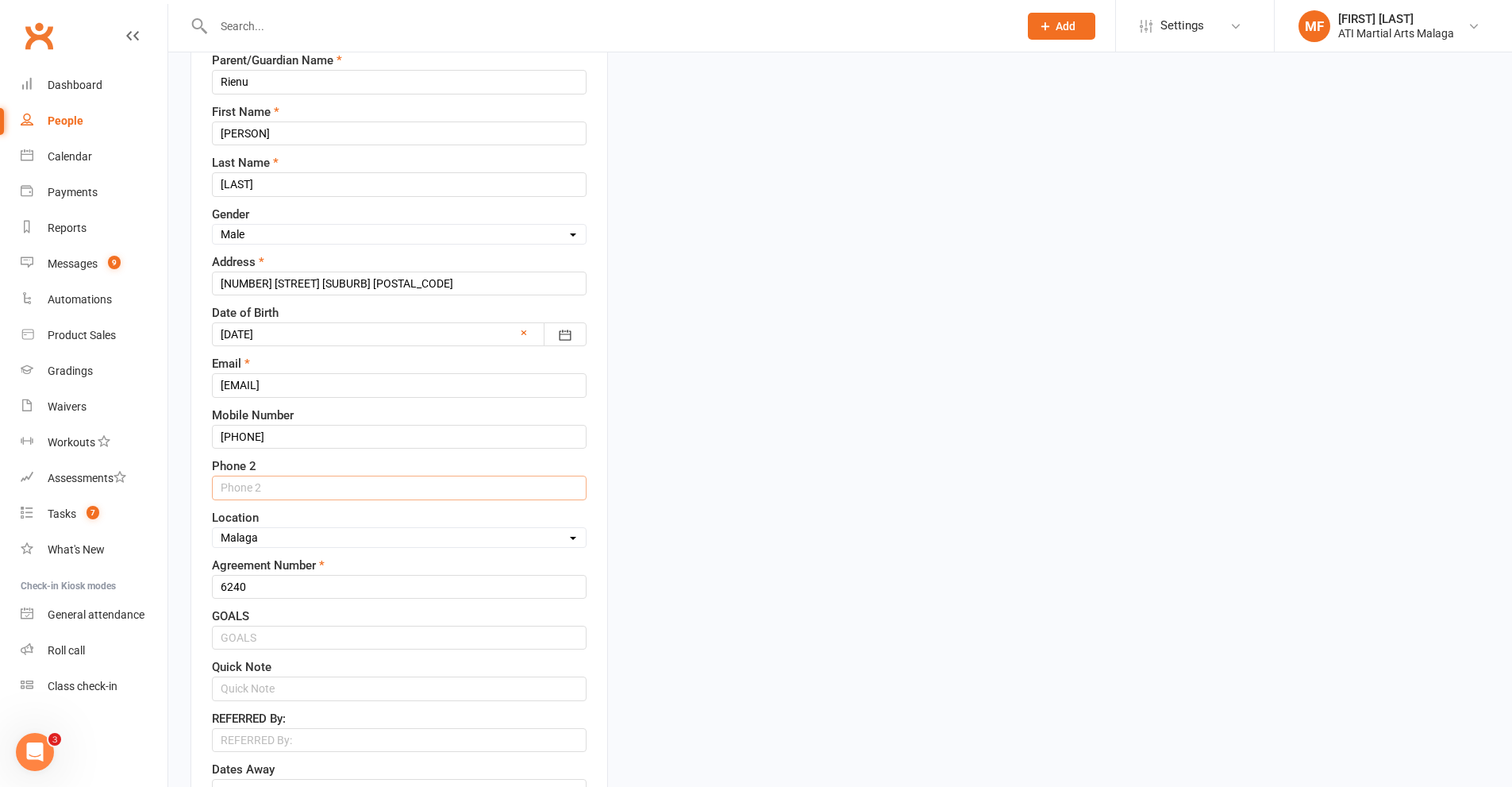 click at bounding box center [399, 488] 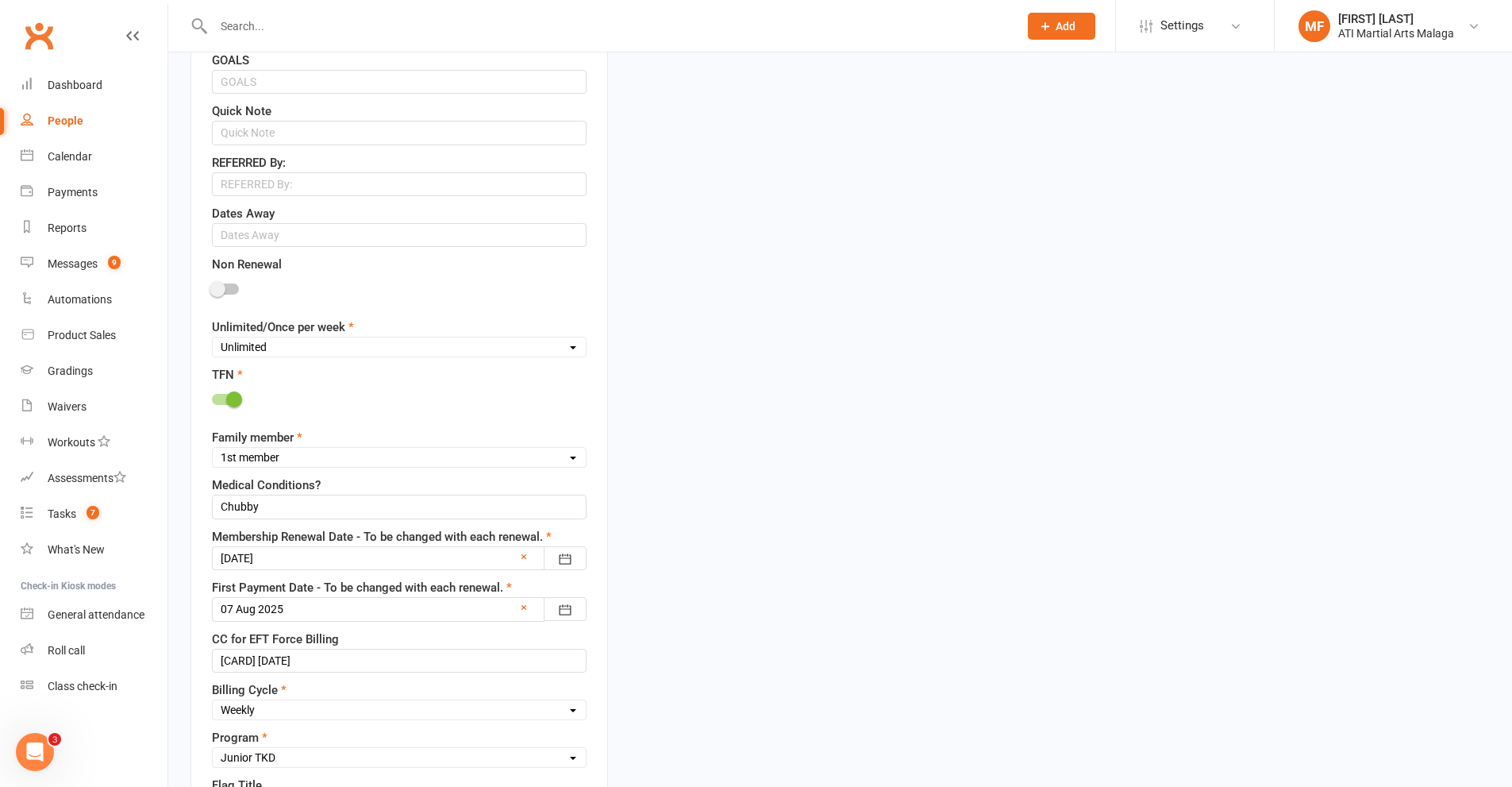 scroll, scrollTop: 1266, scrollLeft: 0, axis: vertical 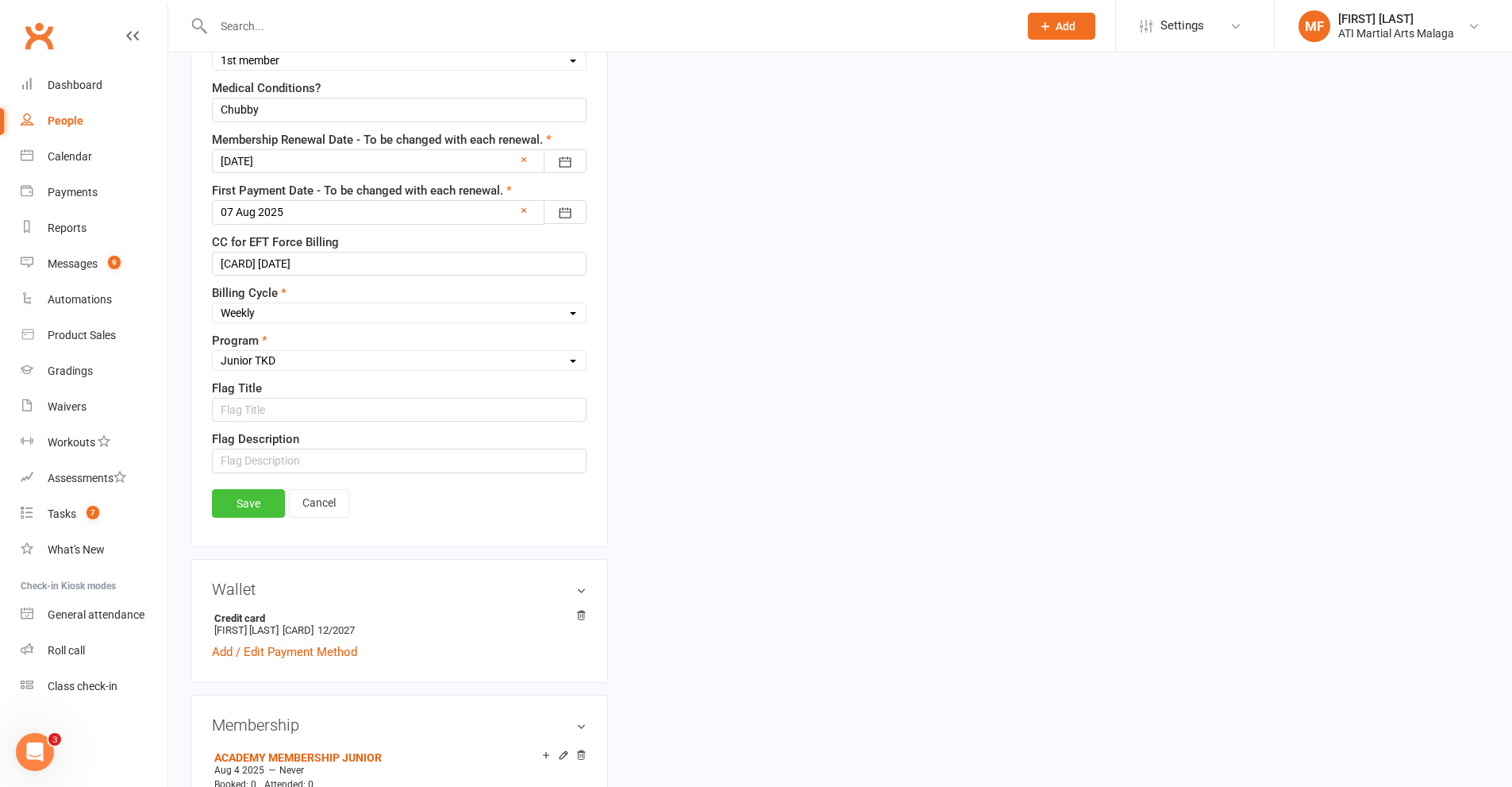 type on "[PHONE] - [FIRST] [LAST]" 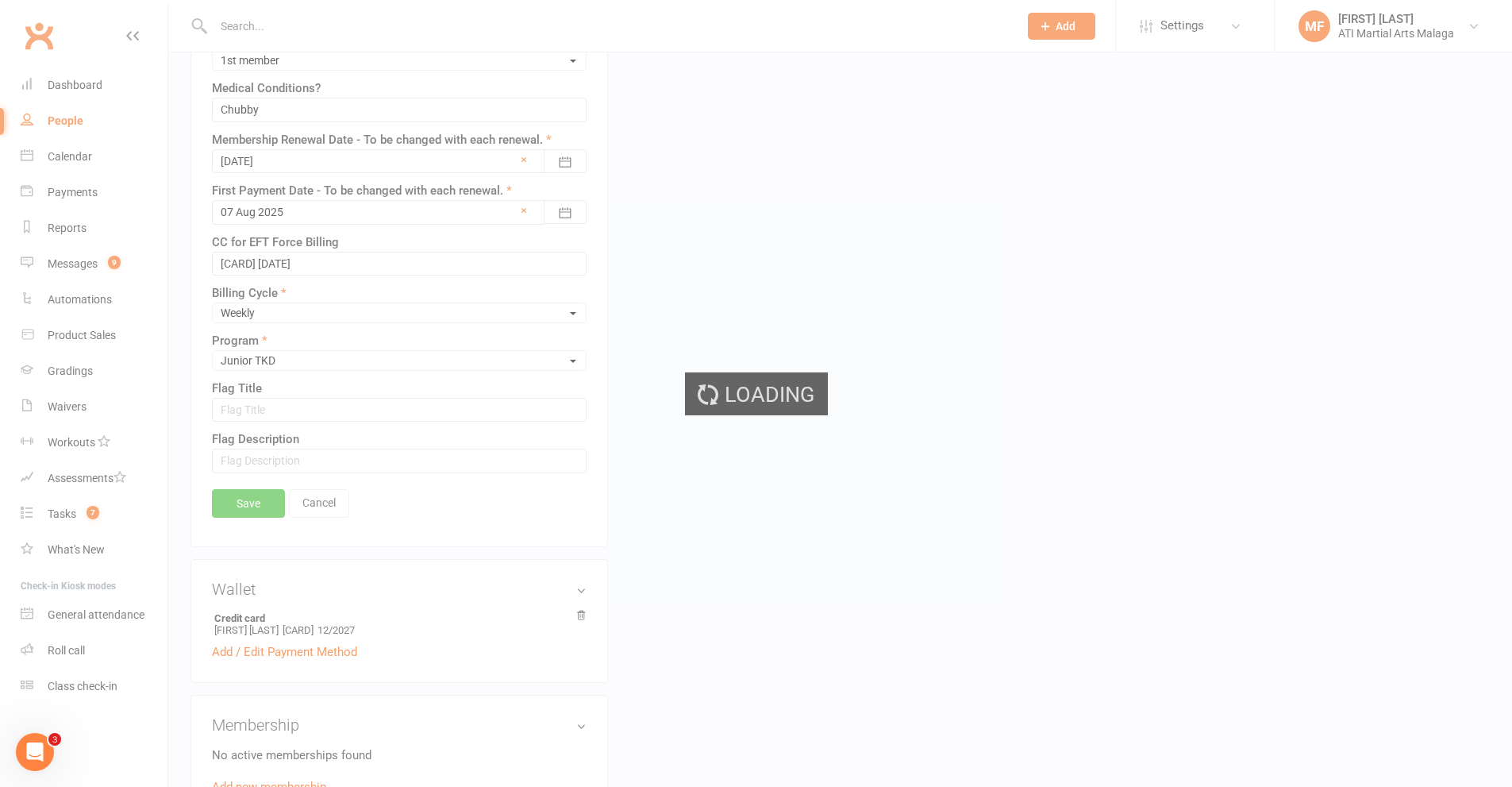scroll, scrollTop: 948, scrollLeft: 0, axis: vertical 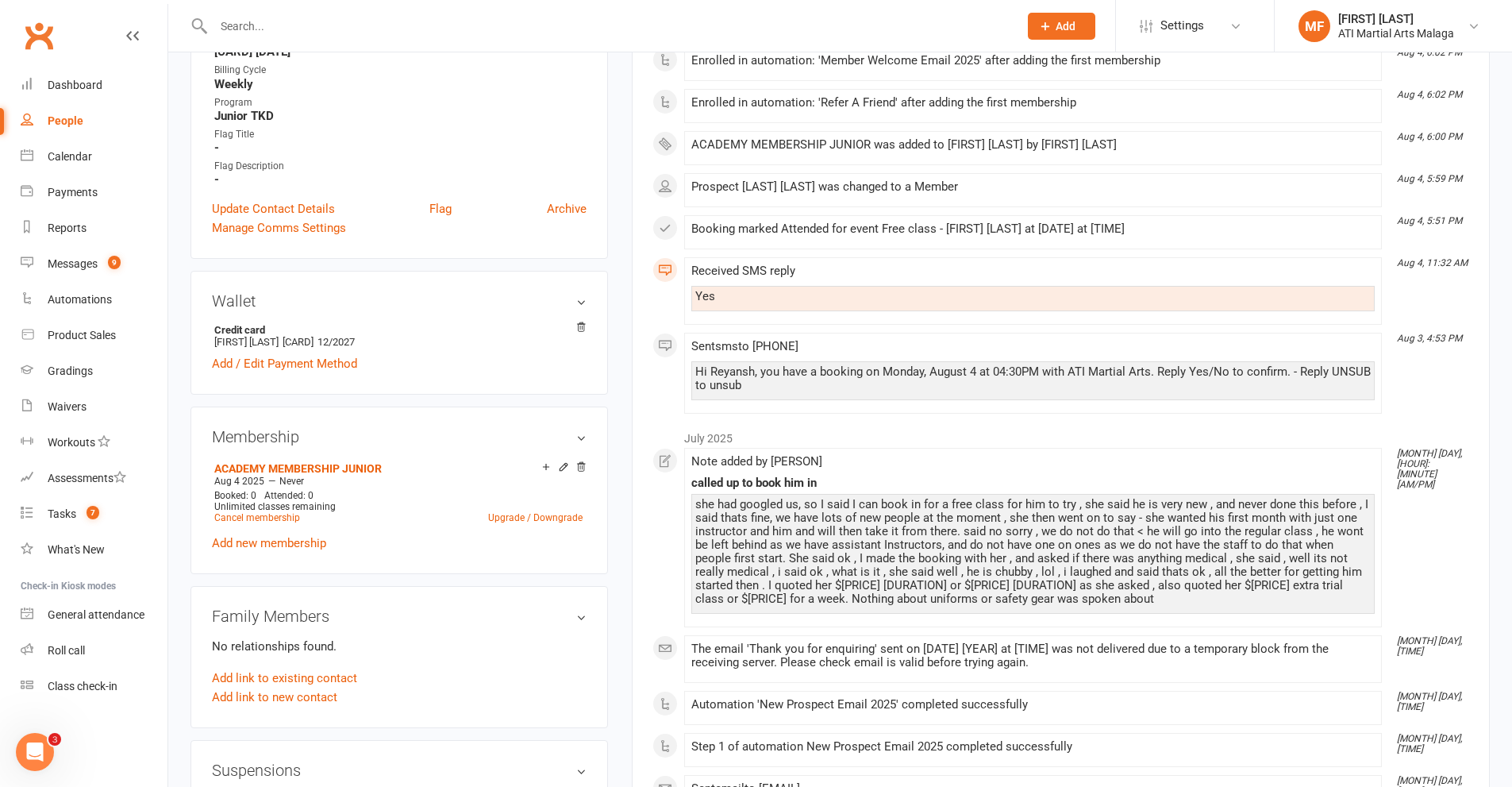 click at bounding box center [608, 26] 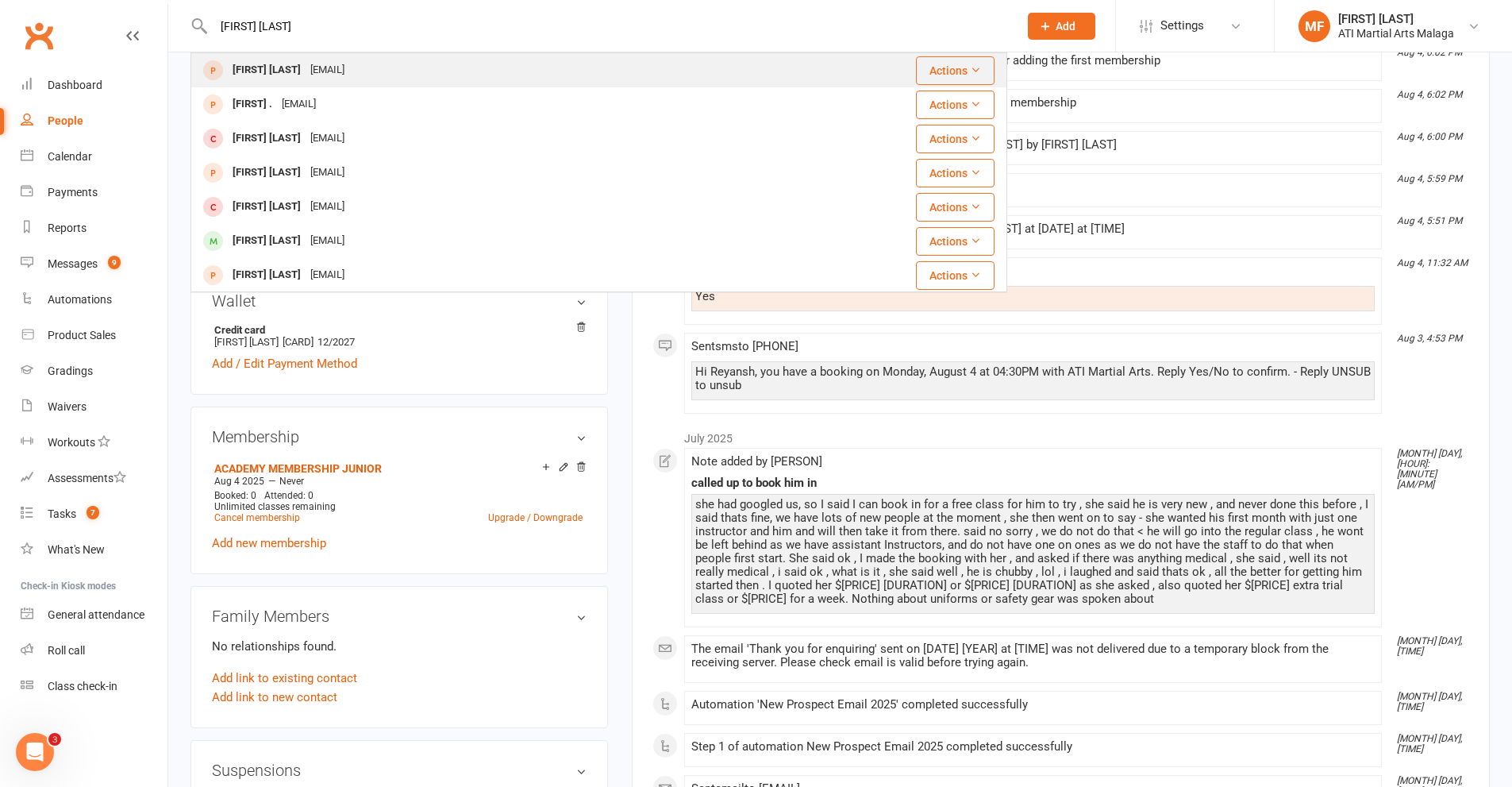 type on "[FIRST] [LAST]" 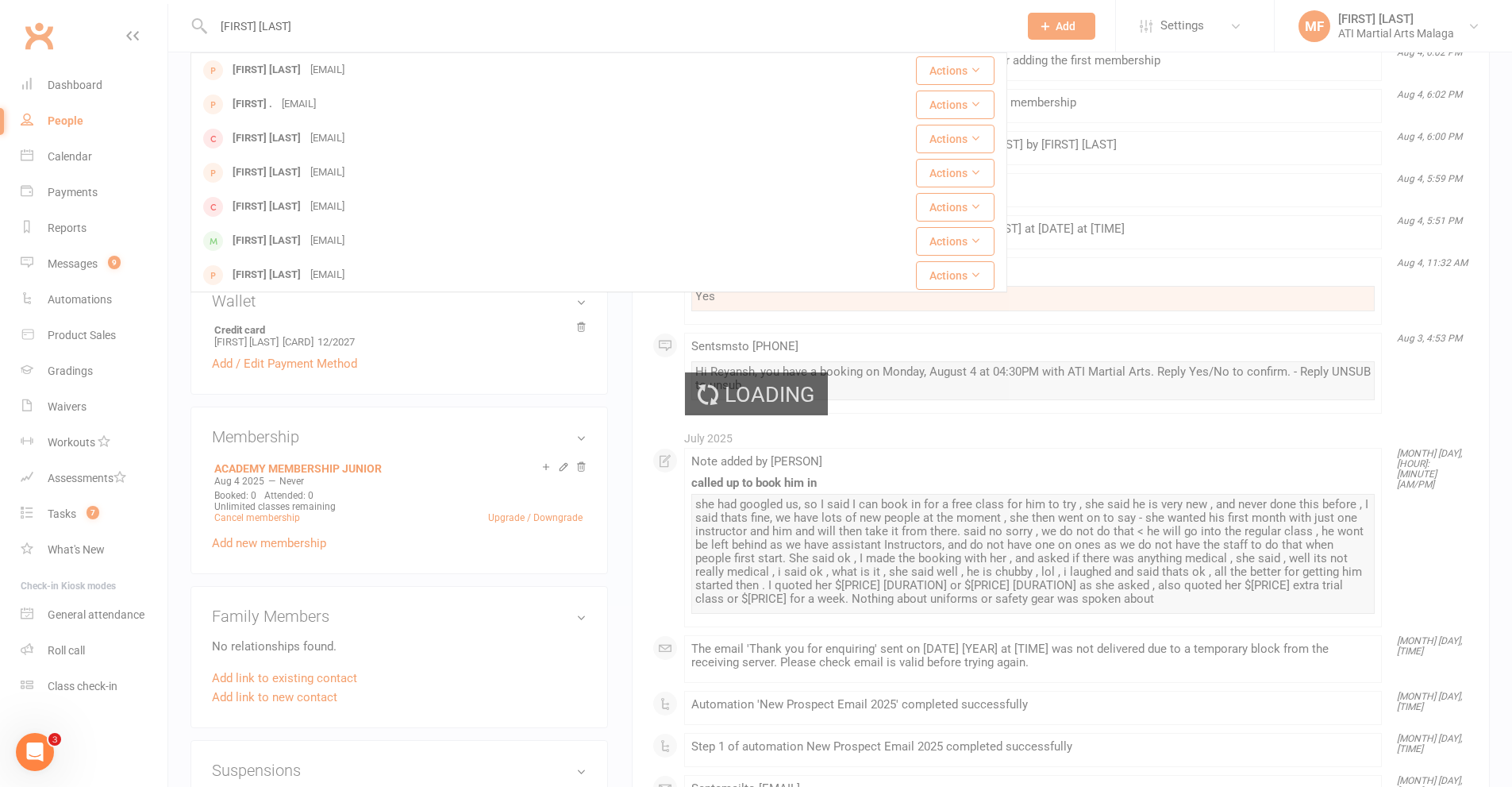 type 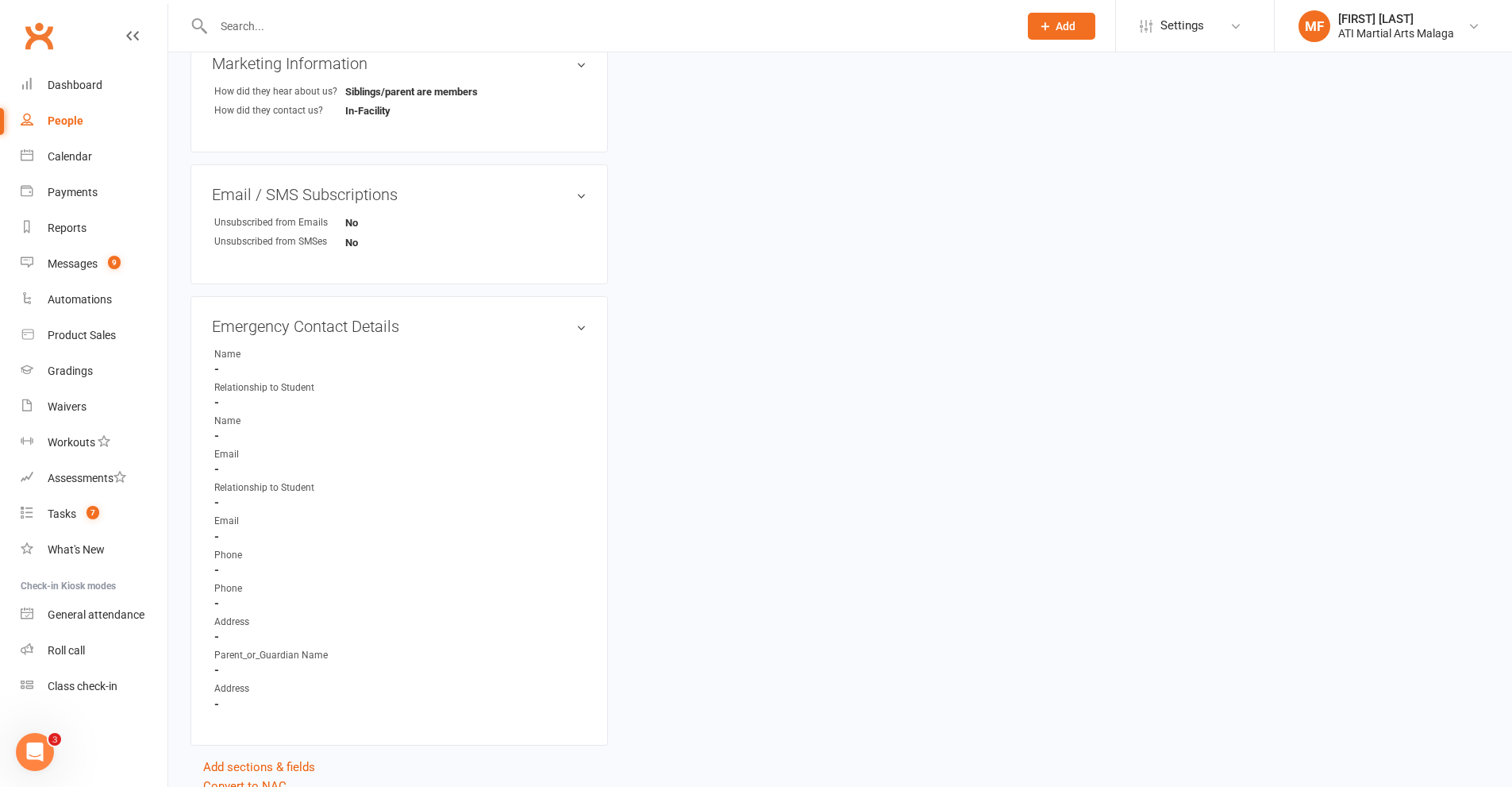 scroll, scrollTop: 0, scrollLeft: 0, axis: both 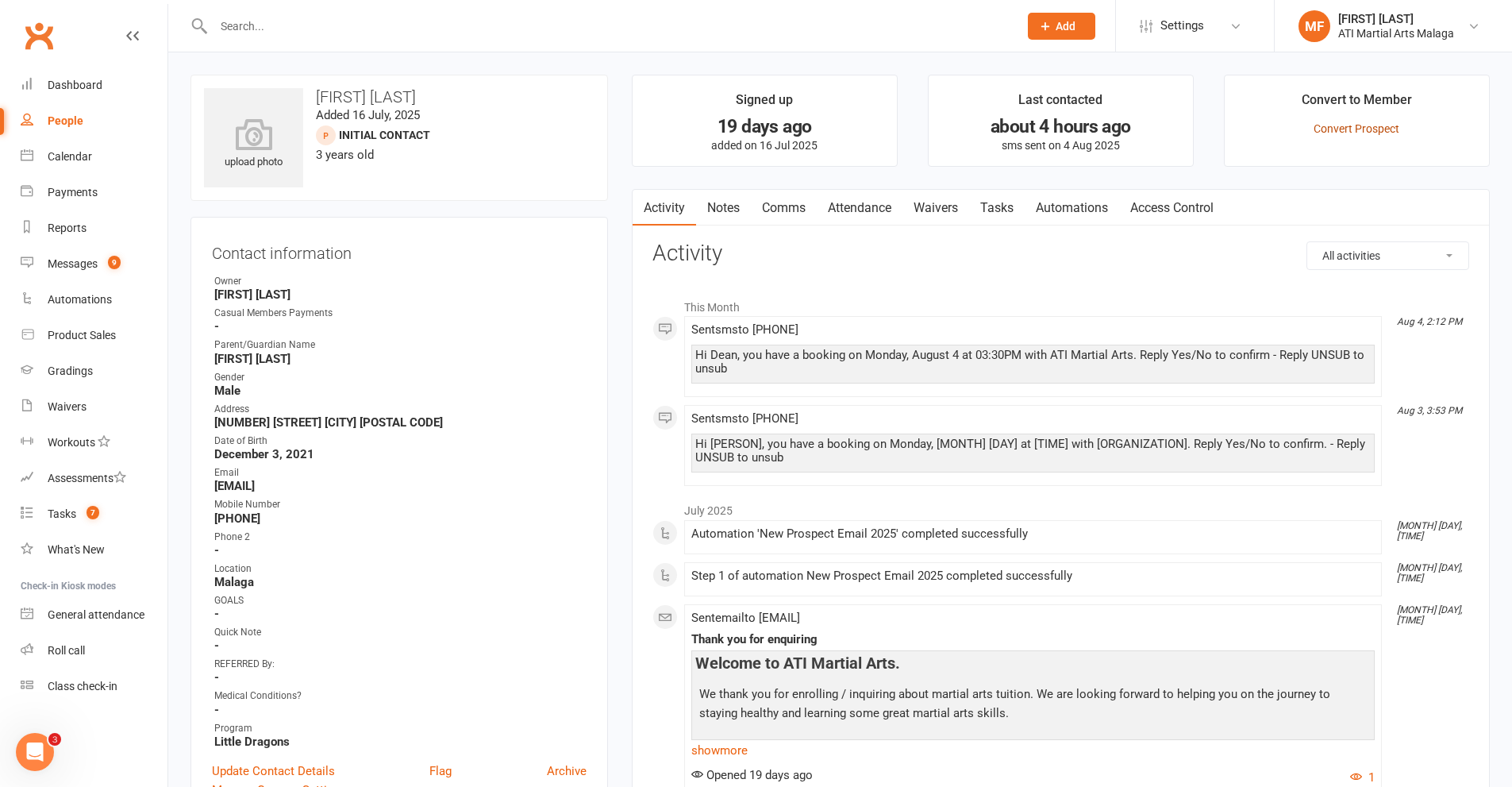 click on "Convert Prospect" at bounding box center (1356, 129) 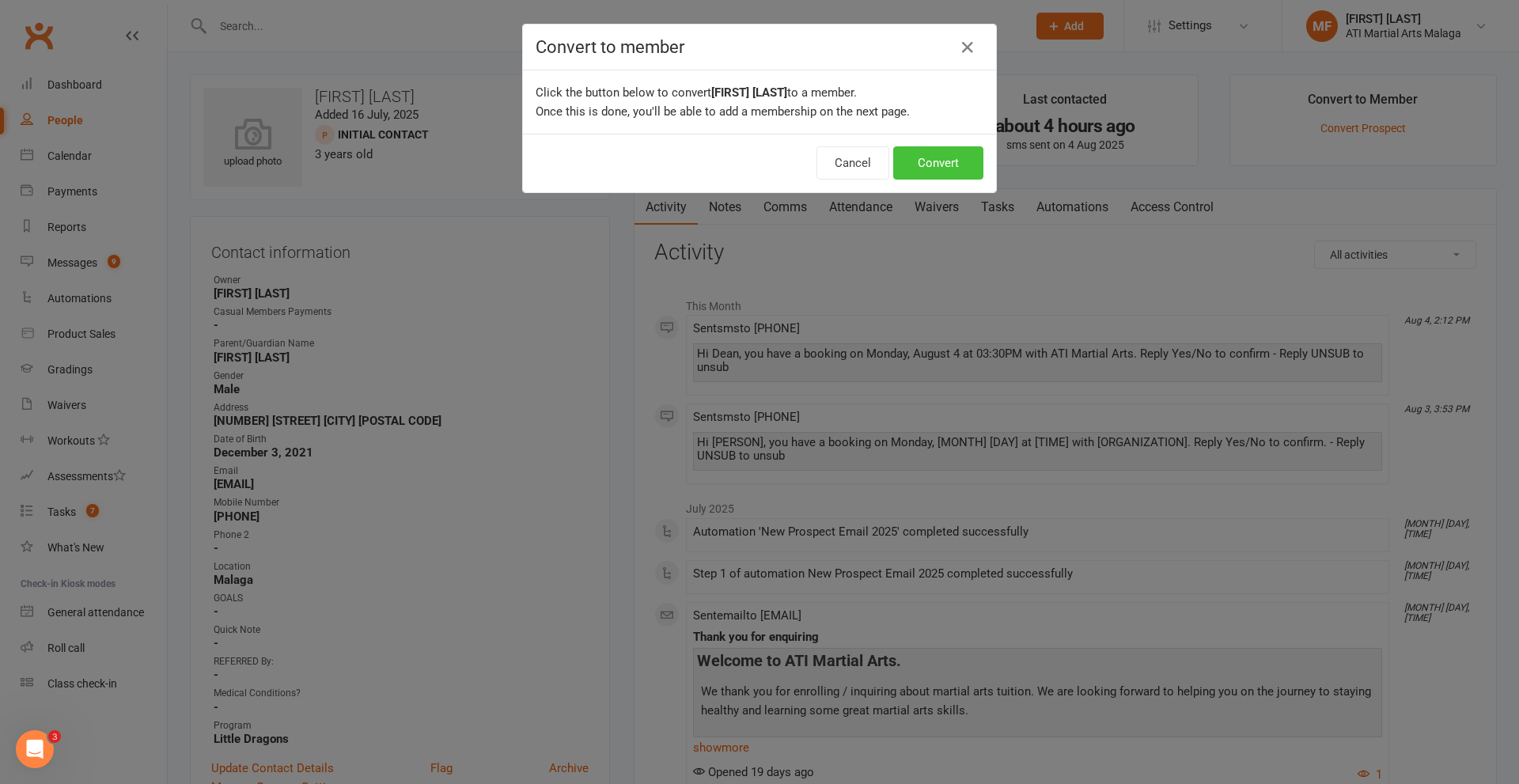 drag, startPoint x: 941, startPoint y: 160, endPoint x: 877, endPoint y: 180, distance: 67.052218 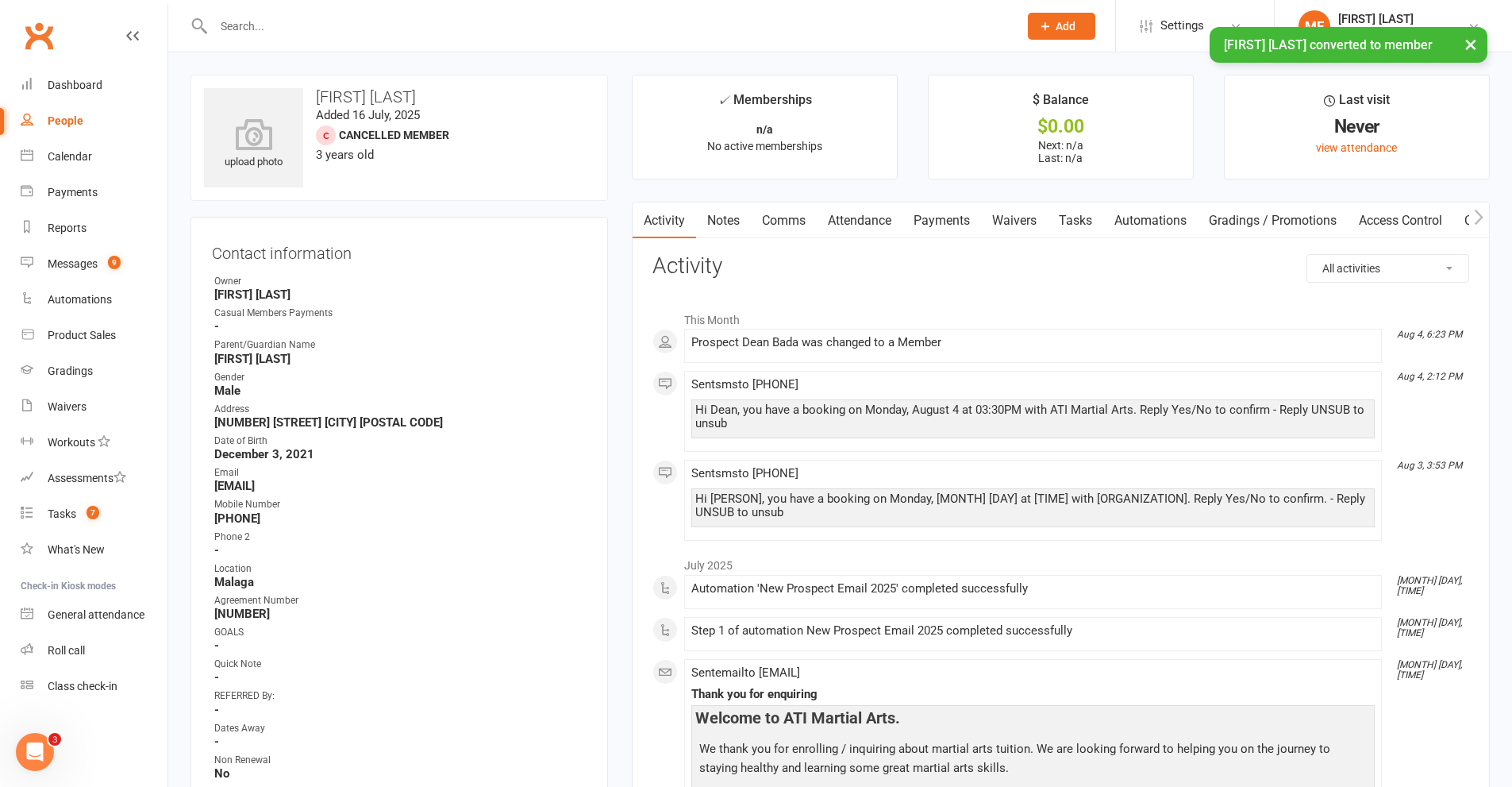 scroll, scrollTop: 476, scrollLeft: 0, axis: vertical 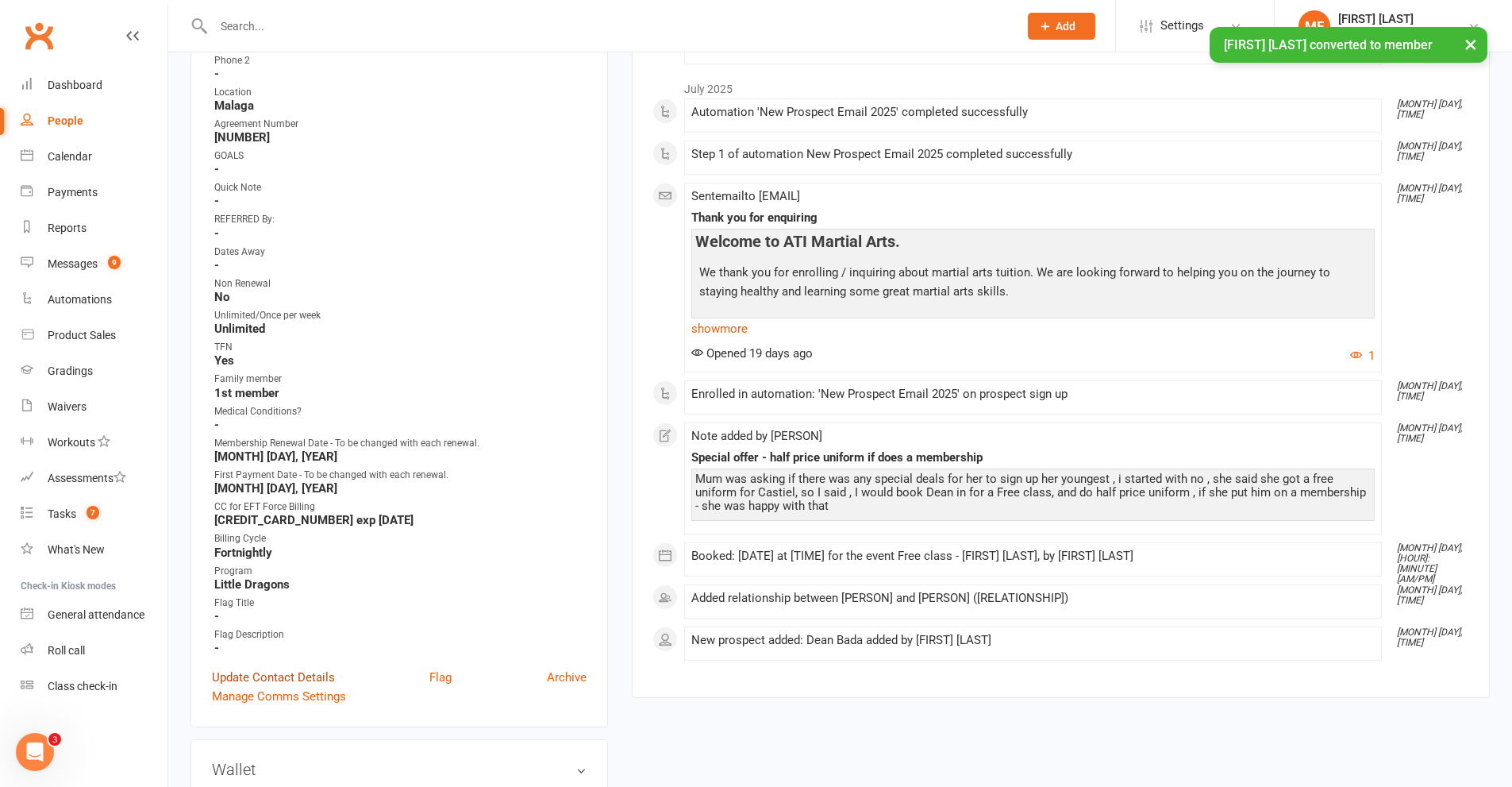 click on "Update Contact Details" at bounding box center [273, 677] 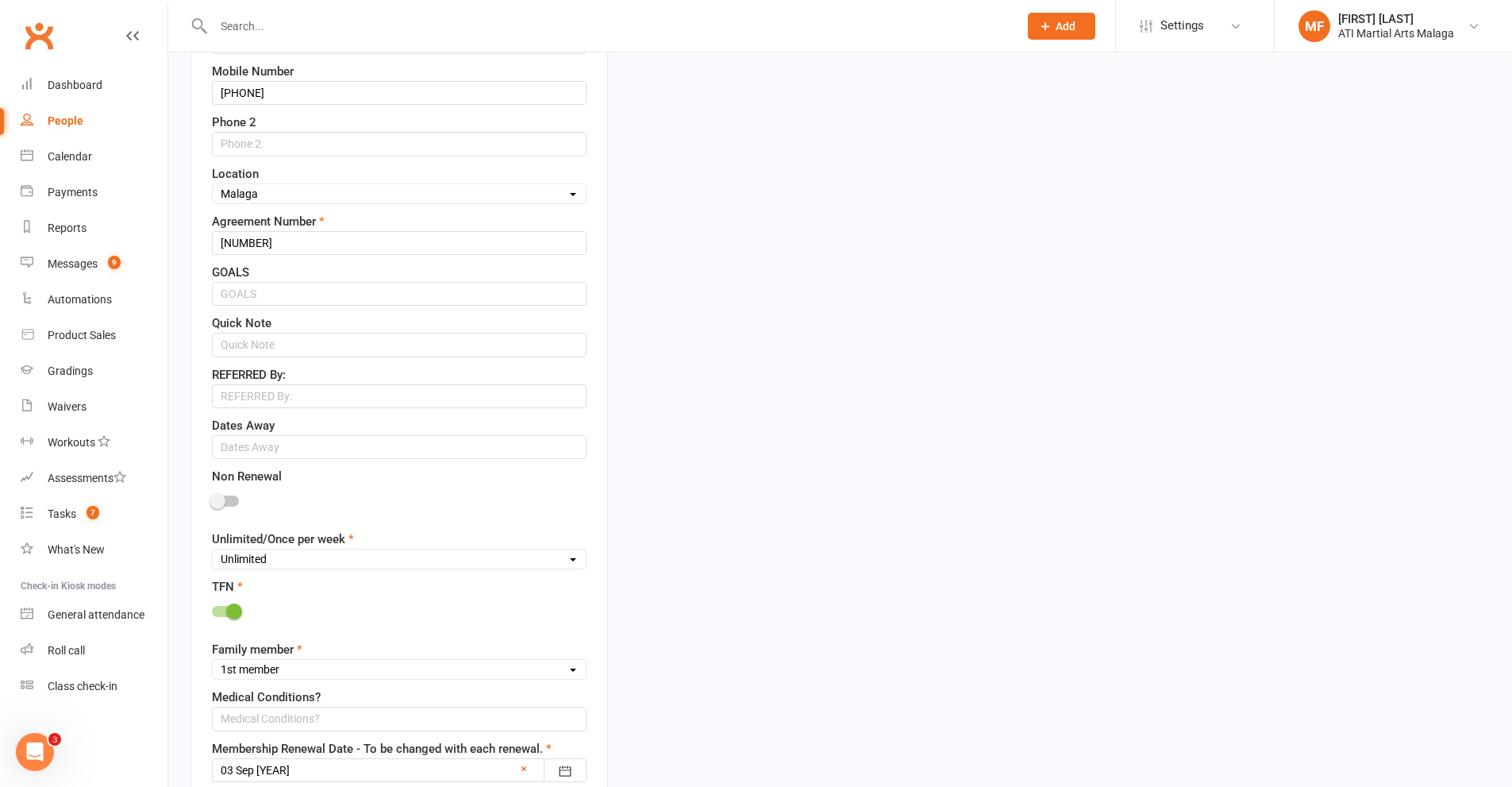 scroll, scrollTop: 789, scrollLeft: 0, axis: vertical 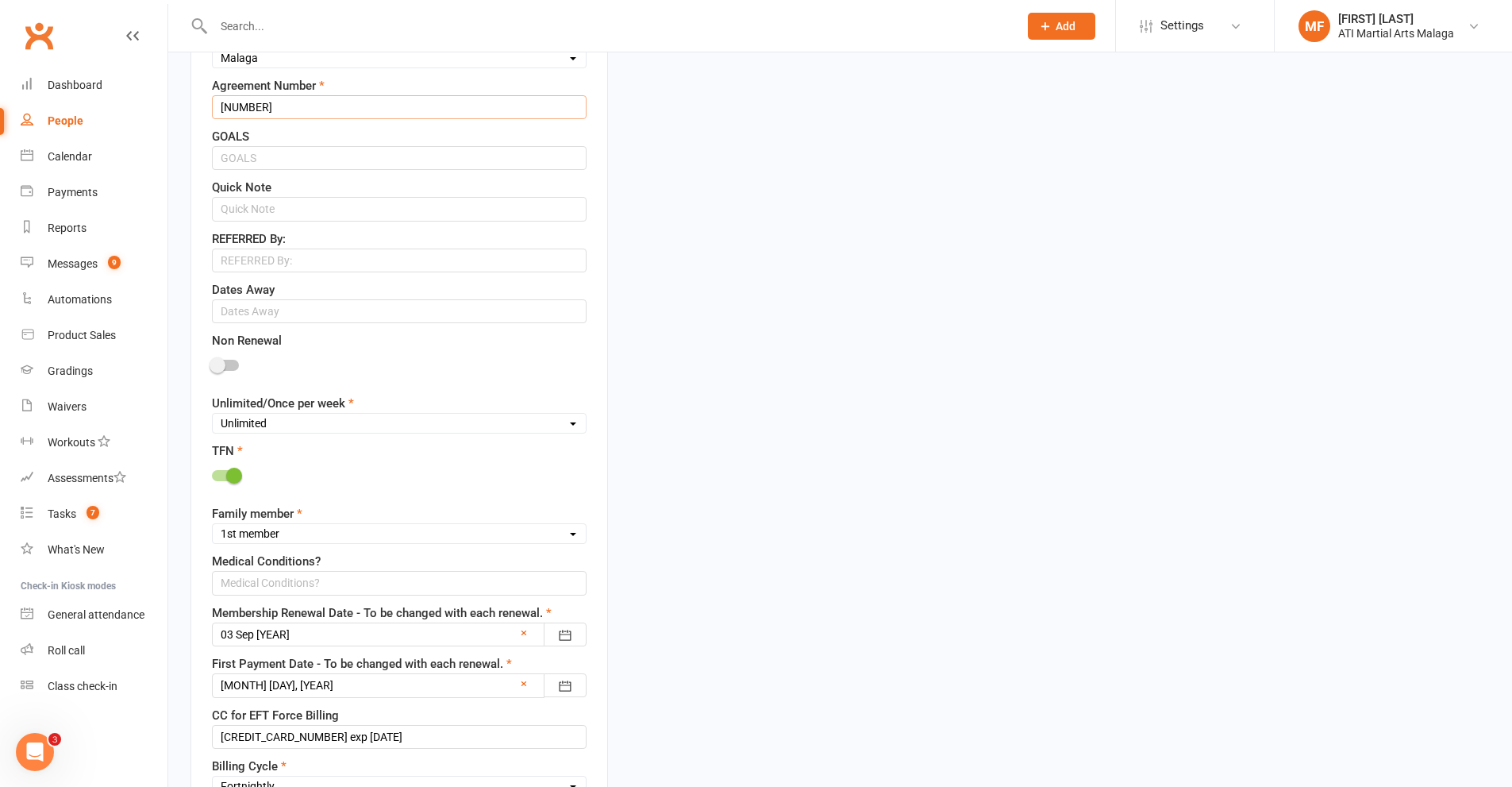 drag, startPoint x: 279, startPoint y: 102, endPoint x: 181, endPoint y: 111, distance: 98.4124 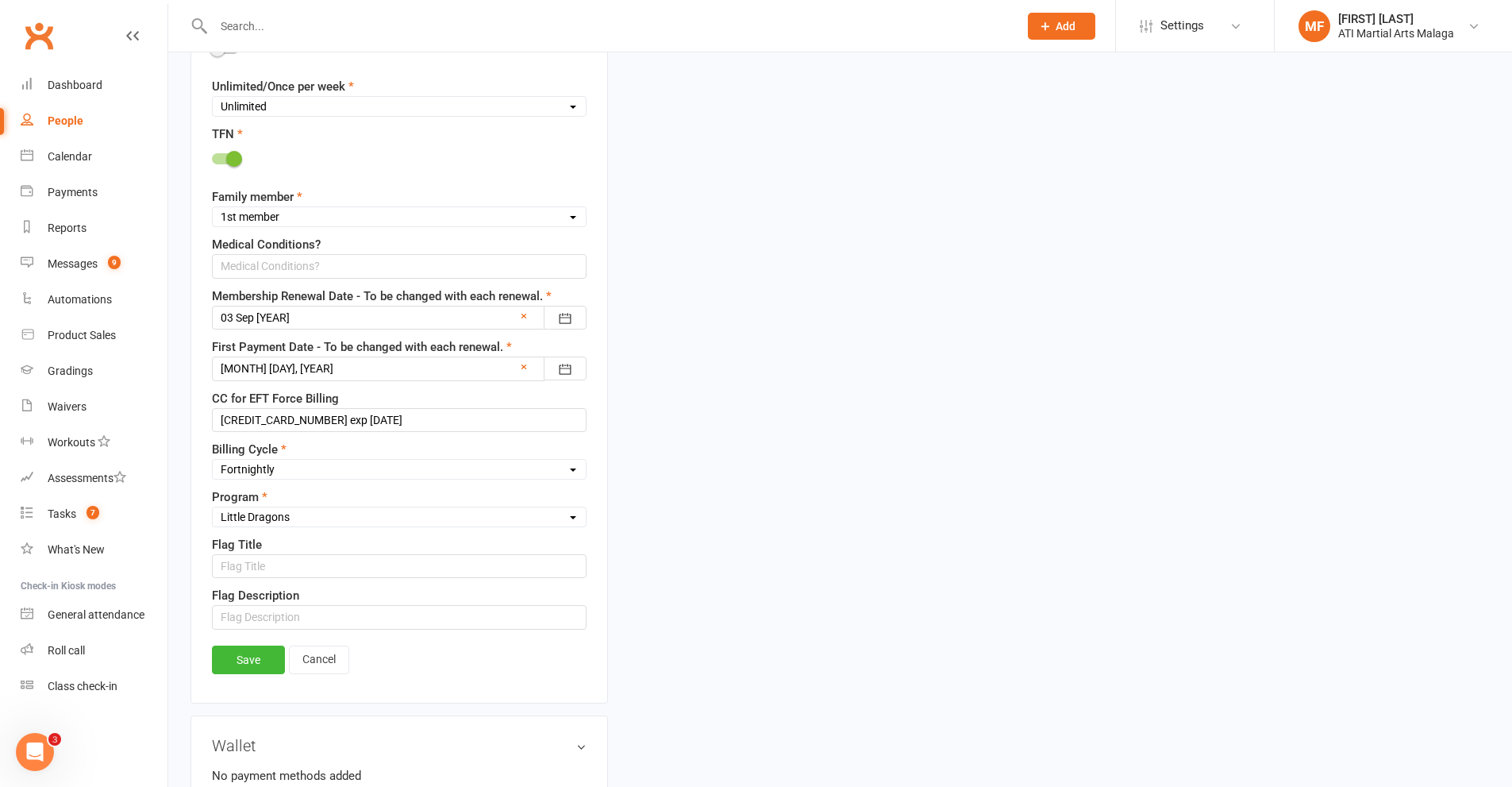 scroll, scrollTop: 1107, scrollLeft: 0, axis: vertical 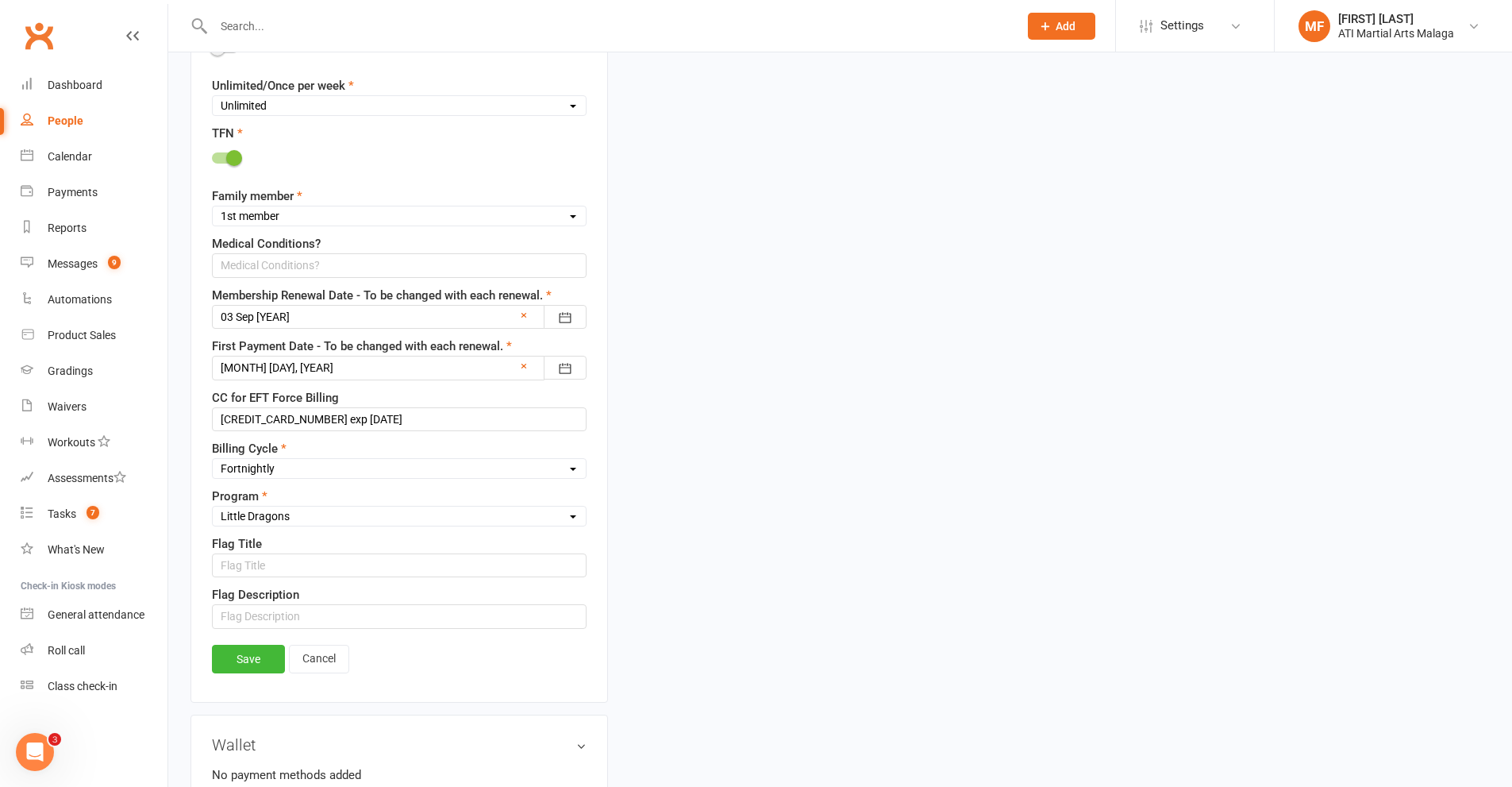type on "6237" 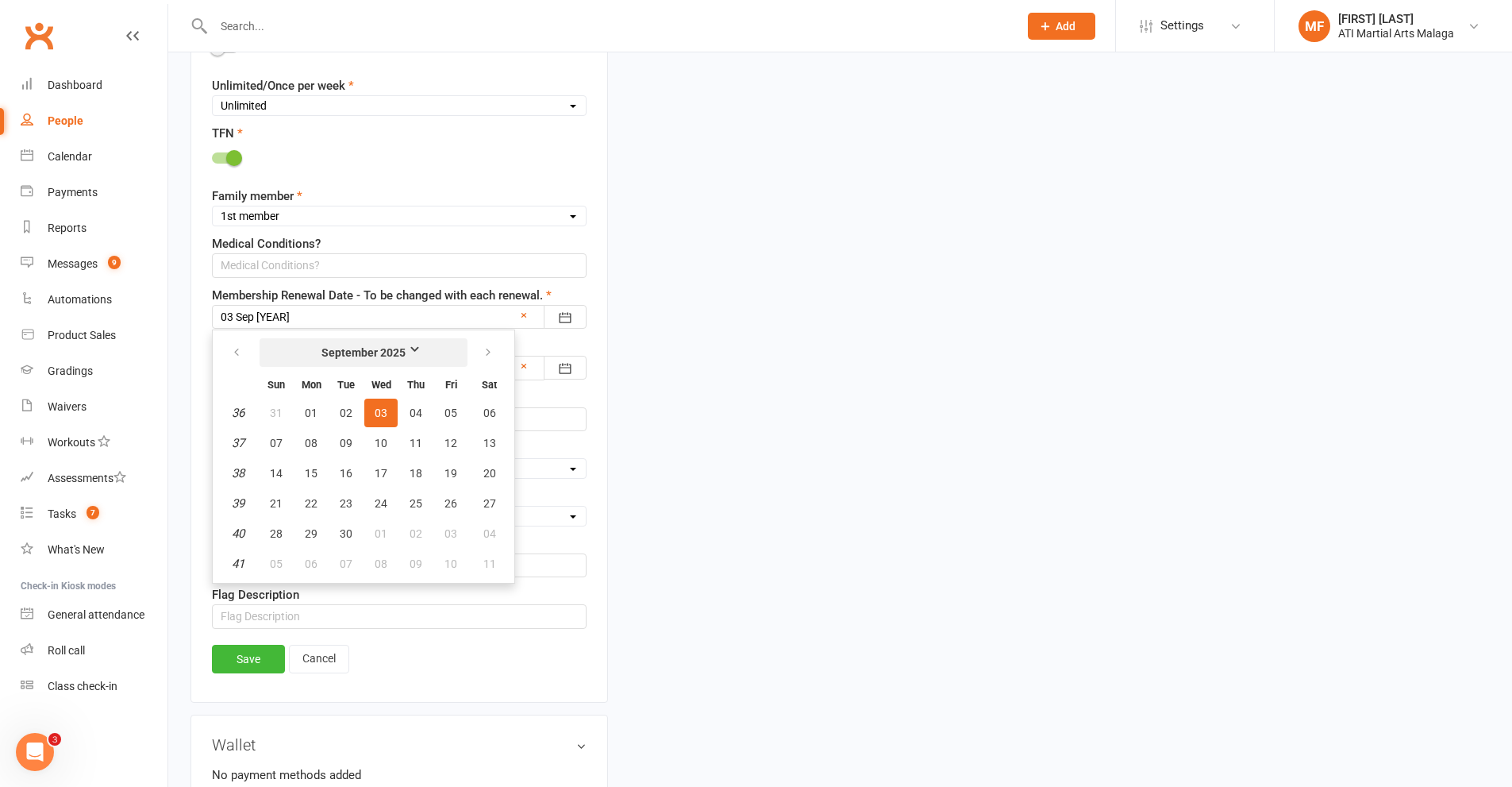 click on "September 2025" at bounding box center [364, 353] 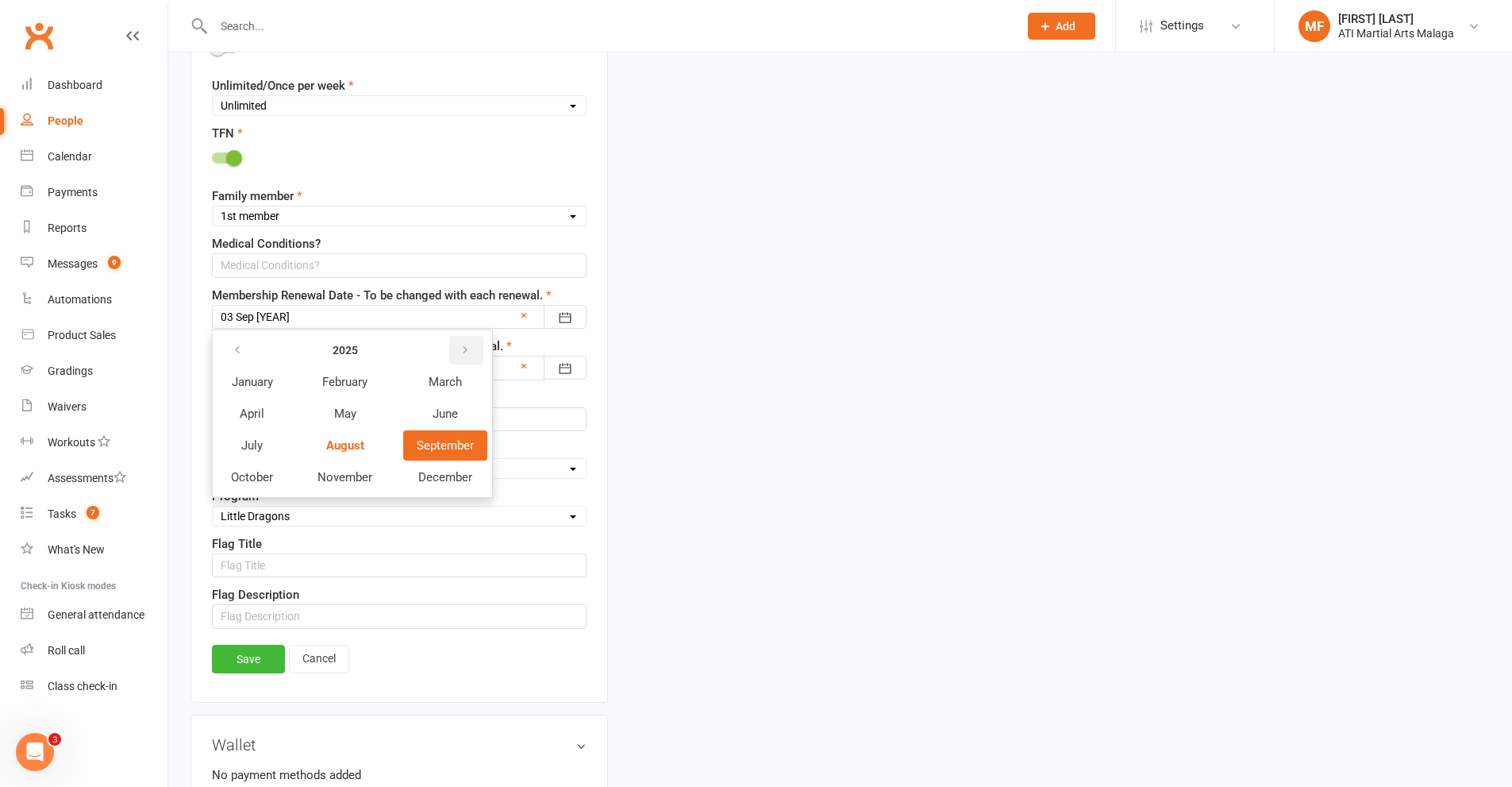 click at bounding box center (466, 350) 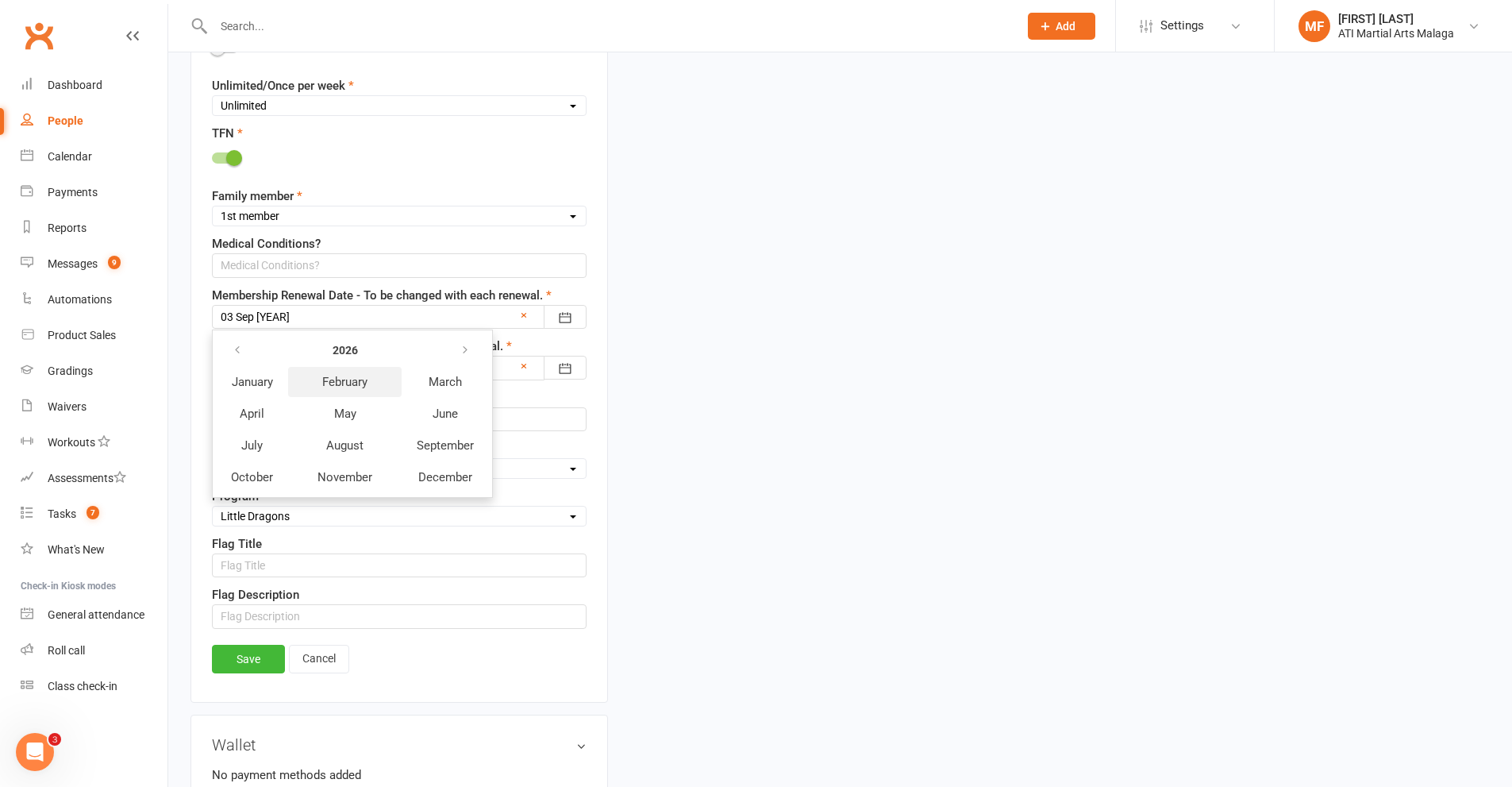 click on "February" at bounding box center [344, 382] 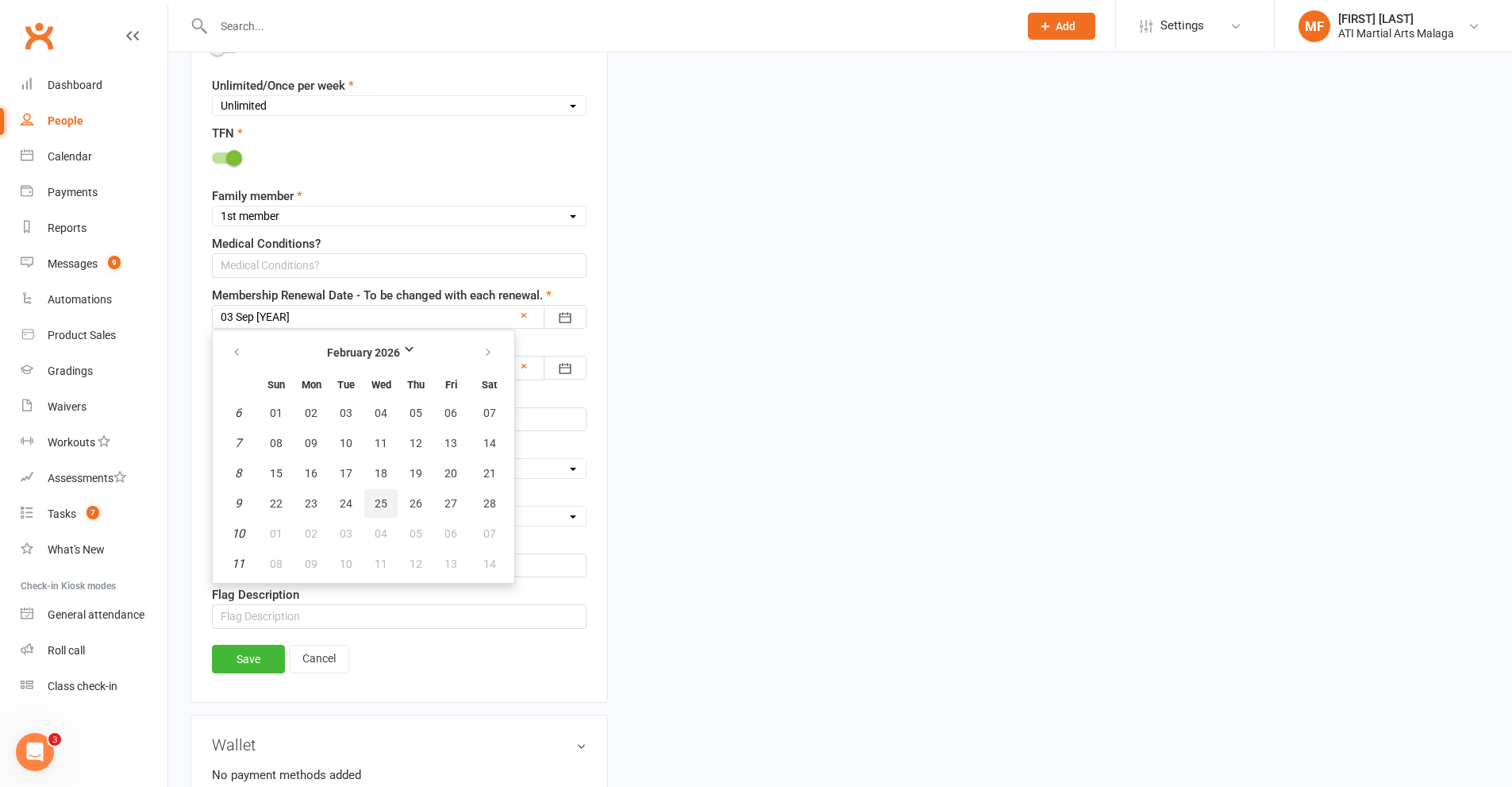 click on "25" at bounding box center [381, 503] 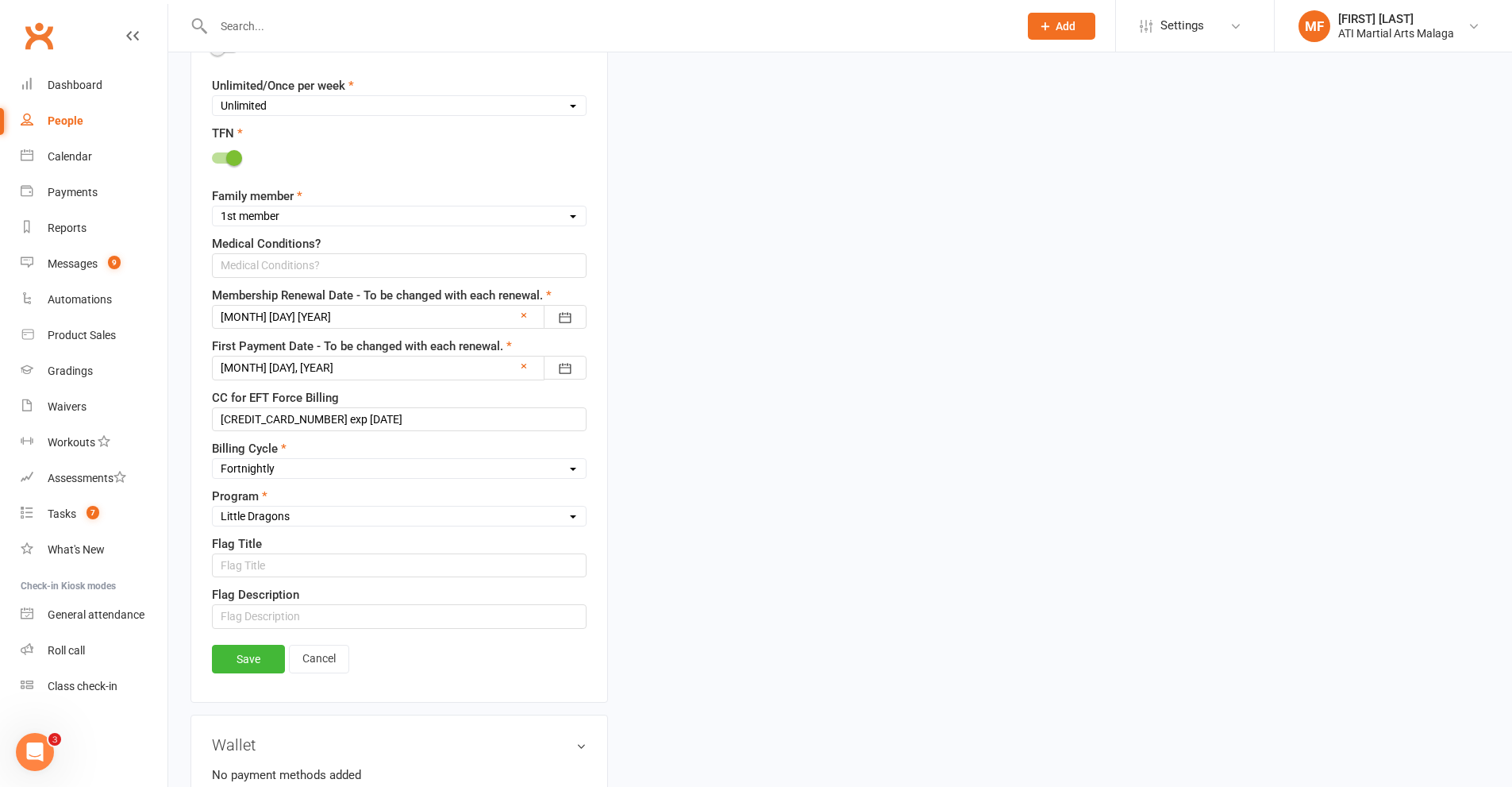 click on "First Payment Date - To be changed with each renewal." at bounding box center [362, 346] 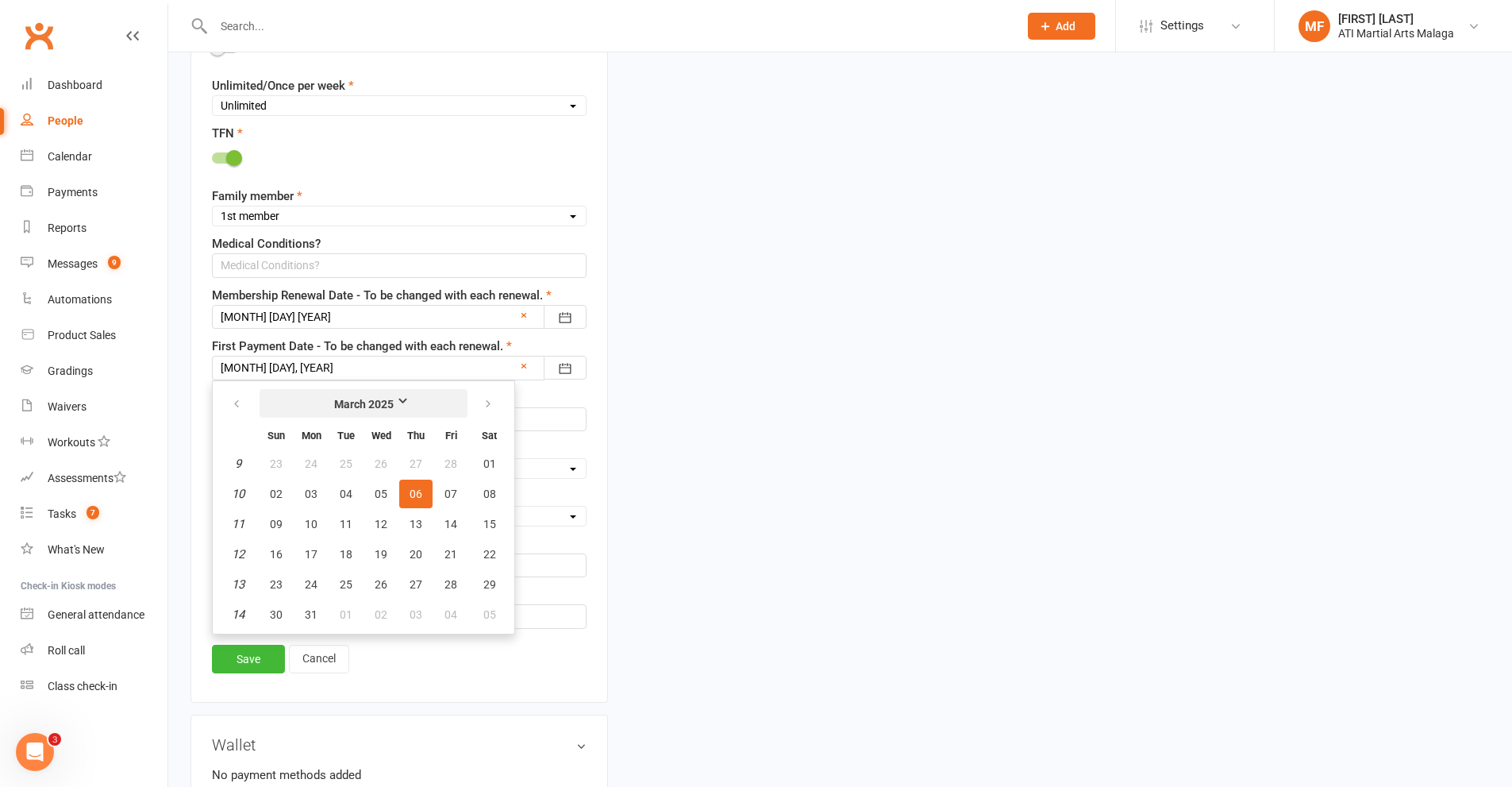 click on "March 2025" at bounding box center [364, 404] 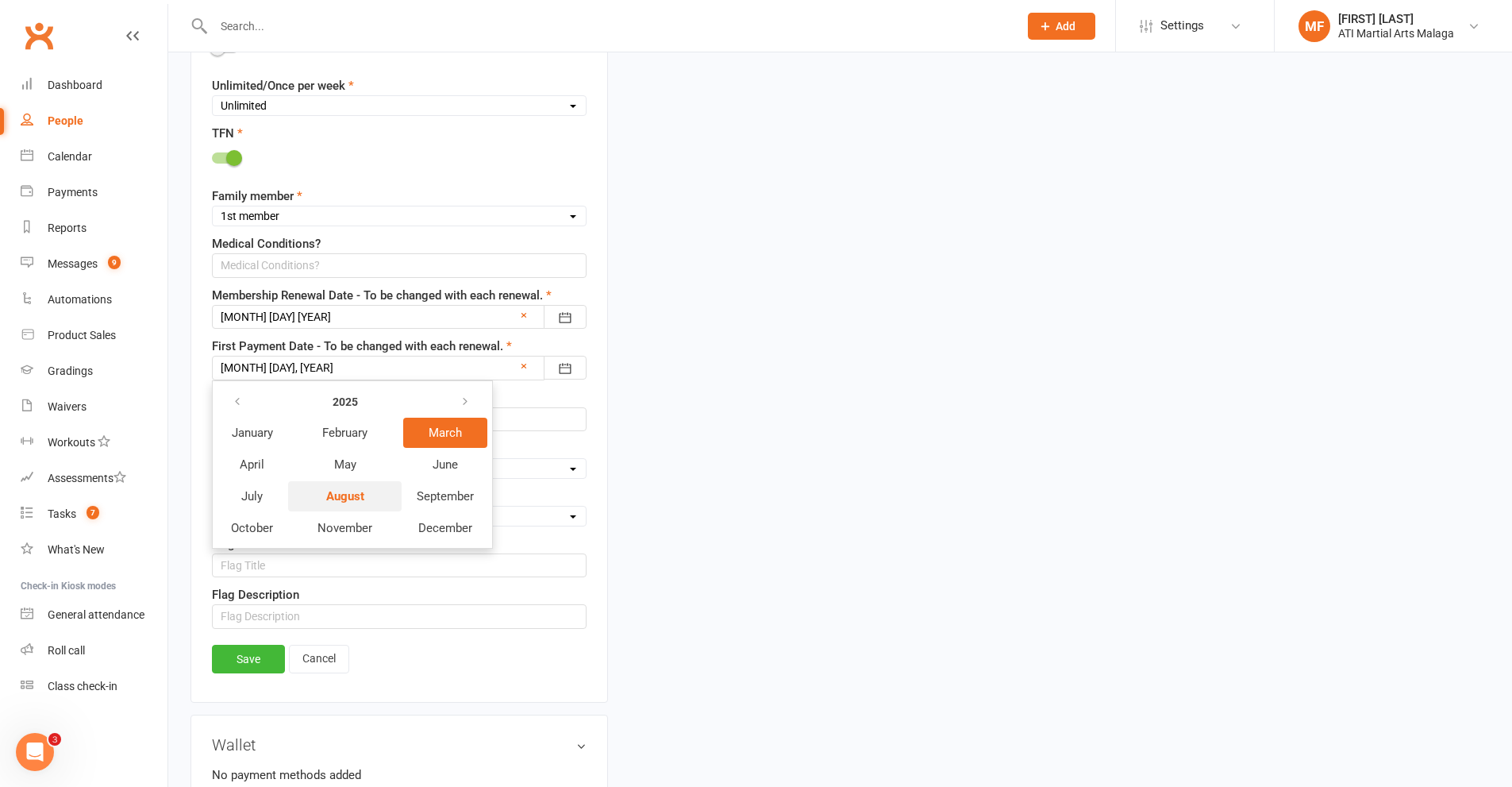 click on "August" at bounding box center (345, 496) 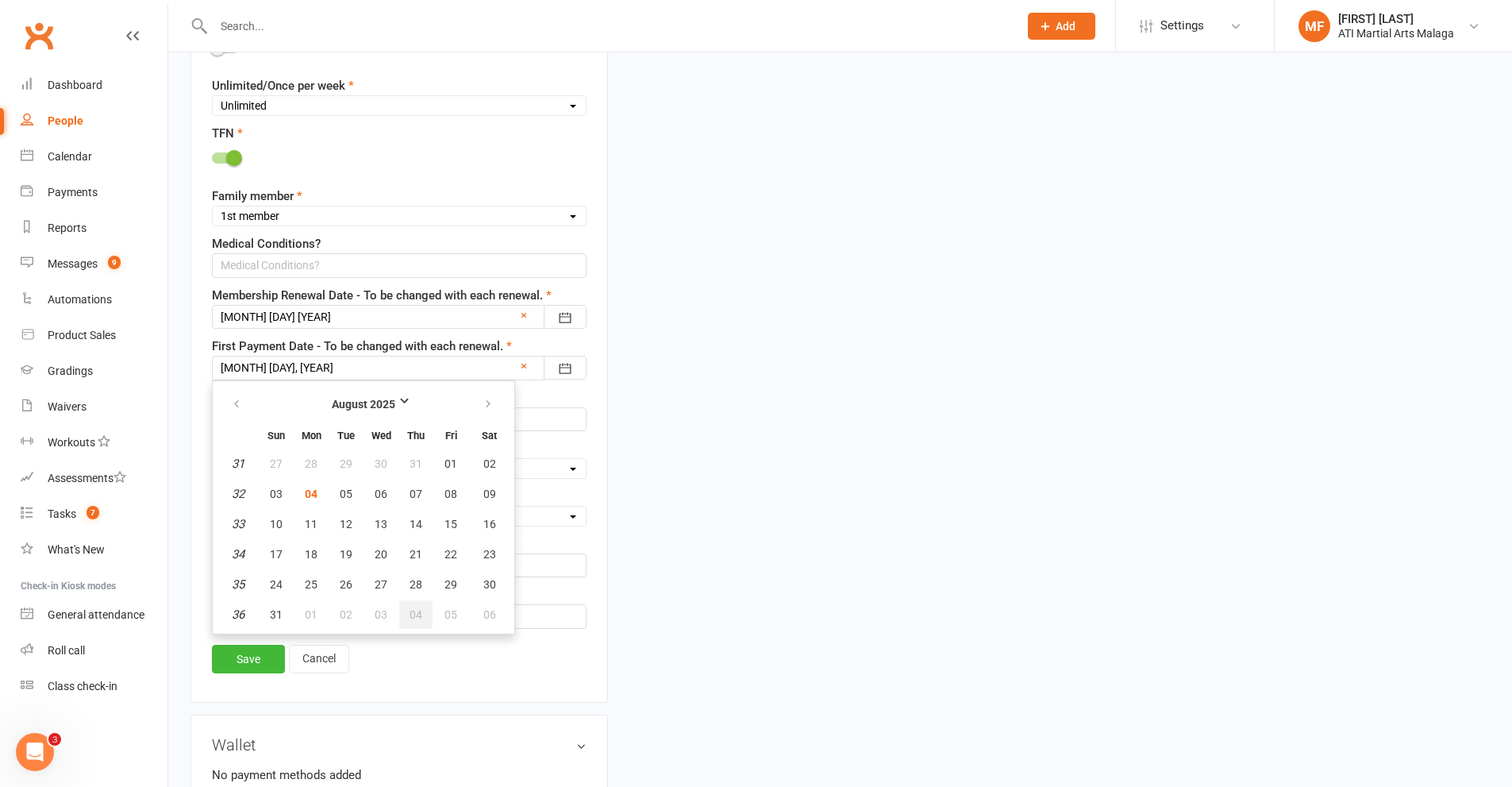 click on "04" at bounding box center [416, 615] 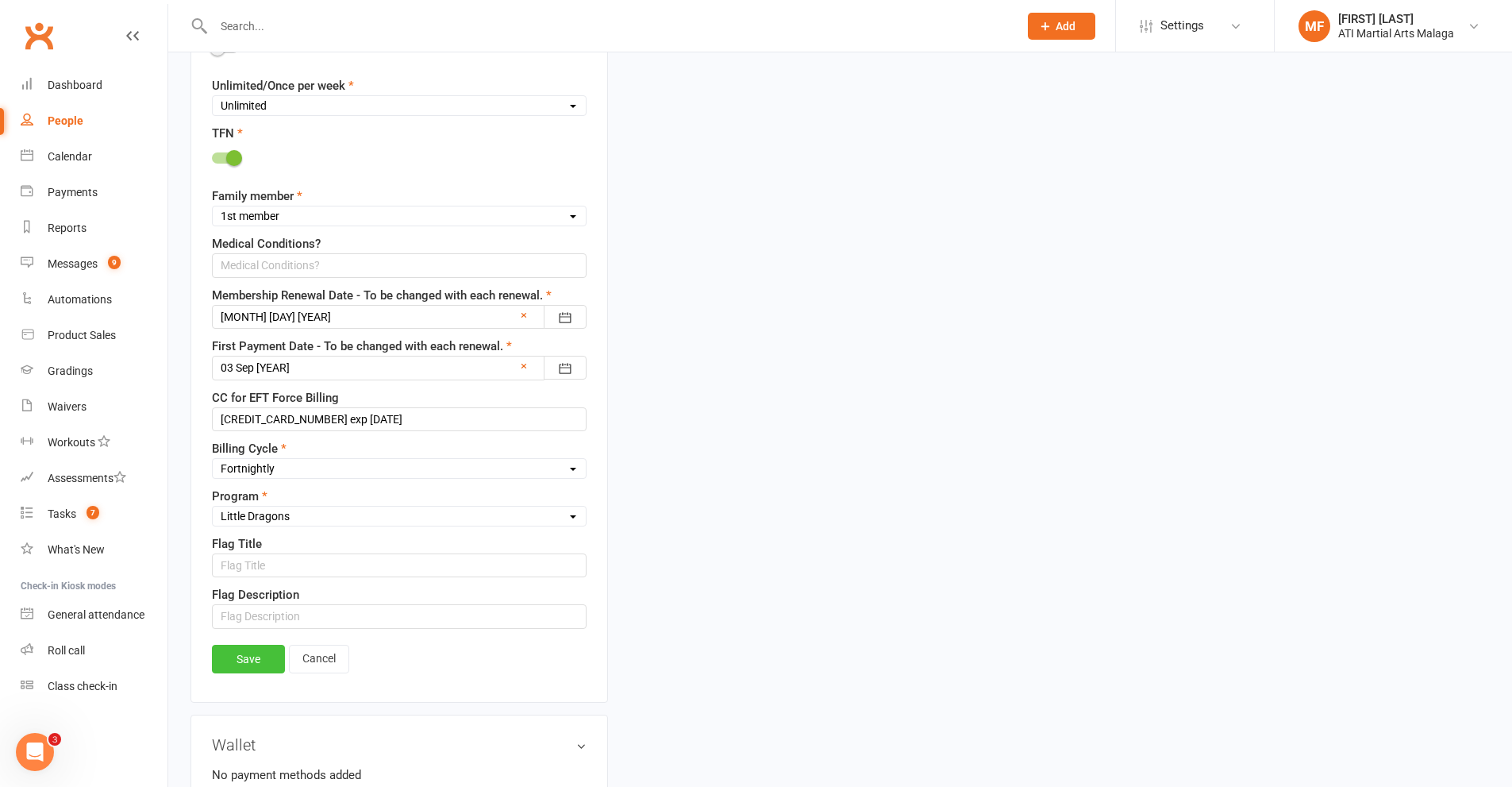 click on "Save" at bounding box center [248, 659] 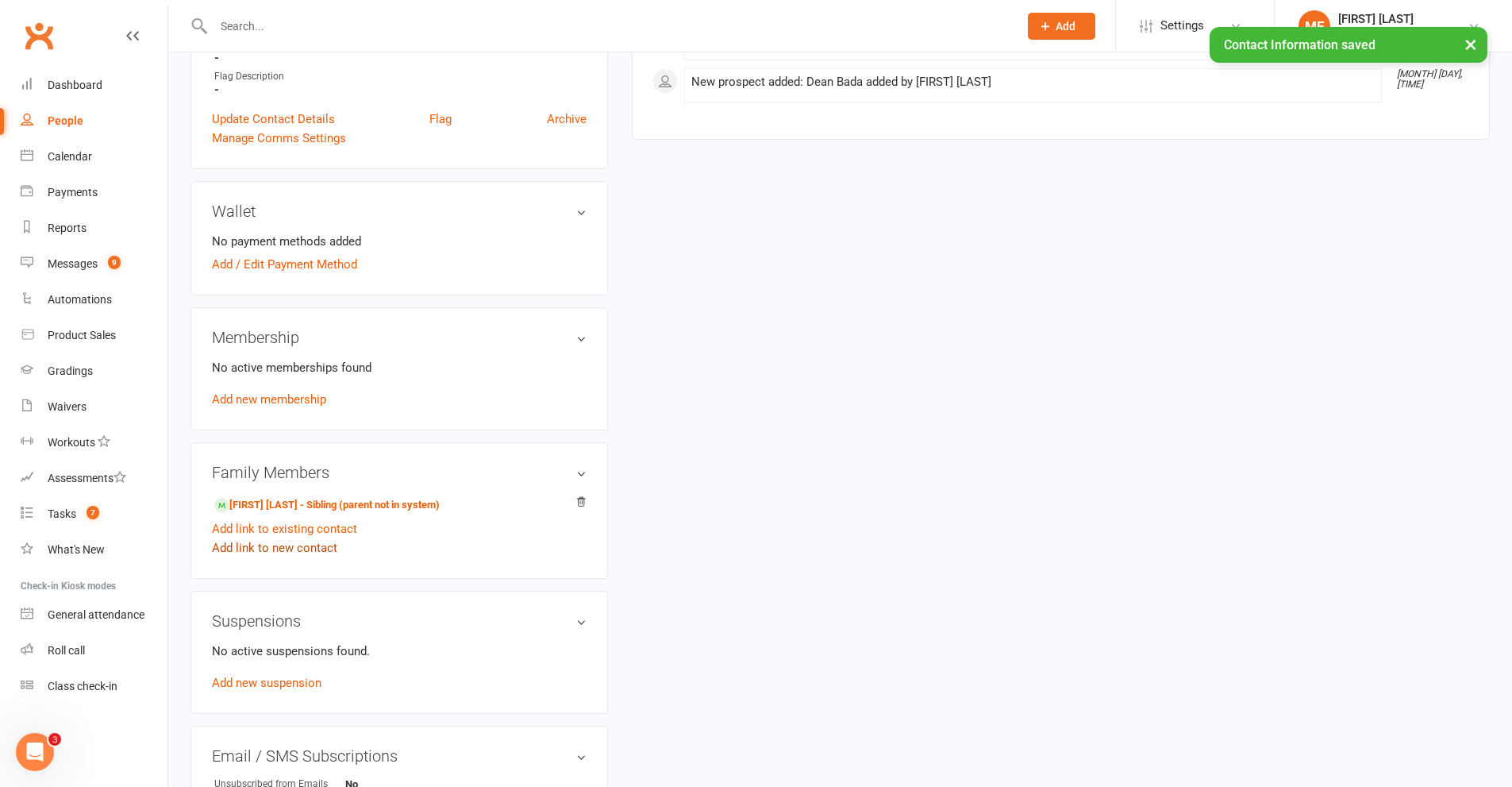 scroll, scrollTop: 1018, scrollLeft: 0, axis: vertical 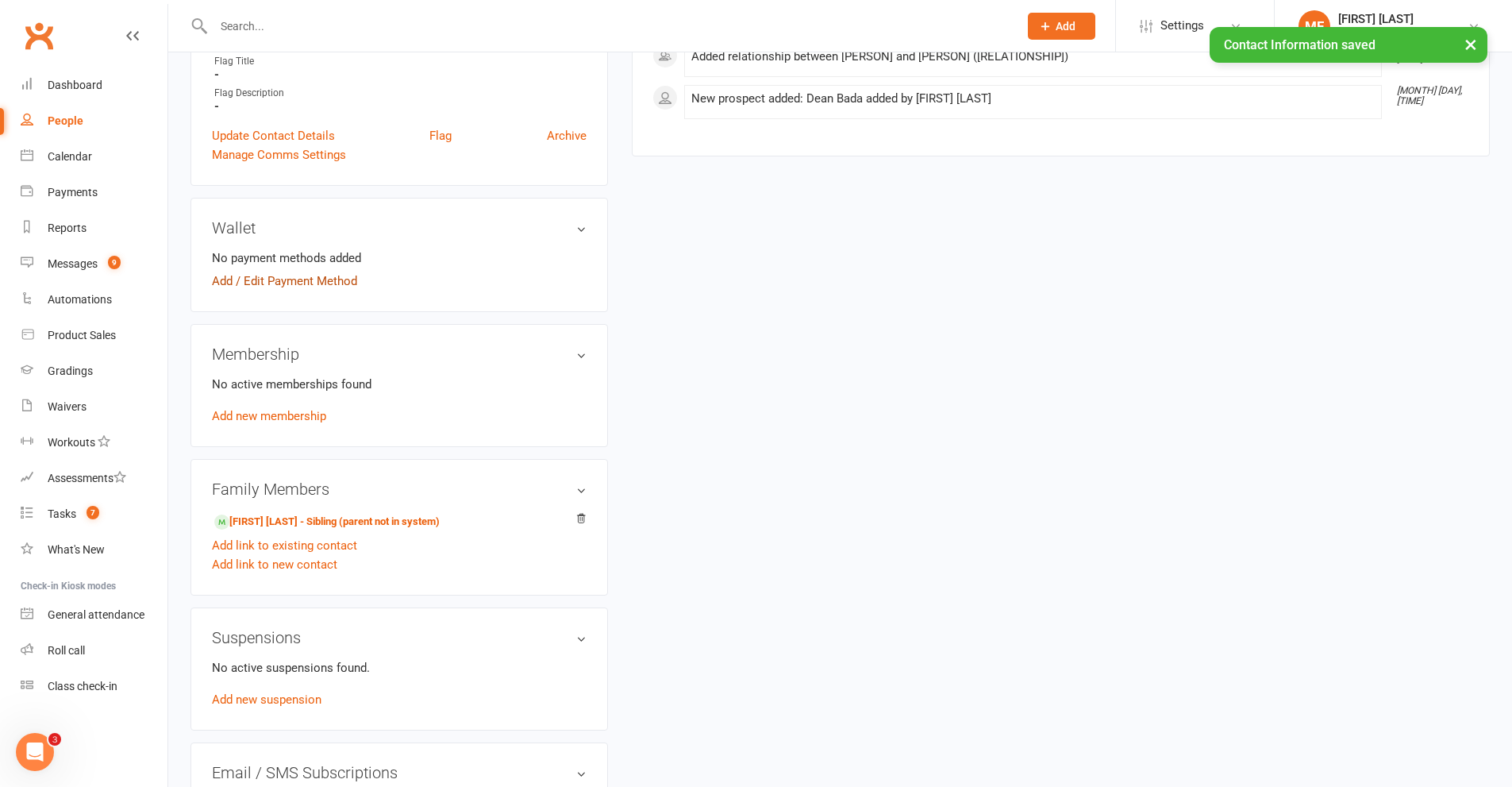 click on "Add / Edit Payment Method" at bounding box center [284, 281] 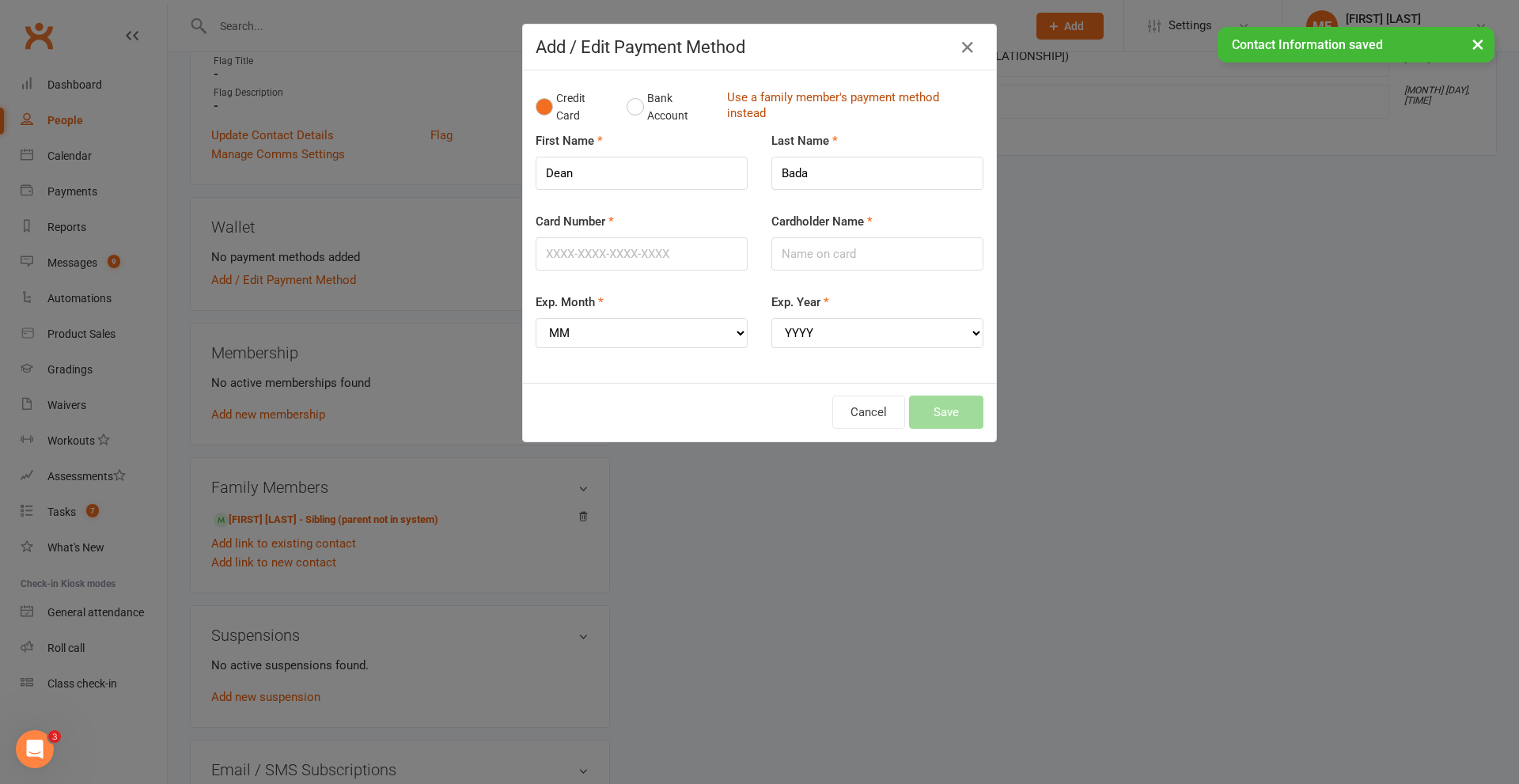 click on "Use a family member's payment method instead" at bounding box center (851, 107) 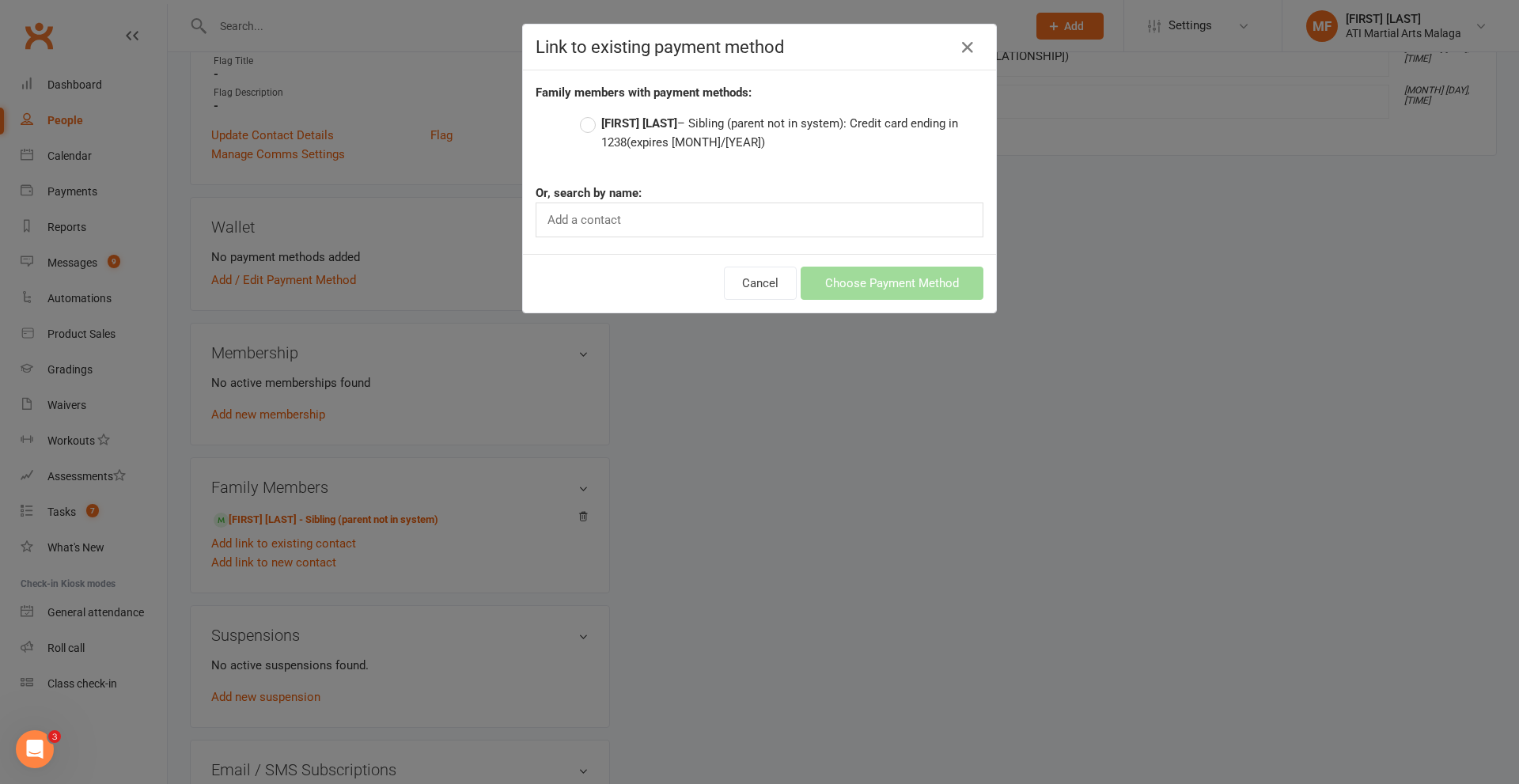 click on "[FIRST] [LAST]" at bounding box center [639, 123] 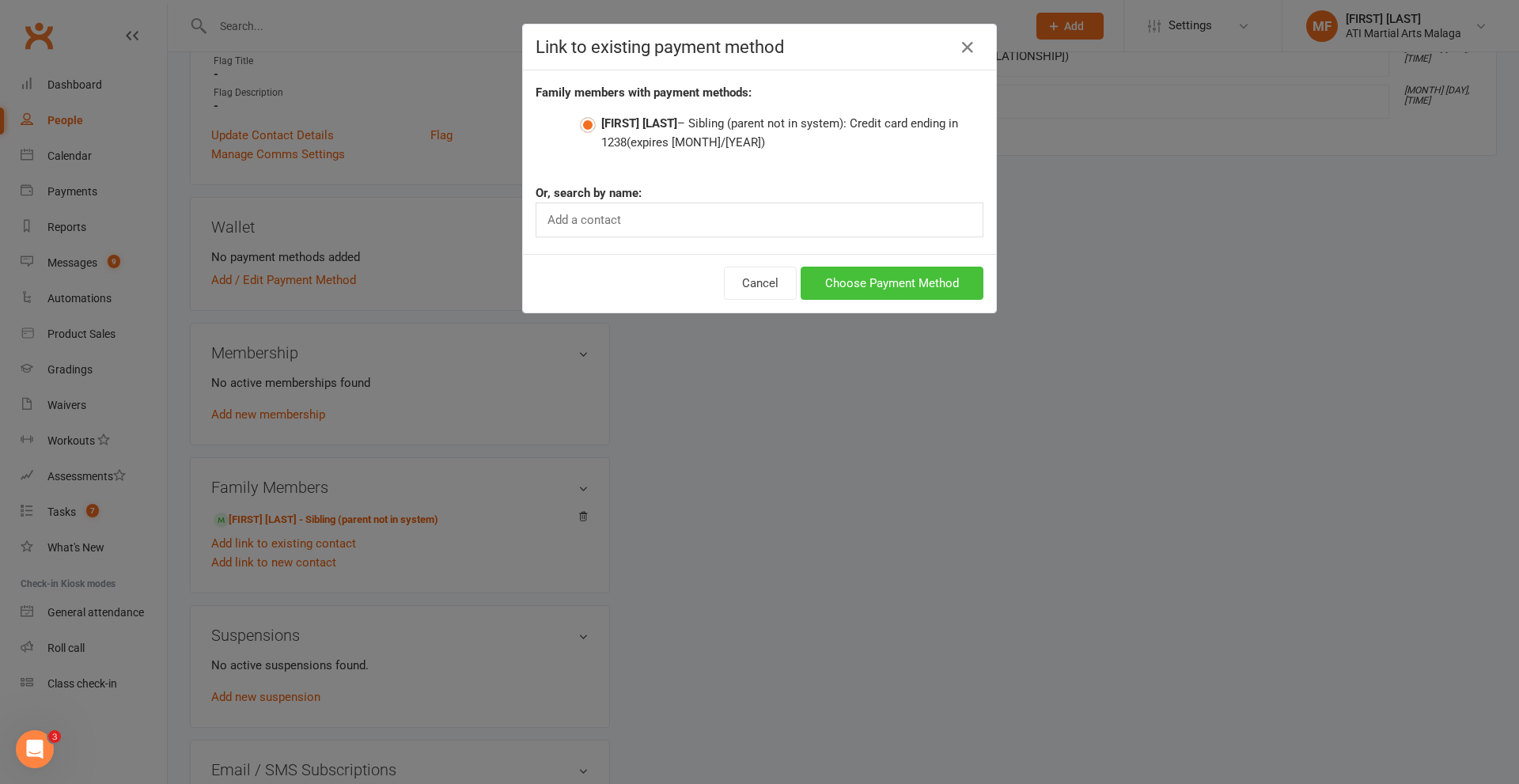 click on "Choose Payment Method" at bounding box center [892, 283] 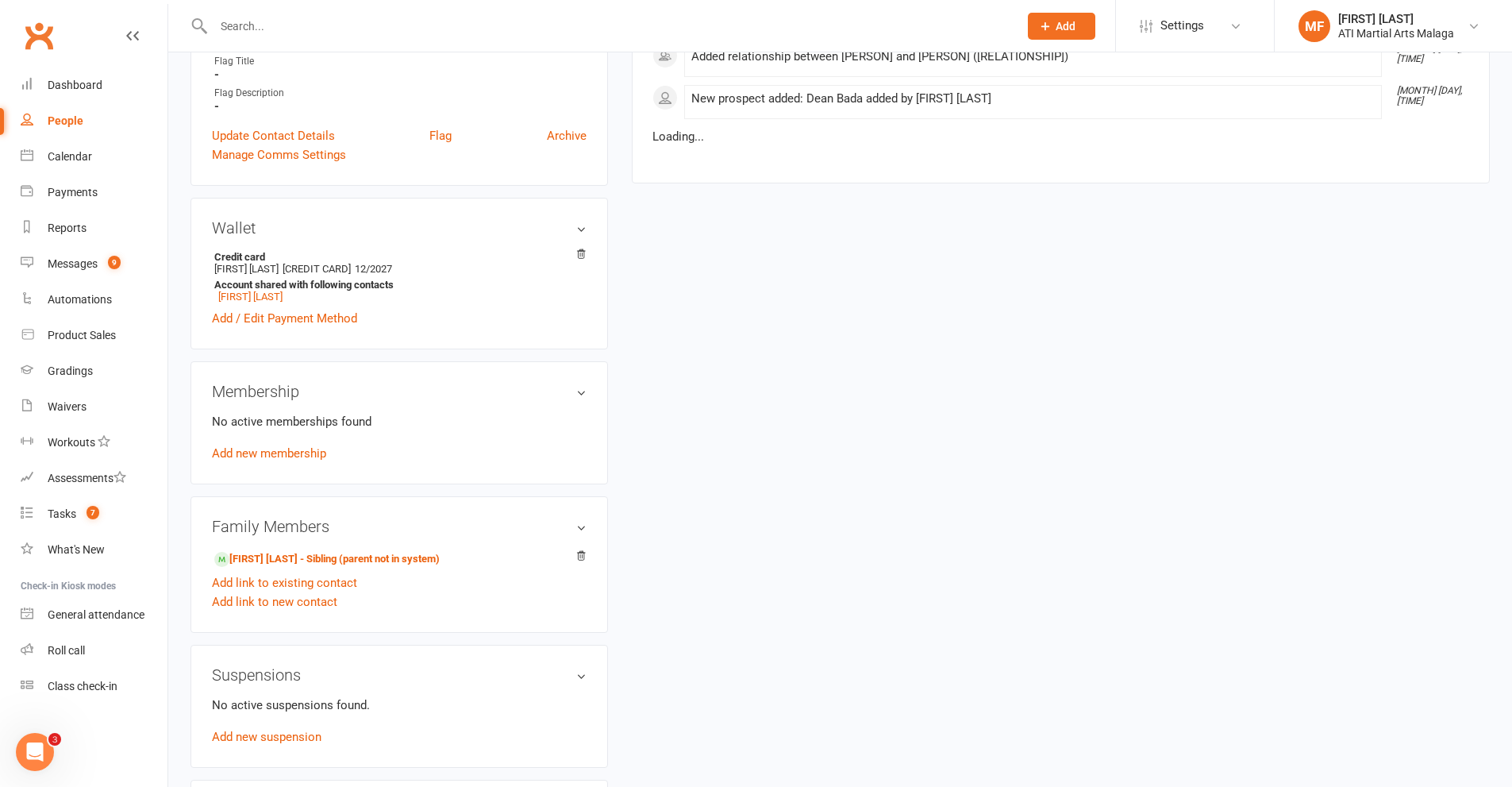 click on "No active memberships found" at bounding box center [399, 422] 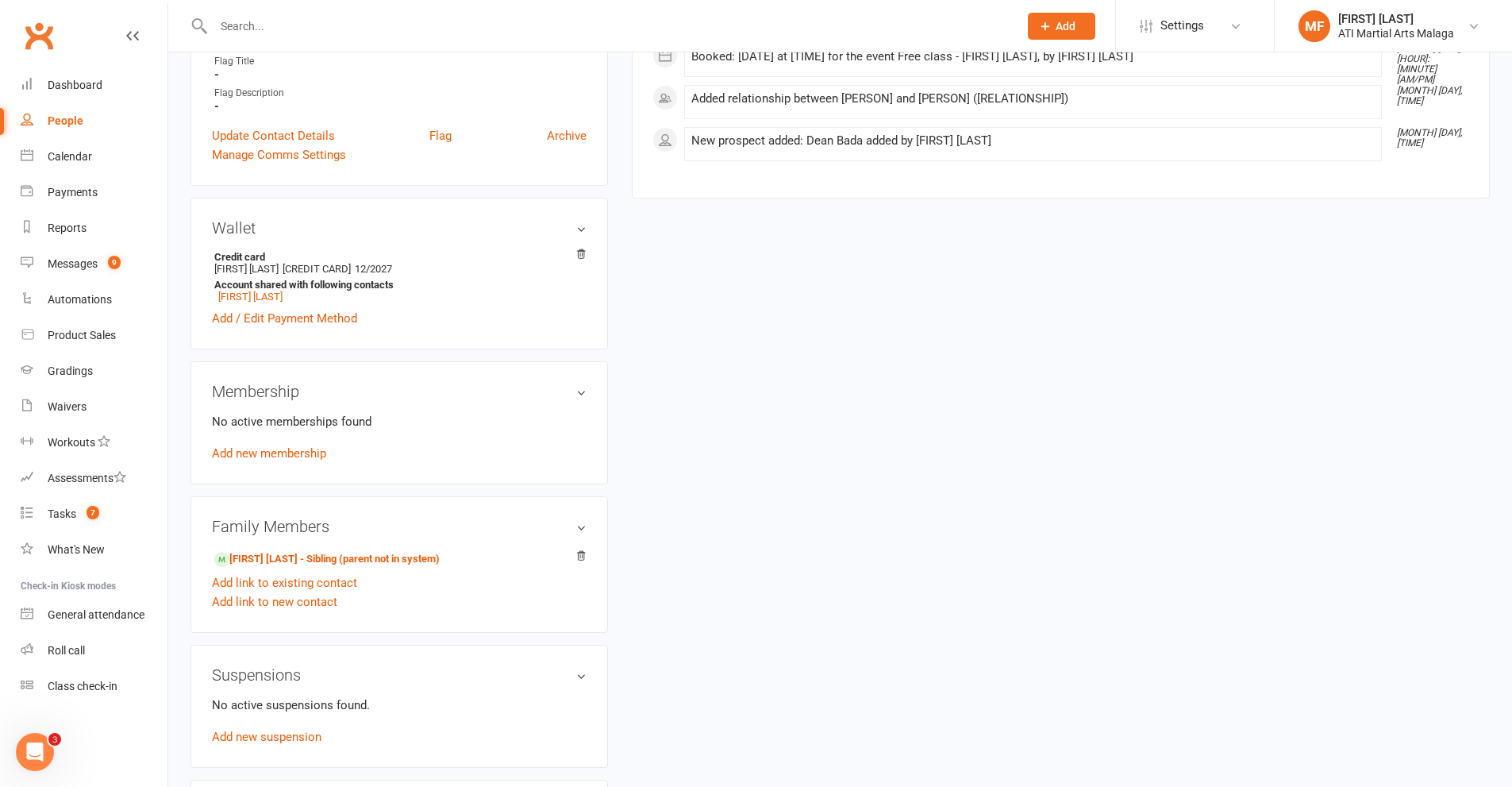click on "No active memberships found Add new membership" at bounding box center [399, 438] 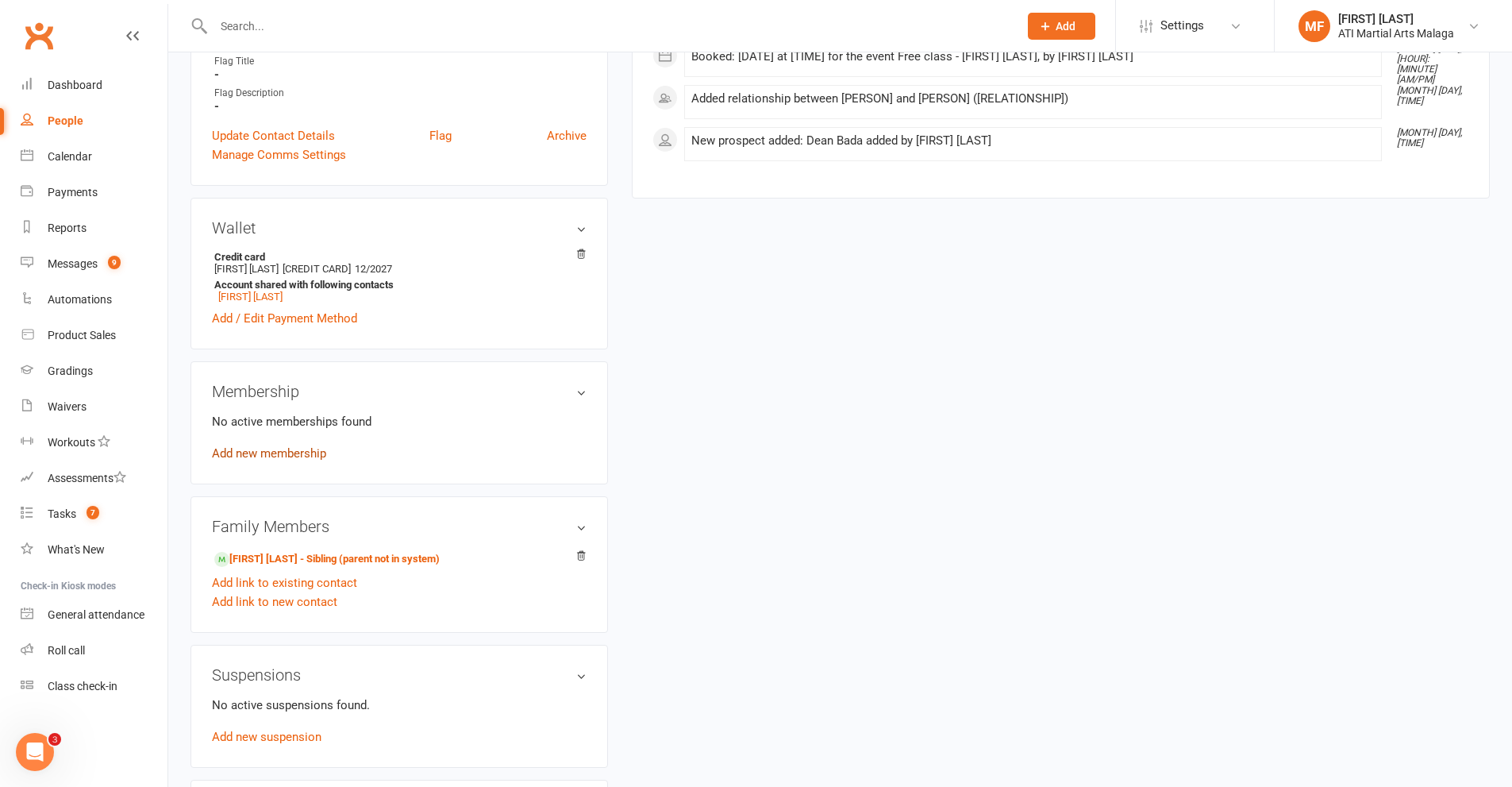 click on "Add new membership" at bounding box center (269, 453) 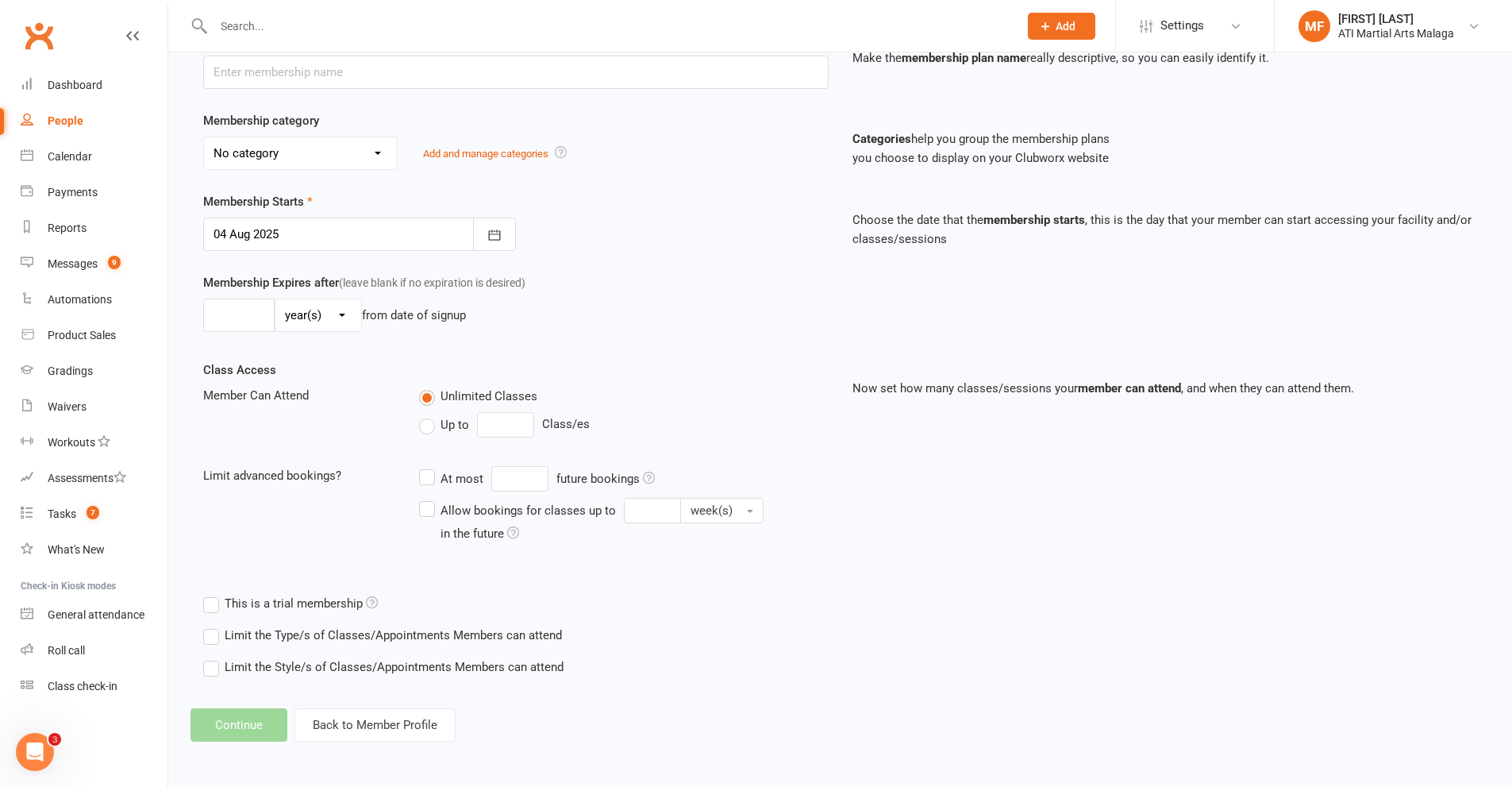 scroll, scrollTop: 0, scrollLeft: 0, axis: both 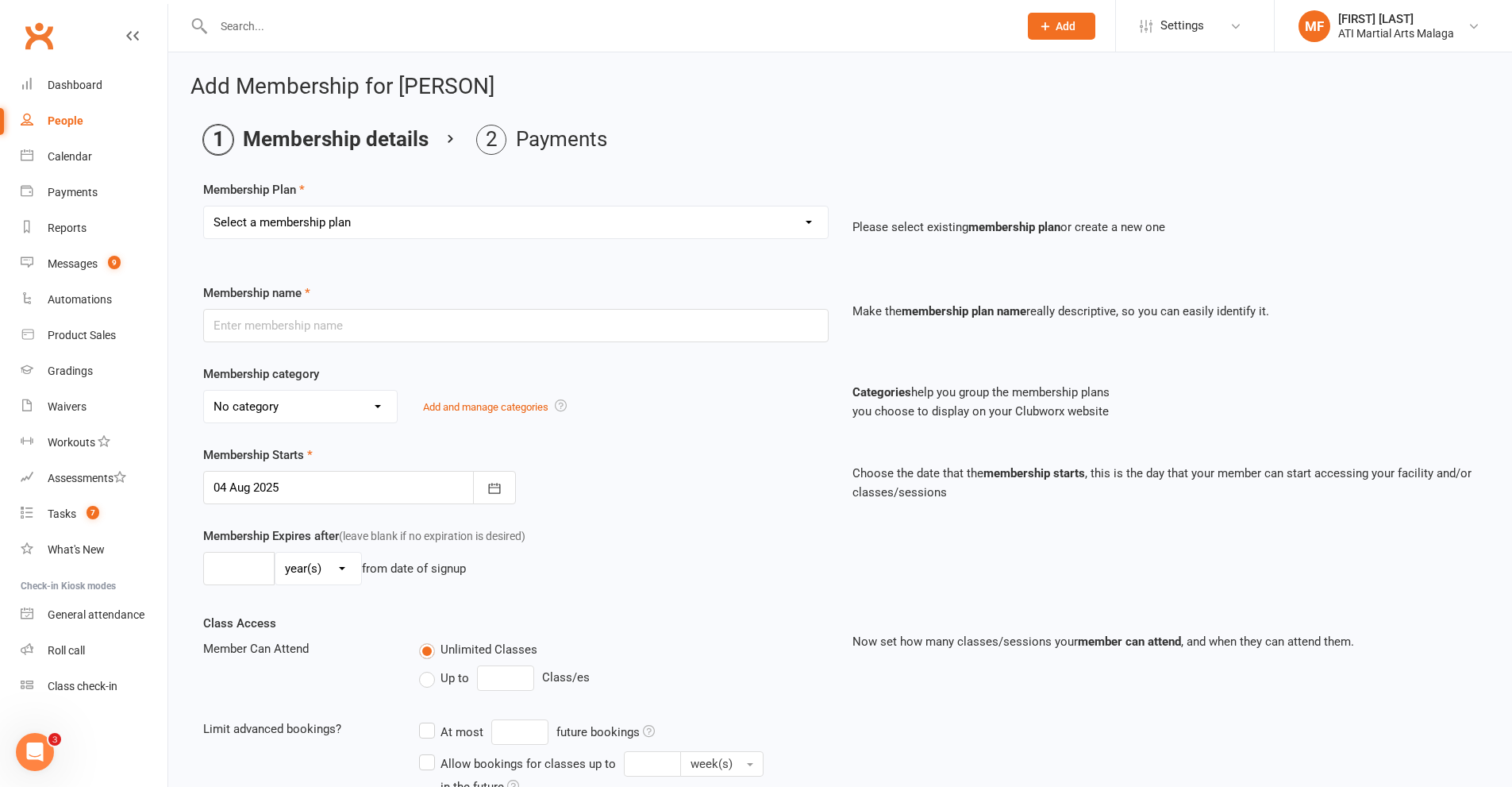 click on "Select a membership plan Create new Membership Plan Little Dragon 12mth Little Dragon 6mth Junior 12mth - Limited 3 days Junior 6mth - Limited 3 days Adult 12mth - Limited 3 days Adult 6mth - Limited 3 days Womens Only 12mth Womens Only 6mth 3 Month Membership Satellite Membership Manning Membership Payment Plan , to Pay off Overdues PRIVATE LESSONS ONLY Cancellation Payment $110.00 Special Needs - 6 months Upfront Special Needs - 12 months Upfront Special Needs - 6 months - monthly Special Needs Boxing  Once per week Boxing Satellites - Rego Payment ACADEMY MEMBERSHIP SENIOR ACADEMY MEMBERSHIP JUNIOR Equipment Payment Special Offer Membership LBE Once per week ATI-MA LIVE MEMBERSHIP TimeHold Special Needs - 3 months Scholarship membership CASUAL MEMBERSHIP Junior 12mth - Once per week Satellite Grading Payment Transfer from another Club Little Dragons - 3 months Special Needs Membership with Receipt Rego Payment Junior 3mth WT Sports Only Little Dragons 3 Months 1 Month FREE PRIZE Promo Hamersley Membership" at bounding box center (516, 222) 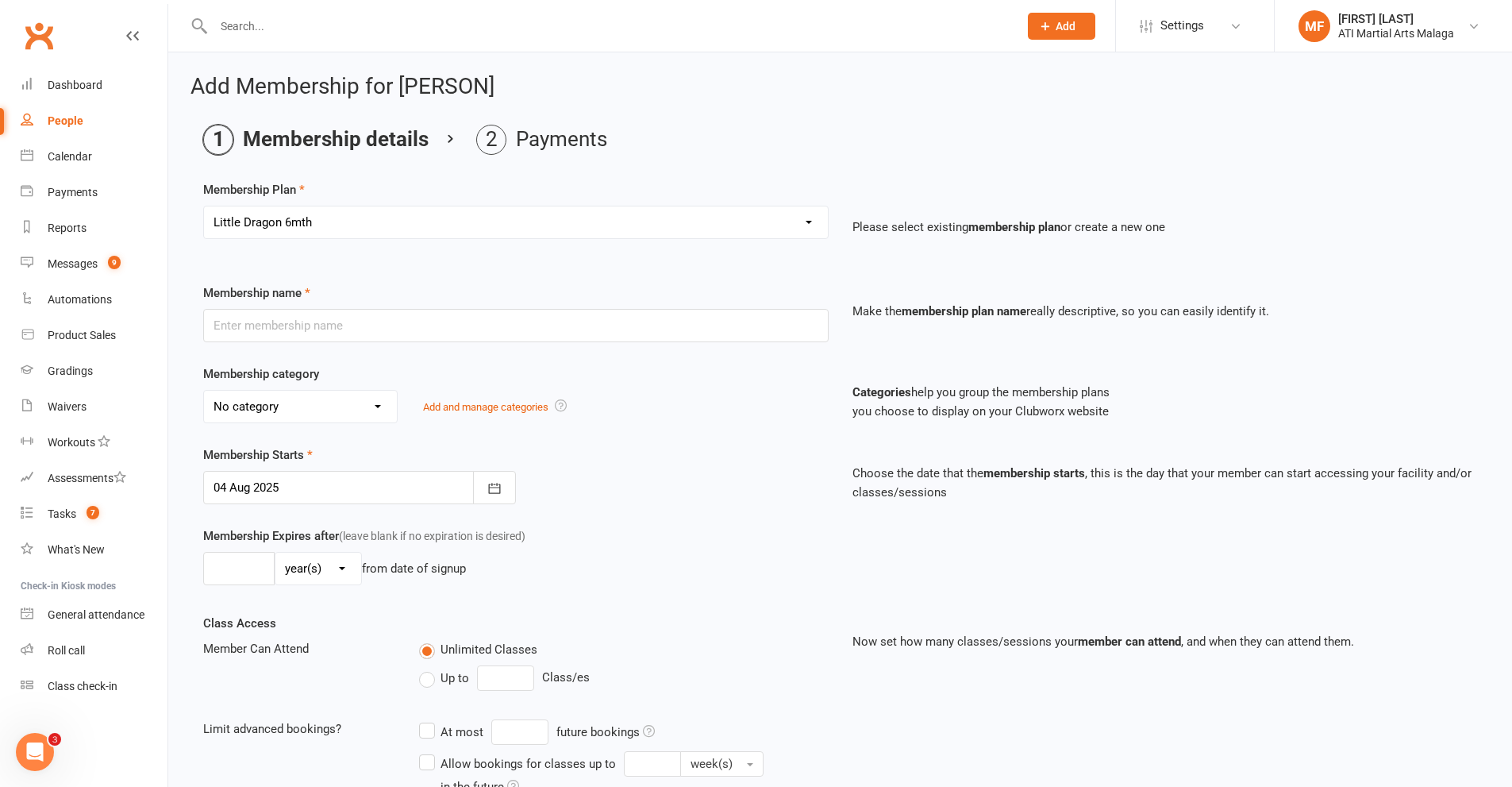 click on "Select a membership plan Create new Membership Plan Little Dragon 12mth Little Dragon 6mth Junior 12mth - Limited 3 days Junior 6mth - Limited 3 days Adult 12mth - Limited 3 days Adult 6mth - Limited 3 days Womens Only 12mth Womens Only 6mth 3 Month Membership Satellite Membership Manning Membership Payment Plan , to Pay off Overdues PRIVATE LESSONS ONLY Cancellation Payment $110.00 Special Needs - 6 months Upfront Special Needs - 12 months Upfront Special Needs - 6 months - monthly Special Needs Boxing  Once per week Boxing Satellites - Rego Payment ACADEMY MEMBERSHIP SENIOR ACADEMY MEMBERSHIP JUNIOR Equipment Payment Special Offer Membership LBE Once per week ATI-MA LIVE MEMBERSHIP TimeHold Special Needs - 3 months Scholarship membership CASUAL MEMBERSHIP Junior 12mth - Once per week Satellite Grading Payment Transfer from another Club Little Dragons - 3 months Special Needs Membership with Receipt Rego Payment Junior 3mth WT Sports Only Little Dragons 3 Months 1 Month FREE PRIZE Promo Hamersley Membership" at bounding box center (516, 222) 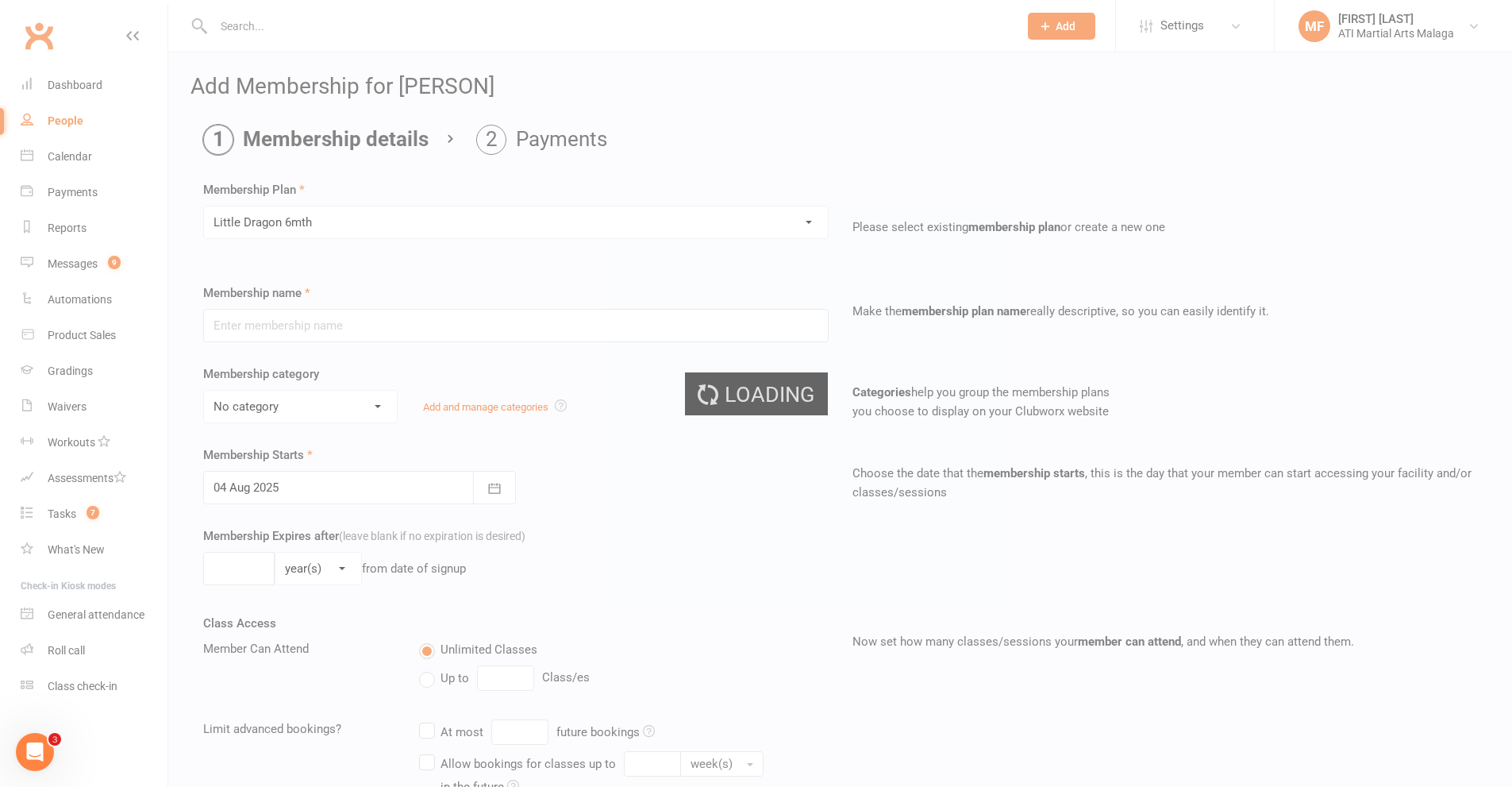 type on "Little Dragon 6mth" 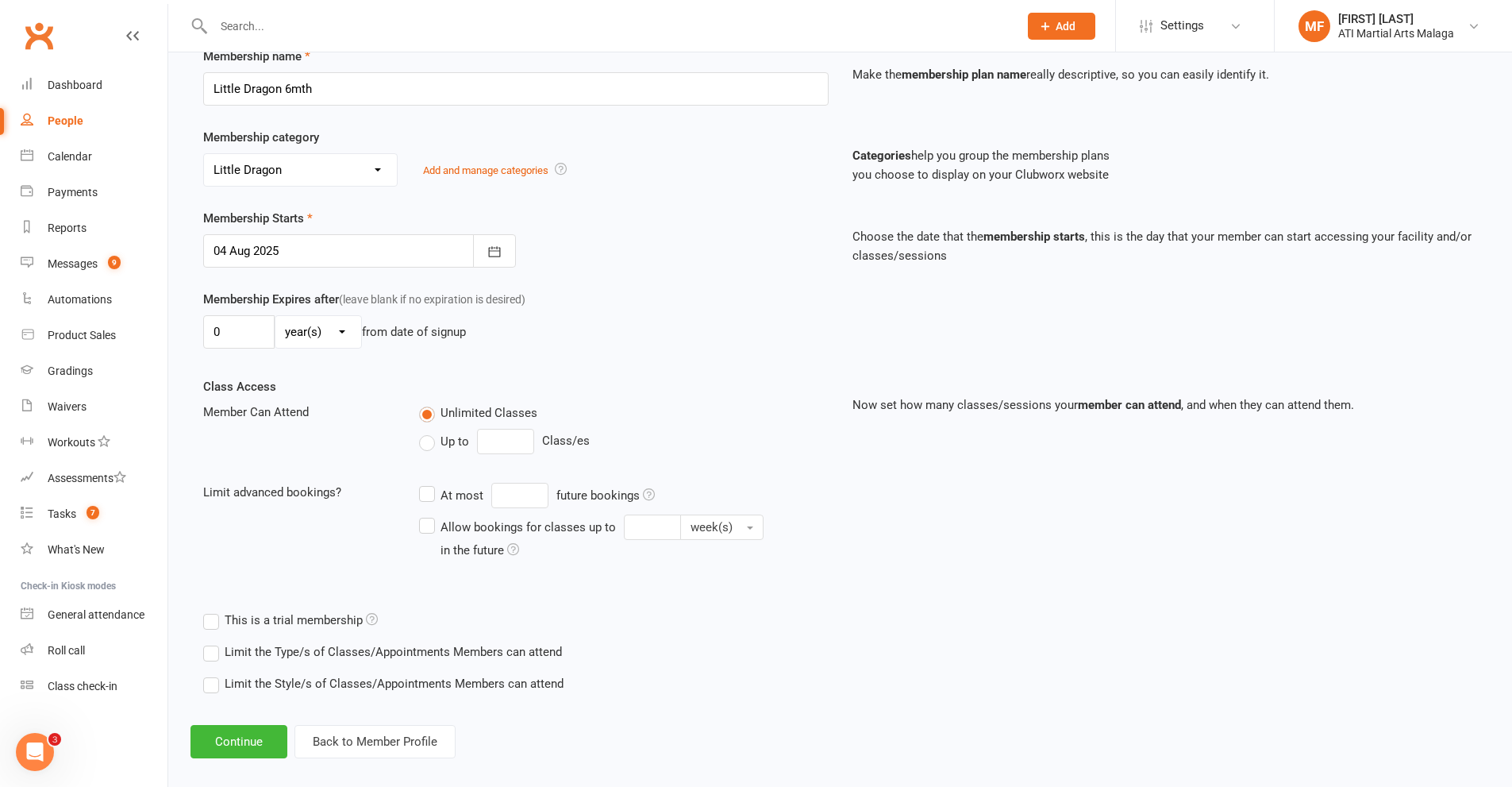 scroll, scrollTop: 238, scrollLeft: 0, axis: vertical 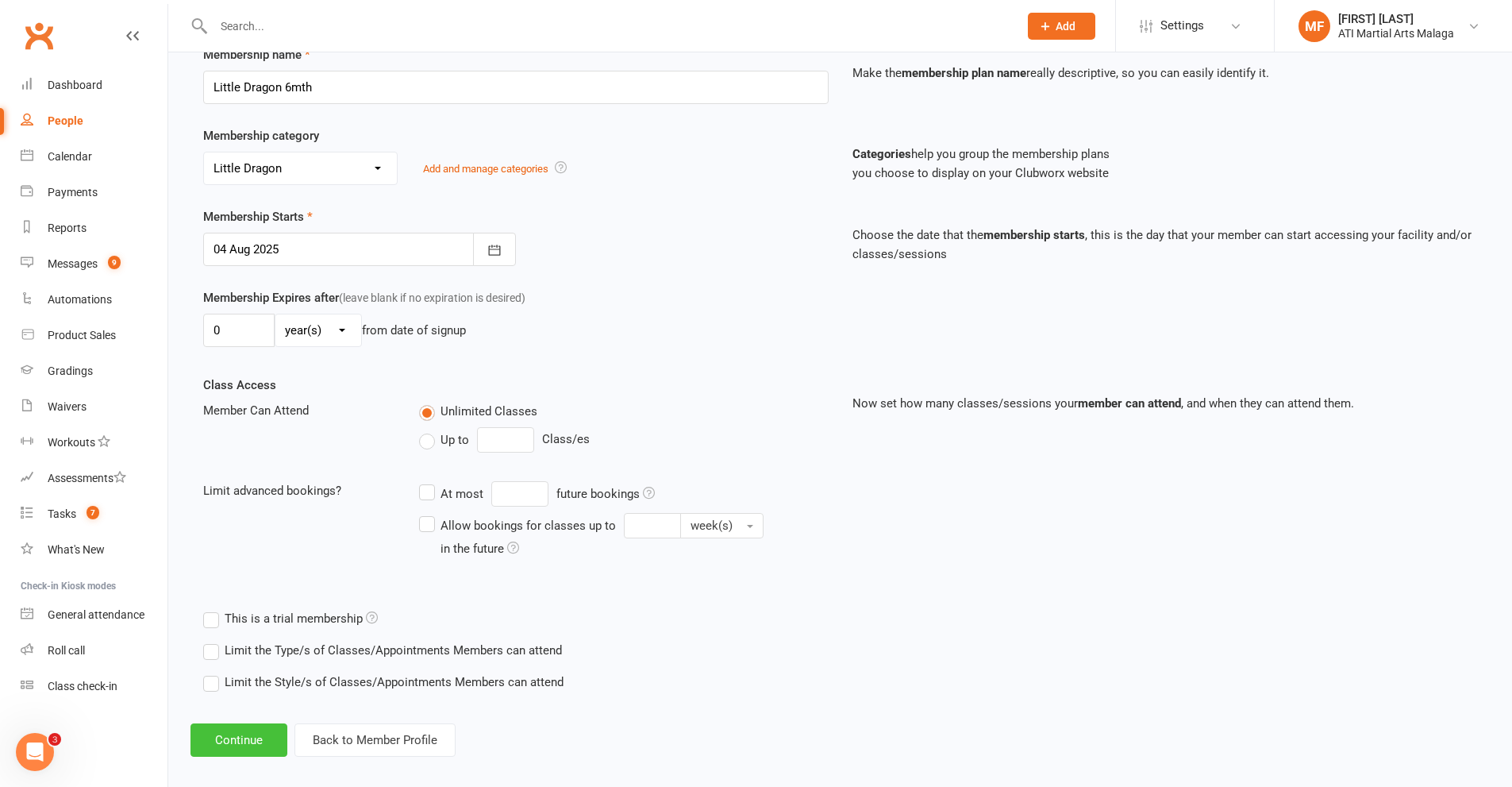 click on "Continue" at bounding box center [239, 740] 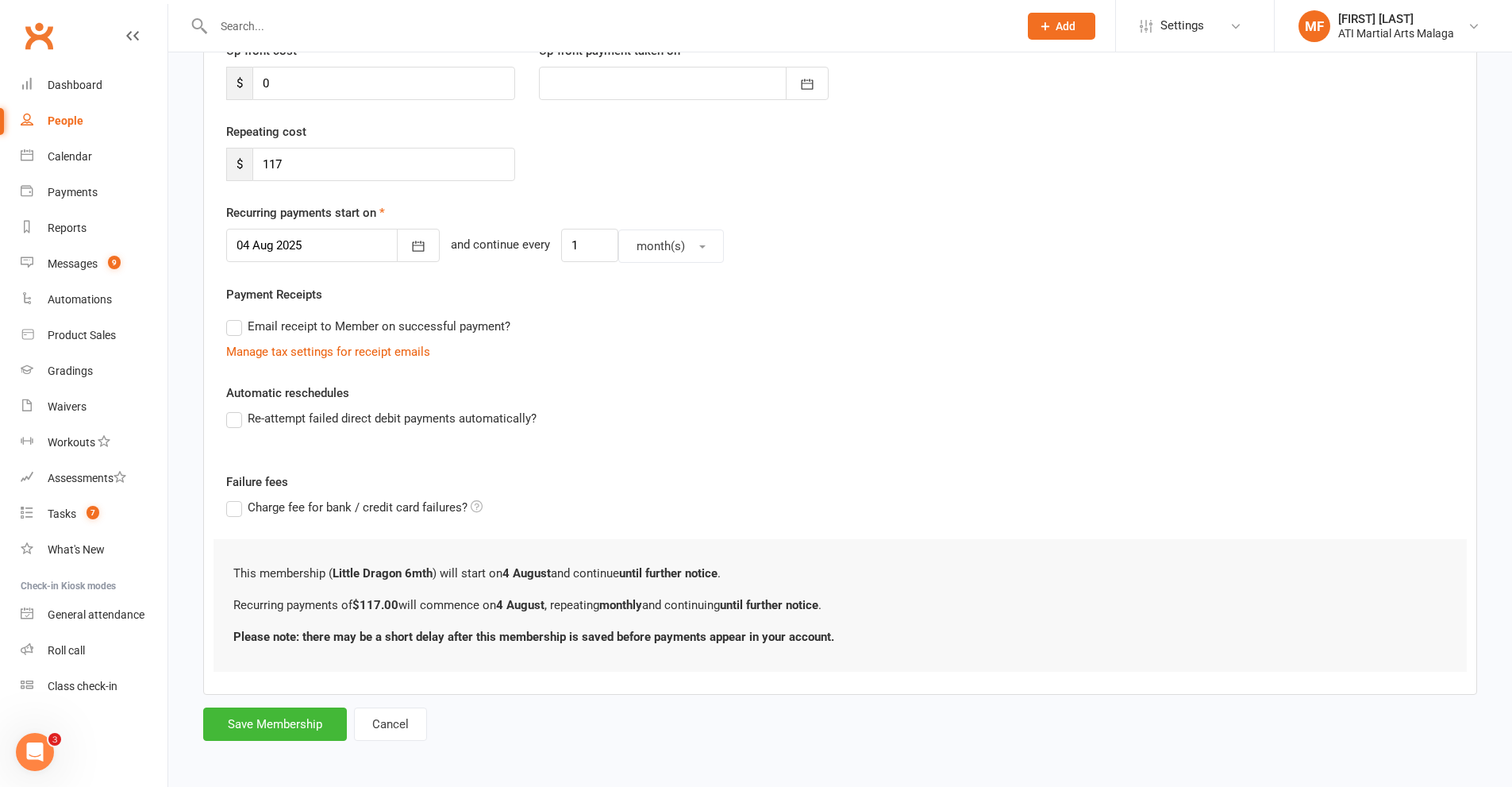 scroll, scrollTop: 0, scrollLeft: 0, axis: both 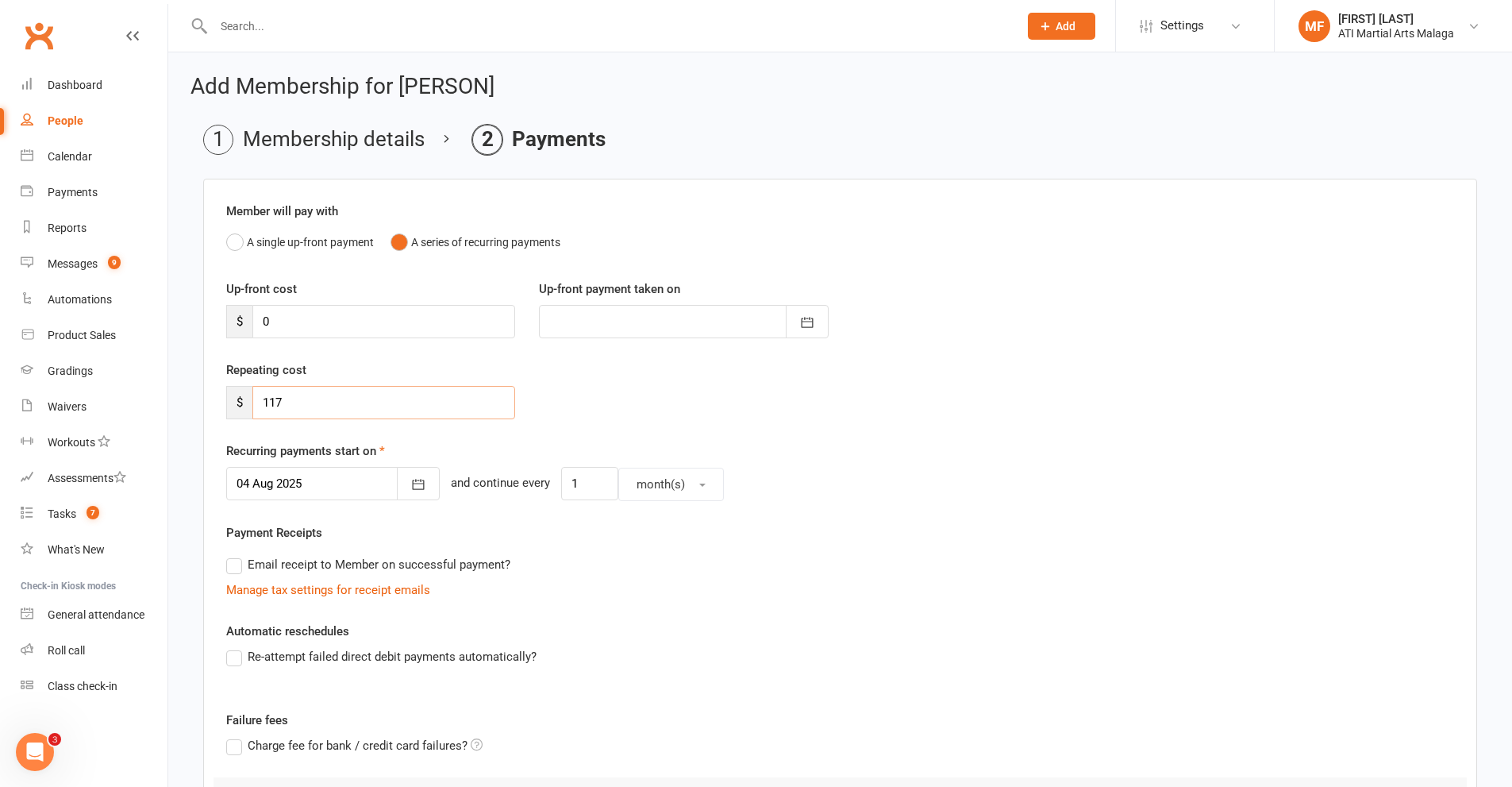 drag, startPoint x: 310, startPoint y: 395, endPoint x: 233, endPoint y: 397, distance: 77.02597 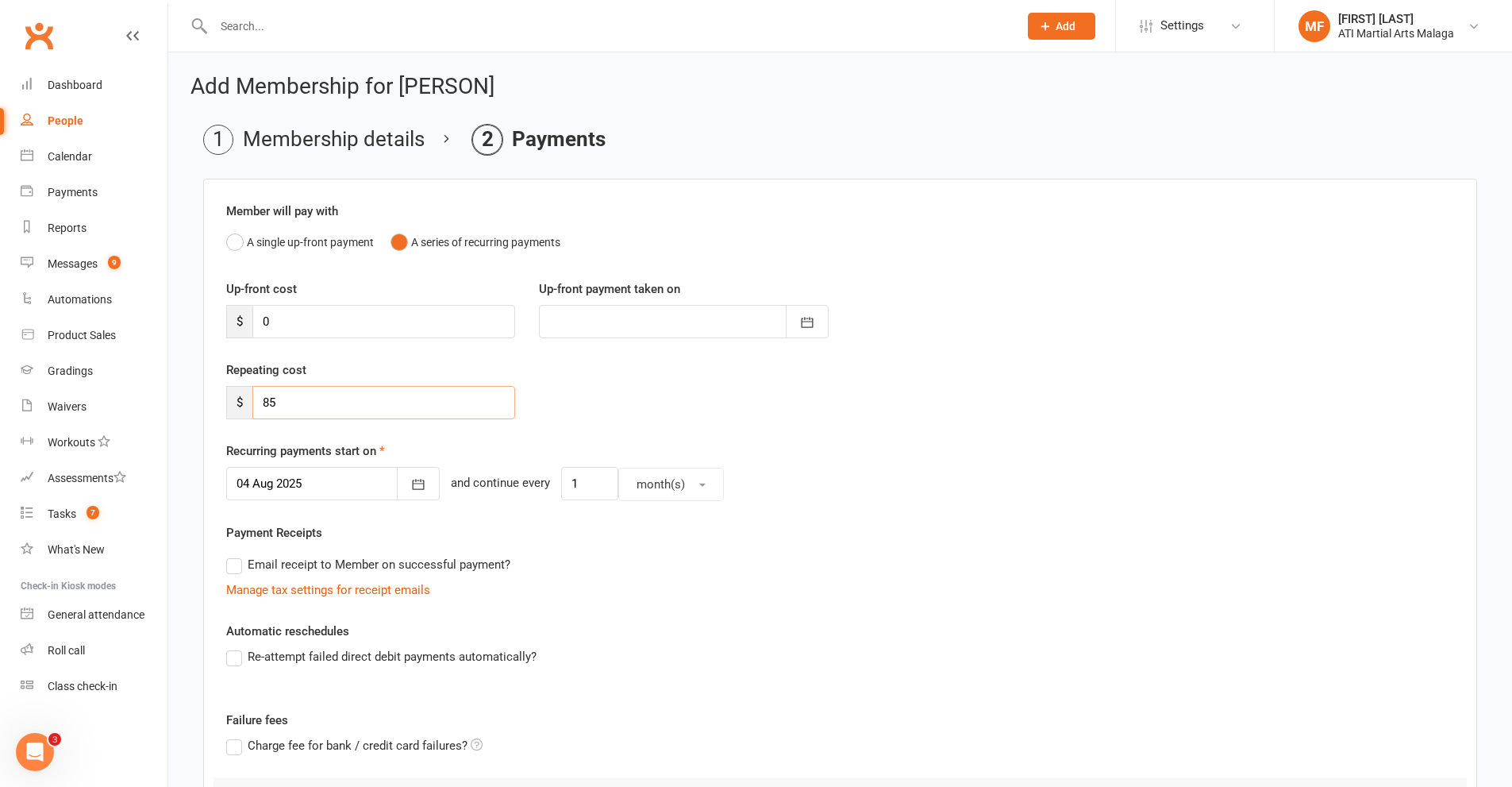type on "8" 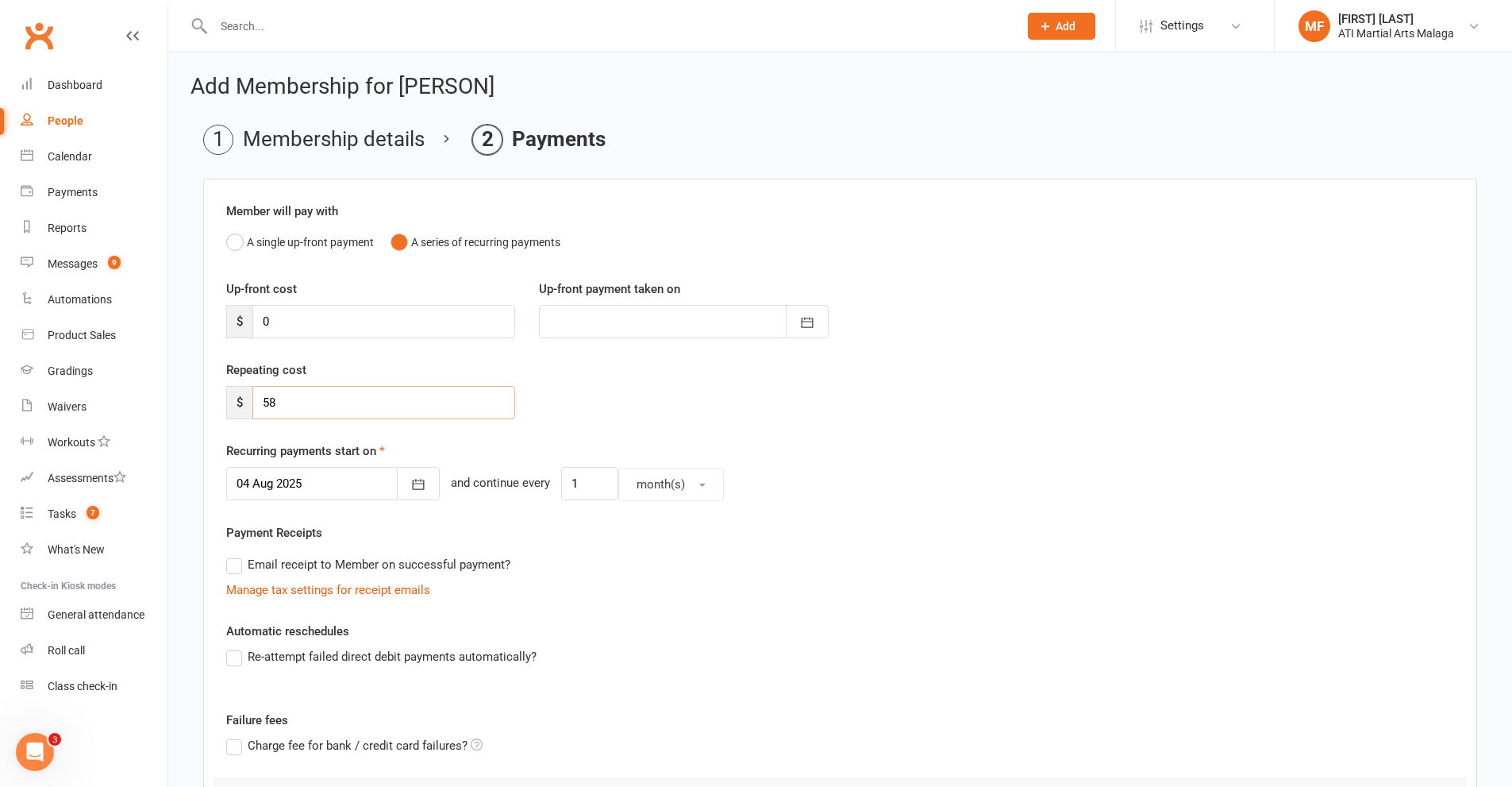 type on "58" 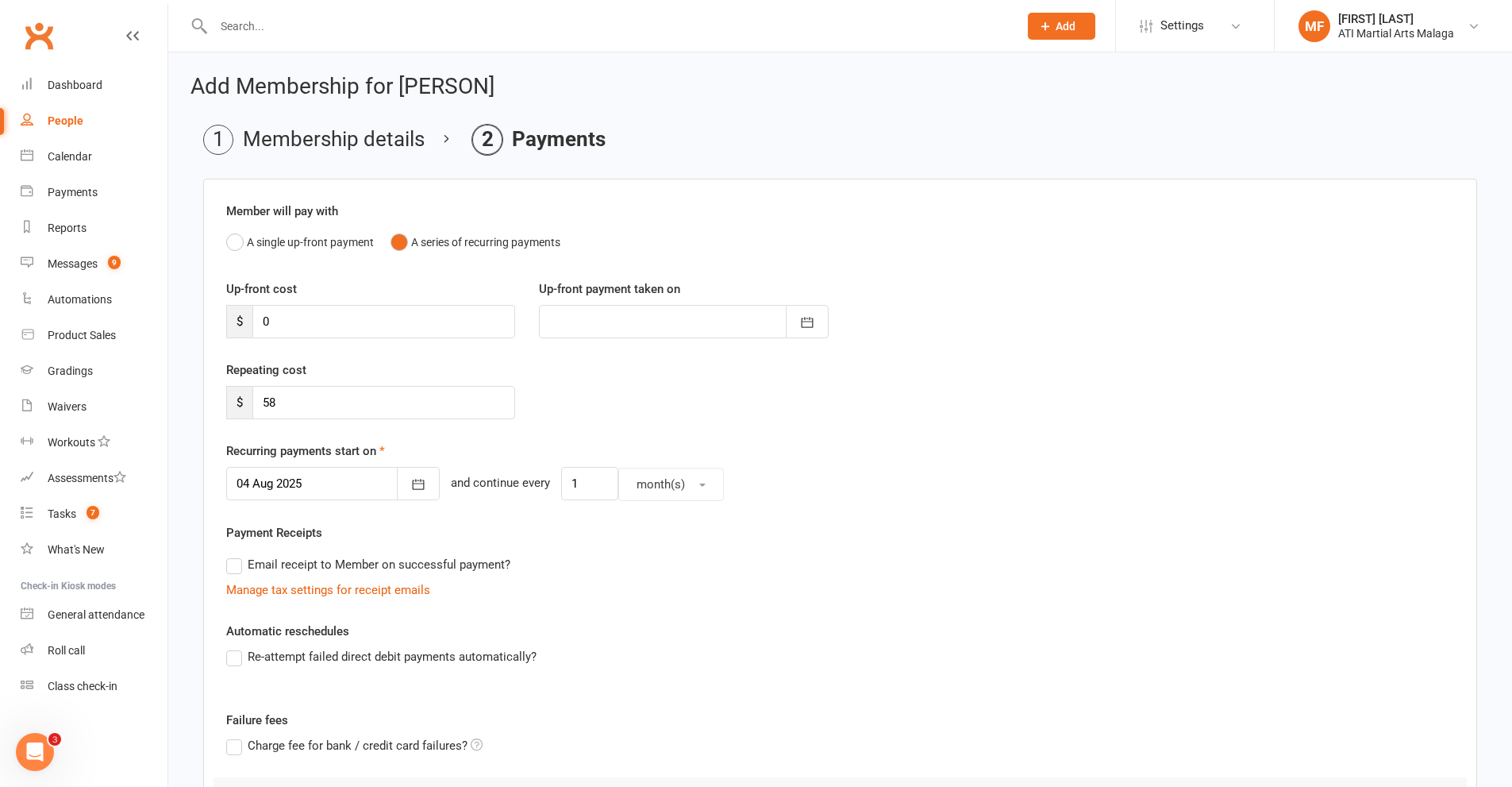 drag, startPoint x: 738, startPoint y: 492, endPoint x: 714, endPoint y: 487, distance: 24.515301 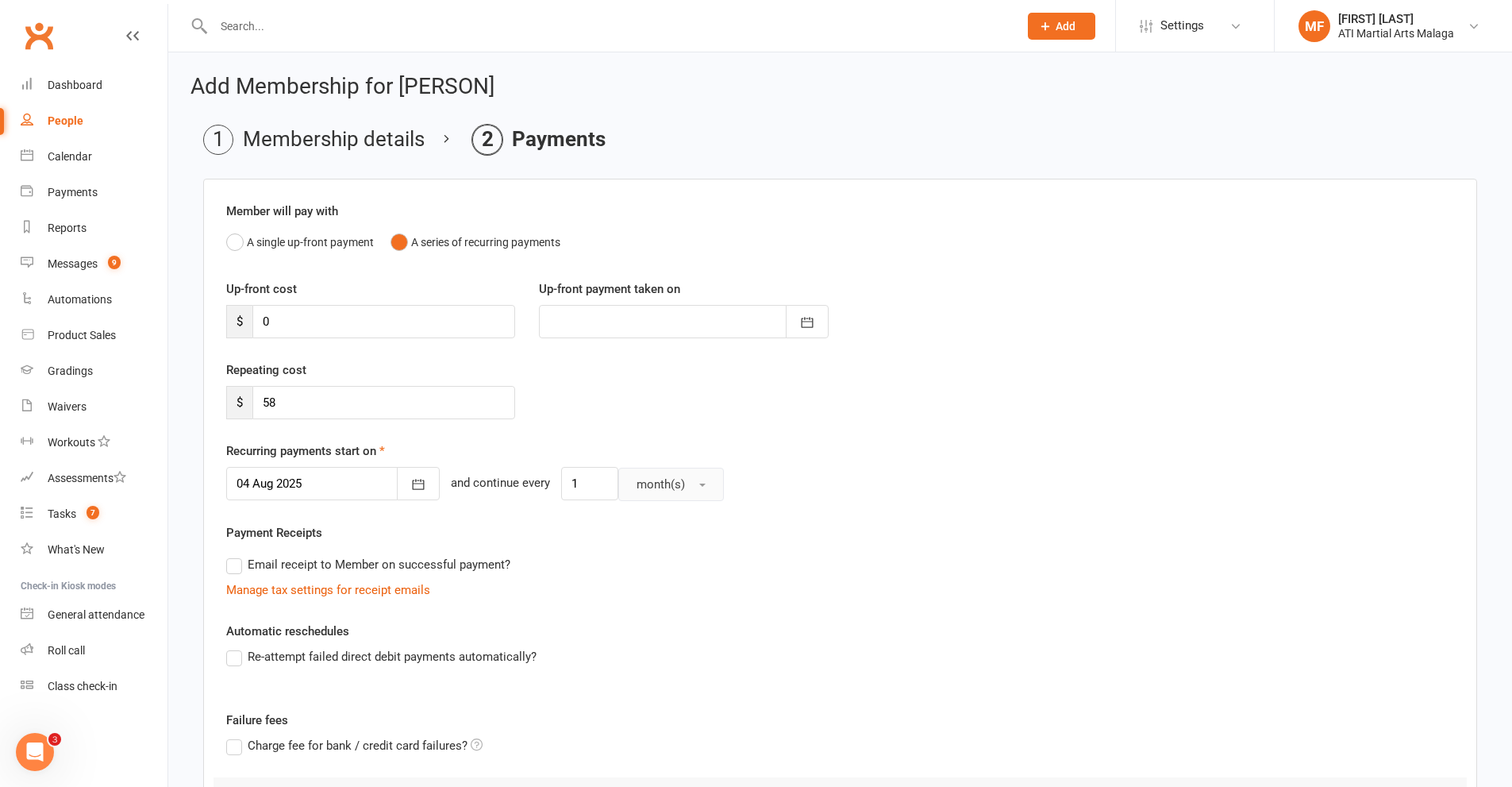 click on "month(s)" at bounding box center [671, 484] 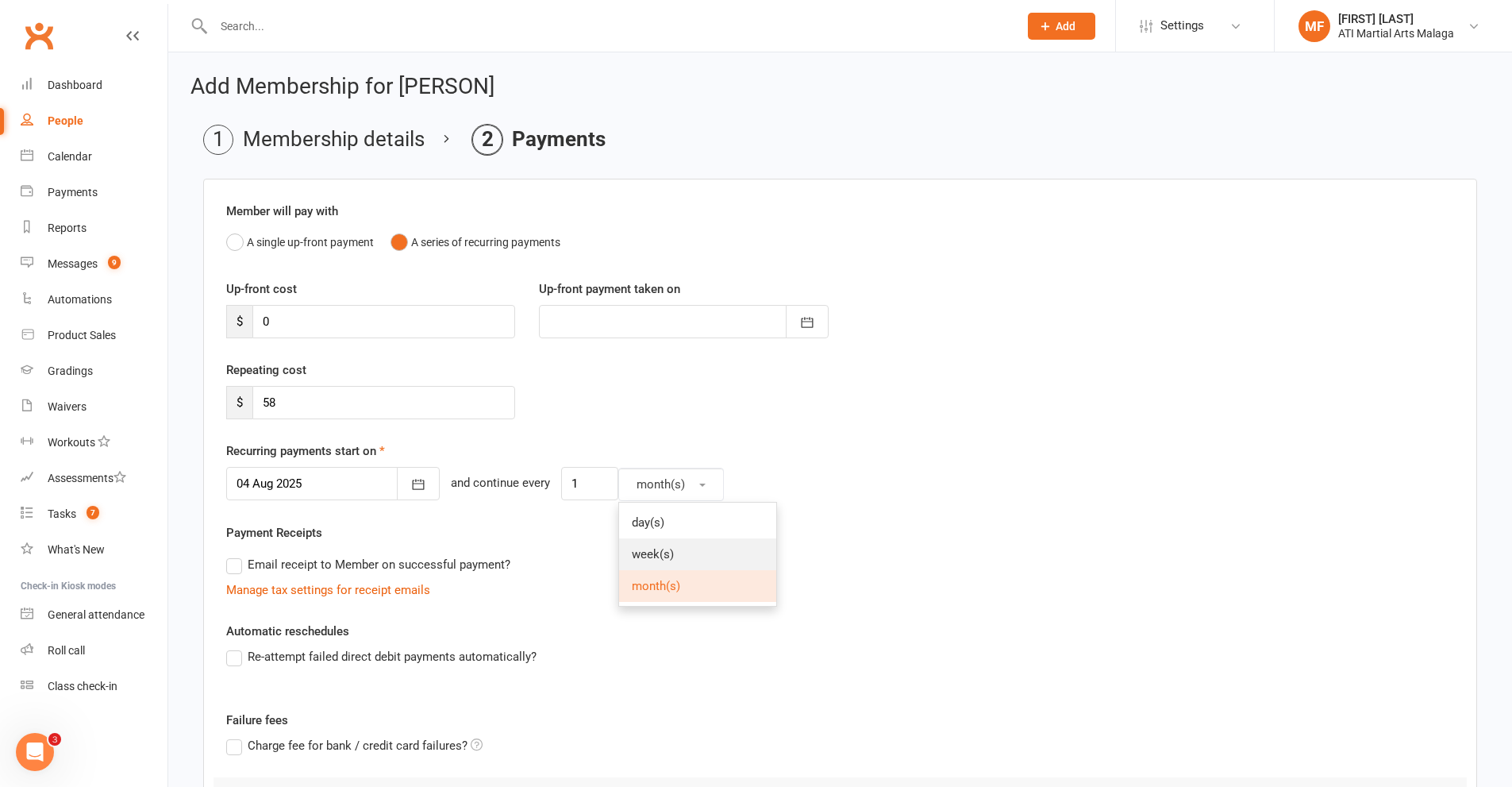 click on "week(s)" at bounding box center (652, 554) 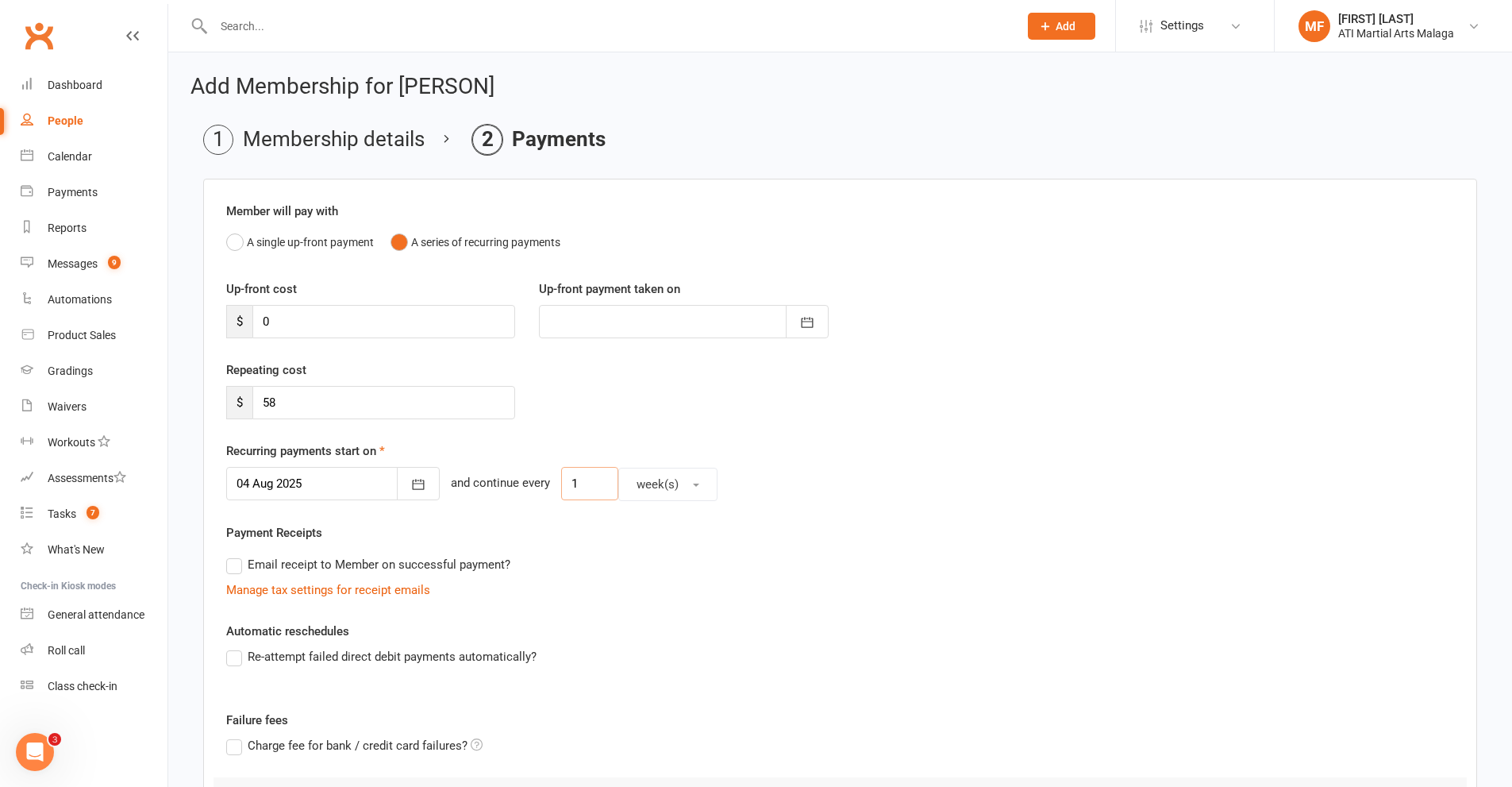drag, startPoint x: 560, startPoint y: 481, endPoint x: 548, endPoint y: 480, distance: 12.04159 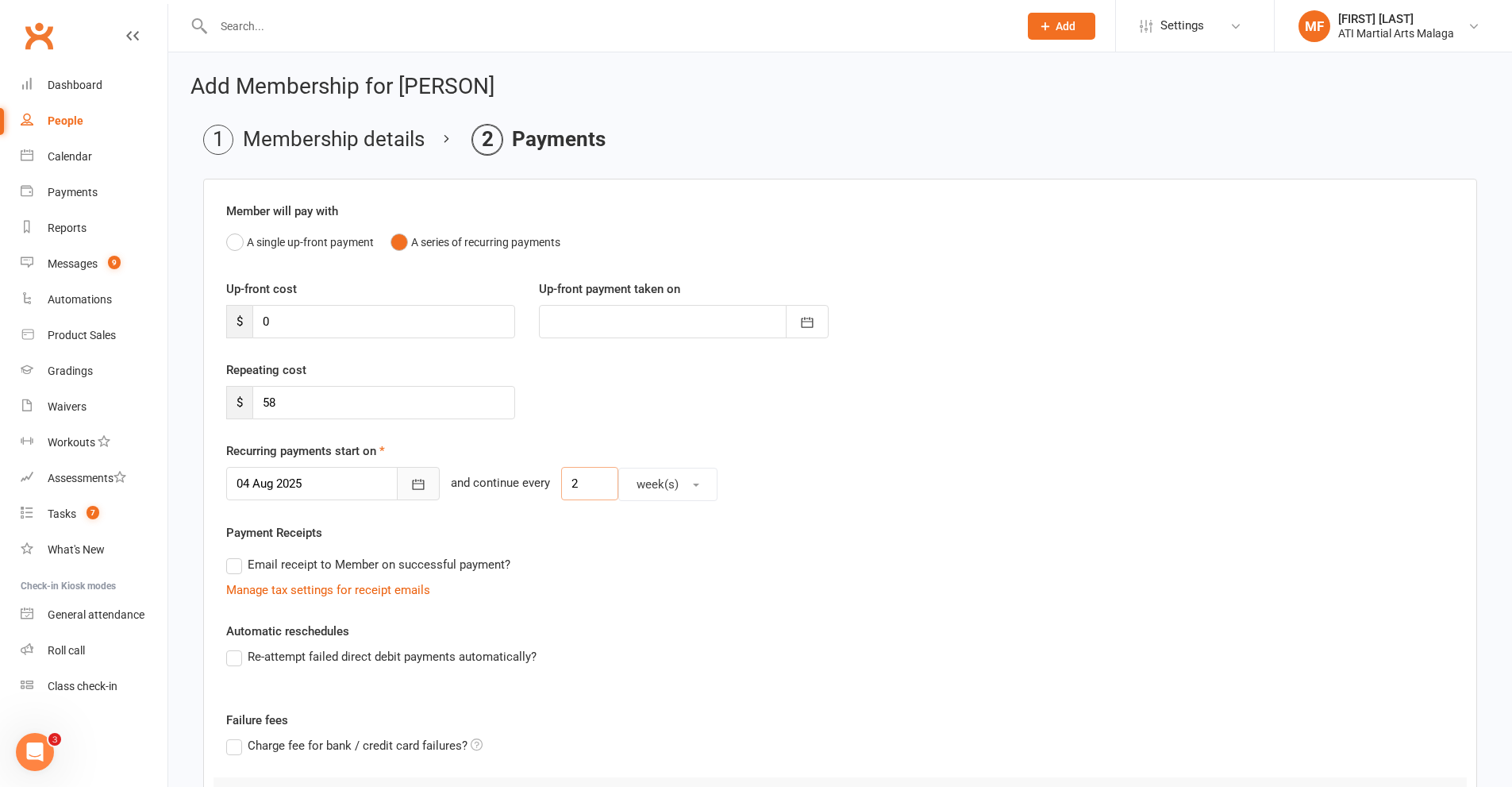 type on "2" 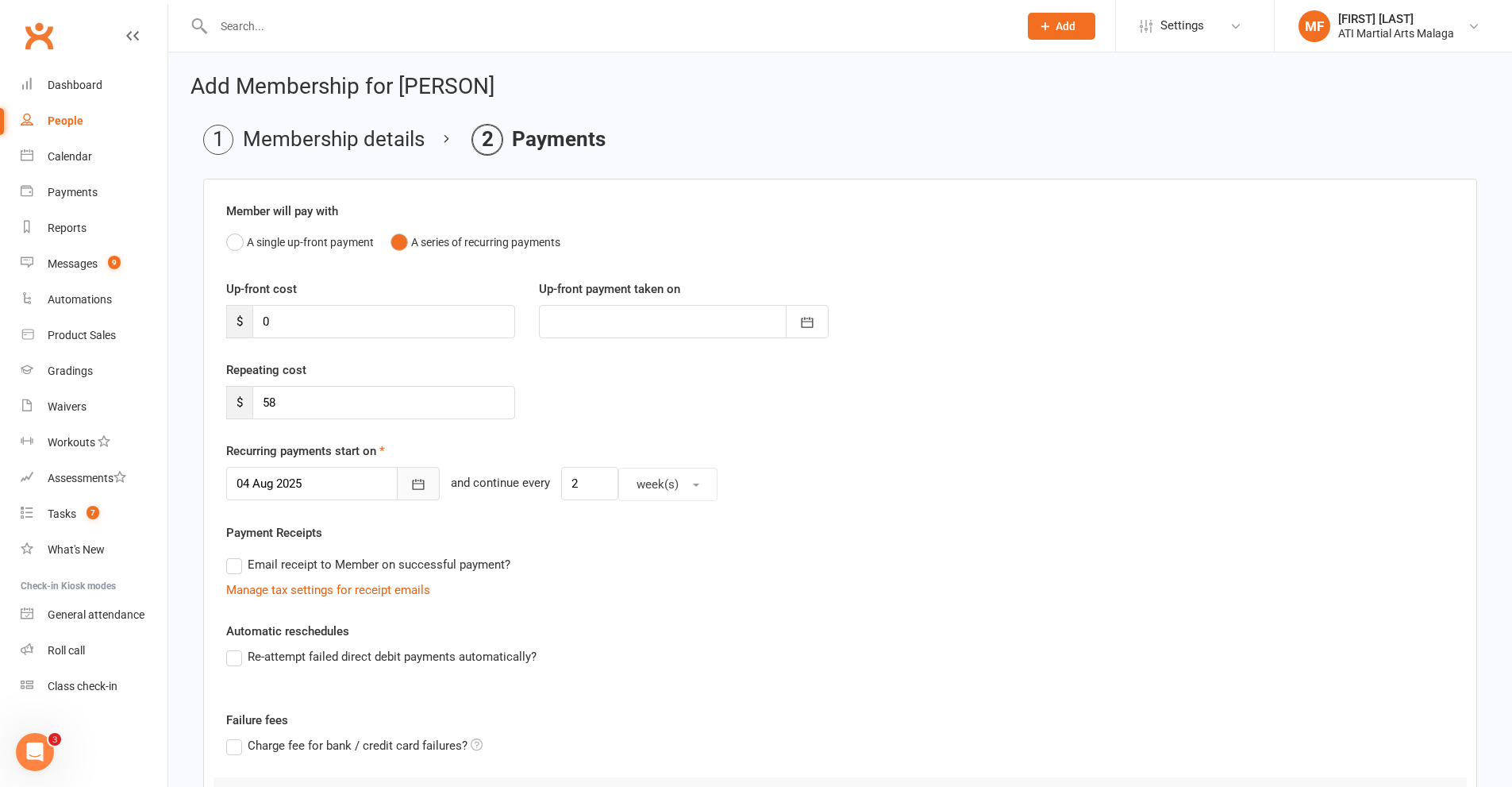 click at bounding box center (418, 484) 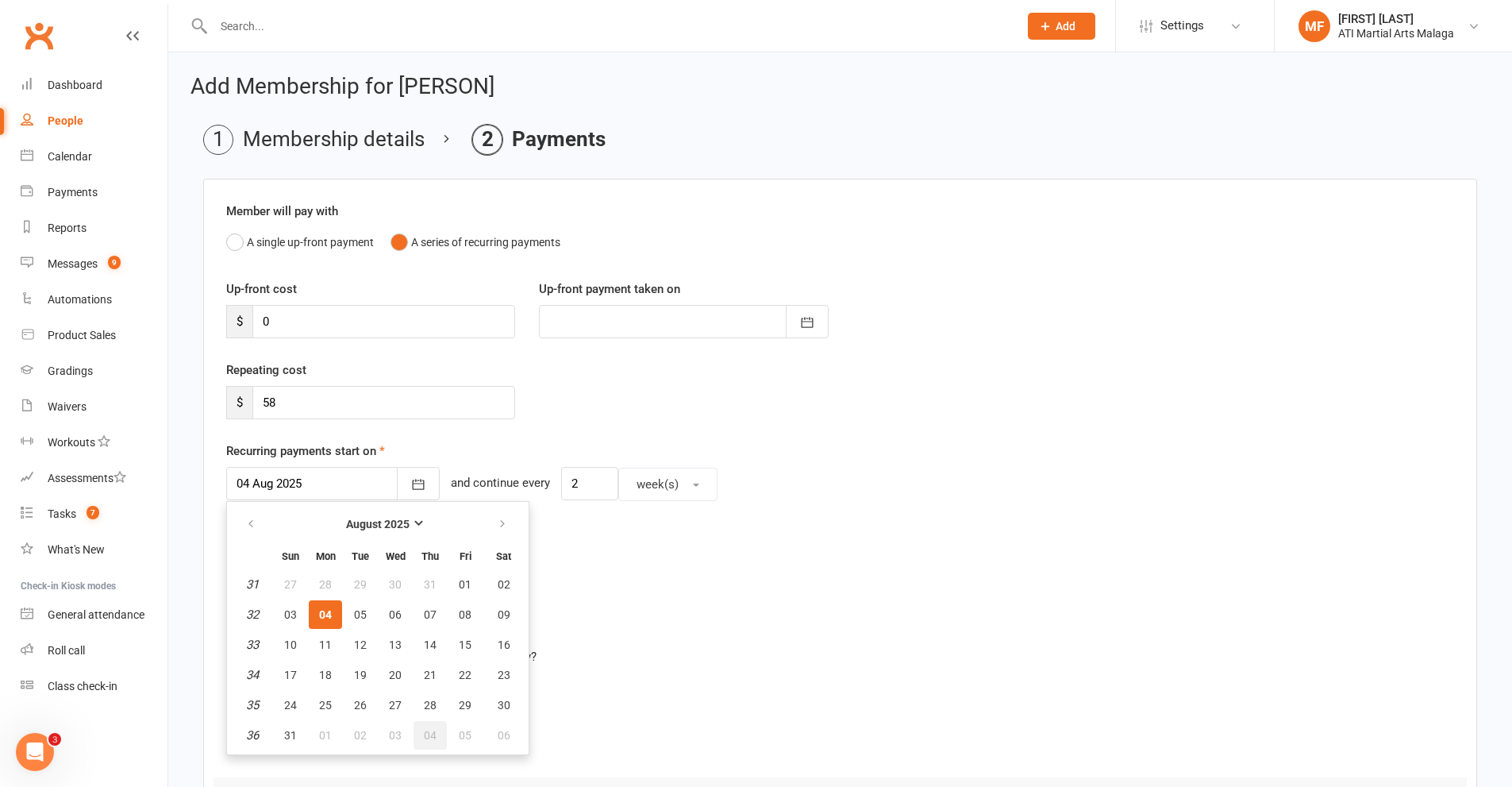 click on "04" at bounding box center [430, 735] 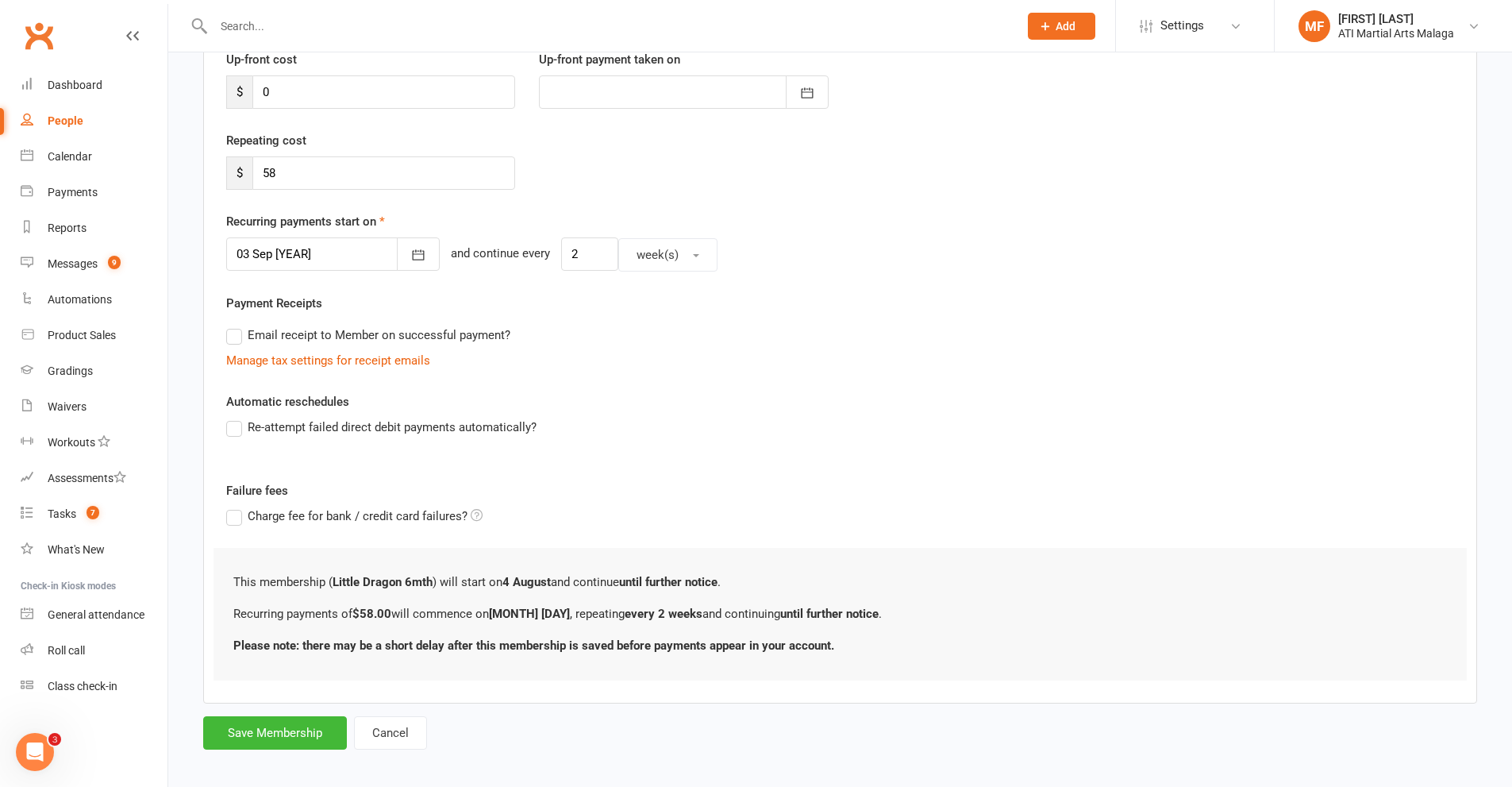 scroll, scrollTop: 241, scrollLeft: 0, axis: vertical 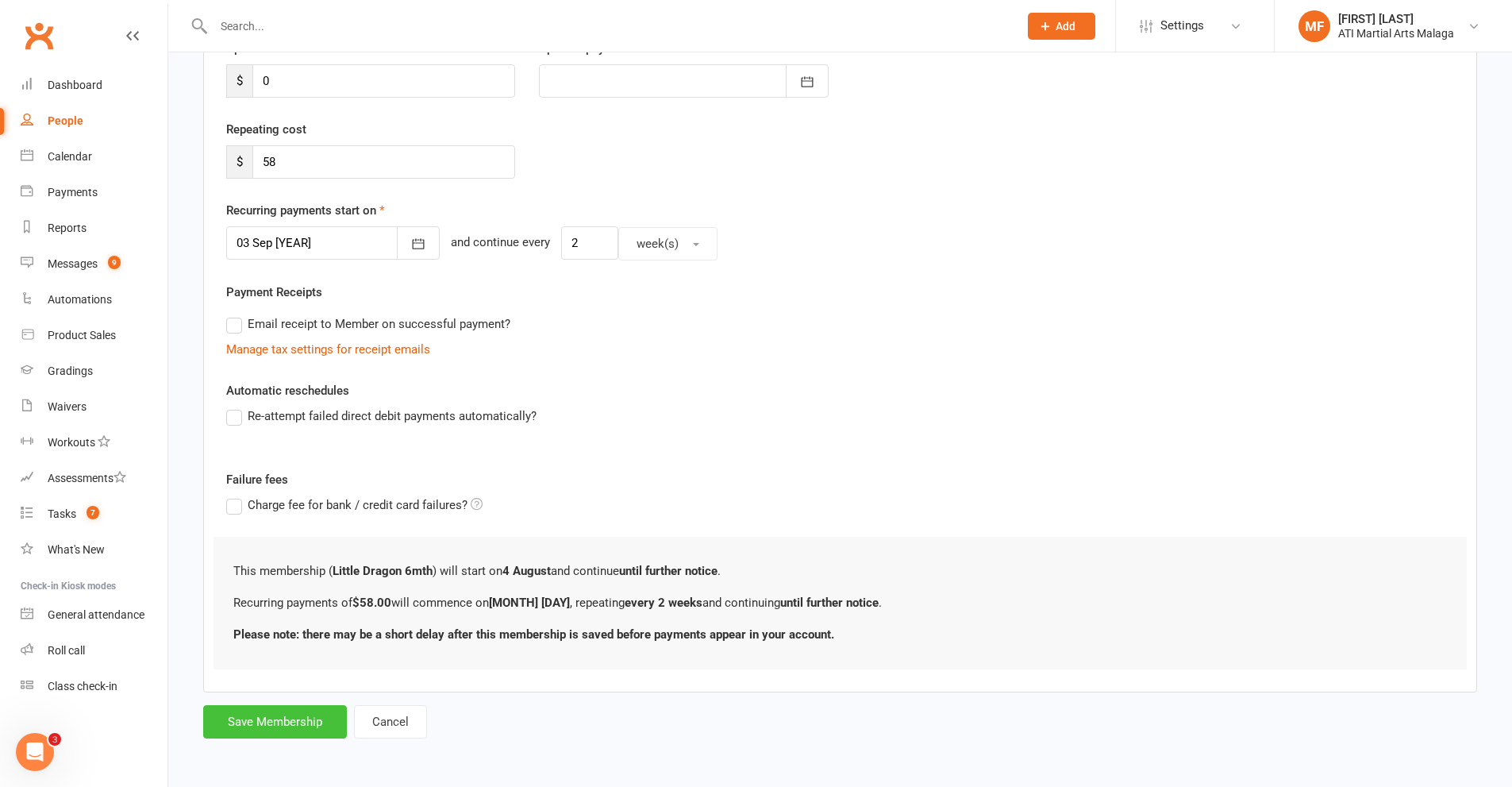 click on "Save Membership" at bounding box center (275, 722) 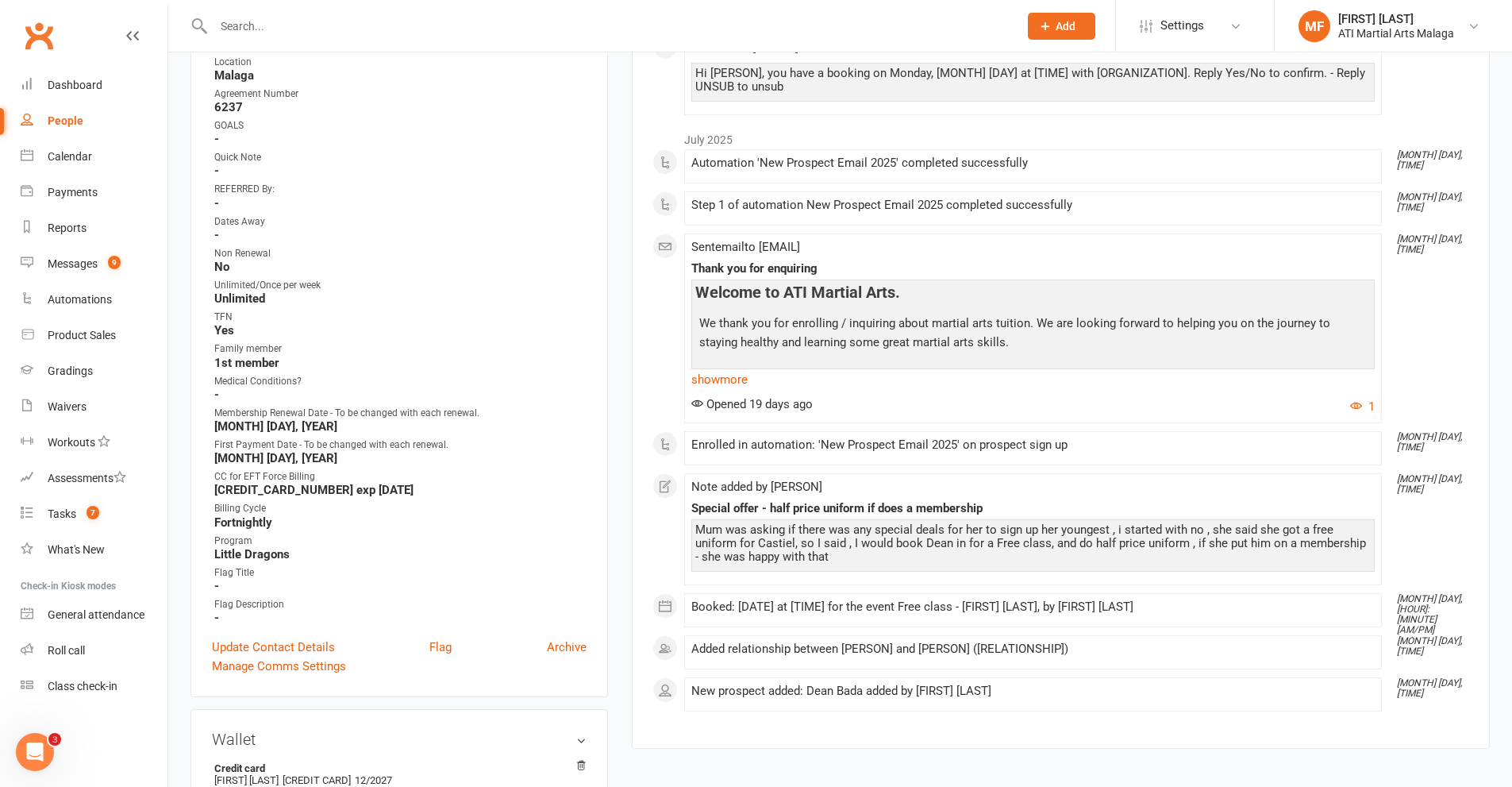 scroll, scrollTop: 556, scrollLeft: 0, axis: vertical 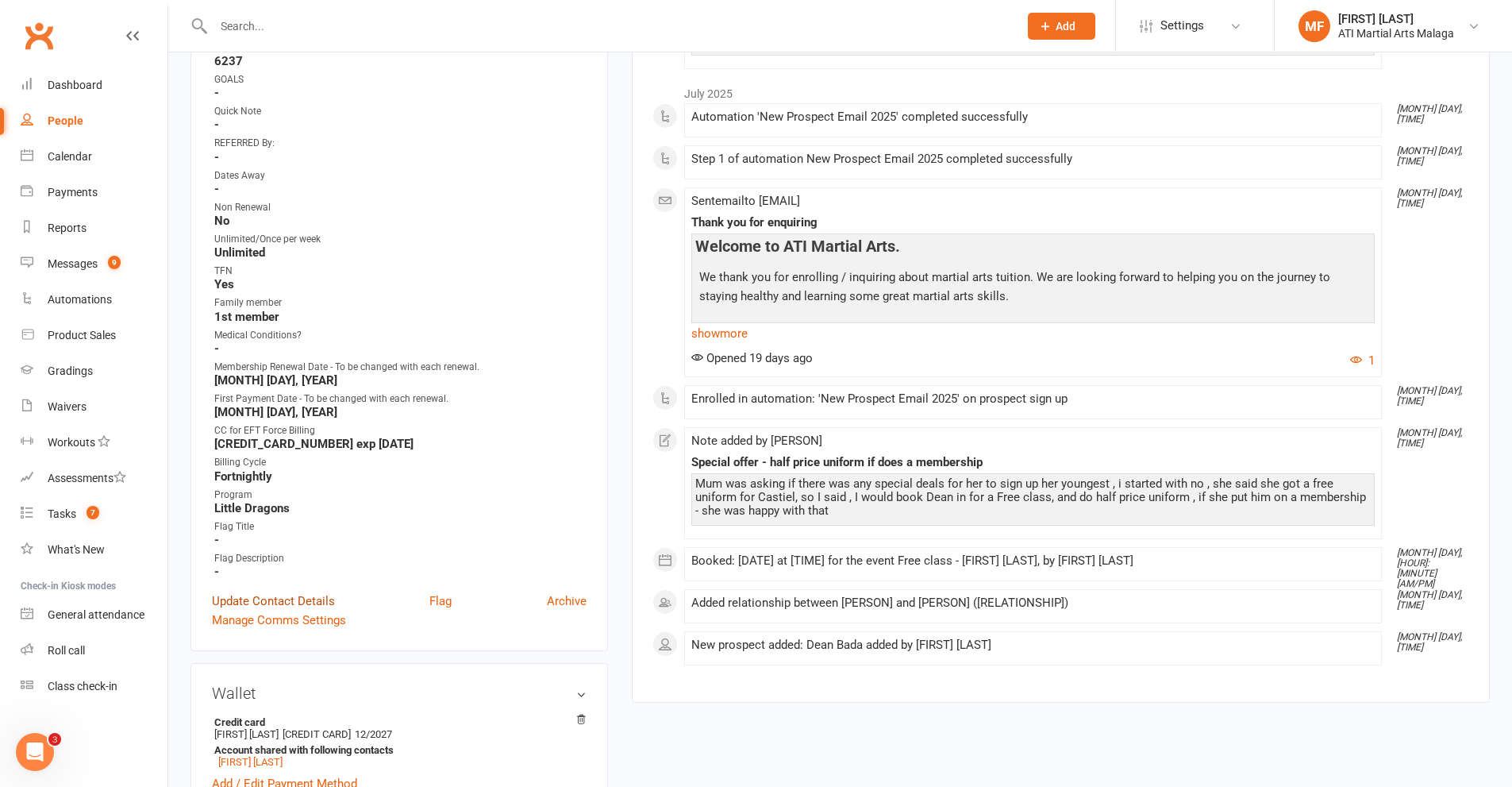 click on "Update Contact Details" at bounding box center (273, 601) 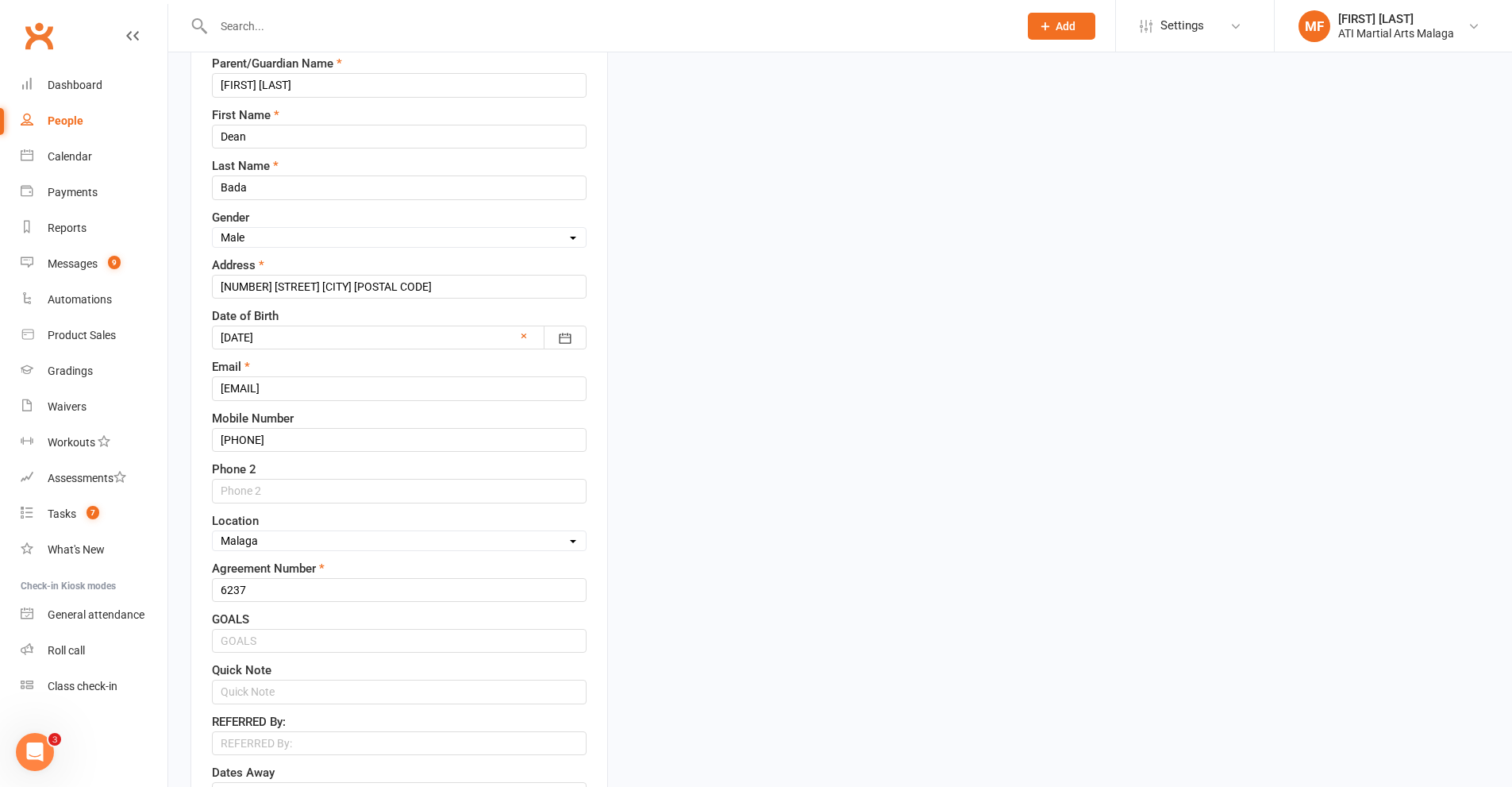 scroll, scrollTop: 392, scrollLeft: 0, axis: vertical 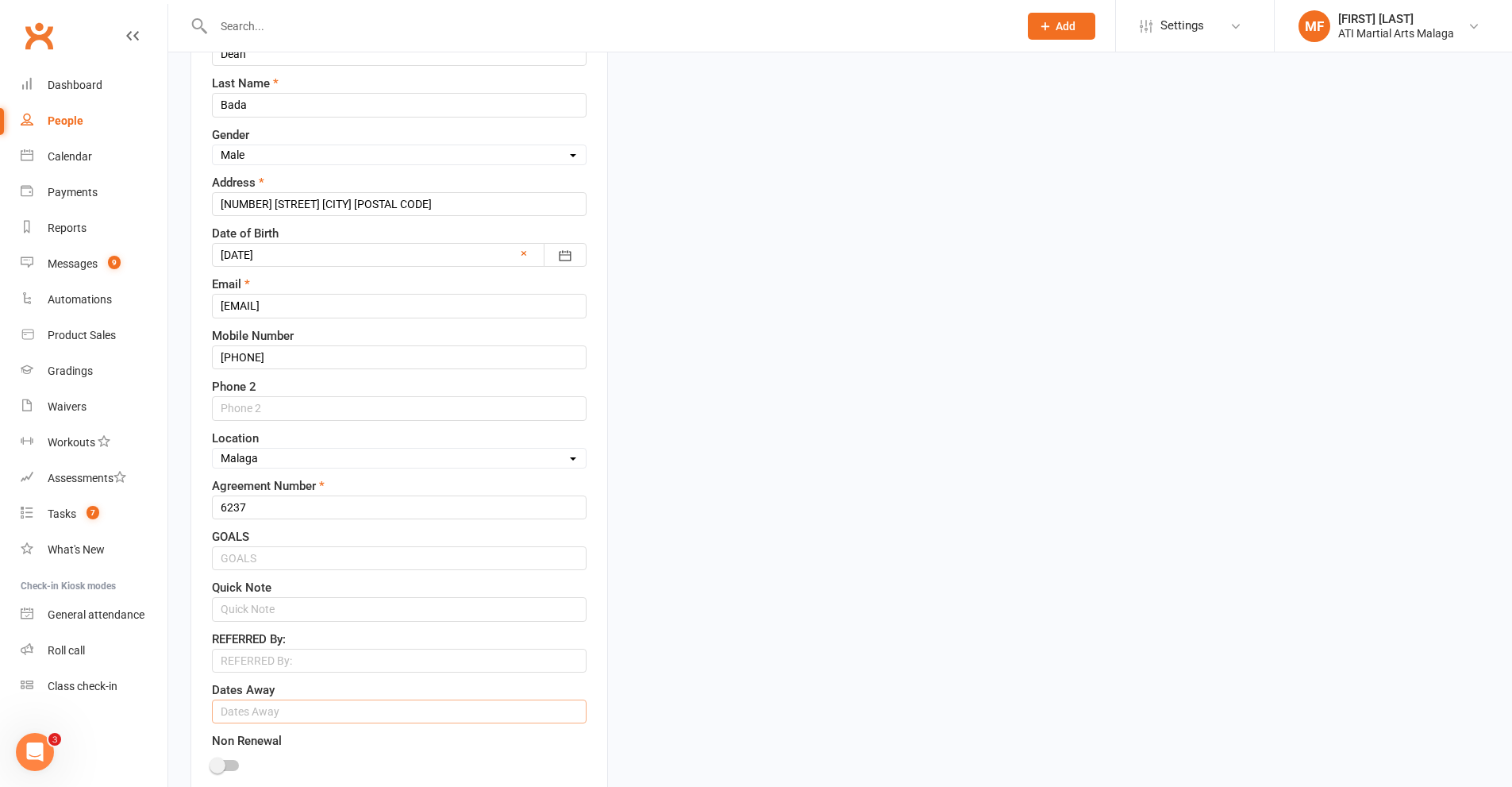drag, startPoint x: 261, startPoint y: 715, endPoint x: 522, endPoint y: 758, distance: 264.51843 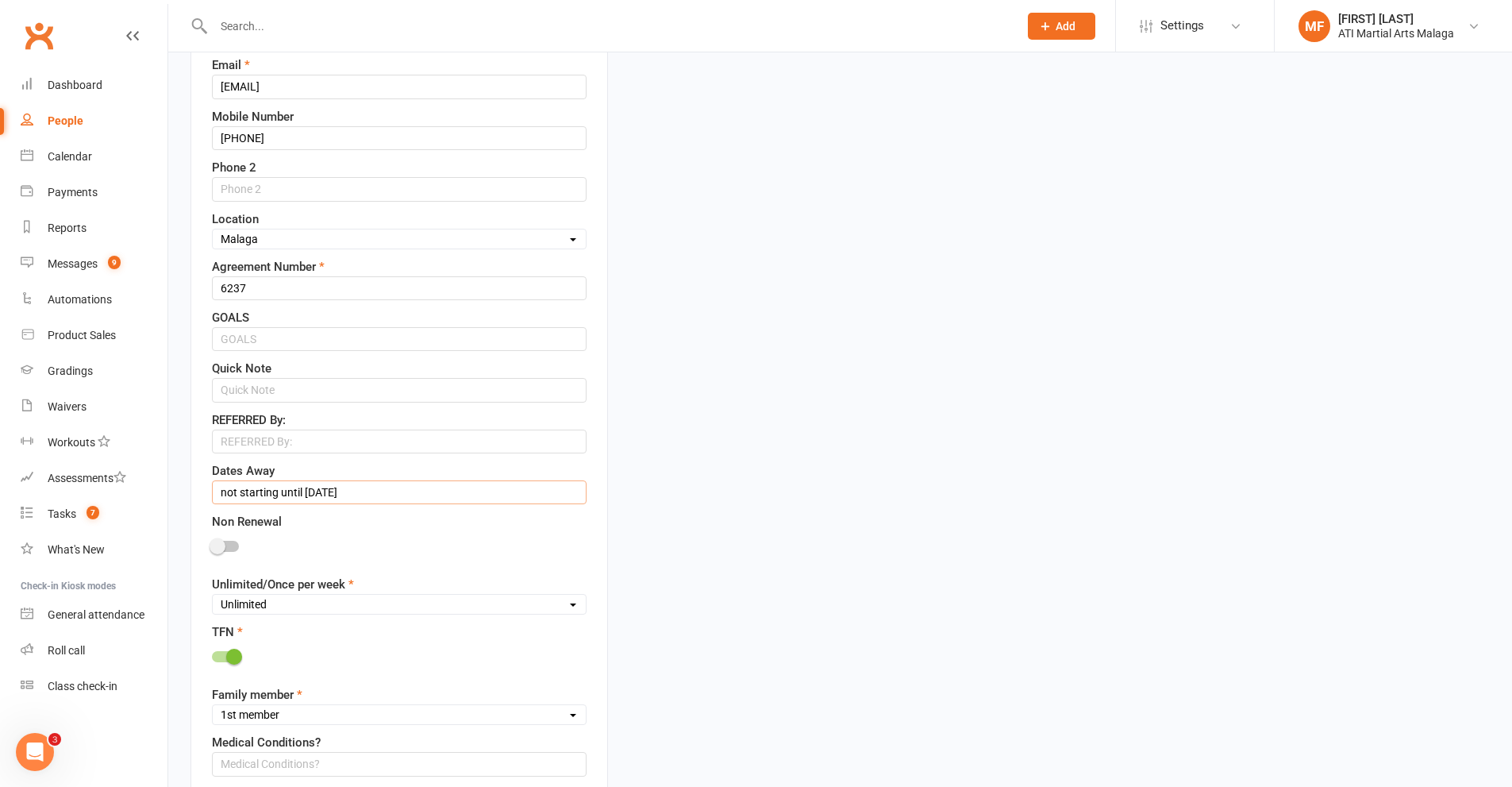 scroll, scrollTop: 631, scrollLeft: 0, axis: vertical 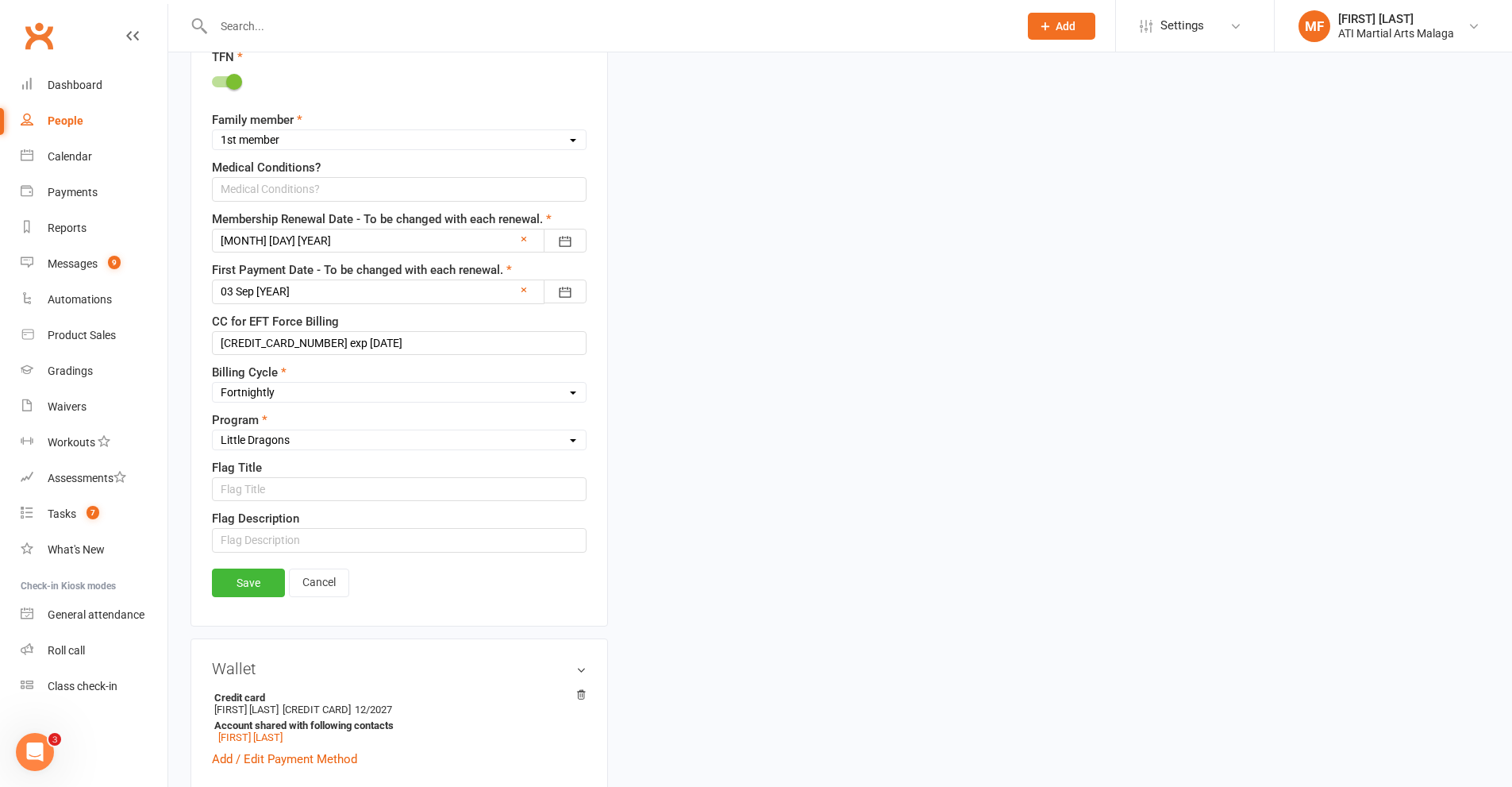 type on "not starting until [DATE]" 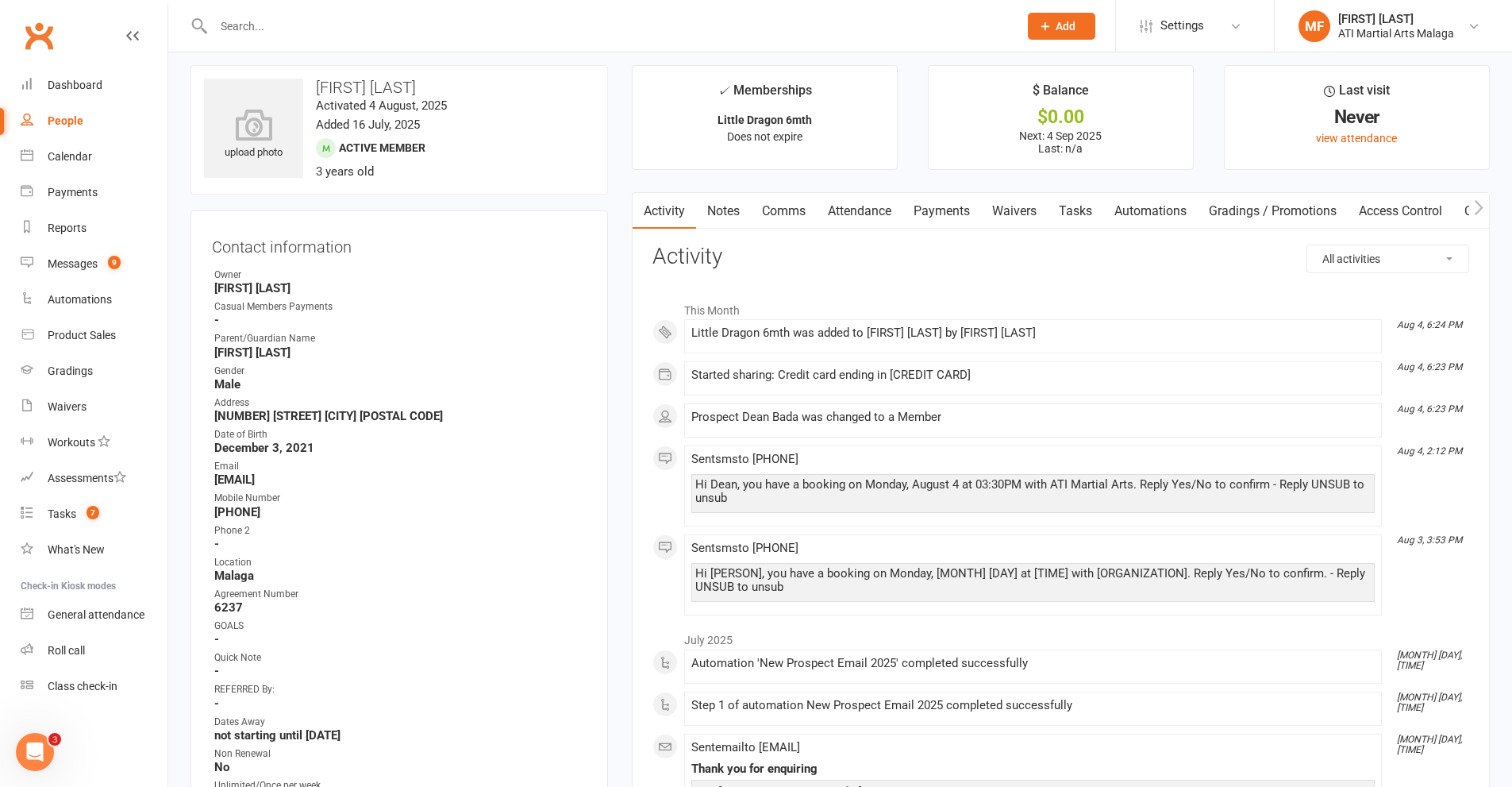 scroll, scrollTop: 0, scrollLeft: 0, axis: both 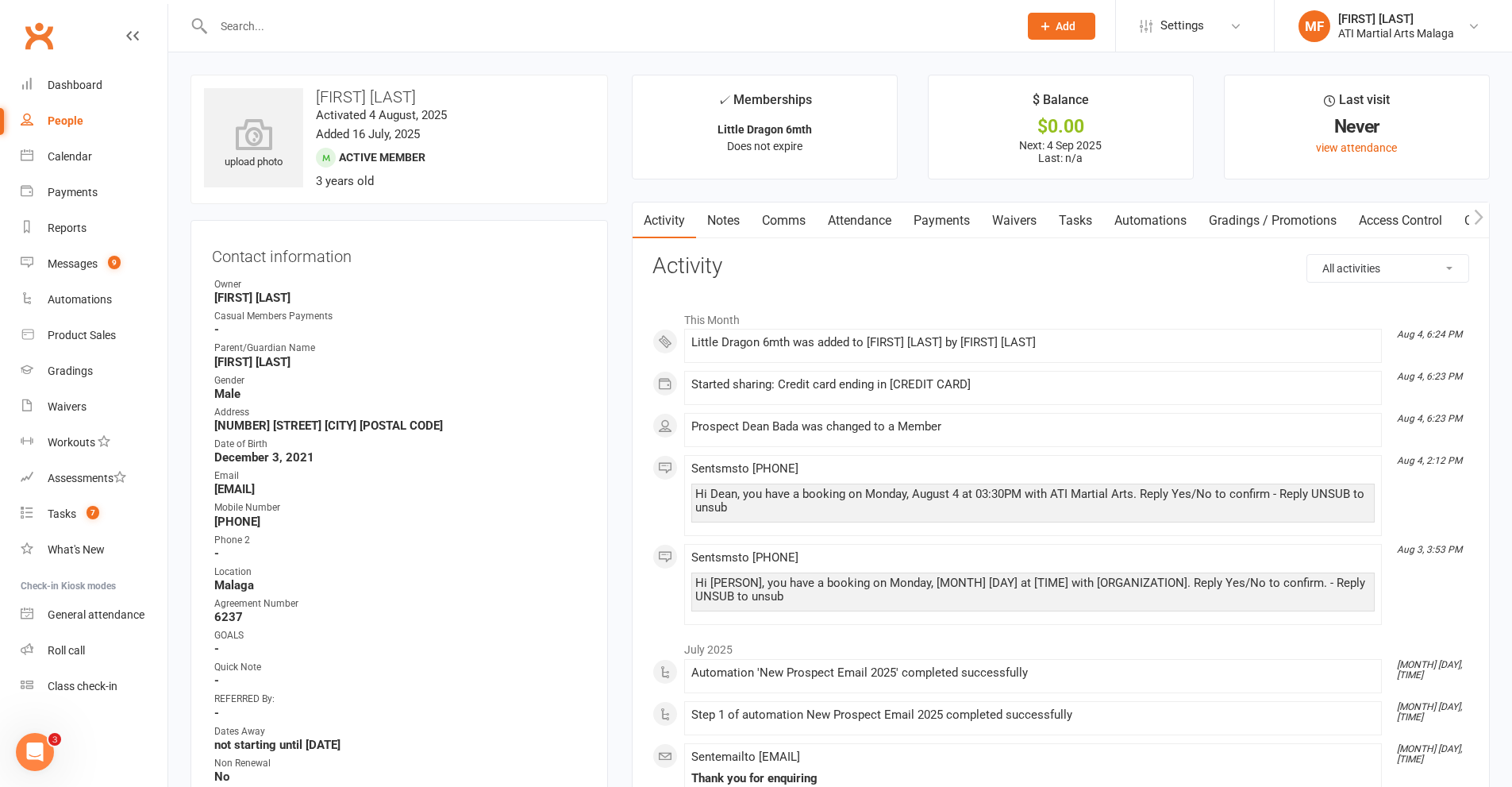 drag, startPoint x: 957, startPoint y: 230, endPoint x: 987, endPoint y: 441, distance: 213.12203 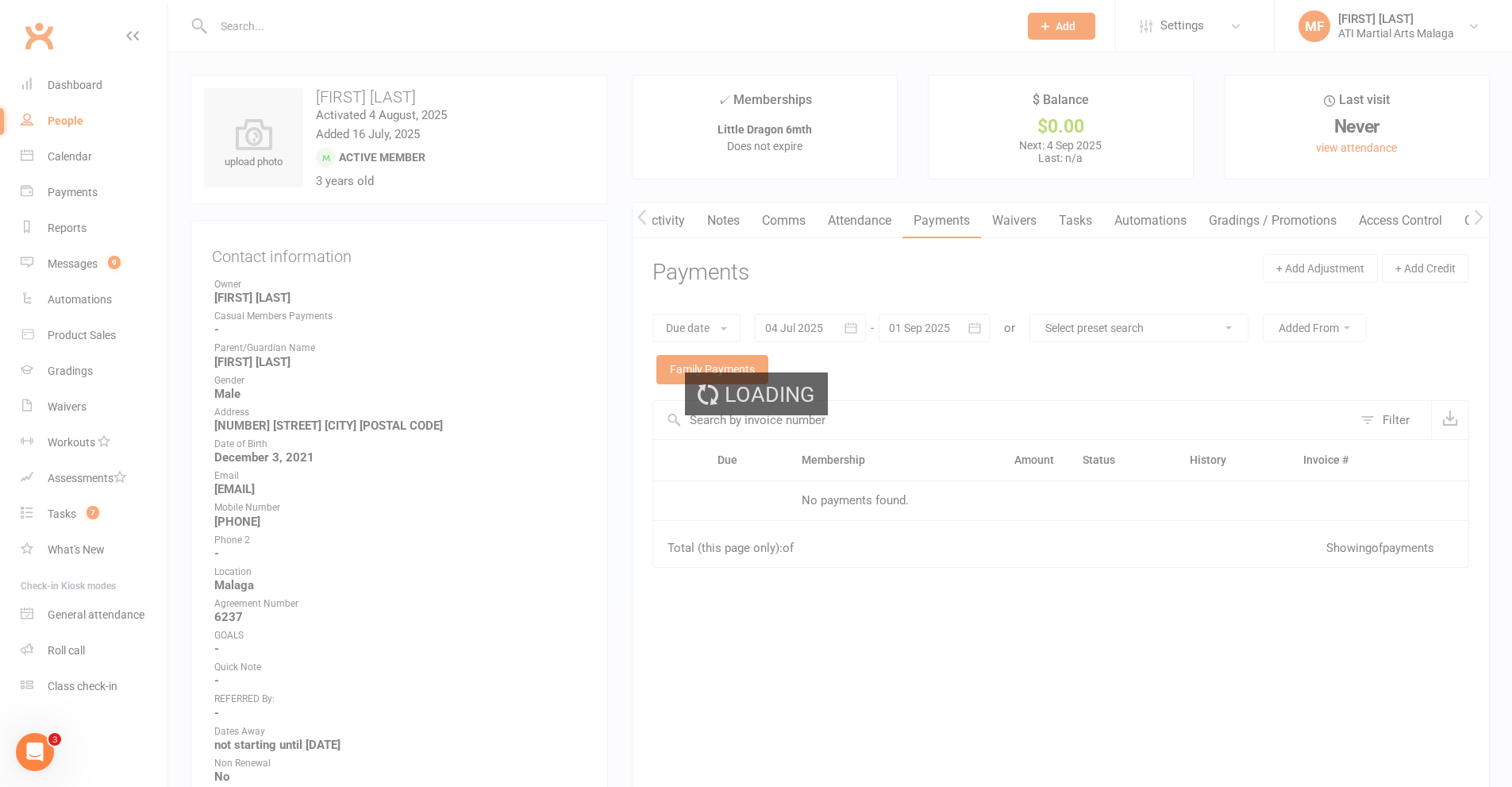 scroll, scrollTop: 0, scrollLeft: 1, axis: horizontal 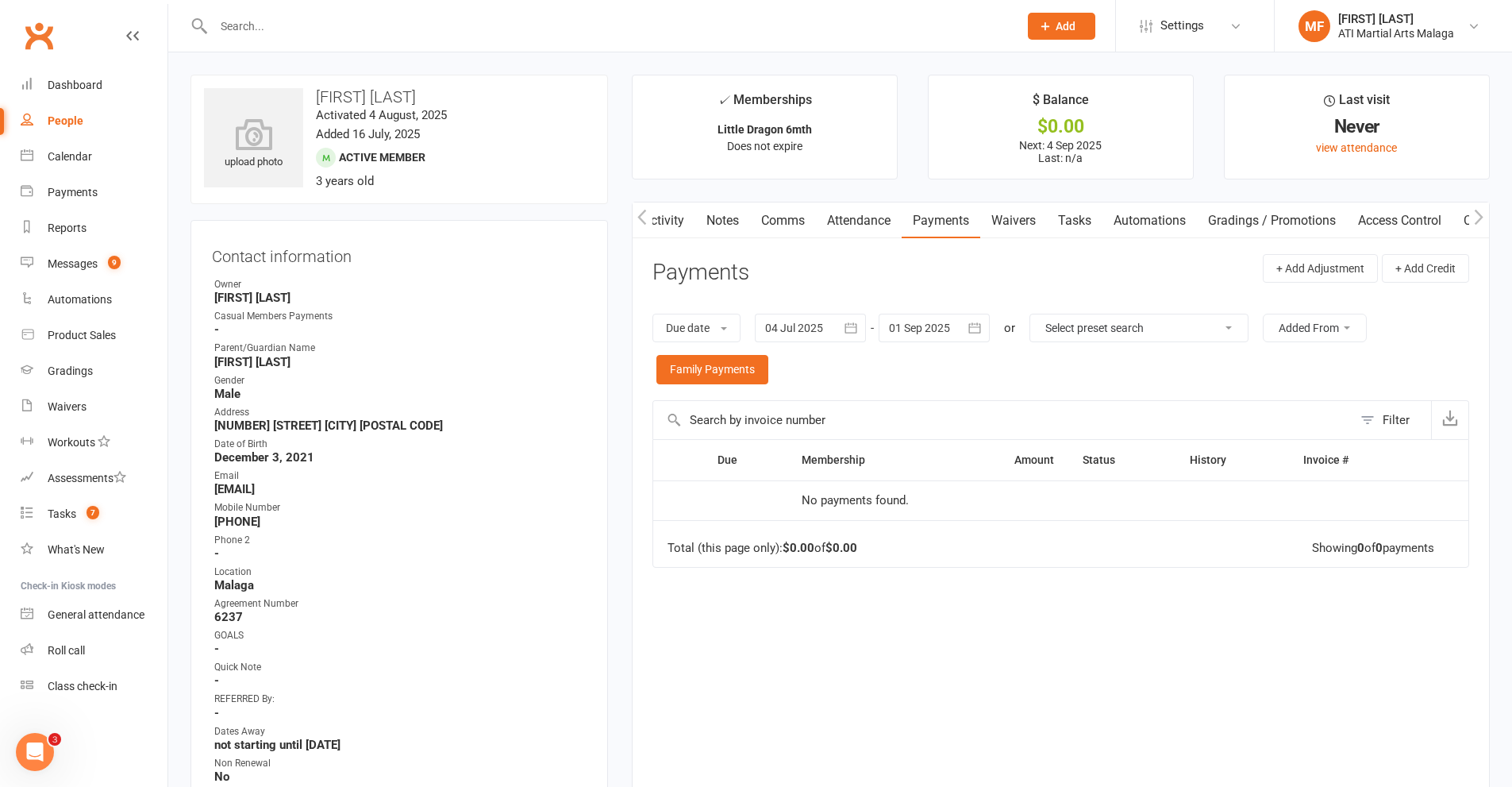 click at bounding box center [934, 328] 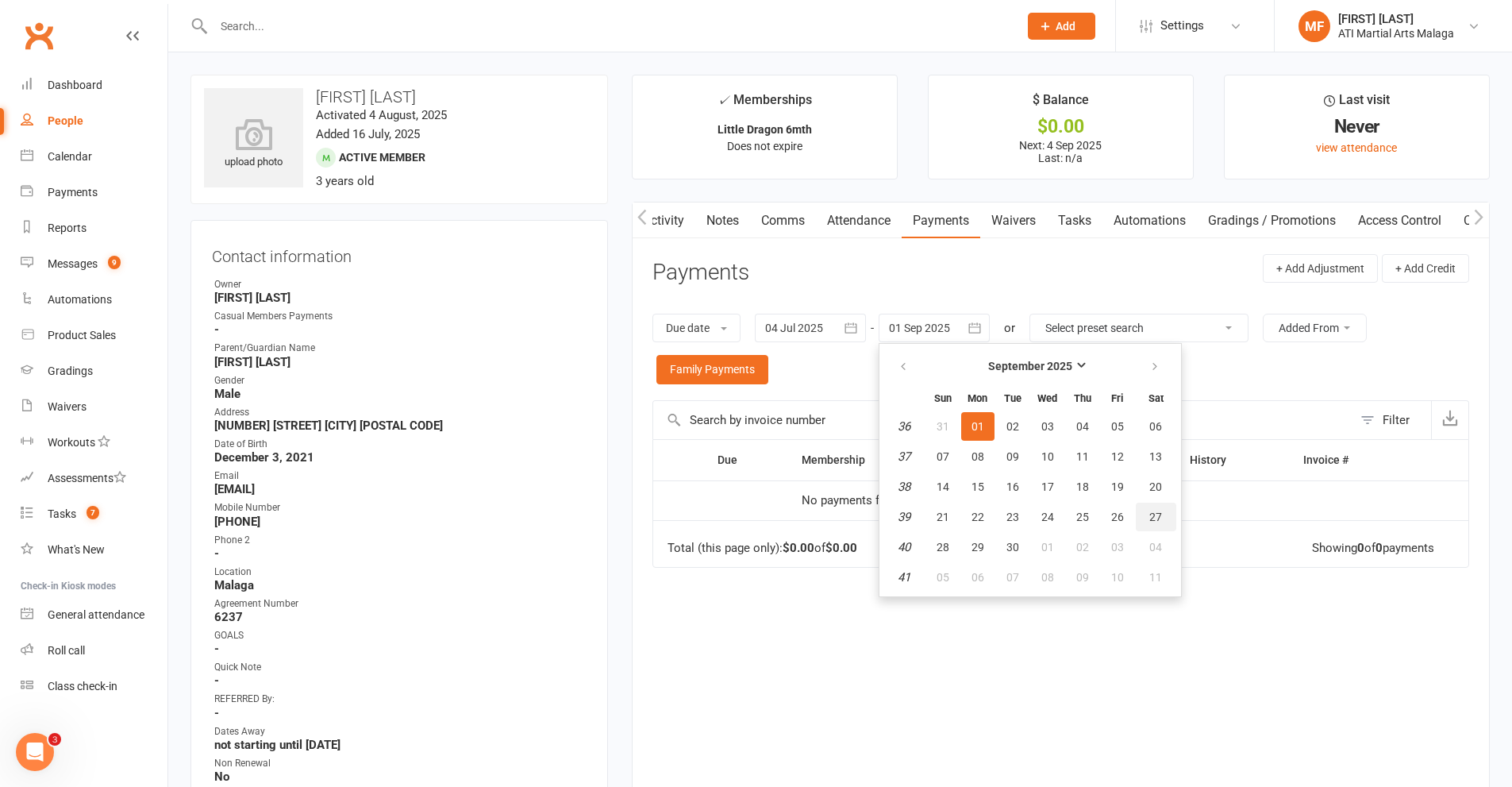 click on "27" at bounding box center (1156, 517) 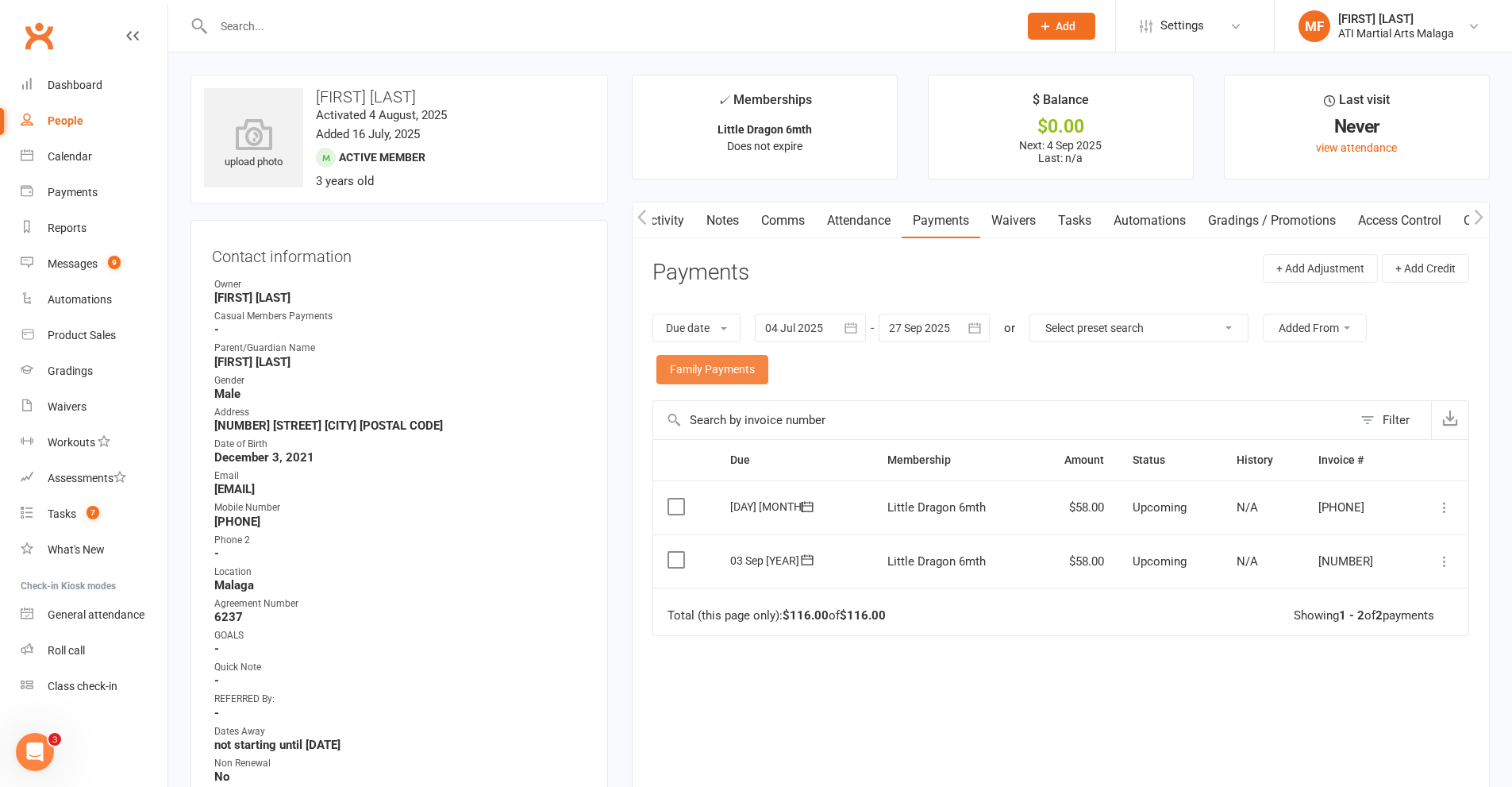click on "Family Payments" at bounding box center [712, 369] 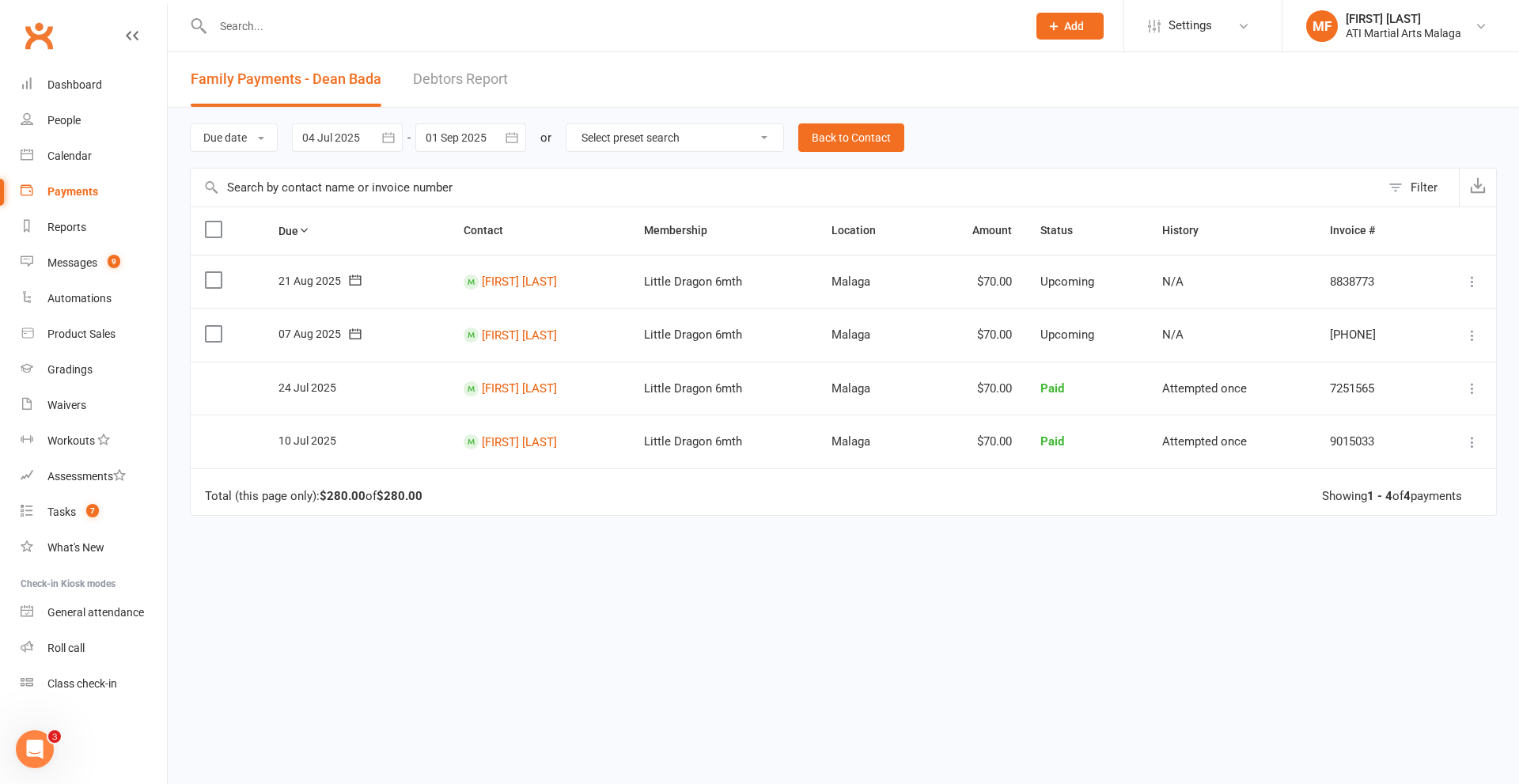 click at bounding box center (471, 138) 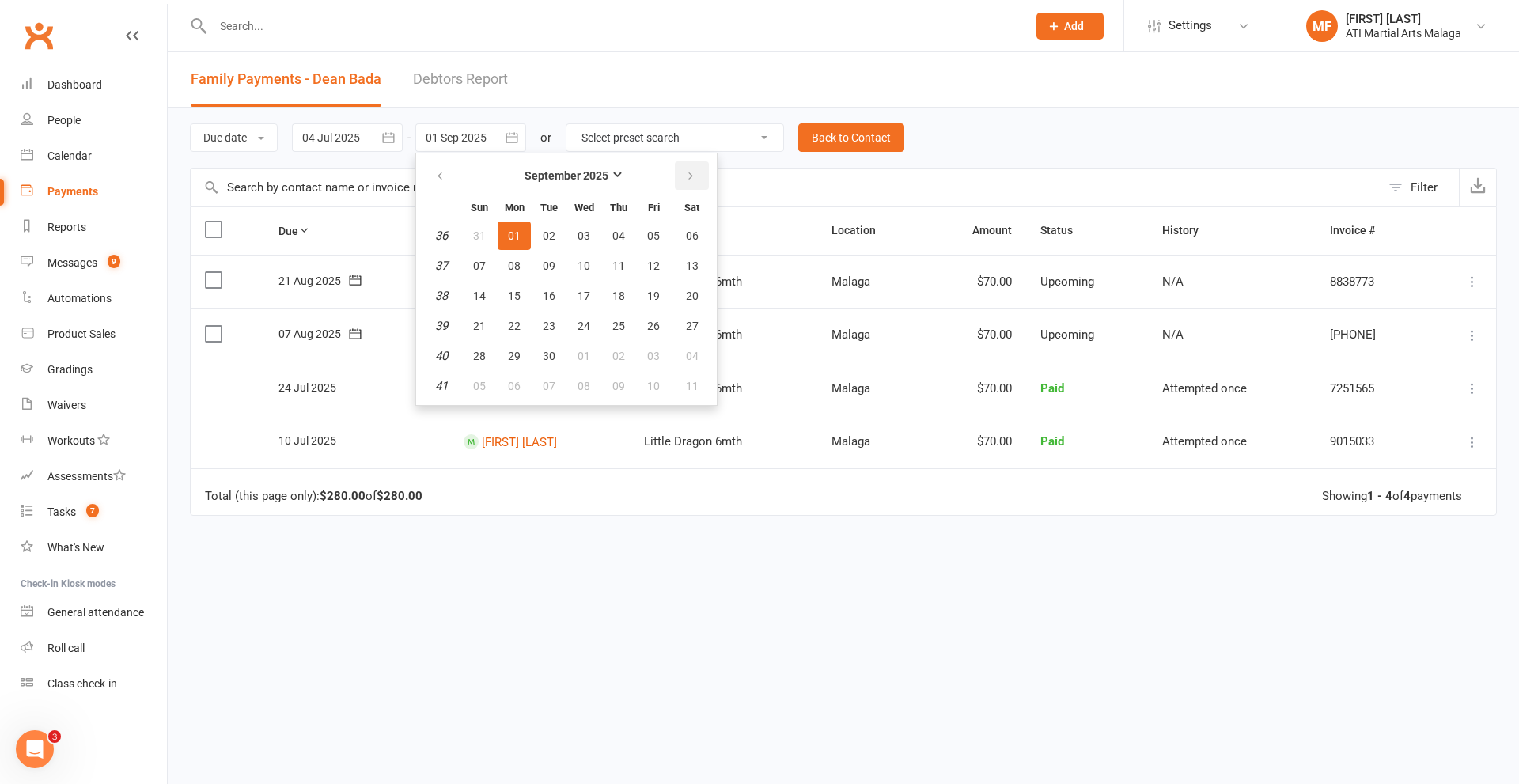 click at bounding box center [691, 176] 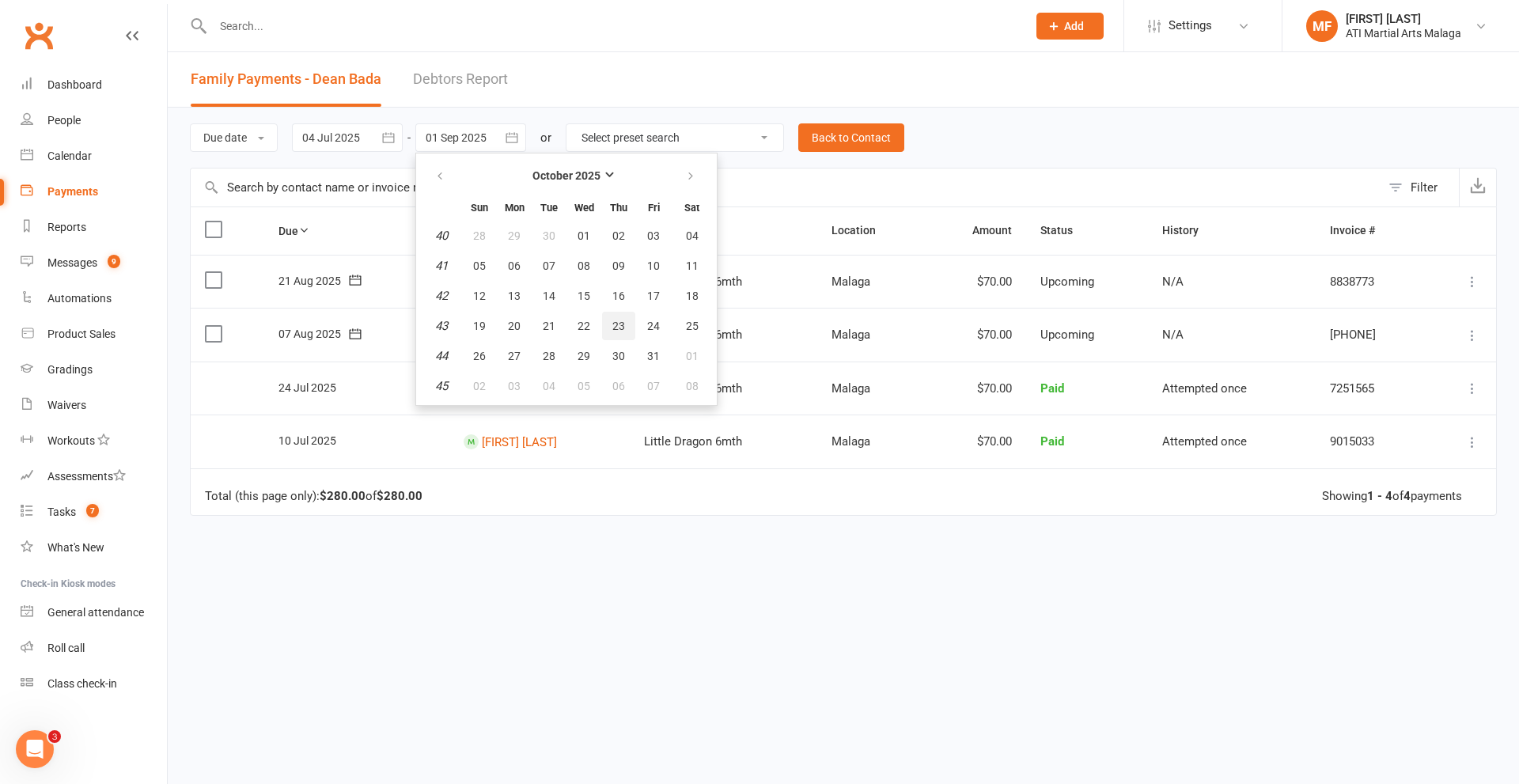 click on "23" at bounding box center [619, 326] 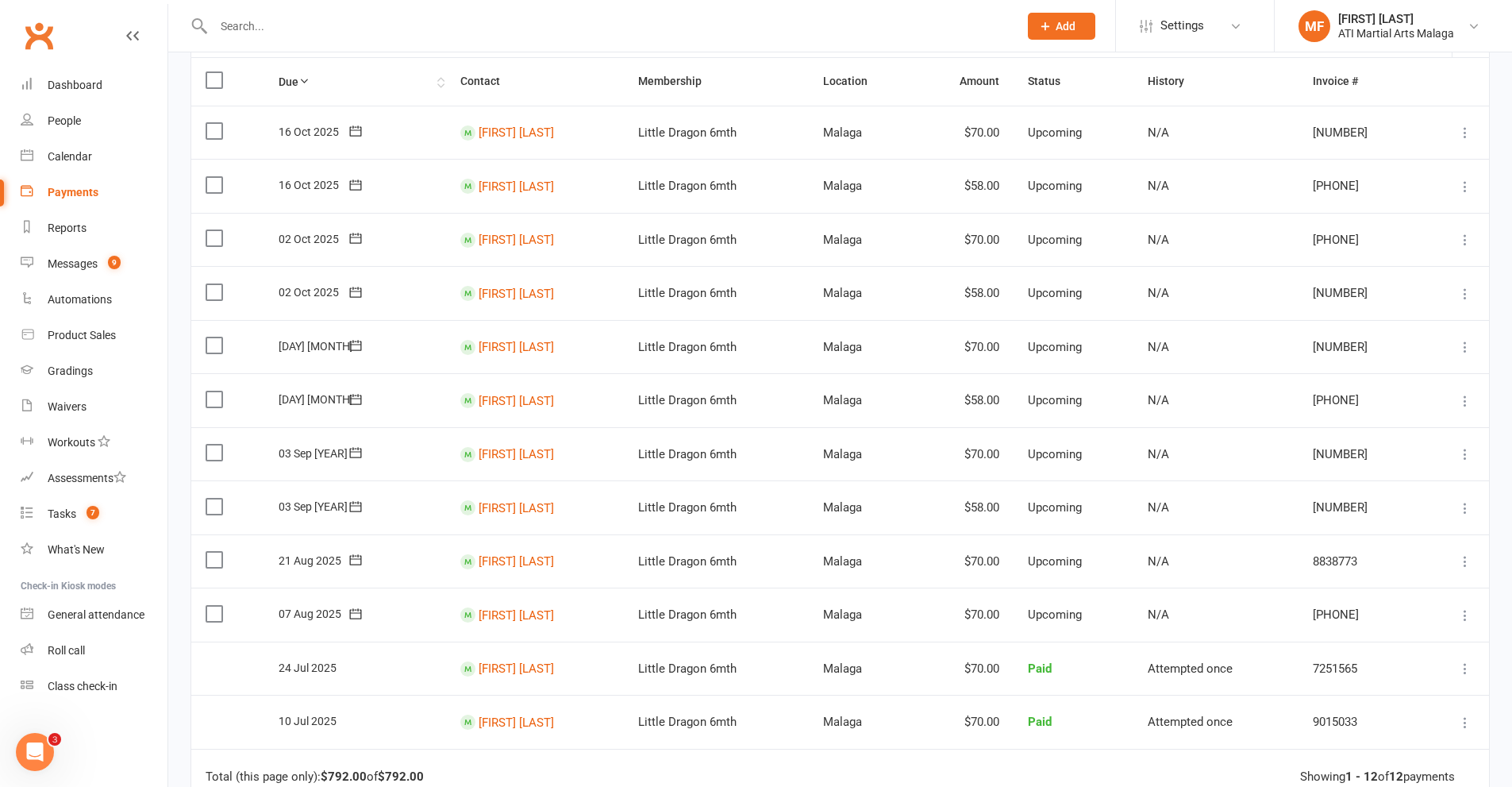 scroll, scrollTop: 0, scrollLeft: 0, axis: both 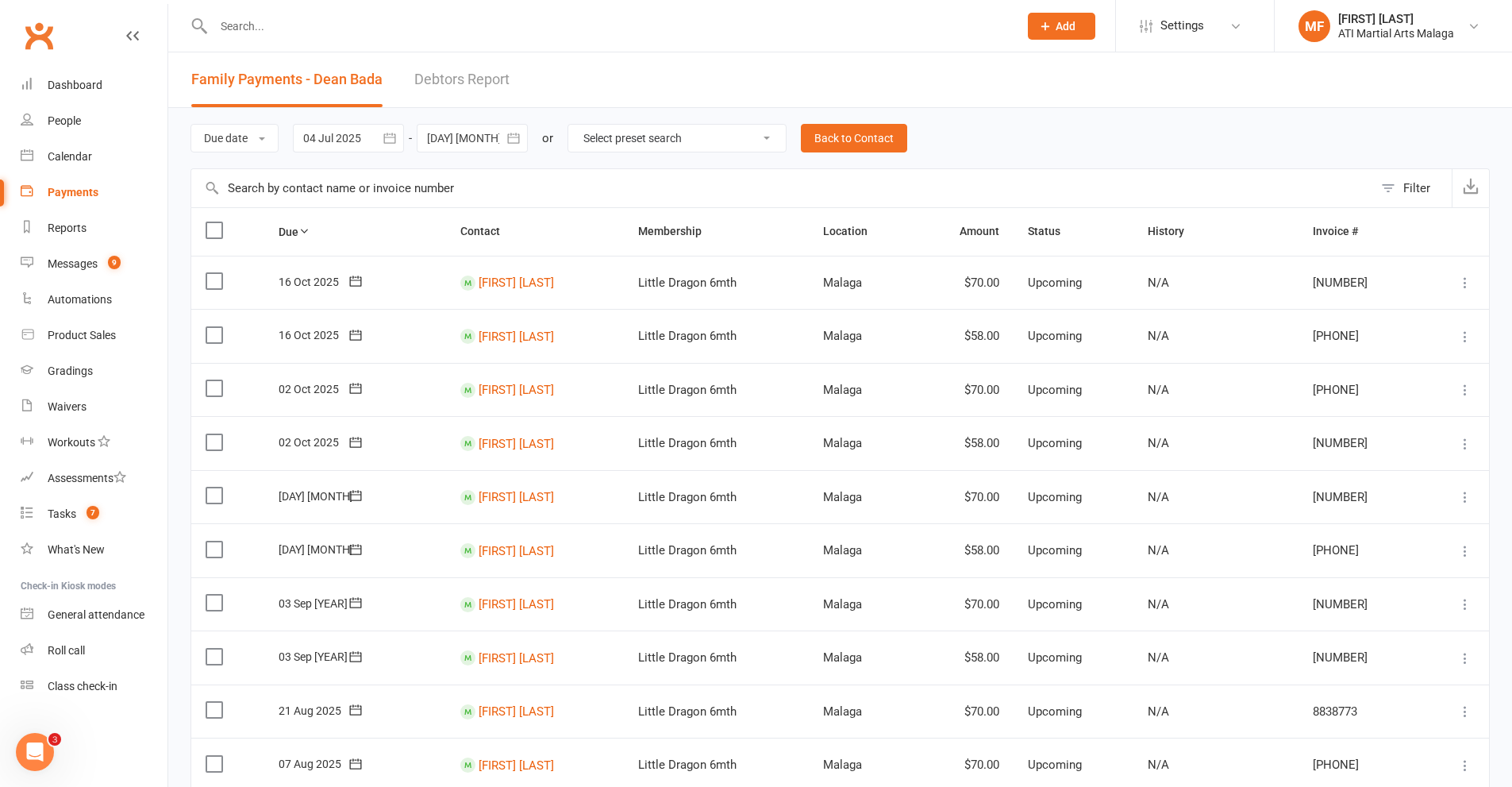 click at bounding box center (608, 26) 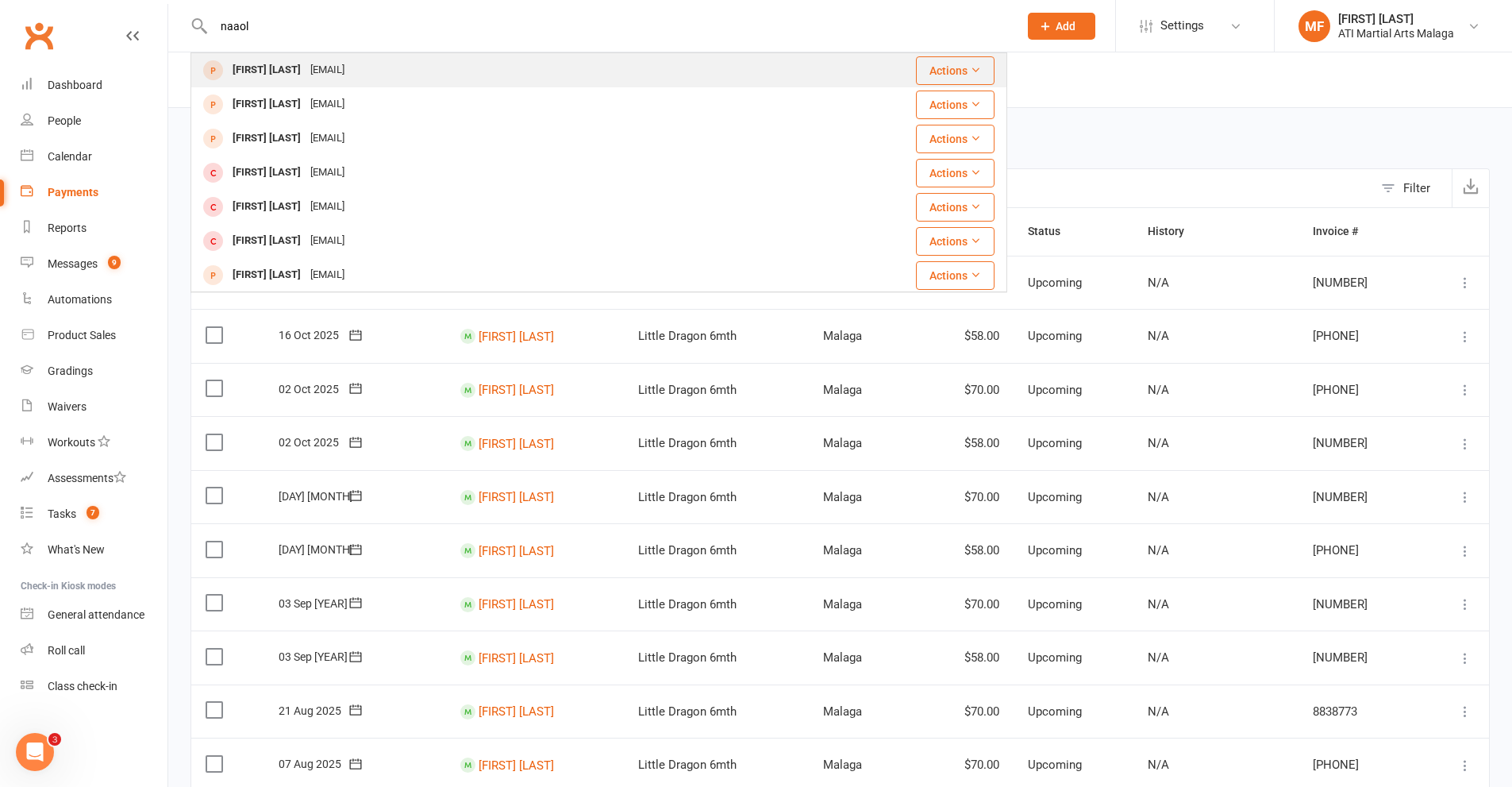 type on "naaol" 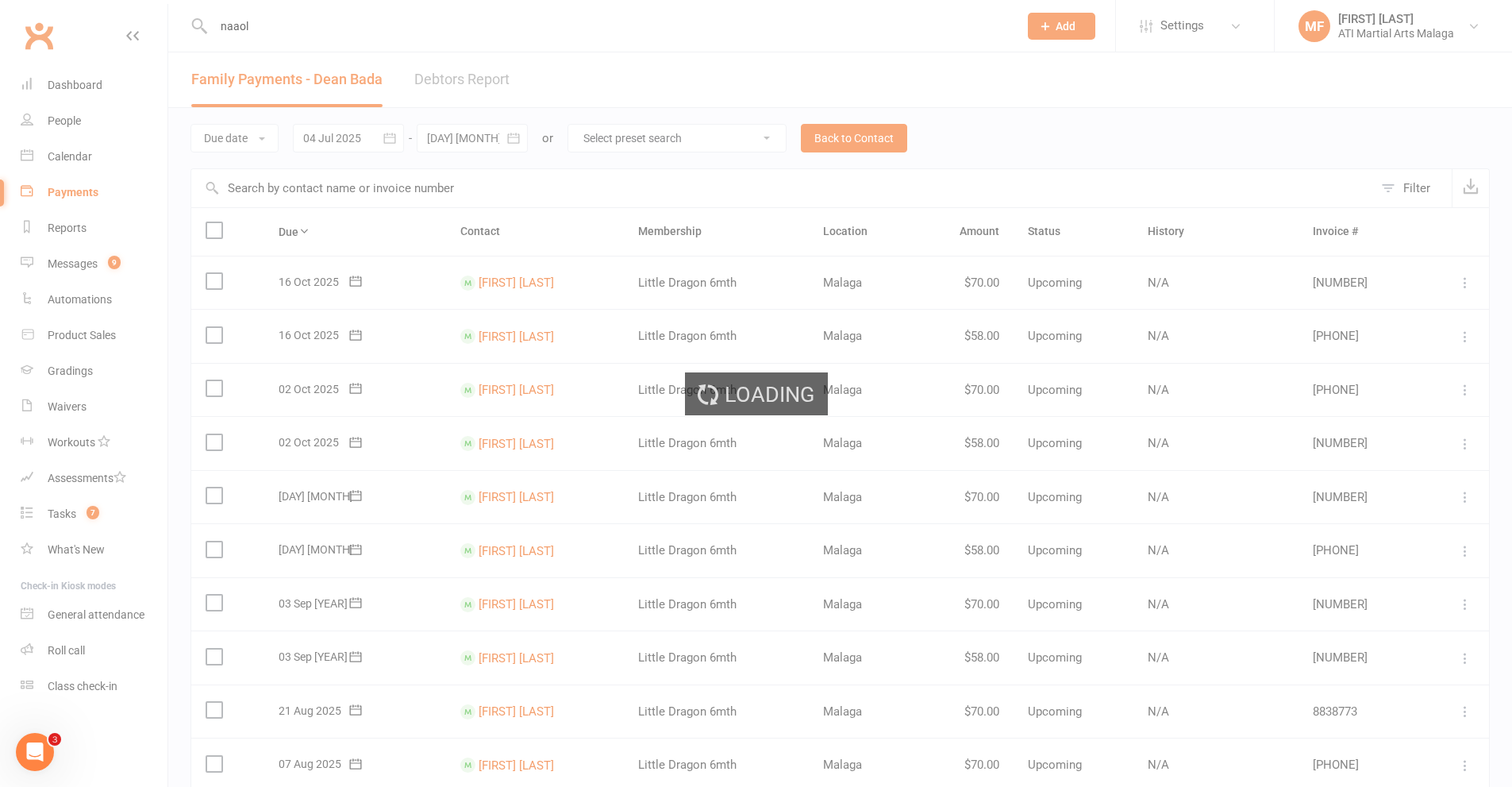 type 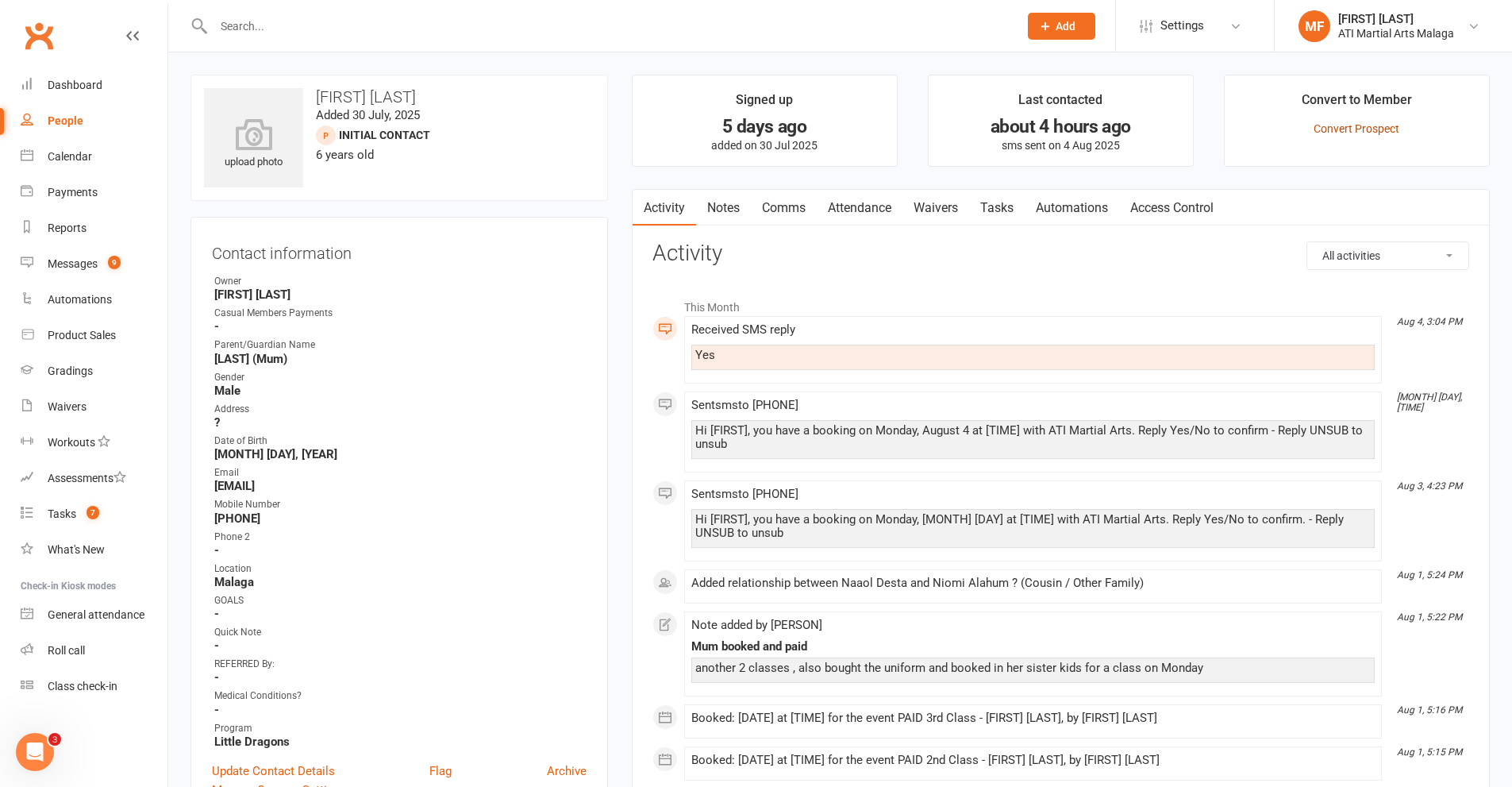 click on "Convert Prospect" at bounding box center [1356, 129] 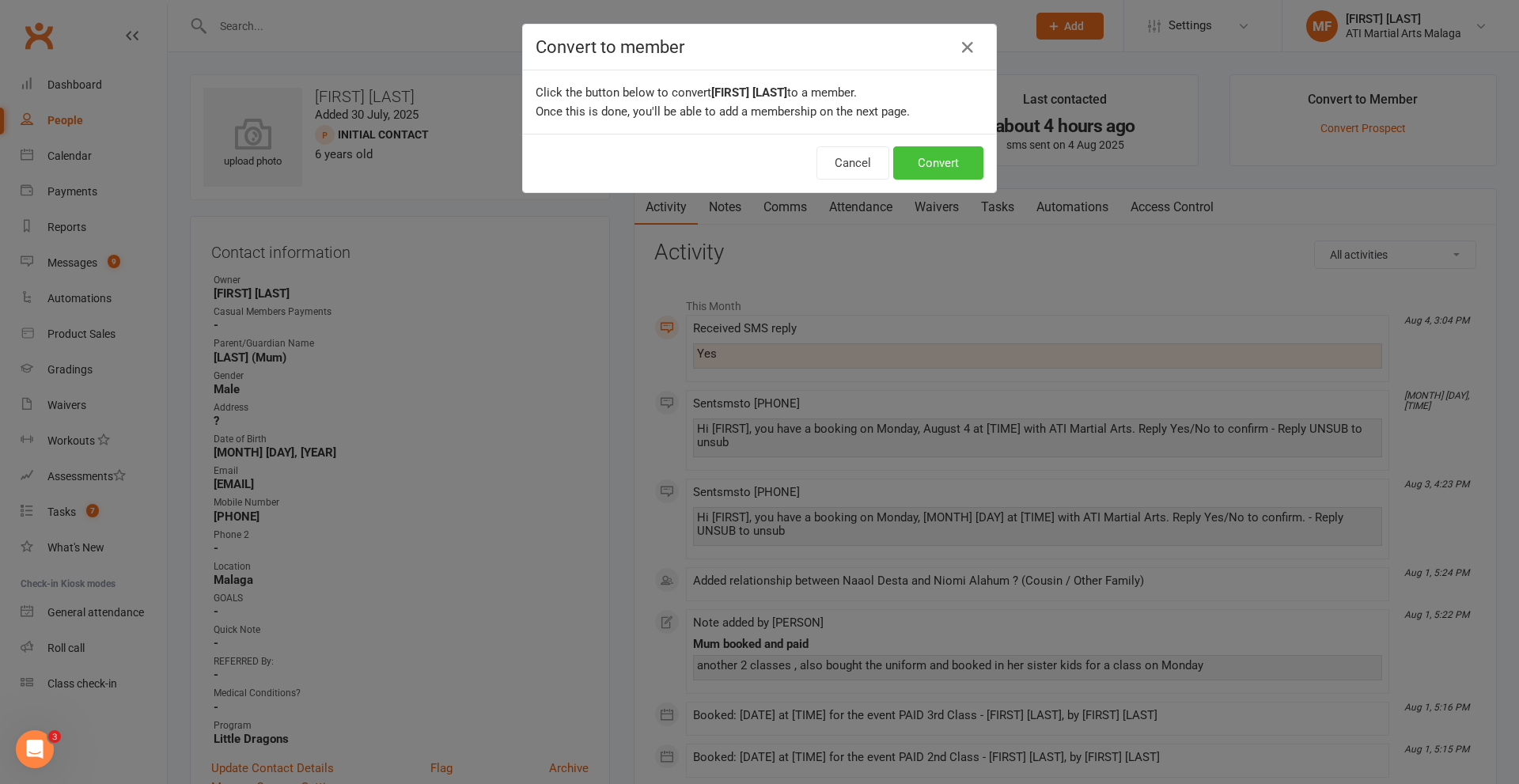 click on "Convert" at bounding box center (938, 163) 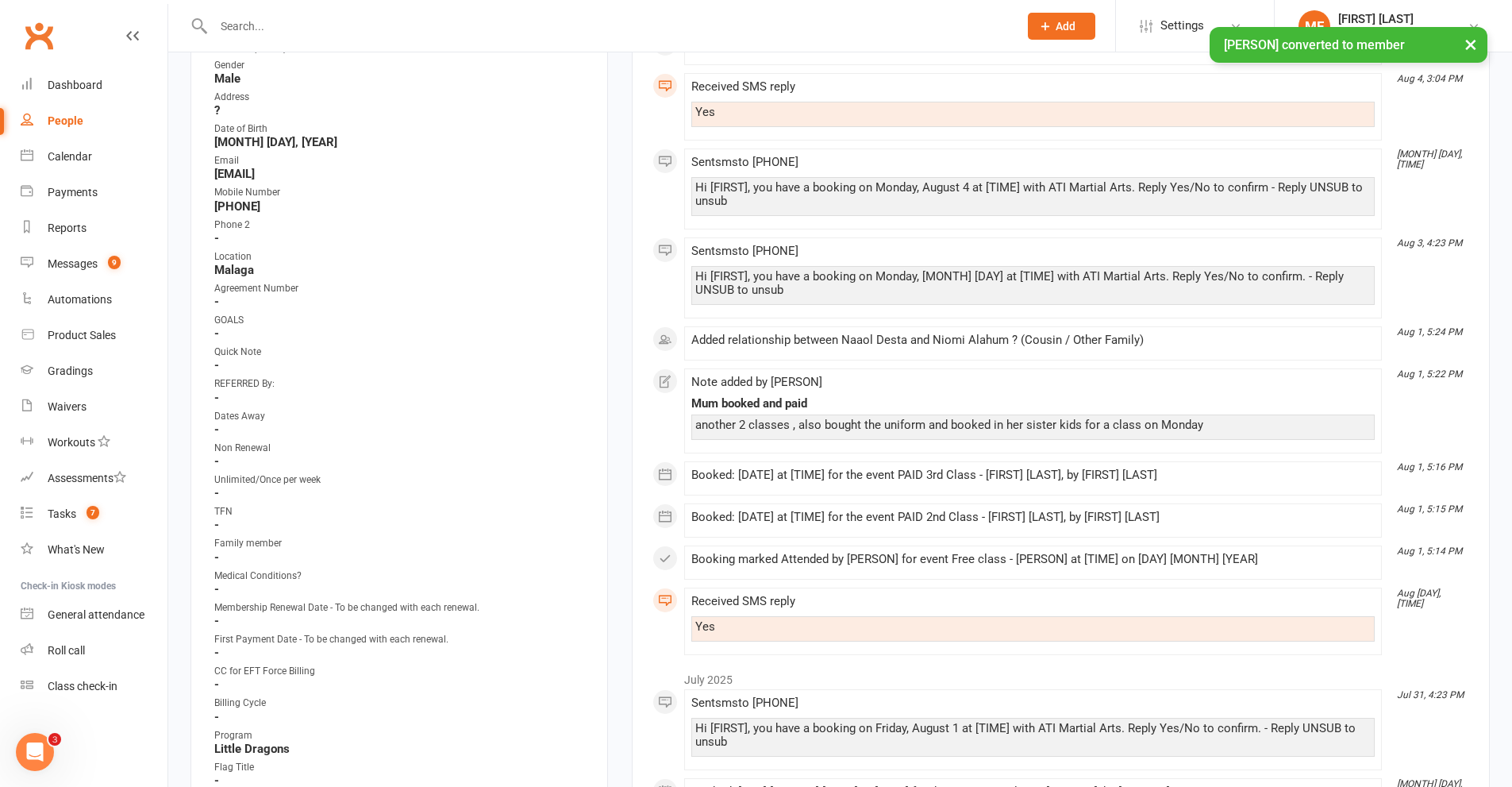 scroll, scrollTop: 476, scrollLeft: 0, axis: vertical 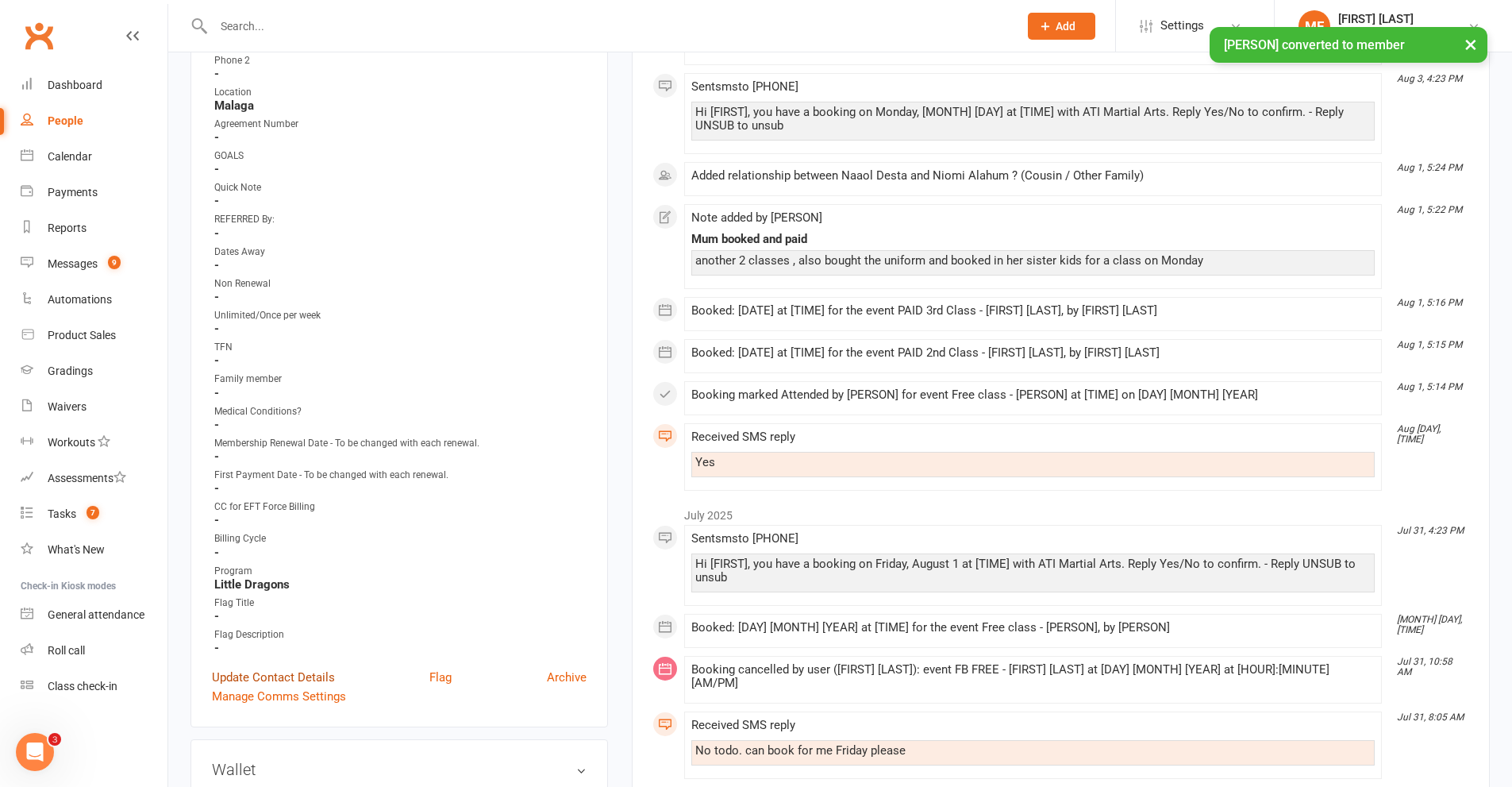 click on "Update Contact Details" at bounding box center (273, 677) 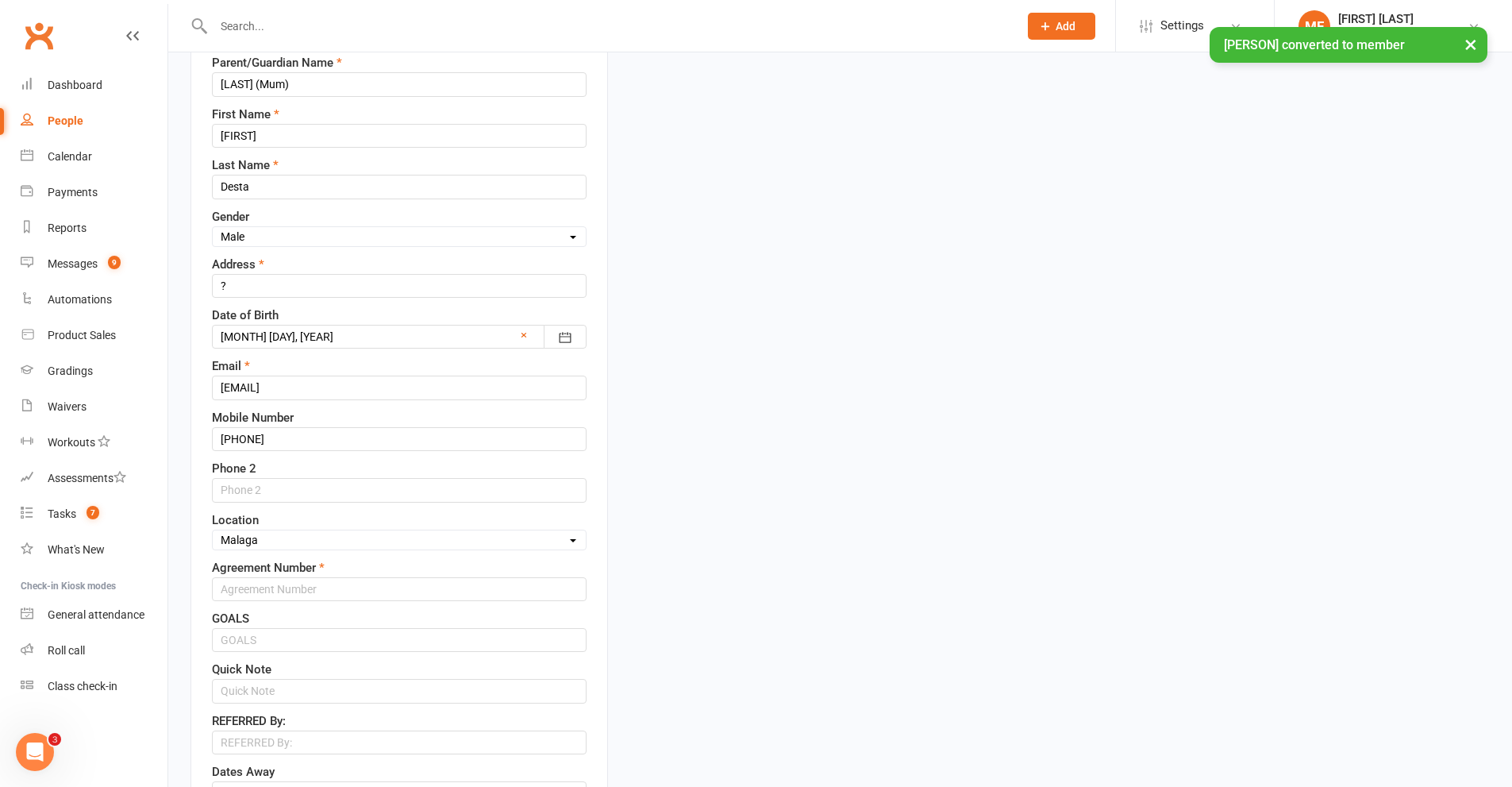 scroll, scrollTop: 313, scrollLeft: 0, axis: vertical 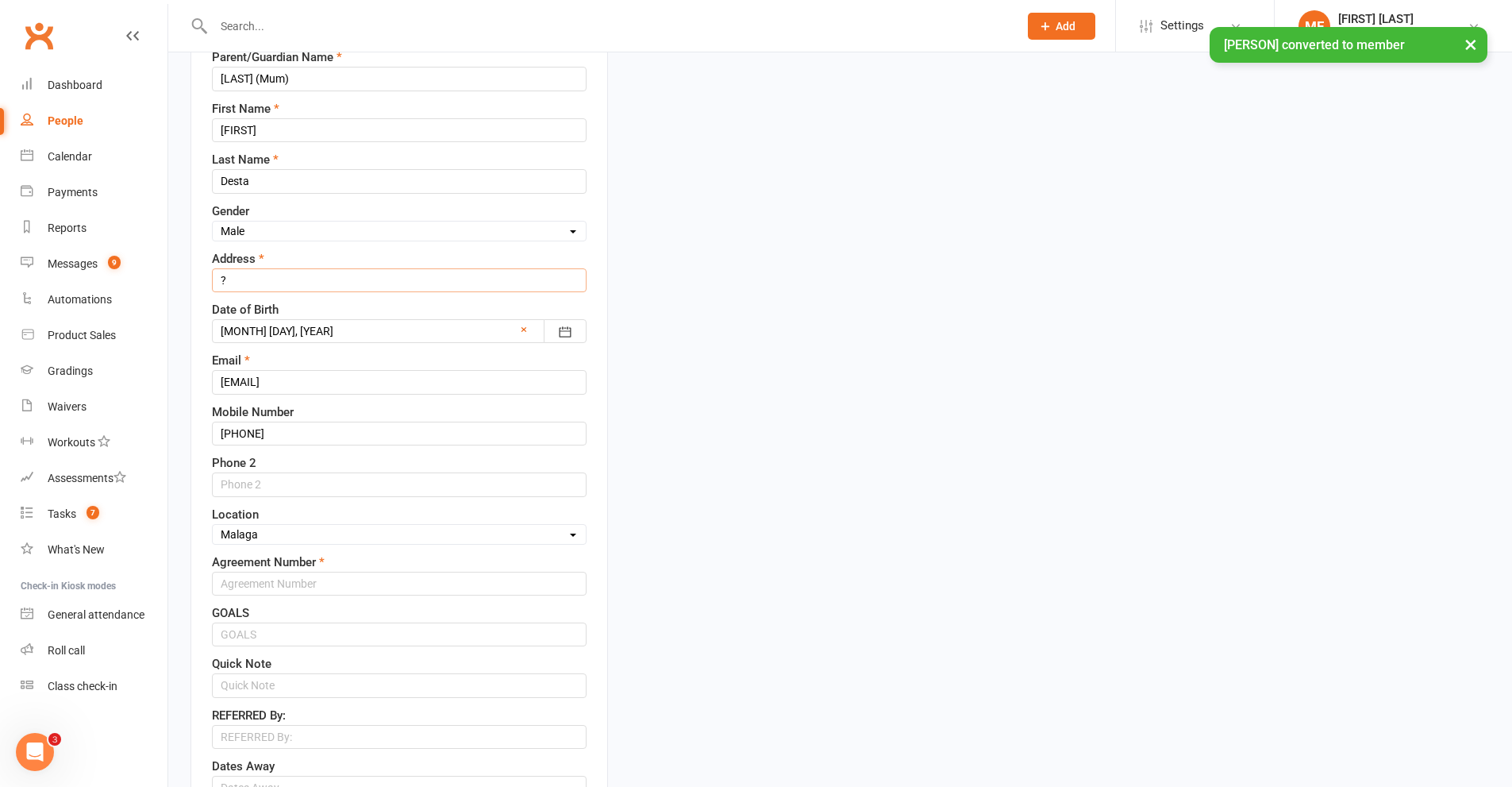 drag, startPoint x: 251, startPoint y: 276, endPoint x: 206, endPoint y: 274, distance: 45.04442 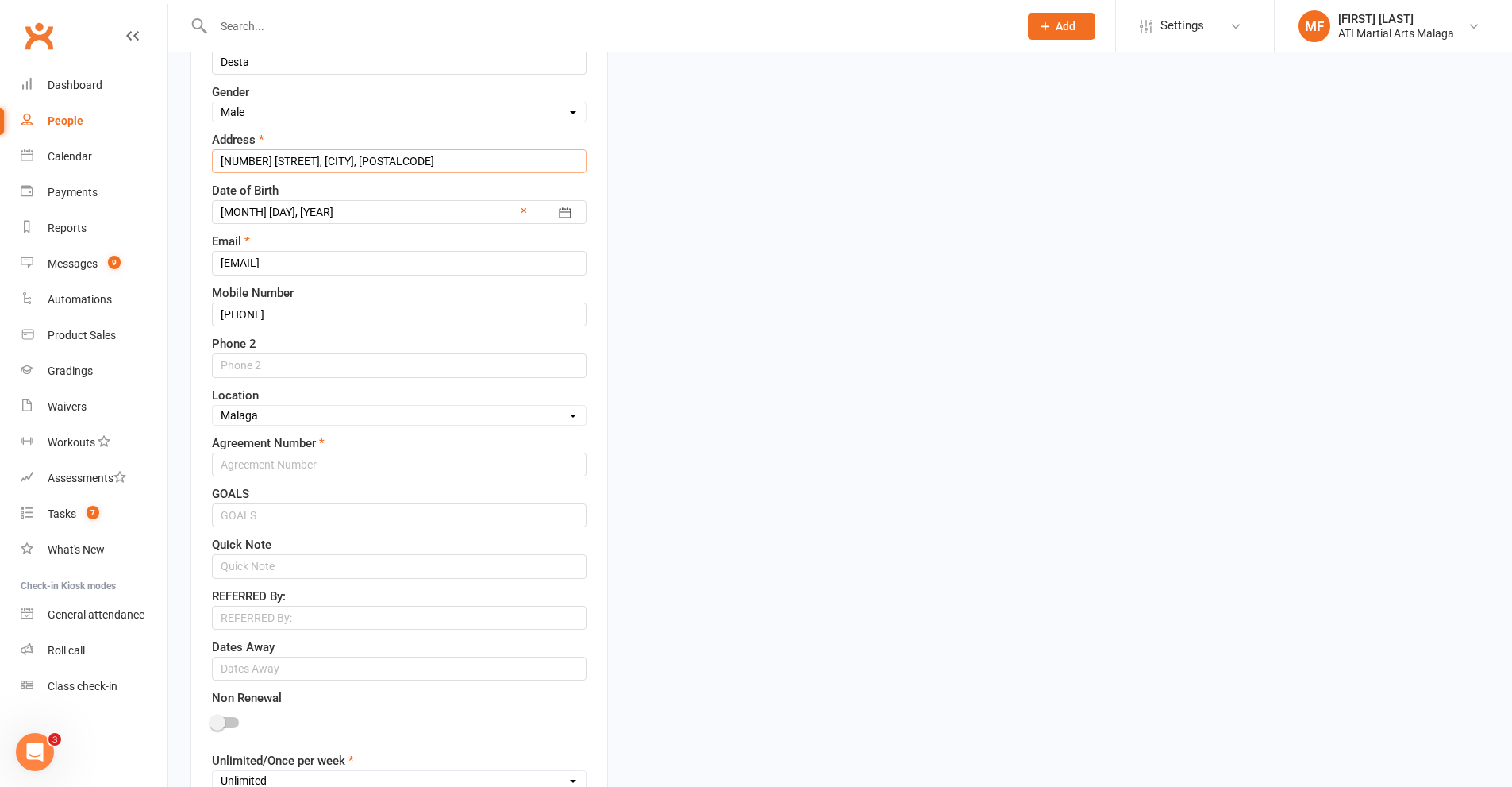 scroll, scrollTop: 472, scrollLeft: 0, axis: vertical 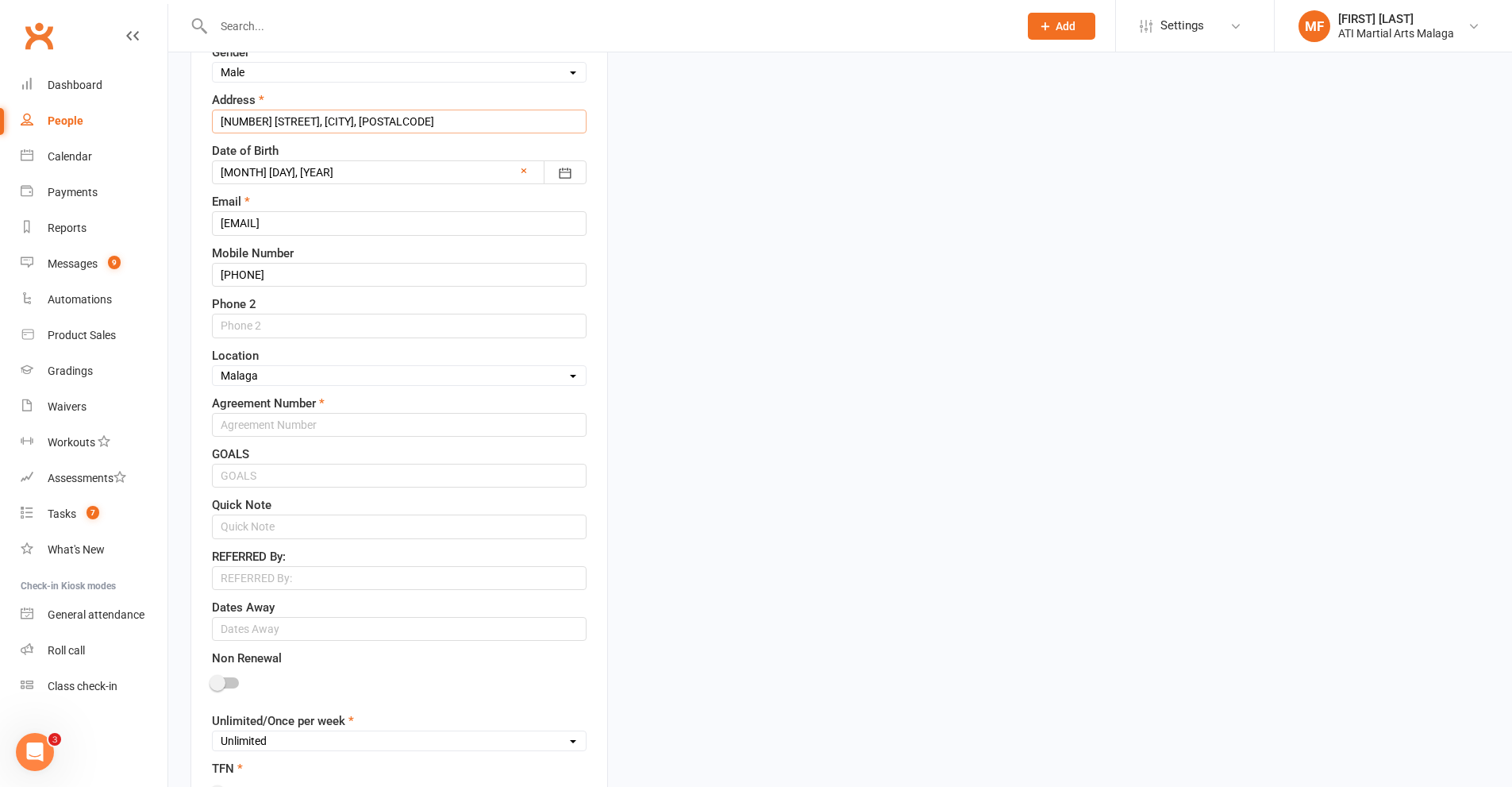 type on "[NUMBER] [STREET], [CITY], [POSTALCODE]" 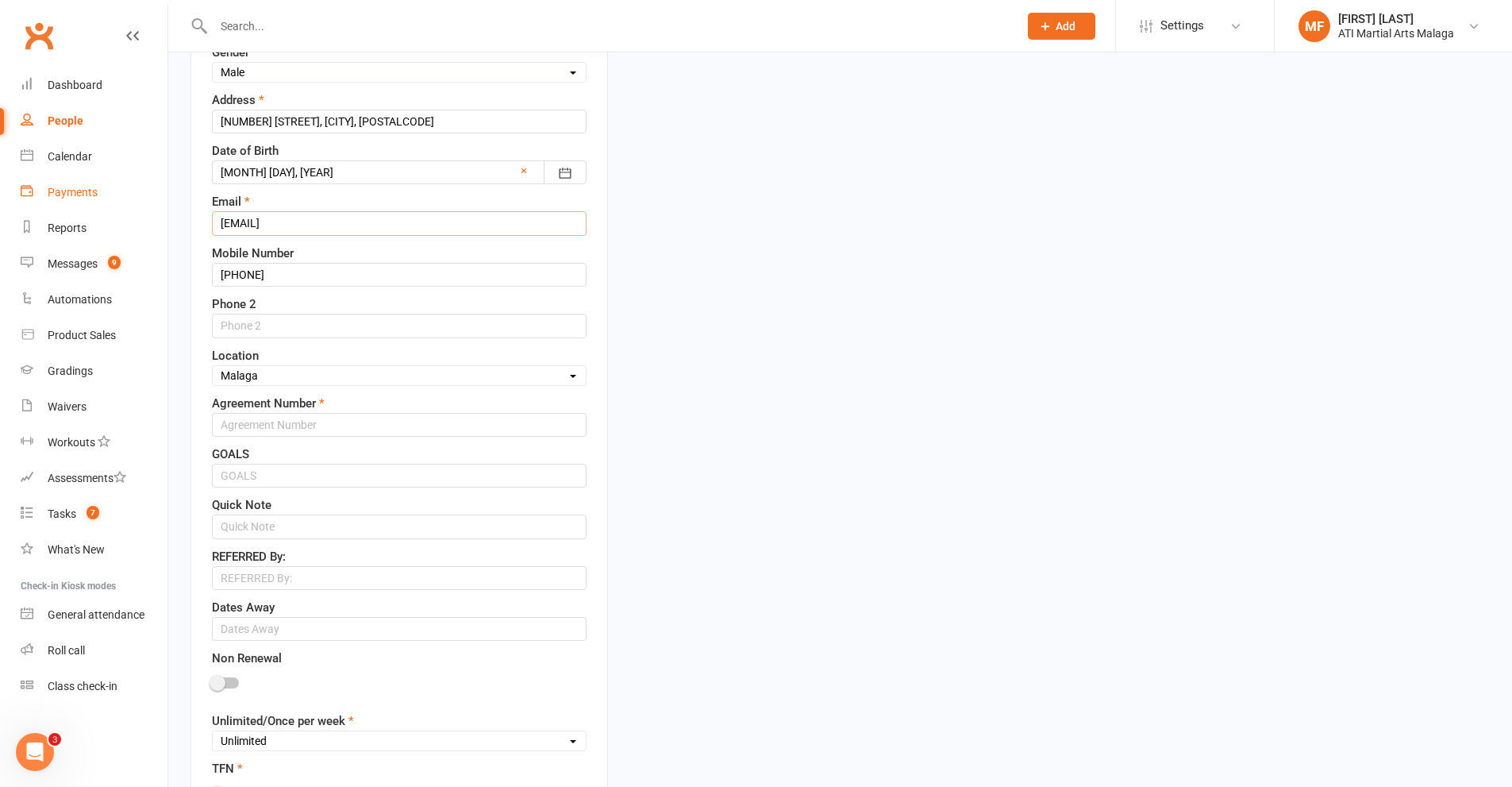 drag, startPoint x: 202, startPoint y: 214, endPoint x: 161, endPoint y: 210, distance: 41.19466 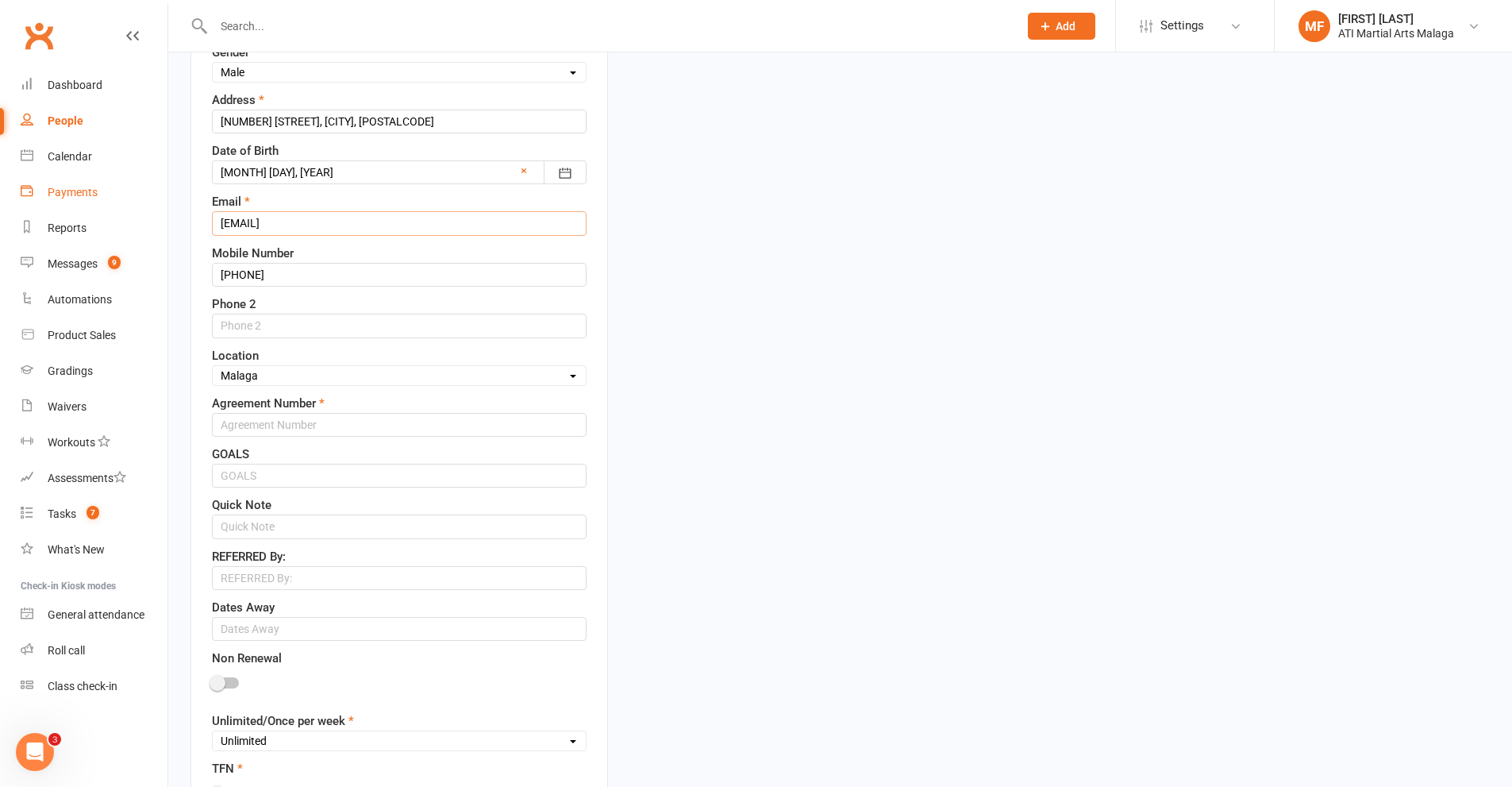 type on "[EMAIL]" 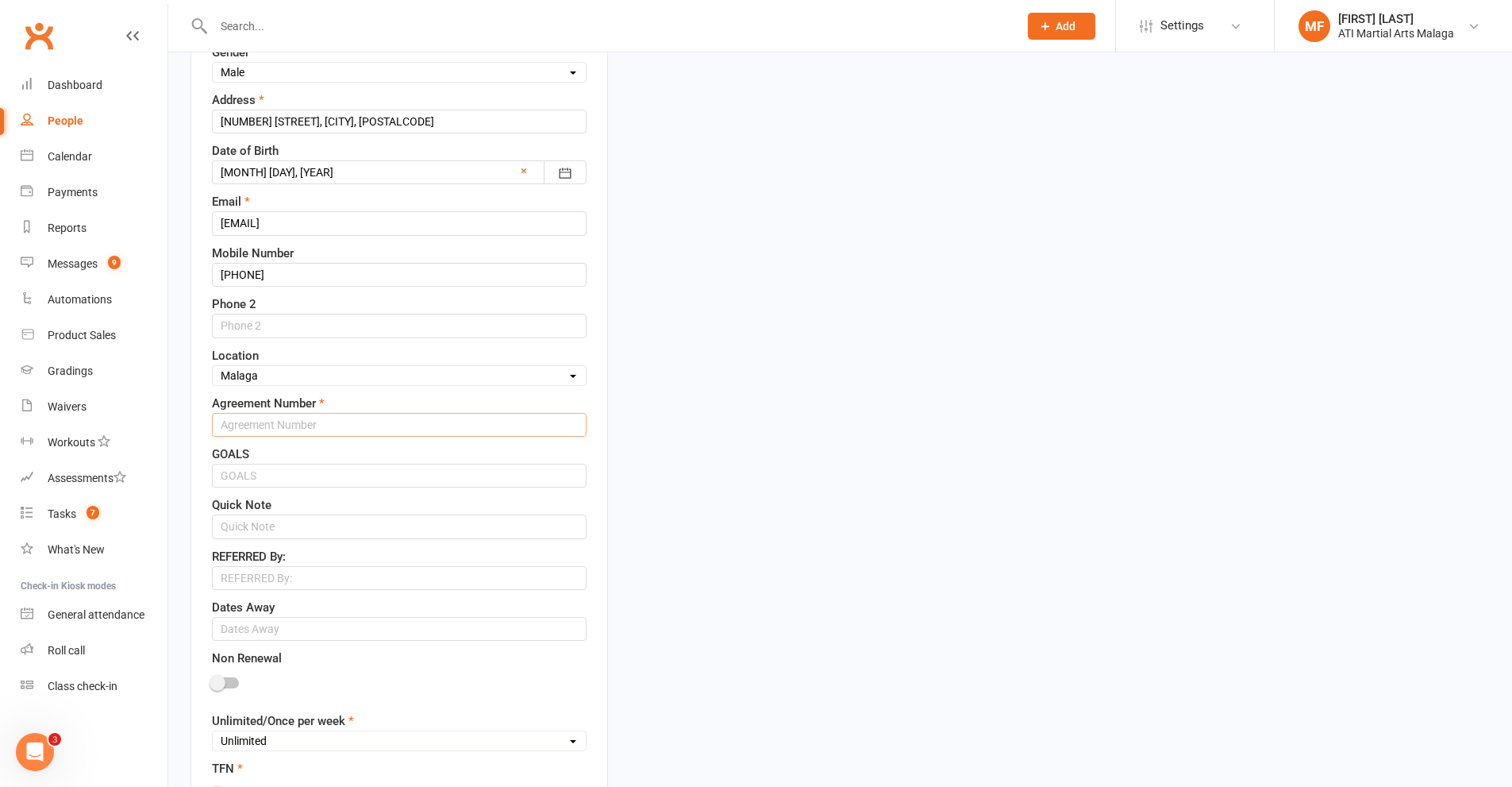 click at bounding box center (399, 425) 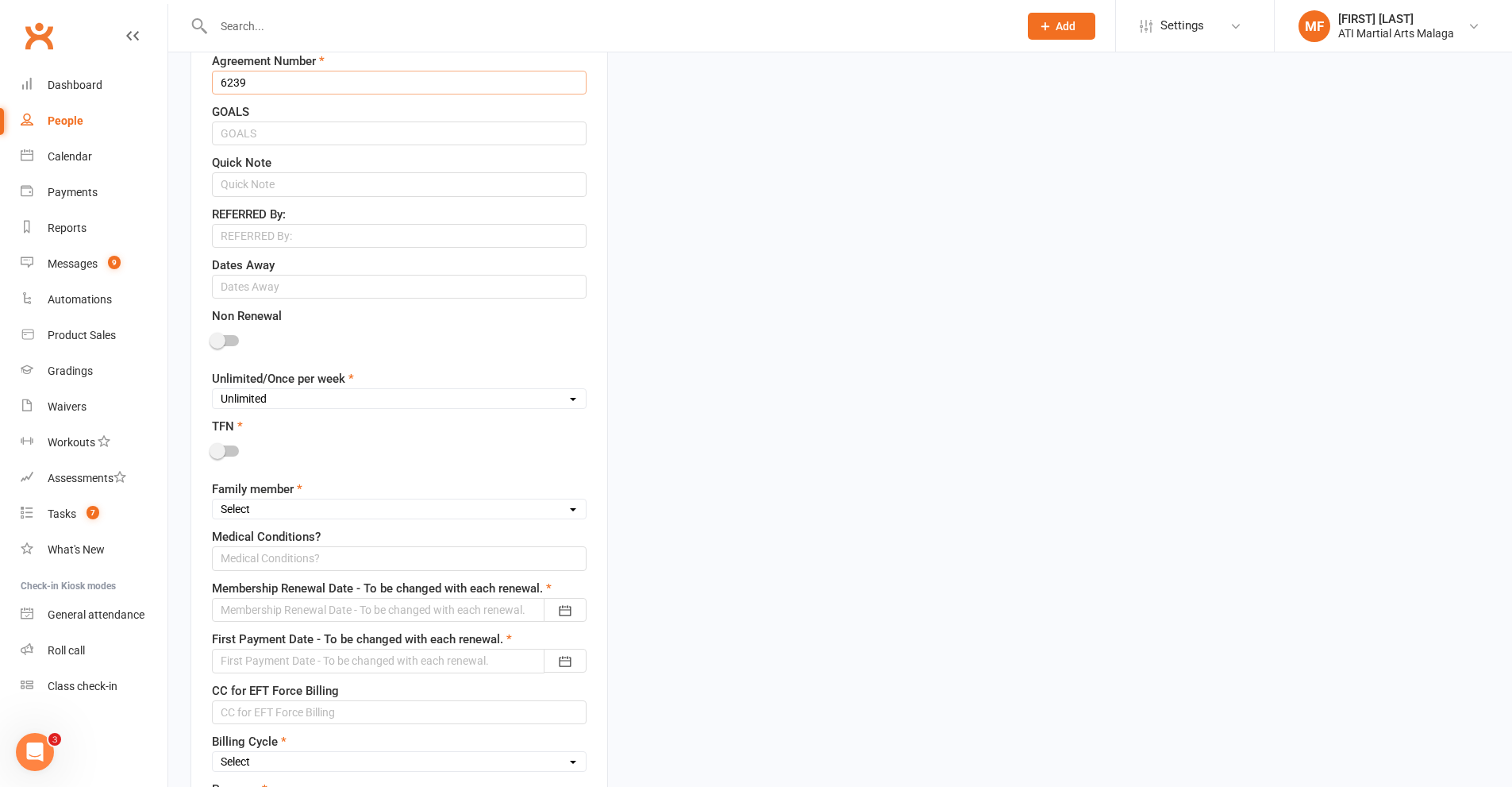 scroll, scrollTop: 869, scrollLeft: 0, axis: vertical 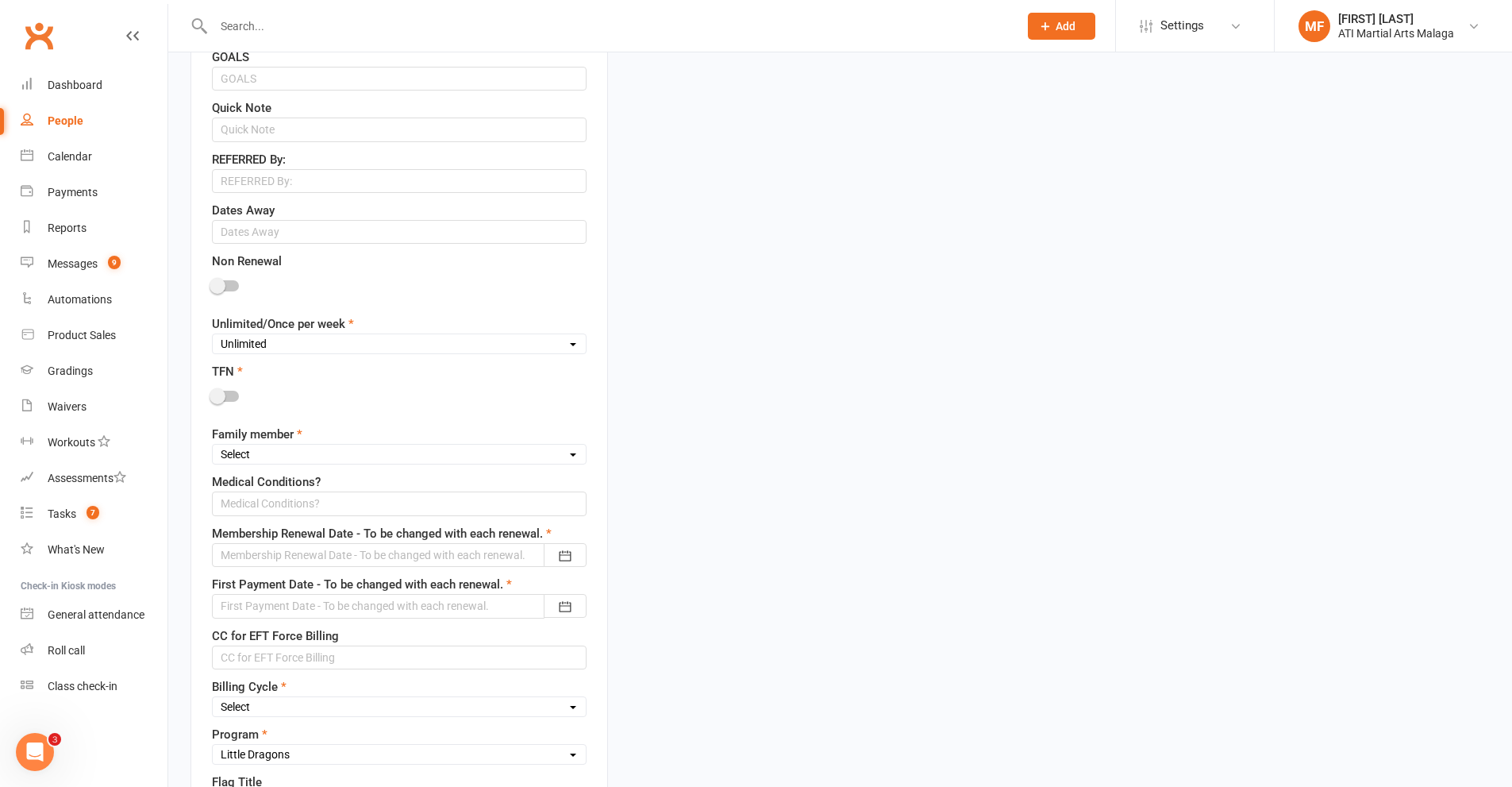 type on "6239" 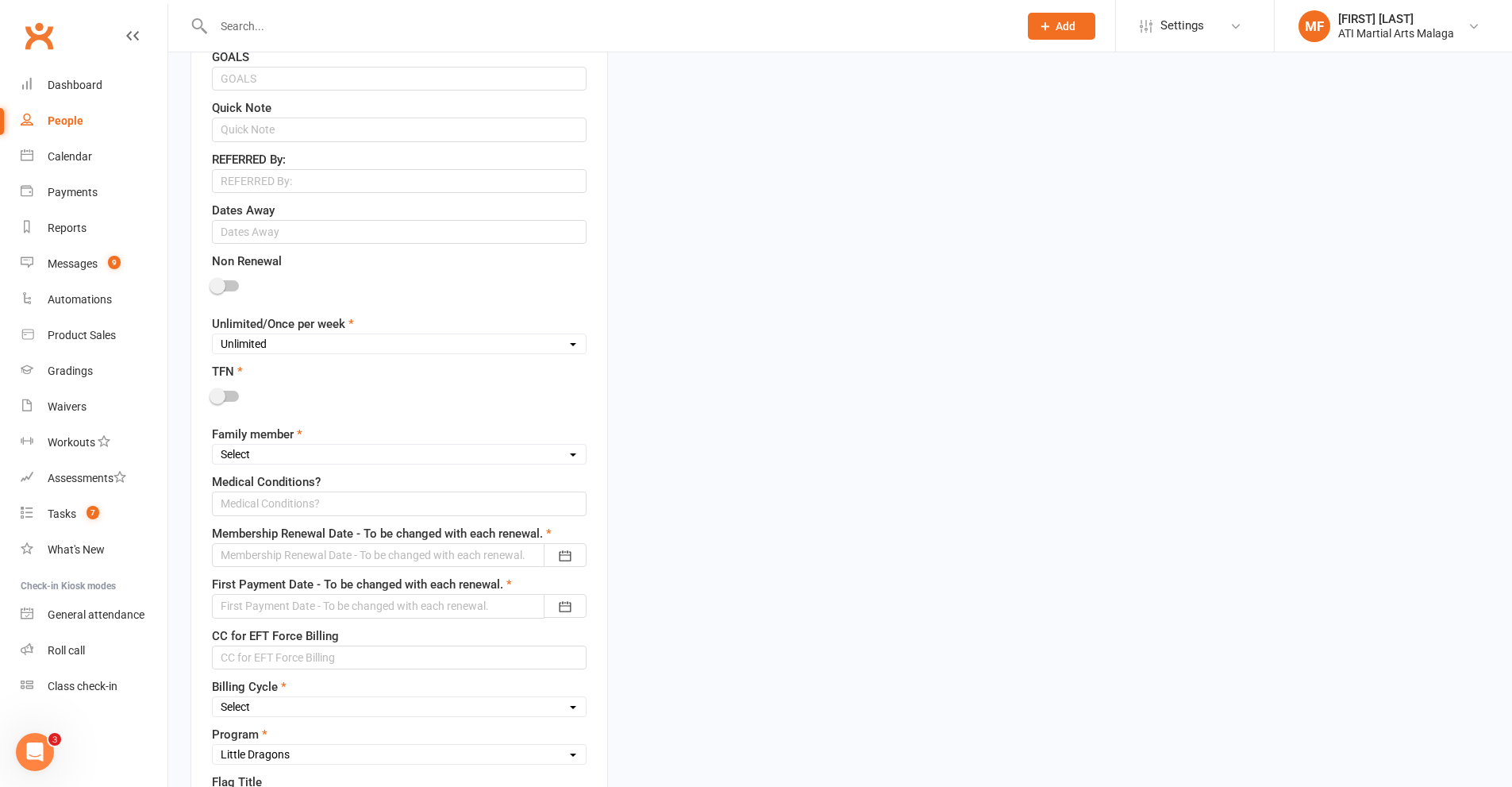 click on "Unlimited Once Per Week Limited - 3 days a week Academy Twice a week(Satellite Clubs) SATELLITE LEAD Once a week(Satellite Clubs) Club Cross Training(Academy Satellite Member) ONLINE TRAINING Casual Member Cross Training from Joondalup Cross Training from Claremont Twice a week Select" at bounding box center (399, 344) 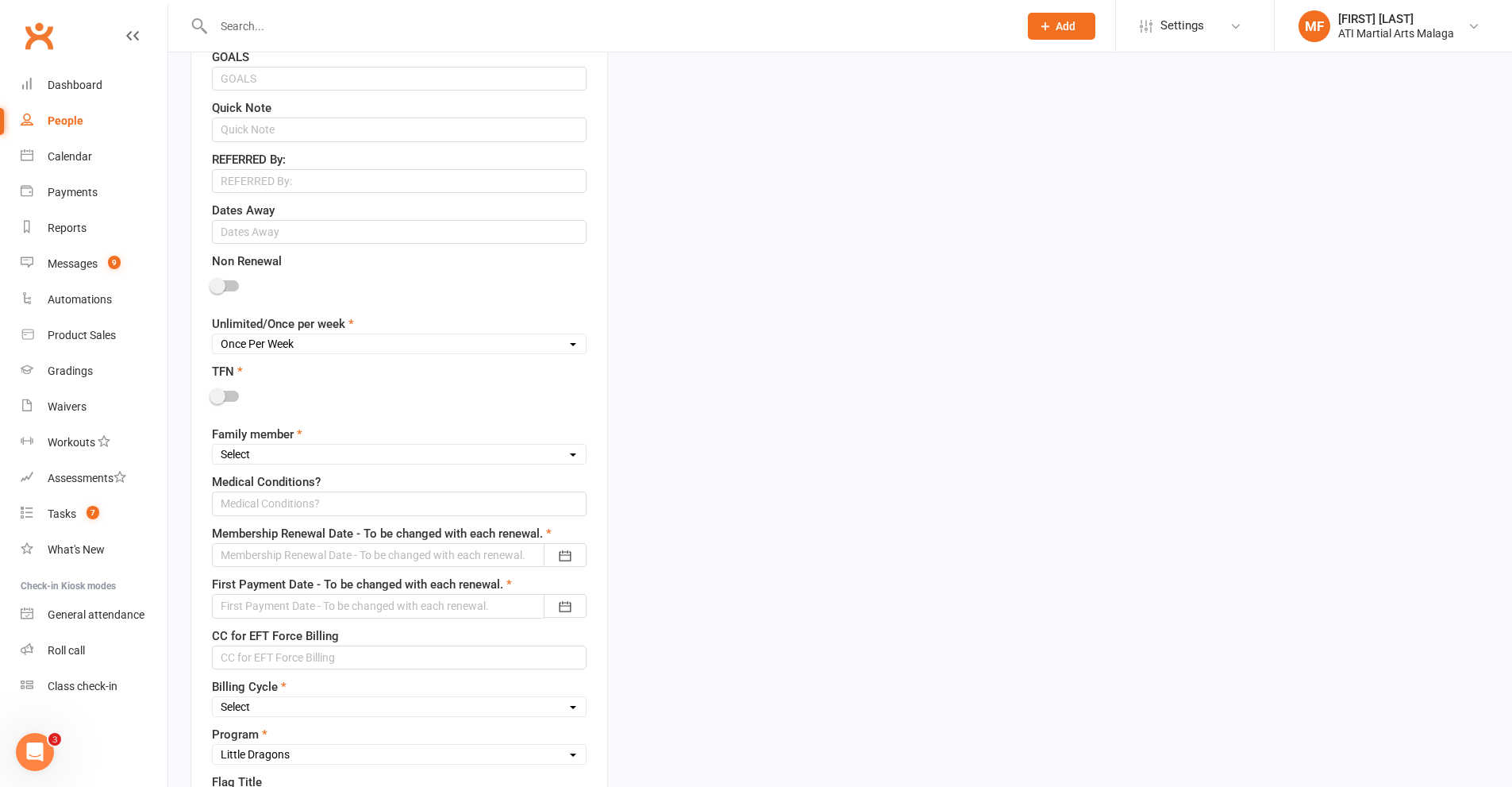 click on "Unlimited Once Per Week Limited - 3 days a week Academy Twice a week(Satellite Clubs) SATELLITE LEAD Once a week(Satellite Clubs) Club Cross Training(Academy Satellite Member) ONLINE TRAINING Casual Member Cross Training from Joondalup Cross Training from Claremont Twice a week Select" at bounding box center [399, 344] 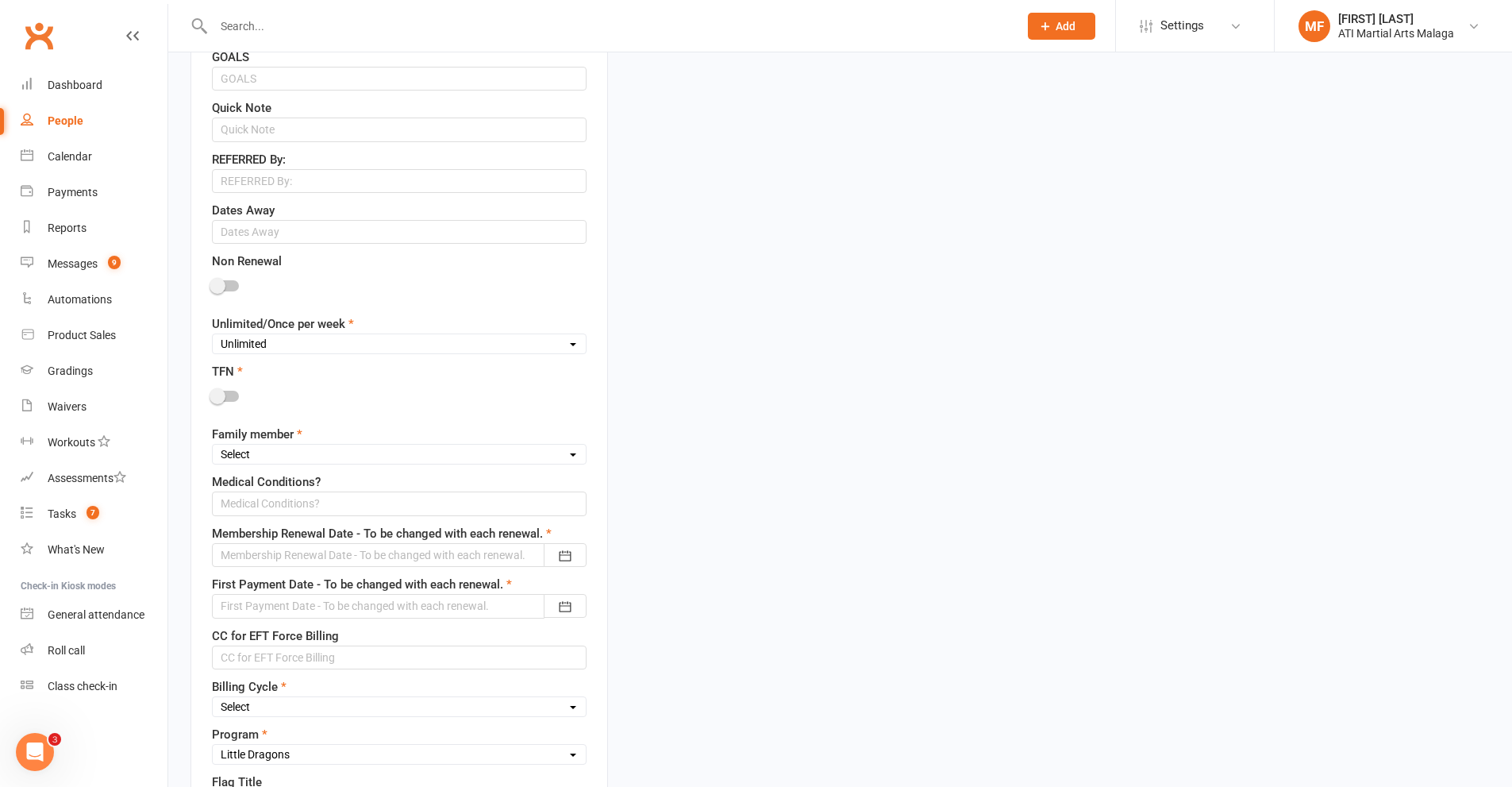 click on "Unlimited Once Per Week Limited - 3 days a week Academy Twice a week(Satellite Clubs) SATELLITE LEAD Once a week(Satellite Clubs) Club Cross Training(Academy Satellite Member) ONLINE TRAINING Casual Member Cross Training from Joondalup Cross Training from Claremont Twice a week Select" at bounding box center [399, 344] 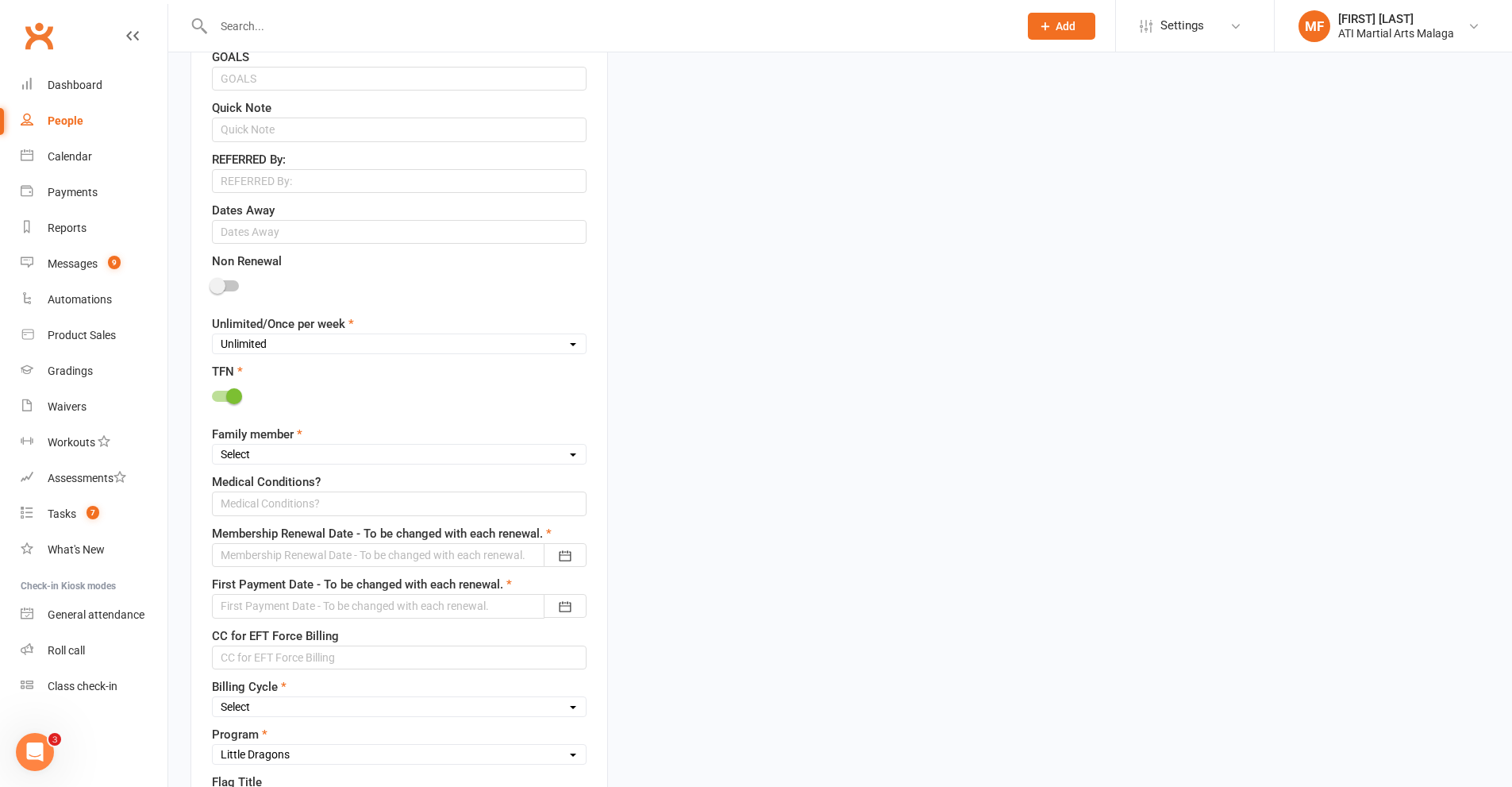 click on "Select 1st member 2nd member 3rd member 4th member 5th member 6th member 7th member 8th member" at bounding box center (399, 454) 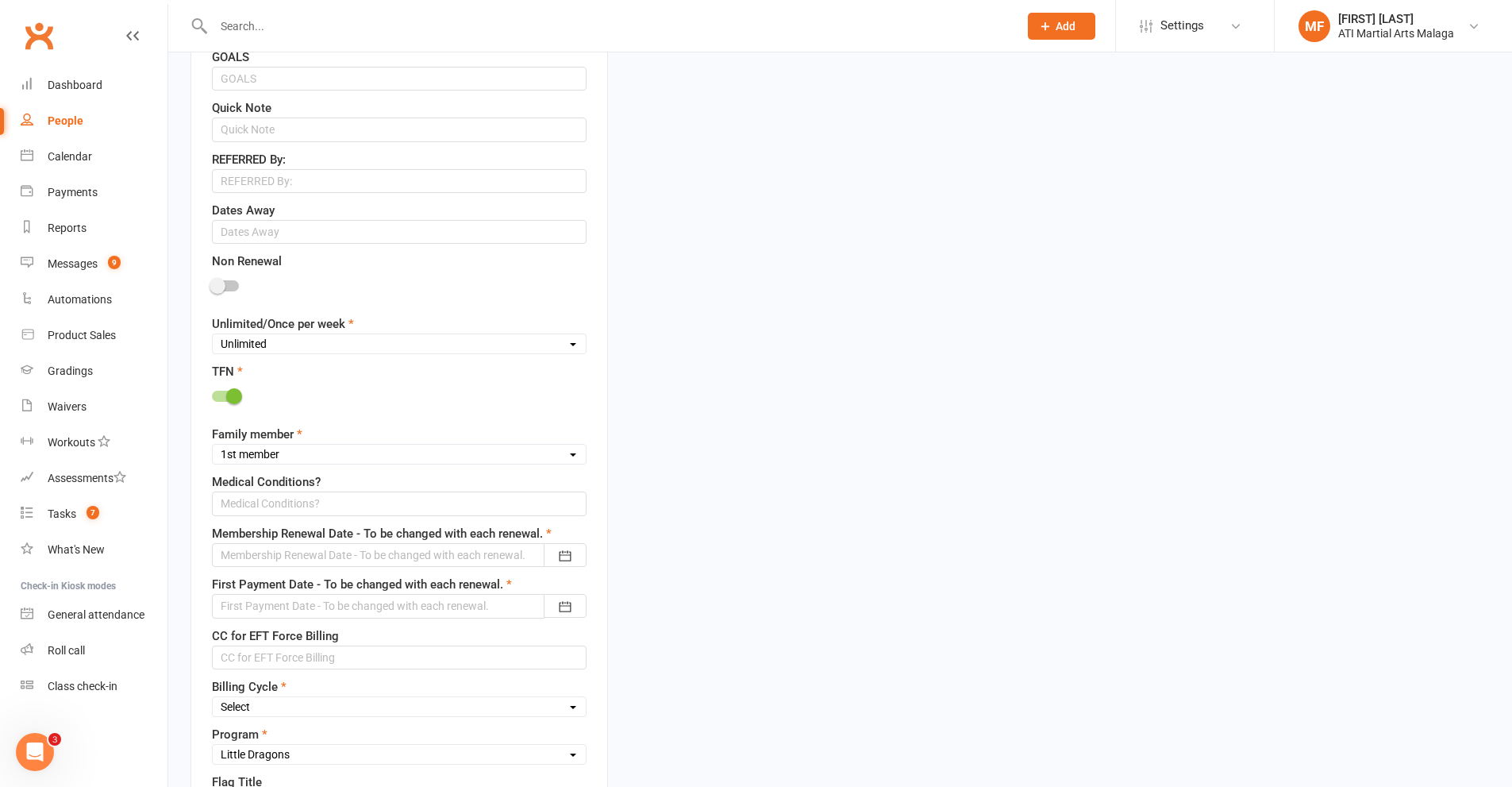 click on "Select 1st member 2nd member 3rd member 4th member 5th member 6th member 7th member 8th member" at bounding box center (399, 454) 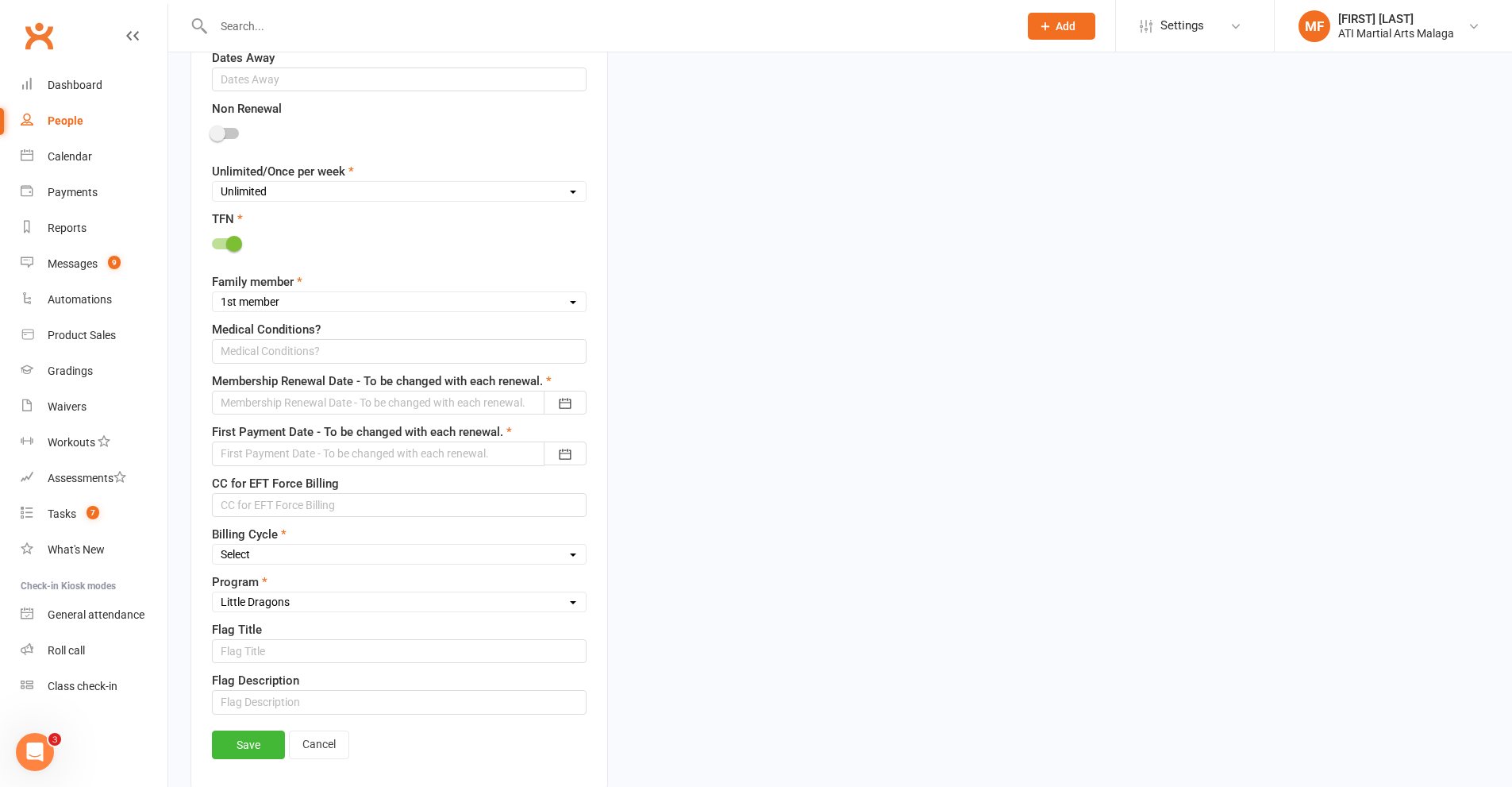 scroll, scrollTop: 1028, scrollLeft: 0, axis: vertical 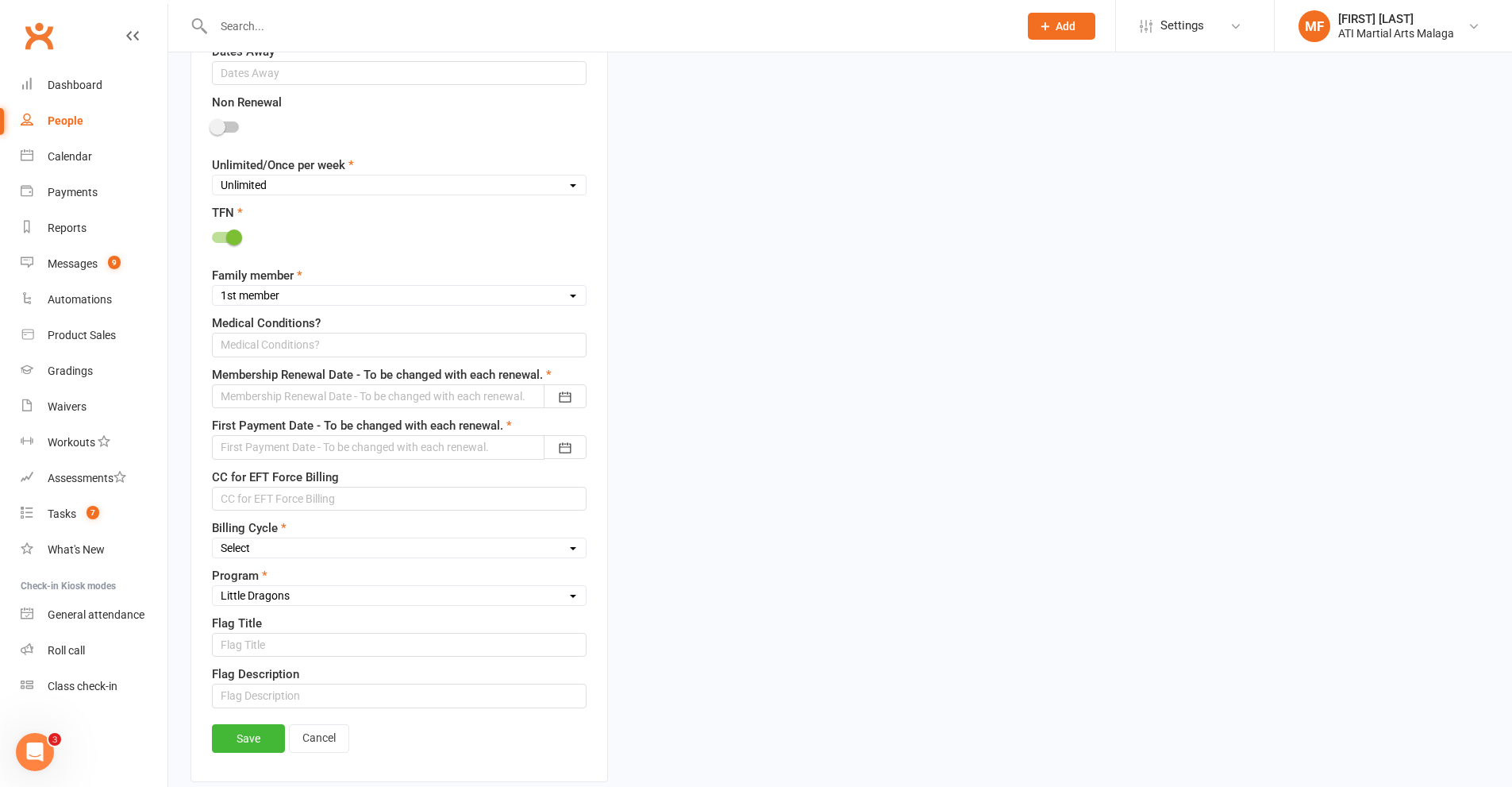click at bounding box center (399, 396) 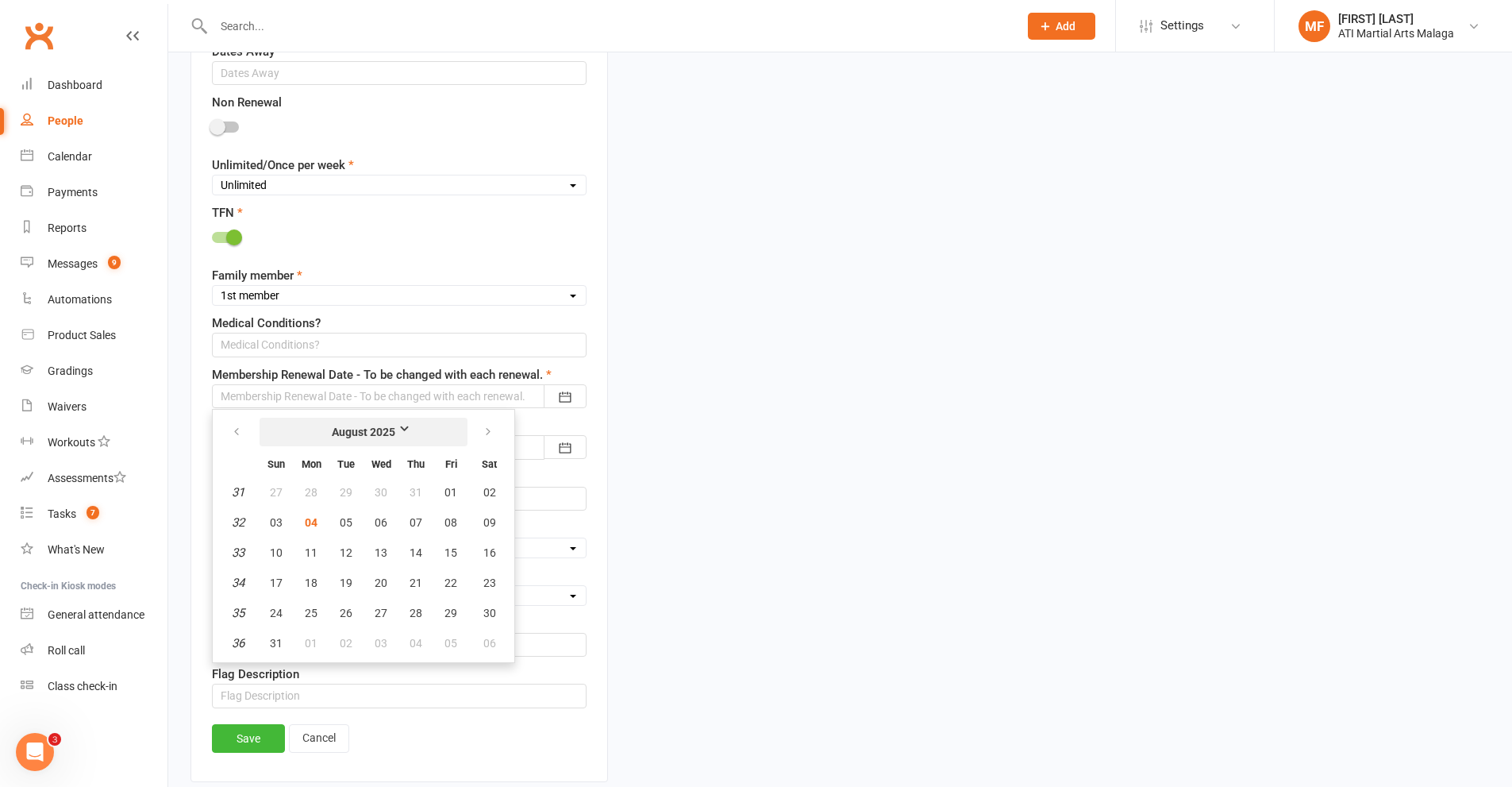 click on "August 2025" at bounding box center [364, 432] 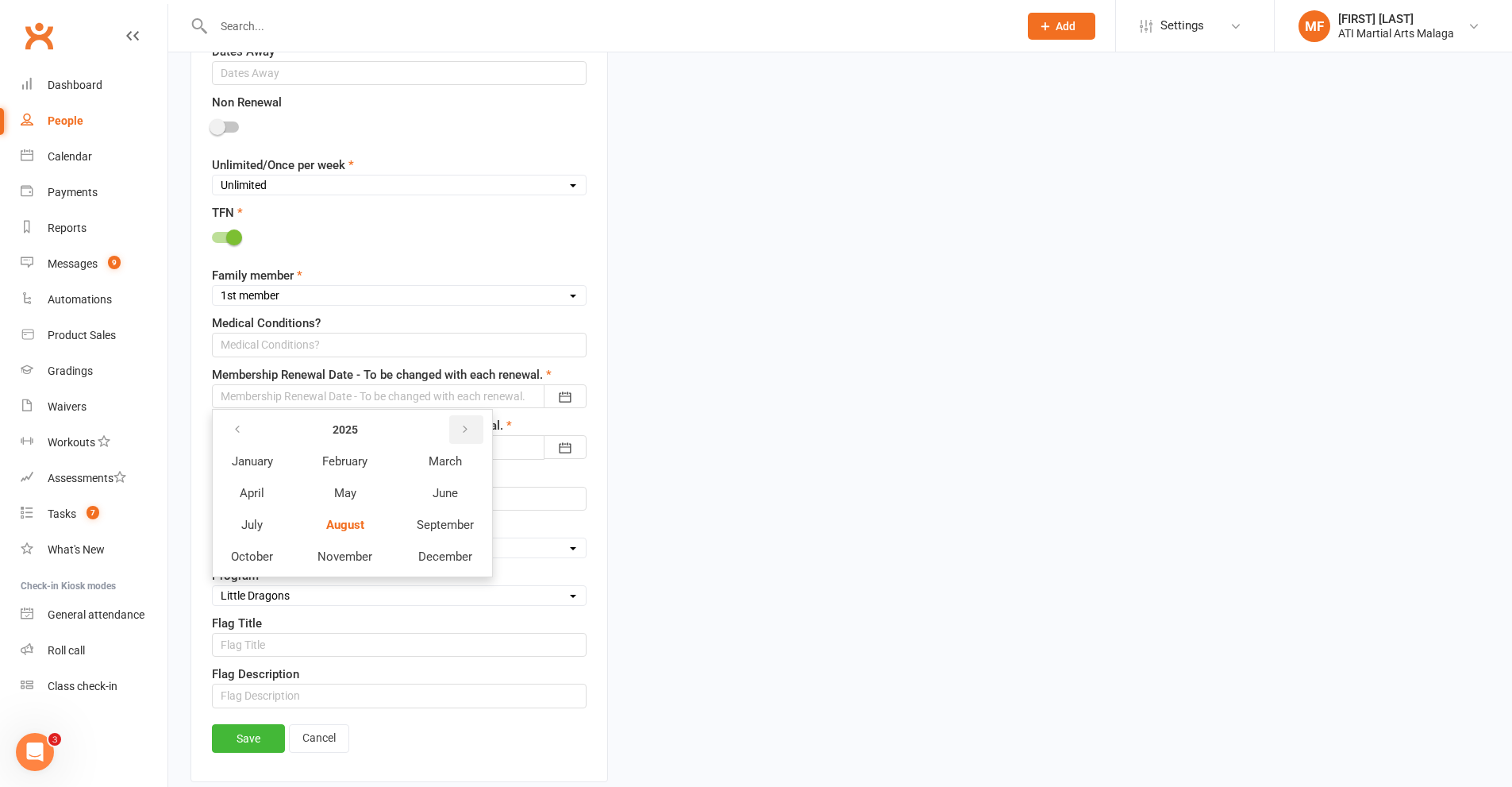 click at bounding box center [466, 430] 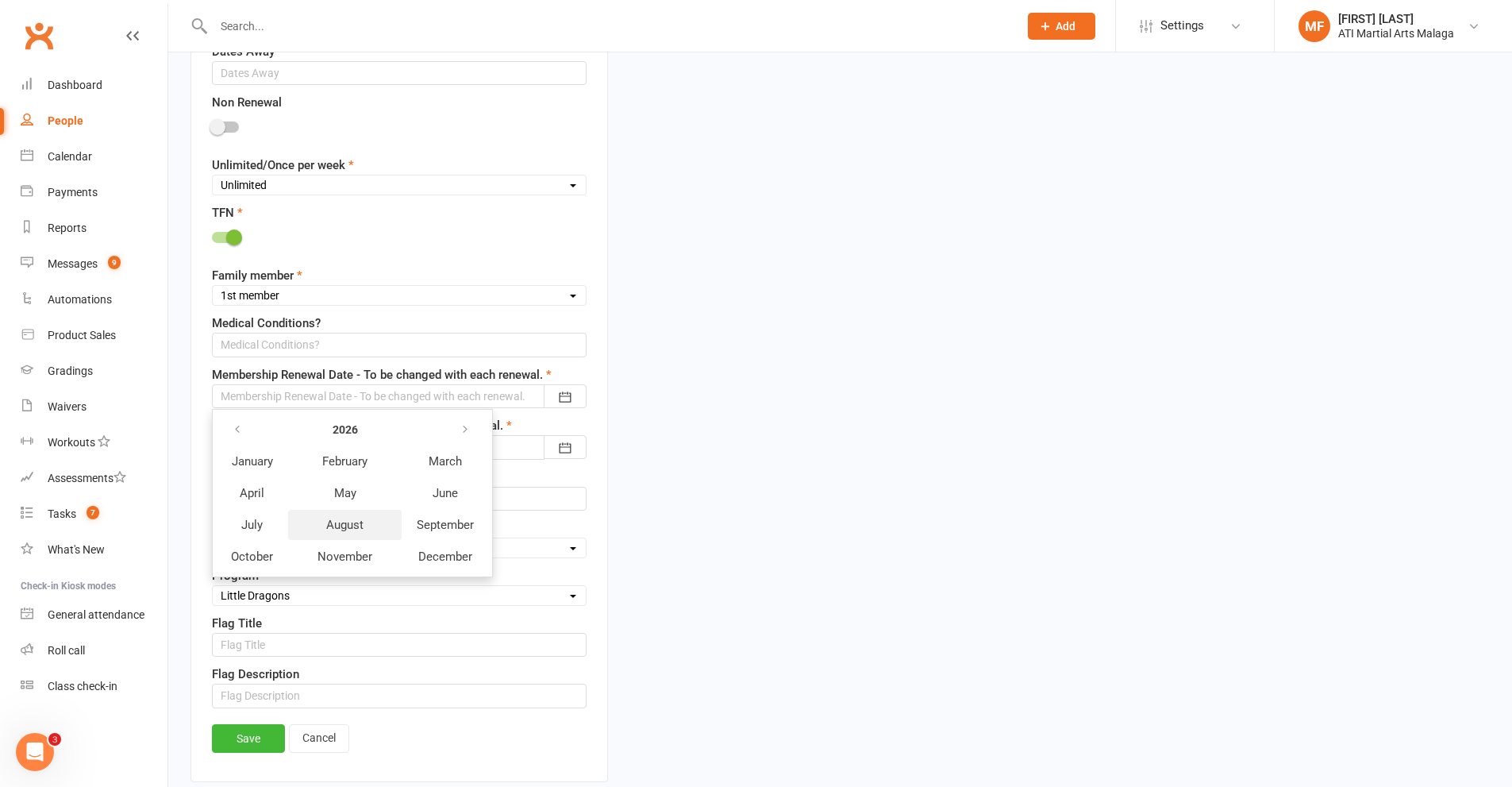 click on "August" at bounding box center (344, 525) 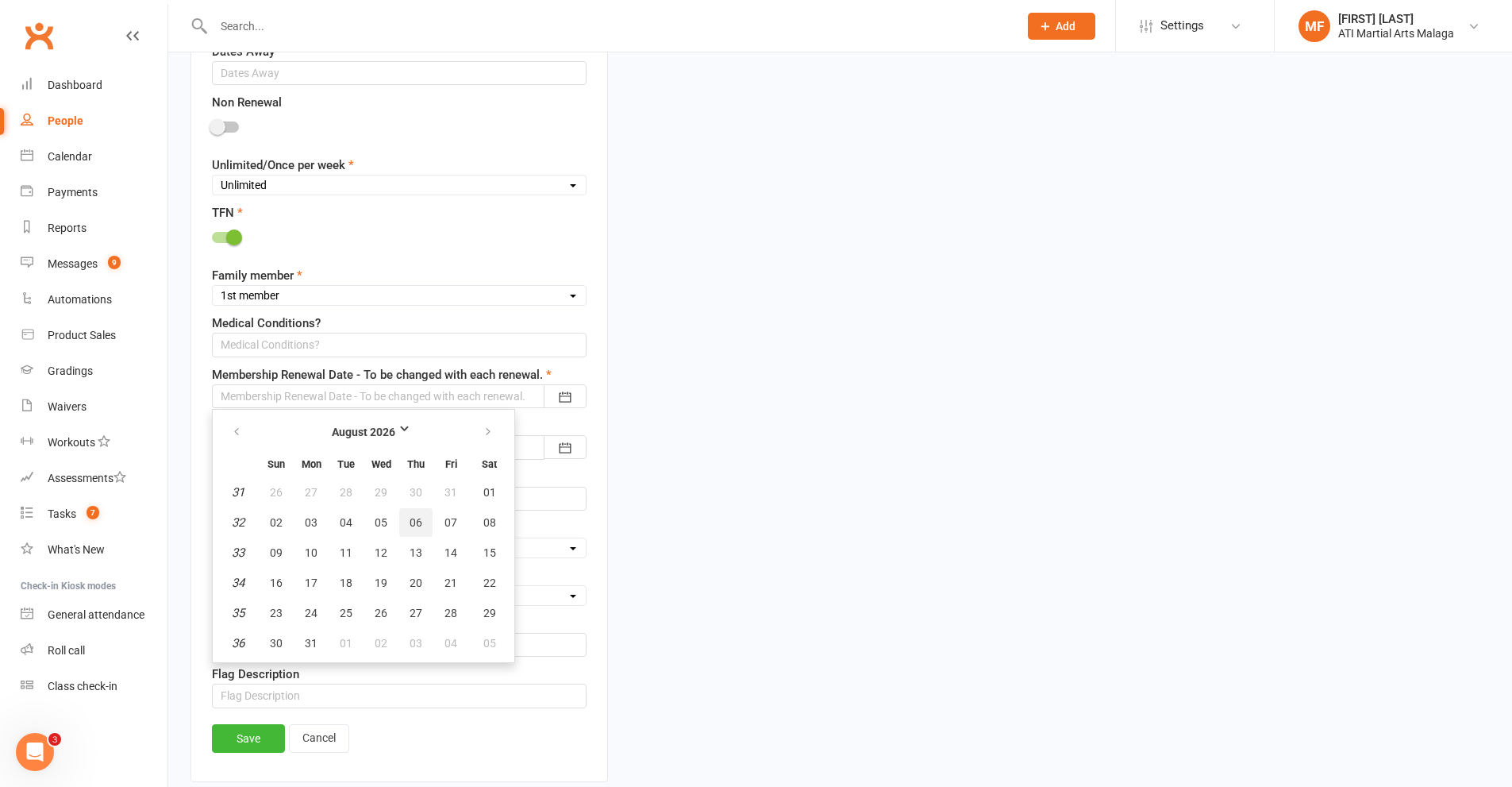 click on "06" at bounding box center (416, 523) 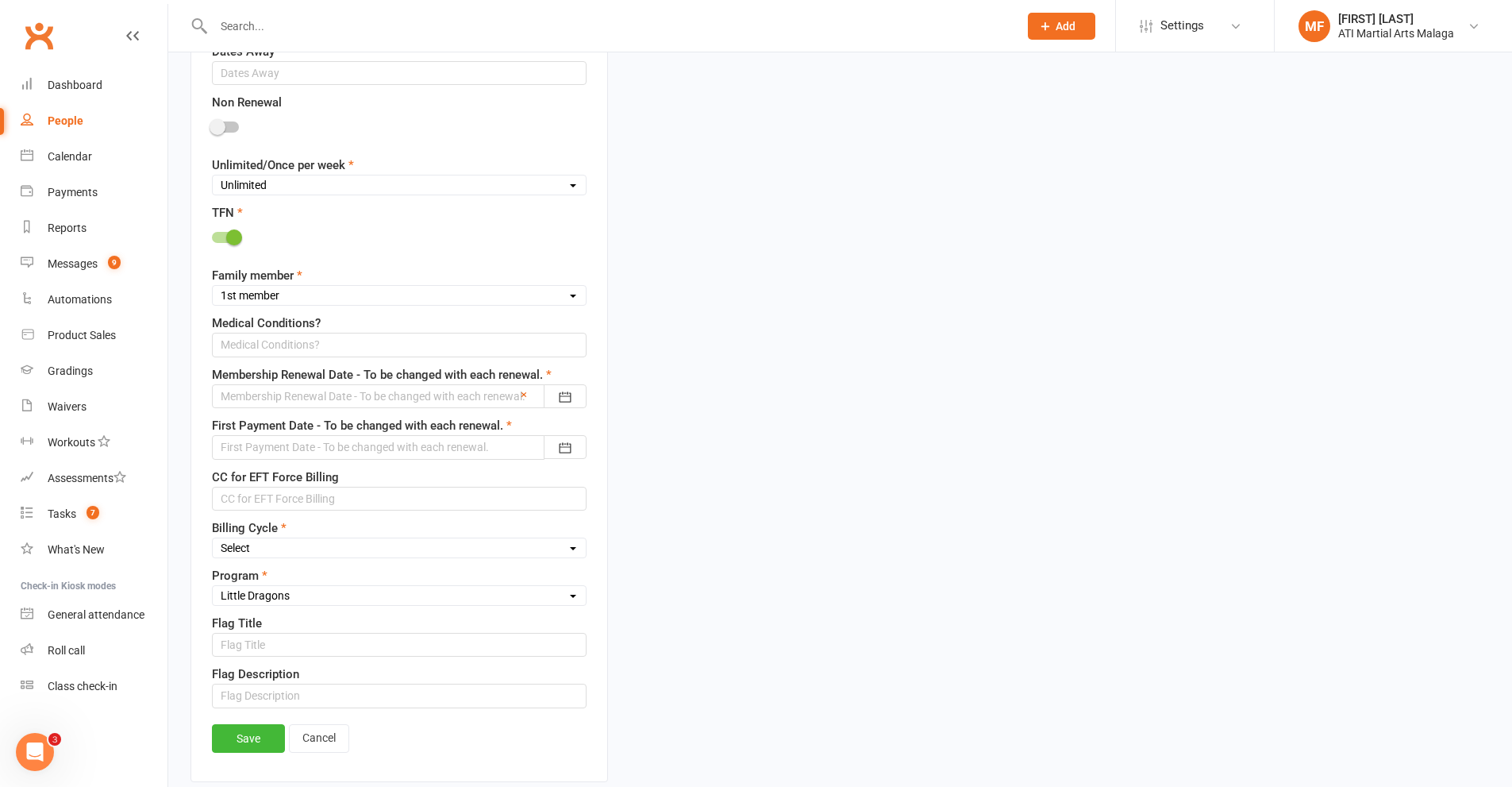 type on "[MONTH] [DAY] [YEAR]" 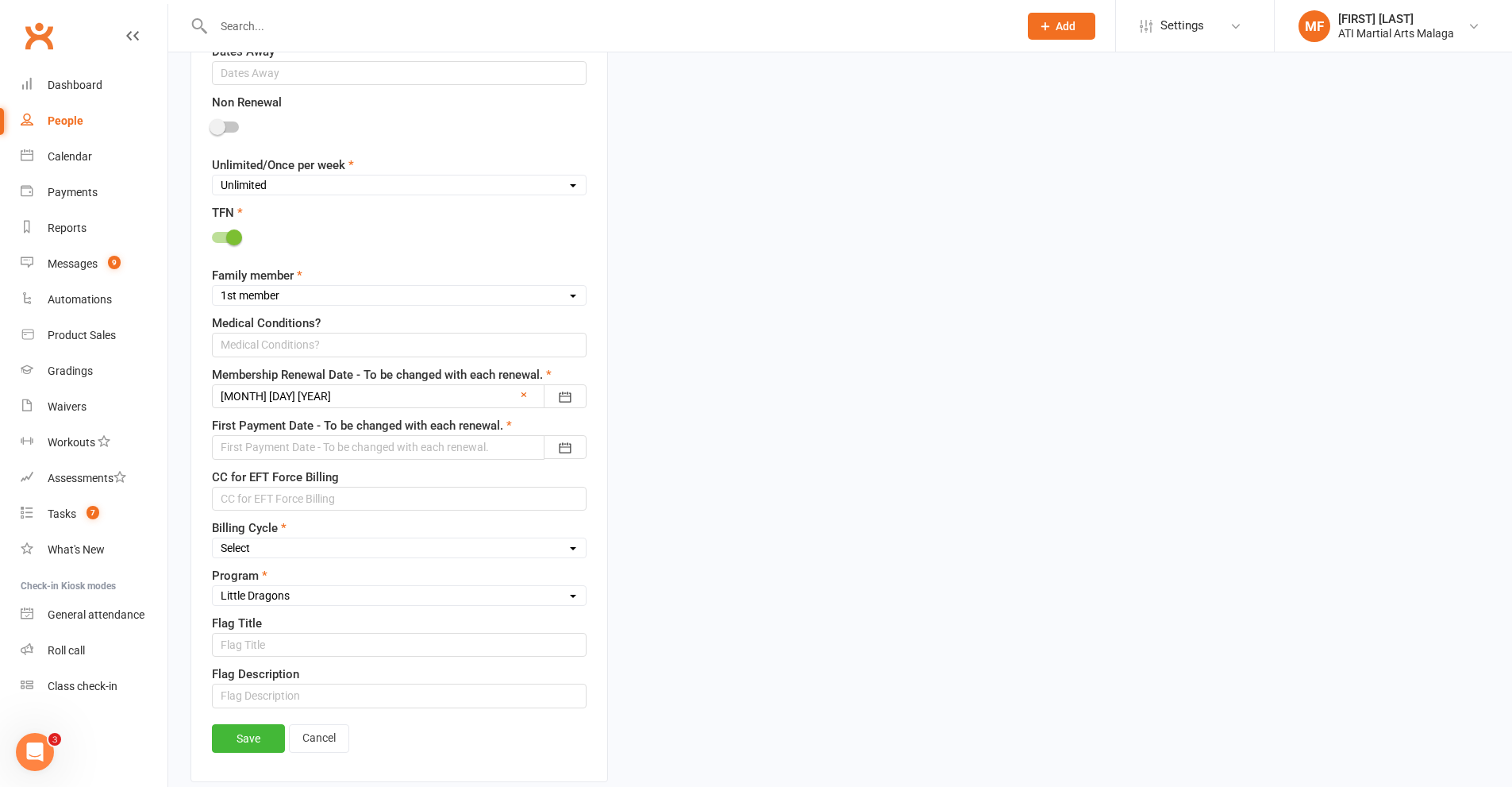 click at bounding box center [399, 447] 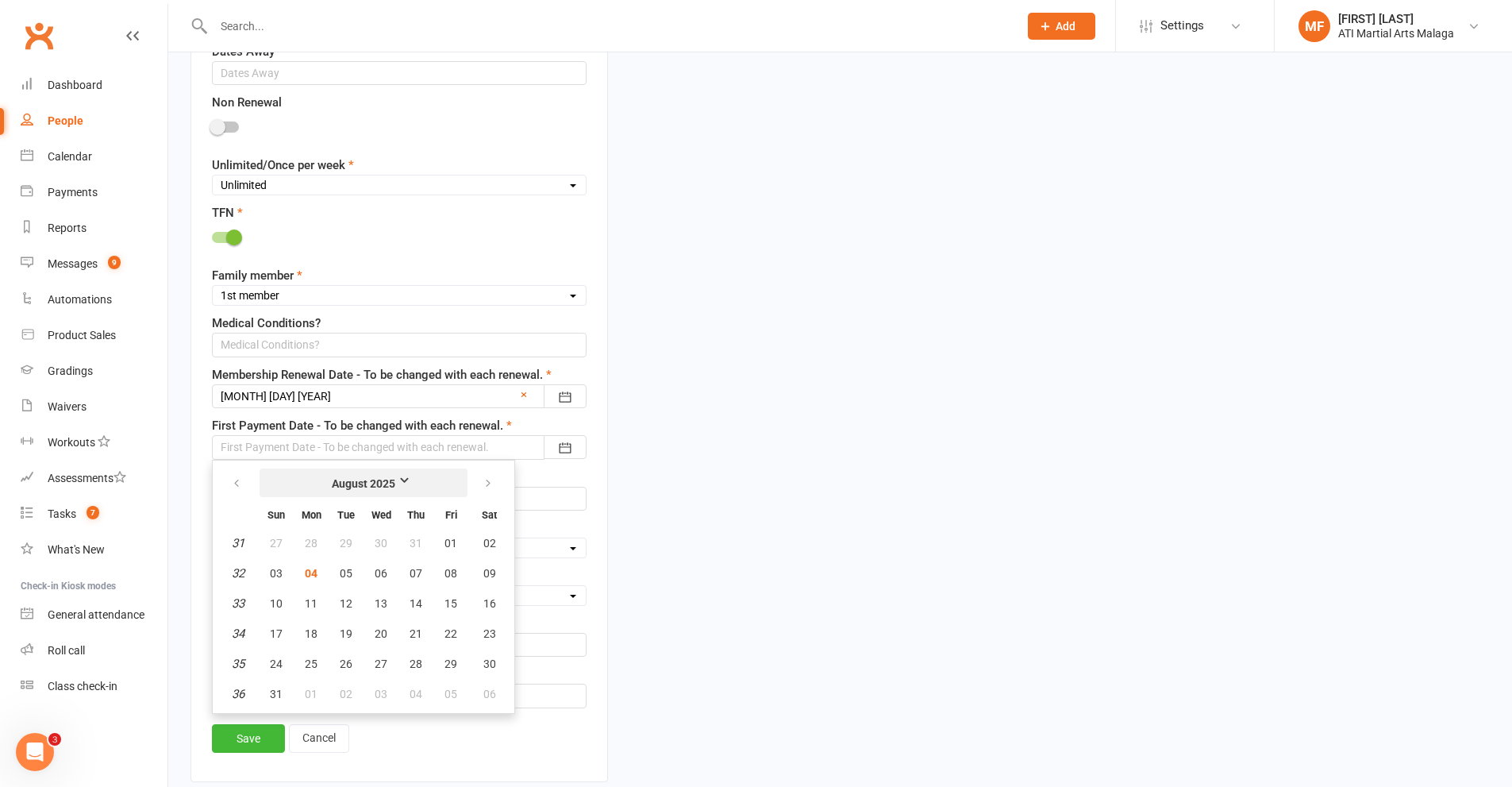 click on "August 2025" at bounding box center (364, 483) 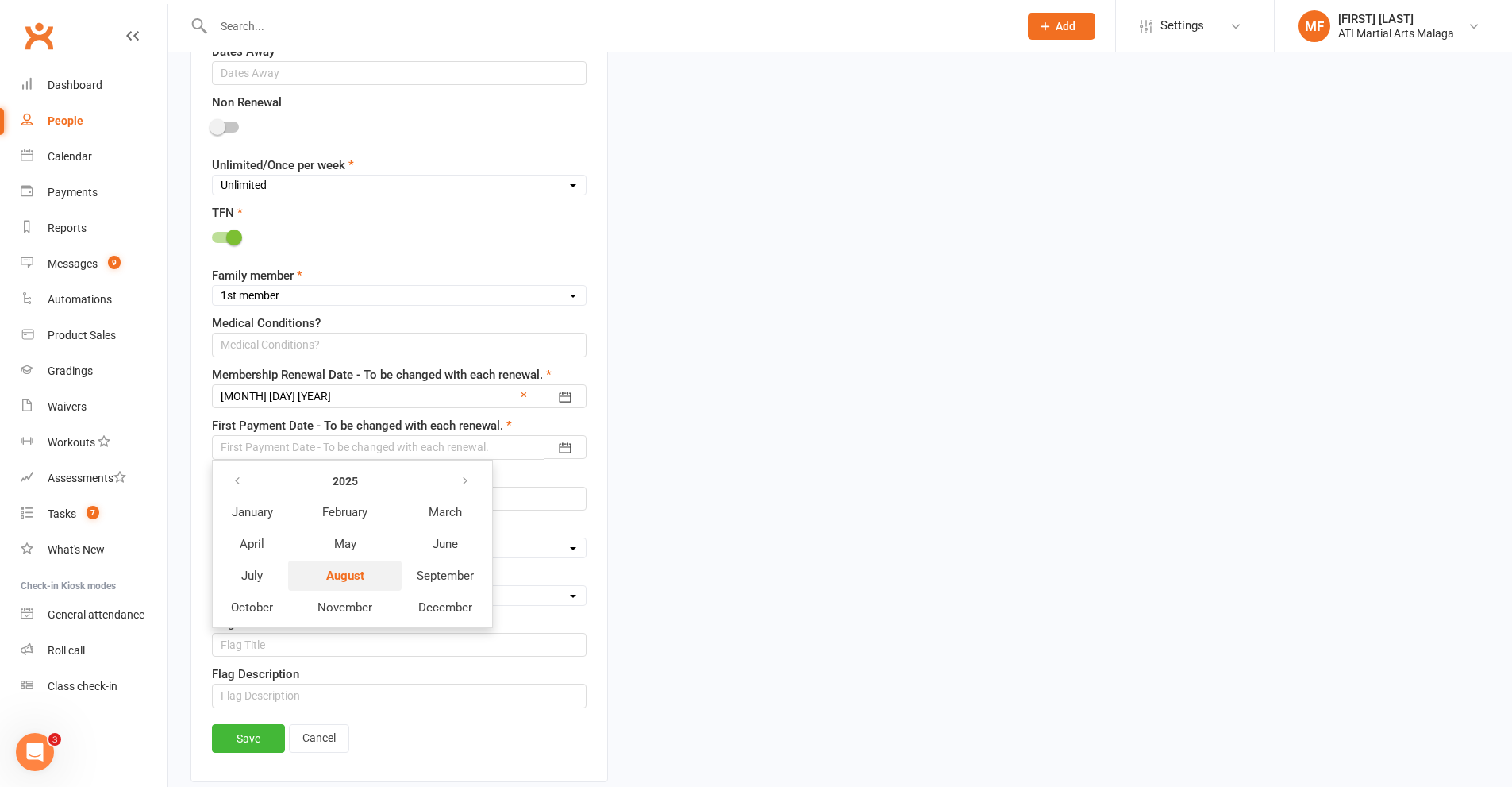 click on "August" at bounding box center [344, 576] 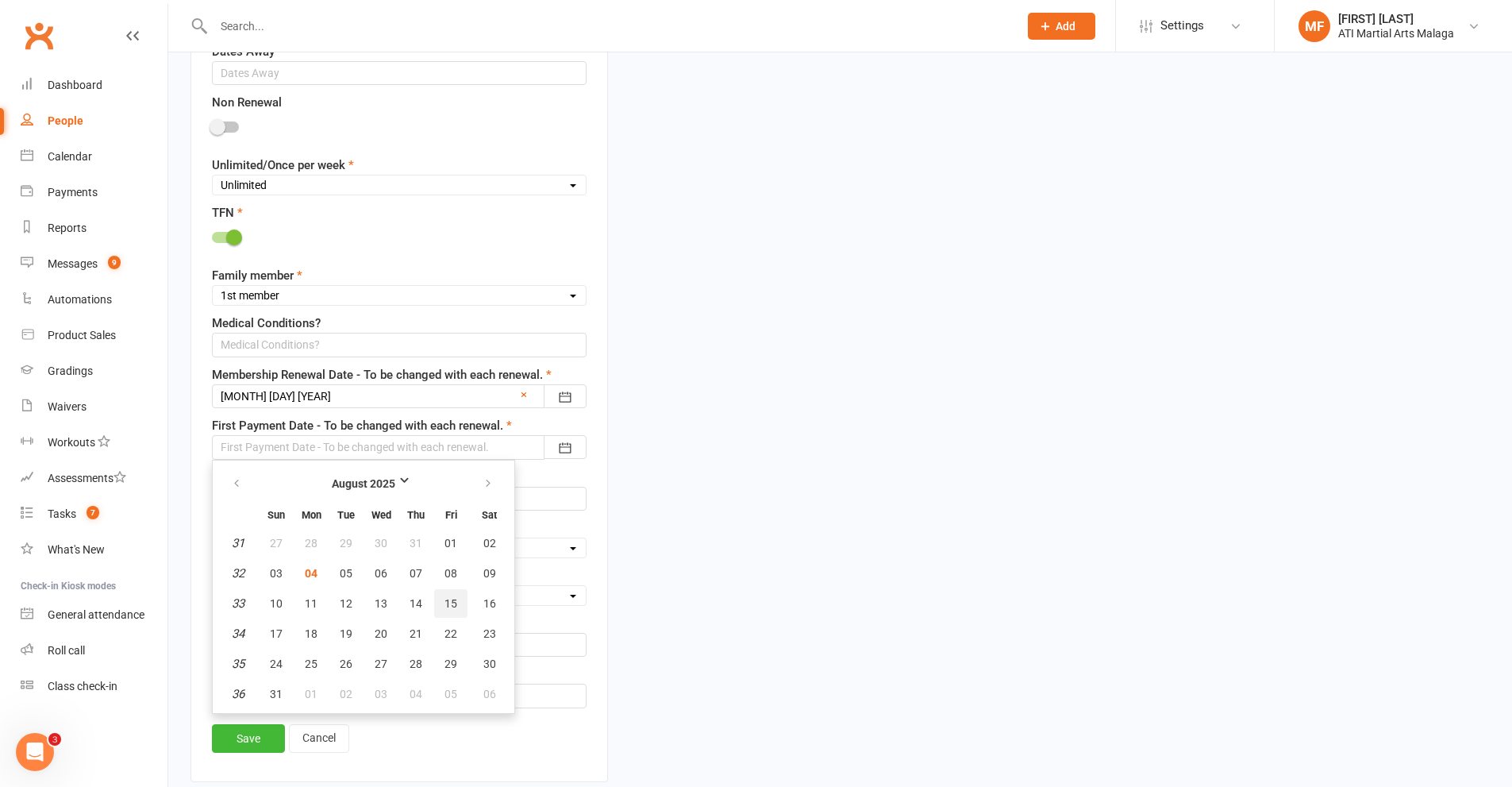click on "15" at bounding box center [451, 604] 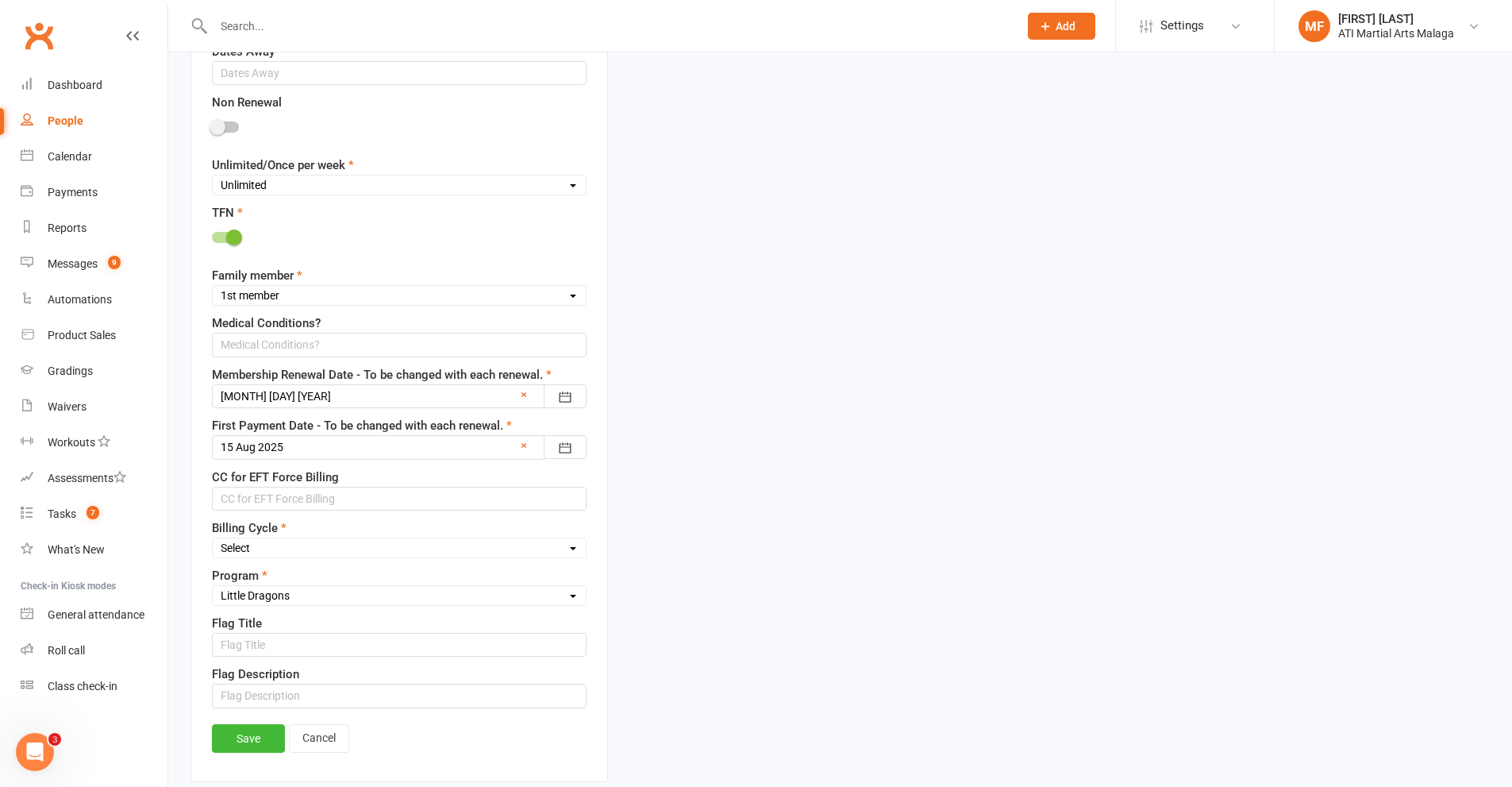 click at bounding box center [399, 447] 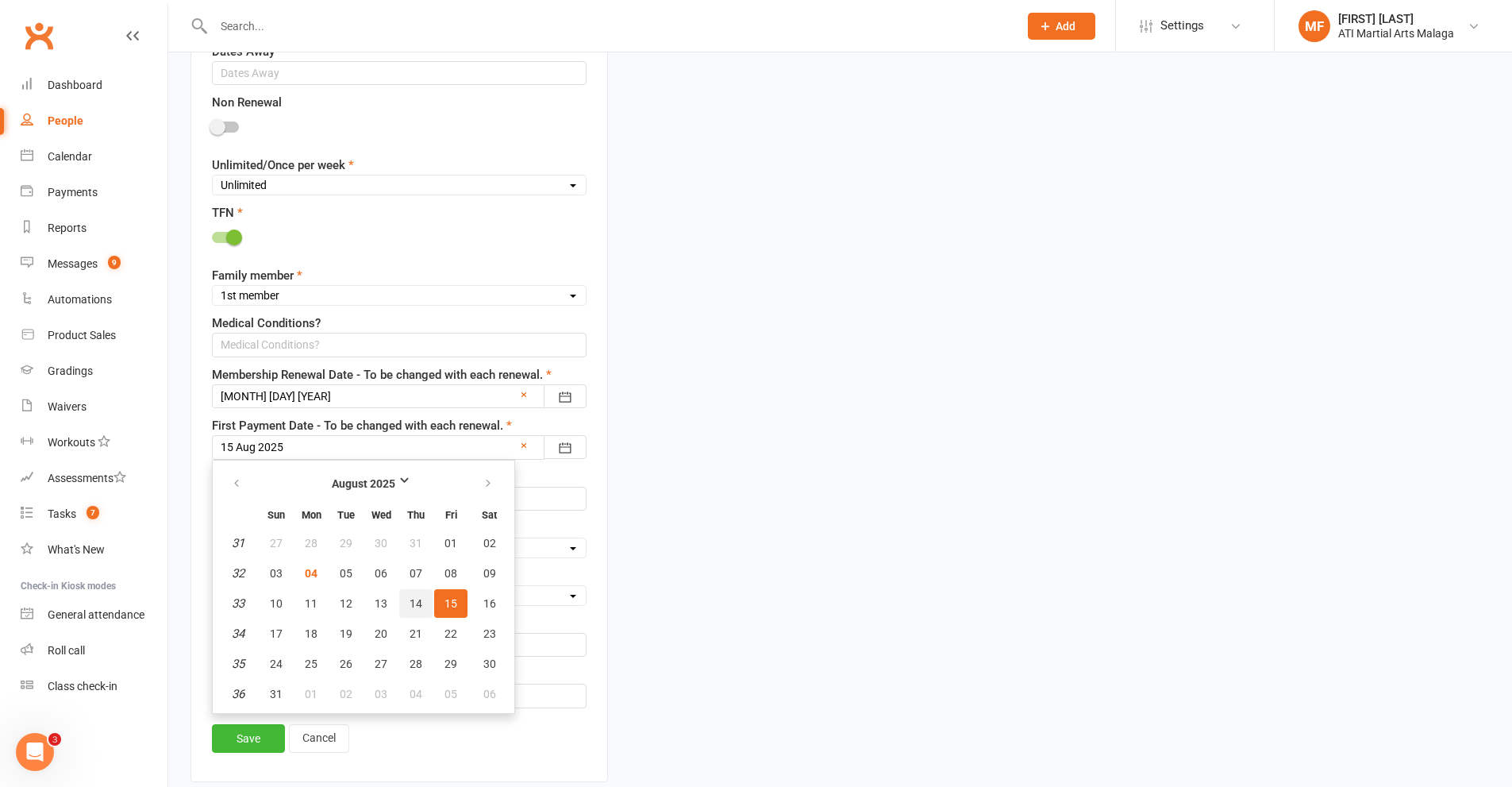 drag, startPoint x: 414, startPoint y: 605, endPoint x: 367, endPoint y: 590, distance: 49.335586 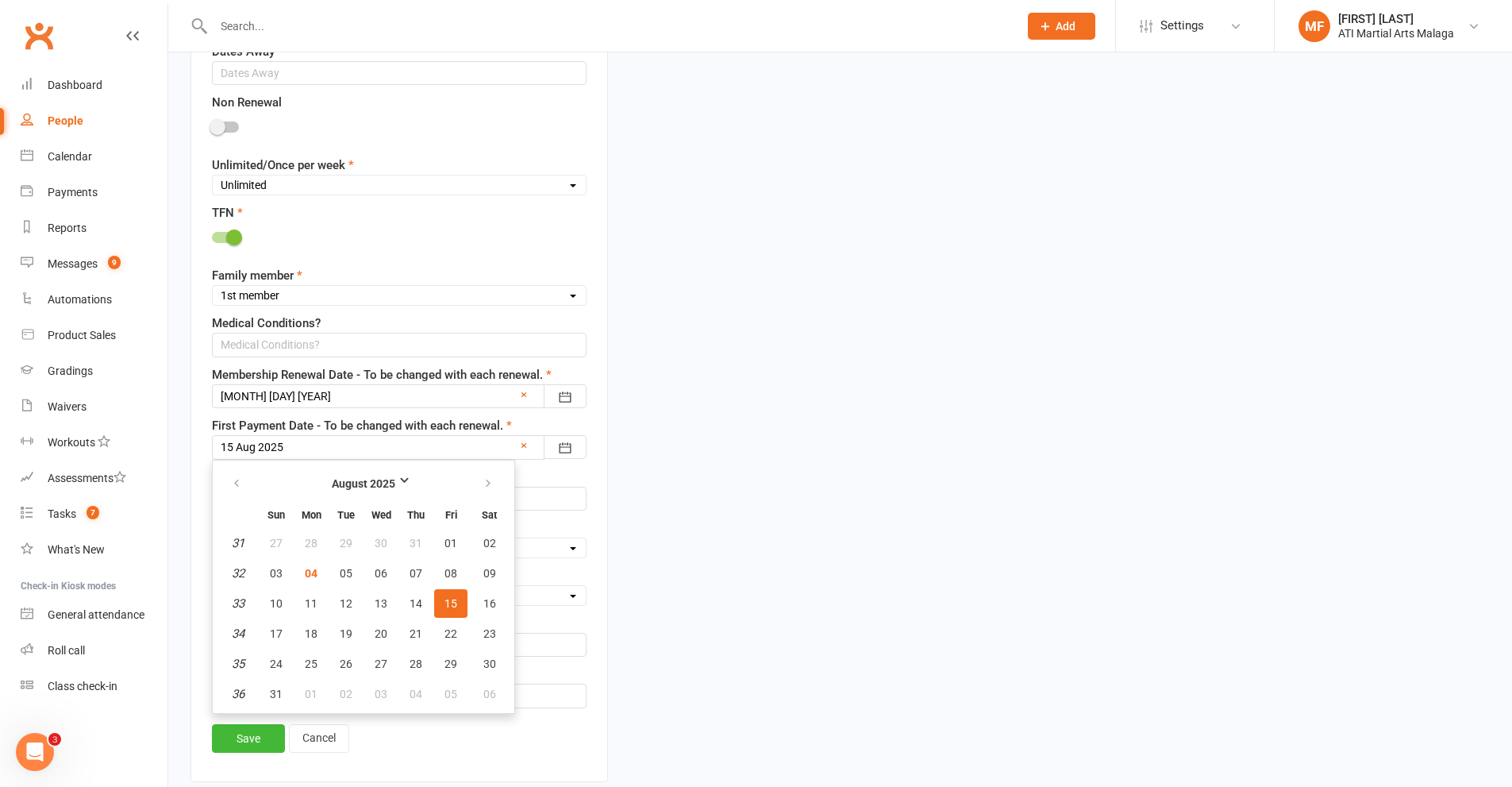 type on "14 Aug 2025" 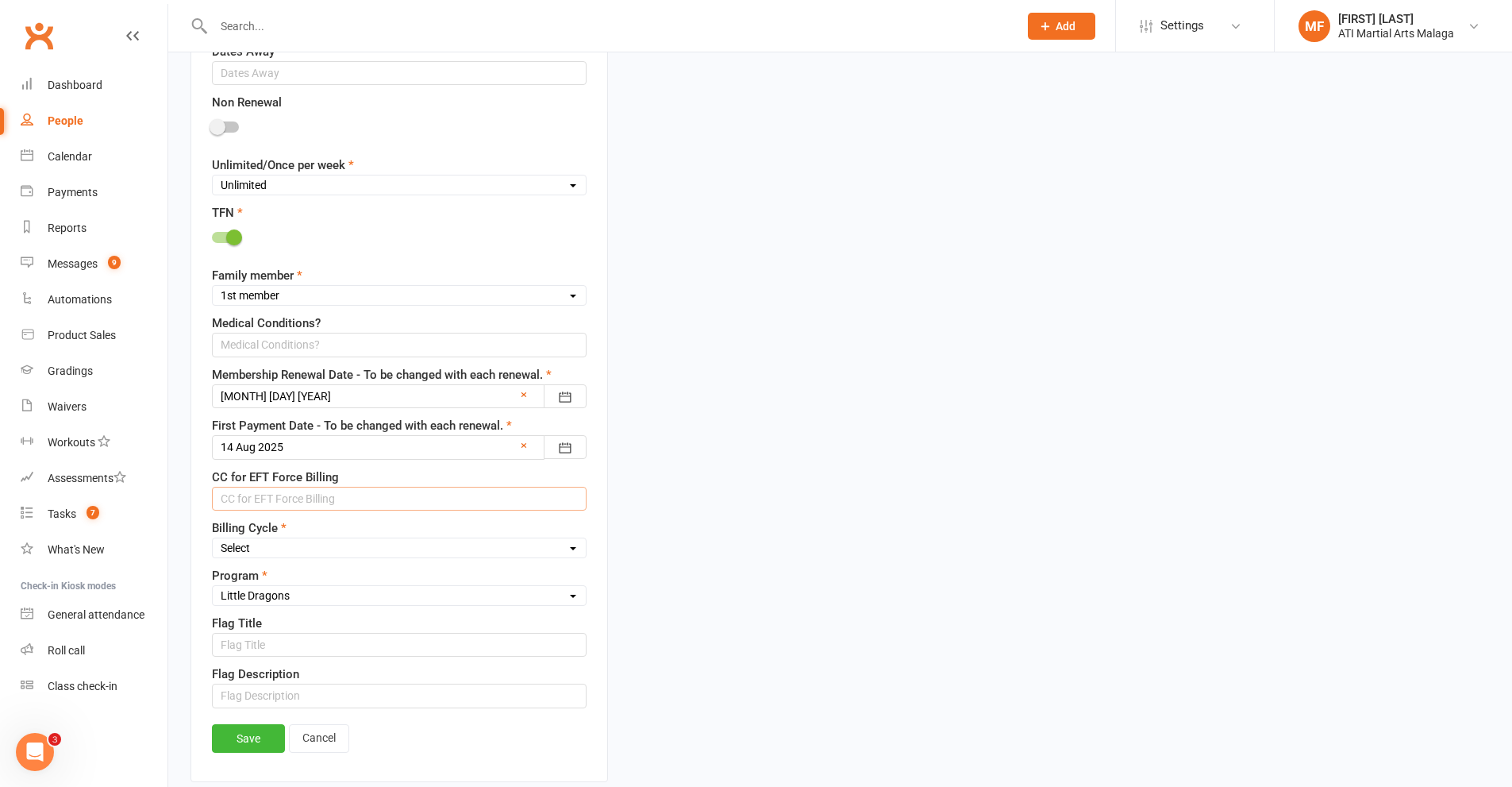 click at bounding box center (399, 499) 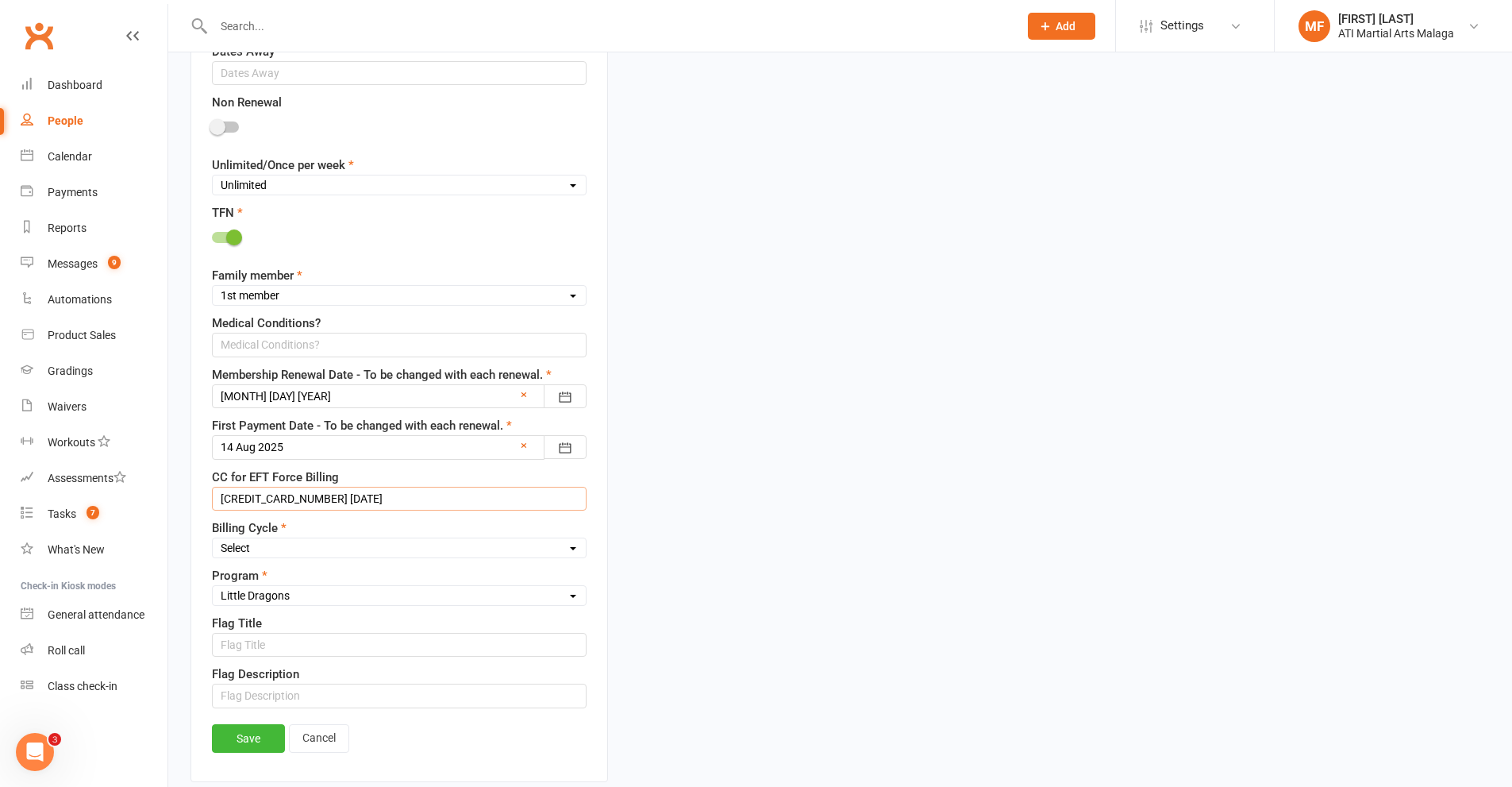 type on "[CREDIT_CARD_NUMBER] [DATE]" 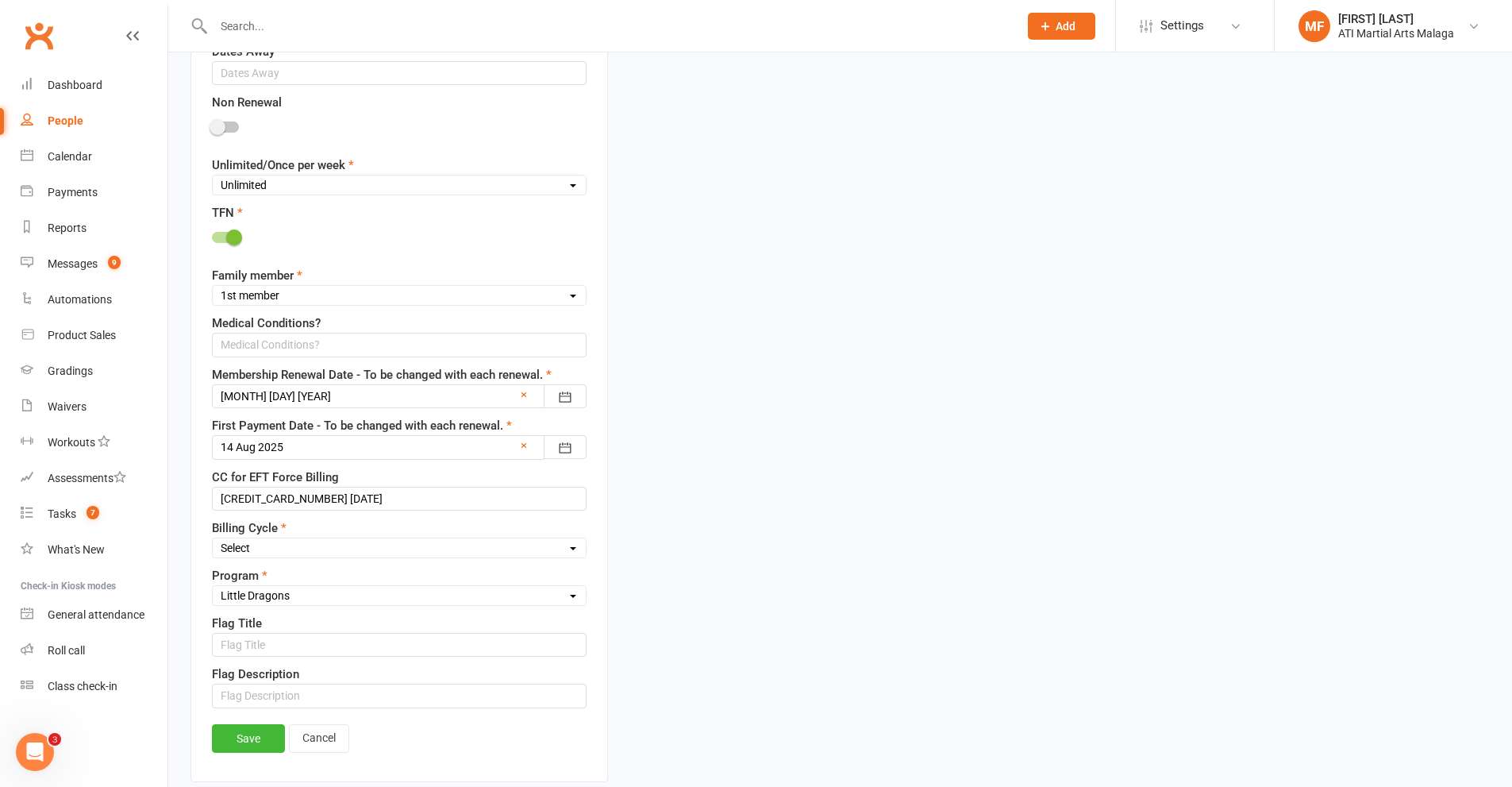 click on "Select Fortnightly Monthly Weekly Pay as you go Upfront LEAD ONLY Quarterly Installments" at bounding box center [399, 548] 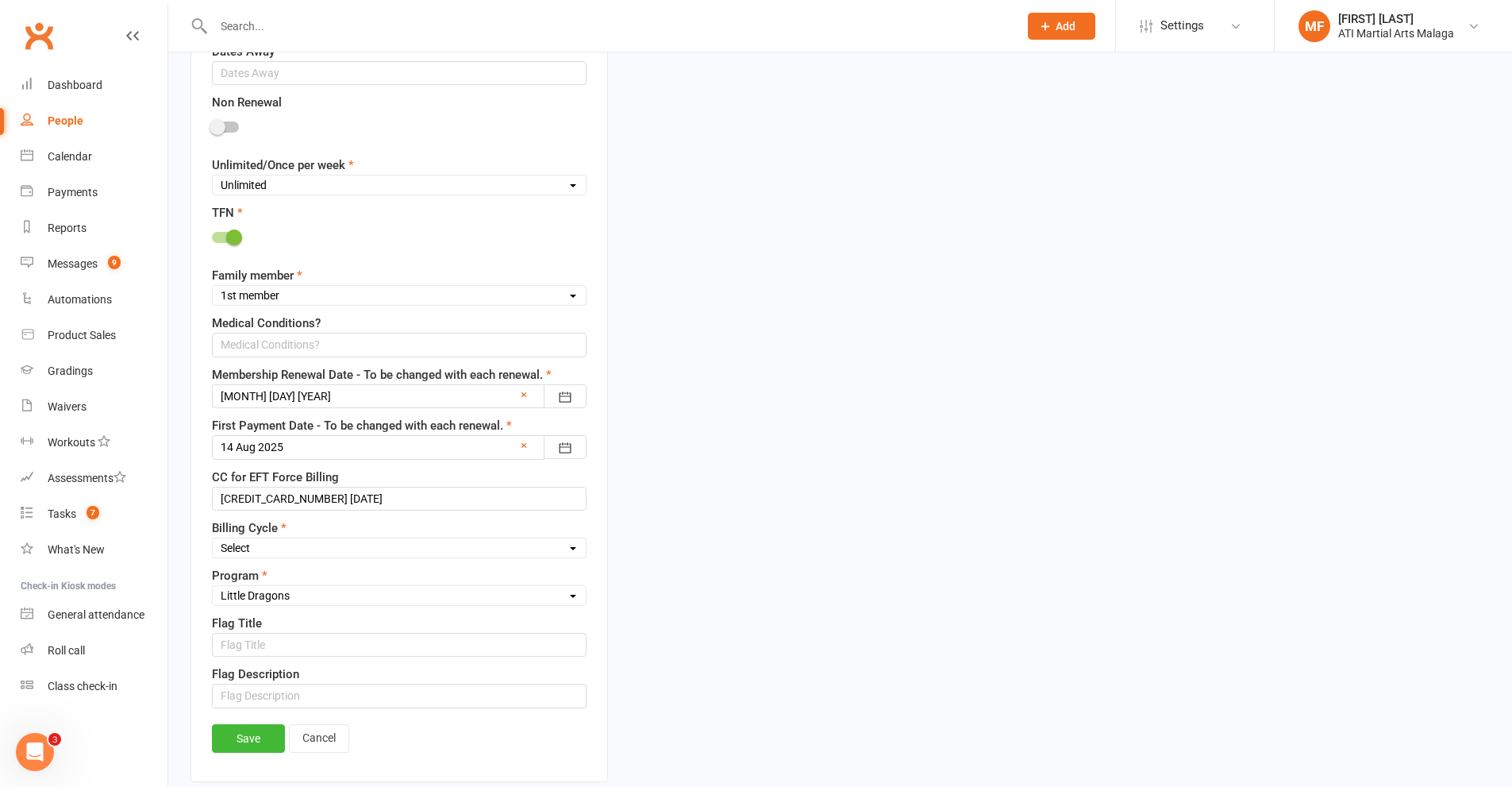 select on "Fortnightly" 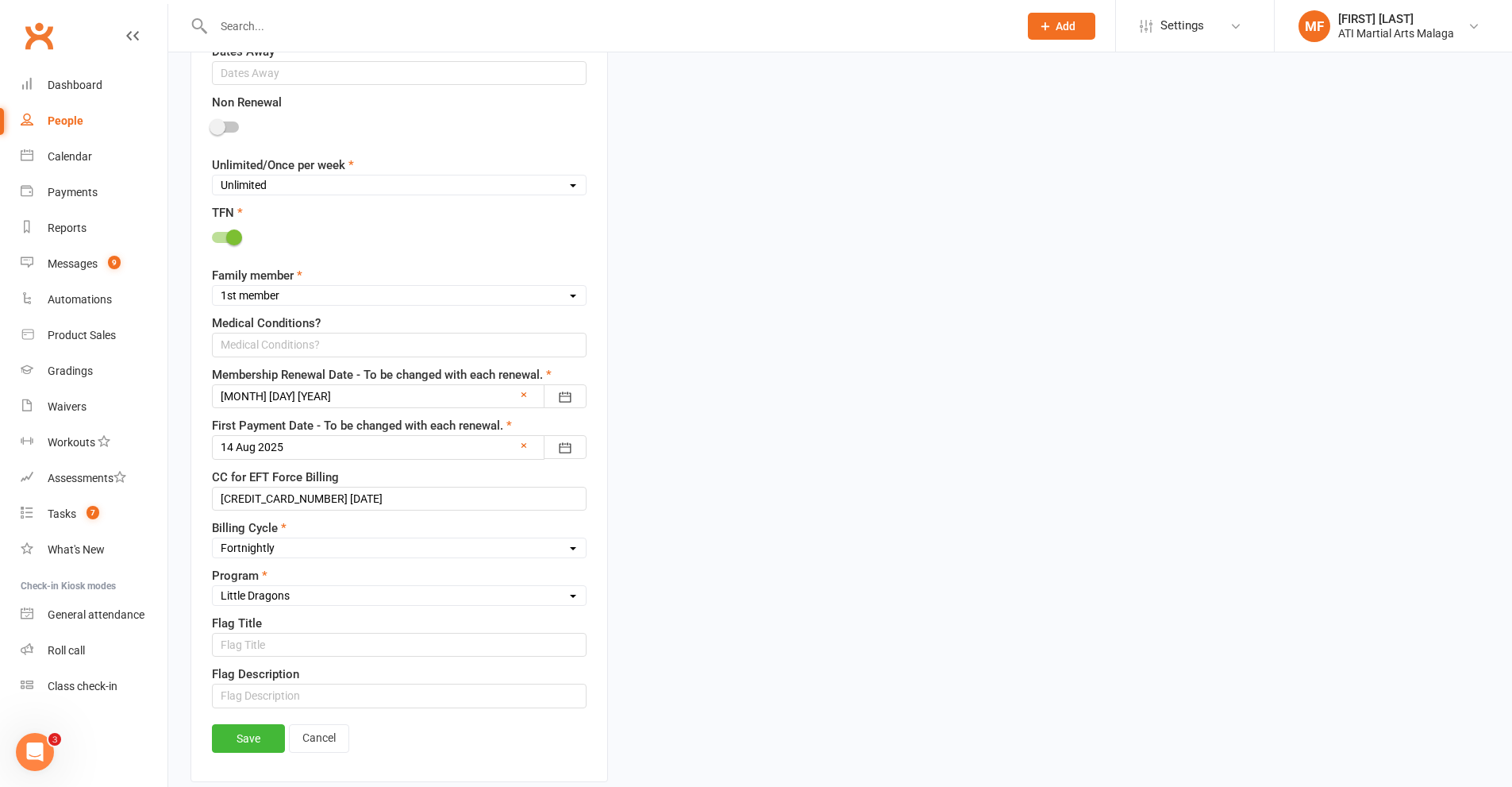 click on "Select Fortnightly Monthly Weekly Pay as you go Upfront LEAD ONLY Quarterly Installments" at bounding box center (399, 548) 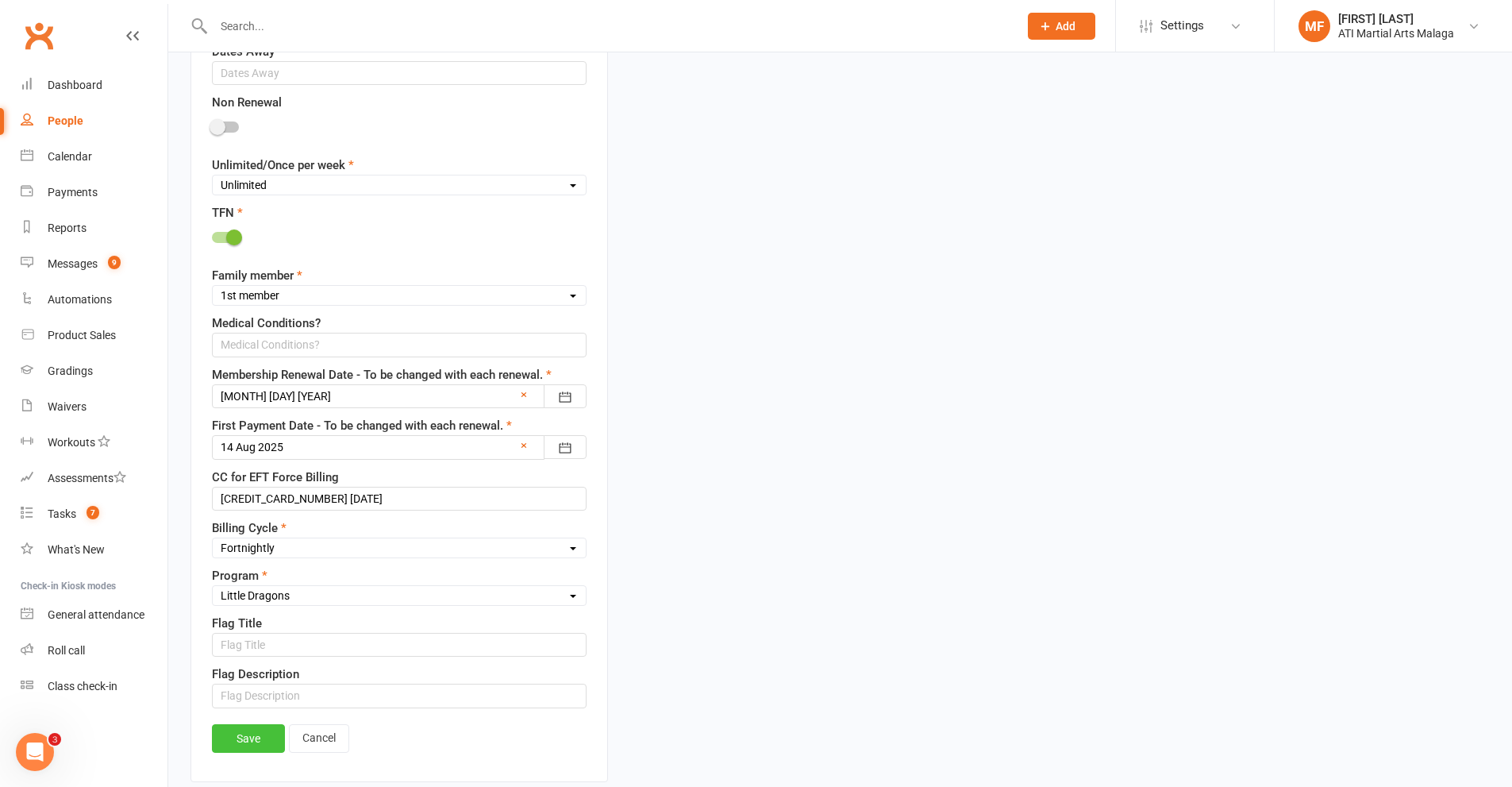 click on "Save" at bounding box center (248, 739) 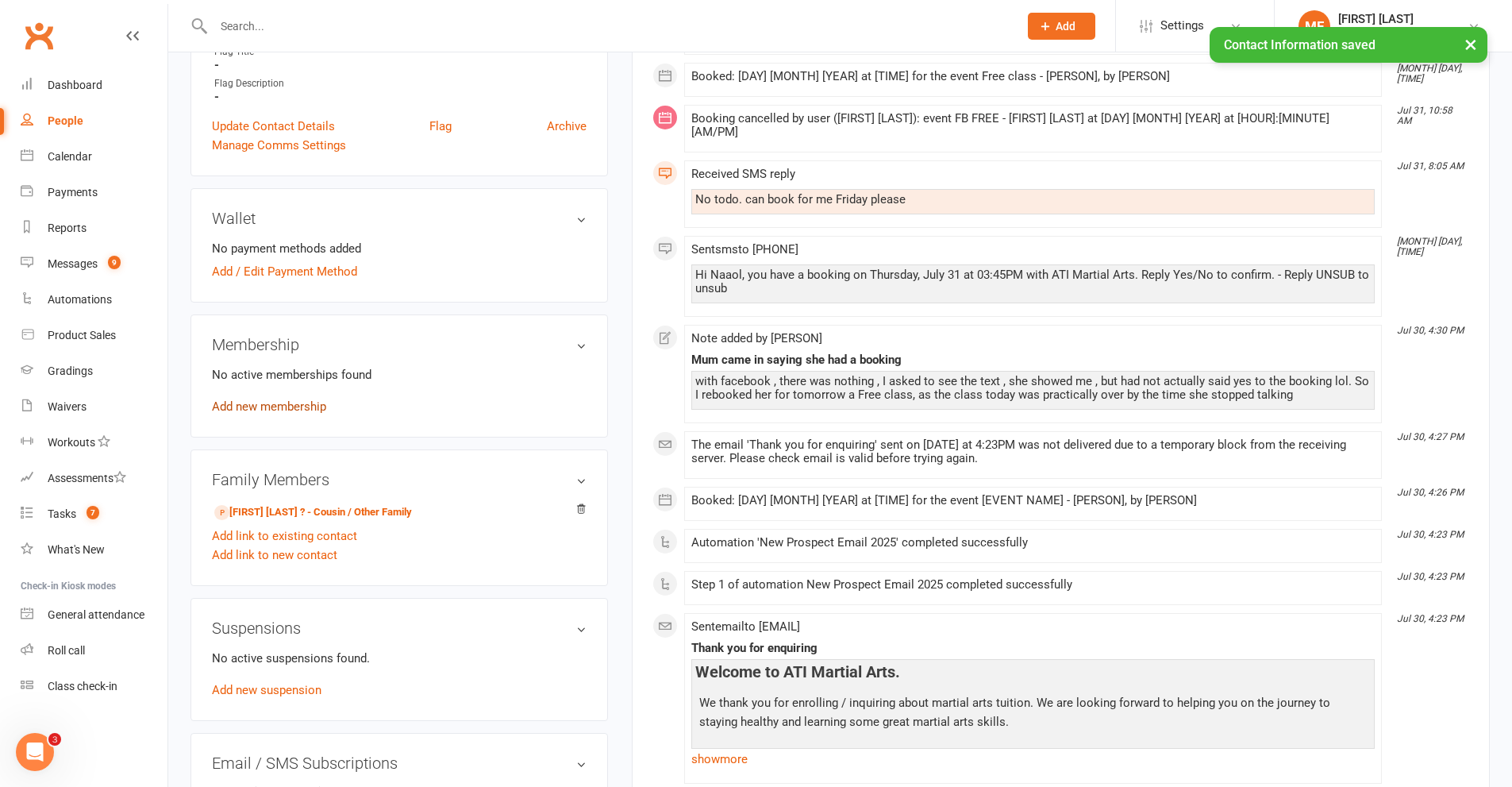 click on "Add new membership" at bounding box center [269, 407] 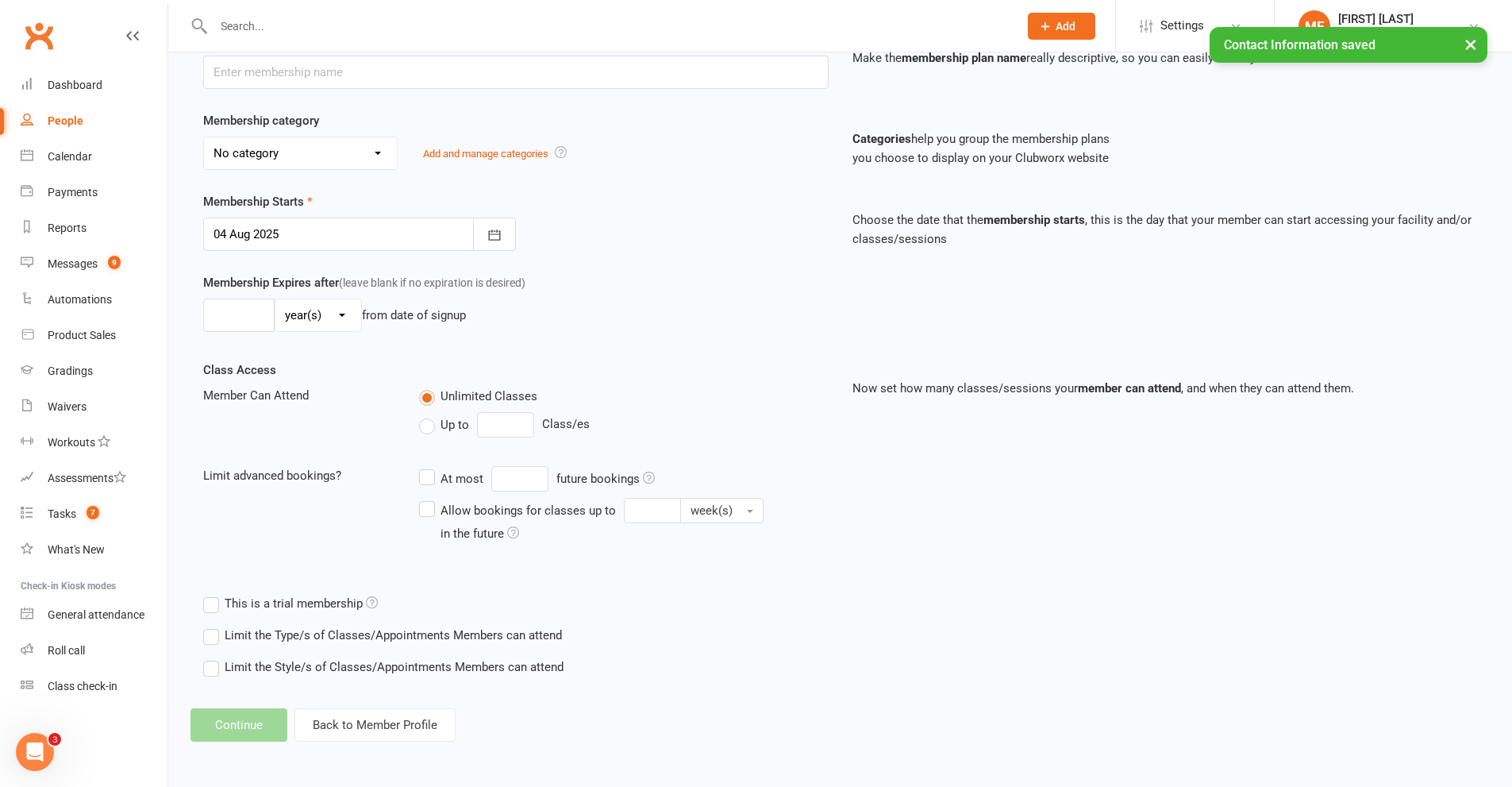 scroll, scrollTop: 0, scrollLeft: 0, axis: both 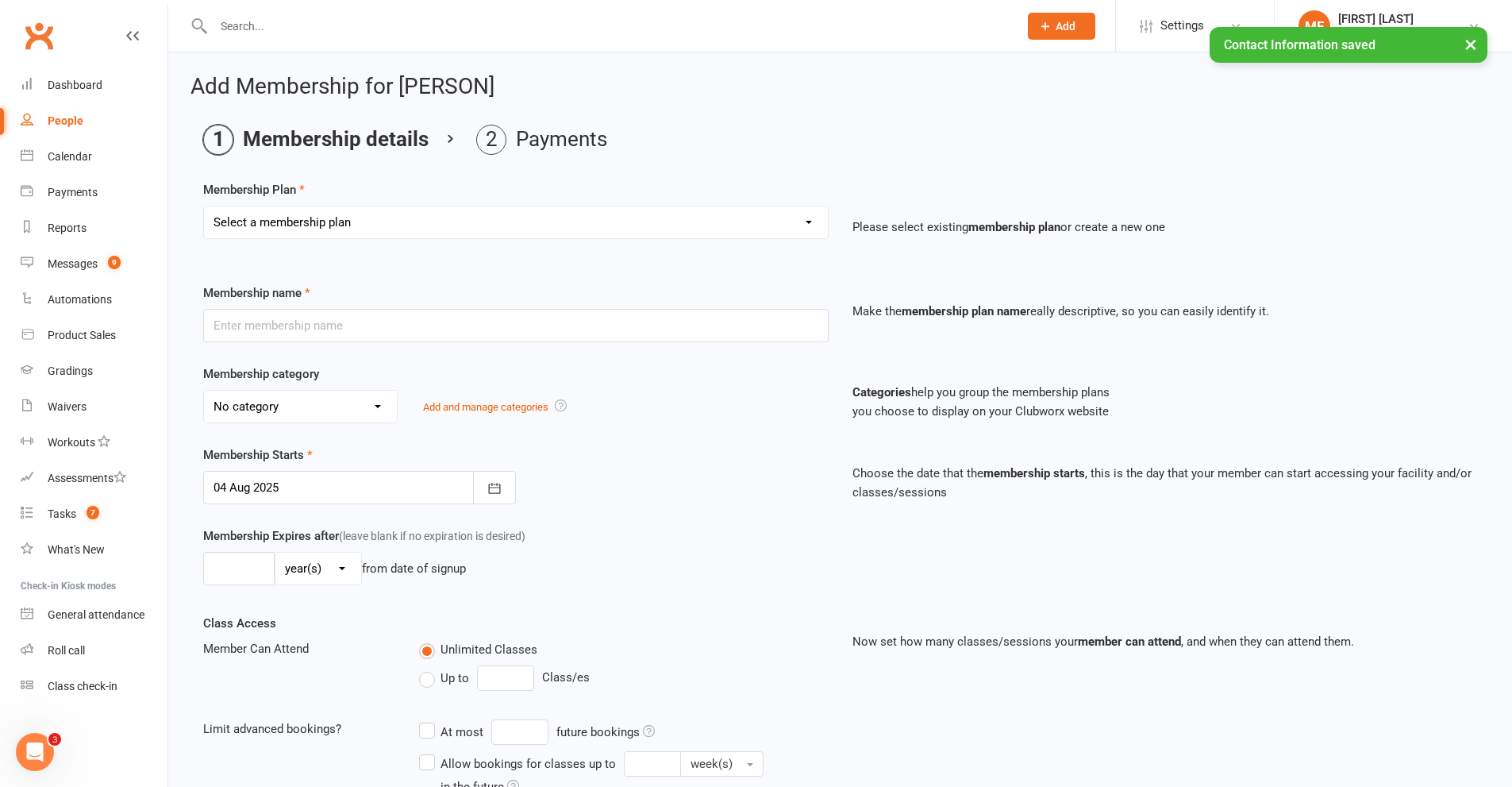click on "Select a membership plan Create new Membership Plan Little Dragon 12mth Little Dragon 6mth Junior 12mth - Limited 3 days Junior 6mth - Limited 3 days Adult 12mth - Limited 3 days Adult 6mth - Limited 3 days Womens Only 12mth Womens Only 6mth 3 Month Membership Satellite Membership Manning Membership Payment Plan , to Pay off Overdues PRIVATE LESSONS ONLY Cancellation Payment $110.00 Special Needs - 6 months Upfront Special Needs - 12 months Upfront Special Needs - 6 months - monthly Special Needs Boxing  Once per week Boxing Satellites - Rego Payment ACADEMY MEMBERSHIP SENIOR ACADEMY MEMBERSHIP JUNIOR Equipment Payment Special Offer Membership LBE Once per week ATI-MA LIVE MEMBERSHIP TimeHold Special Needs - 3 months Scholarship membership CASUAL MEMBERSHIP Junior 12mth - Once per week Satellite Grading Payment Transfer from another Club Little Dragons - 3 months Special Needs Membership with Receipt Rego Payment Junior 3mth WT Sports Only Little Dragons 3 Months 1 Month FREE PRIZE Promo Hamersley Membership" at bounding box center [516, 222] 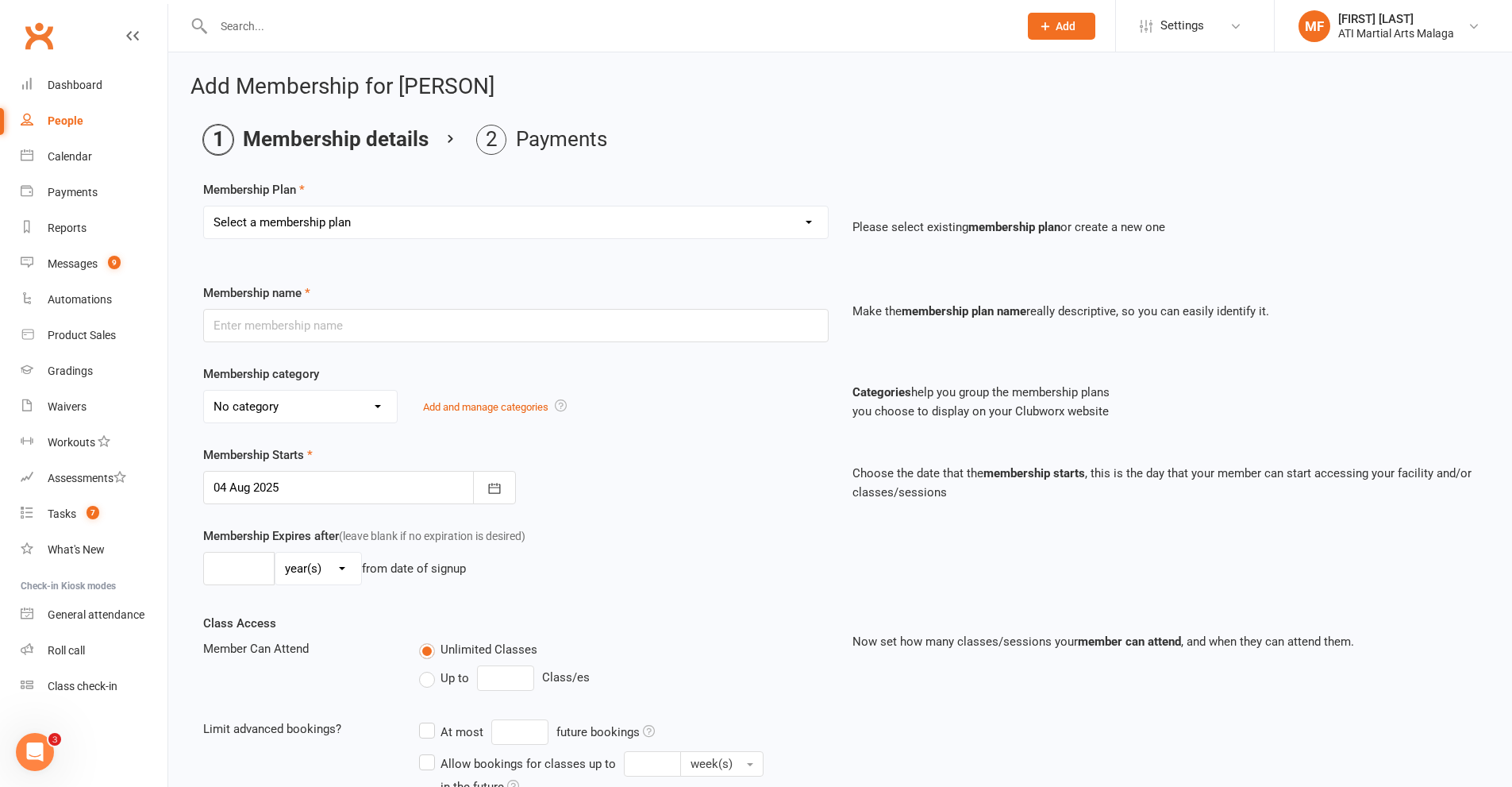 select on "1" 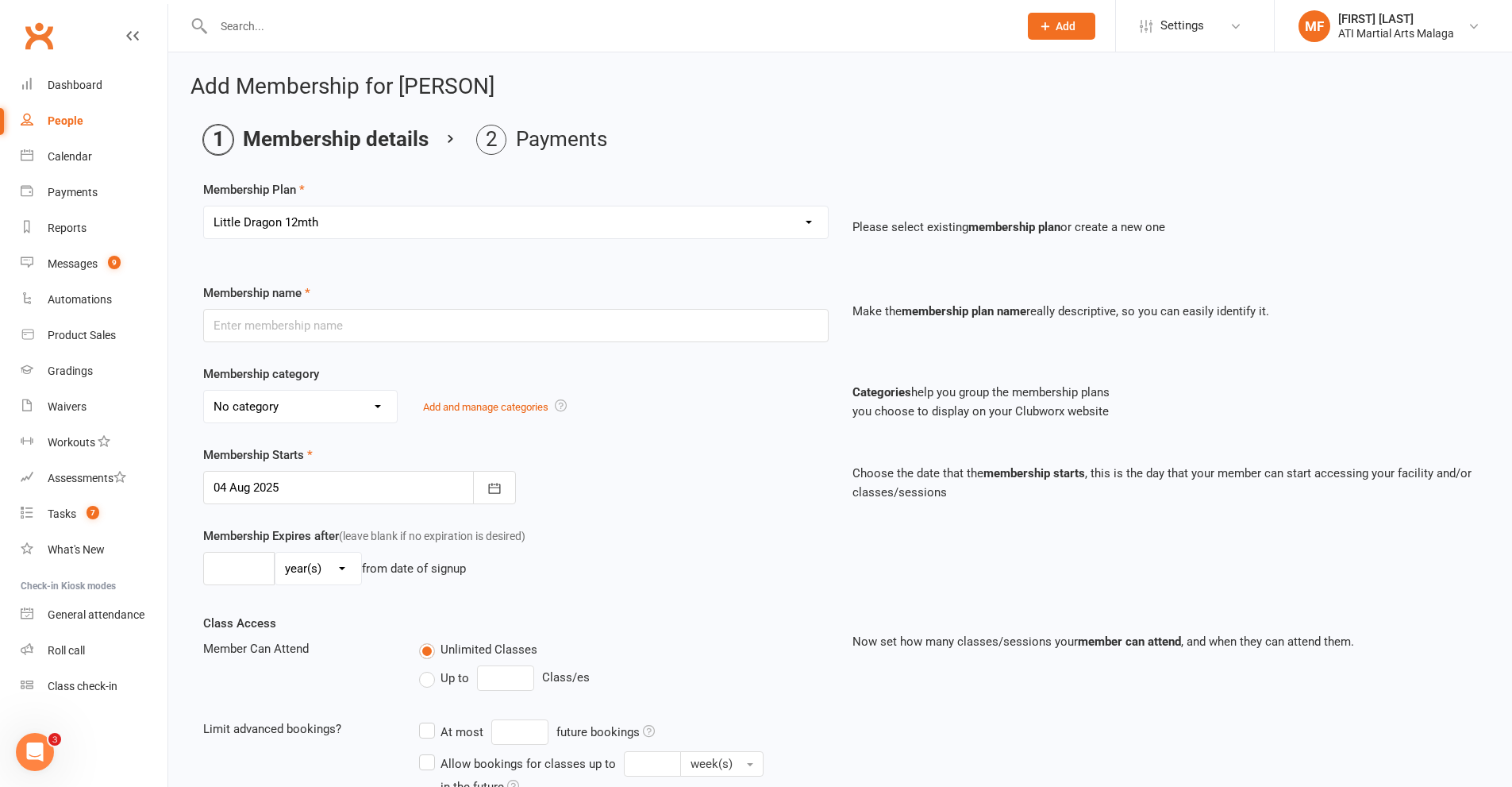 click on "Select a membership plan Create new Membership Plan Little Dragon 12mth Little Dragon 6mth Junior 12mth - Limited 3 days Junior 6mth - Limited 3 days Adult 12mth - Limited 3 days Adult 6mth - Limited 3 days Womens Only 12mth Womens Only 6mth 3 Month Membership Satellite Membership Manning Membership Payment Plan , to Pay off Overdues PRIVATE LESSONS ONLY Cancellation Payment $110.00 Special Needs - 6 months Upfront Special Needs - 12 months Upfront Special Needs - 6 months - monthly Special Needs Boxing  Once per week Boxing Satellites - Rego Payment ACADEMY MEMBERSHIP SENIOR ACADEMY MEMBERSHIP JUNIOR Equipment Payment Special Offer Membership LBE Once per week ATI-MA LIVE MEMBERSHIP TimeHold Special Needs - 3 months Scholarship membership CASUAL MEMBERSHIP Junior 12mth - Once per week Satellite Grading Payment Transfer from another Club Little Dragons - 3 months Special Needs Membership with Receipt Rego Payment Junior 3mth WT Sports Only Little Dragons 3 Months 1 Month FREE PRIZE Promo Hamersley Membership" at bounding box center [516, 222] 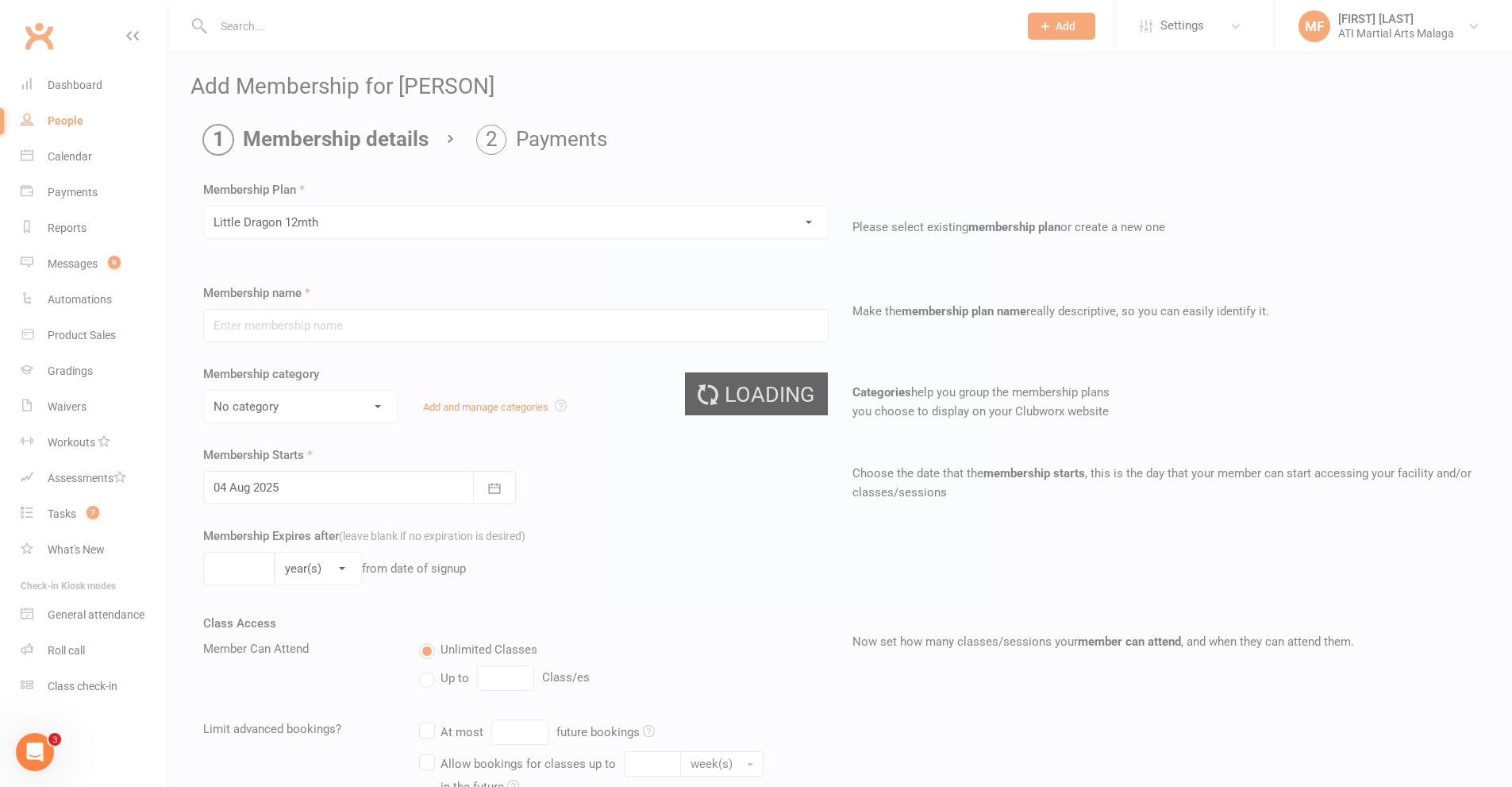 type on "Little Dragon 12mth" 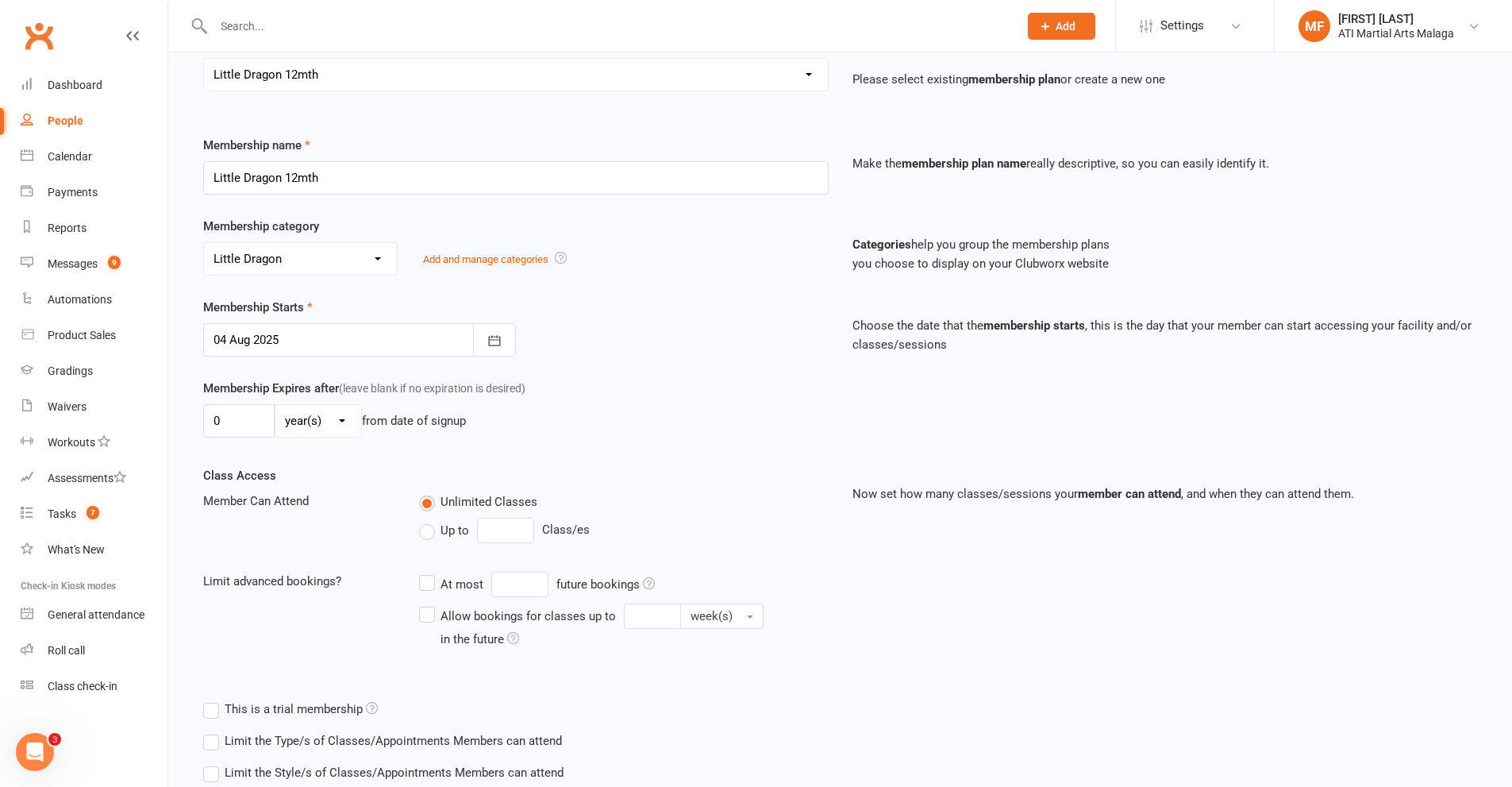 scroll, scrollTop: 253, scrollLeft: 0, axis: vertical 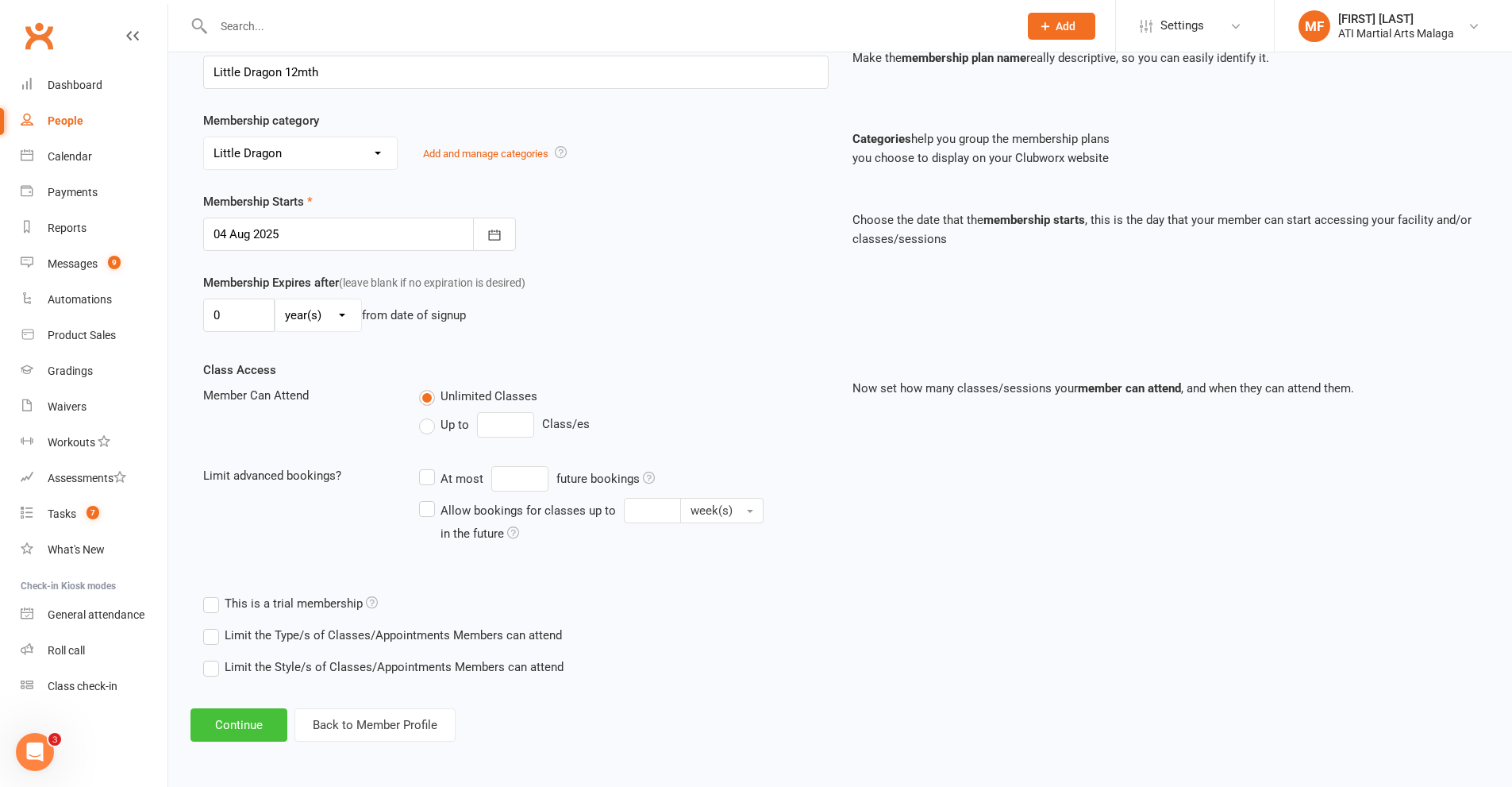 click on "Continue" at bounding box center [239, 725] 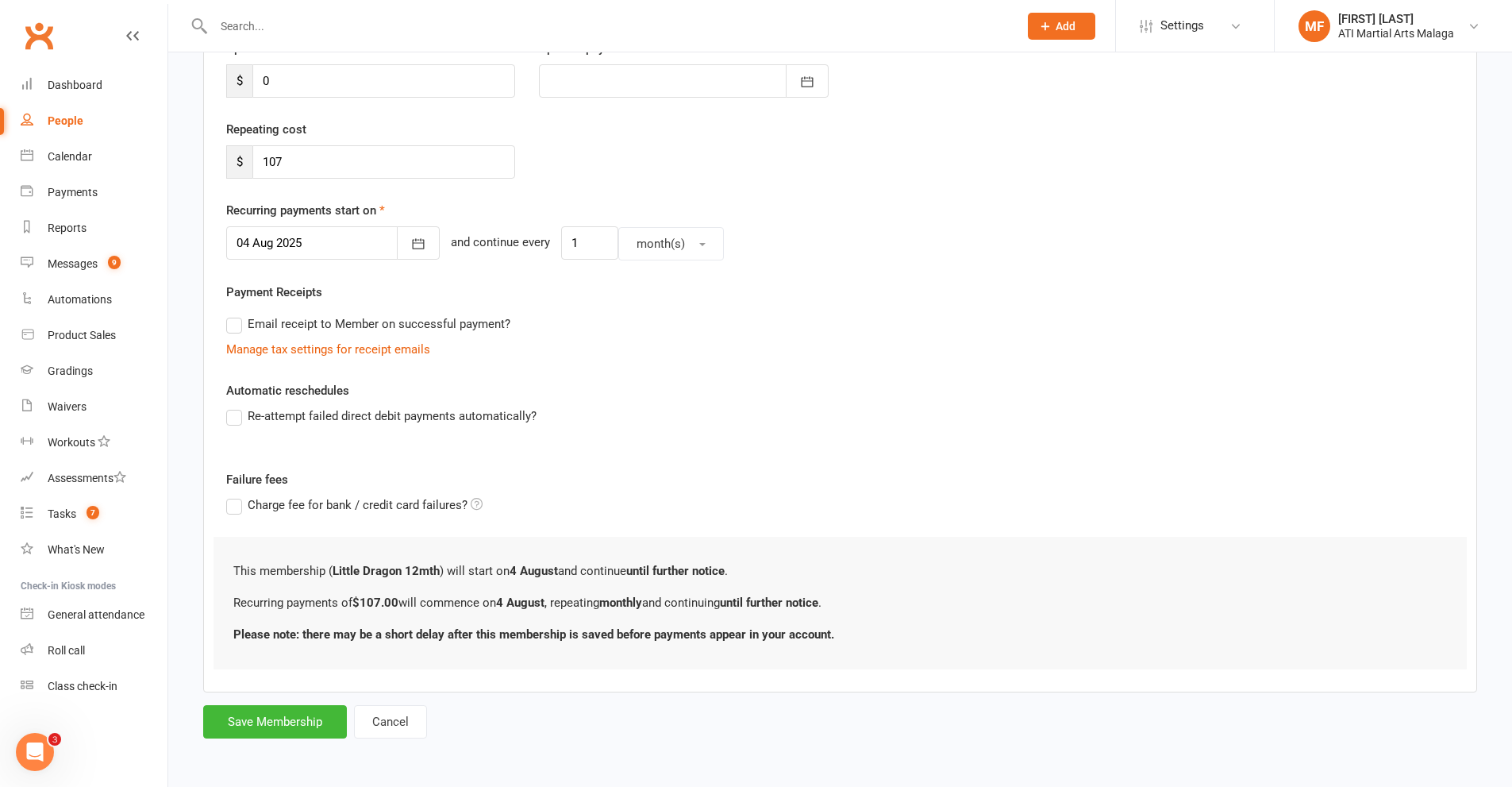 scroll, scrollTop: 0, scrollLeft: 0, axis: both 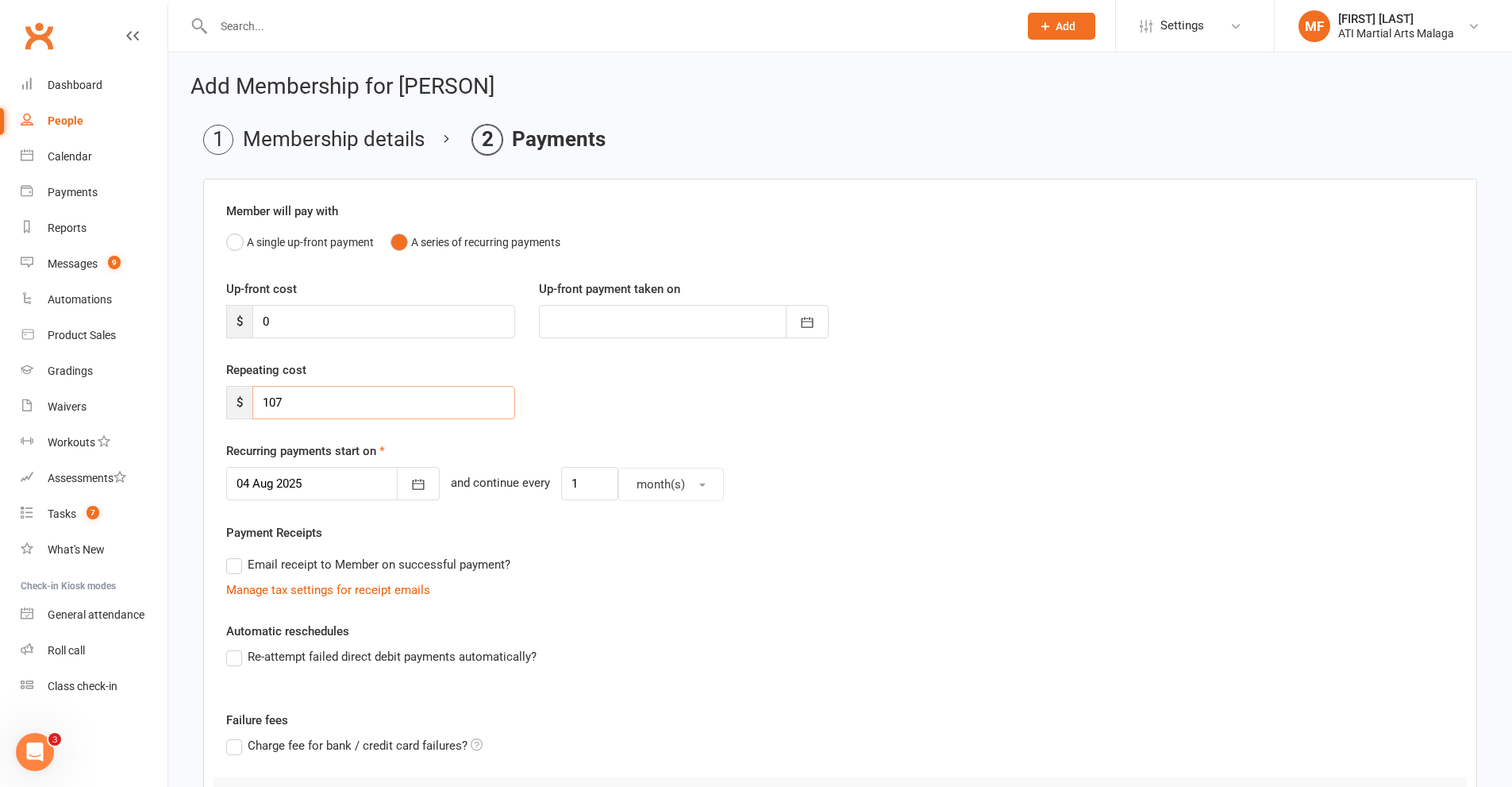 drag, startPoint x: 294, startPoint y: 394, endPoint x: 198, endPoint y: 383, distance: 96.62815 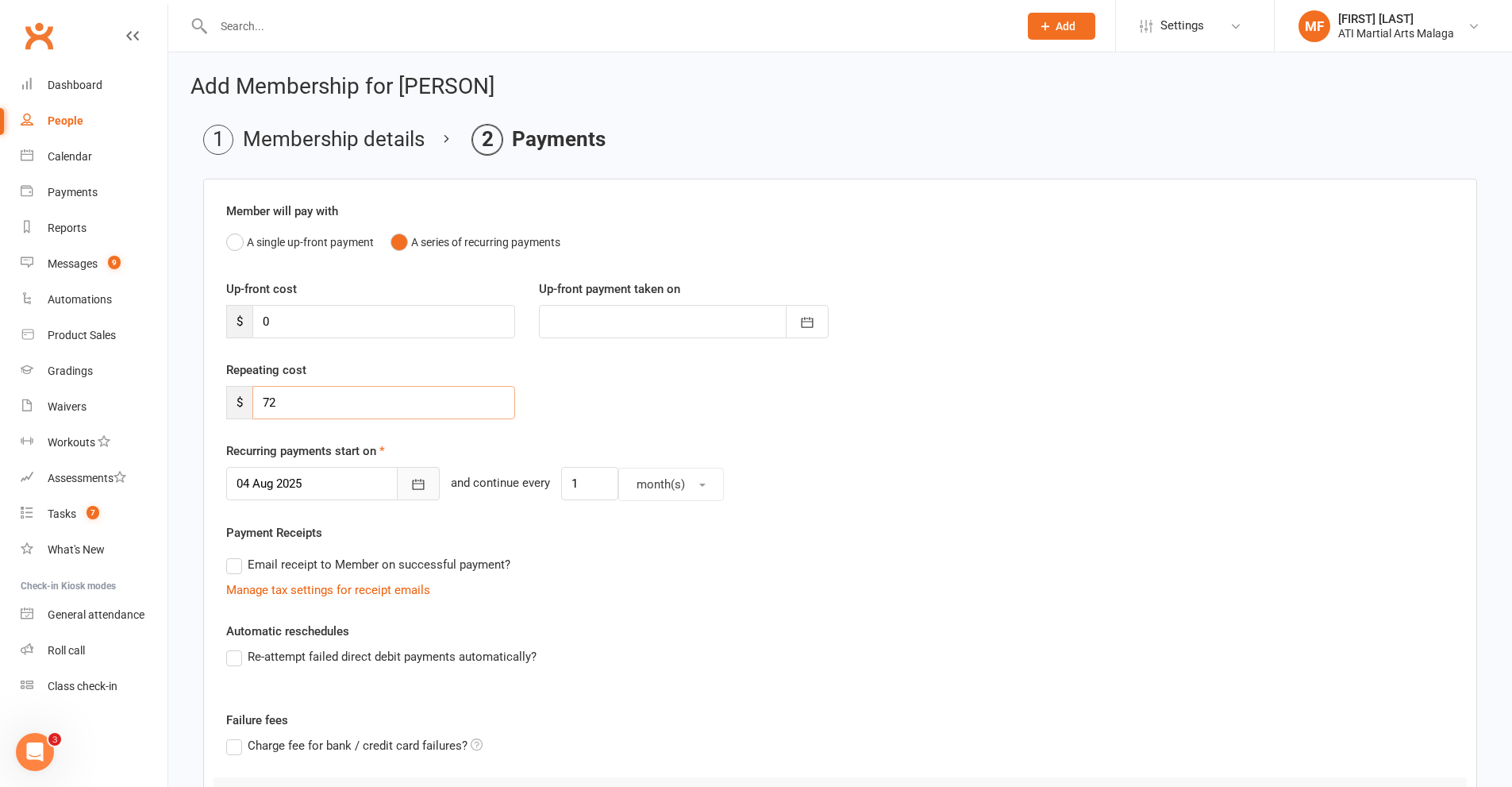 type on "72" 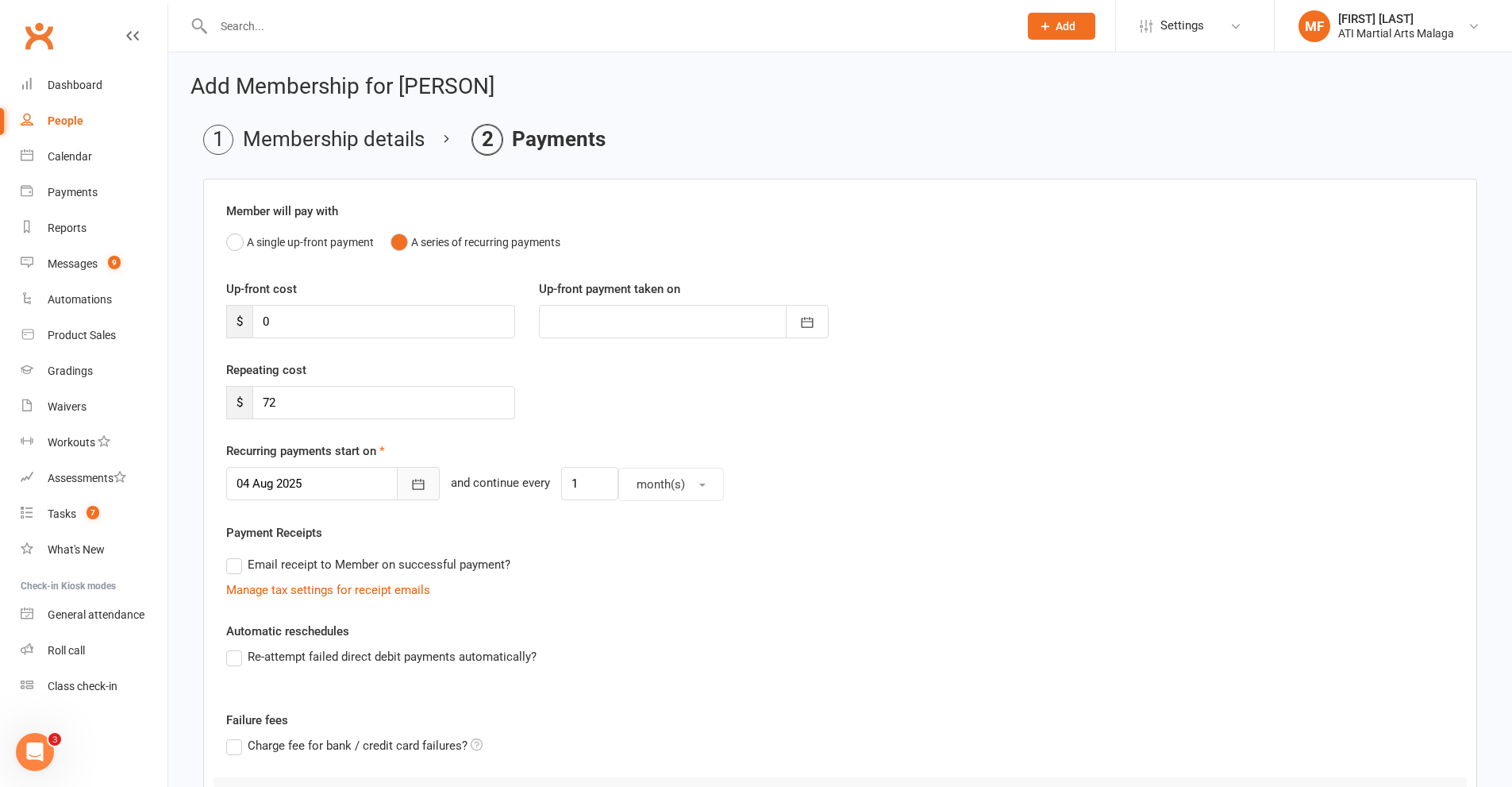 click 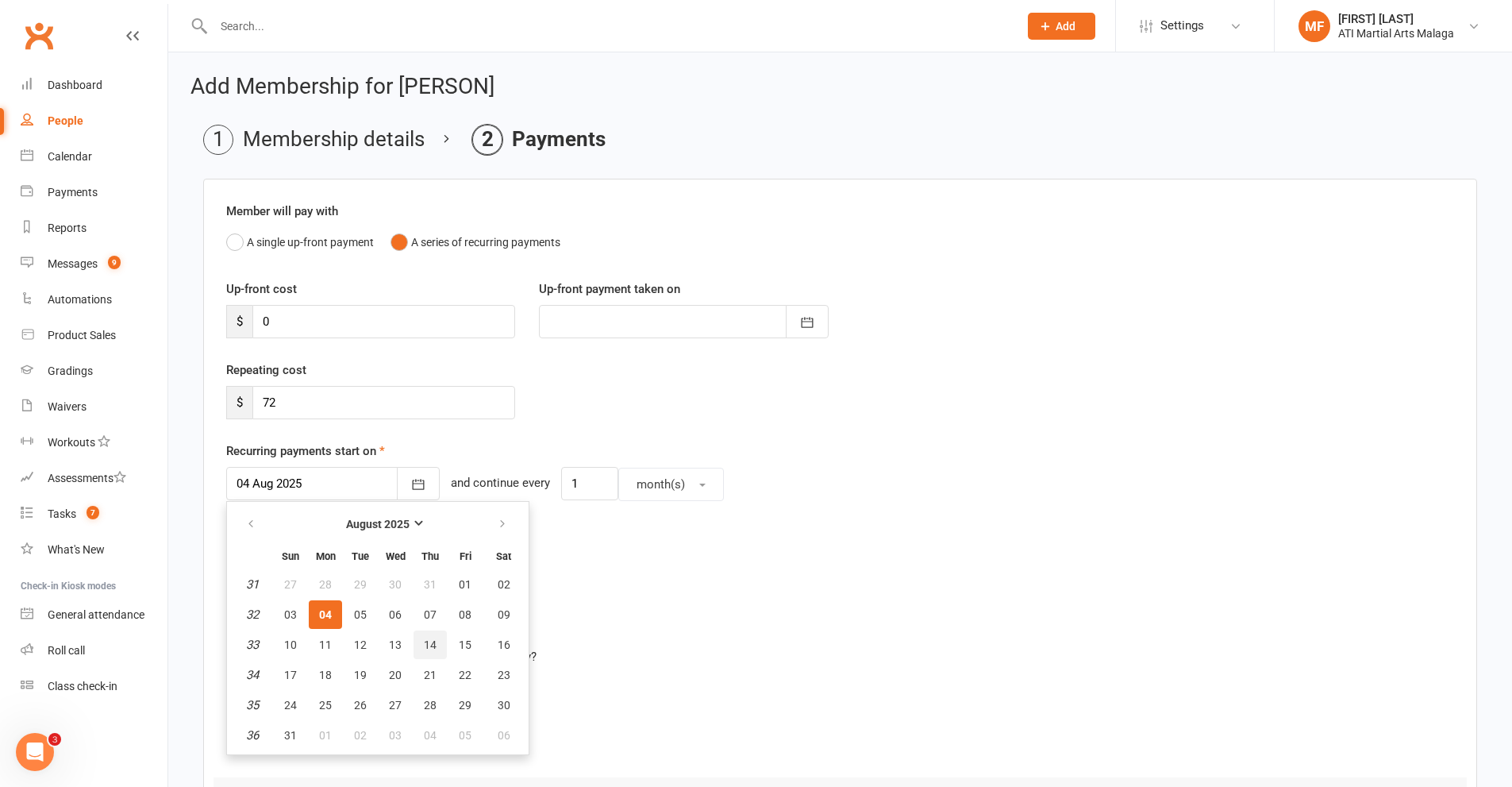 click on "14" at bounding box center (430, 645) 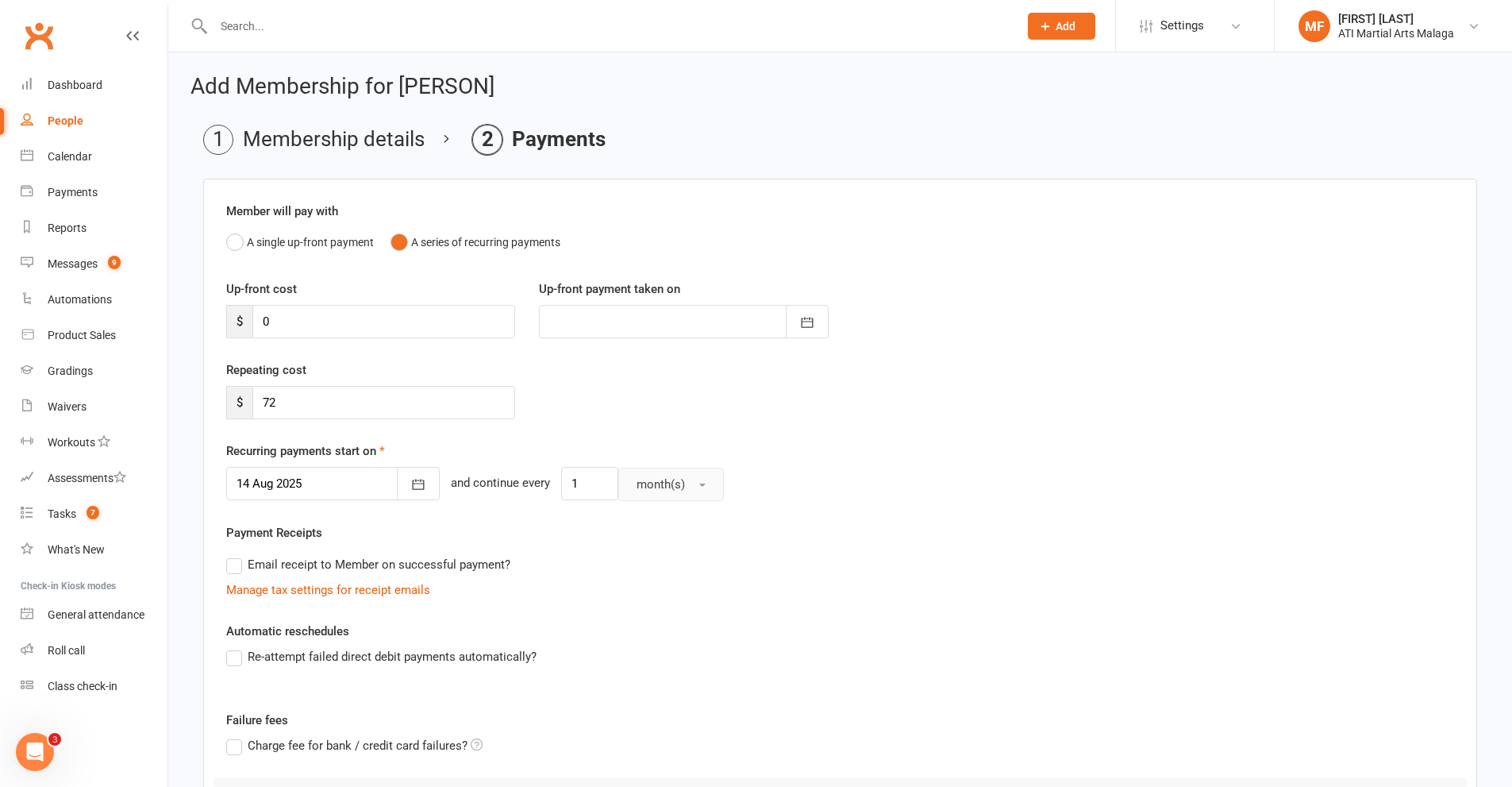 click on "month(s)" at bounding box center [660, 484] 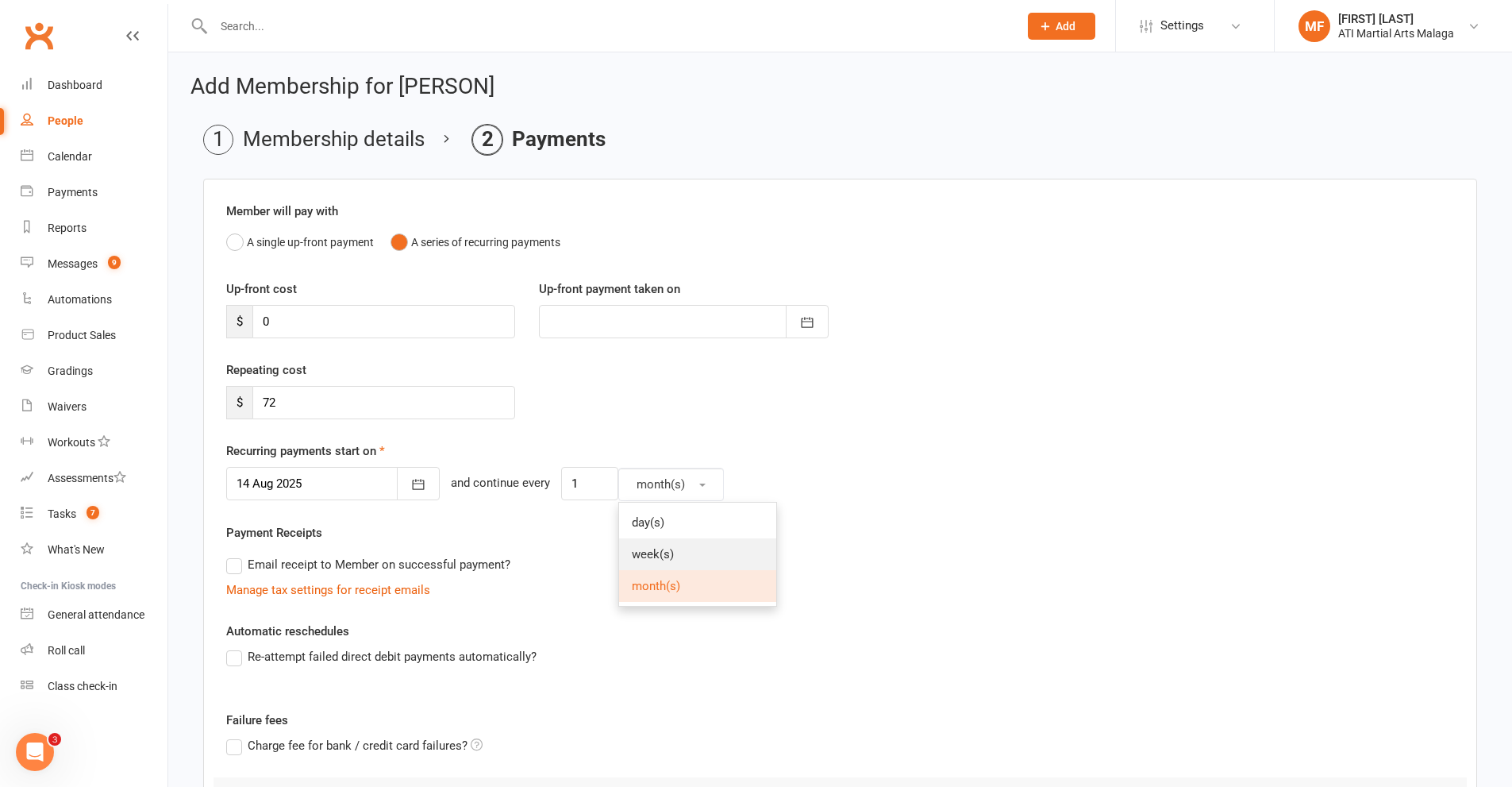 click on "week(s)" at bounding box center [652, 554] 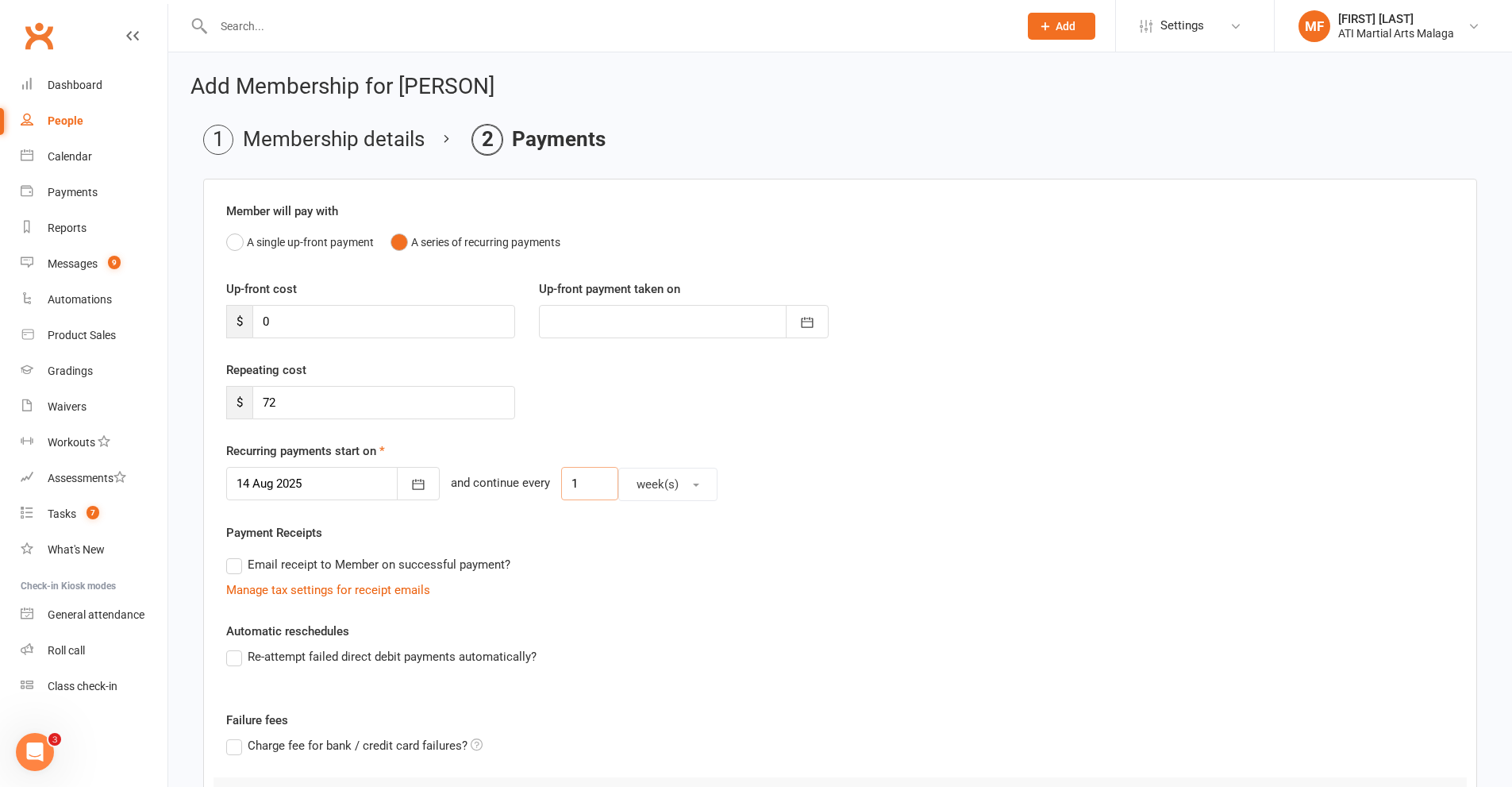 click on "[DAY] [MONTH] [YEAR]
[MONTH] [YEAR]
Sun Mon Tue Wed Thu Fri Sat
31
27
28
29
30
31
01
02
32
03
04
05
06
07
08
09
33
10
11
12
13
14
15
16
34
17
18
19
20
21
22
23
35
24
25
26
27
28
29
30
36
31" at bounding box center (840, 484) 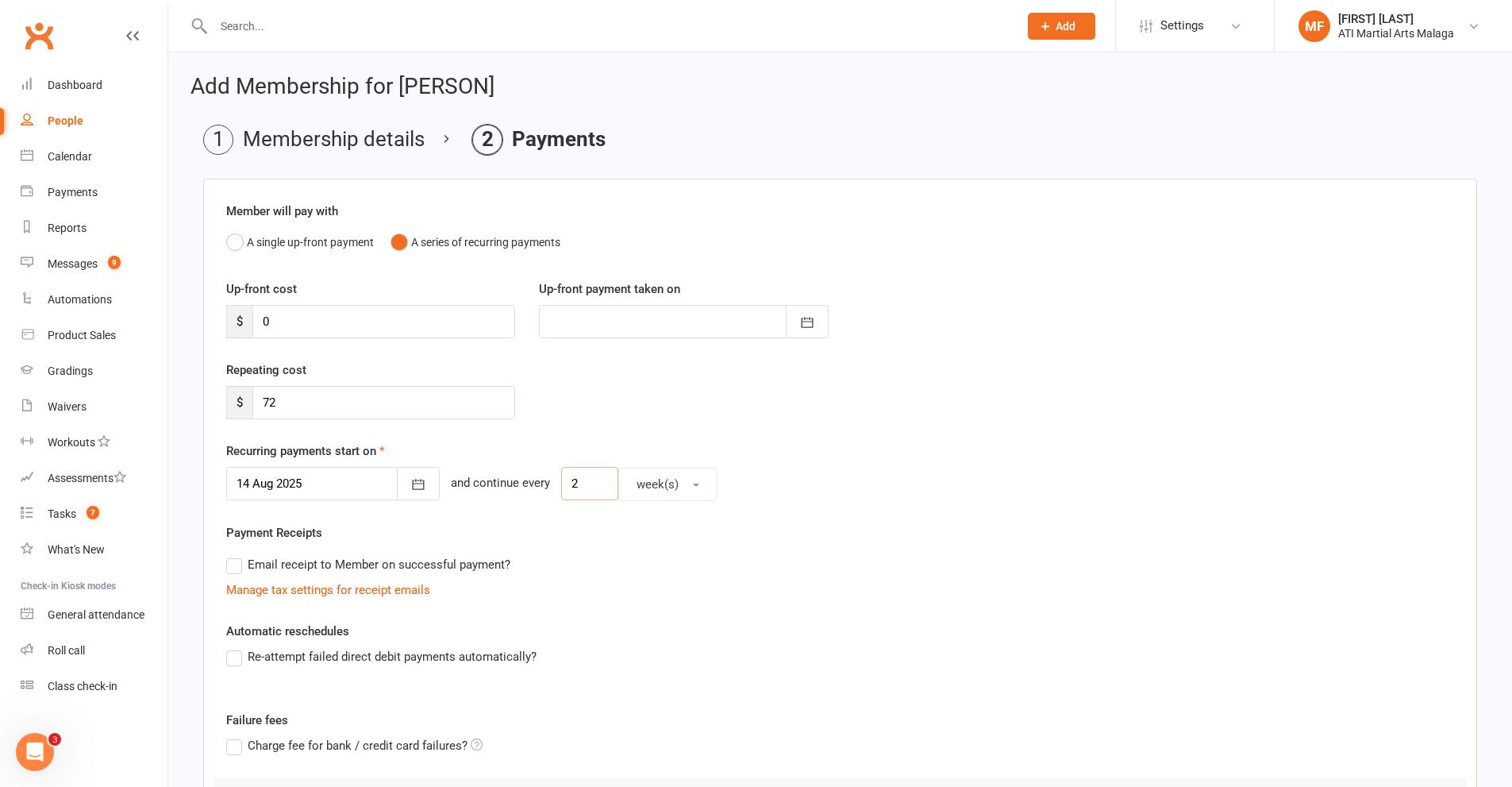 type on "2" 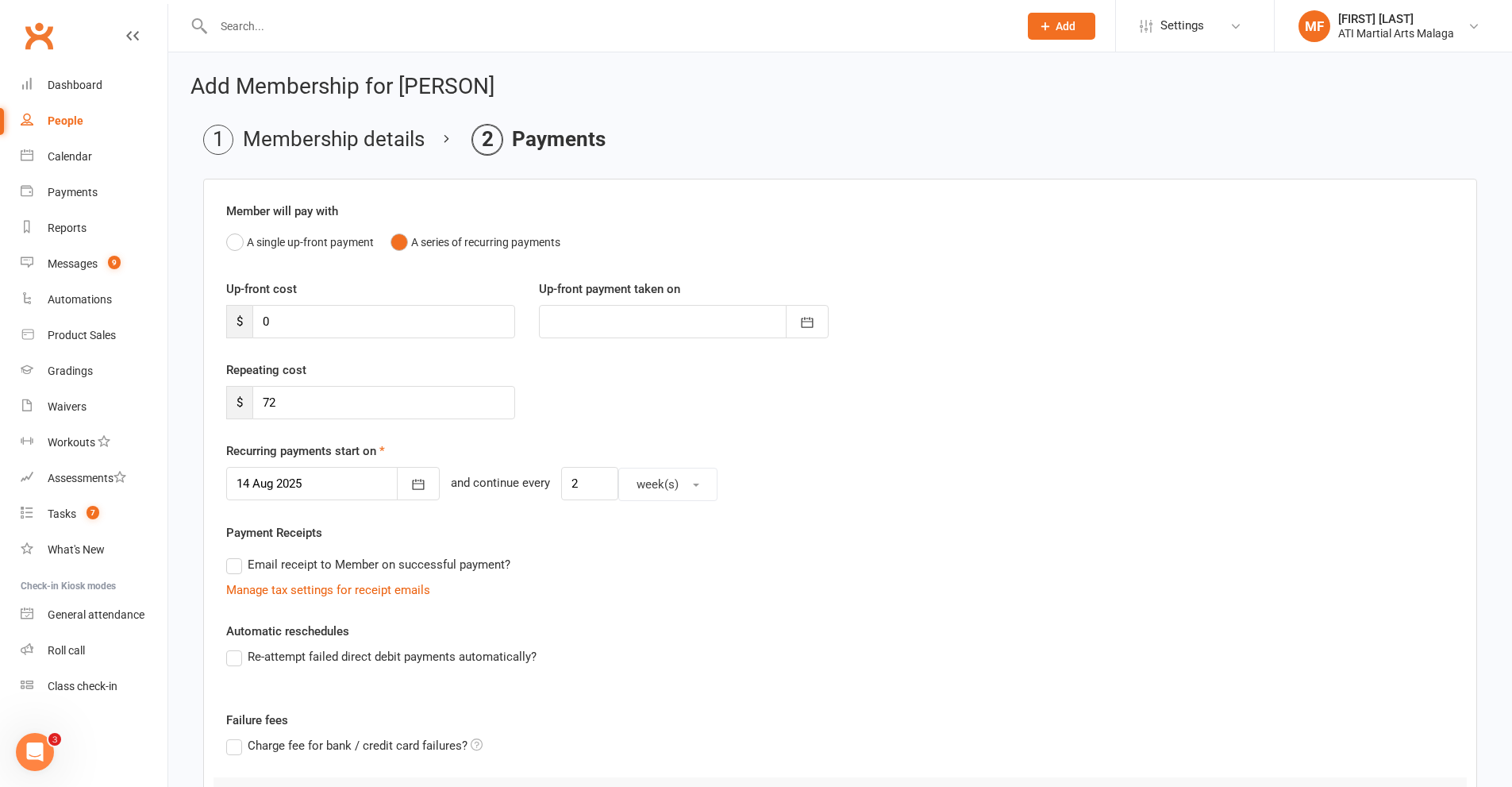 click on "Member will pay with A single up-front payment A series of recurring payments Up-front cost  $ 0 Up-front payment taken on
August 2025
Sun Mon Tue Wed Thu Fri Sat
31
27
28
29
30
31
01
02
32
03
04
05
06
07
08
09
33
10
11
12
13
14
15
16
34
17
18
19
20
21
22
23
35
24
25
26
27" at bounding box center (840, 556) 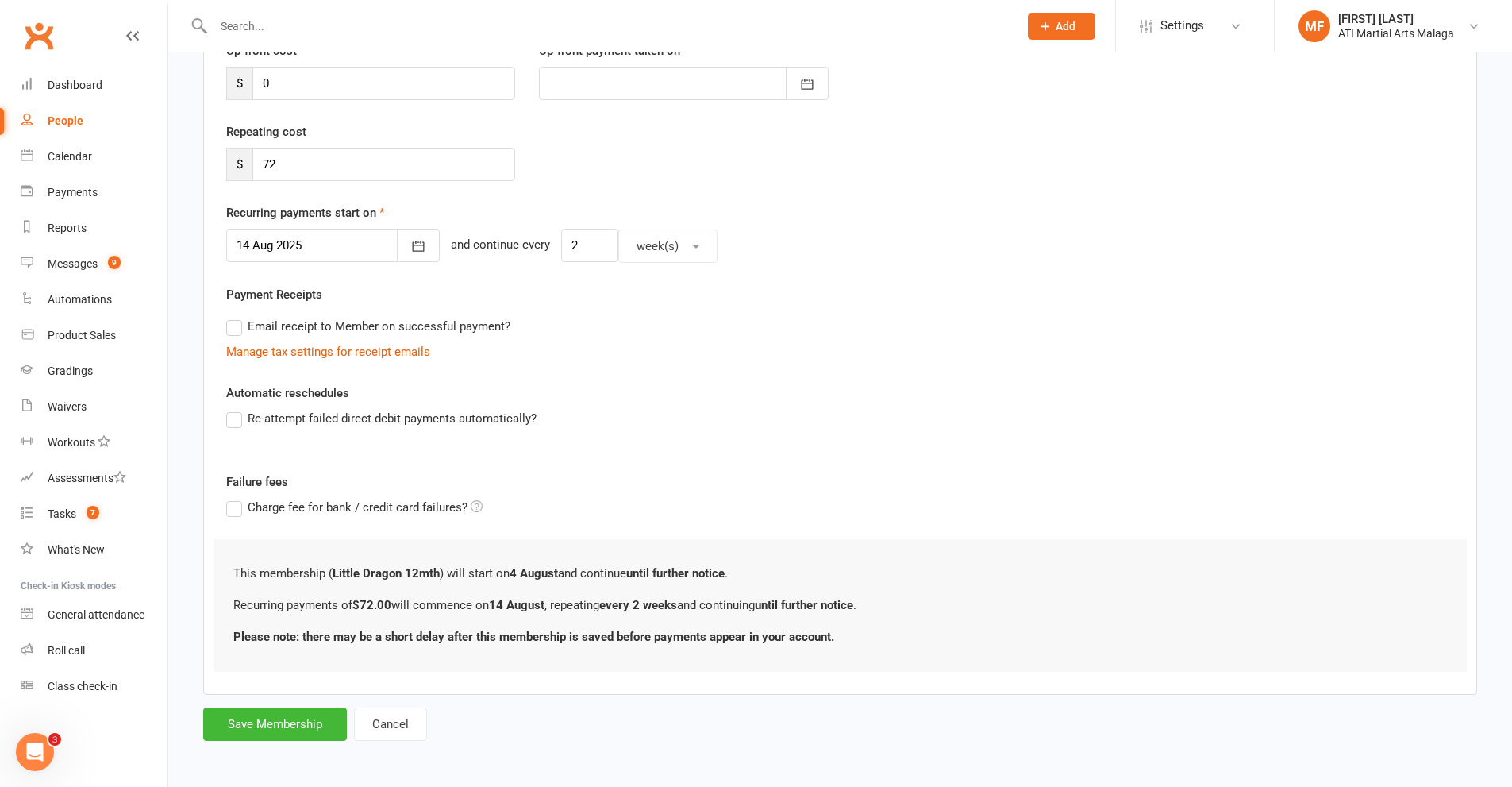 scroll, scrollTop: 241, scrollLeft: 0, axis: vertical 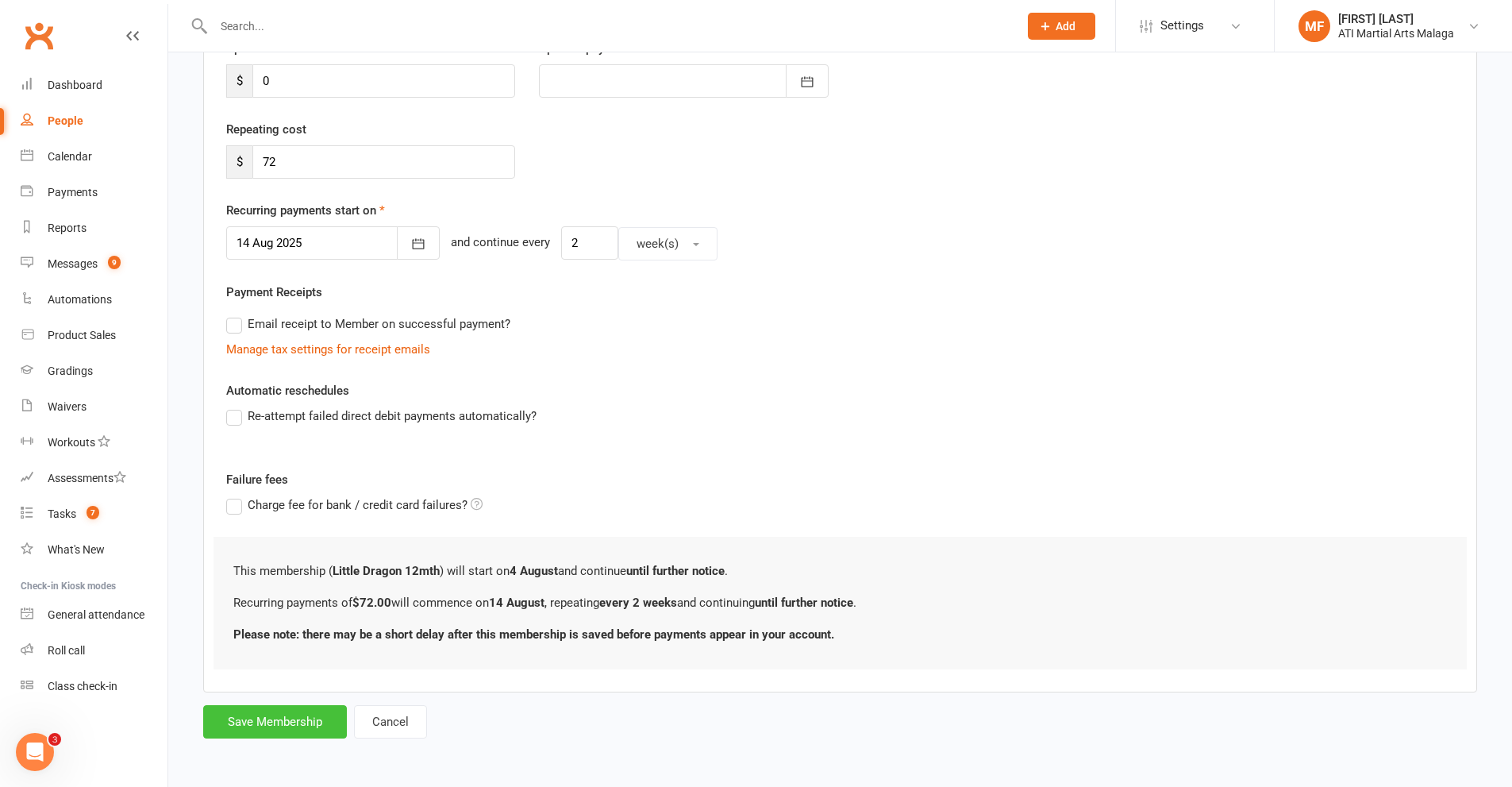 click on "Save Membership" at bounding box center (275, 722) 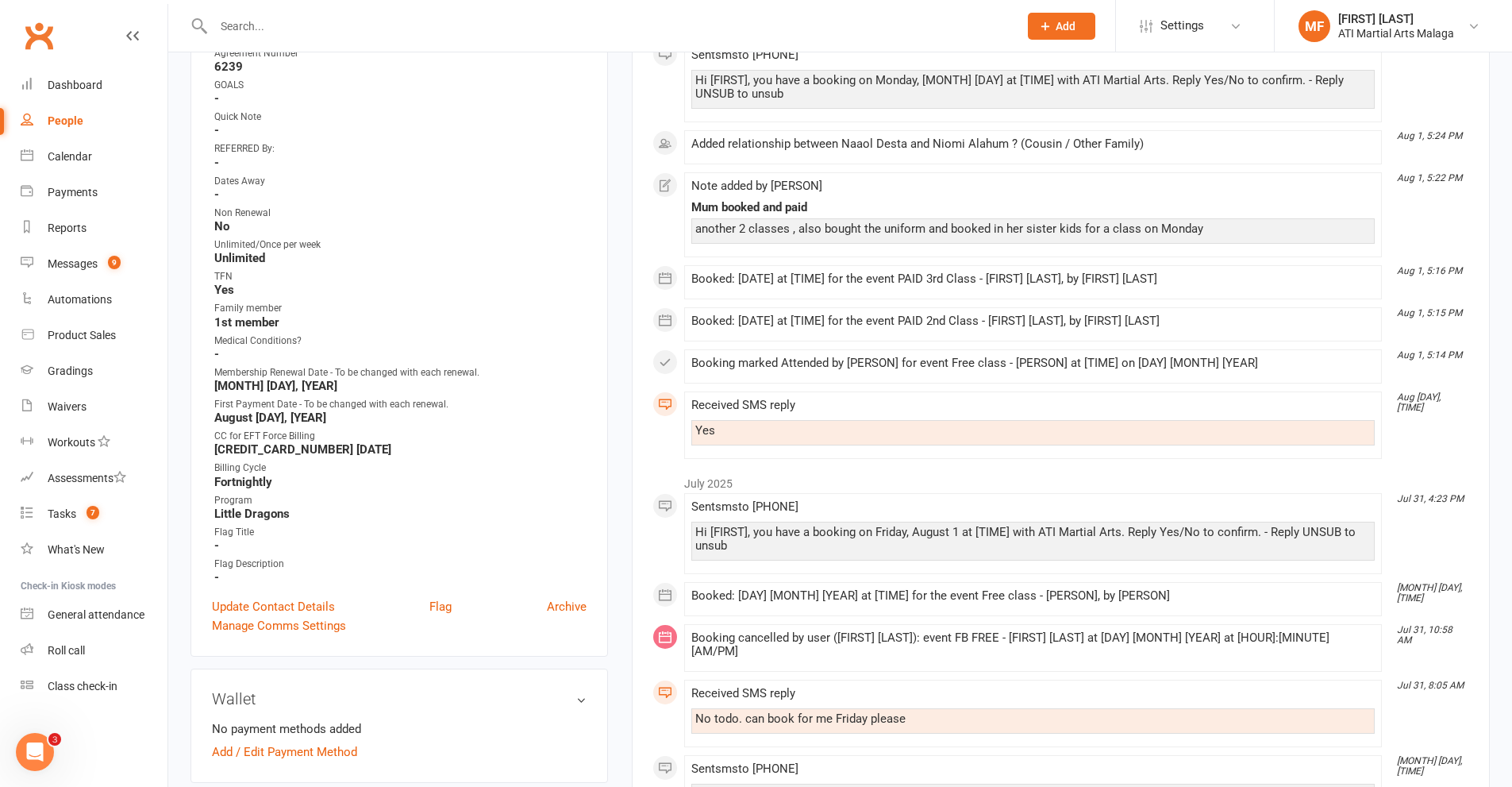 scroll, scrollTop: 556, scrollLeft: 0, axis: vertical 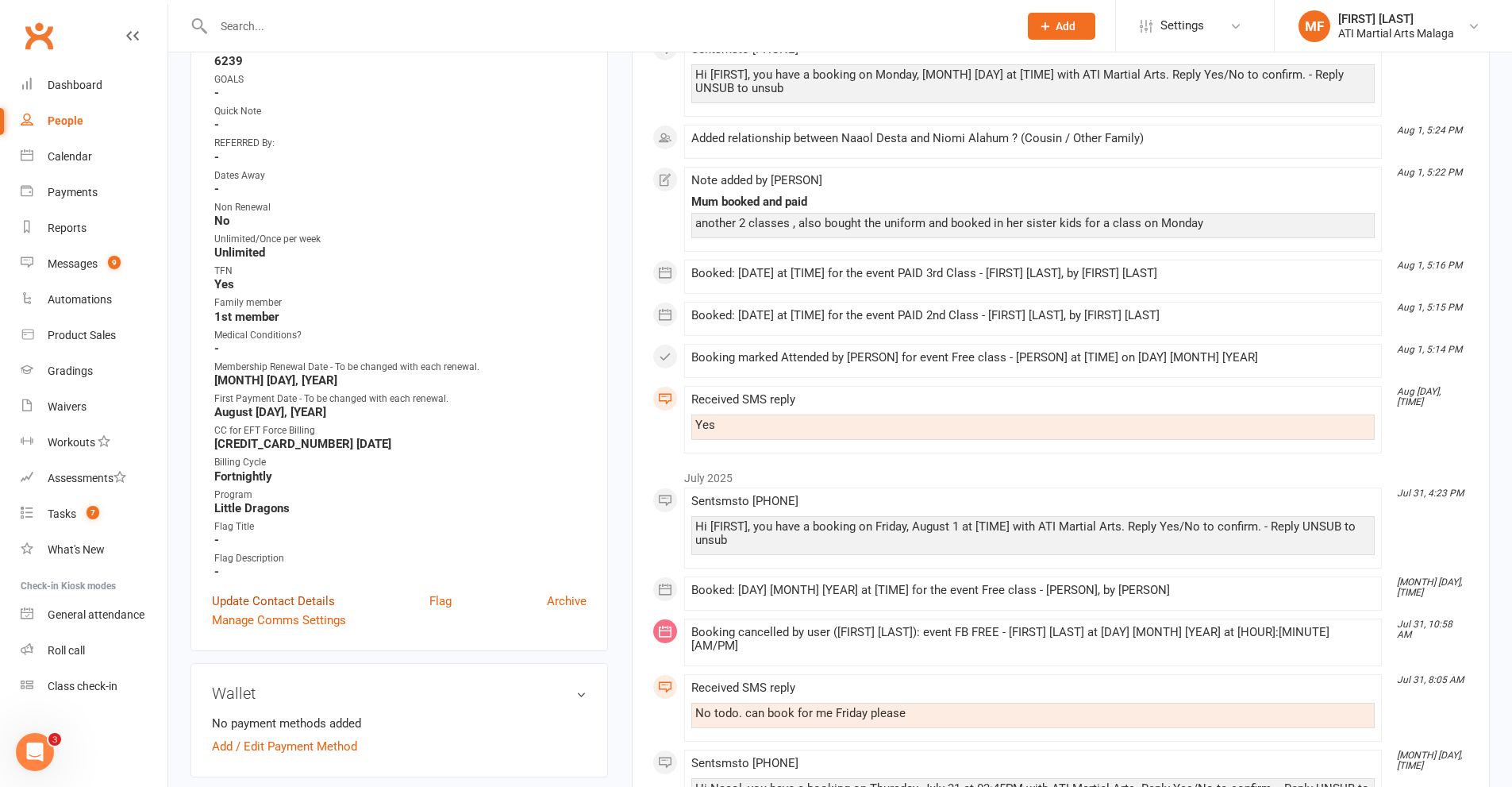 click on "Update Contact Details" at bounding box center [273, 601] 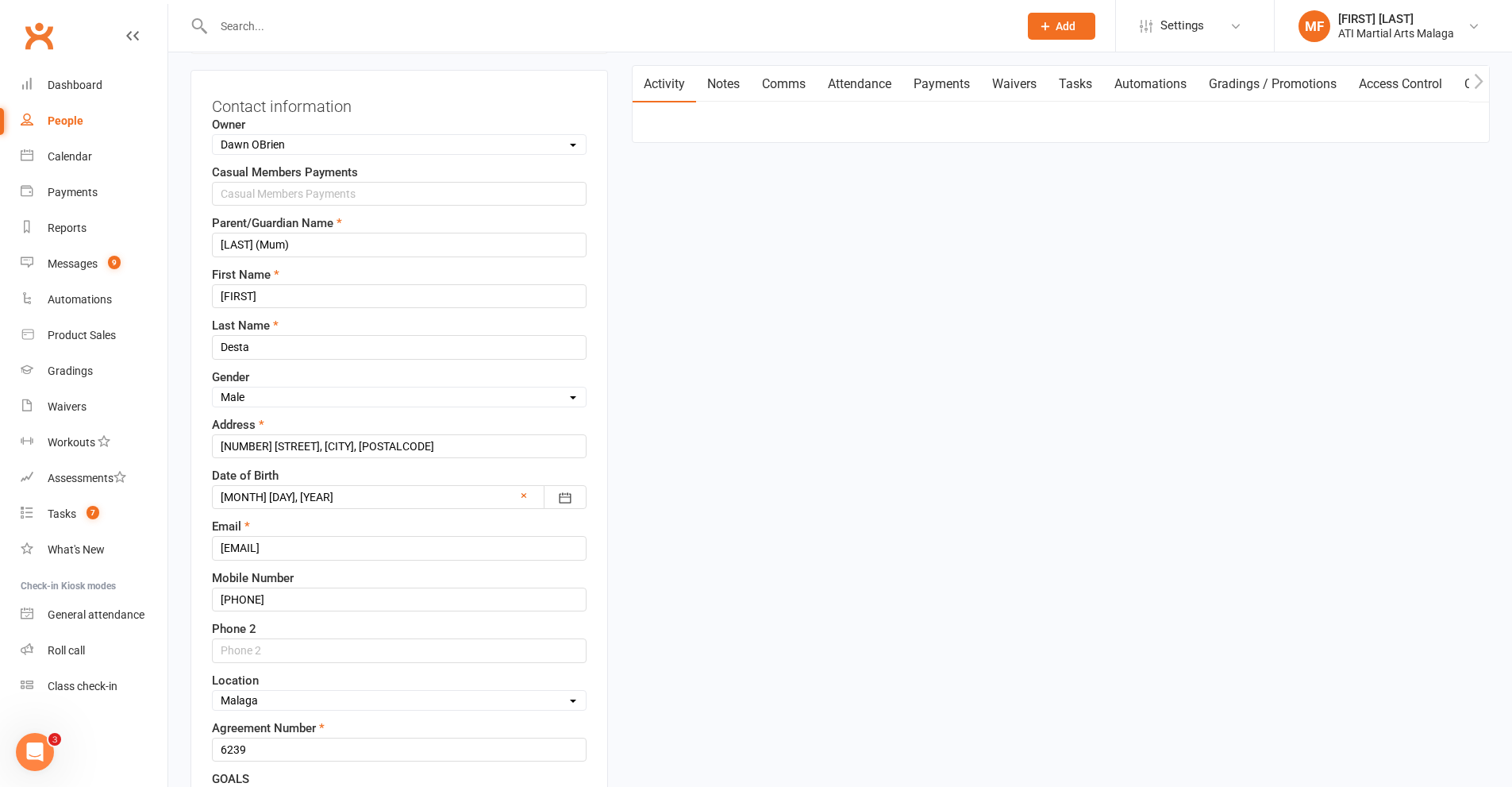 scroll, scrollTop: 233, scrollLeft: 0, axis: vertical 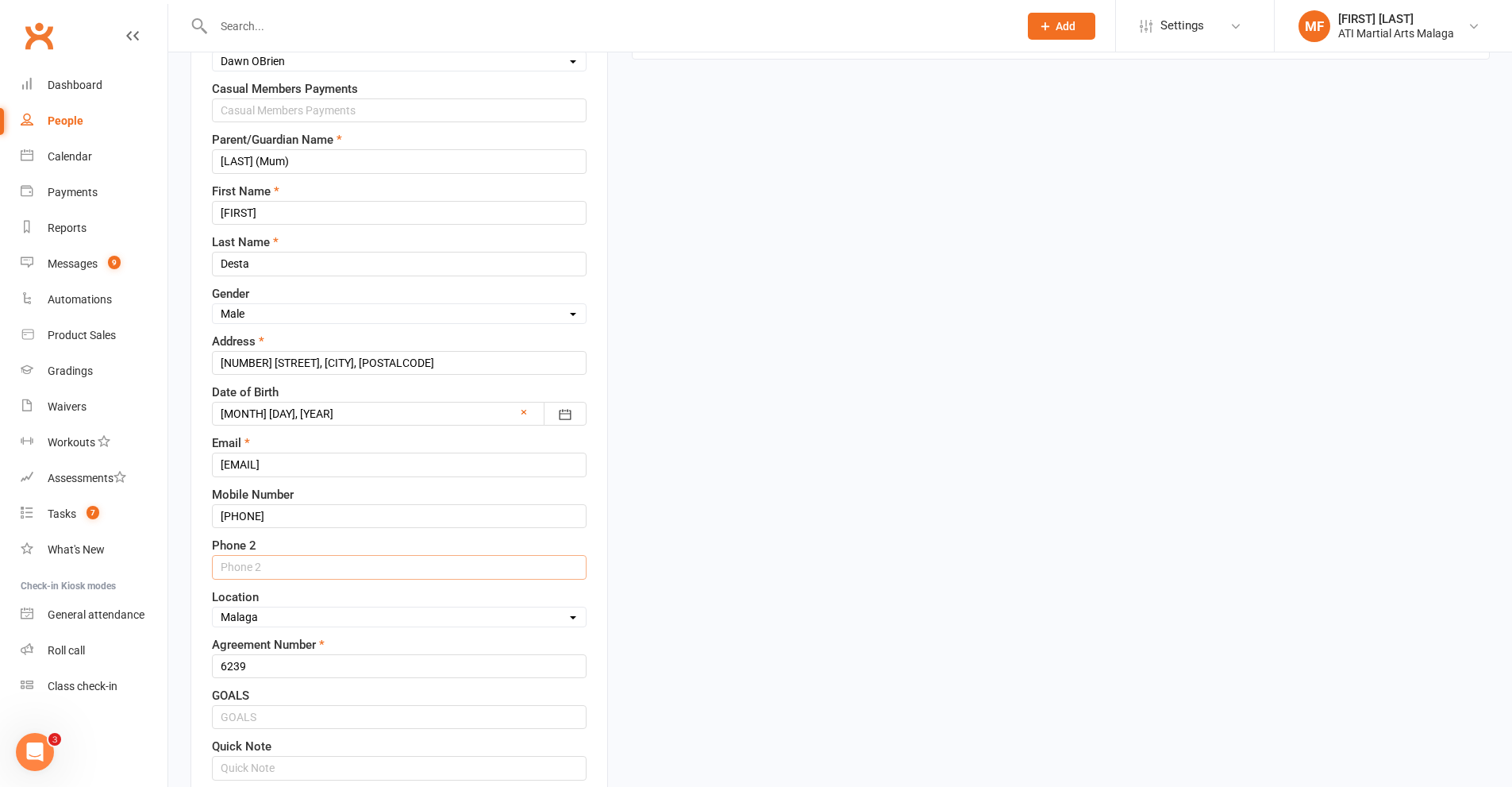 click at bounding box center (399, 567) 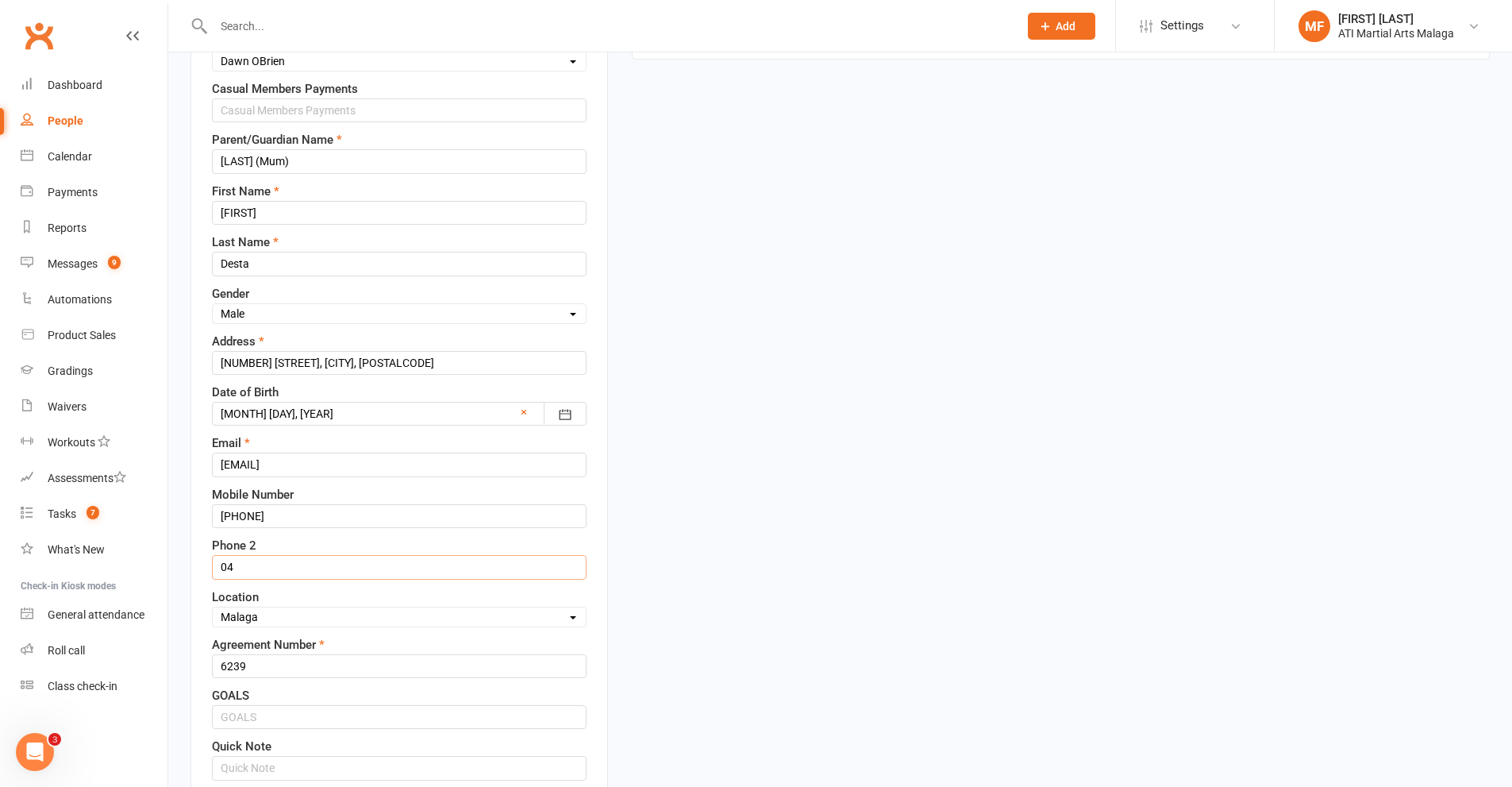 type on "0" 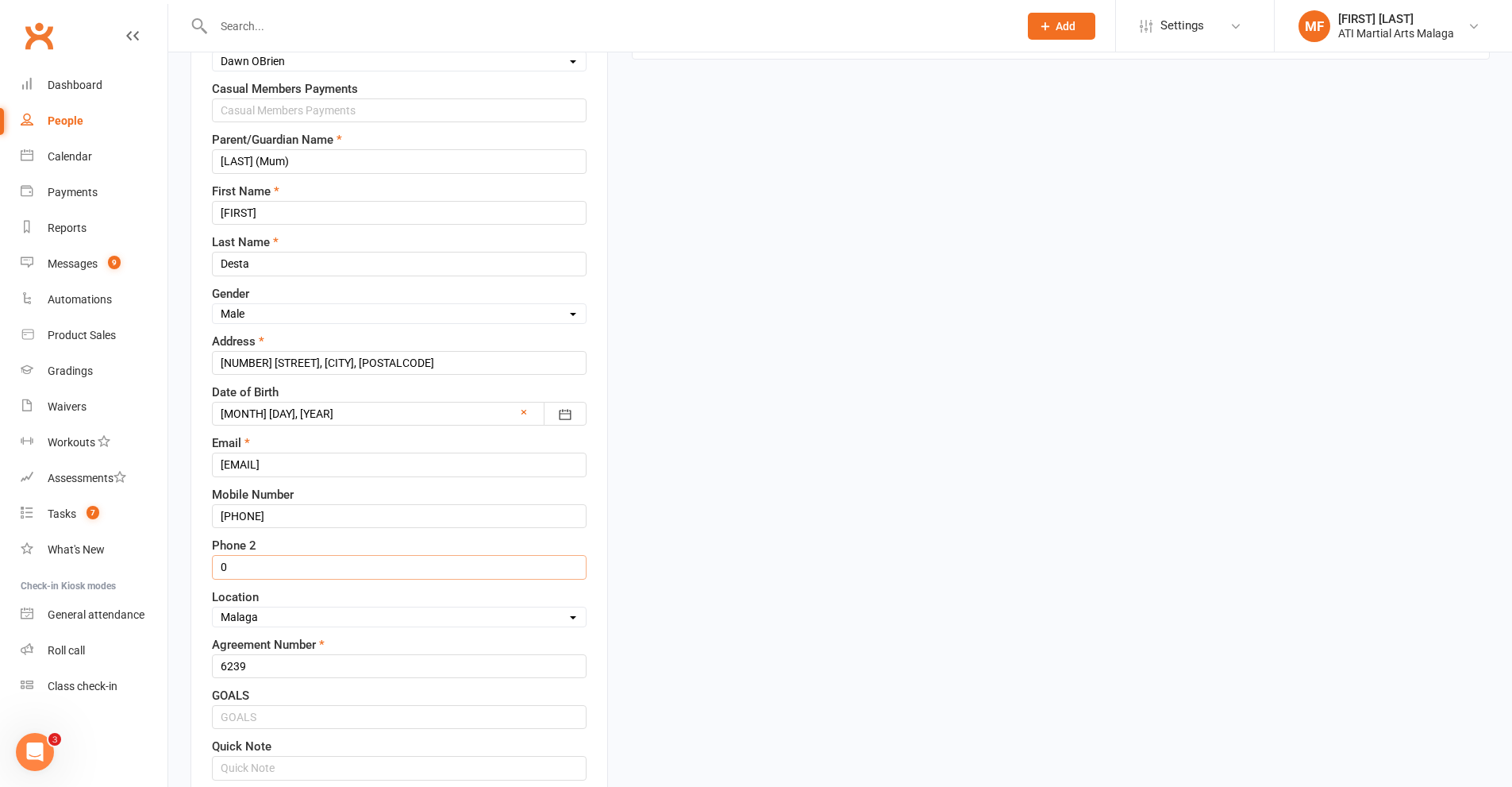 type 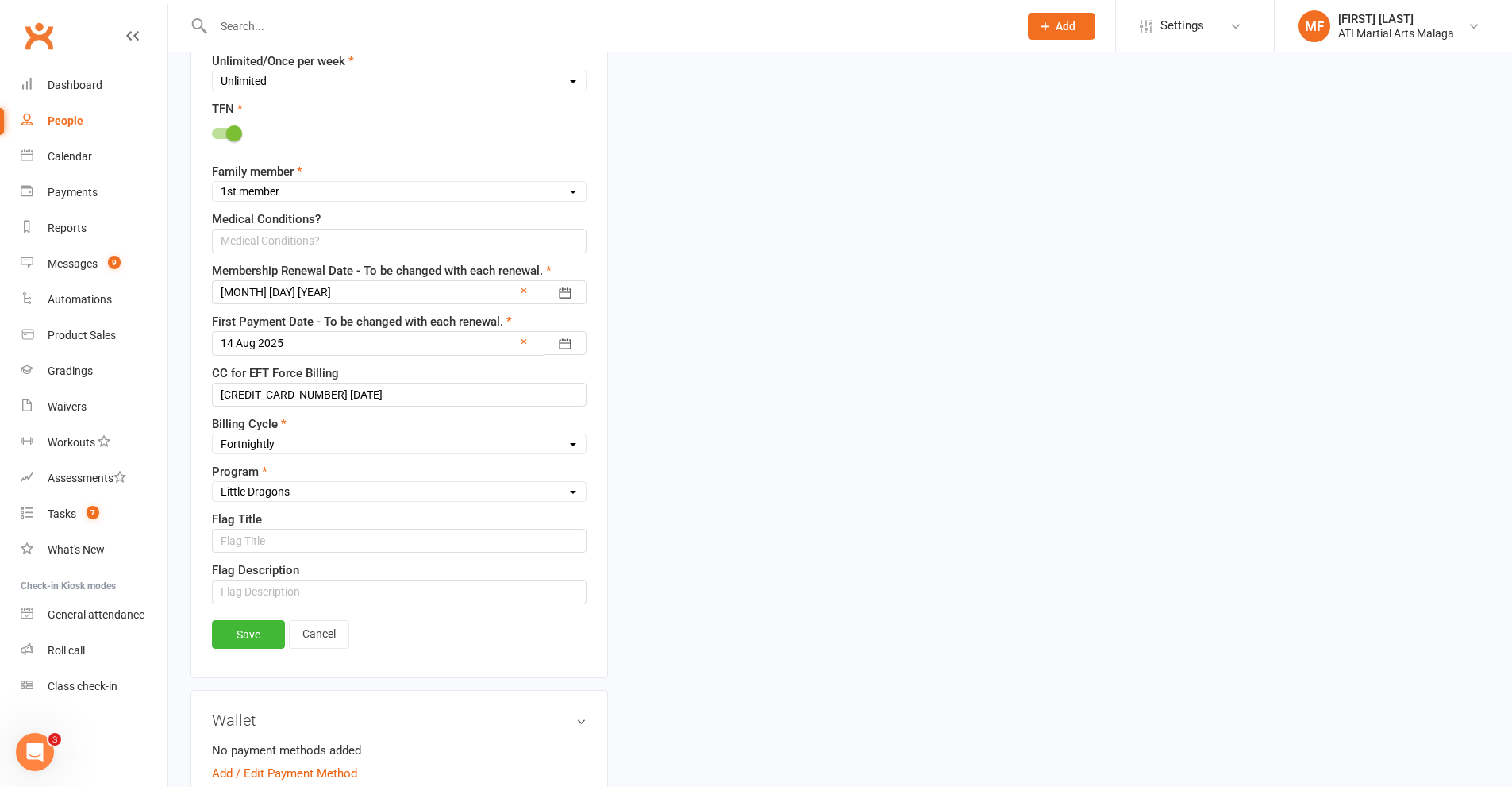 scroll, scrollTop: 1186, scrollLeft: 0, axis: vertical 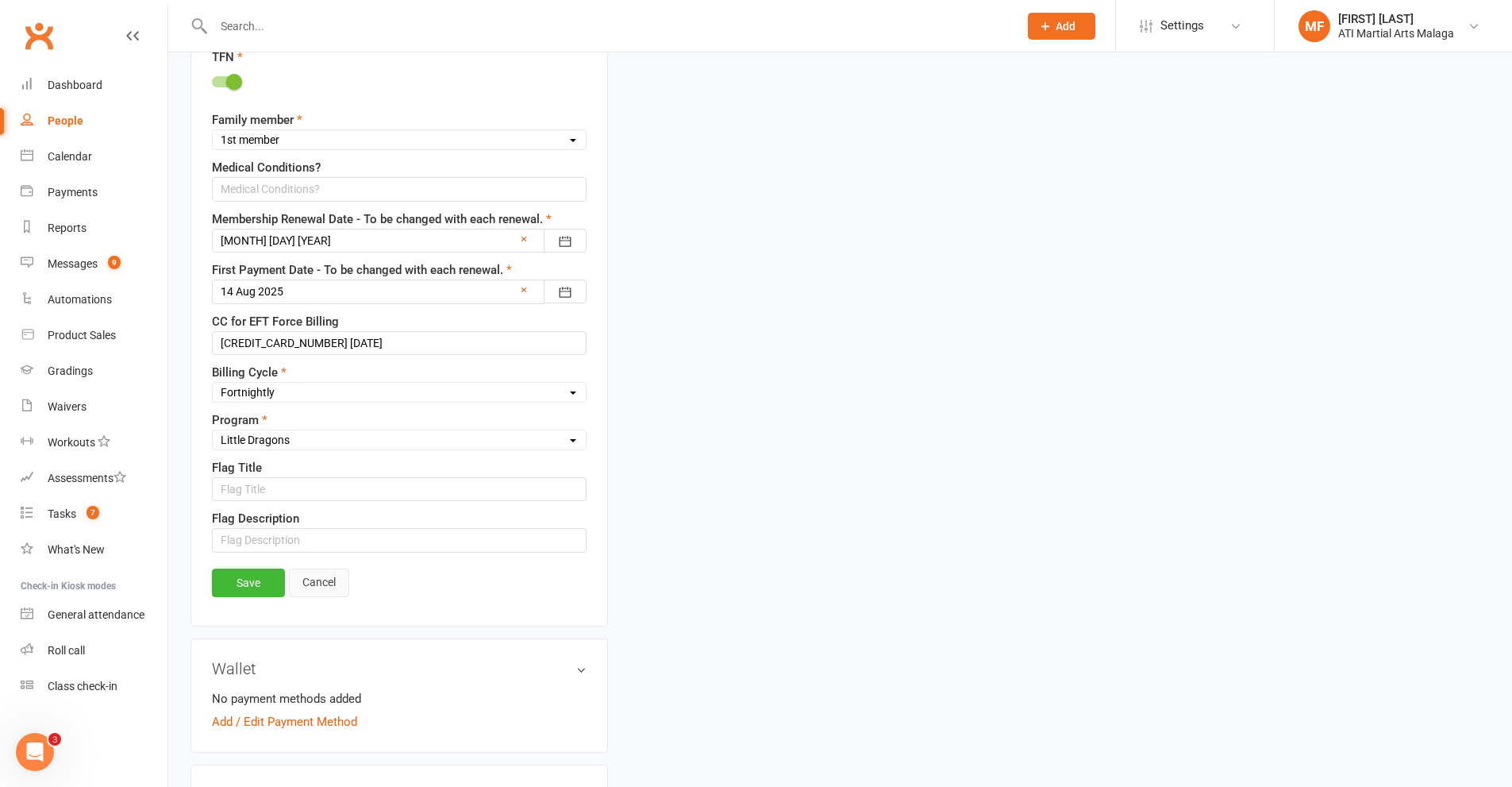 click on "Cancel" at bounding box center [319, 583] 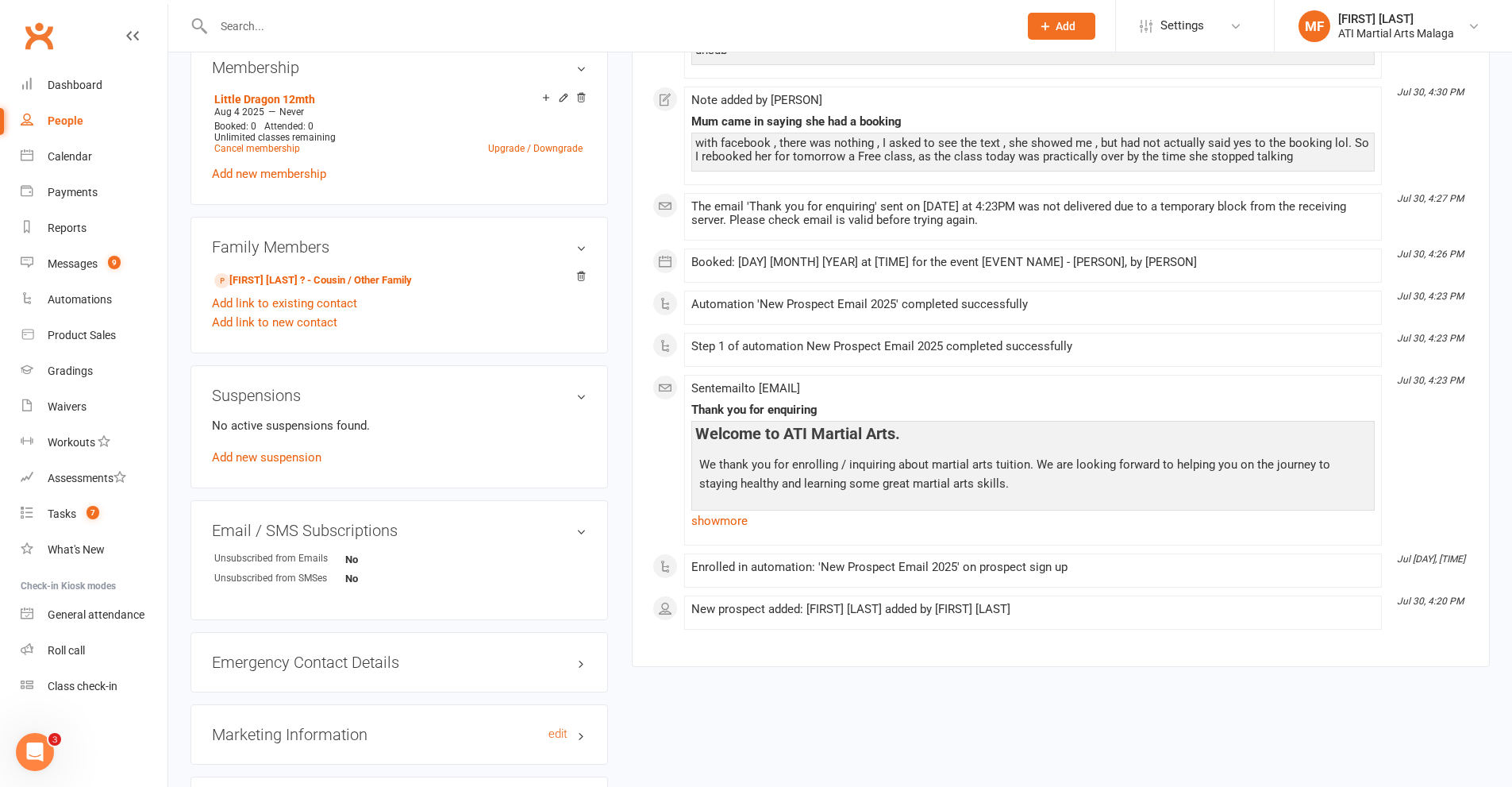 scroll, scrollTop: 1542, scrollLeft: 0, axis: vertical 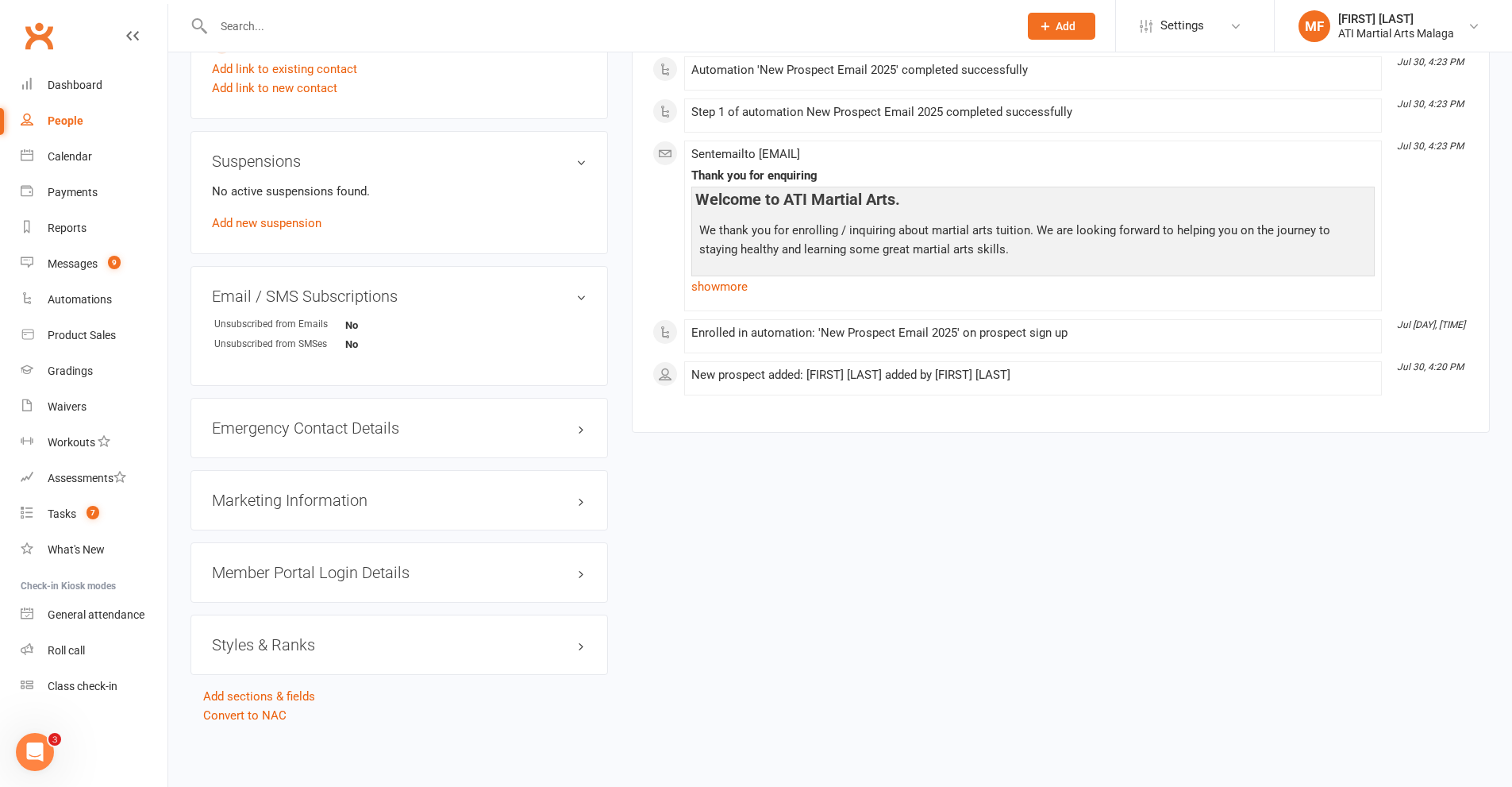 click on "Styles & Ranks" at bounding box center (399, 645) 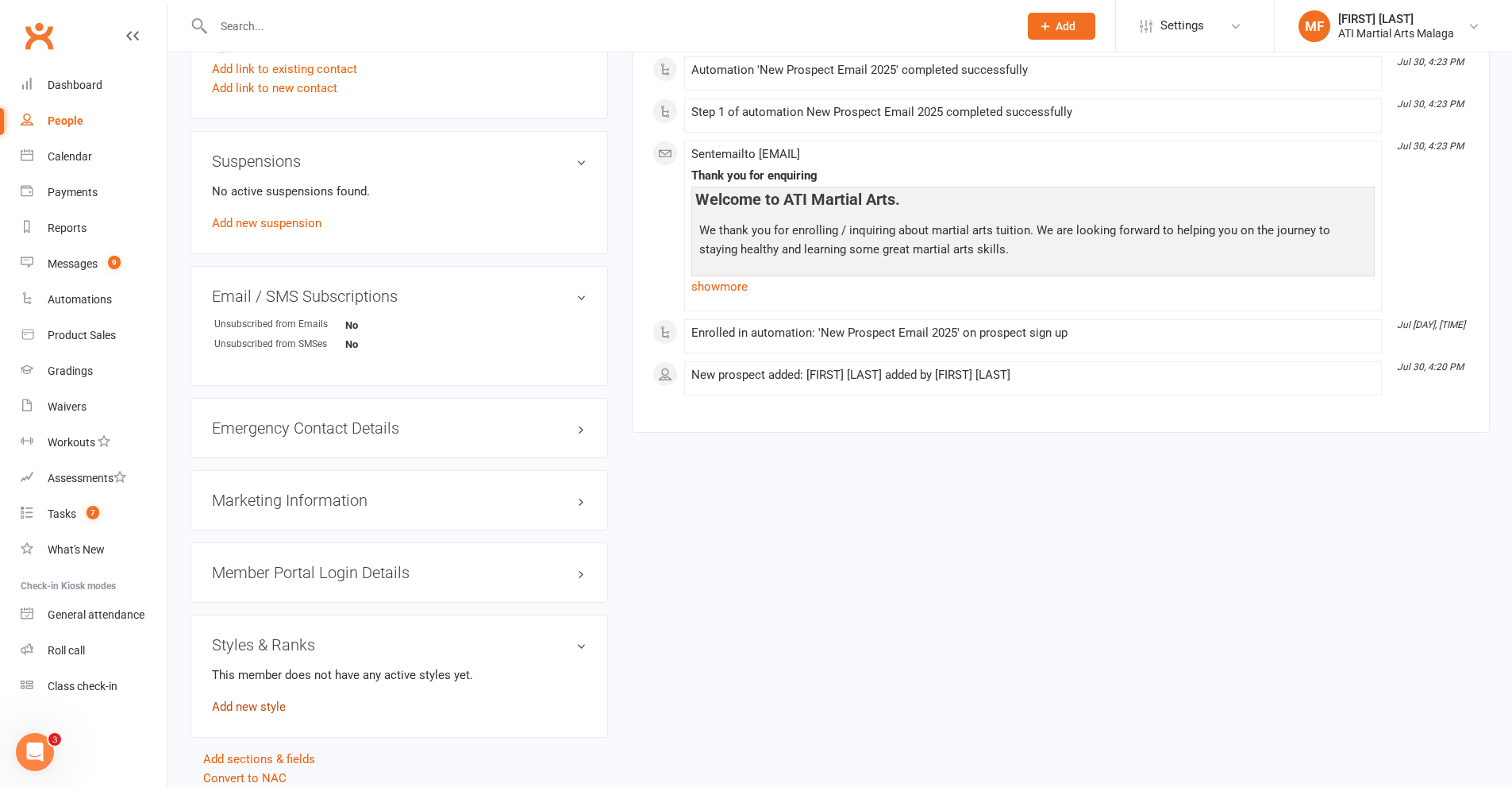 click on "Add new style" at bounding box center (248, 707) 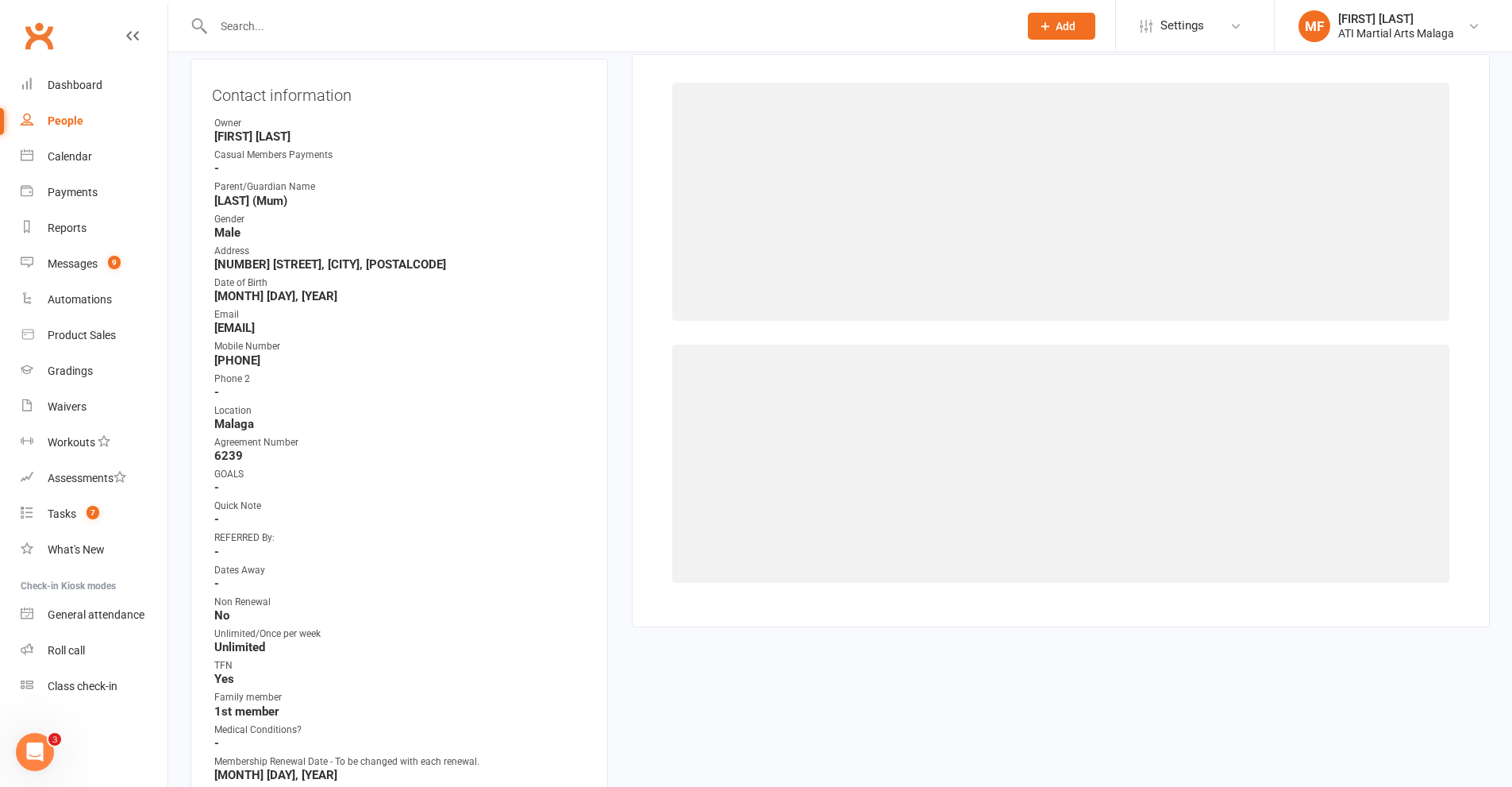 scroll, scrollTop: 136, scrollLeft: 0, axis: vertical 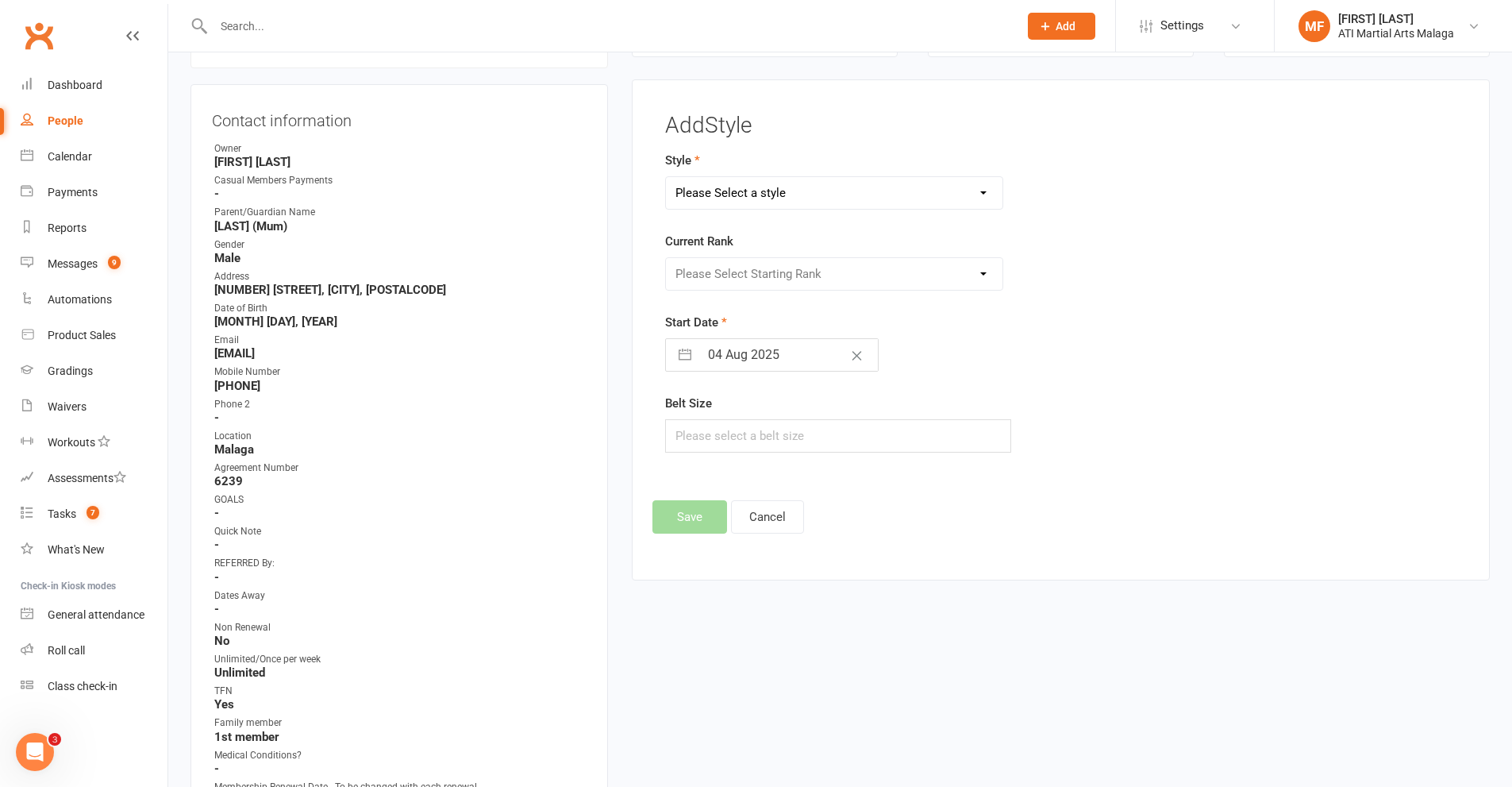 click on "Please Select a style BJJ Adults BJJ JUNIORS Boxing Kickboxing Adults Kickboxing Juniors Little Dragons Taekwondo Adults Taekwondo Juniors" at bounding box center [834, 193] 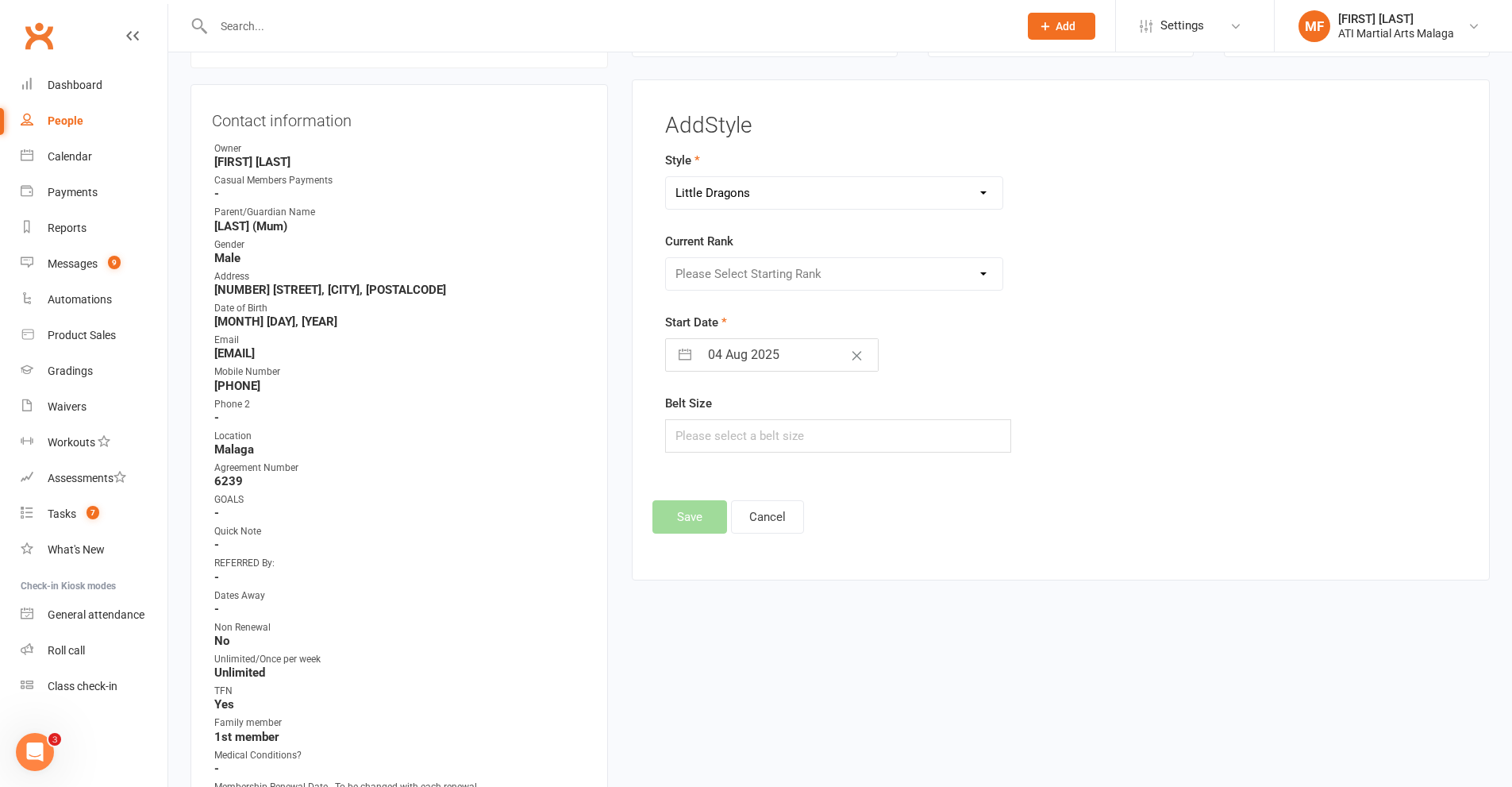 click on "Please Select a style BJJ Adults BJJ JUNIORS Boxing Kickboxing Adults Kickboxing Juniors Little Dragons Taekwondo Adults Taekwondo Juniors" at bounding box center [834, 193] 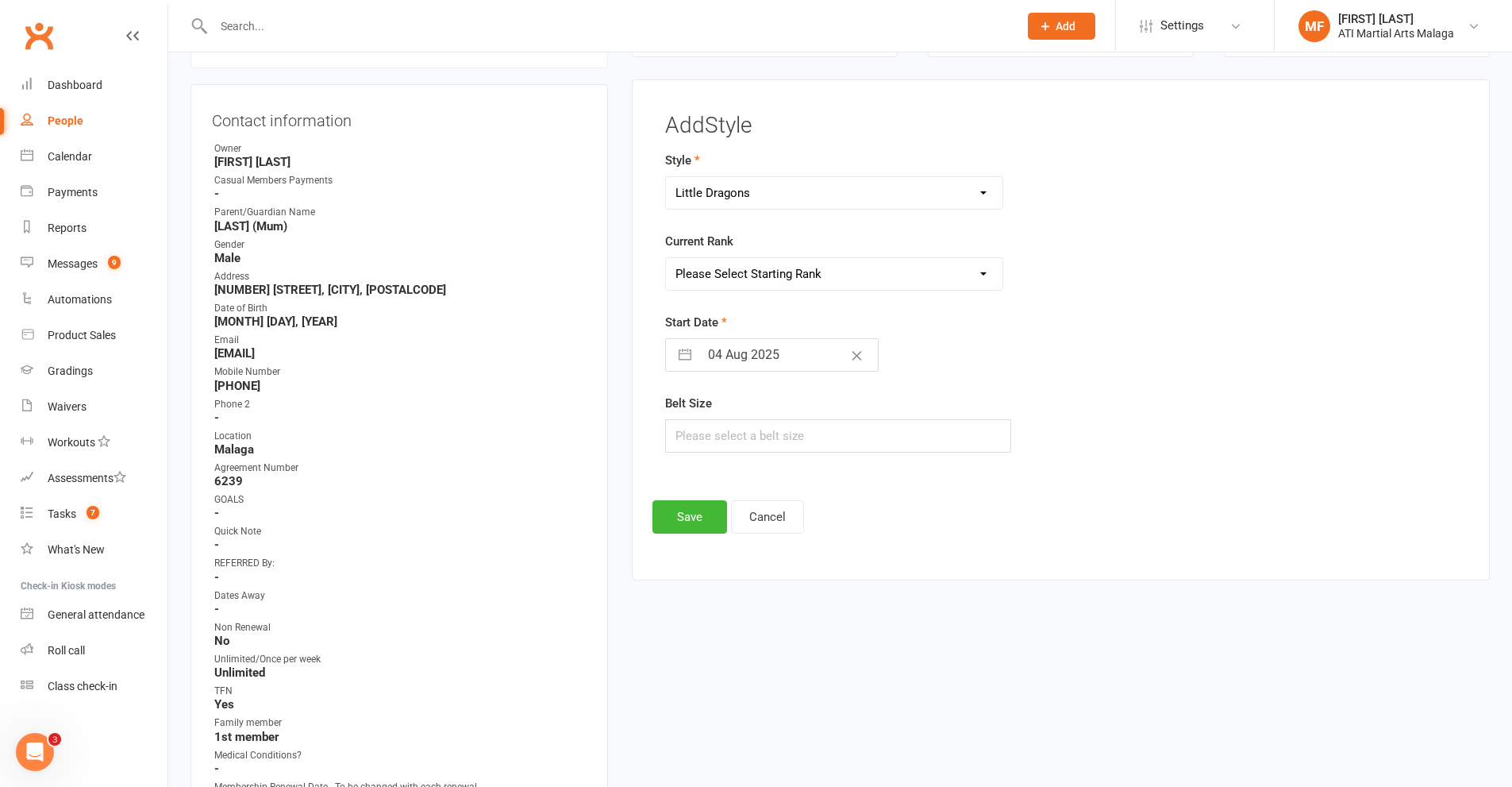 click on "Please Select Starting Rank D10th D9th D8th D7th D6th D5th D4th D3rd D2nd D1st Dragon Master Dragon Master L1 Dragon Master L 2" at bounding box center [834, 274] 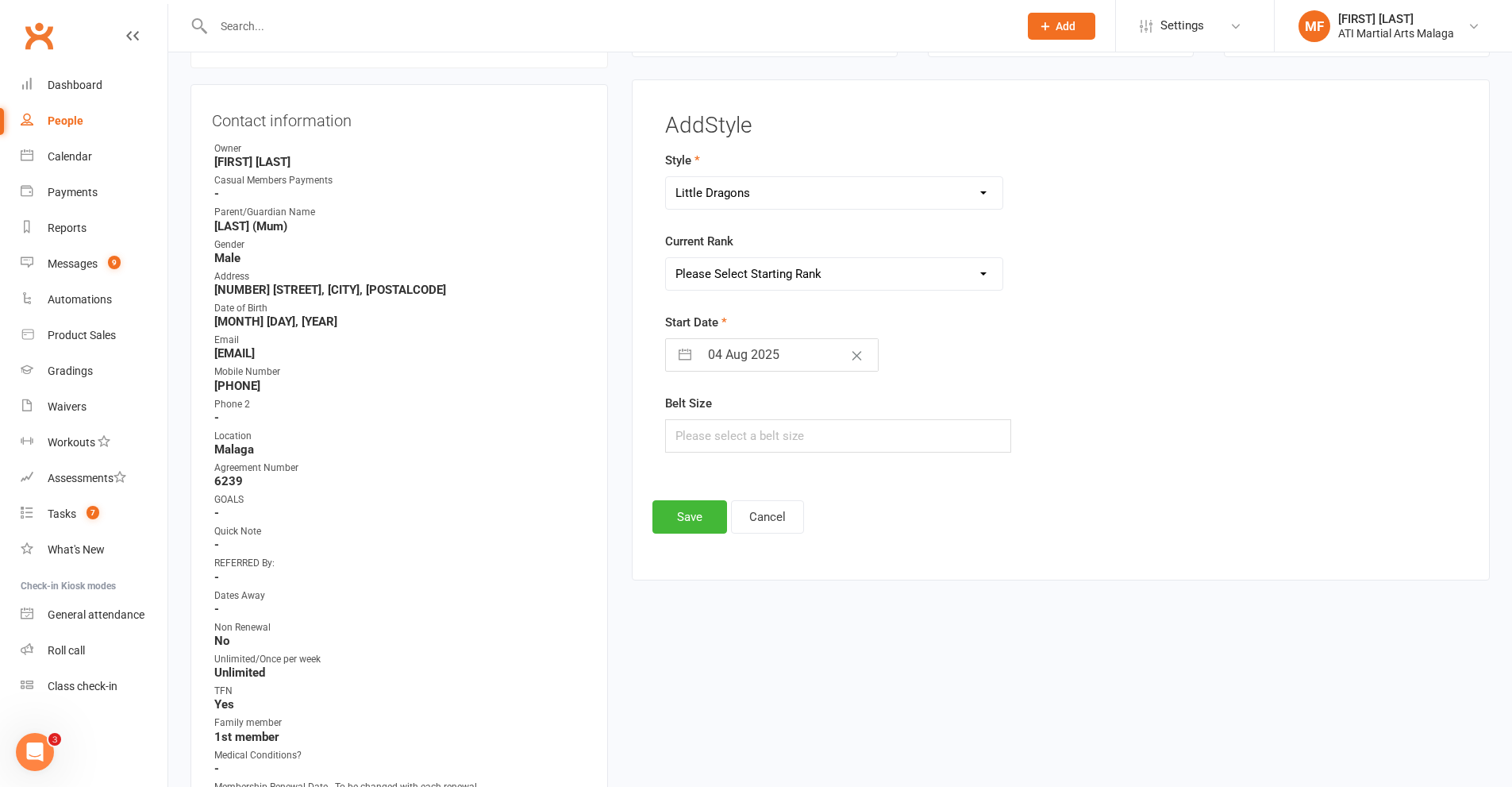 click on "Please Select Starting Rank D10th D9th D8th D7th D6th D5th D4th D3rd D2nd D1st Dragon Master Dragon Master L1 Dragon Master L 2" at bounding box center [834, 274] 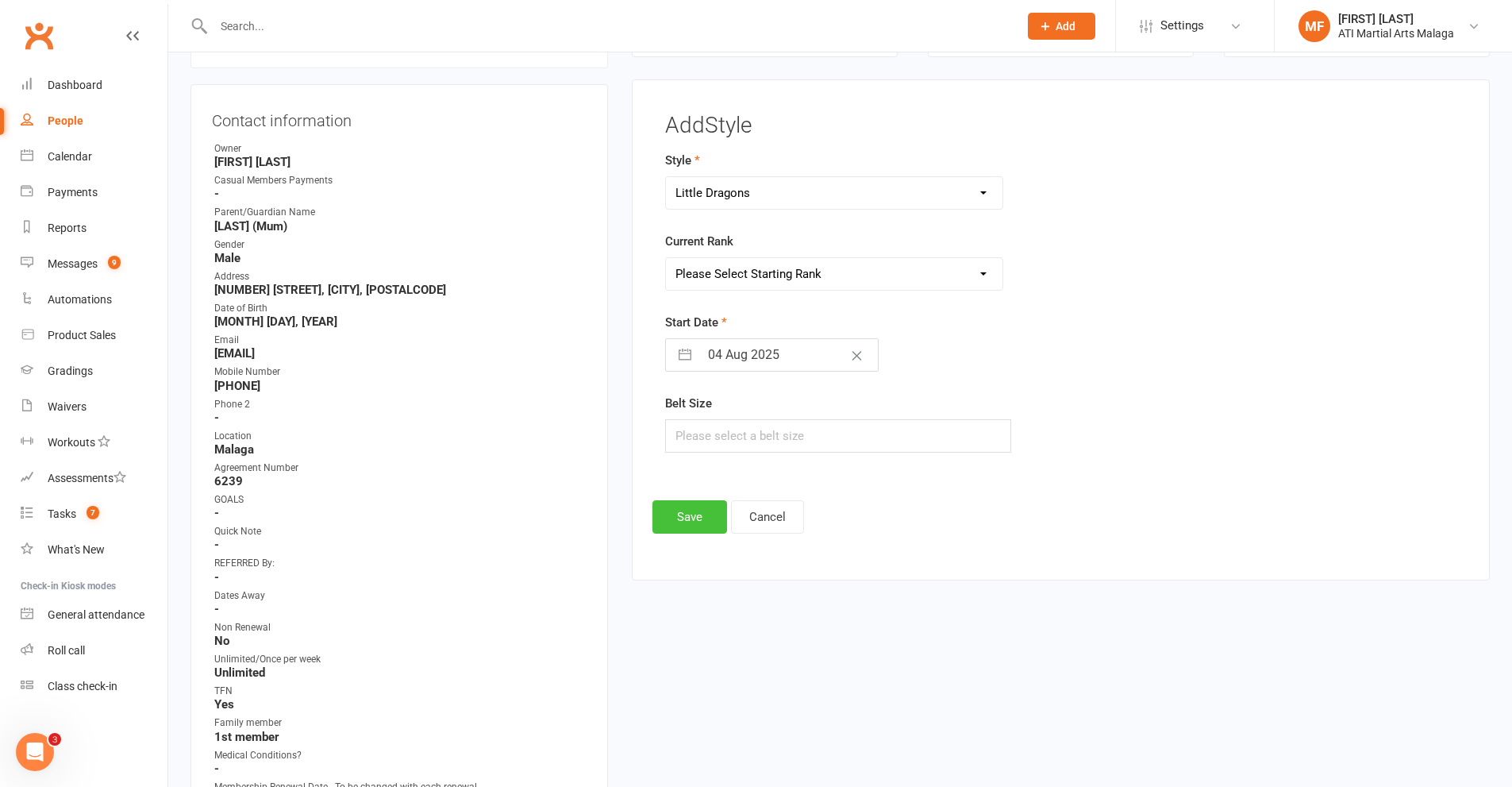 click on "Save" at bounding box center (690, 517) 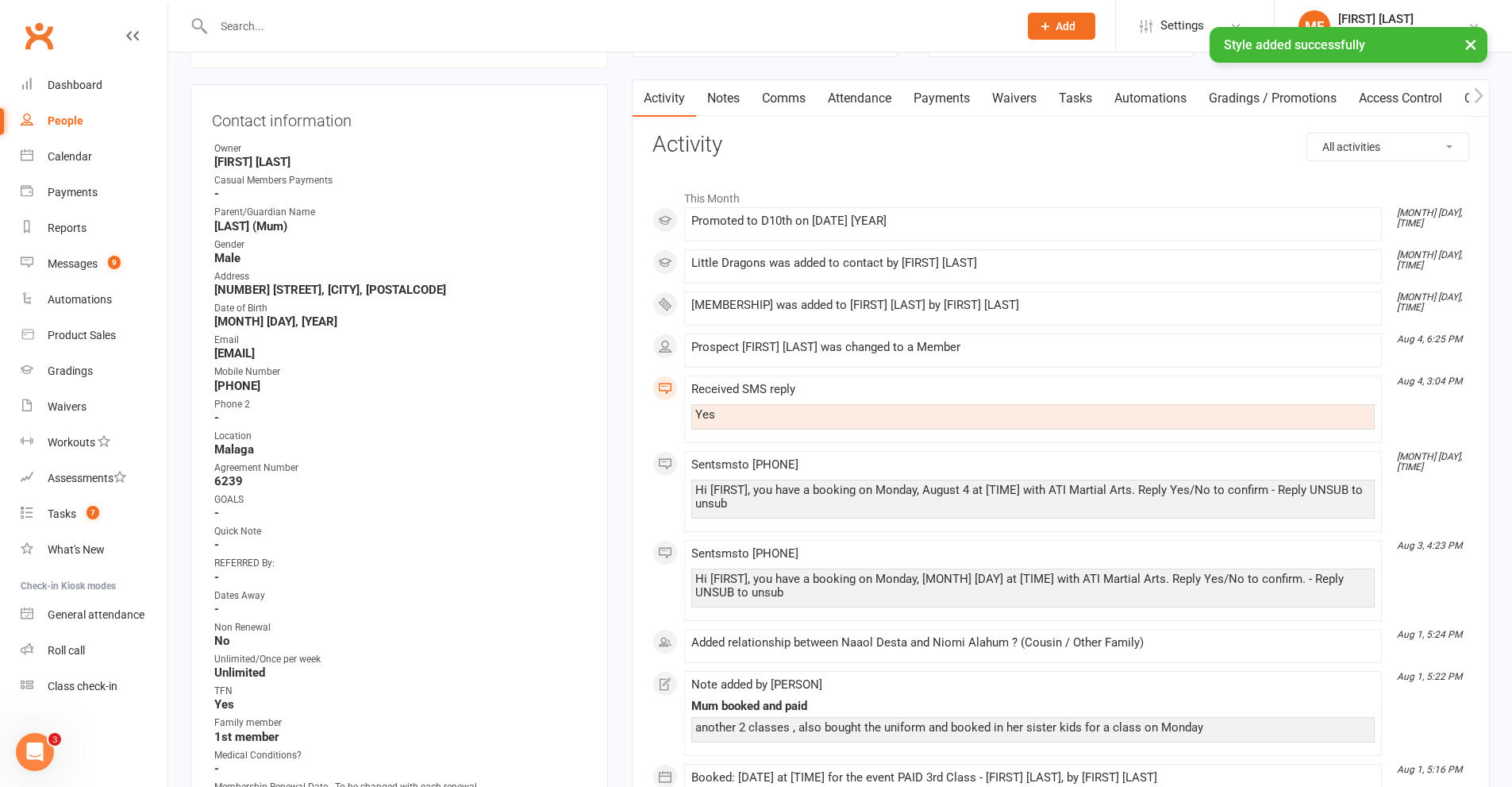 click at bounding box center [608, 26] 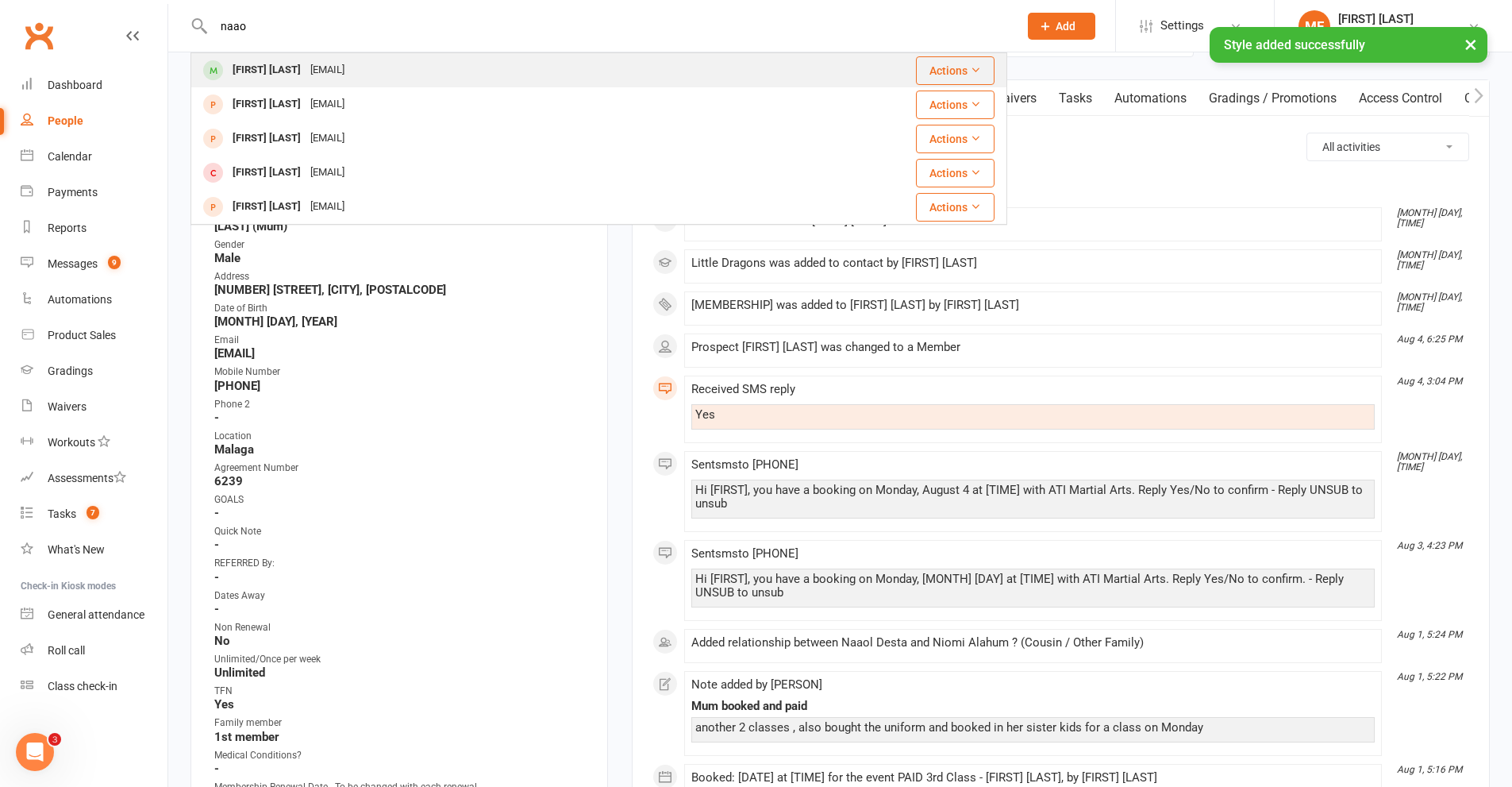 type on "naao" 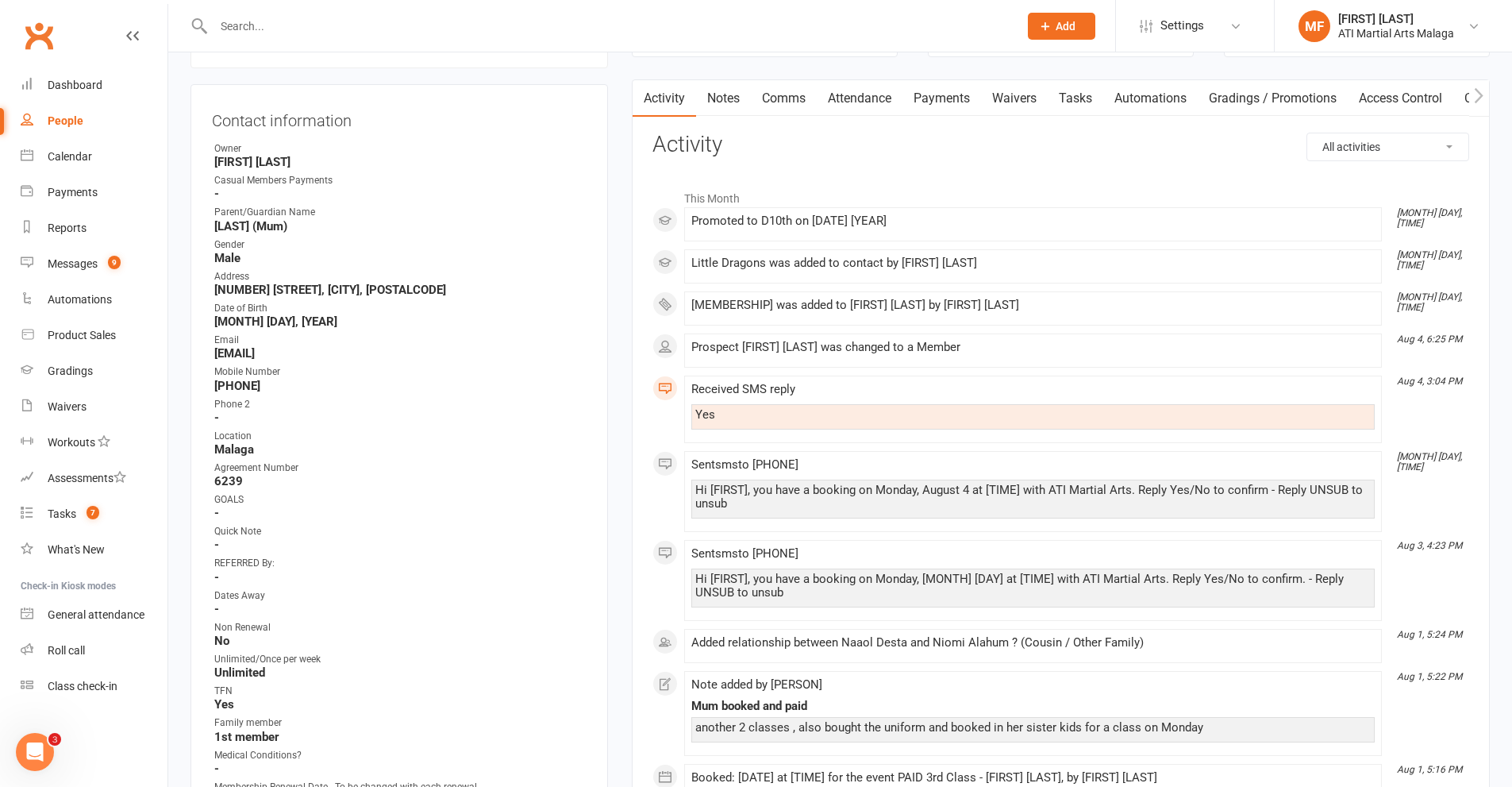 drag, startPoint x: 383, startPoint y: 37, endPoint x: 387, endPoint y: 21, distance: 16.492423 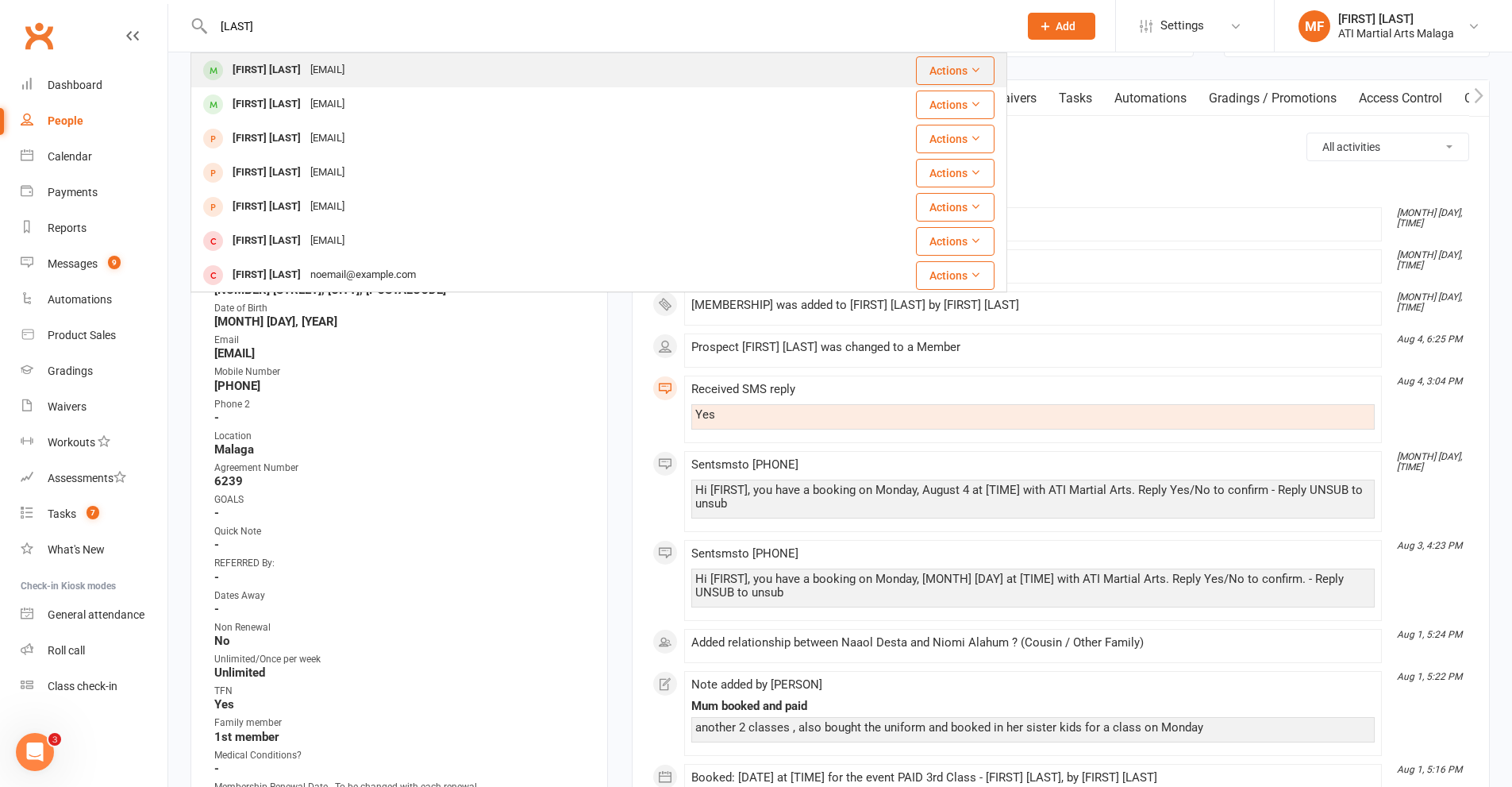 type on "[LAST]" 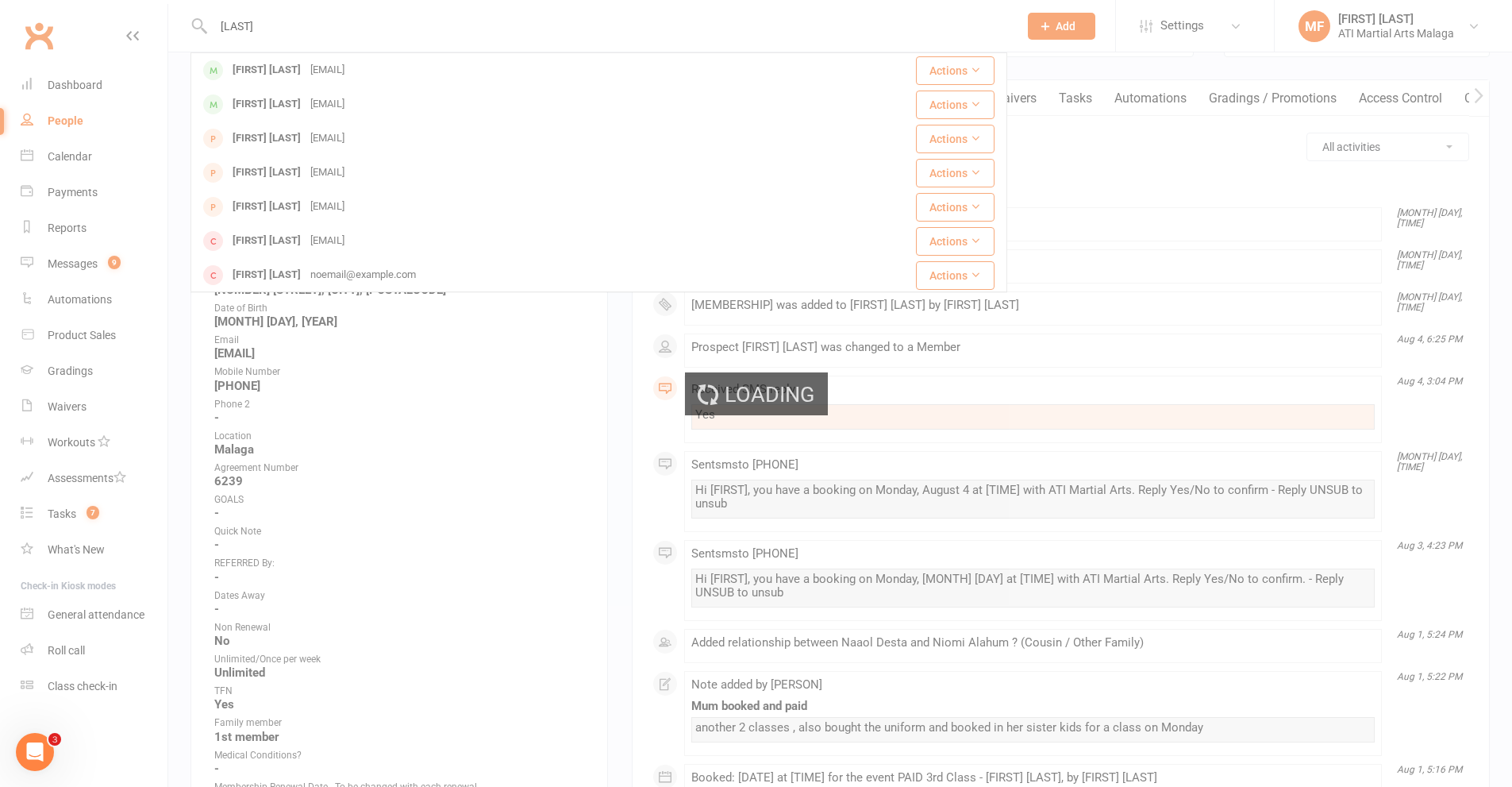 type 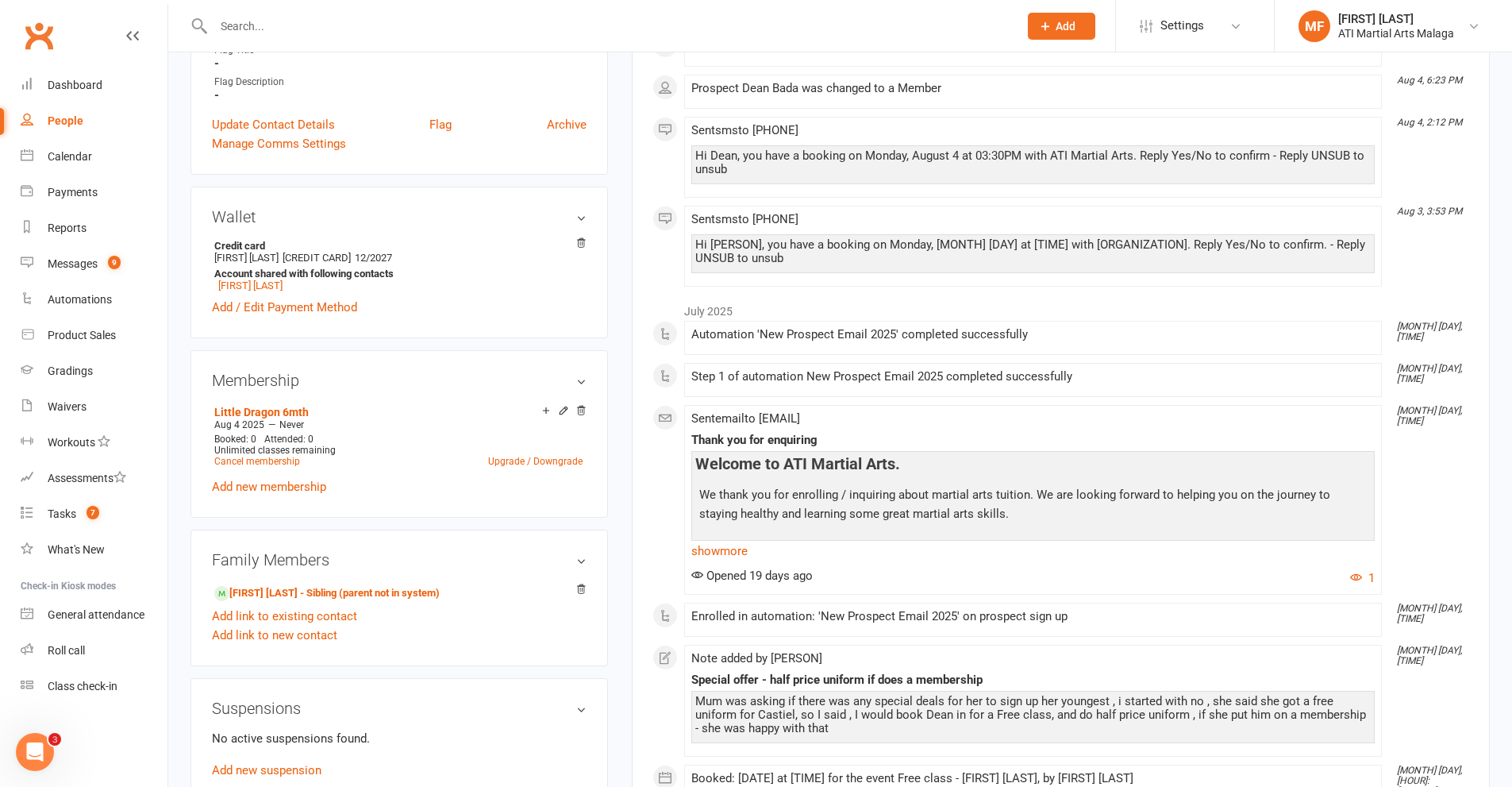 scroll, scrollTop: 1580, scrollLeft: 0, axis: vertical 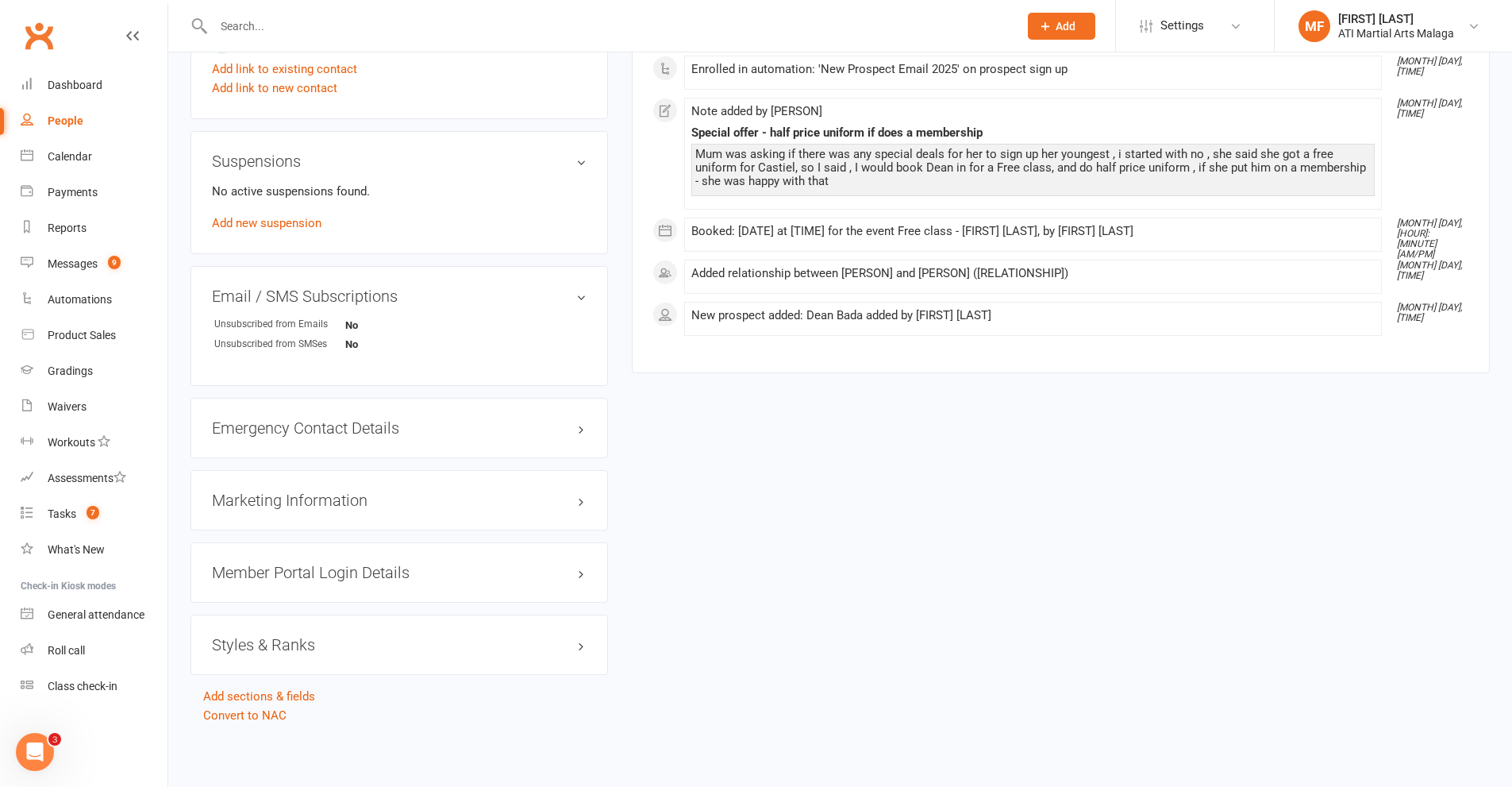 click on "Styles & Ranks" at bounding box center [399, 645] 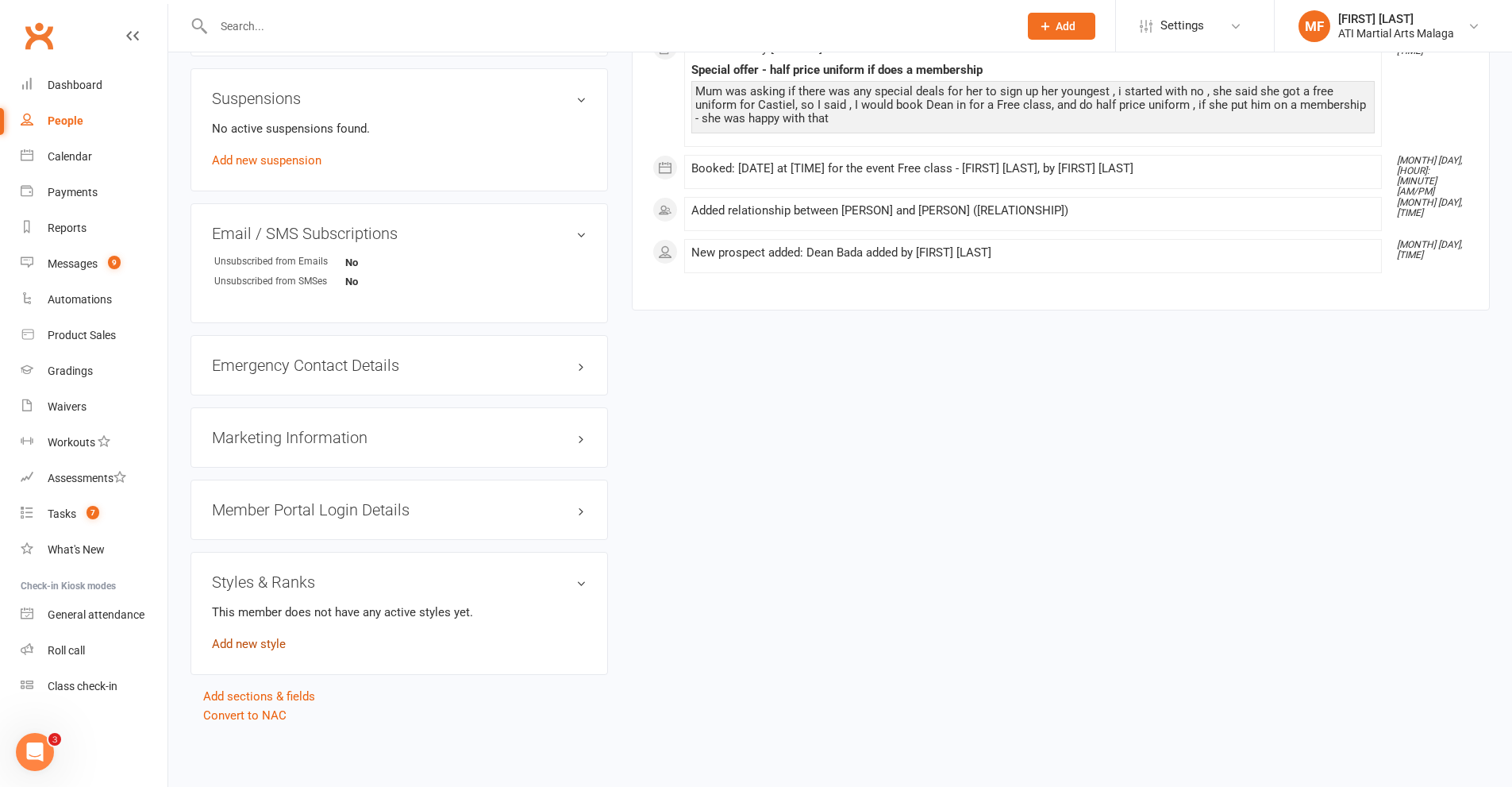 click on "Add new style" at bounding box center (248, 644) 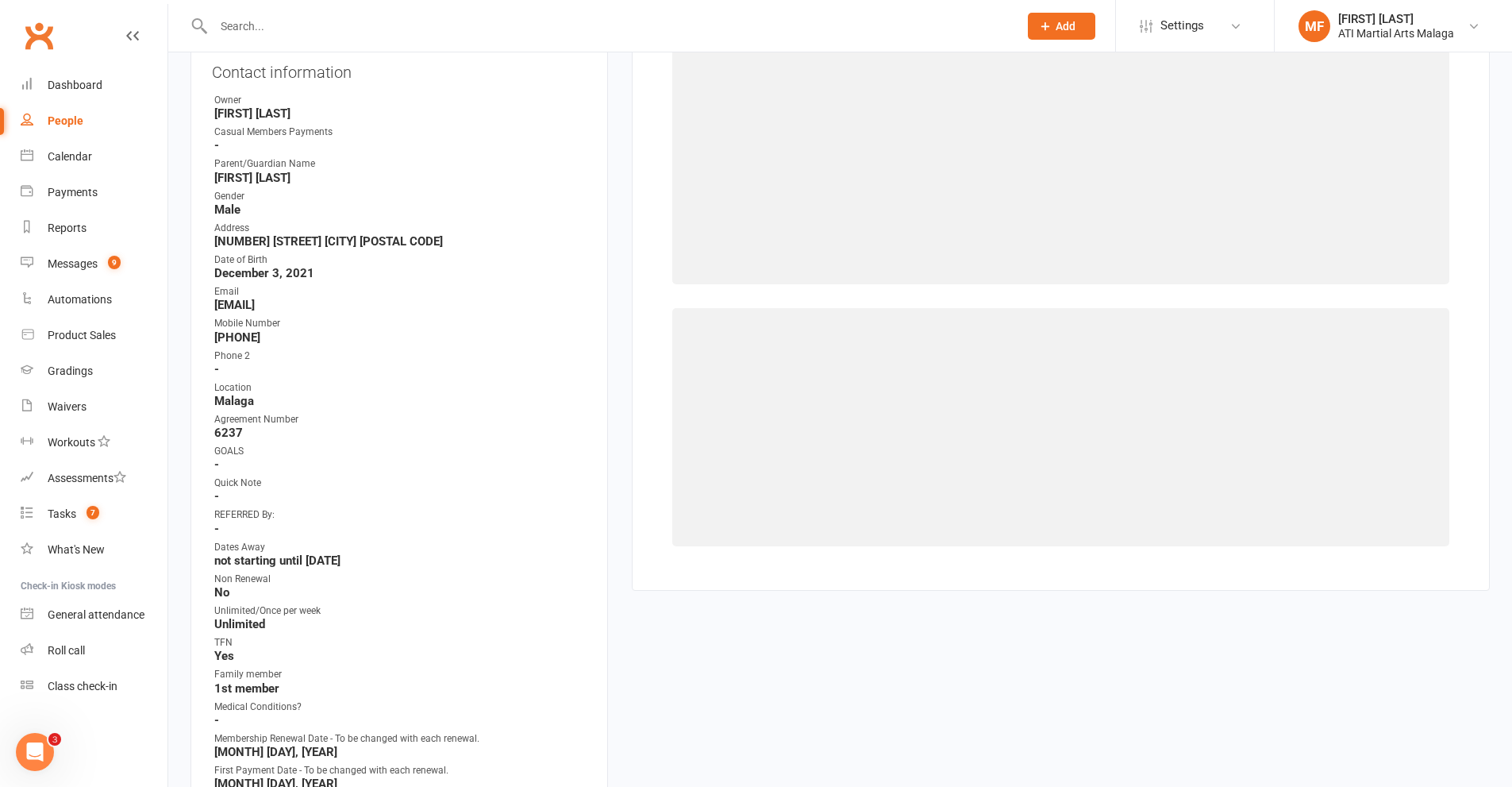 scroll, scrollTop: 122, scrollLeft: 0, axis: vertical 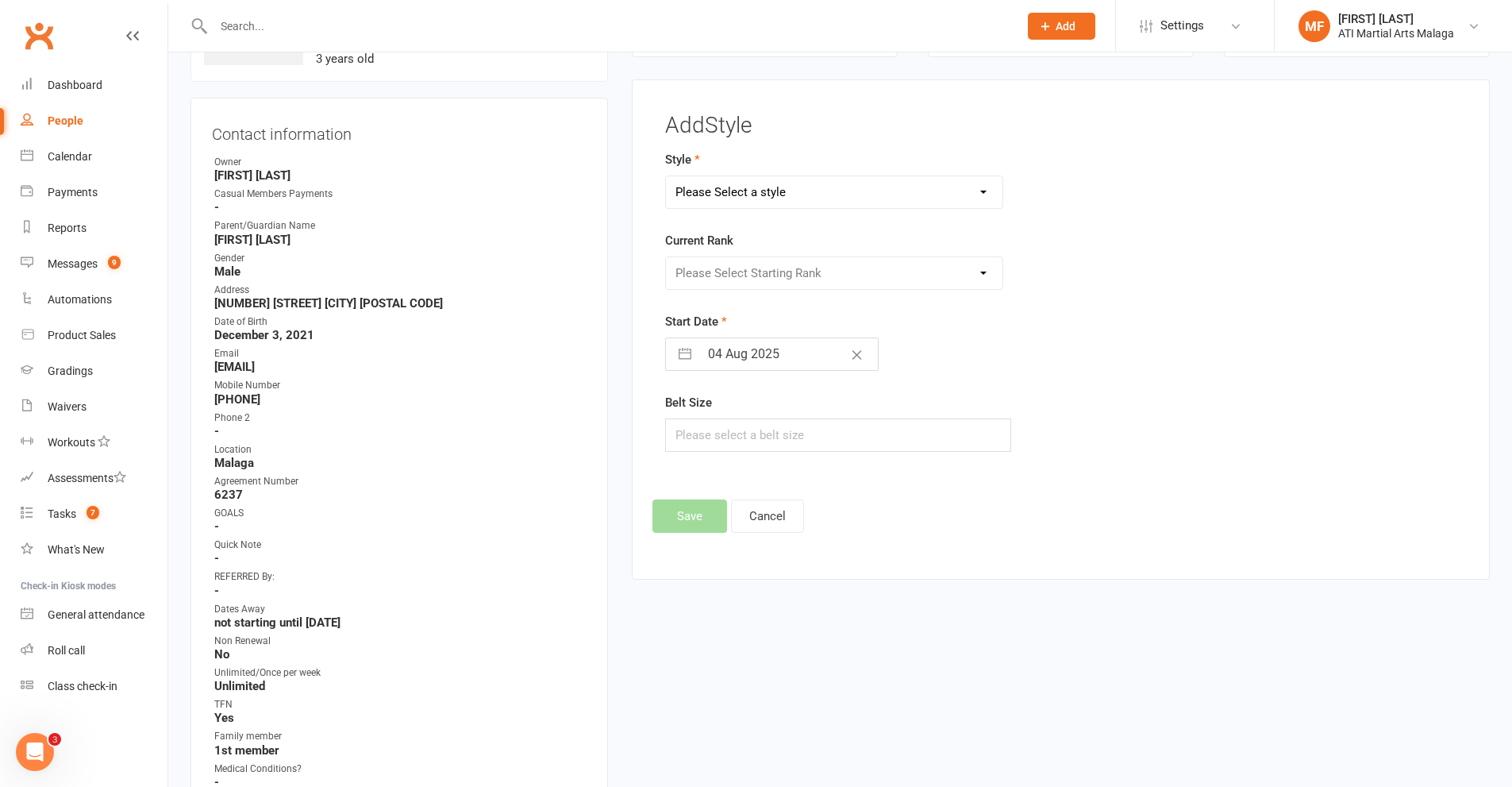 click on "Please Select a style BJJ Adults BJJ JUNIORS Boxing Kickboxing Adults Kickboxing Juniors Little Dragons Taekwondo Adults Taekwondo Juniors" at bounding box center (834, 192) 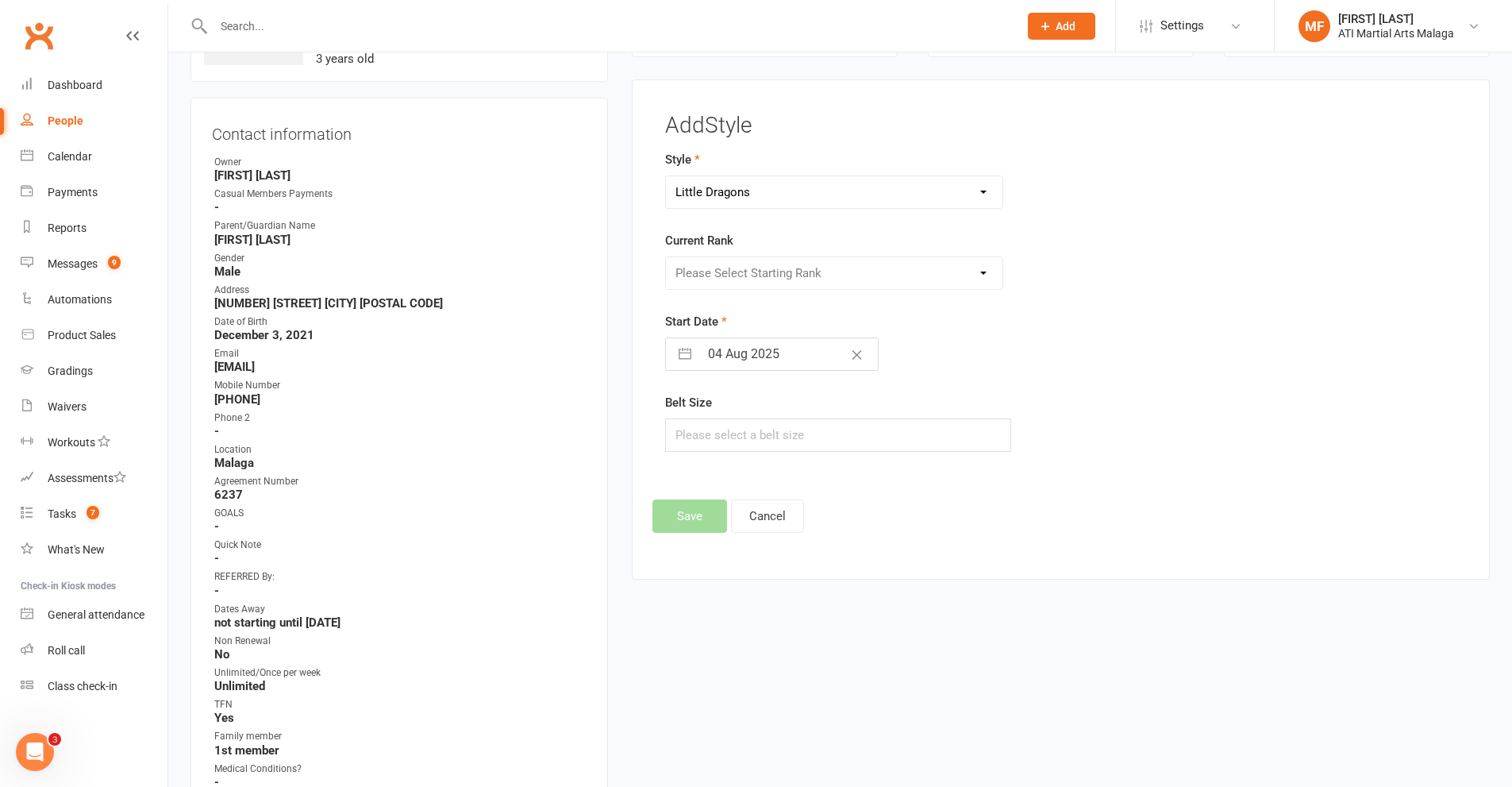 click on "Please Select a style BJJ Adults BJJ JUNIORS Boxing Kickboxing Adults Kickboxing Juniors Little Dragons Taekwondo Adults Taekwondo Juniors" at bounding box center (834, 192) 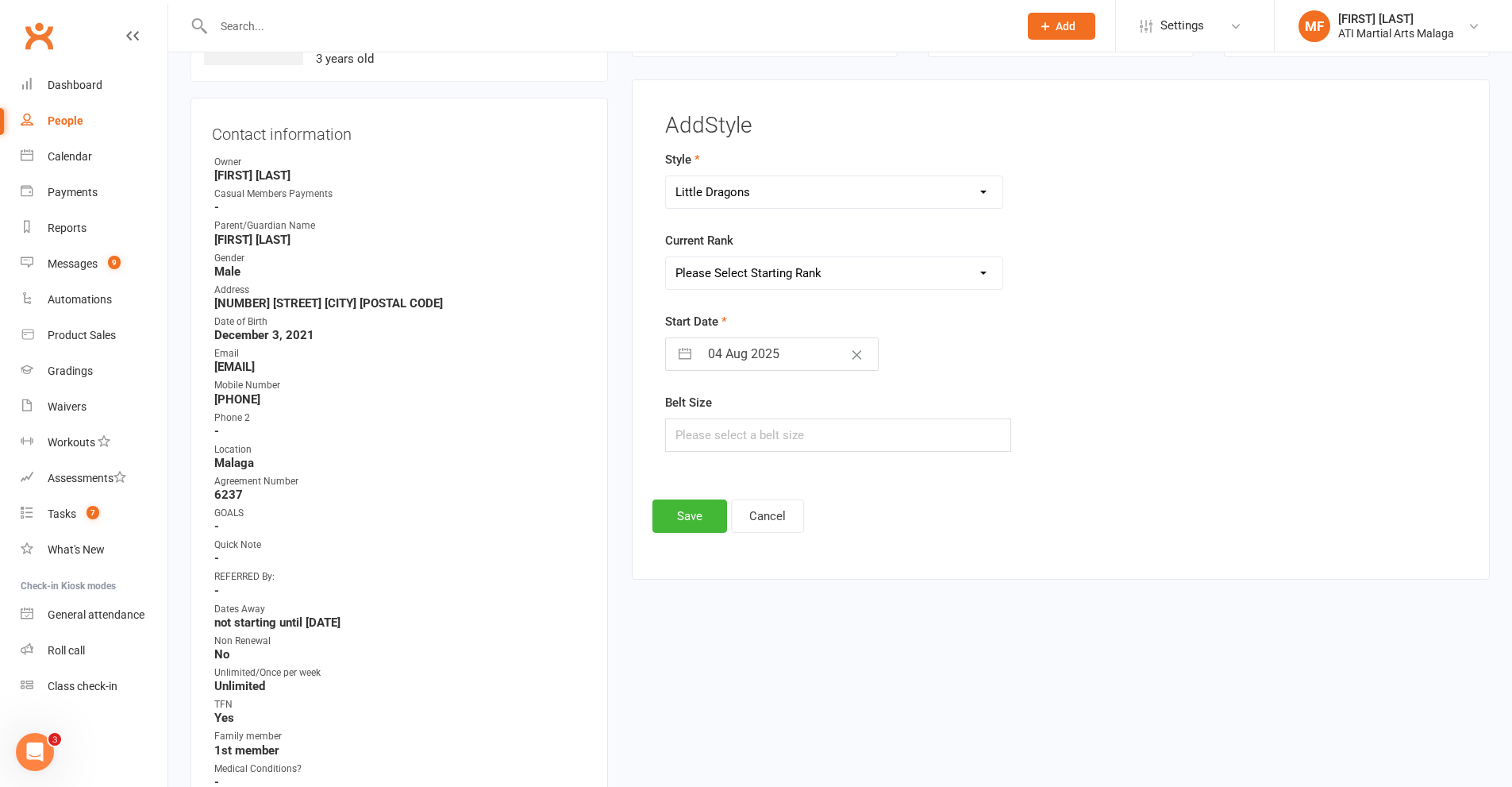 click on "Current Rank Please Select Starting Rank D10th D9th D8th D7th D6th D5th D4th D3rd D2nd D1st Dragon Master Dragon Master L1 Dragon Master L 2" at bounding box center [925, 260] 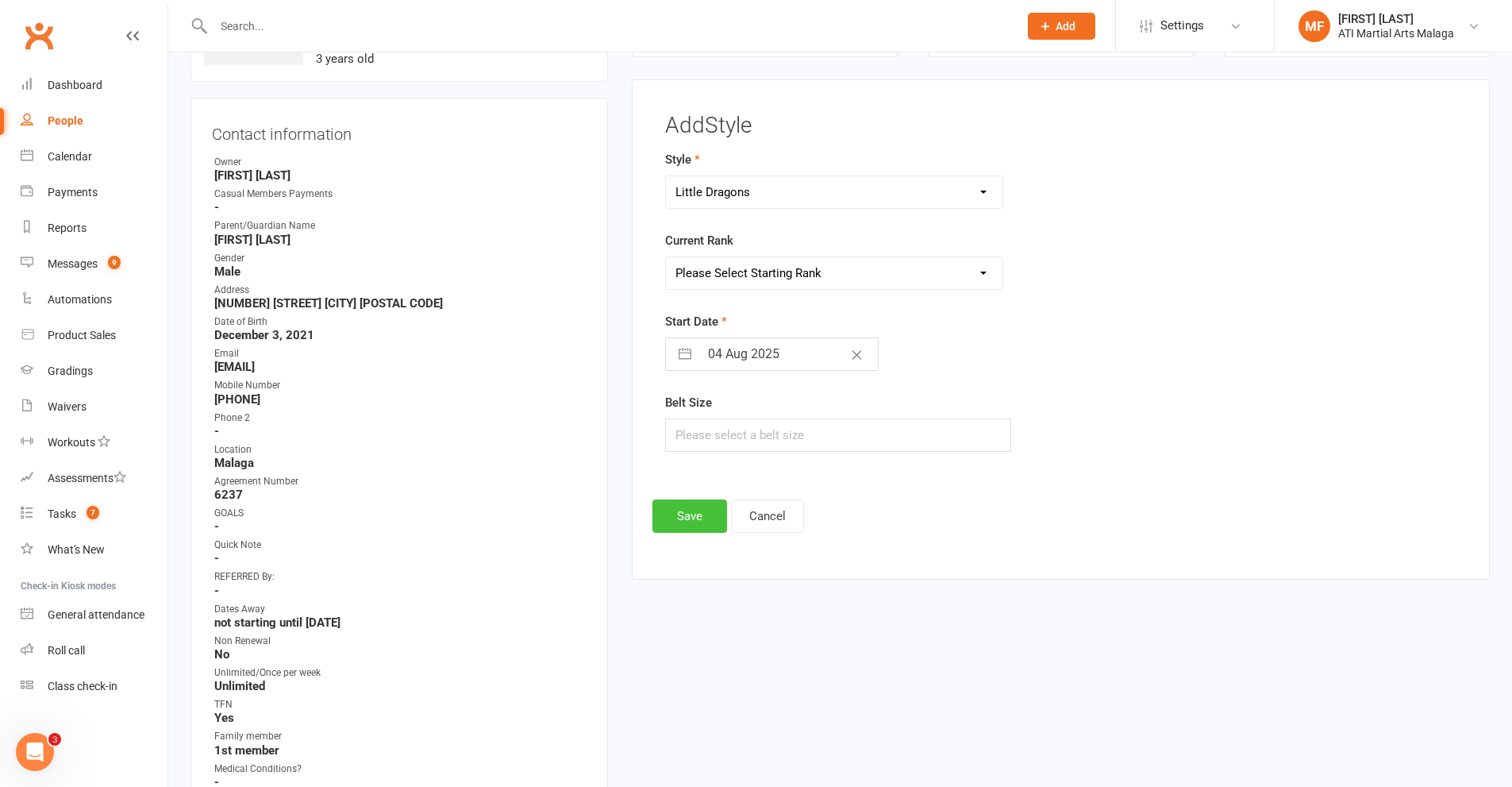 click on "Save" at bounding box center (690, 516) 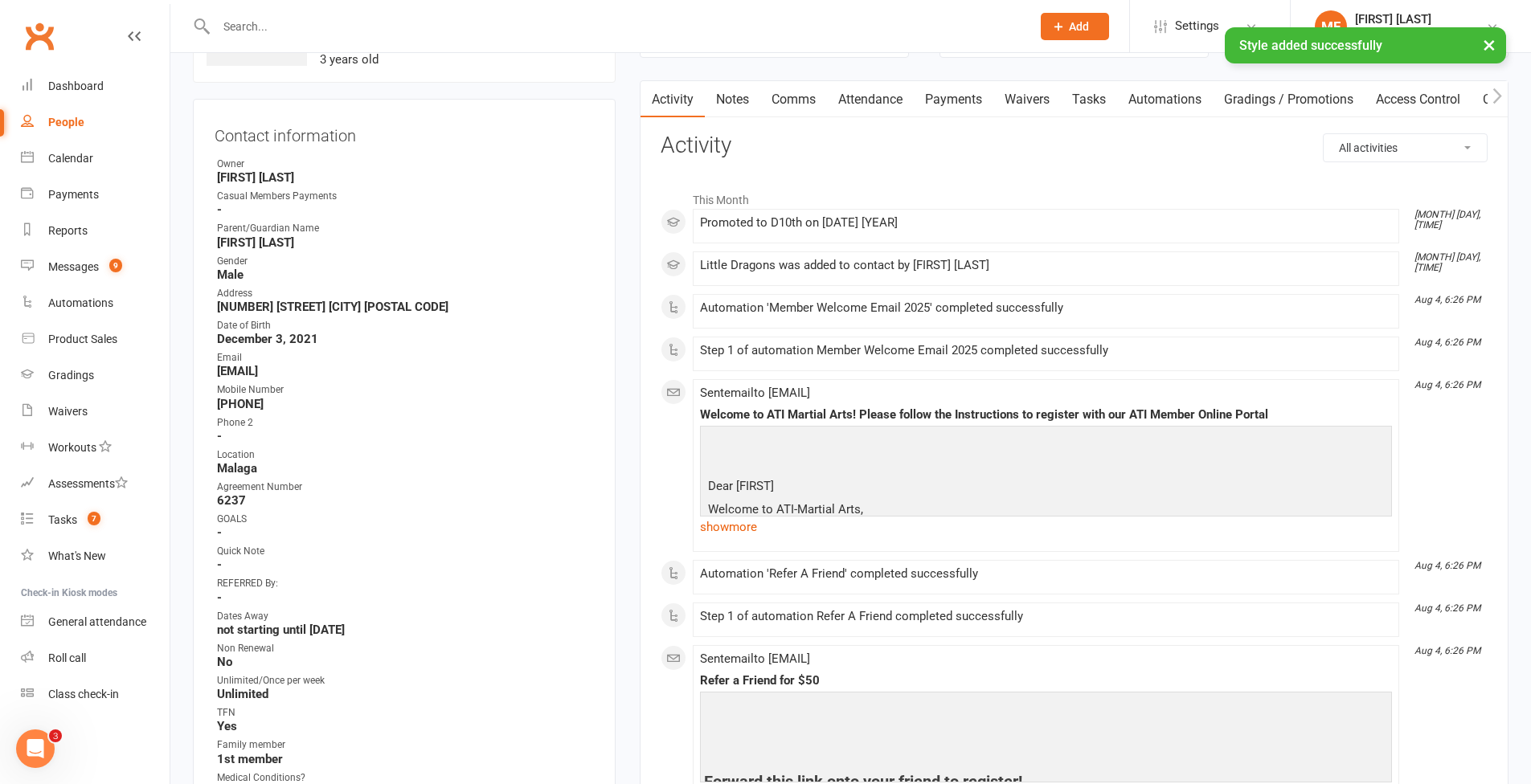 click at bounding box center [616, 27] 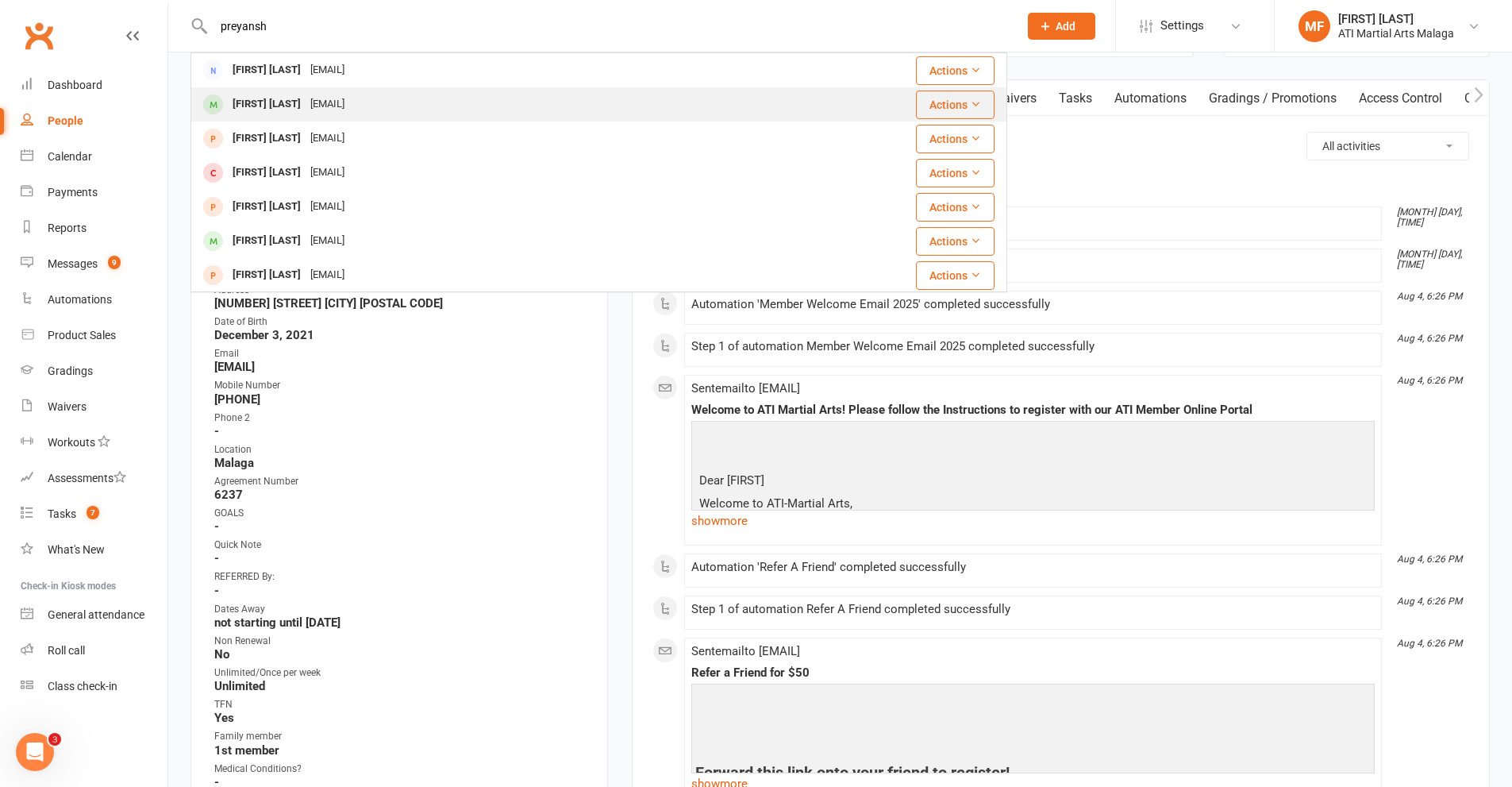 type on "preyansh" 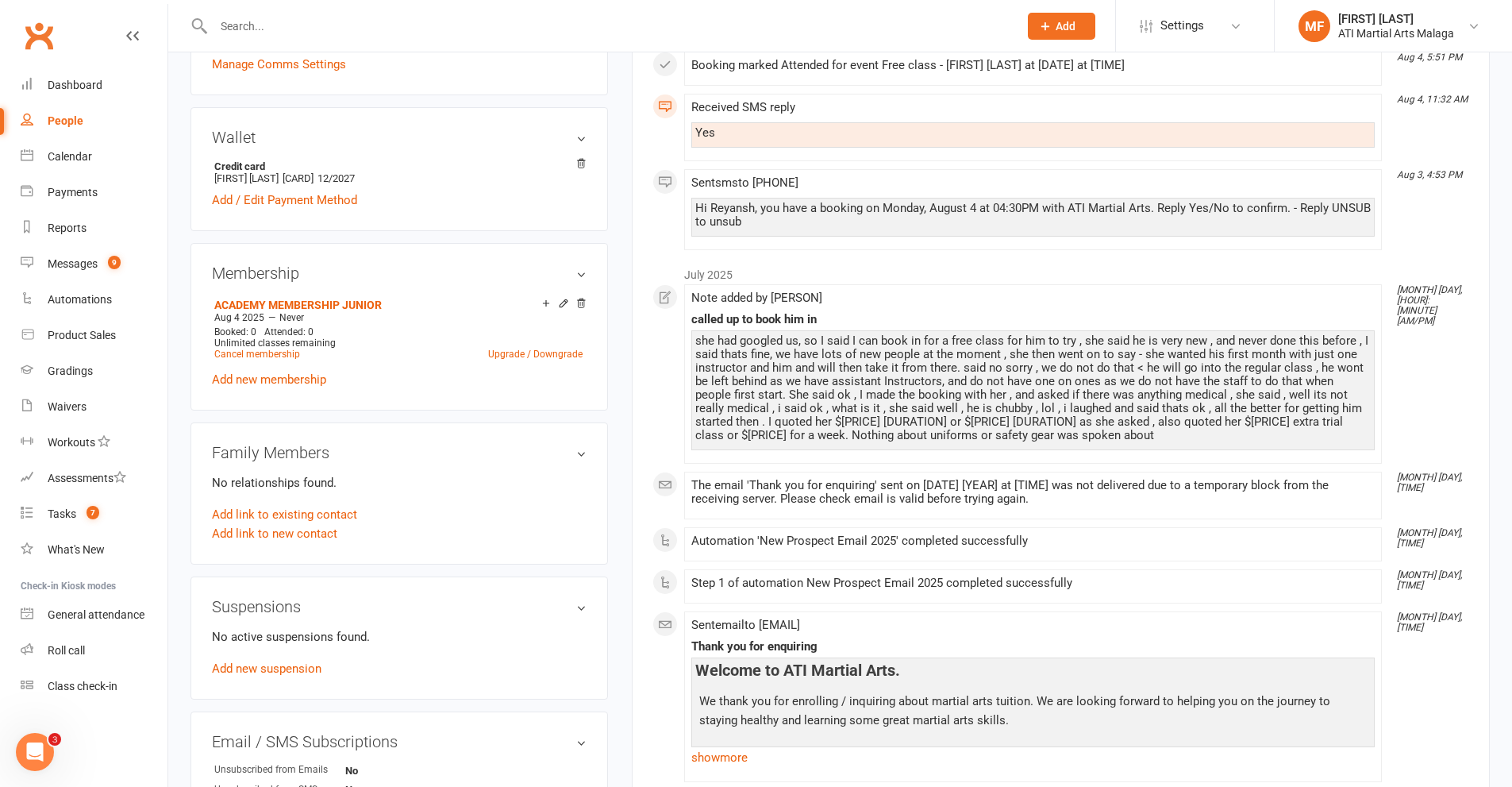 scroll, scrollTop: 1557, scrollLeft: 0, axis: vertical 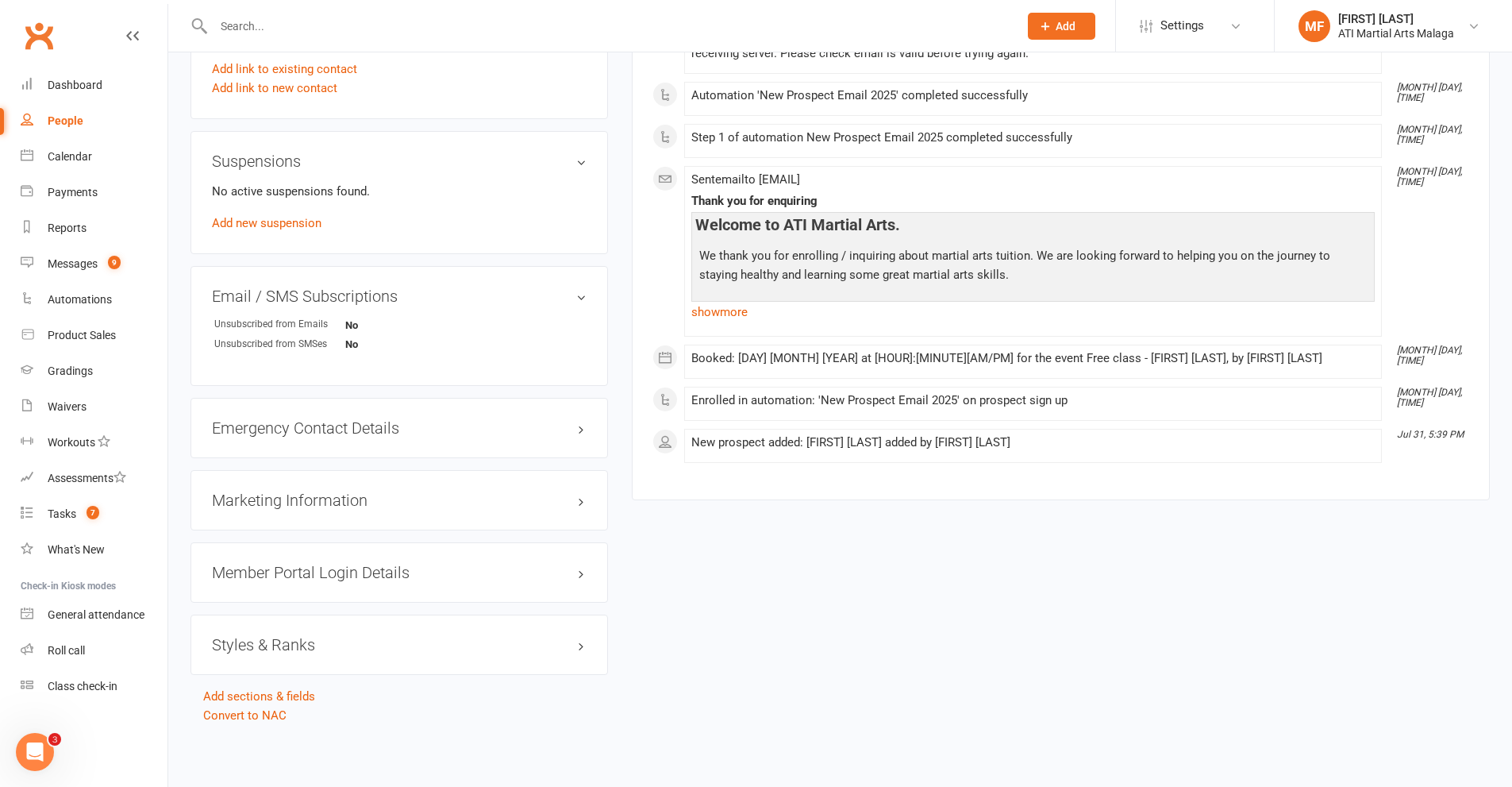 click on "Styles & Ranks" at bounding box center [399, 645] 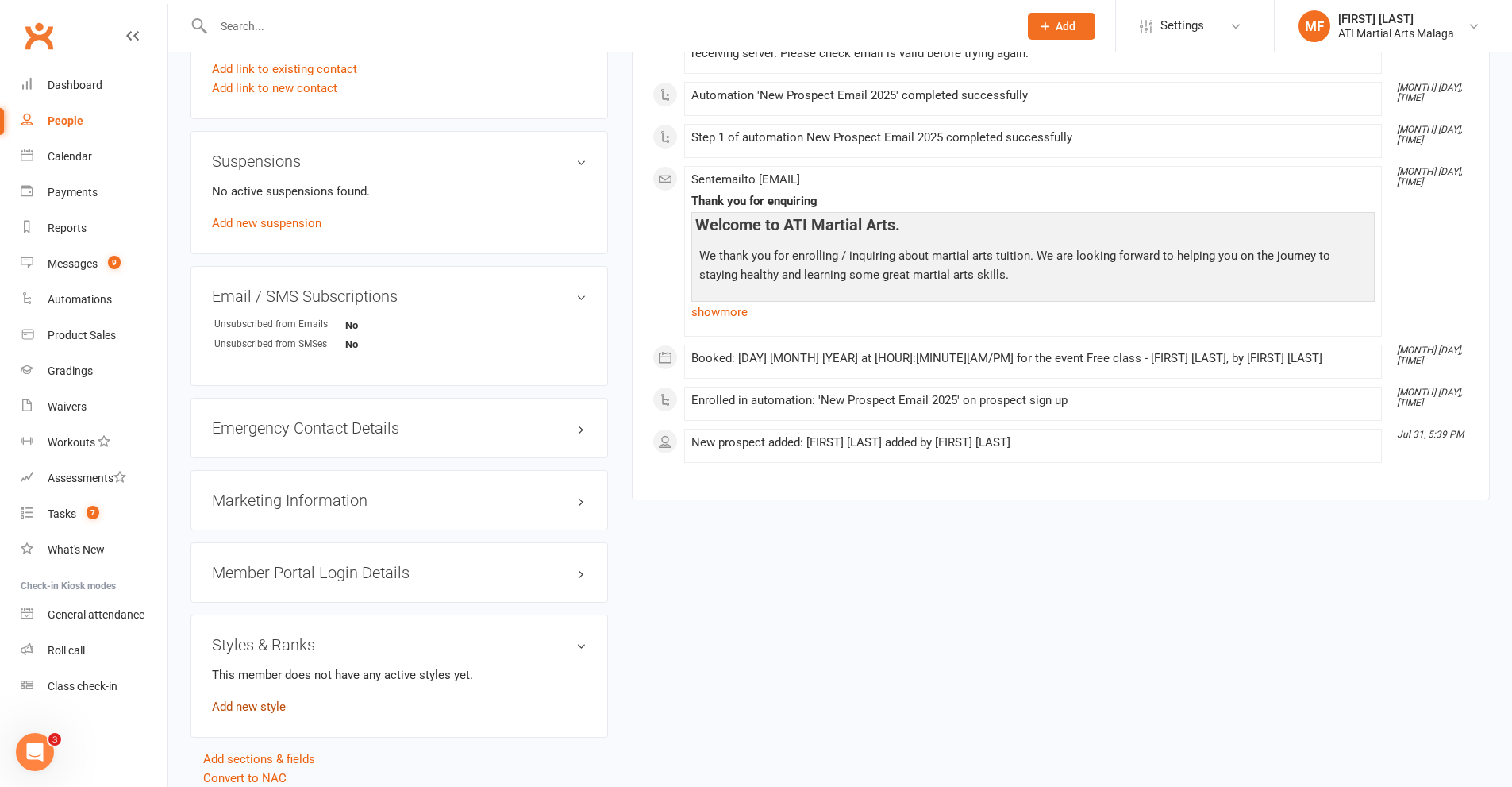 click on "Add new style" at bounding box center (248, 707) 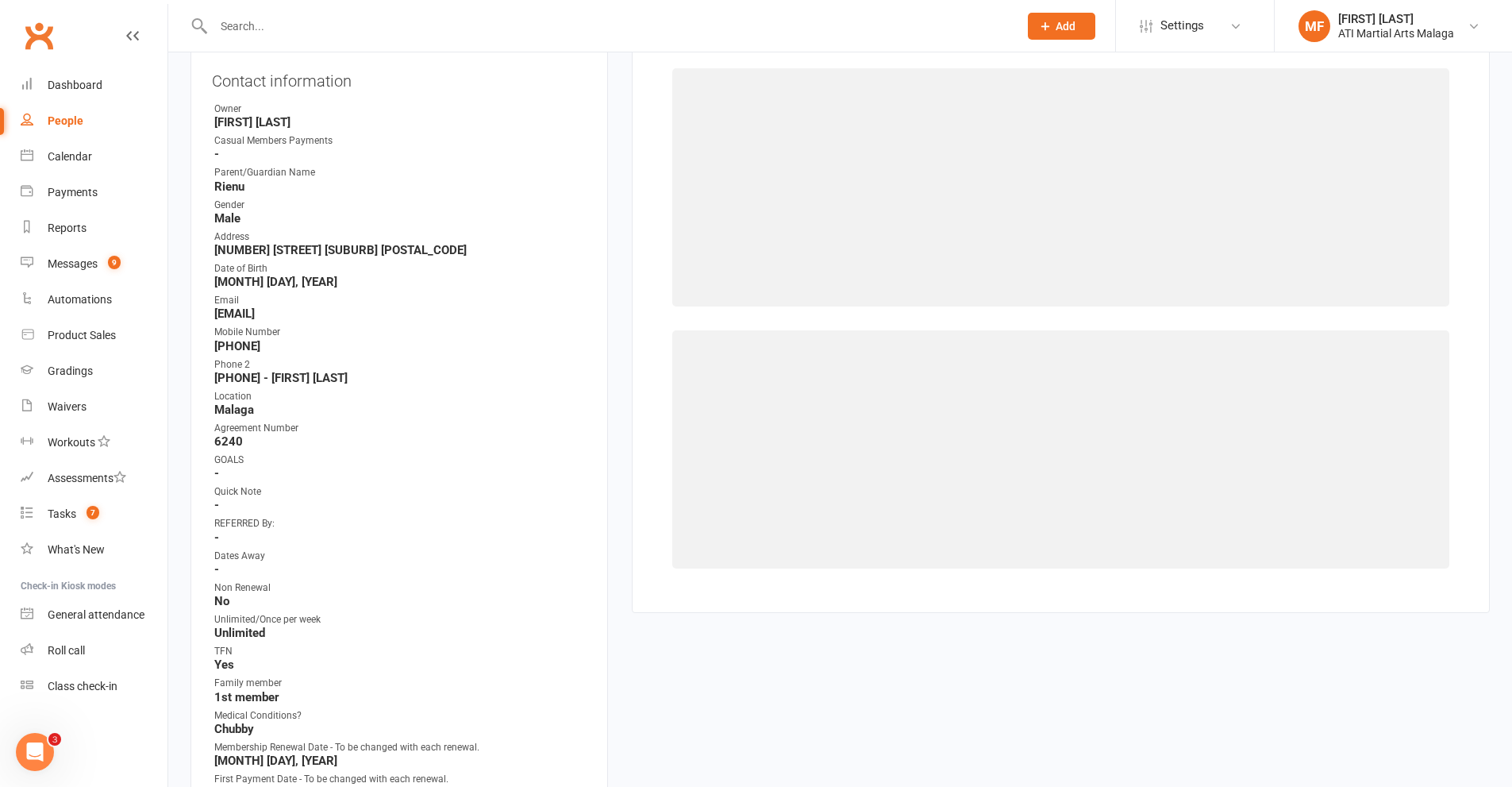 scroll, scrollTop: 136, scrollLeft: 0, axis: vertical 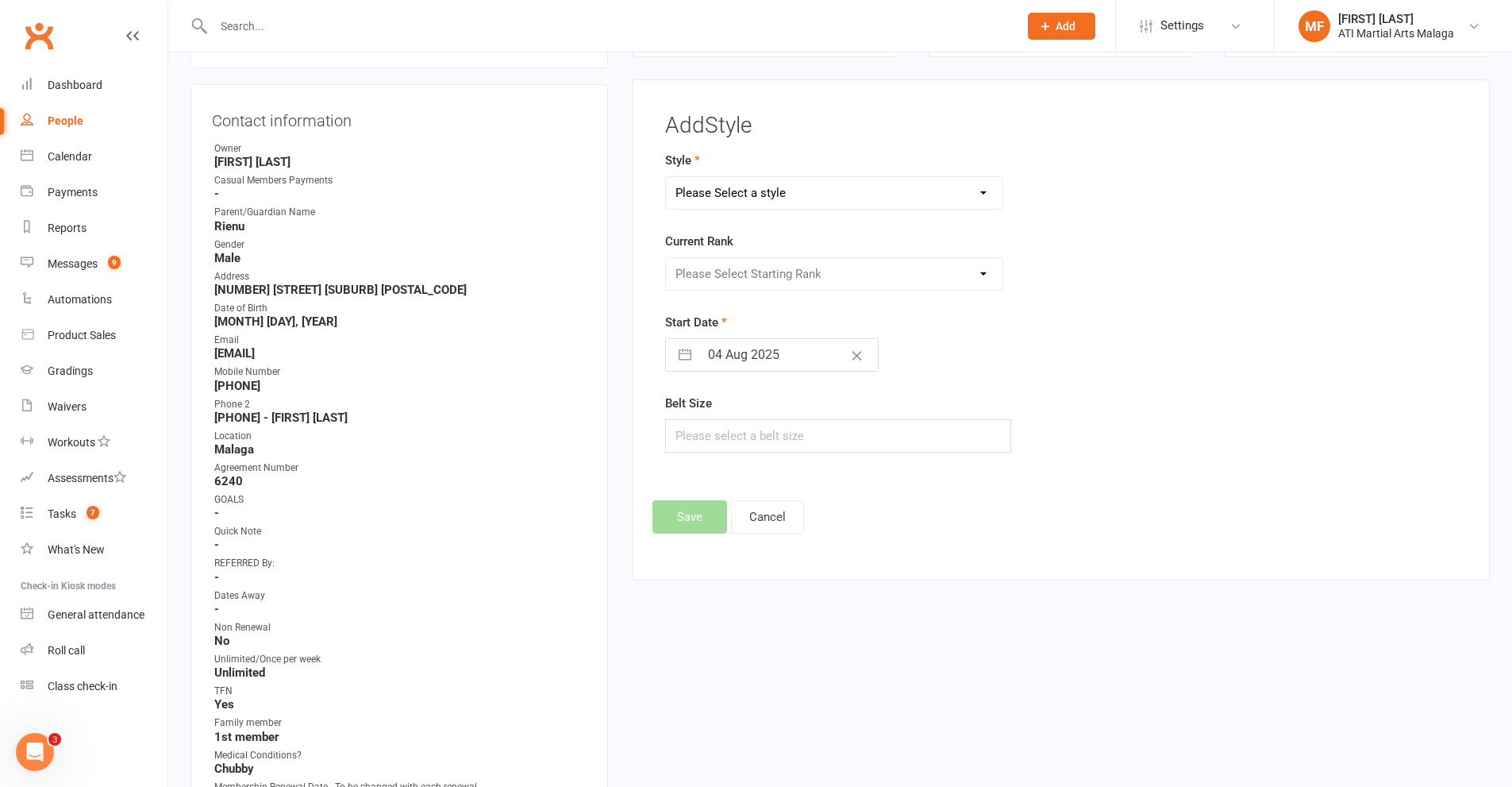 click on "Please Select a style BJJ Adults BJJ JUNIORS Boxing Kickboxing Adults Kickboxing Juniors Little Dragons Taekwondo Adults Taekwondo Juniors" at bounding box center [834, 193] 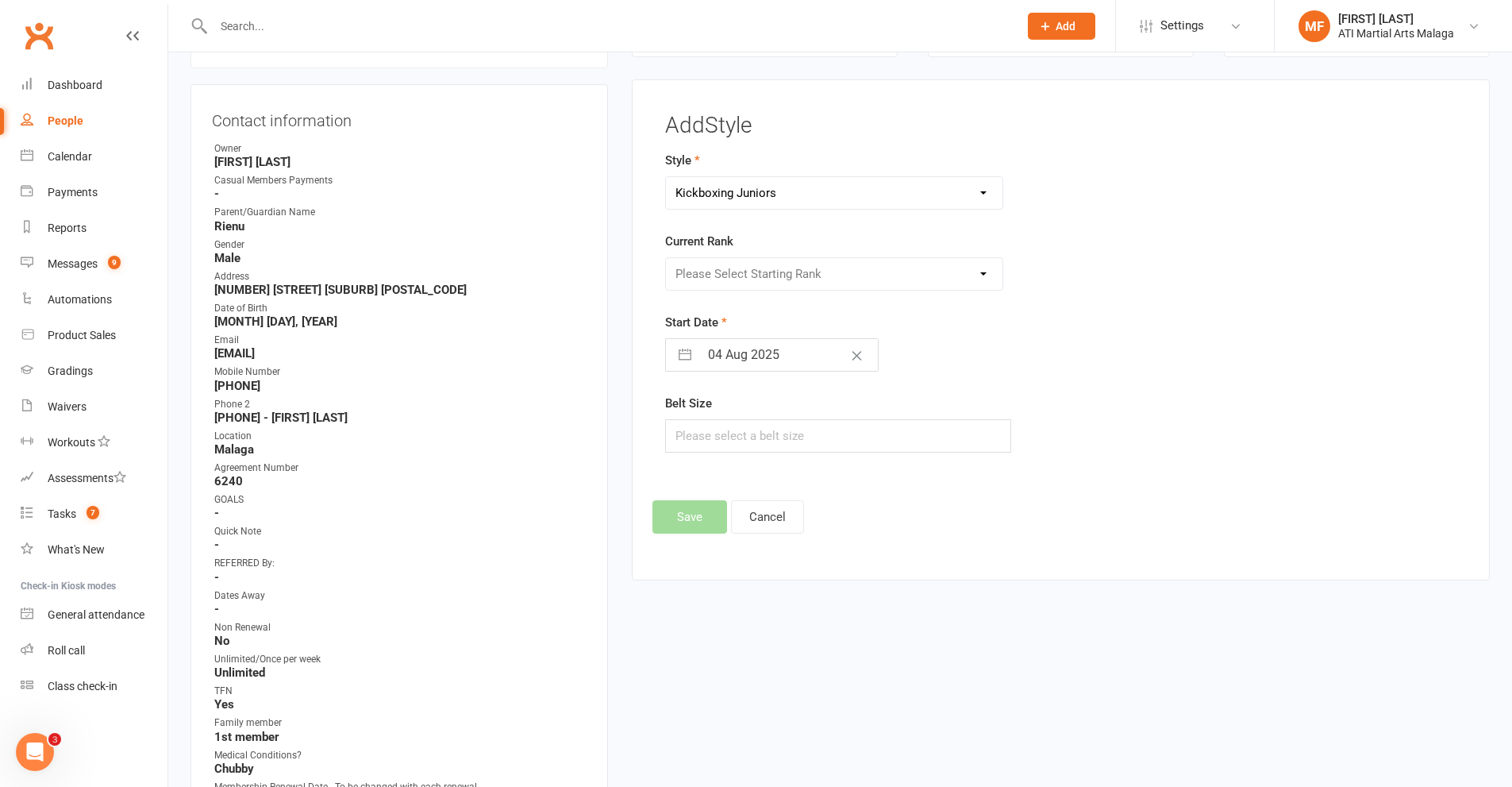 click on "Please Select a style BJJ Adults BJJ JUNIORS Boxing Kickboxing Adults Kickboxing Juniors Little Dragons Taekwondo Adults Taekwondo Juniors" at bounding box center [834, 193] 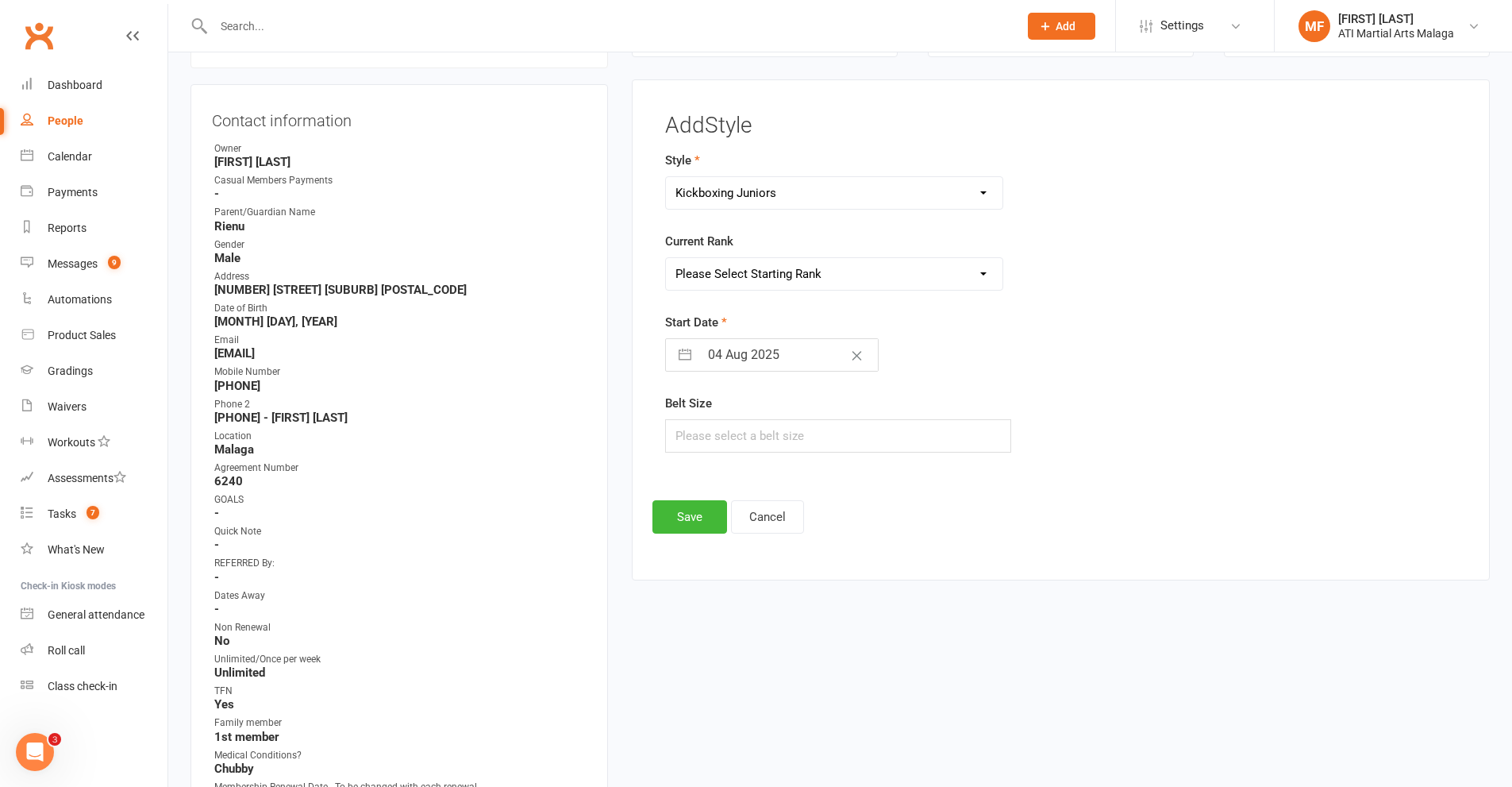 click on "BJJ Adults BJJ JUNIORS Boxing Kickboxing Adults Kickboxing Juniors Little Dragons Taekwondo Adults Taekwondo Juniors" at bounding box center [834, 193] 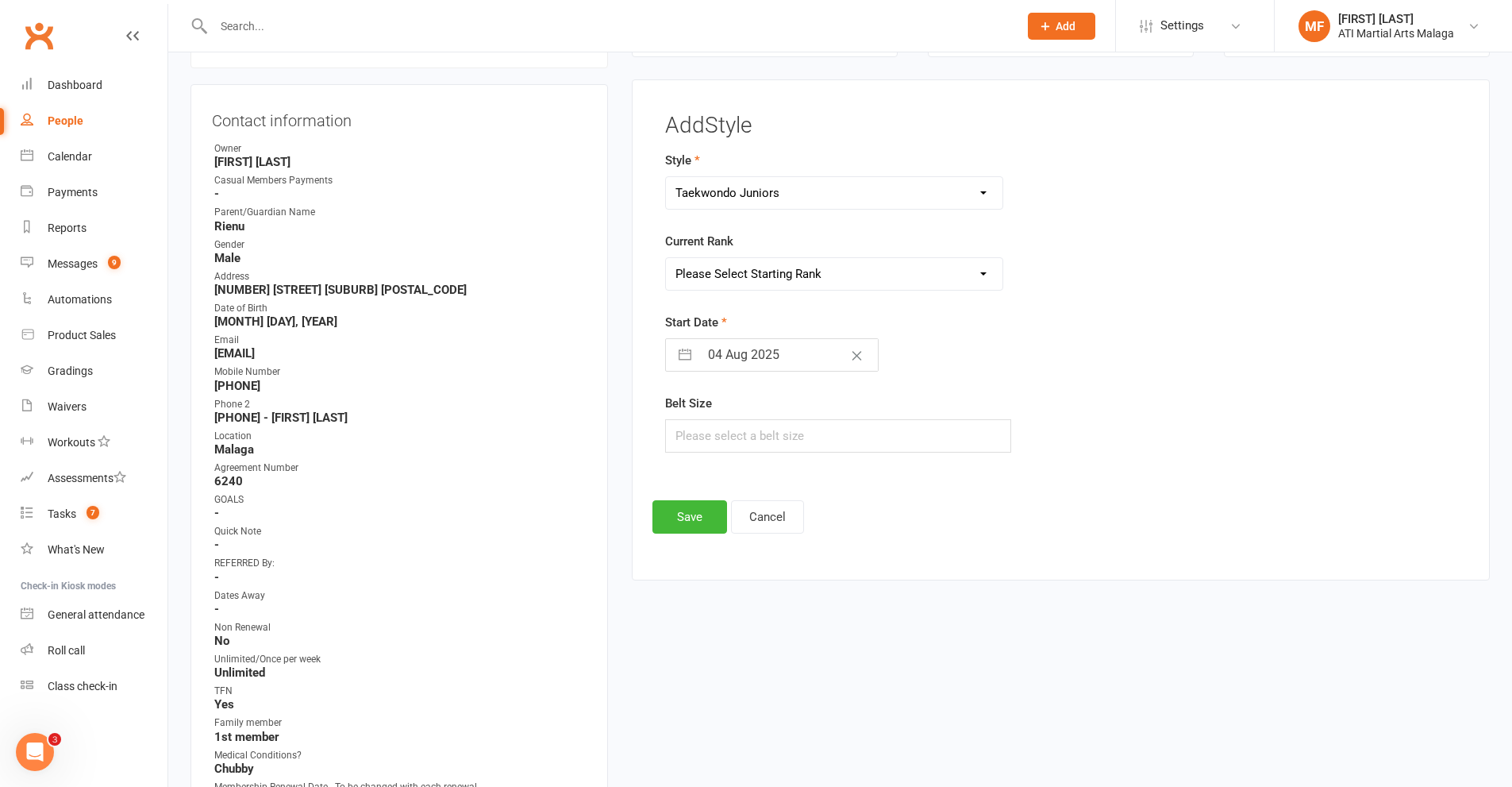 click on "BJJ Adults BJJ JUNIORS Boxing Kickboxing Adults Kickboxing Juniors Little Dragons Taekwondo Adults Taekwondo Juniors" at bounding box center (834, 193) 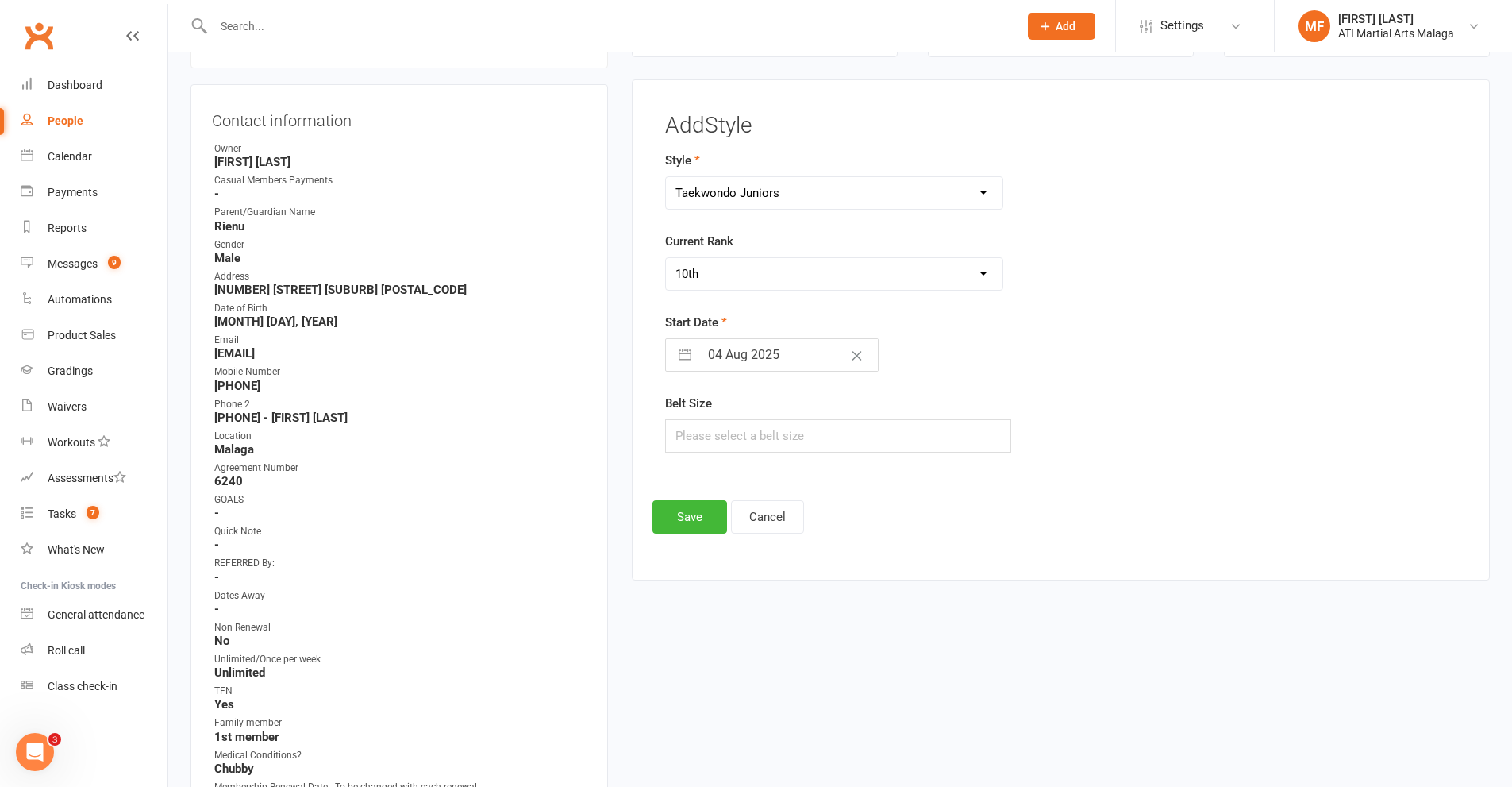 click on "Please Select Starting Rank 10th 9th 8th 7th 6th 5th 4th 3rd 2nd 1st Cho Dan Bo 1st Pum Level 1 1st Pum Level 2 2nd Pum Level 1 2nd Pum Level 2 2nd Pum Level 3 2nd Pum Level 4 3rd Pum Level 1 3rd Pum Level 2 3rd Pum Level 3 3rd Pum Level 4" at bounding box center [834, 274] 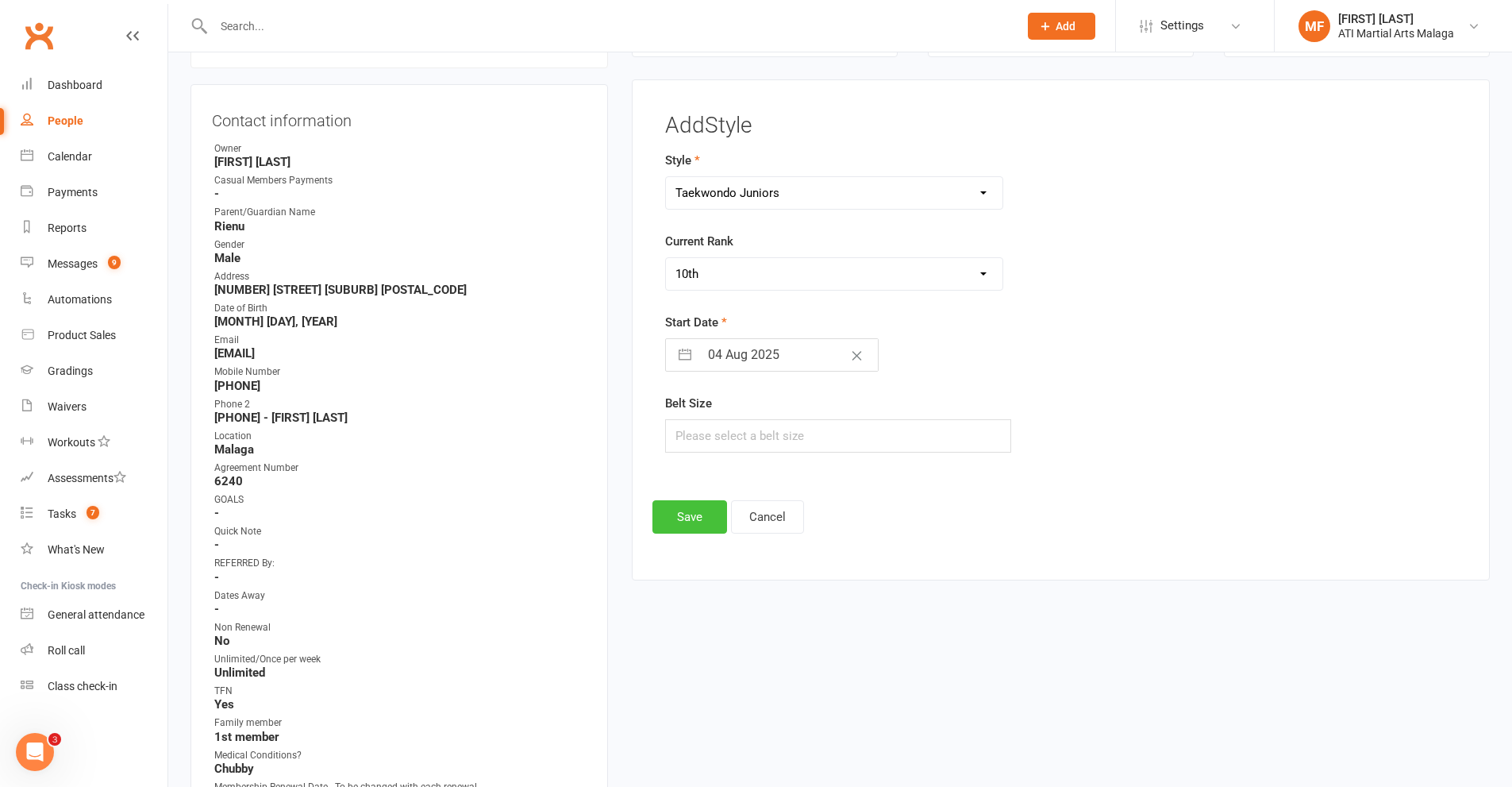 click on "Save" at bounding box center (690, 517) 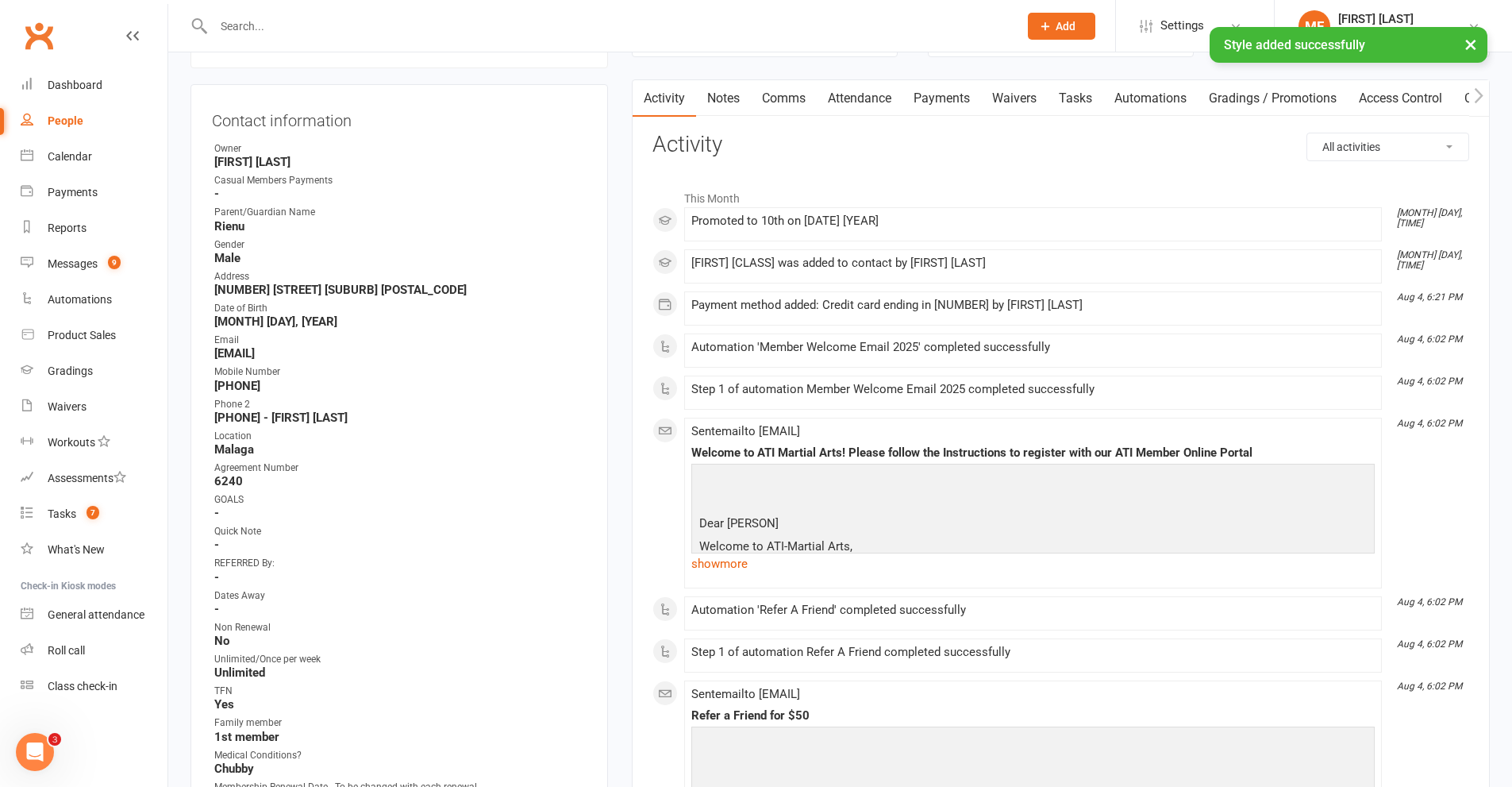 click at bounding box center (608, 26) 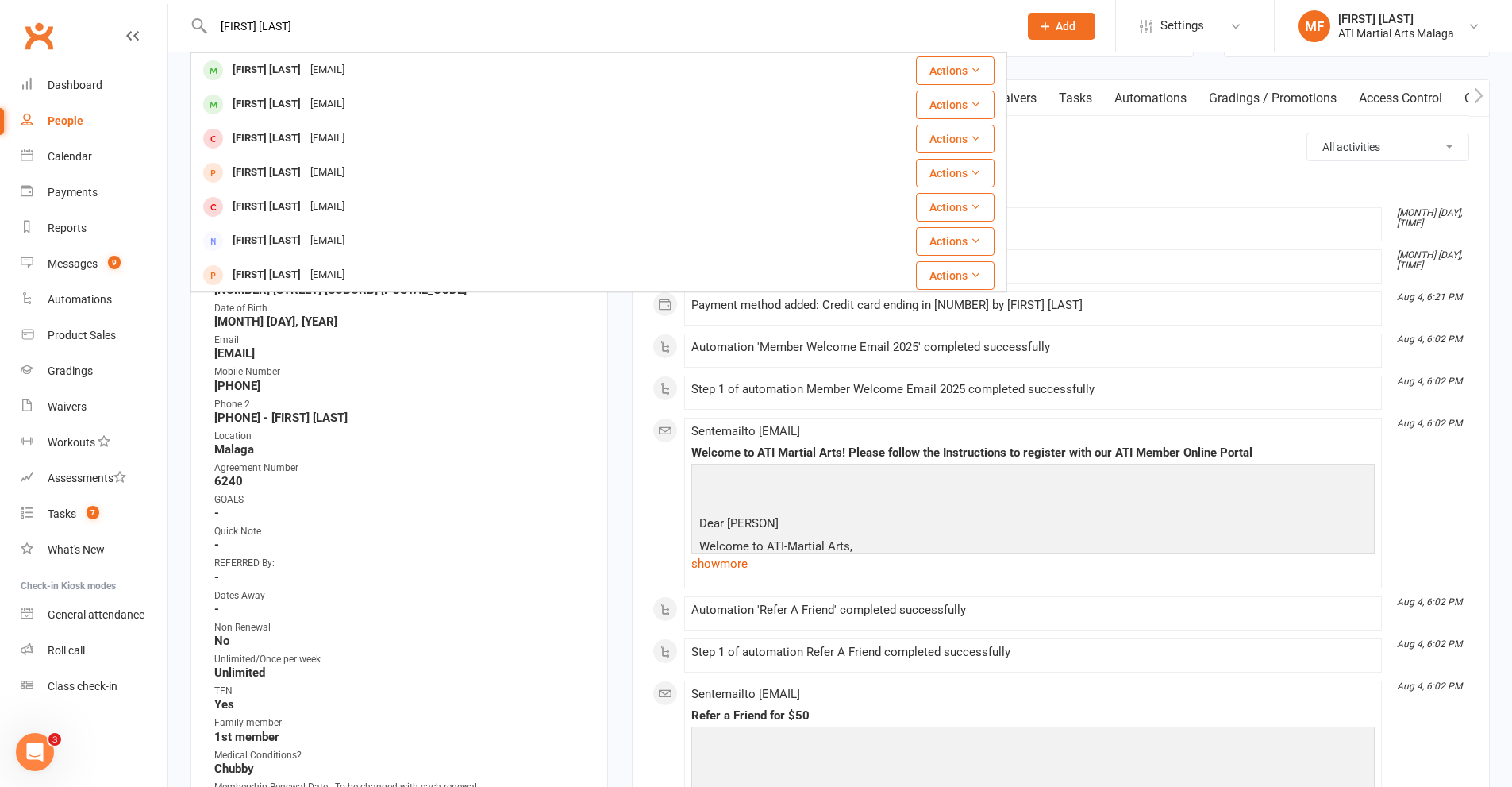 type on "[FIRST] [LAST]" 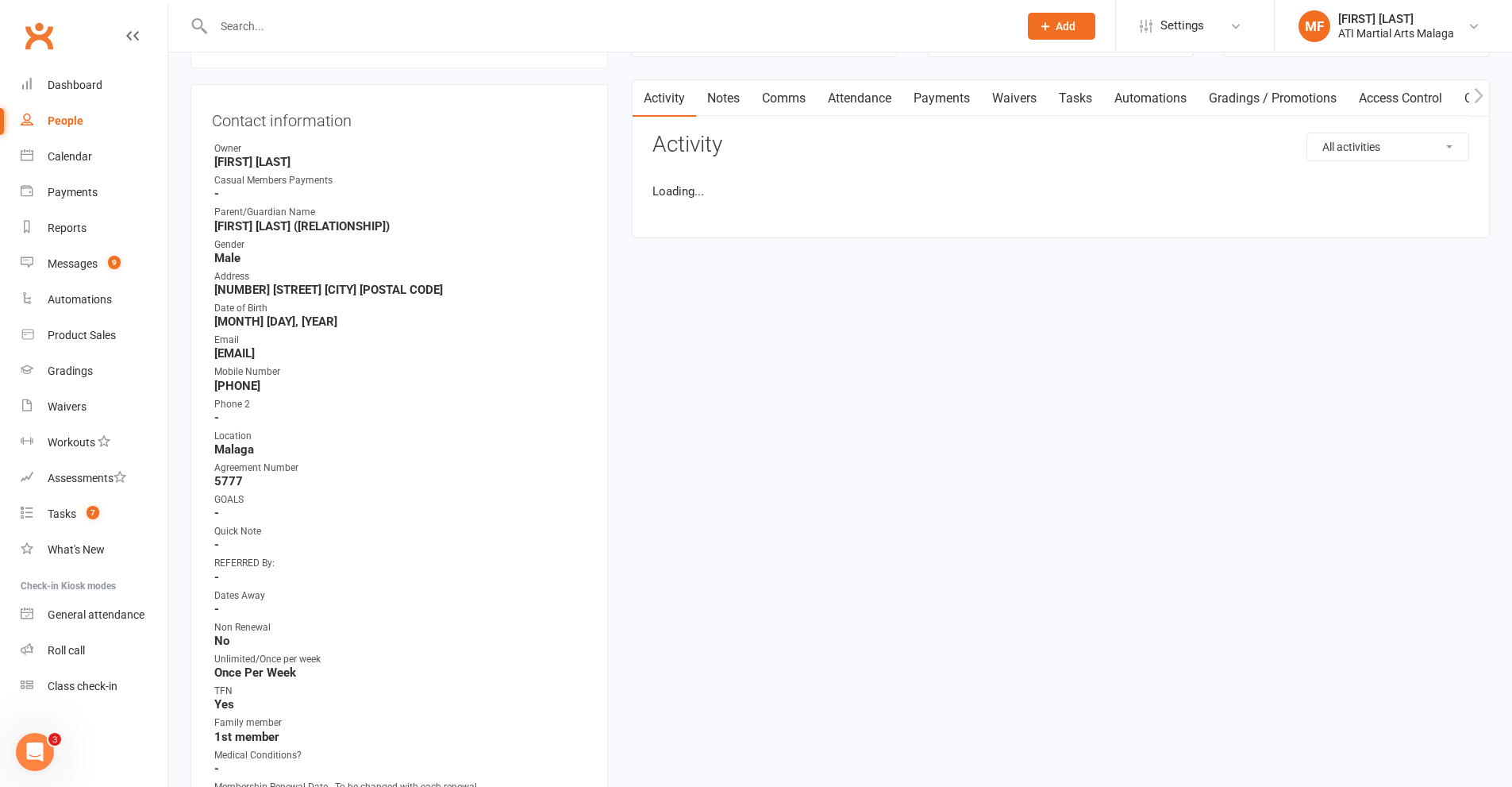 scroll, scrollTop: 0, scrollLeft: 0, axis: both 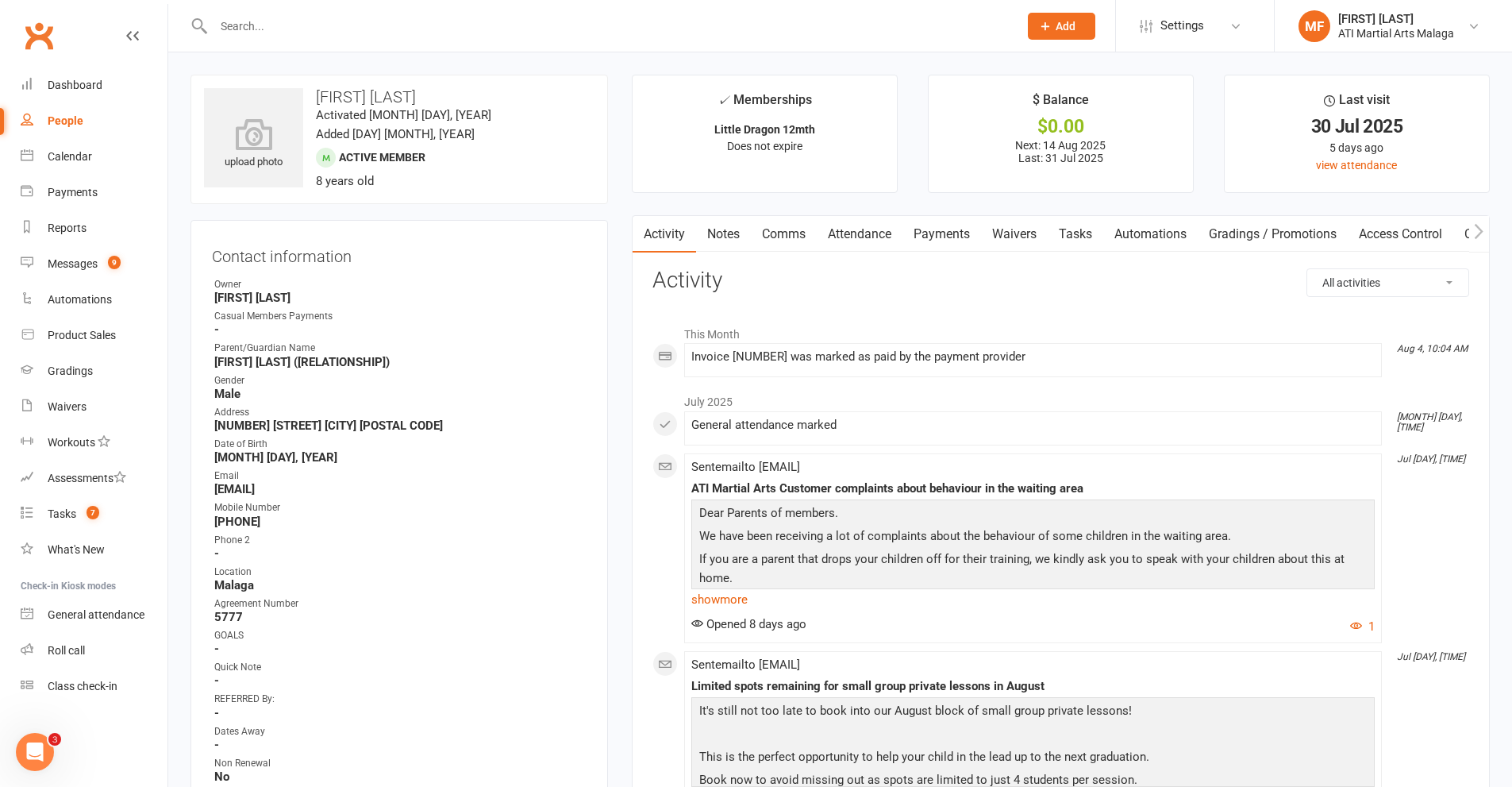 click on "Comms" at bounding box center [783, 234] 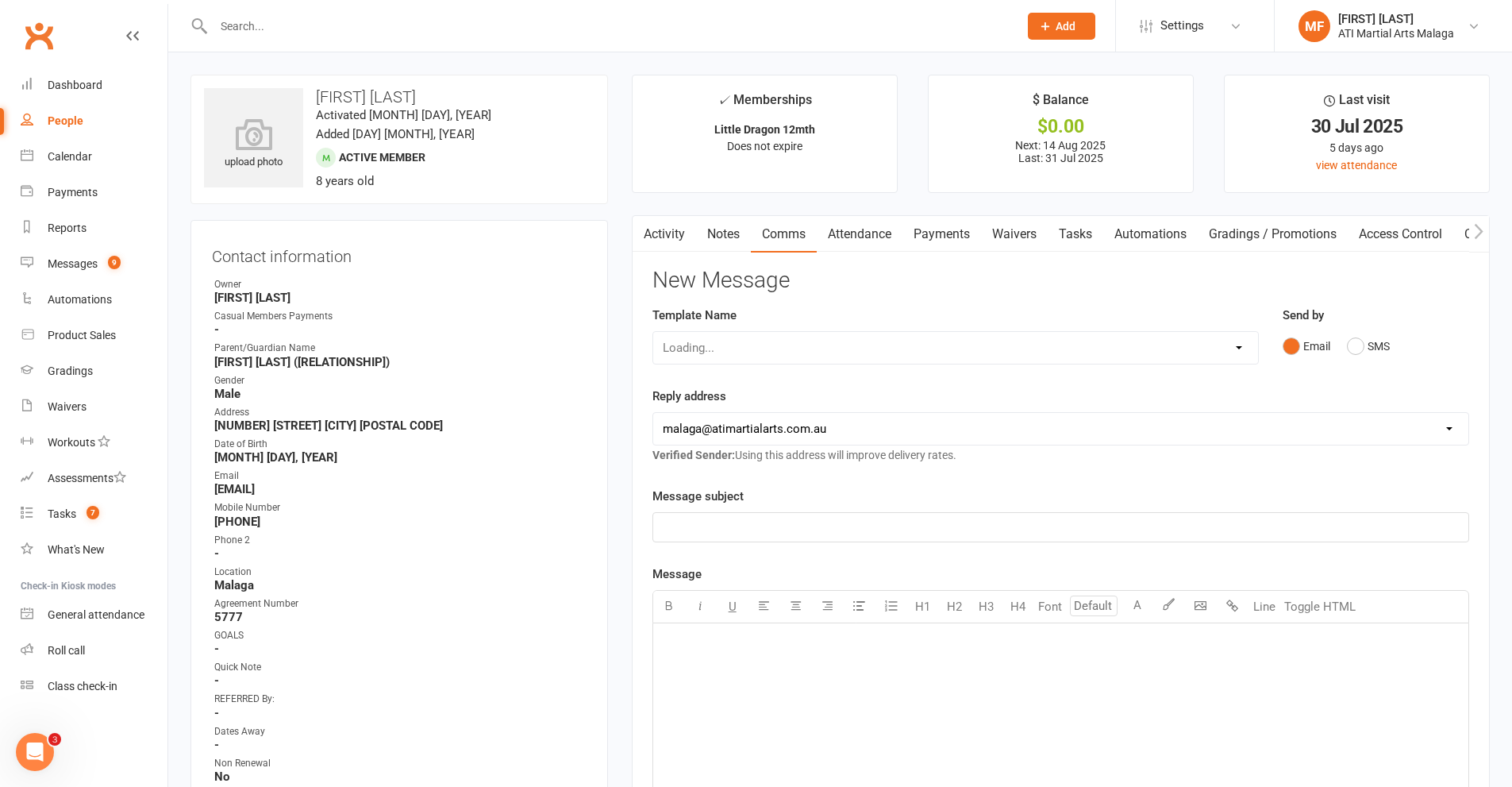 click on "Notes" at bounding box center (723, 234) 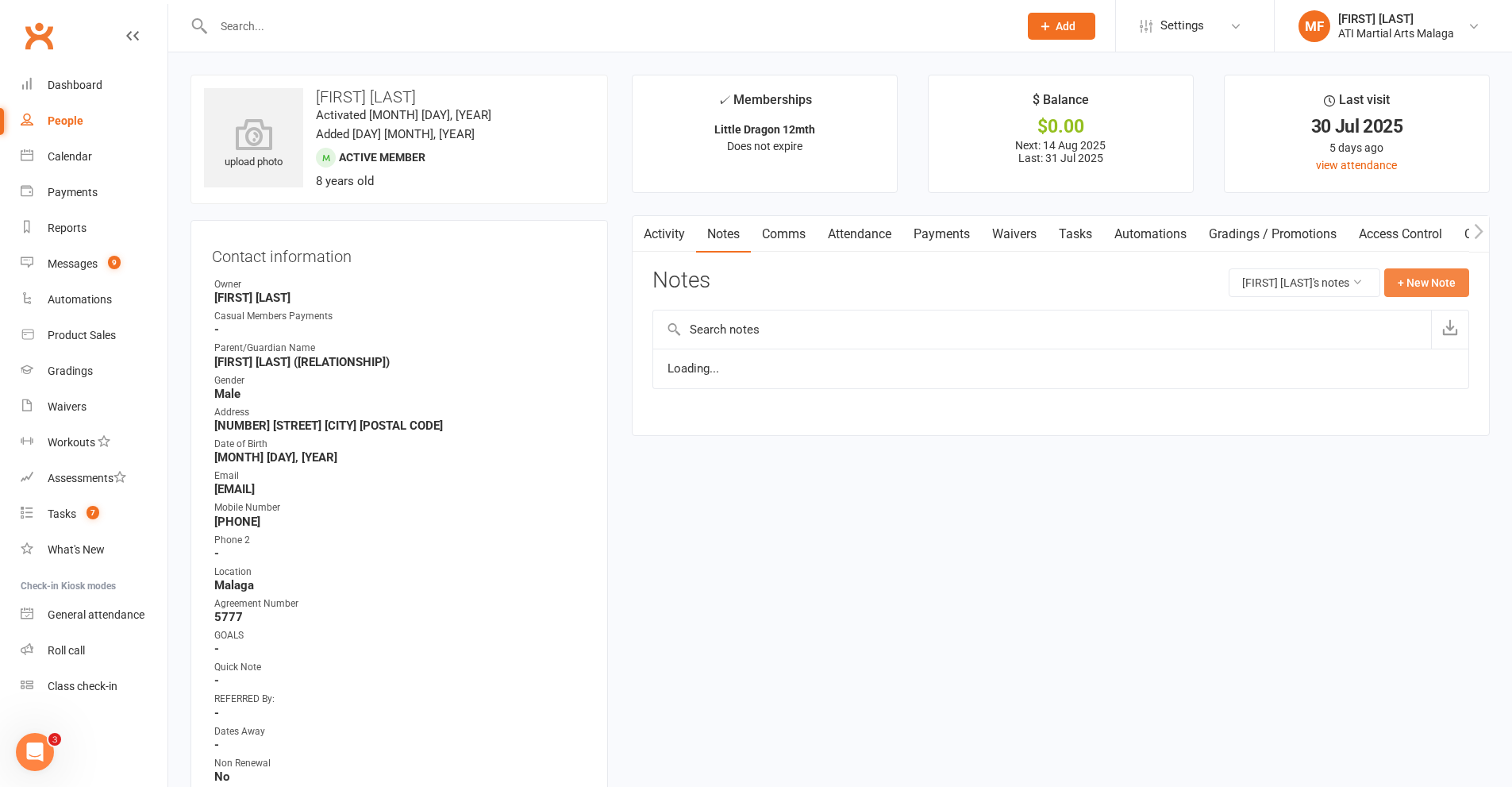 click on "+ New Note" at bounding box center [1426, 283] 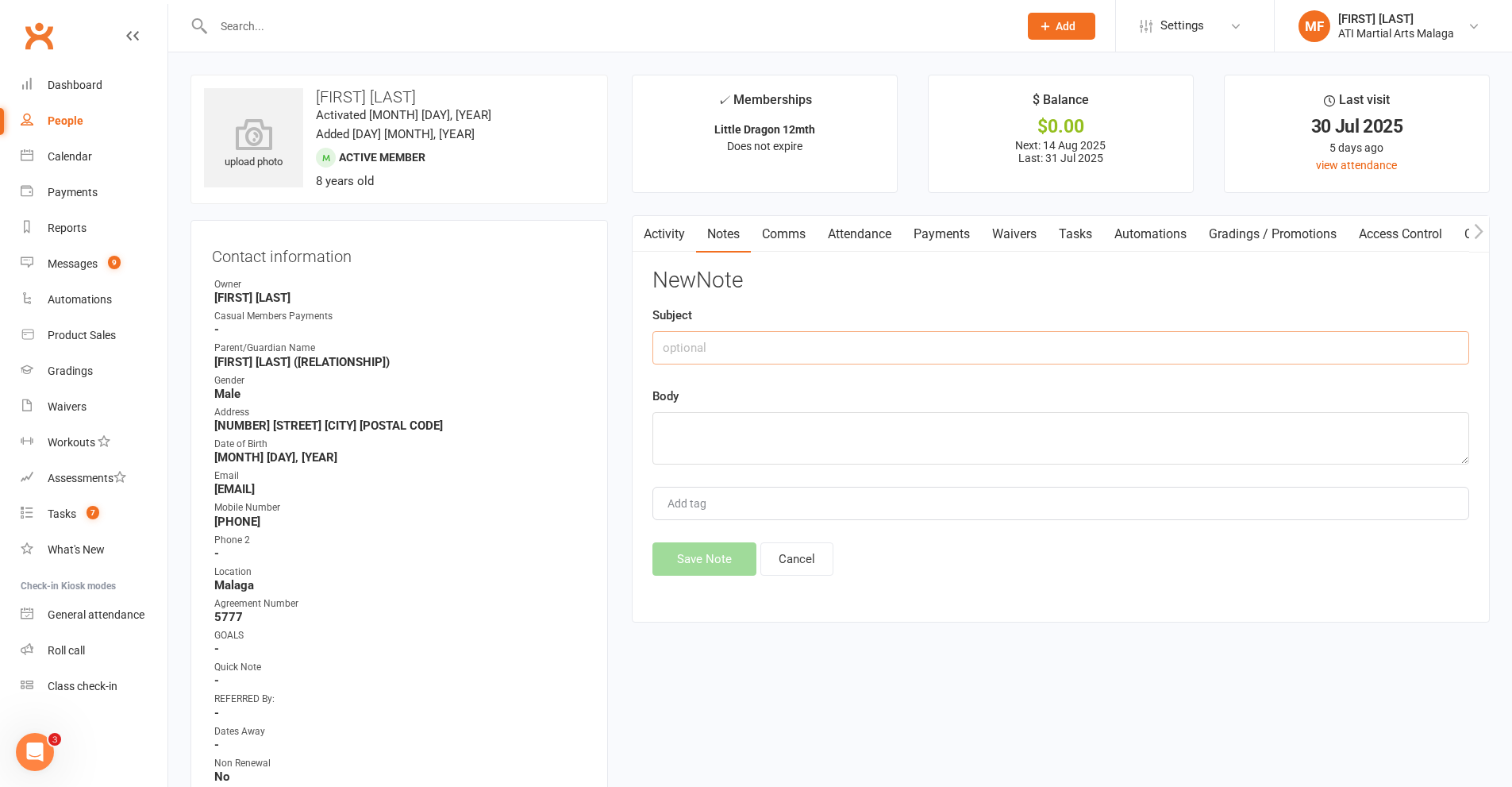 click at bounding box center [1060, 348] 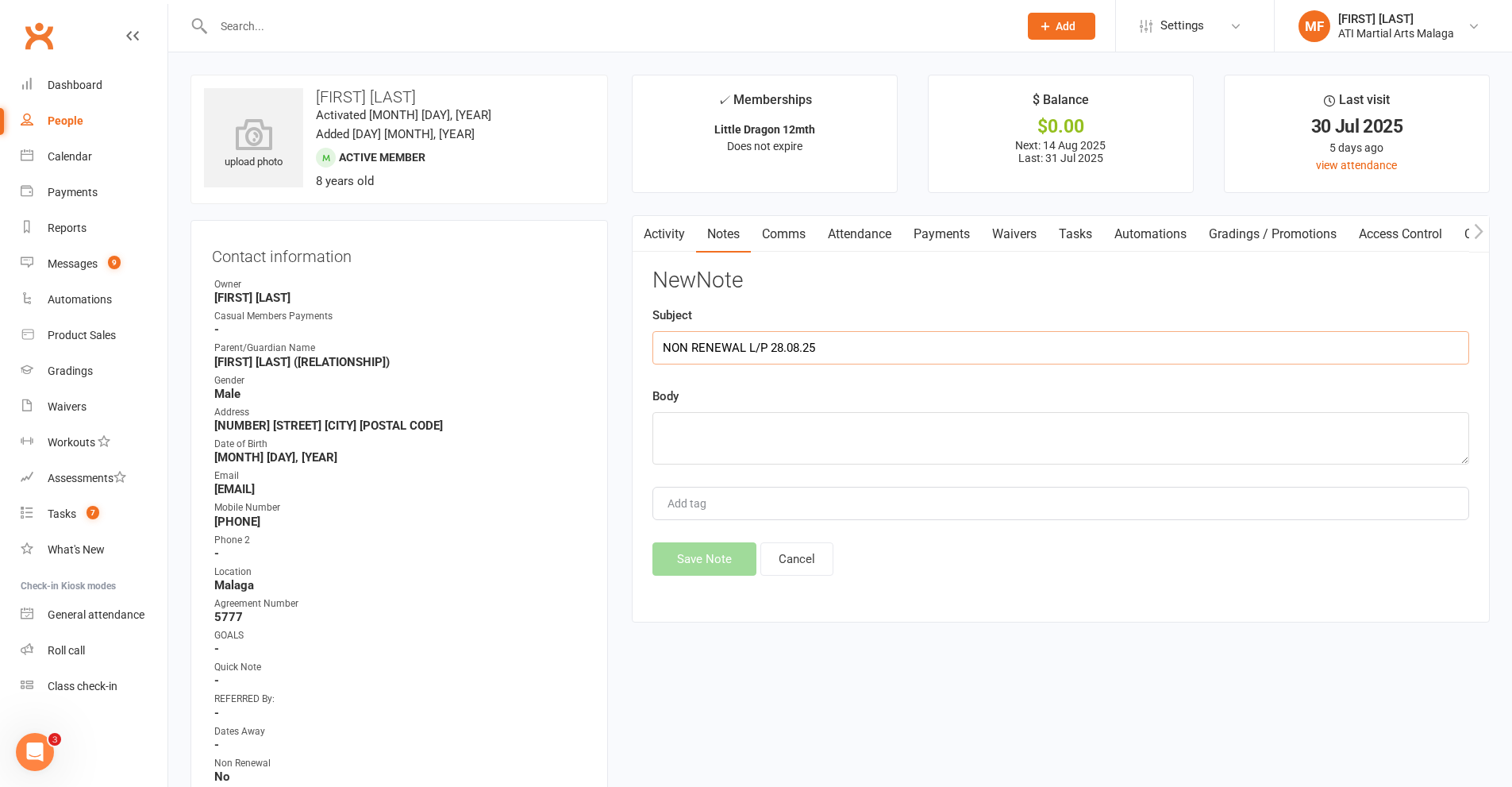 type on "NON RENEWAL L/P 28.08.25" 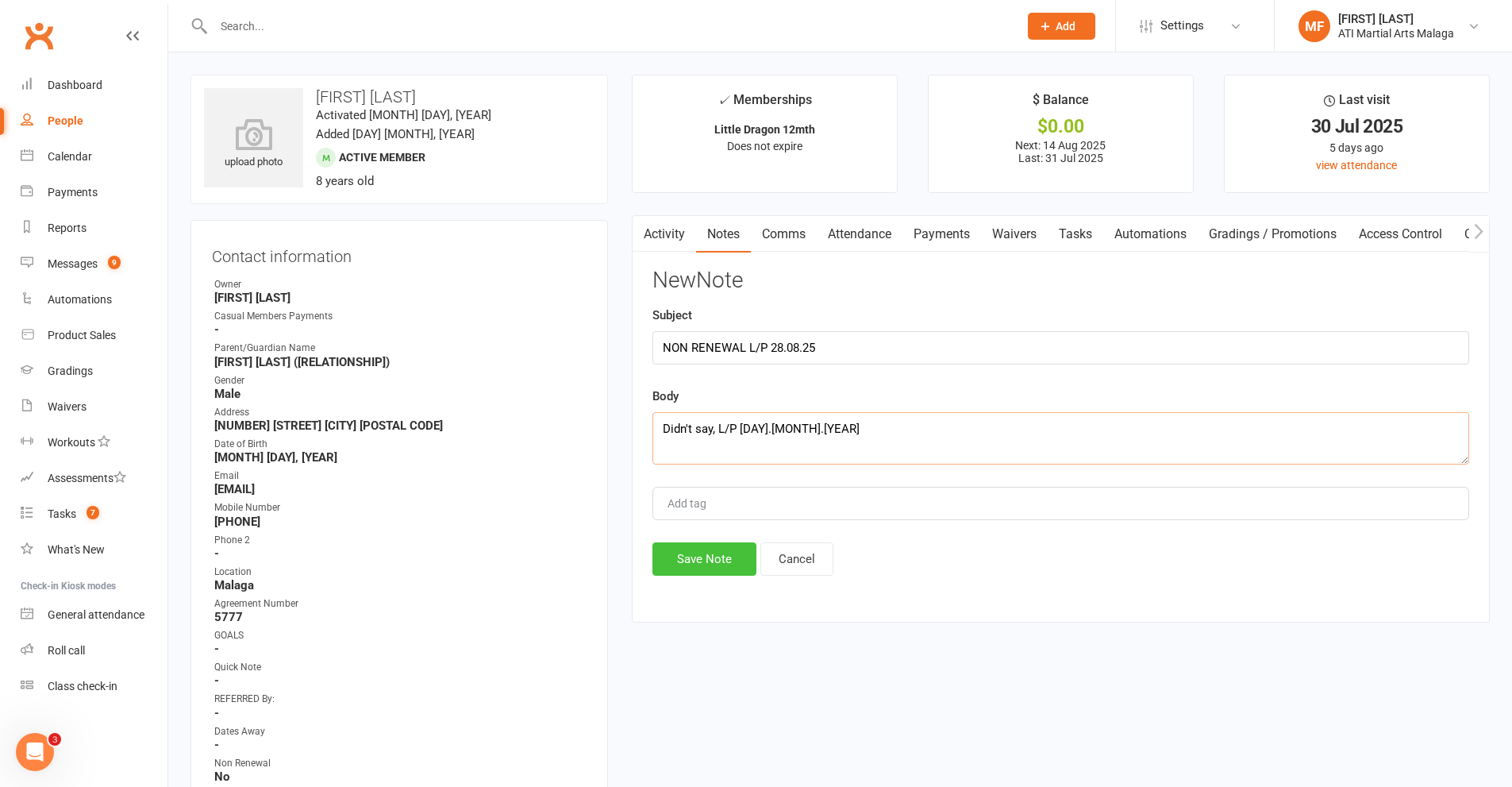 type on "Didn't say, L/P [DAY].[MONTH].[YEAR]" 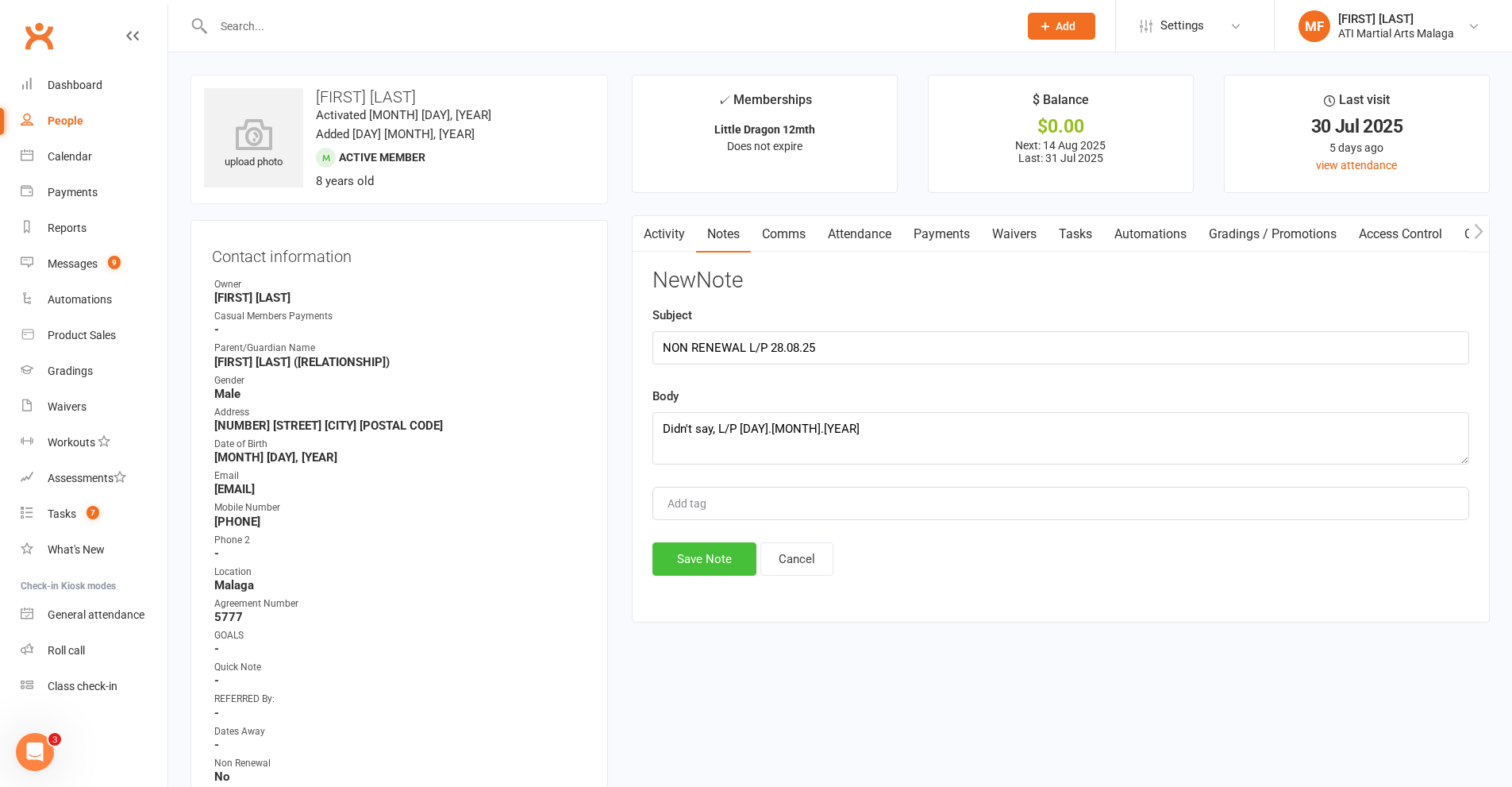 click on "Save Note" at bounding box center [704, 559] 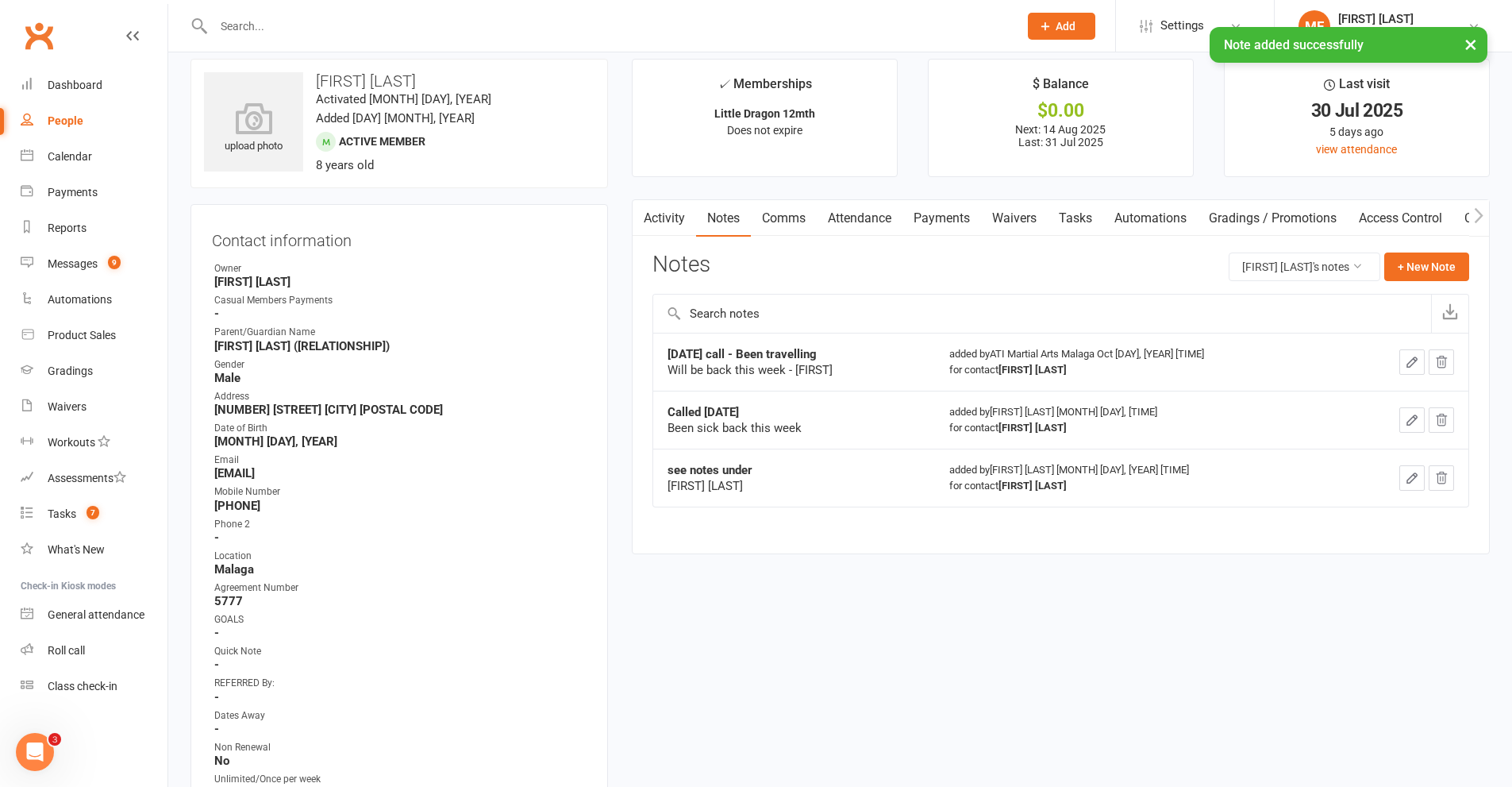 scroll, scrollTop: 556, scrollLeft: 0, axis: vertical 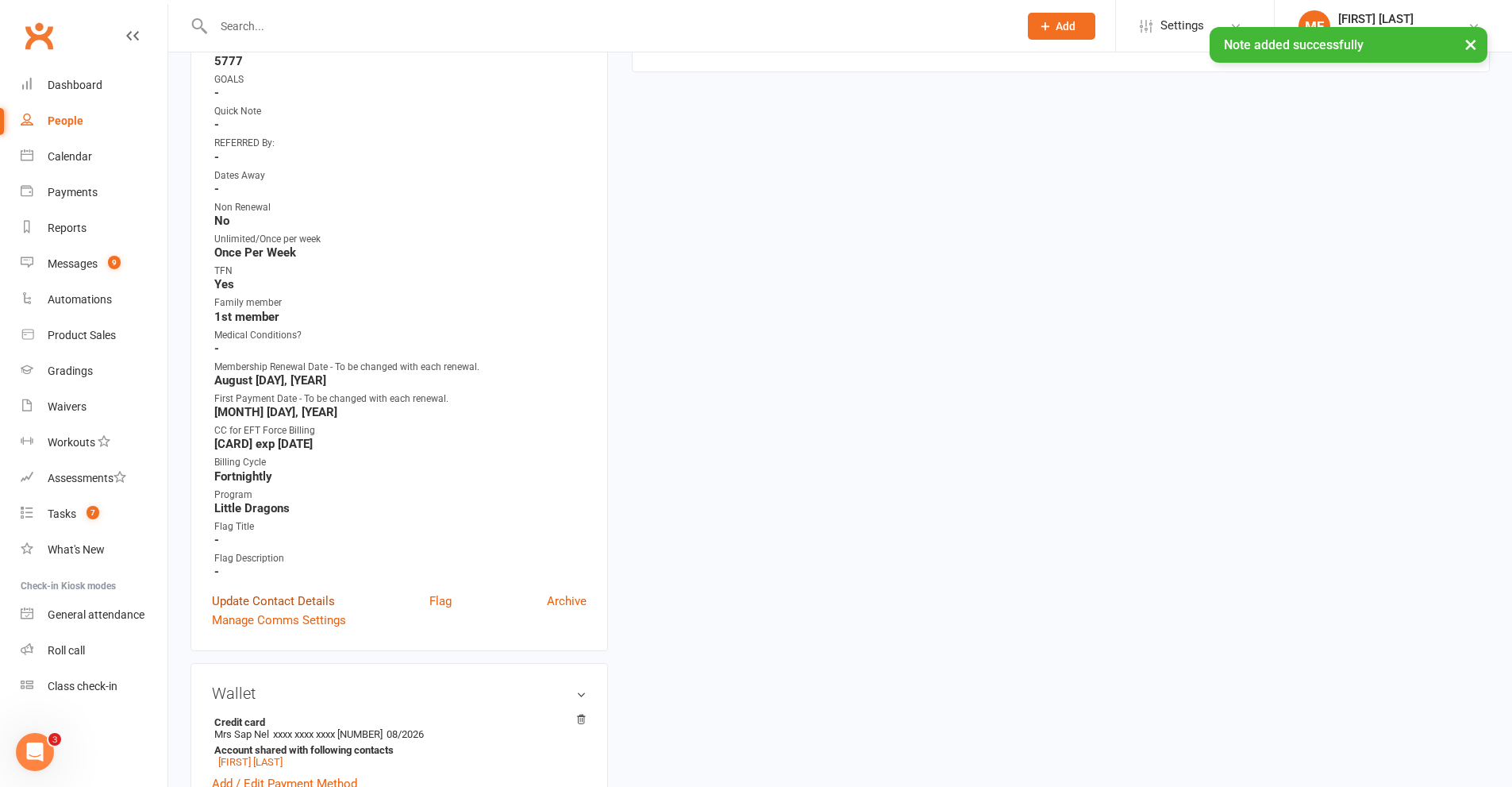 click on "Update Contact Details" at bounding box center [273, 601] 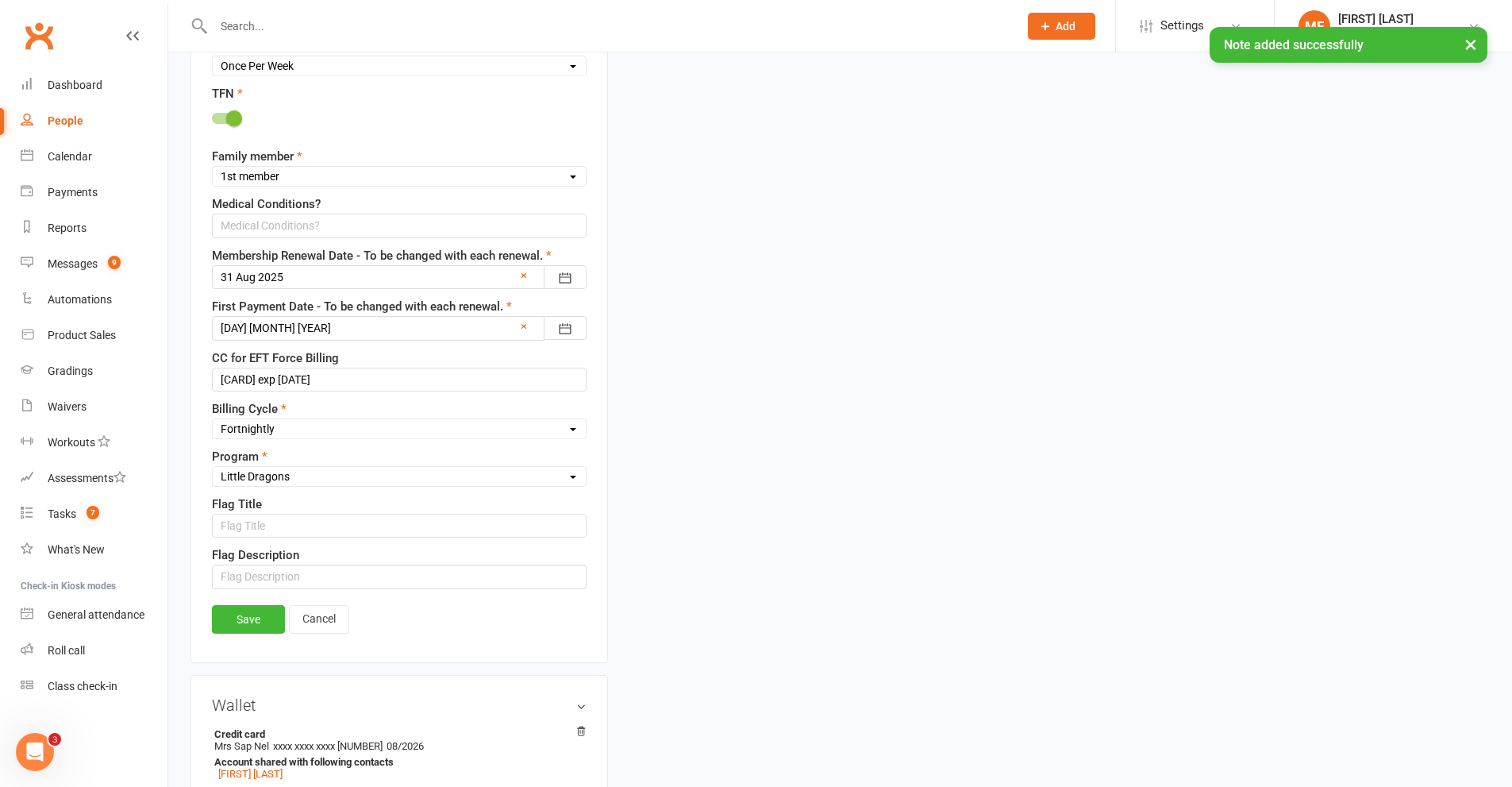 scroll, scrollTop: 1062, scrollLeft: 0, axis: vertical 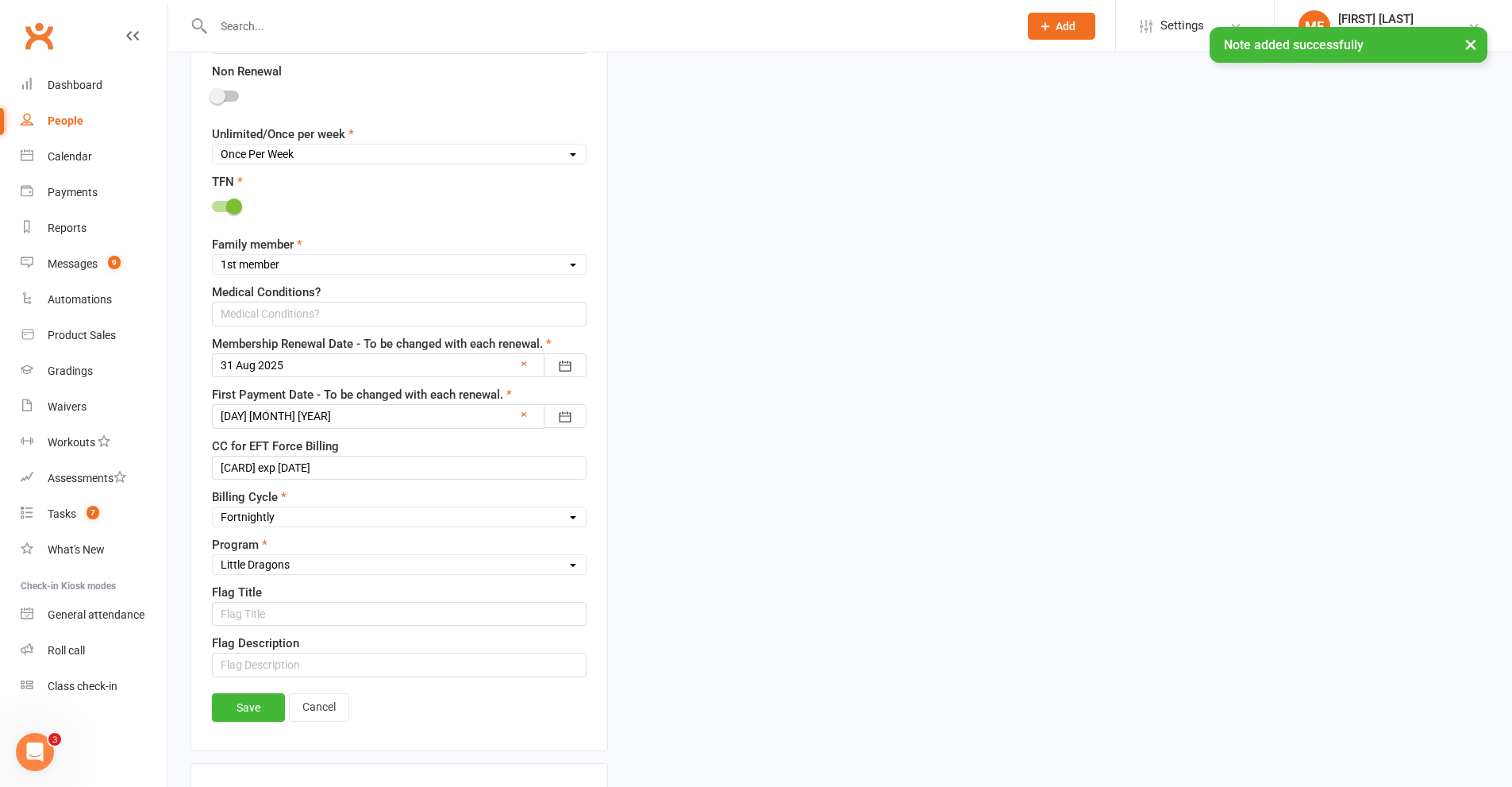 click at bounding box center [225, 96] 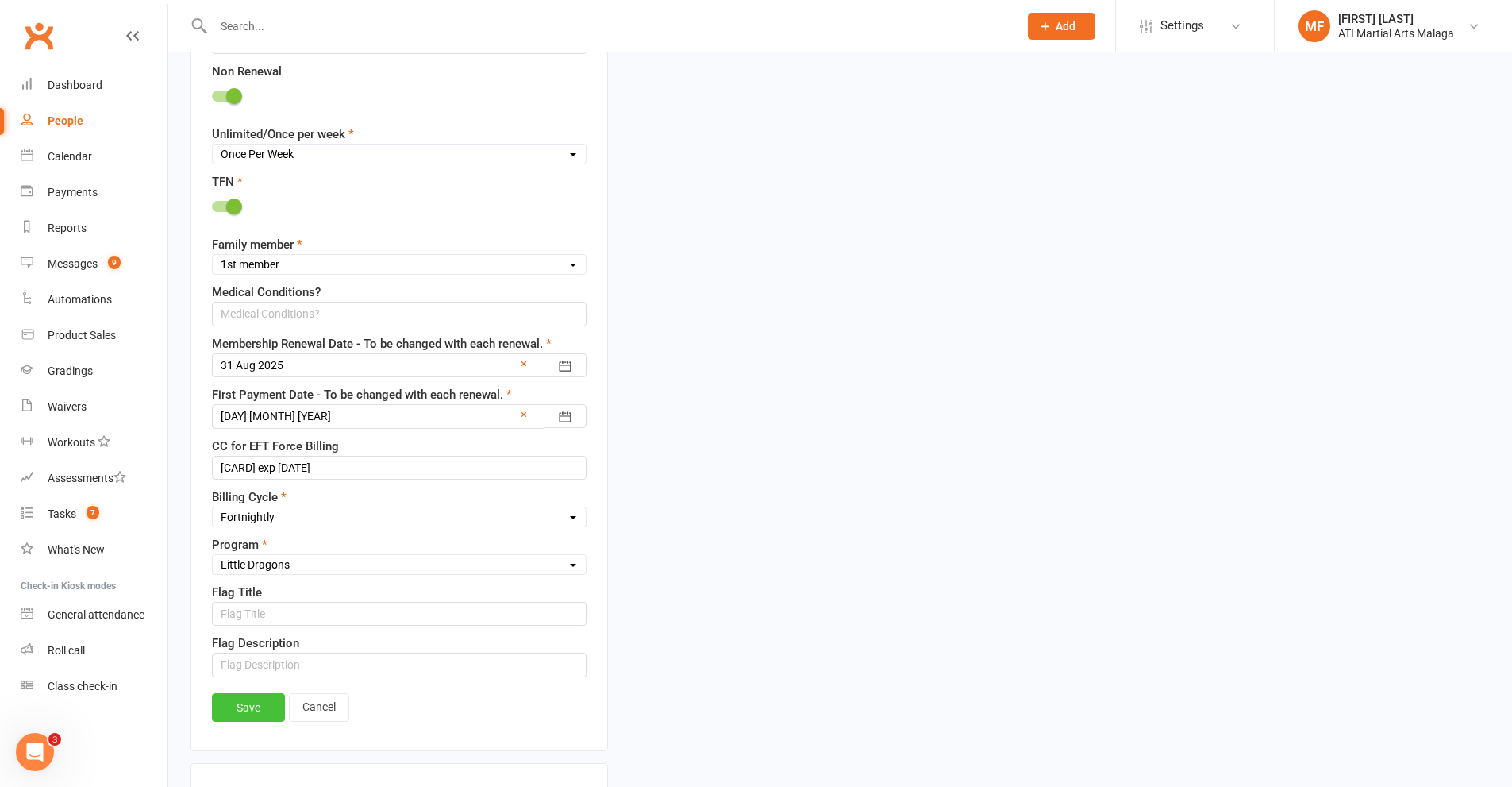 click on "Save" at bounding box center (248, 708) 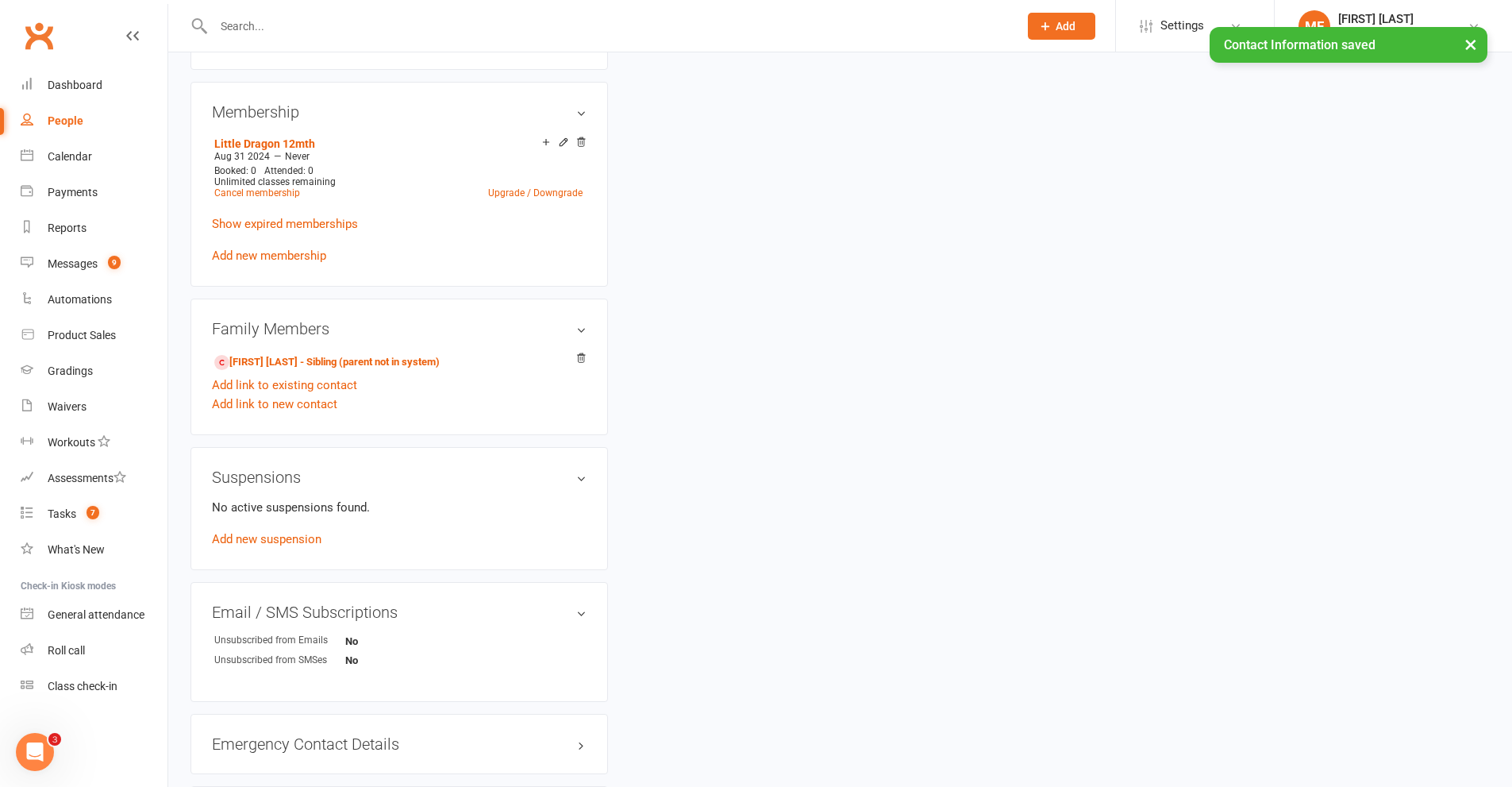 scroll, scrollTop: 1300, scrollLeft: 0, axis: vertical 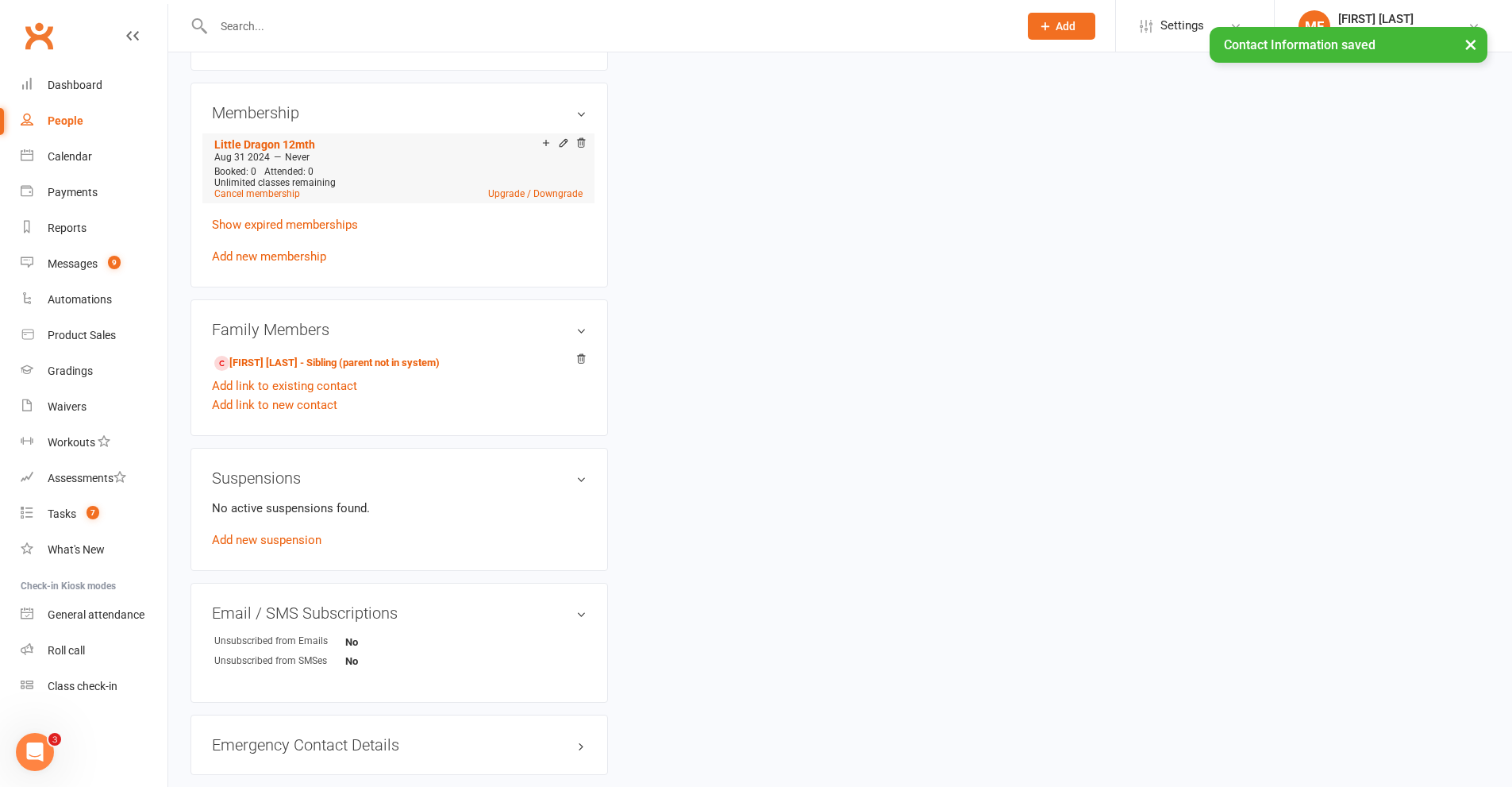 click on "Unlimited classes remaining" at bounding box center [275, 183] 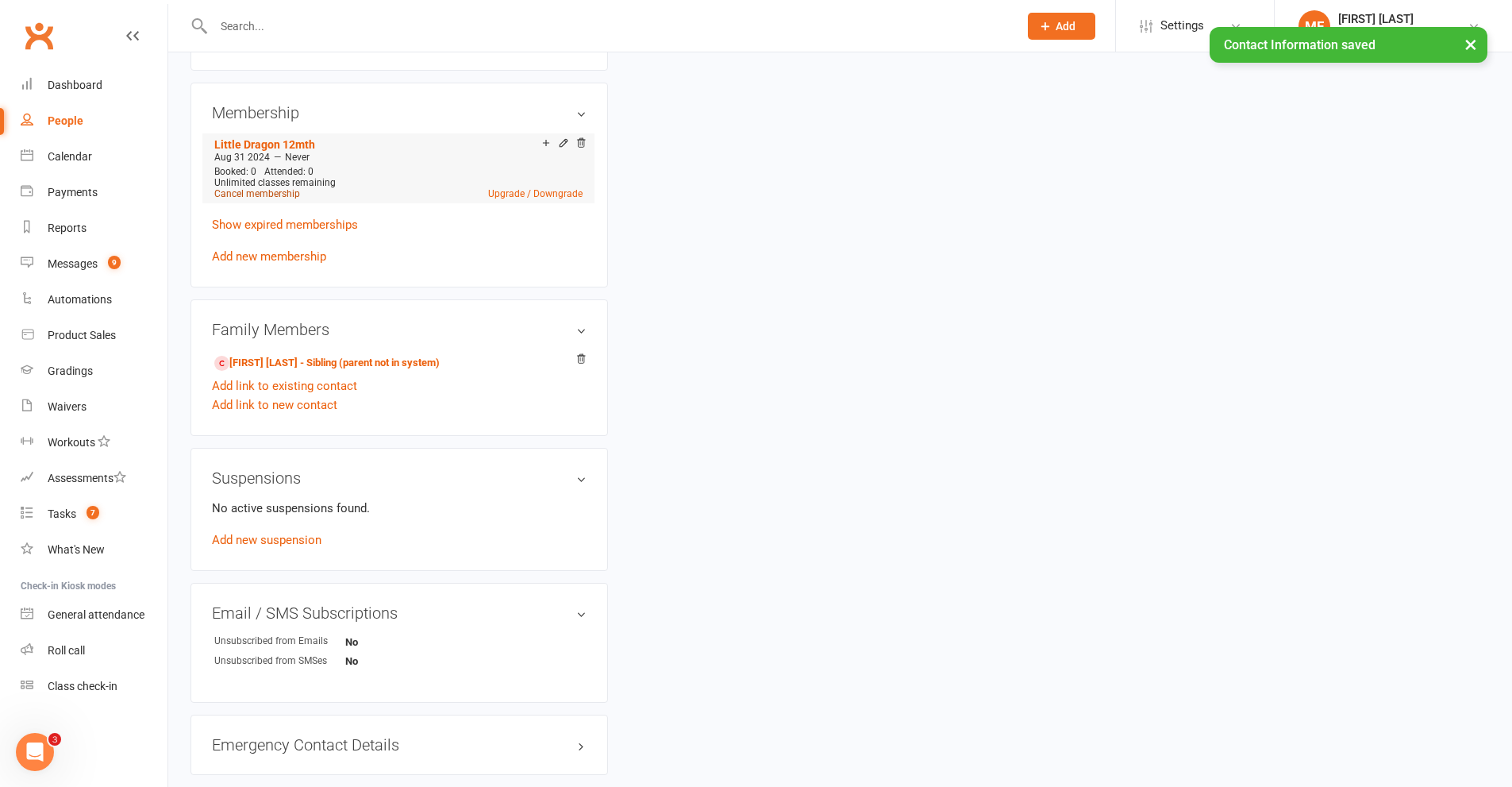 click on "Cancel membership" at bounding box center (257, 194) 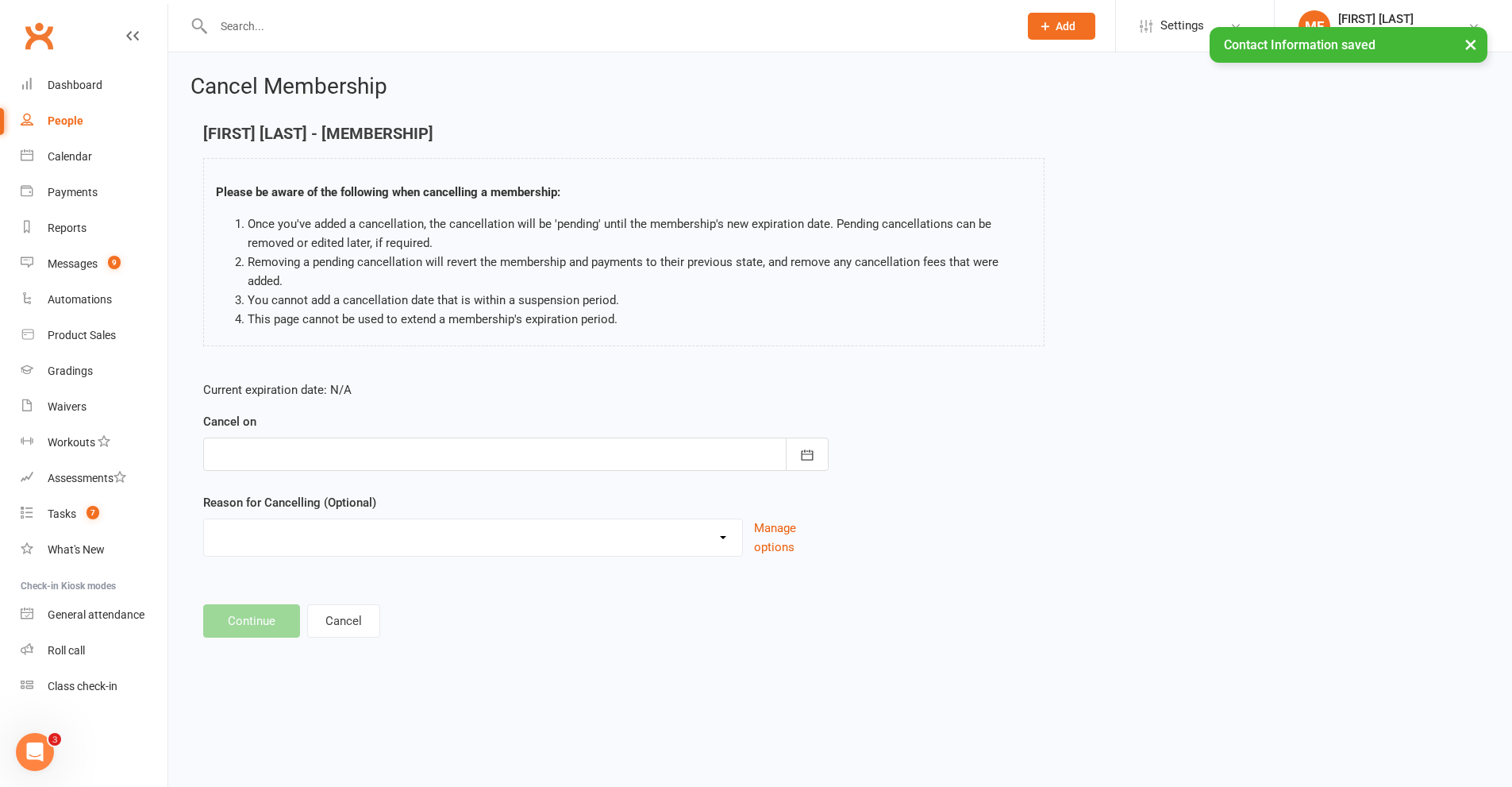 scroll, scrollTop: 0, scrollLeft: 0, axis: both 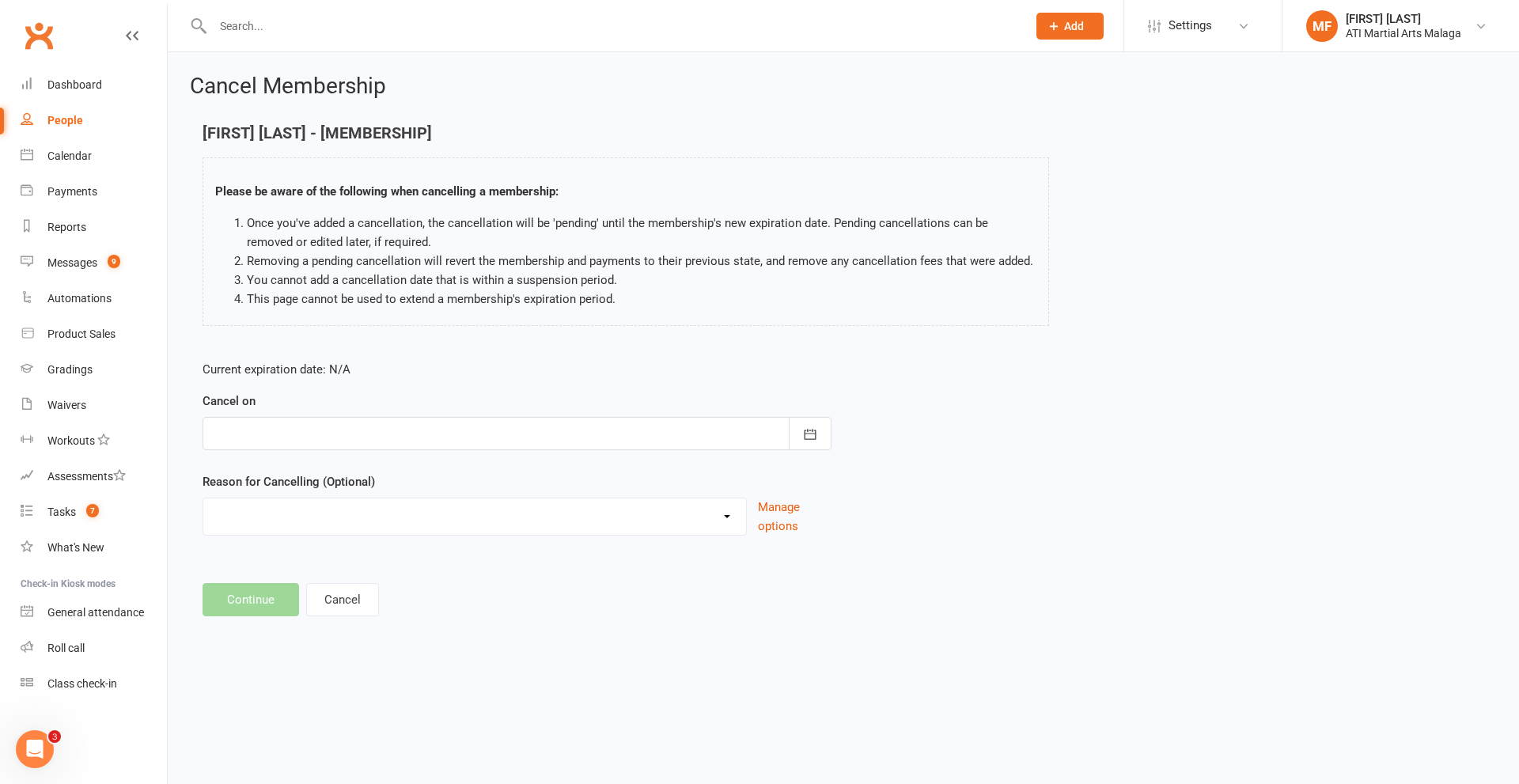 click at bounding box center (517, 434) 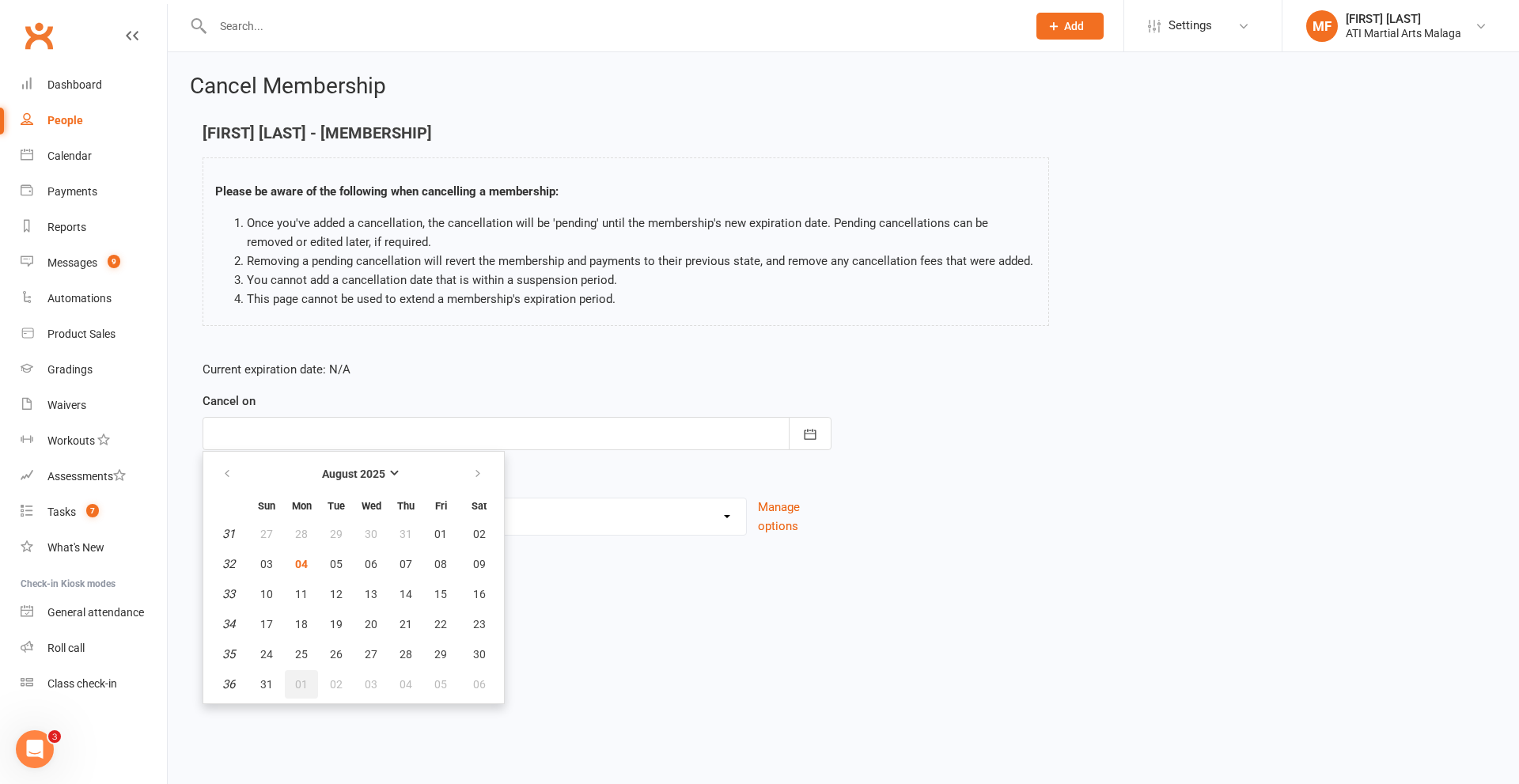 click on "01" at bounding box center [301, 684] 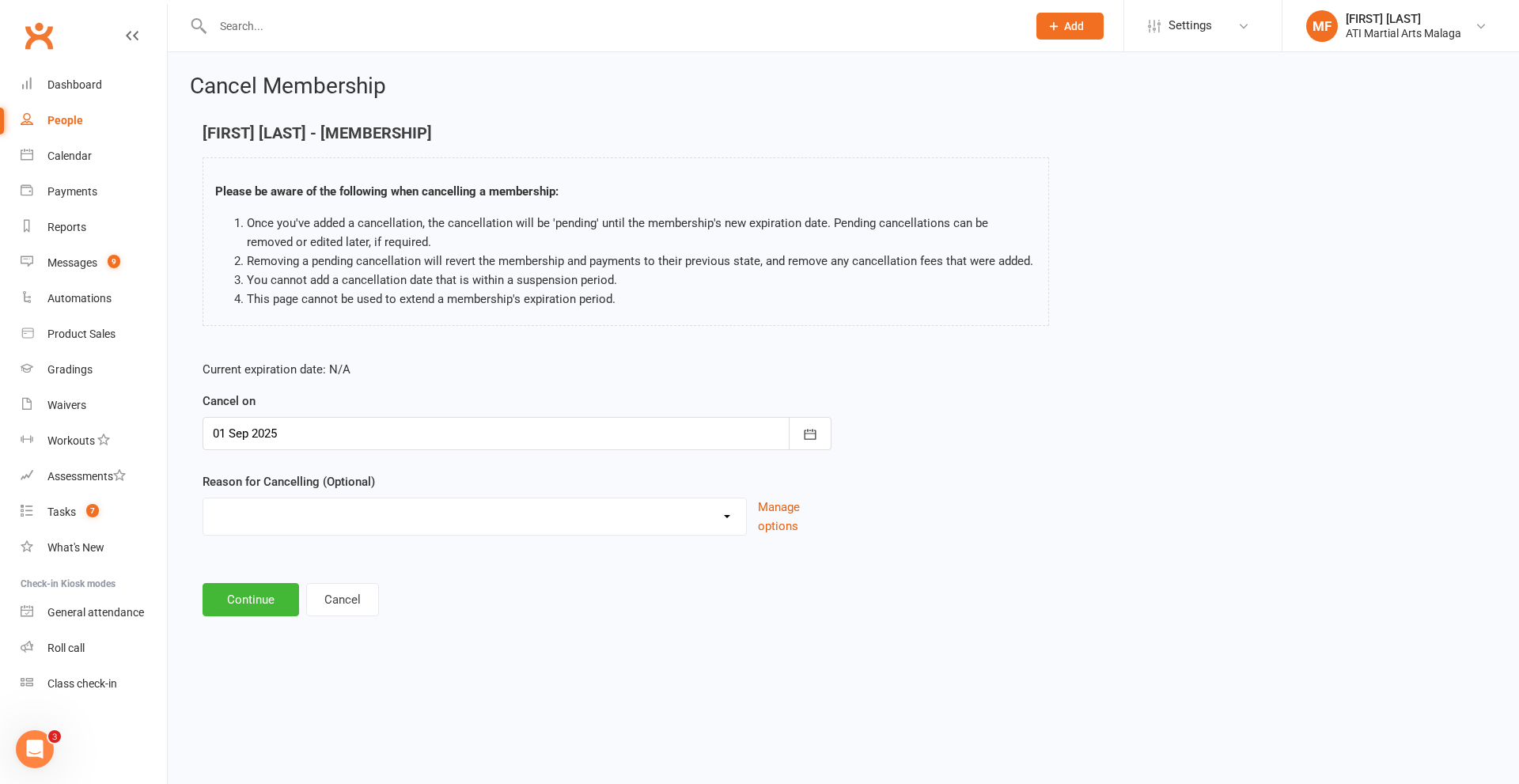 click on "Cancellation NOT APPROVED Holiday Injury Lost interest  Renewing to new price  Upgrade to J-TKD from LDs Other reason" at bounding box center (475, 514) 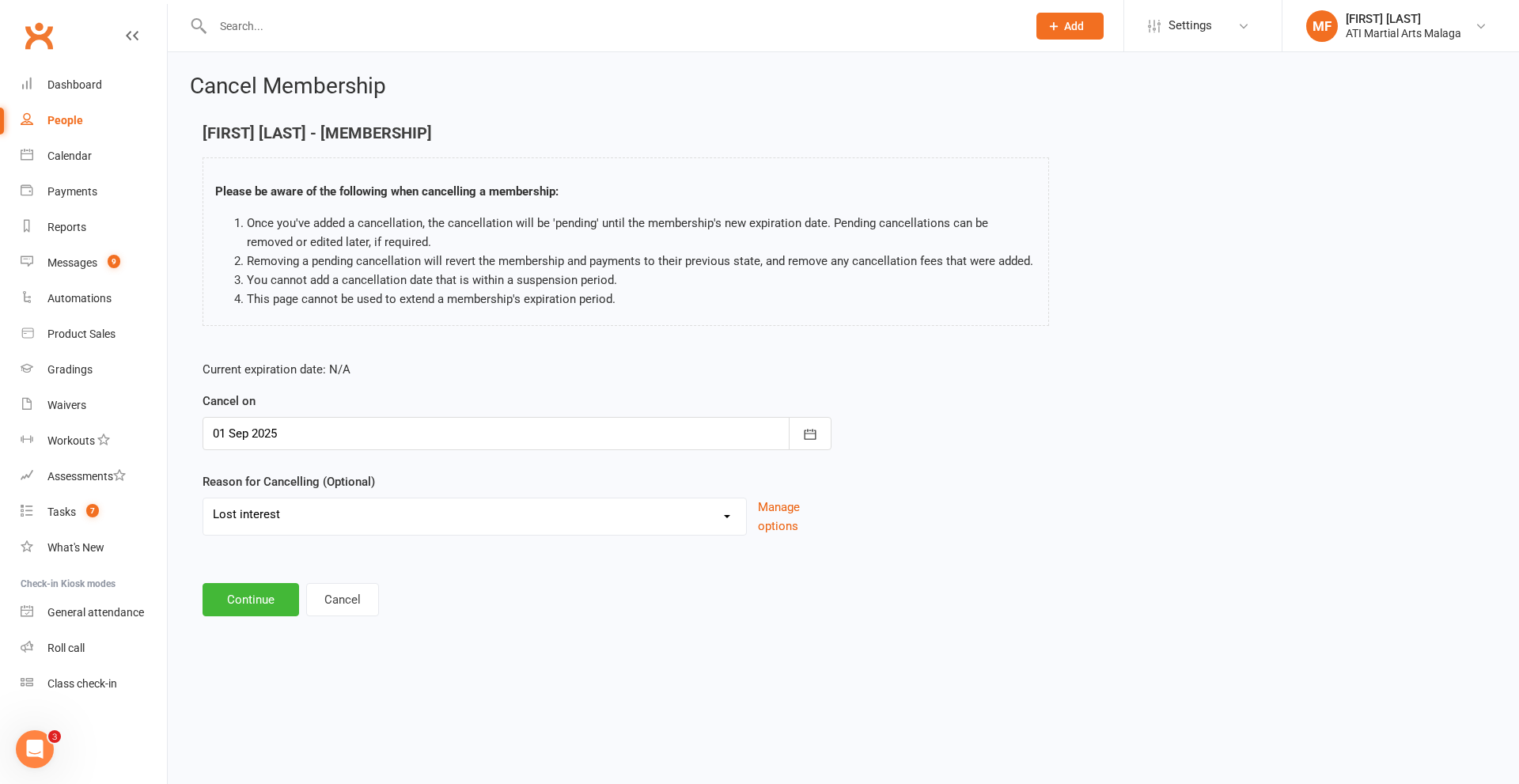 click on "Cancellation NOT APPROVED Holiday Injury Lost interest  Renewing to new price  Upgrade to J-TKD from LDs Other reason" at bounding box center [475, 514] 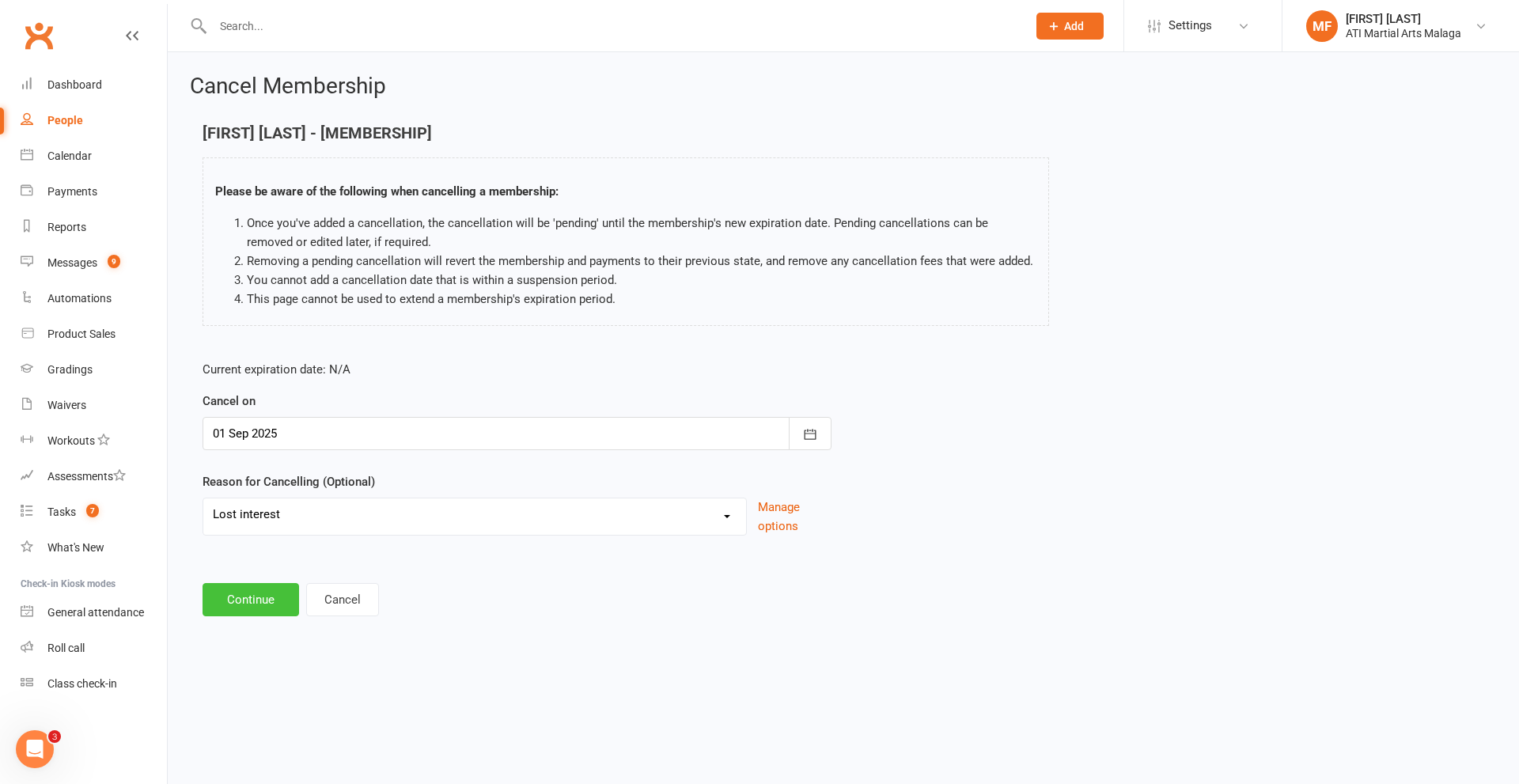 click on "Continue" at bounding box center [251, 600] 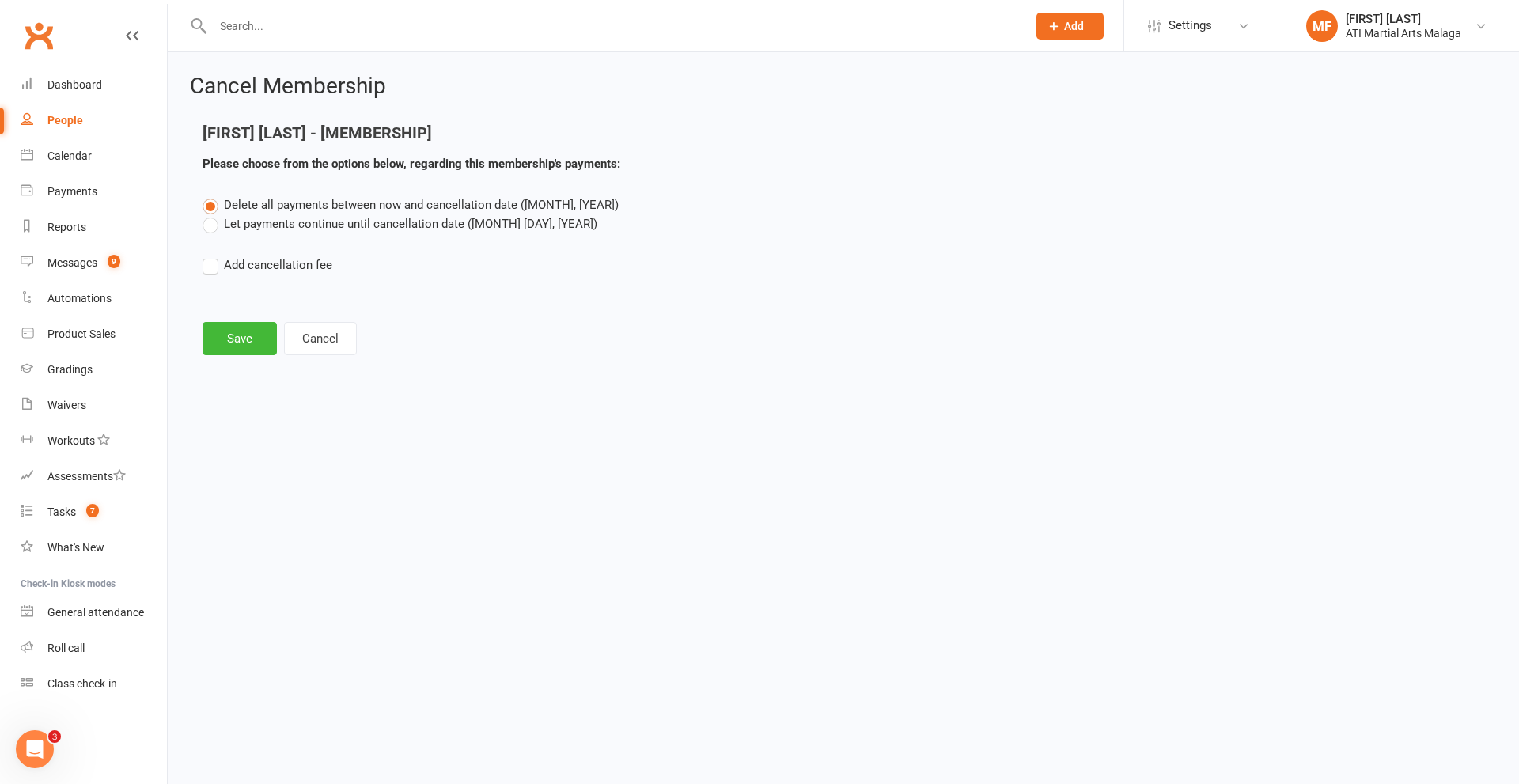 click on "Delete all payments between now and cancellation date (Sep 1, 2025) Let payments continue until cancellation date (Sep 1, 2025)" at bounding box center [843, 214] 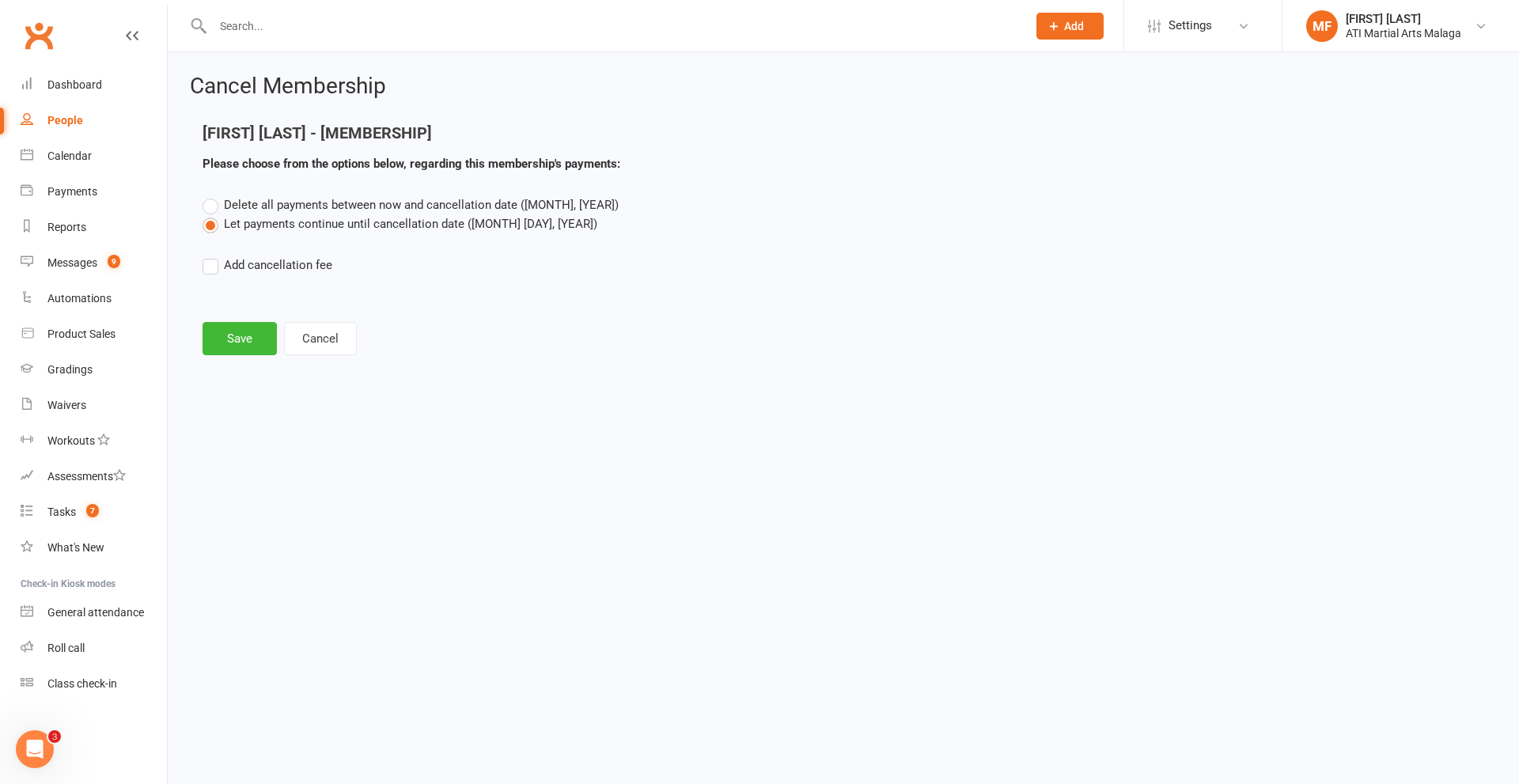 click on "Let payments continue until cancellation date ([MONTH] [DAY], [YEAR])" at bounding box center (400, 224) 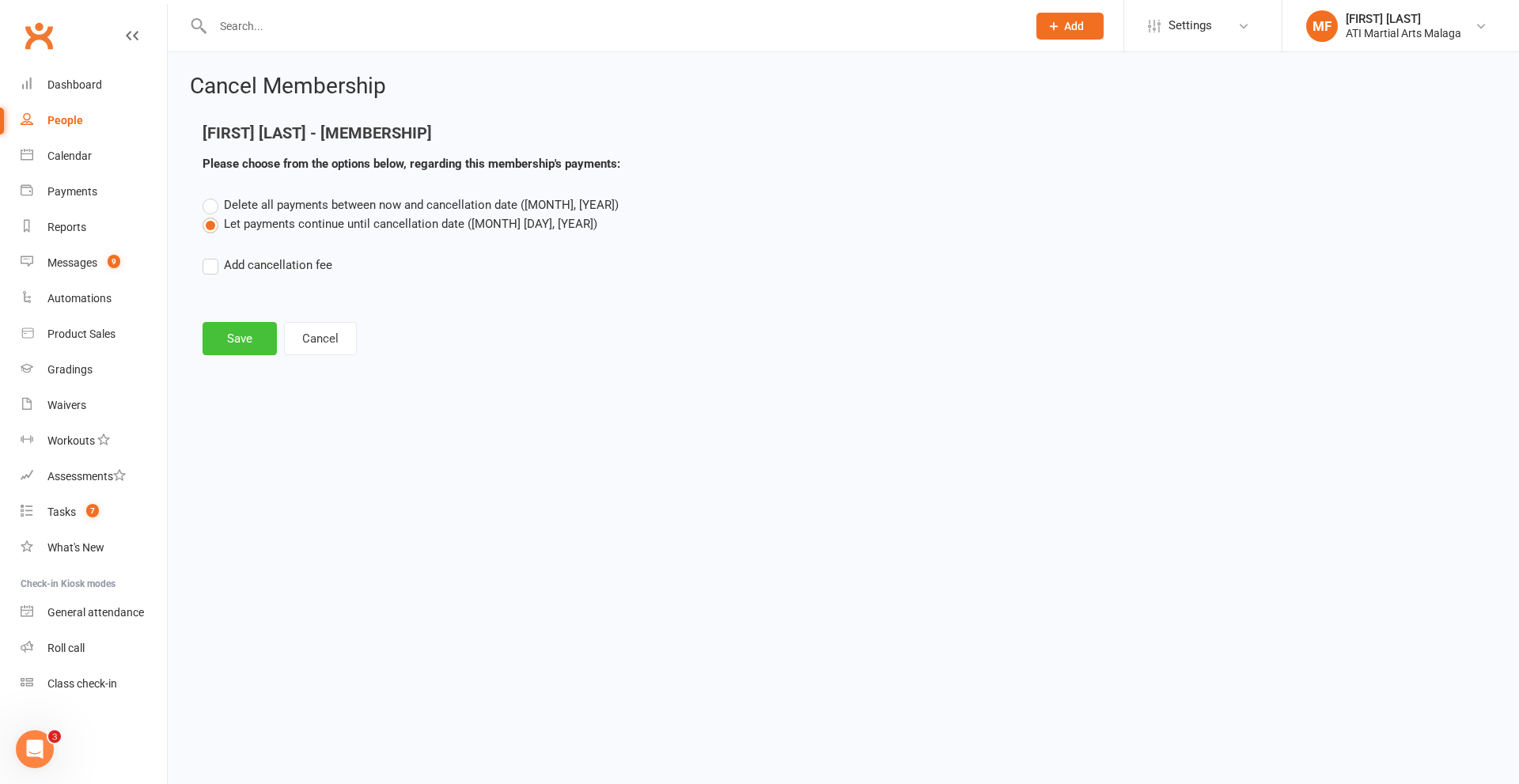 click on "Save" at bounding box center (240, 339) 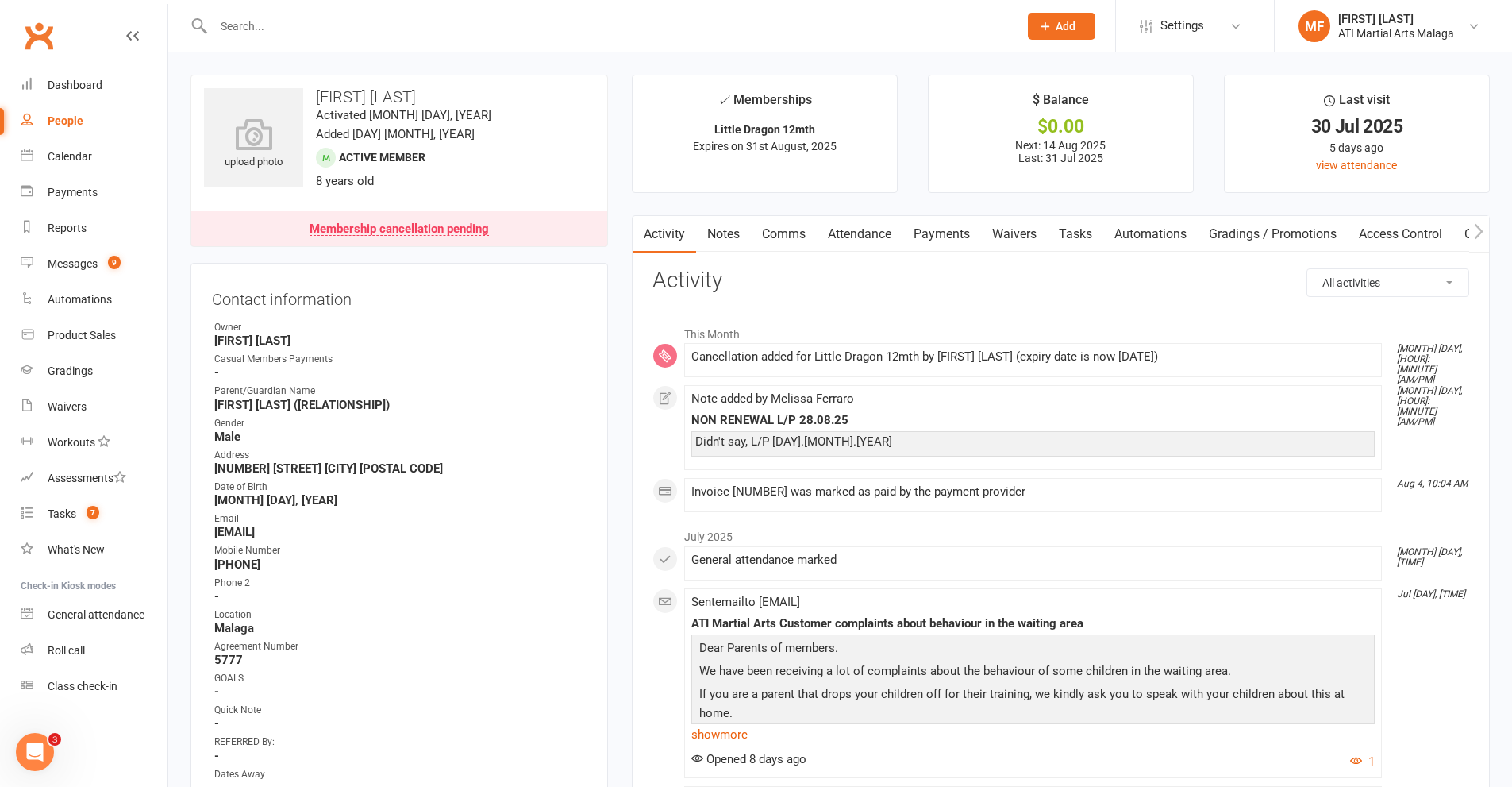 click on "Payments" at bounding box center [941, 234] 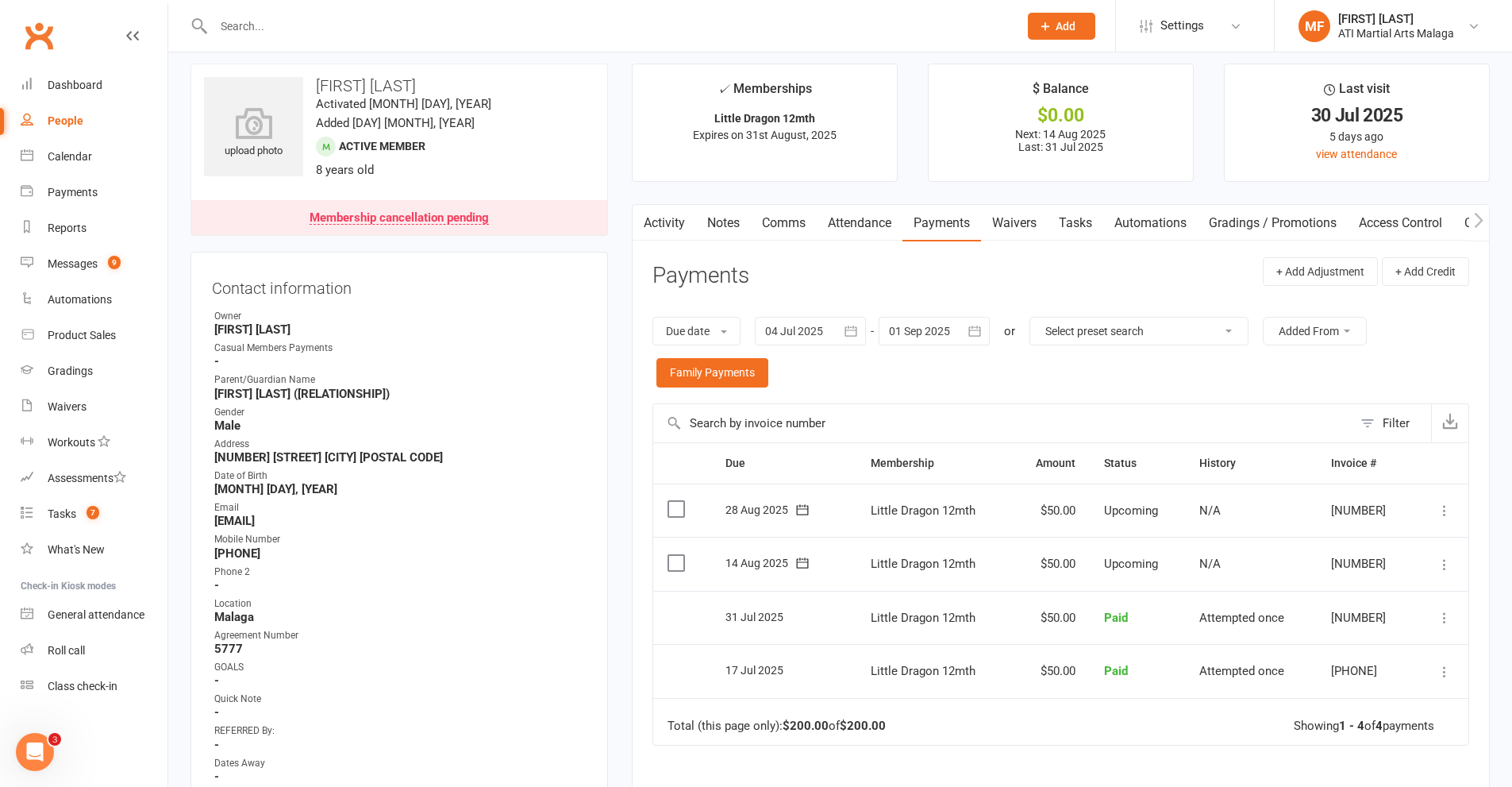 scroll, scrollTop: 0, scrollLeft: 0, axis: both 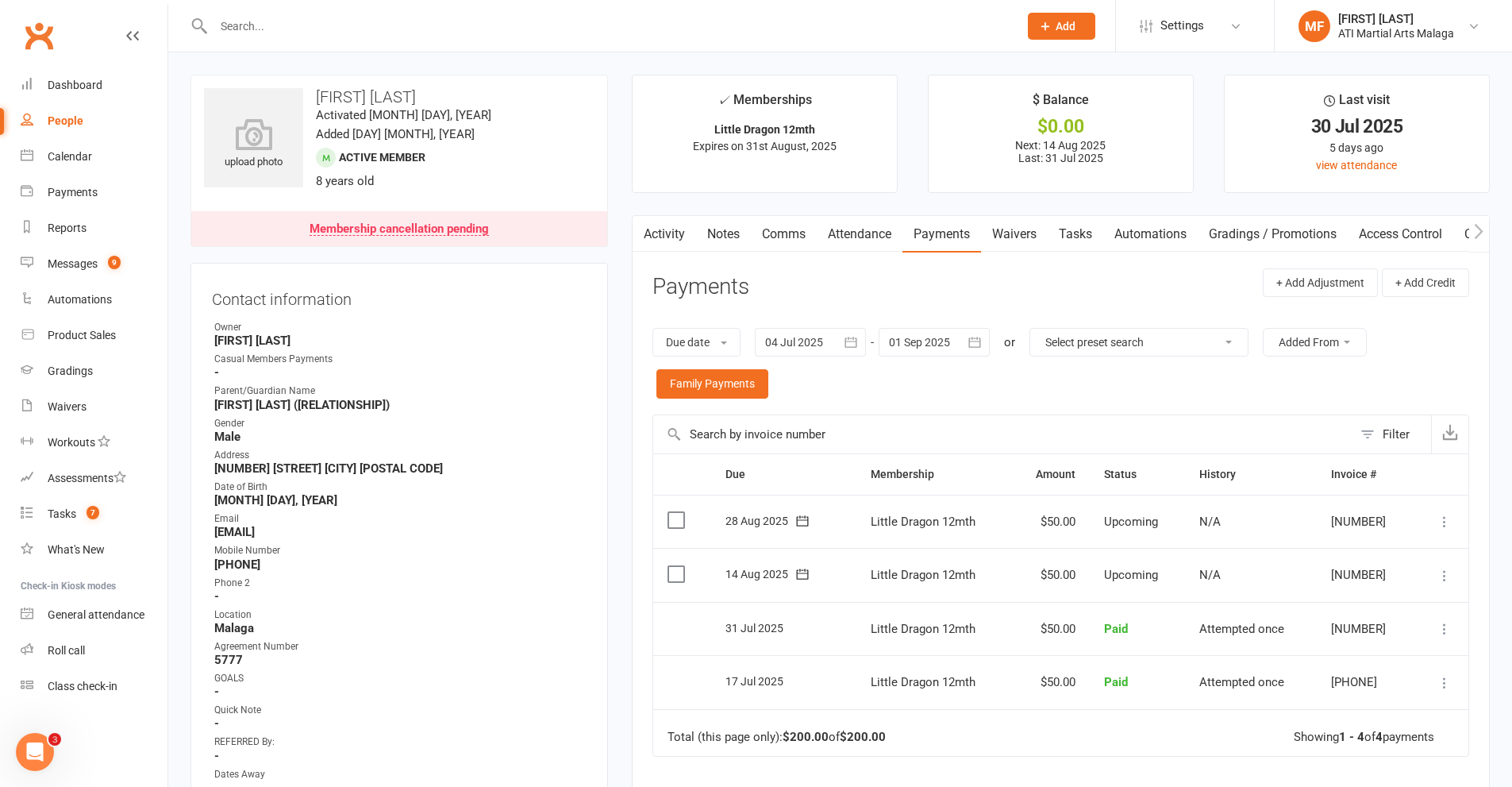 click at bounding box center (598, 25) 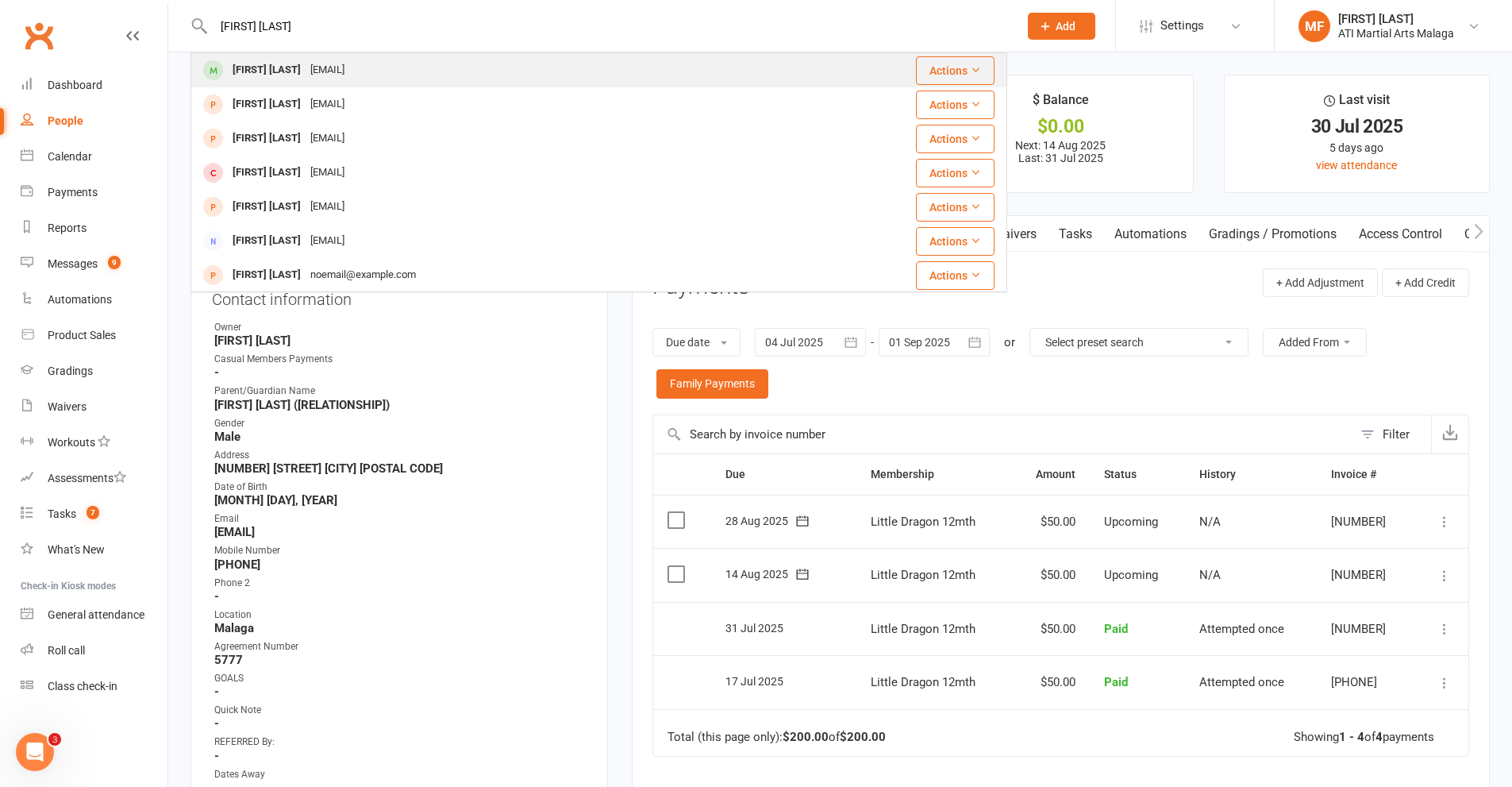 type on "[FIRST] [LAST]" 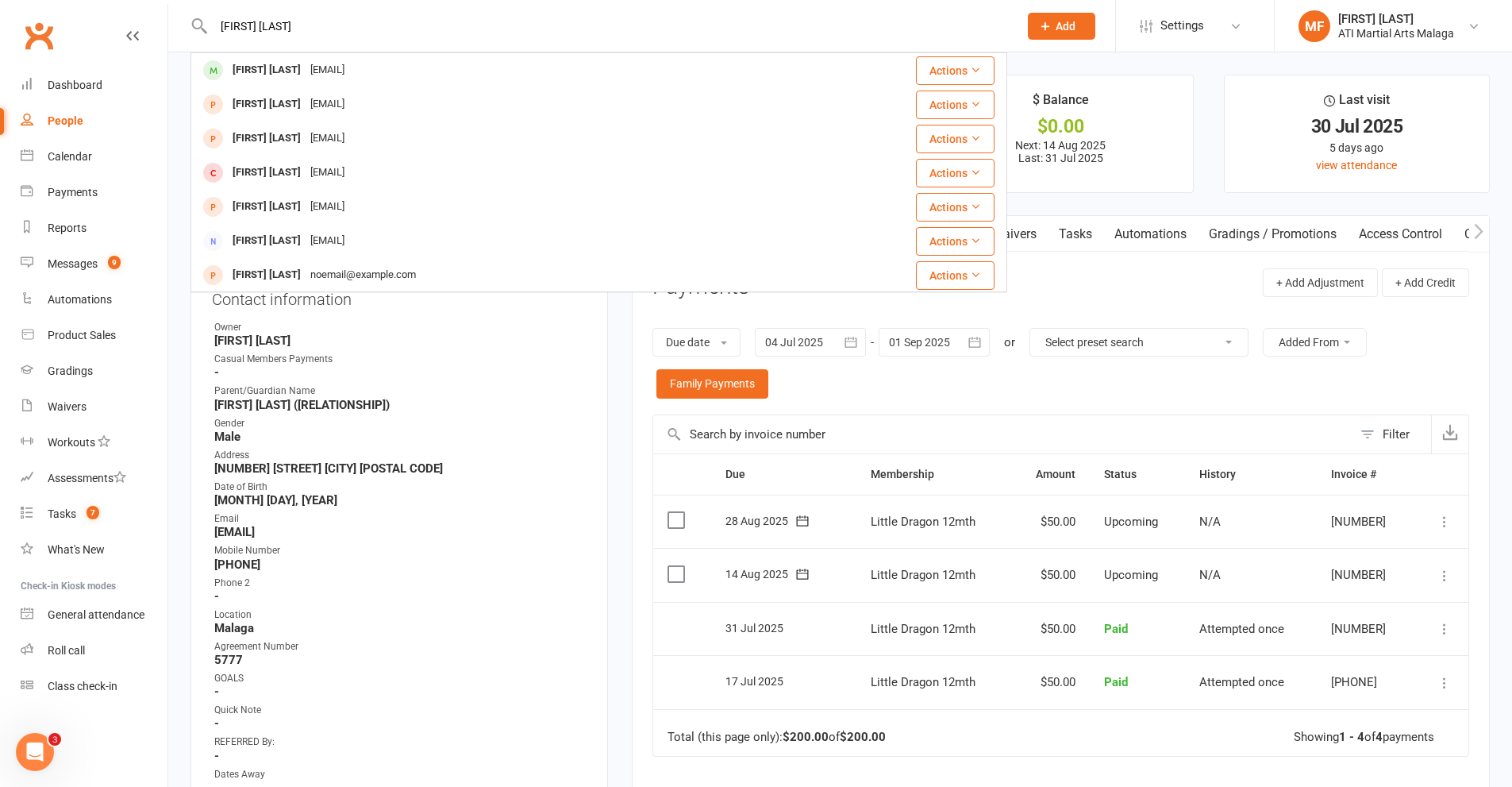 type 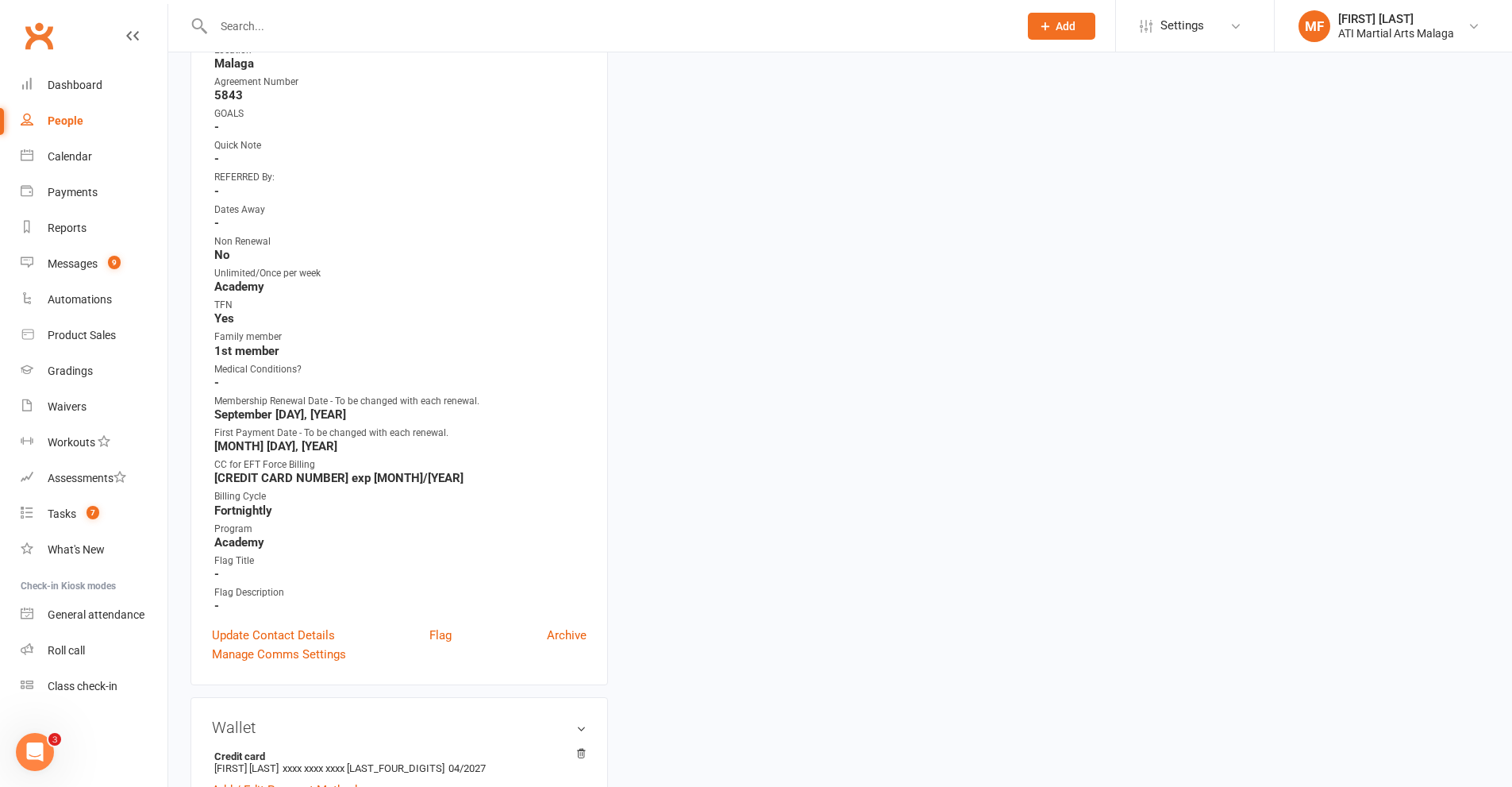 scroll, scrollTop: 556, scrollLeft: 0, axis: vertical 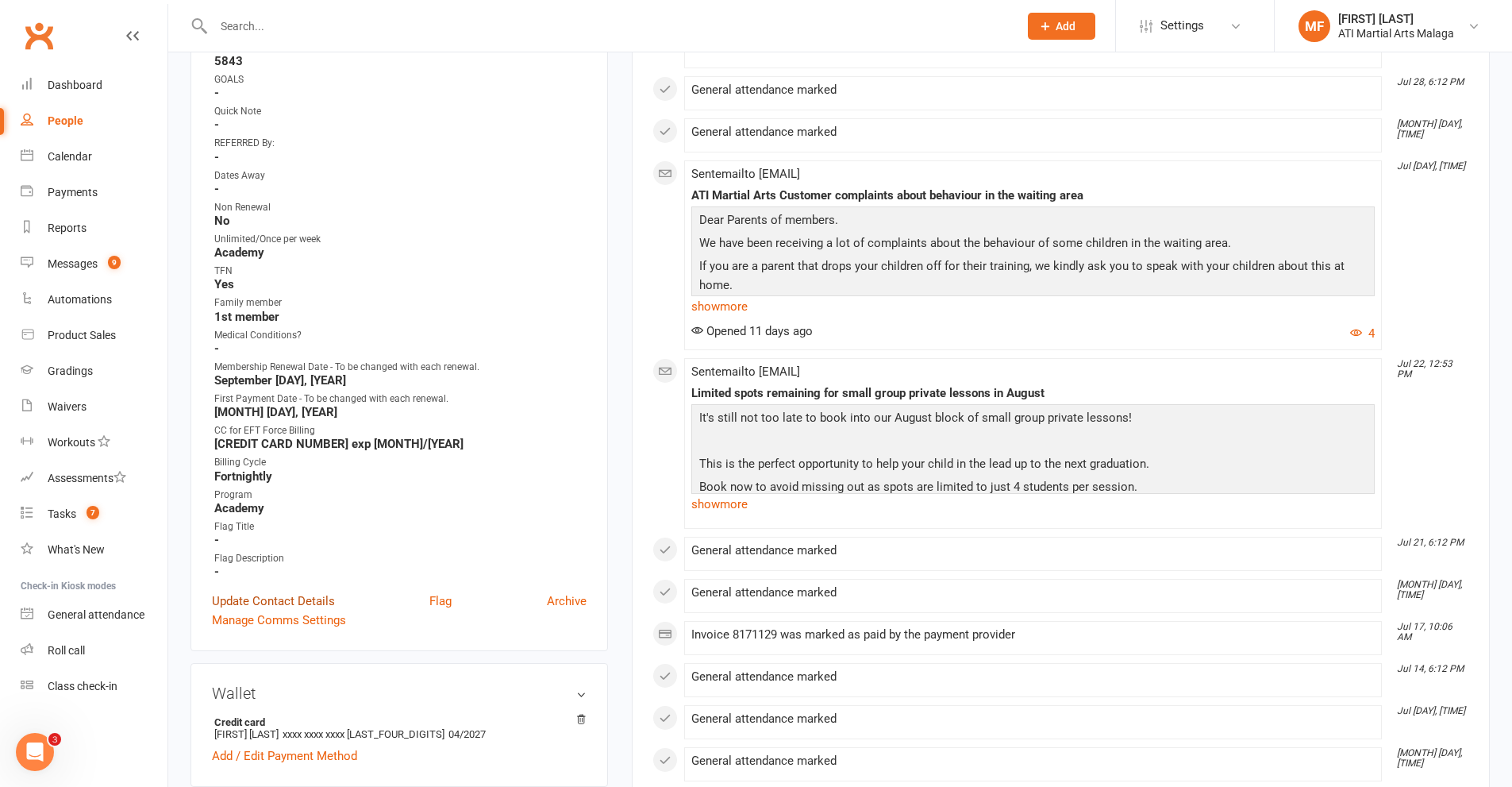 click on "Update Contact Details" at bounding box center (273, 601) 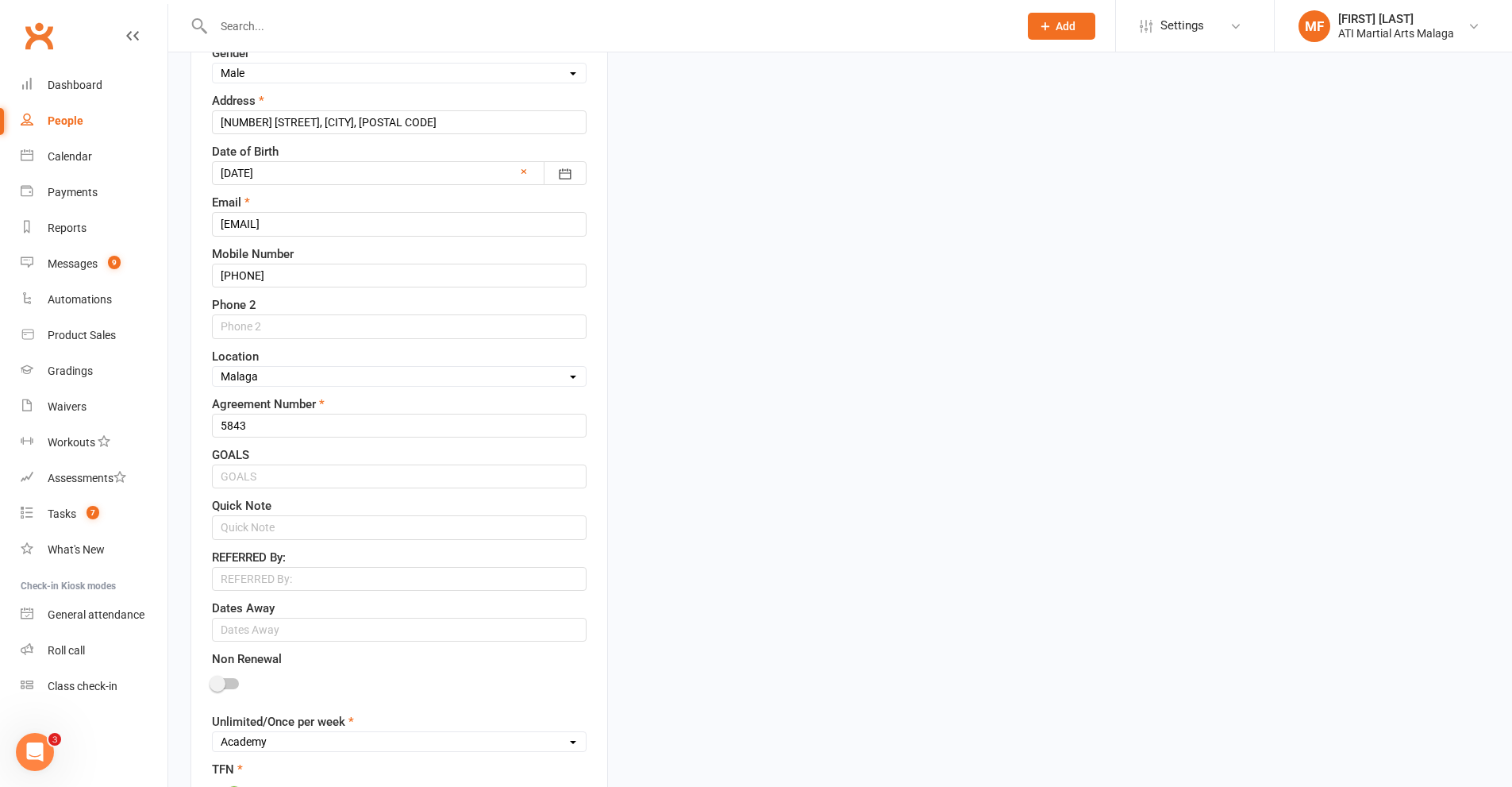 scroll, scrollTop: 631, scrollLeft: 0, axis: vertical 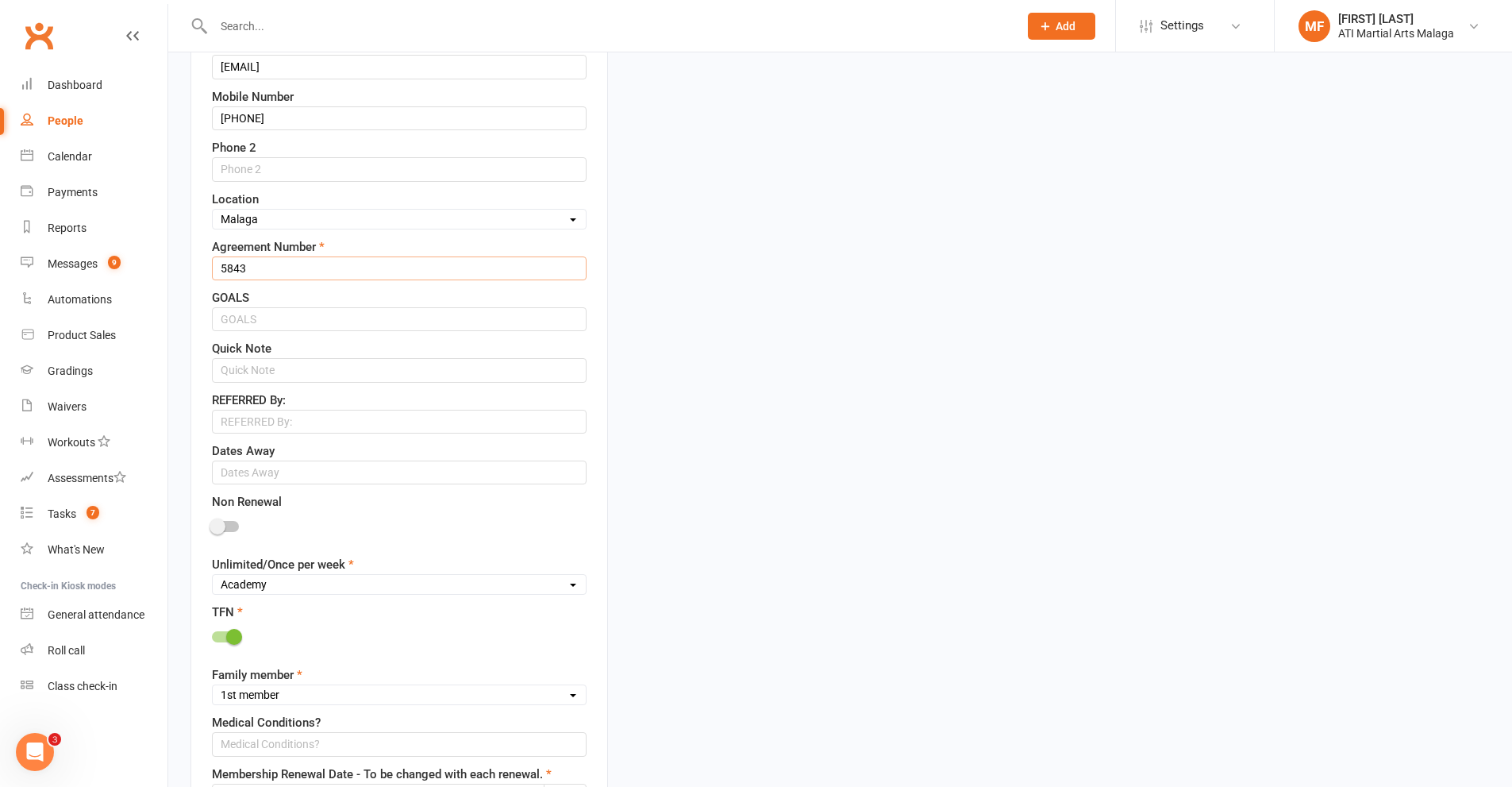 drag, startPoint x: 260, startPoint y: 273, endPoint x: 184, endPoint y: 274, distance: 76.00658 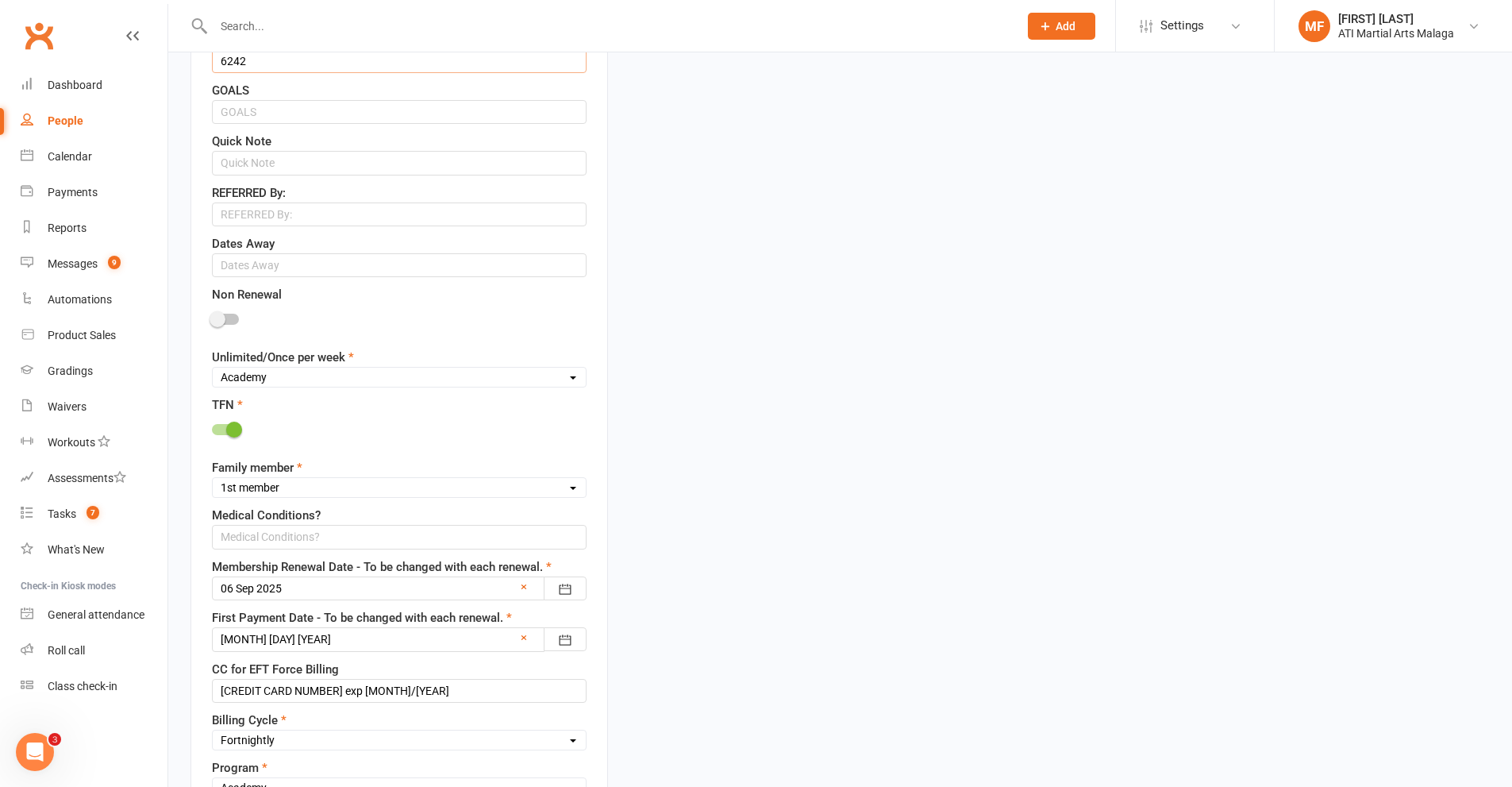scroll, scrollTop: 870, scrollLeft: 0, axis: vertical 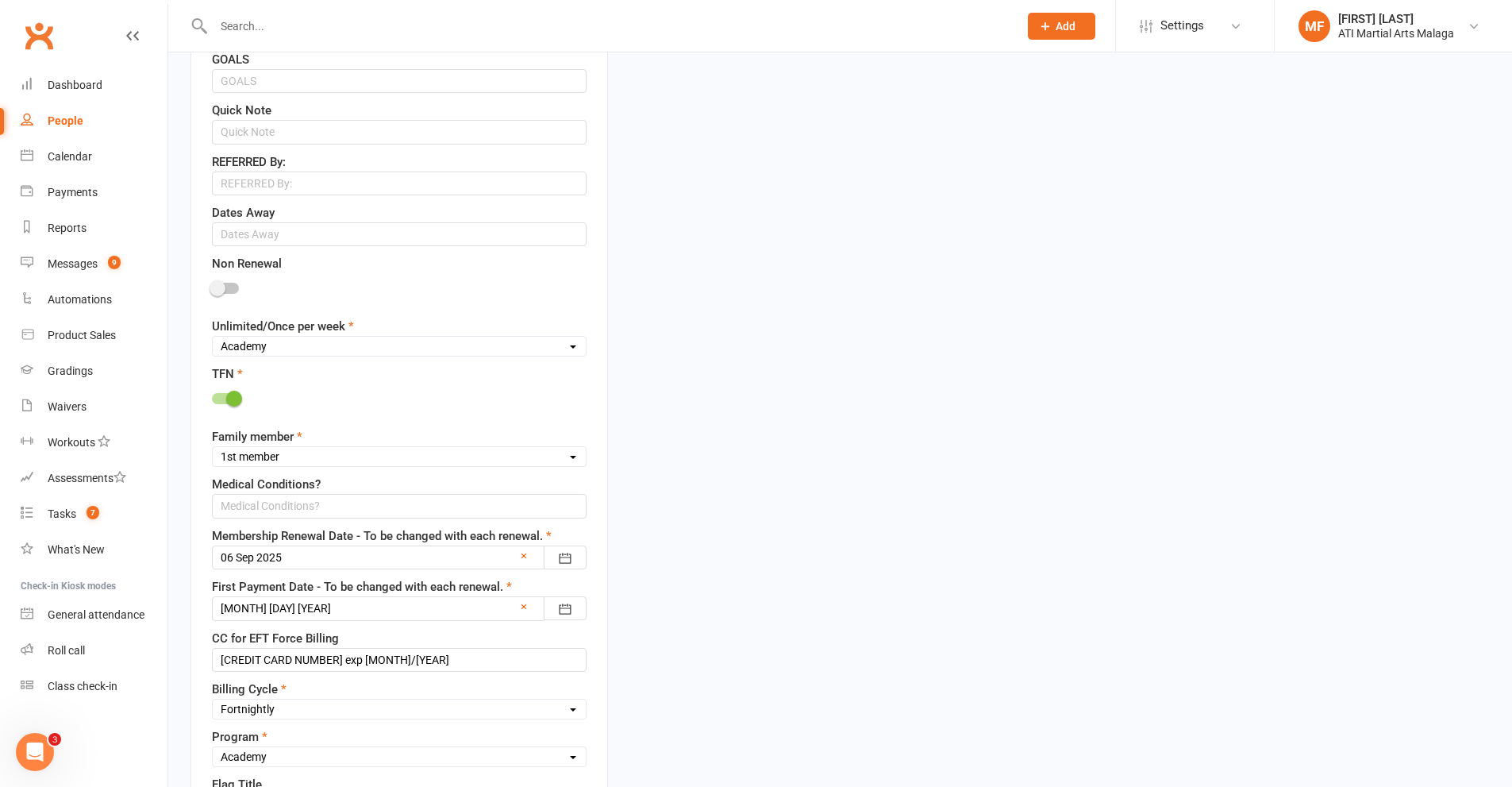 type on "6242" 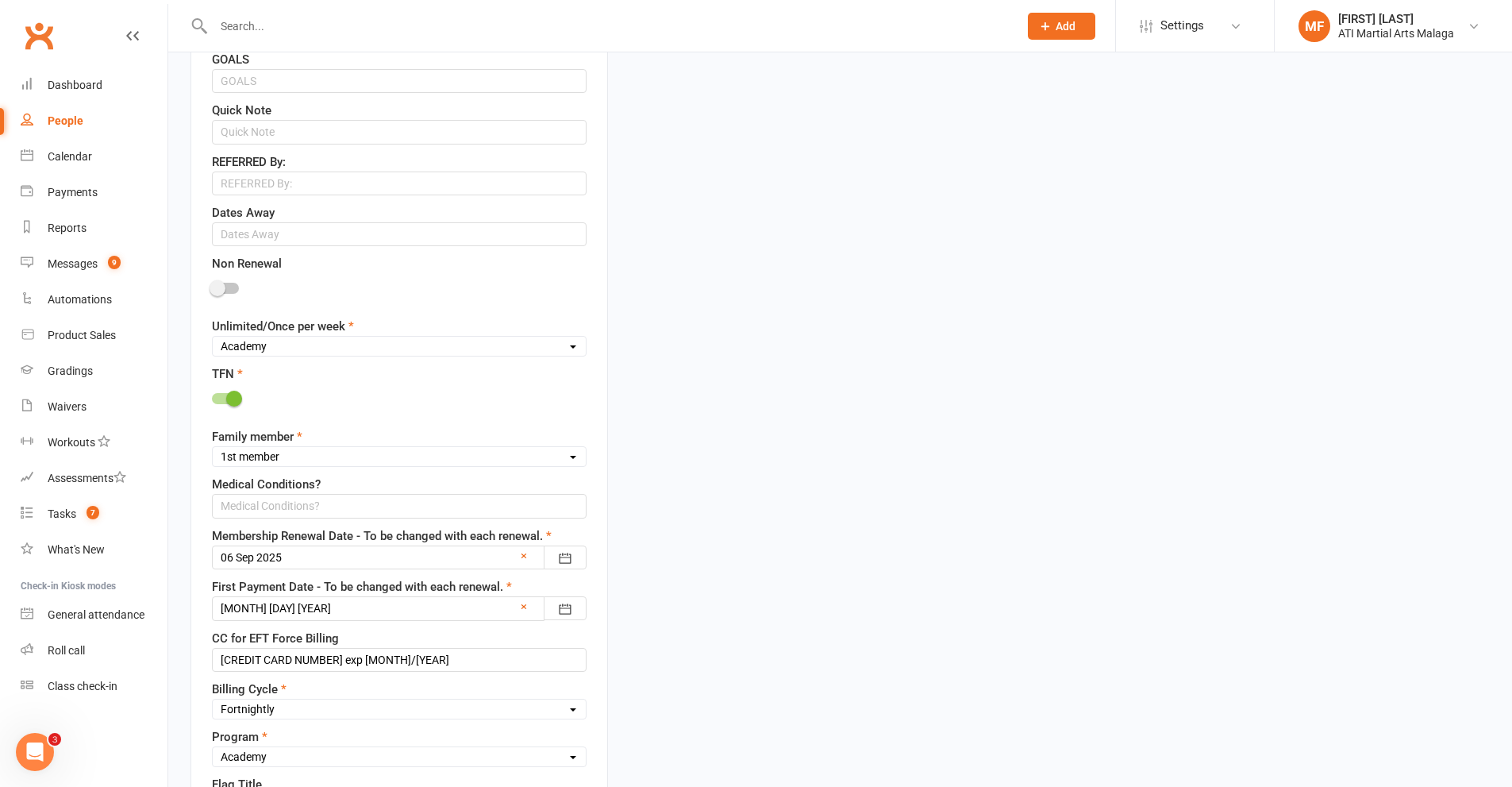 click at bounding box center [399, 557] 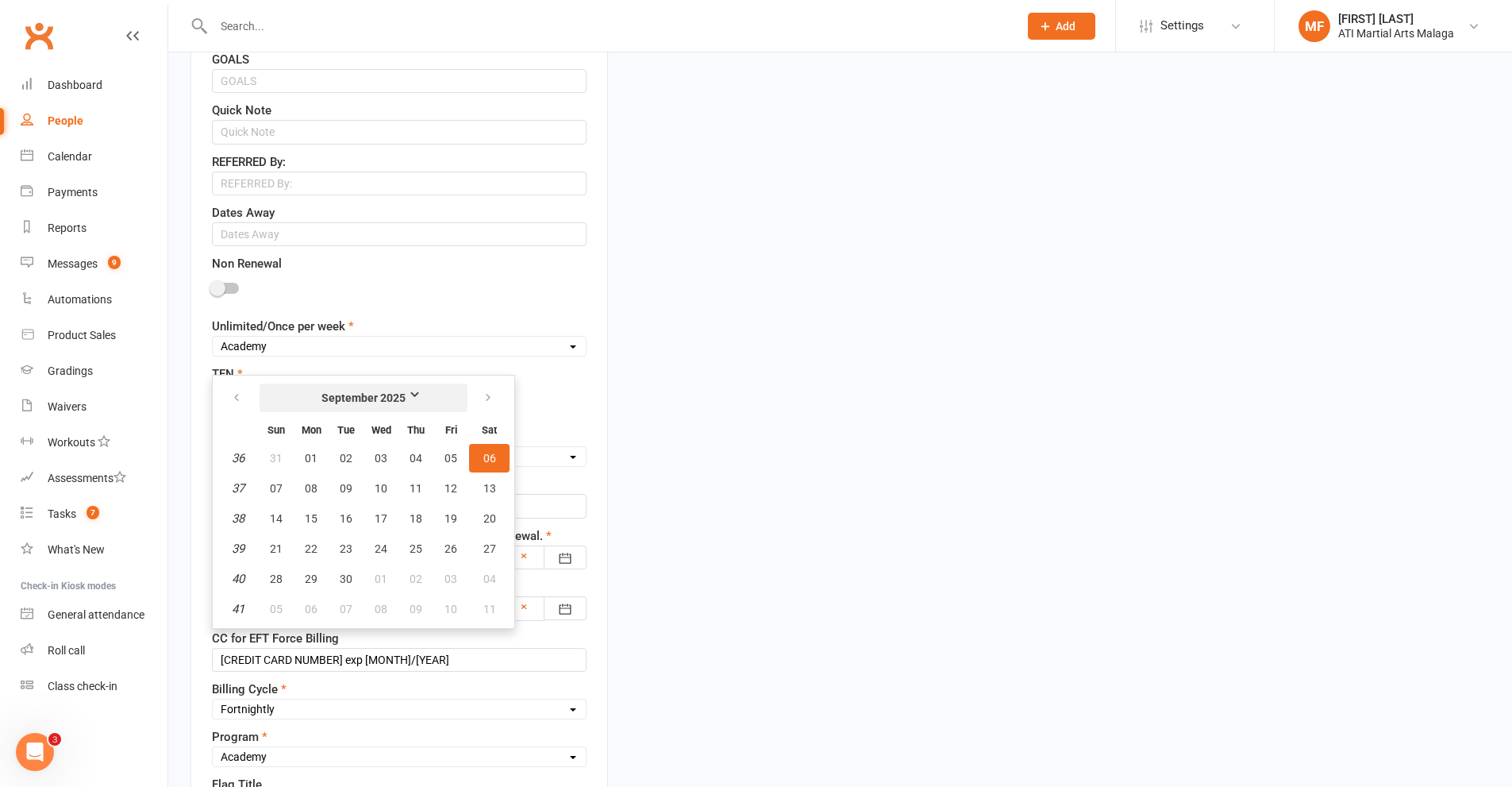 click on "September 2025" at bounding box center (364, 398) 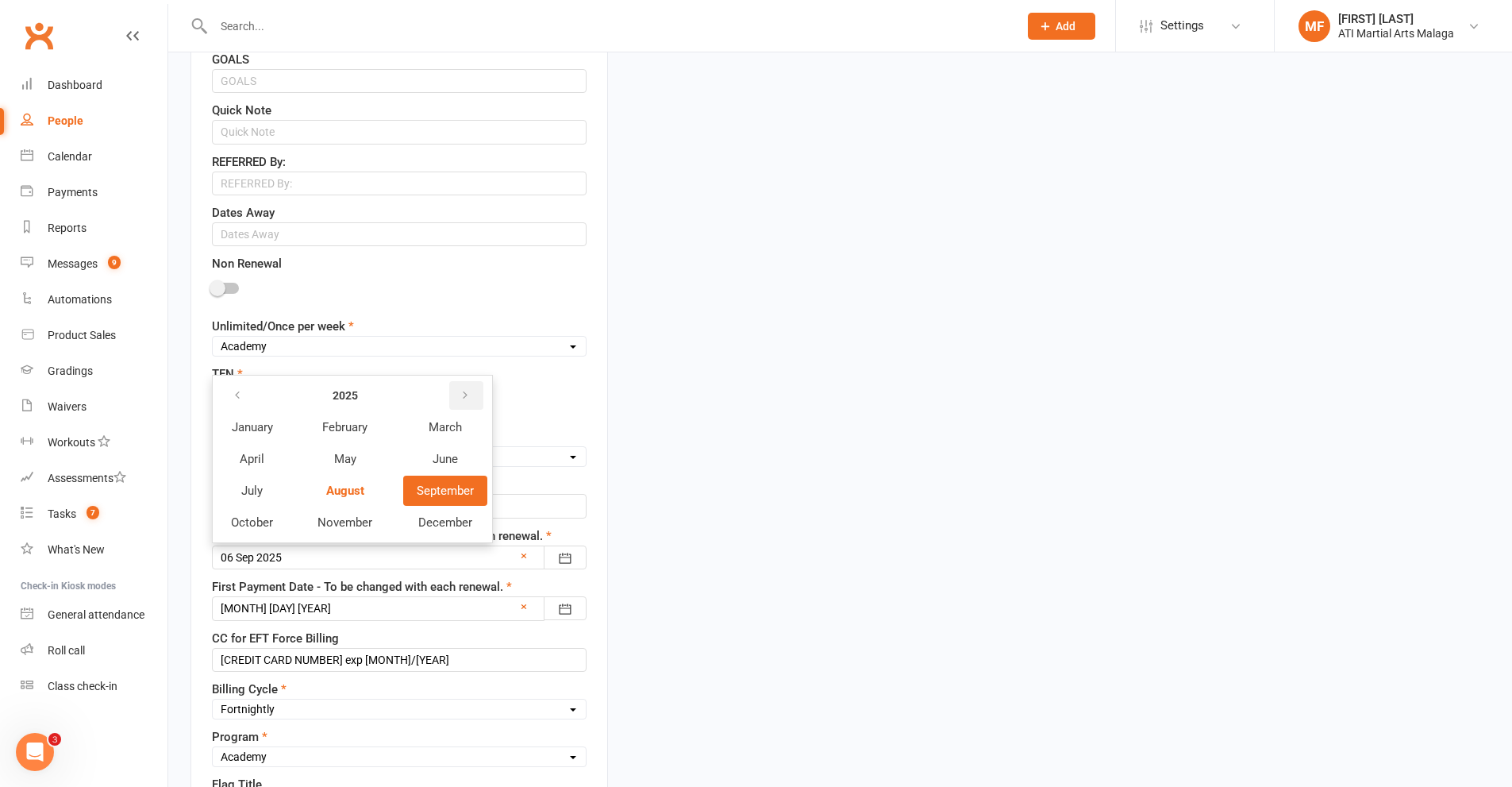 click at bounding box center [465, 395] 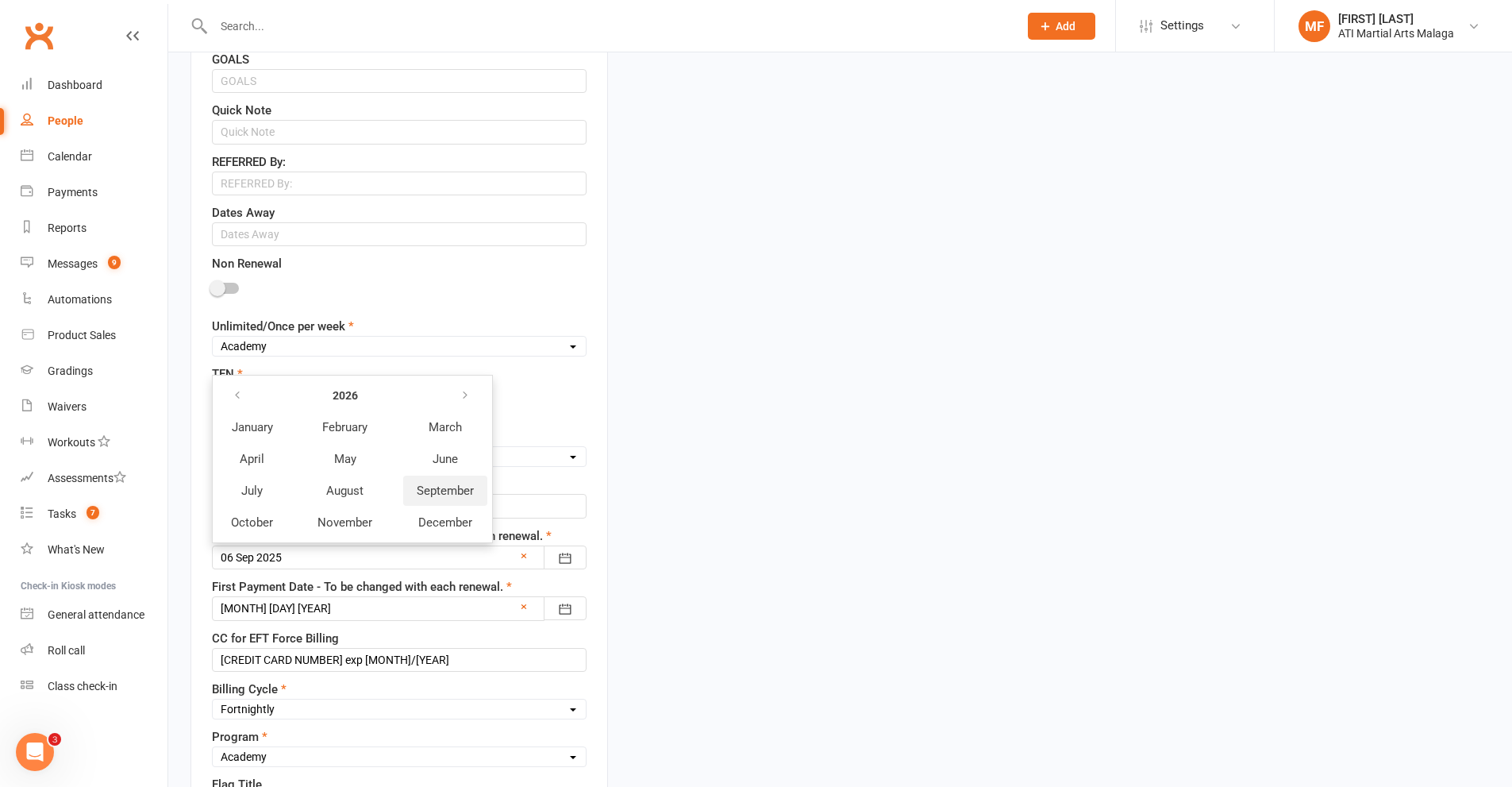 click on "September" at bounding box center (445, 491) 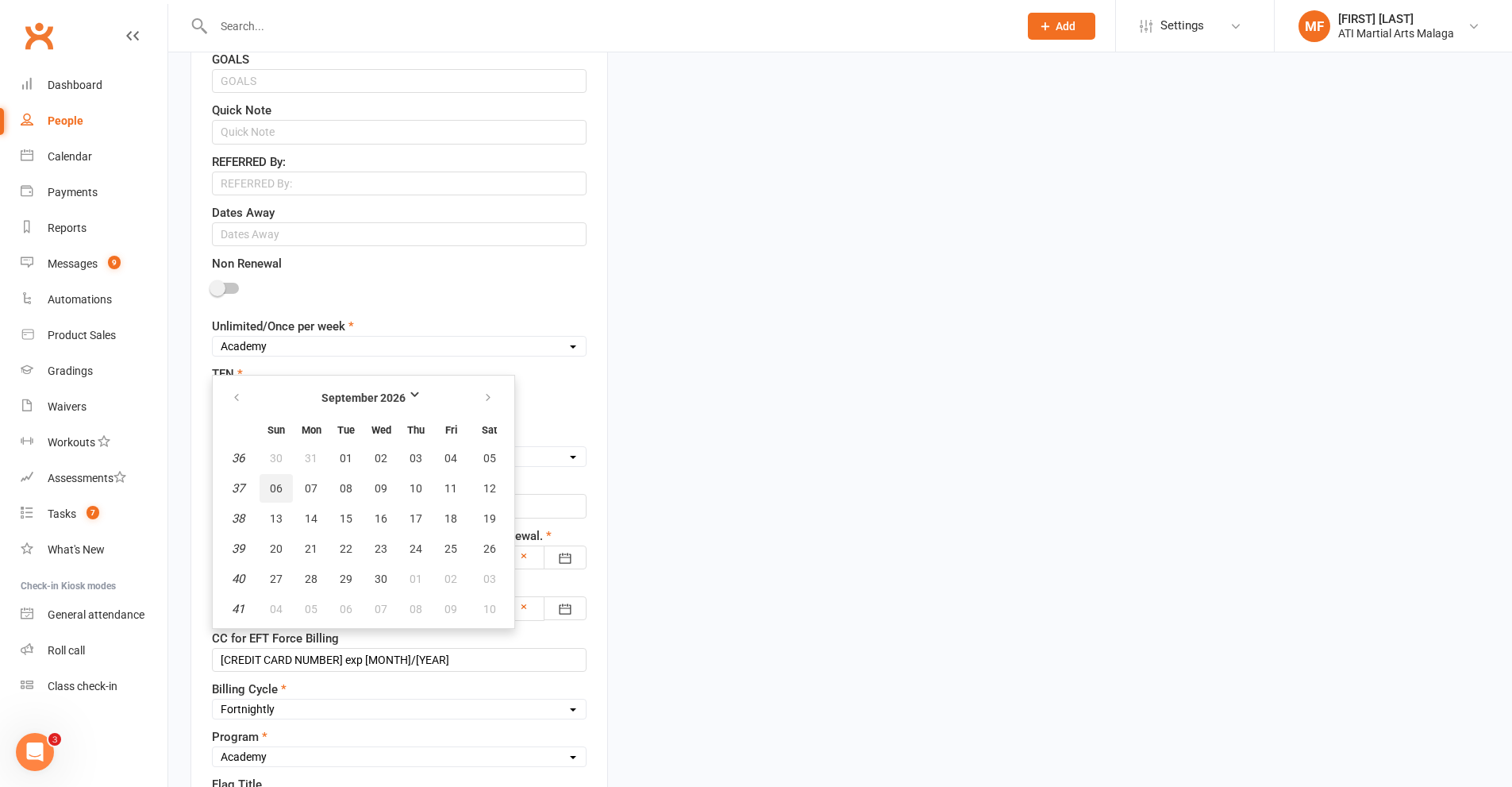 click on "06" at bounding box center (276, 488) 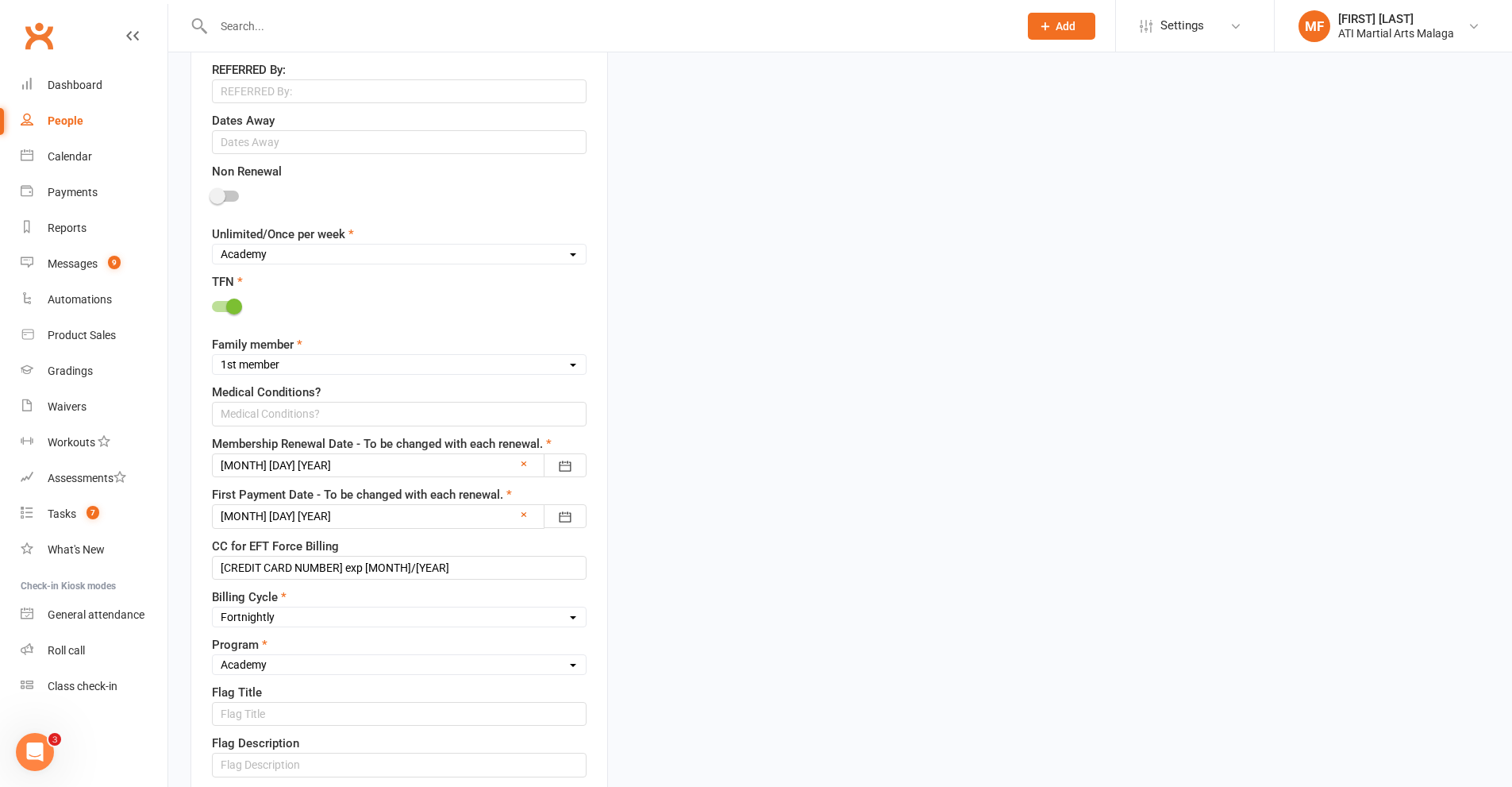 scroll, scrollTop: 1187, scrollLeft: 0, axis: vertical 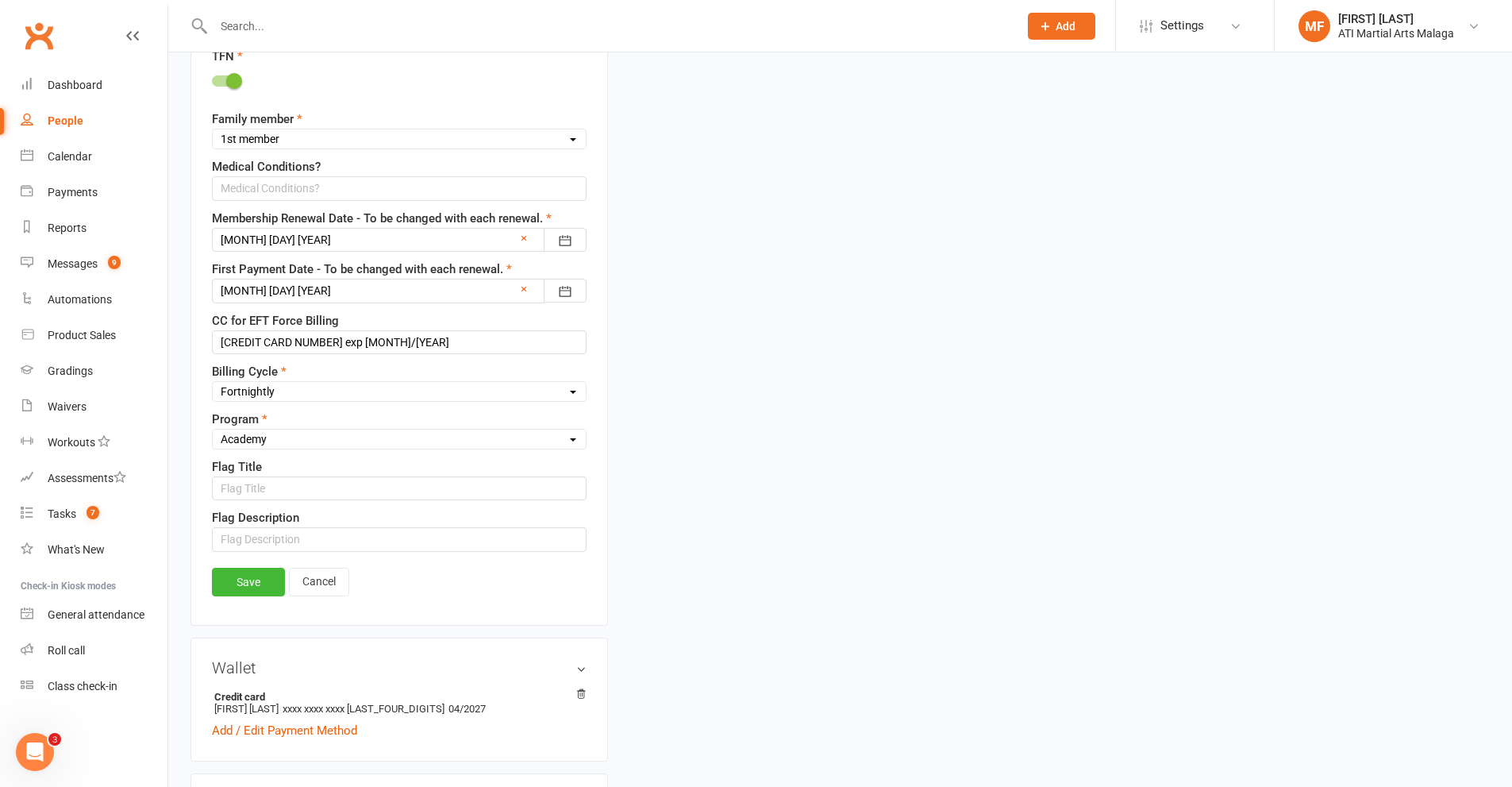 click at bounding box center (399, 291) 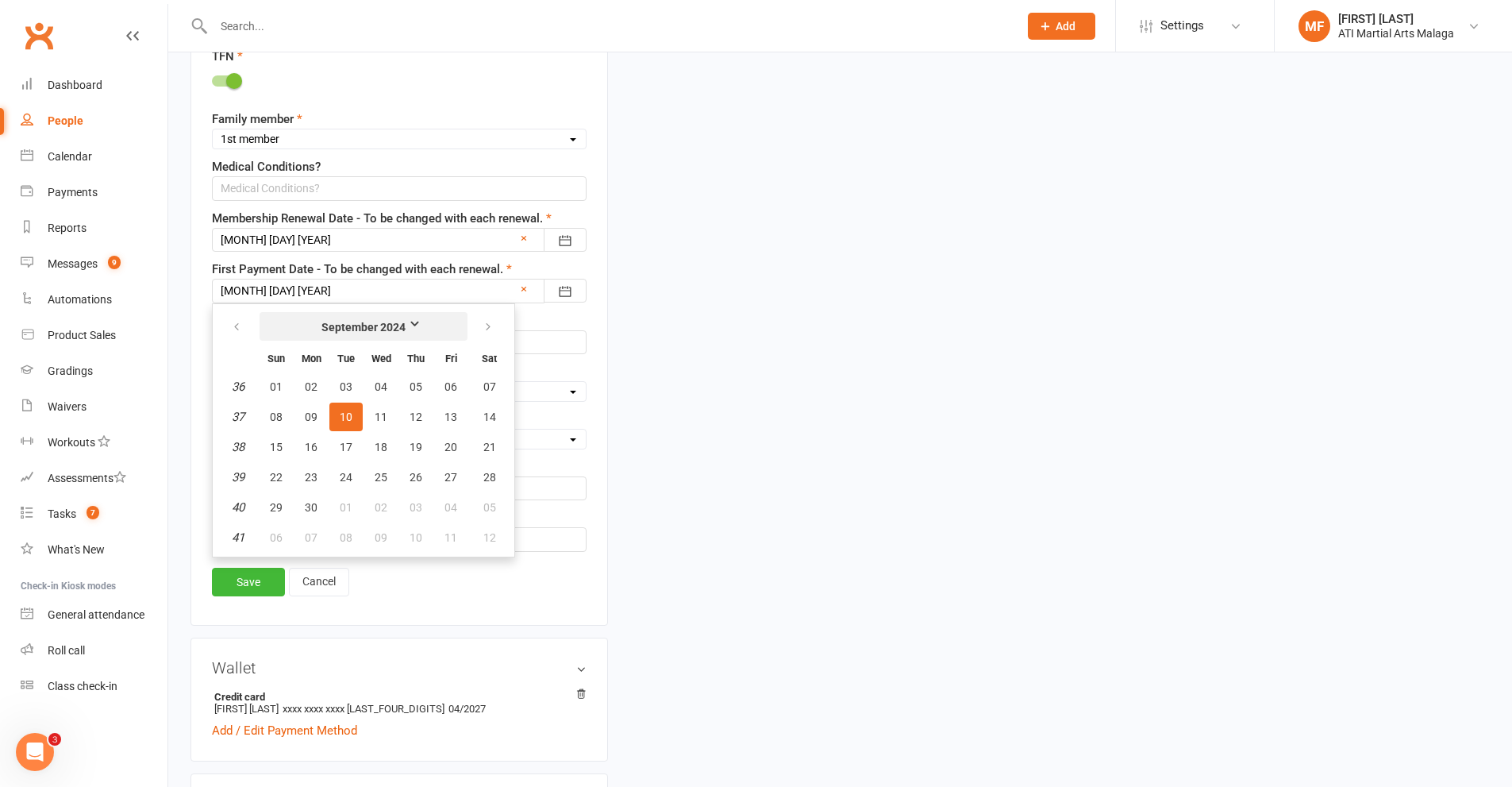 click on "September 2024" at bounding box center [364, 327] 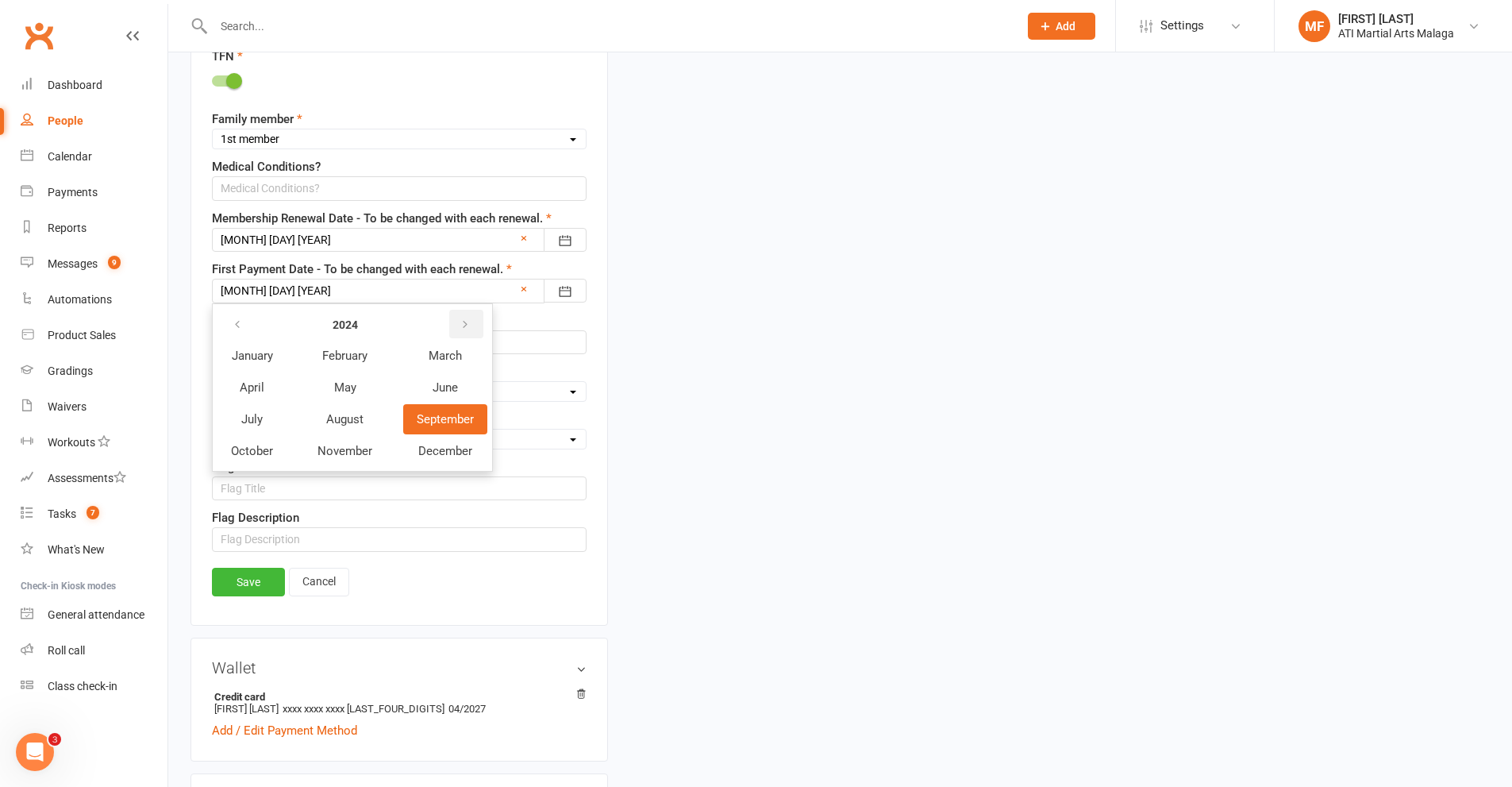 click at bounding box center [466, 324] 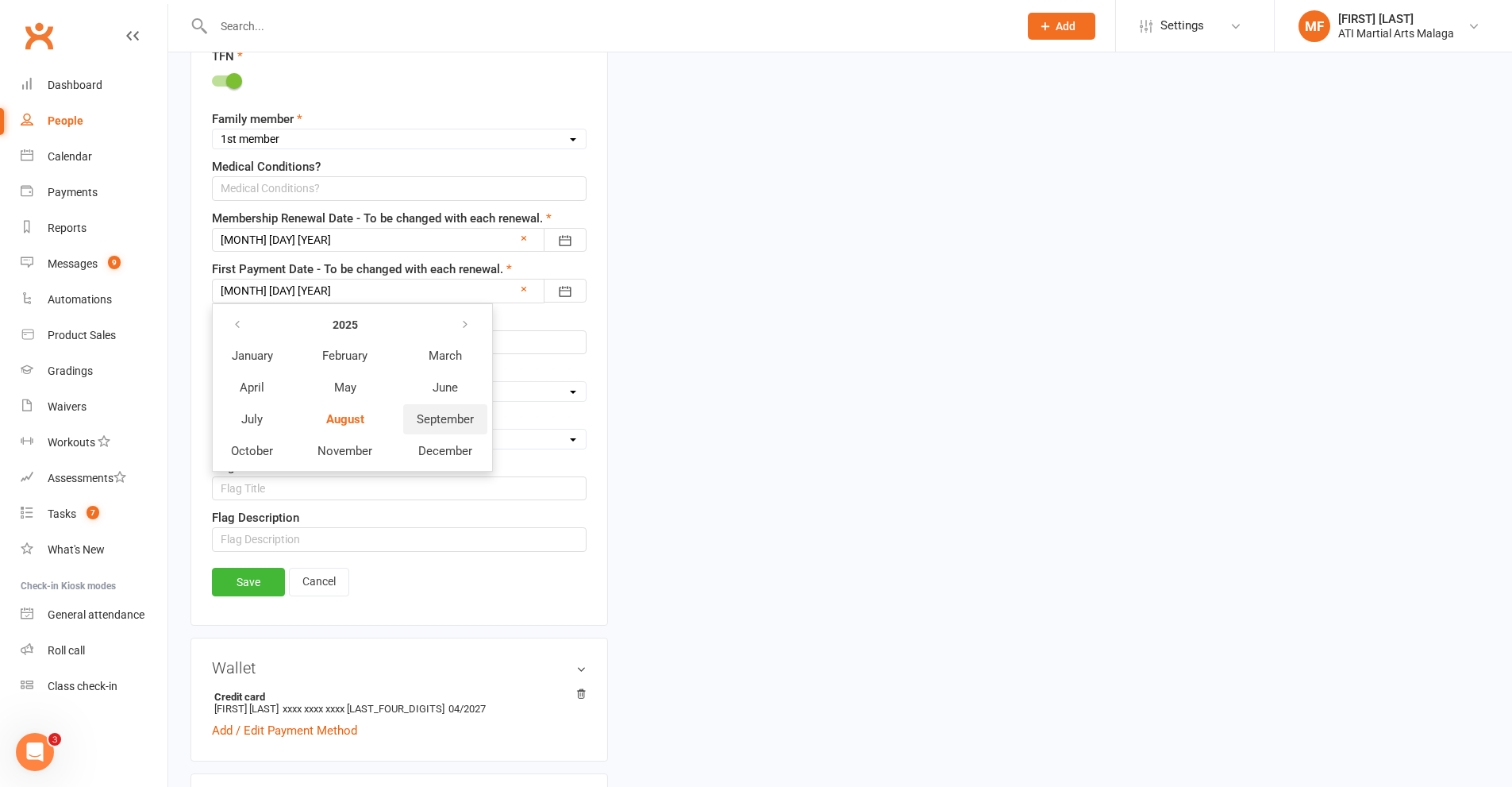click on "September" at bounding box center [445, 419] 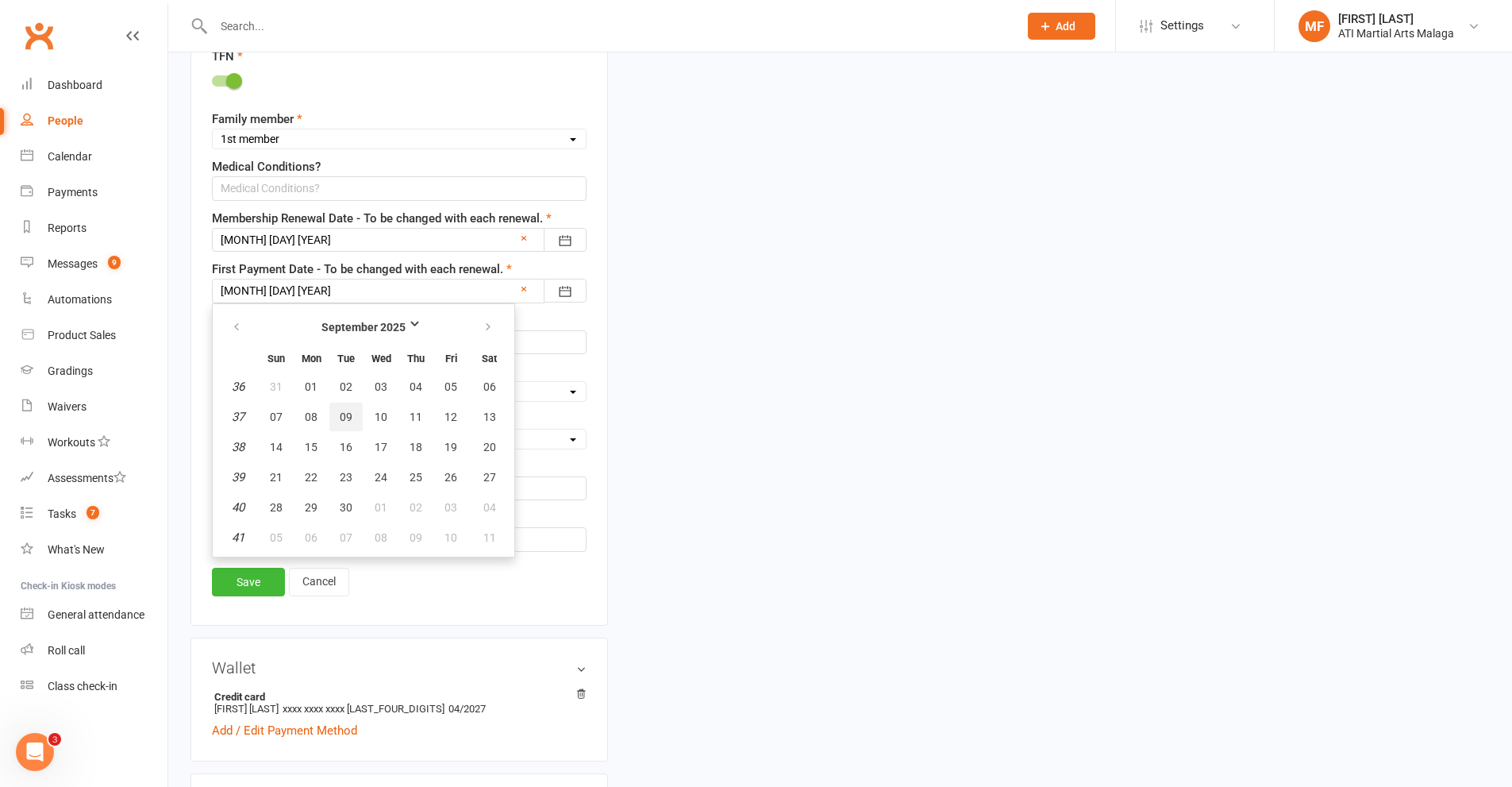 click on "09" at bounding box center (346, 417) 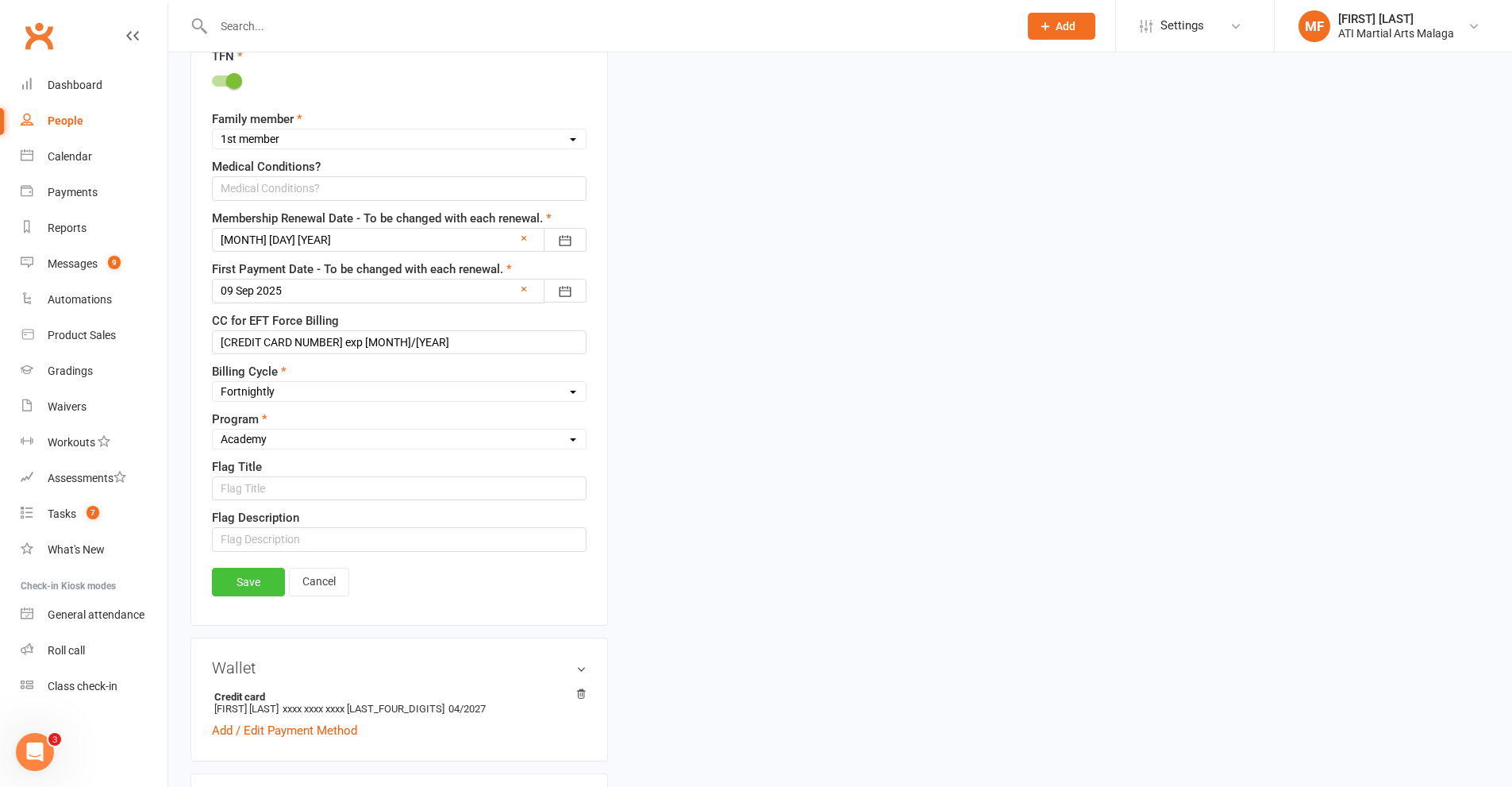 click on "Save" at bounding box center (248, 582) 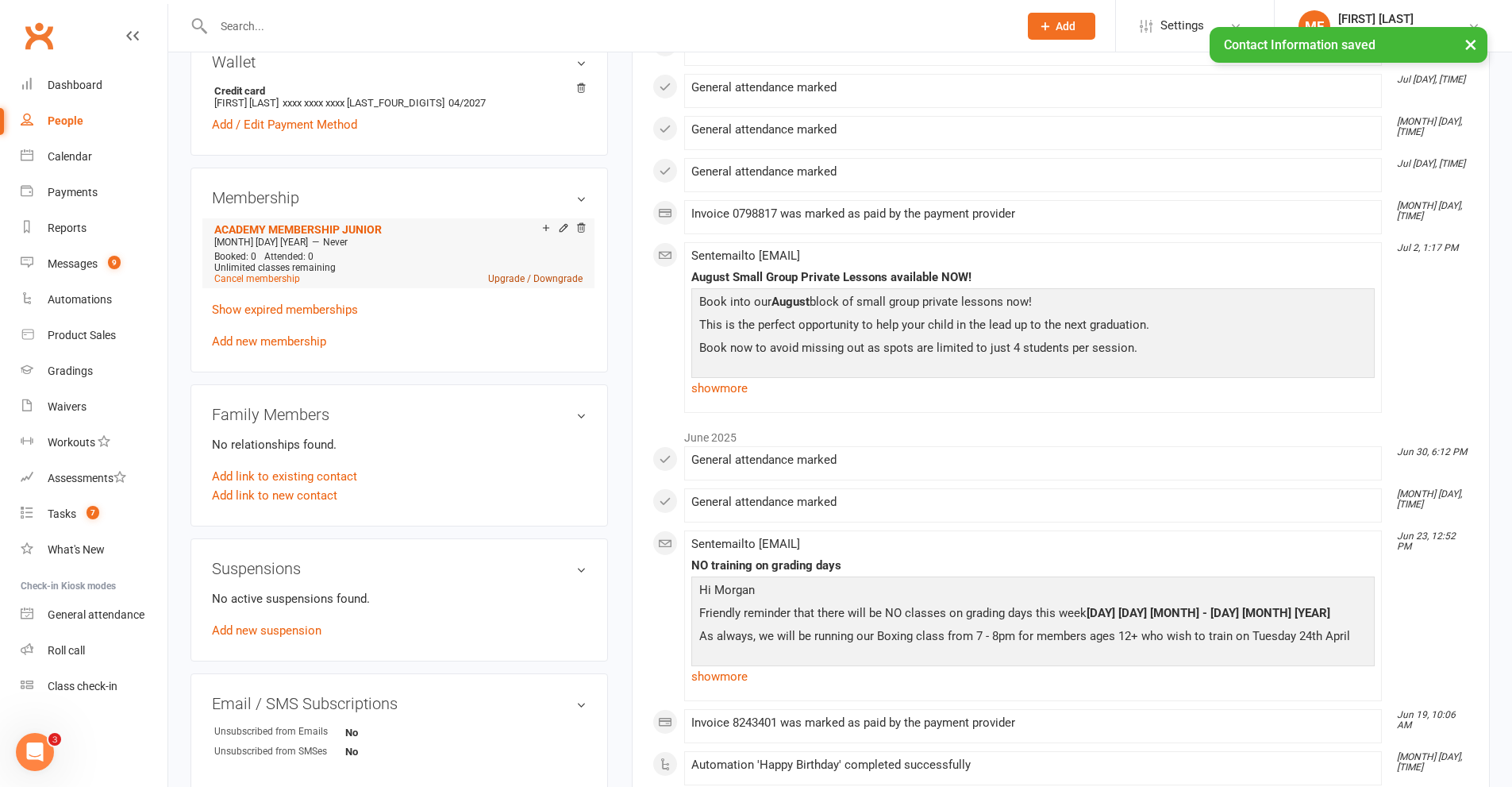 click on "Upgrade / Downgrade" at bounding box center (535, 279) 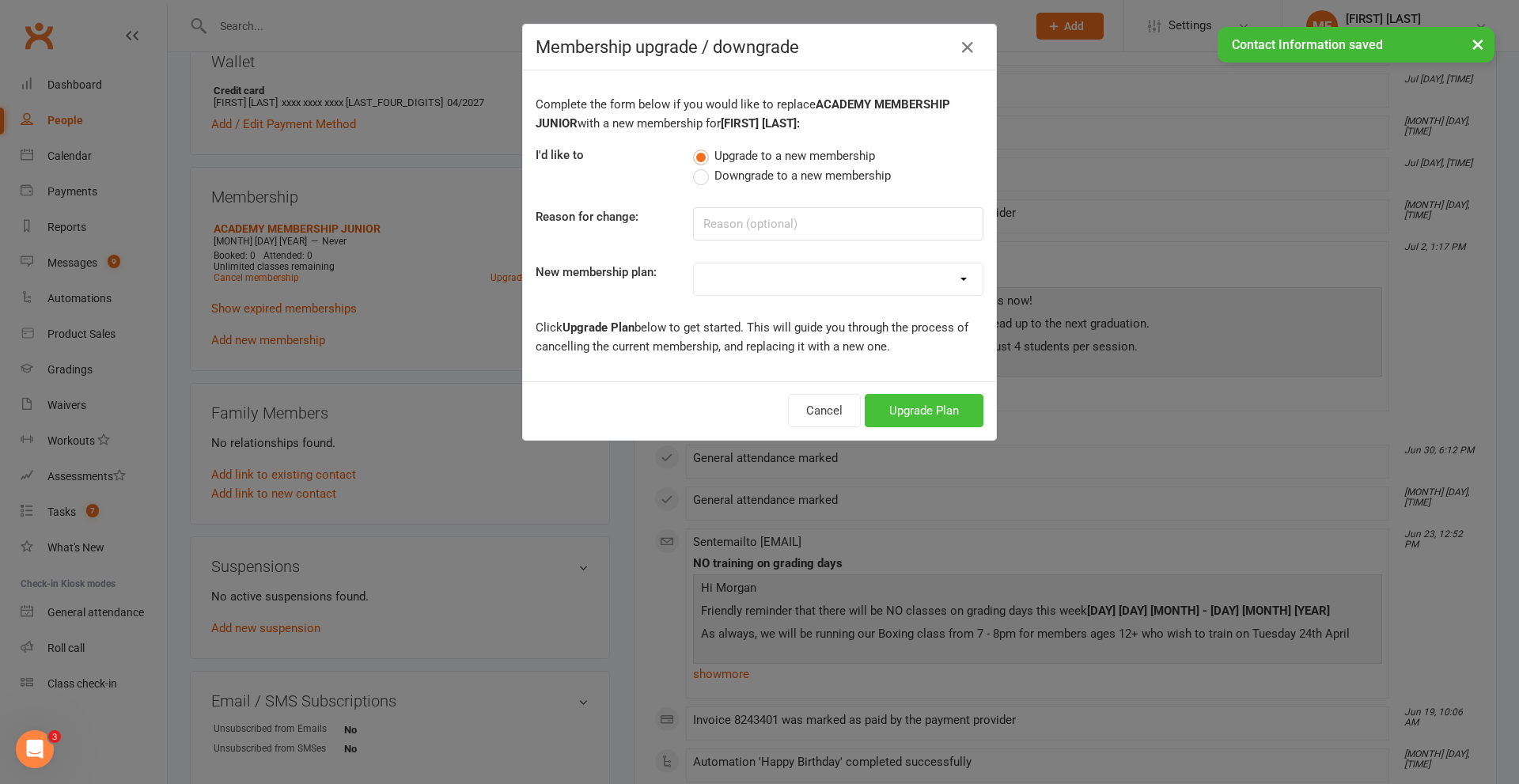 click on "Upgrade Plan" at bounding box center [924, 411] 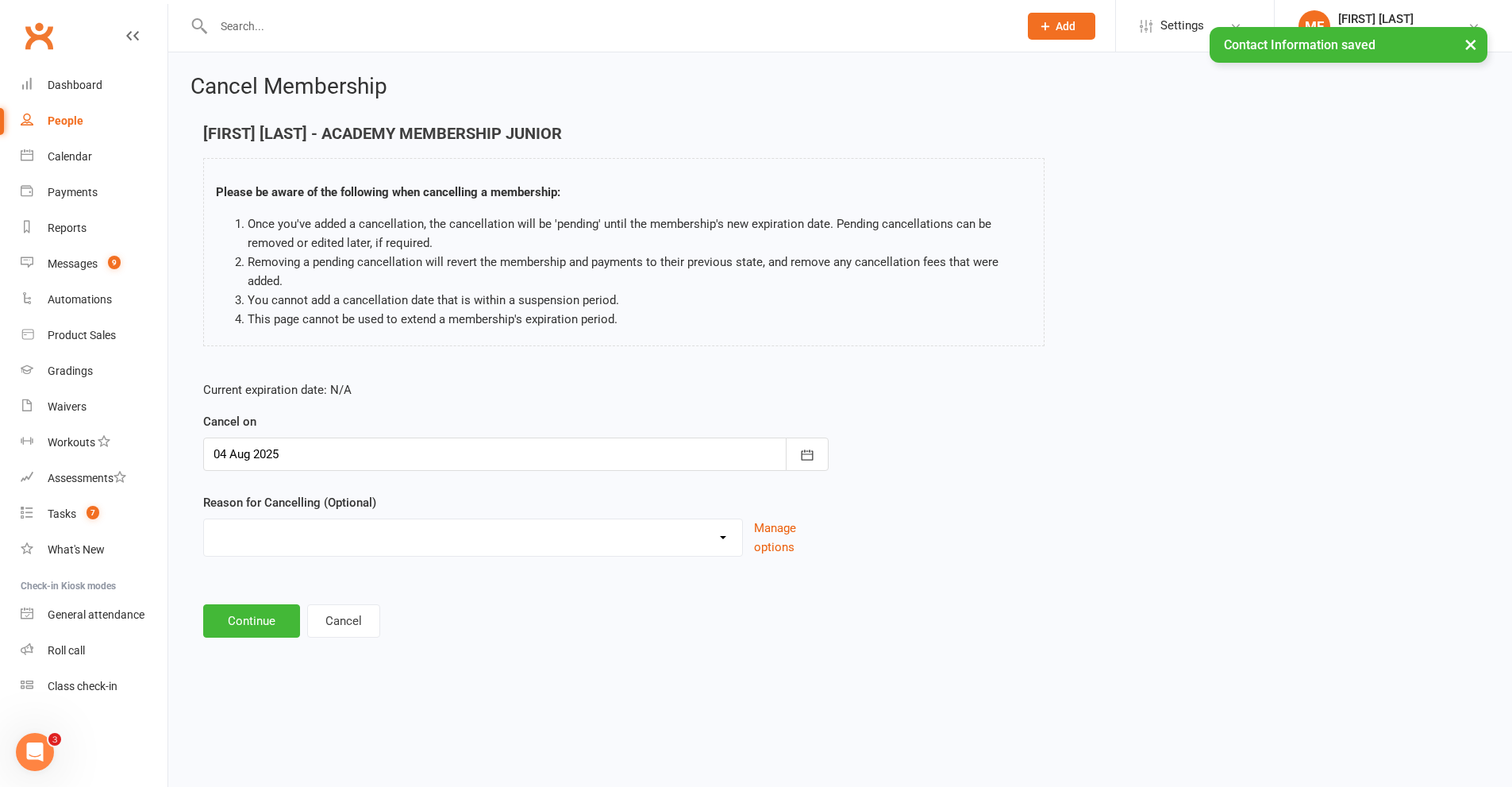 scroll, scrollTop: 0, scrollLeft: 0, axis: both 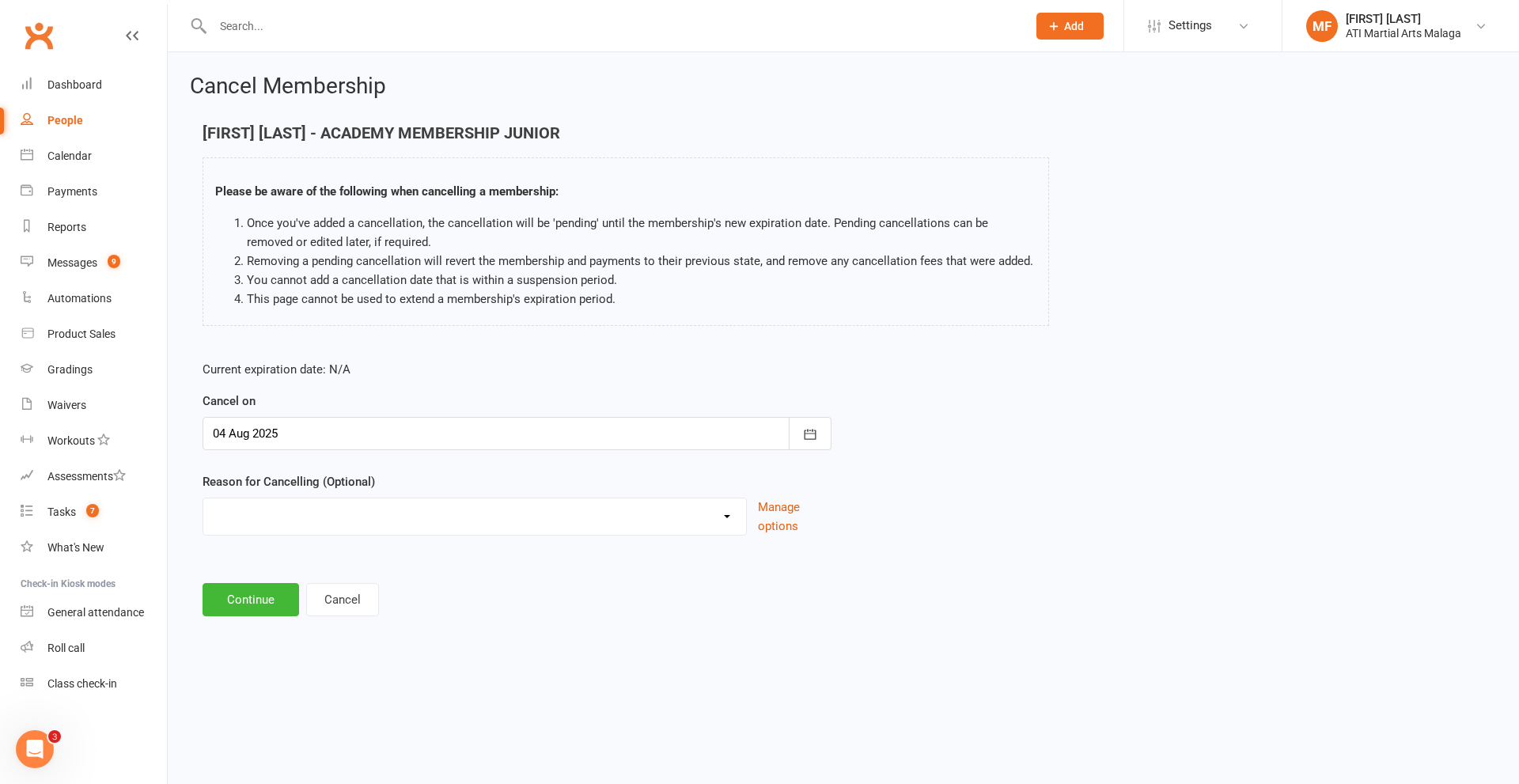 click at bounding box center [517, 434] 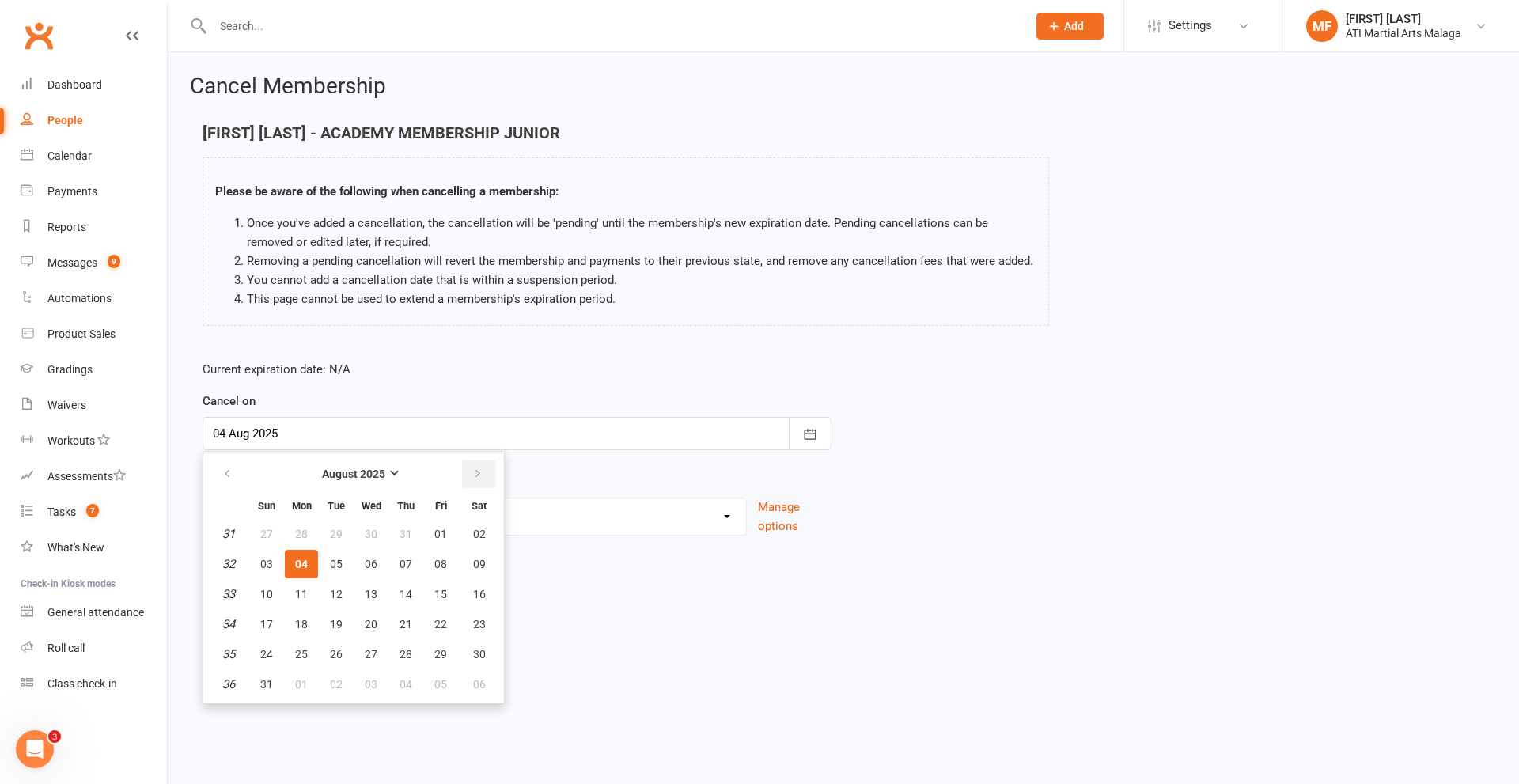 click at bounding box center [479, 474] 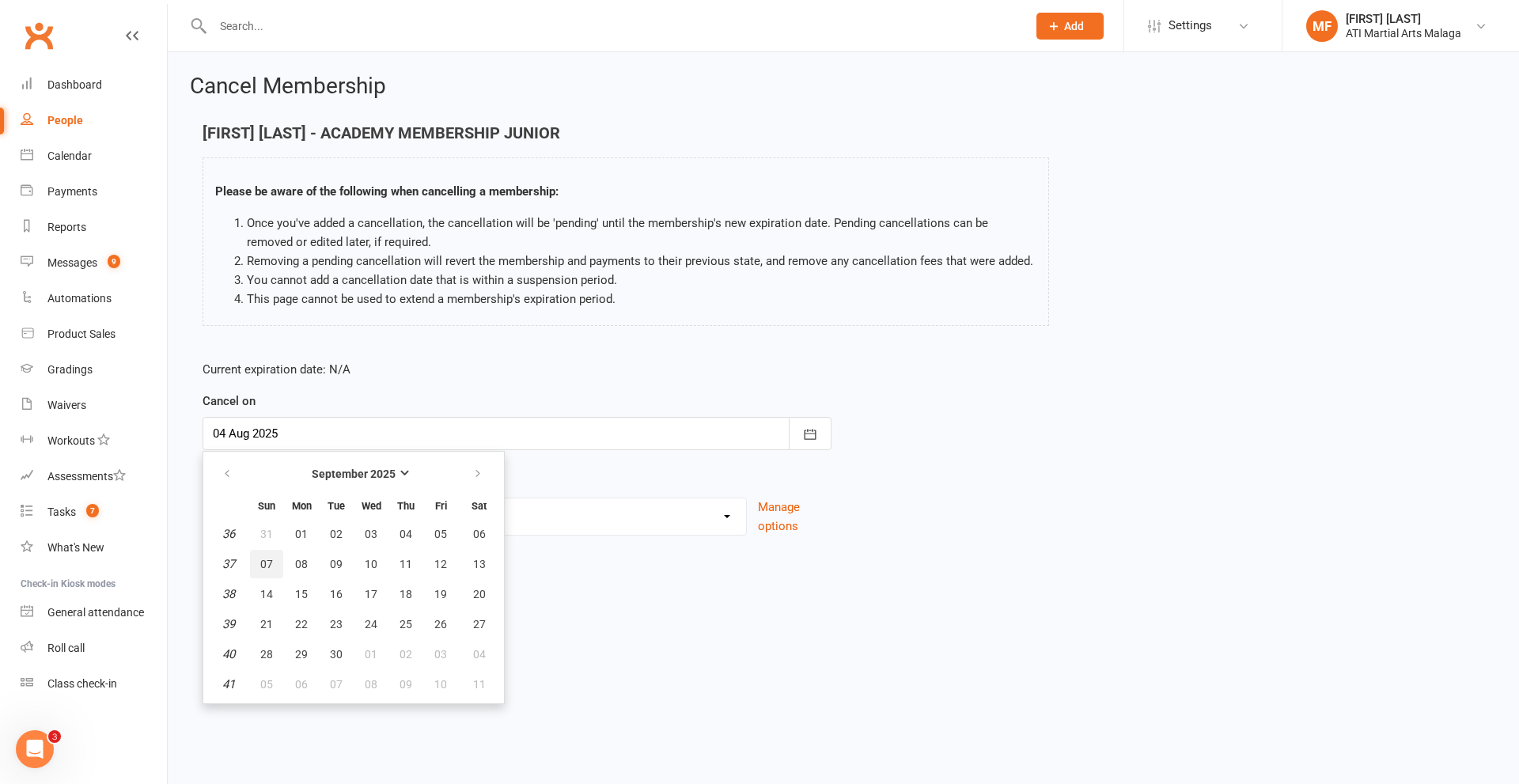 click on "07" at bounding box center [267, 564] 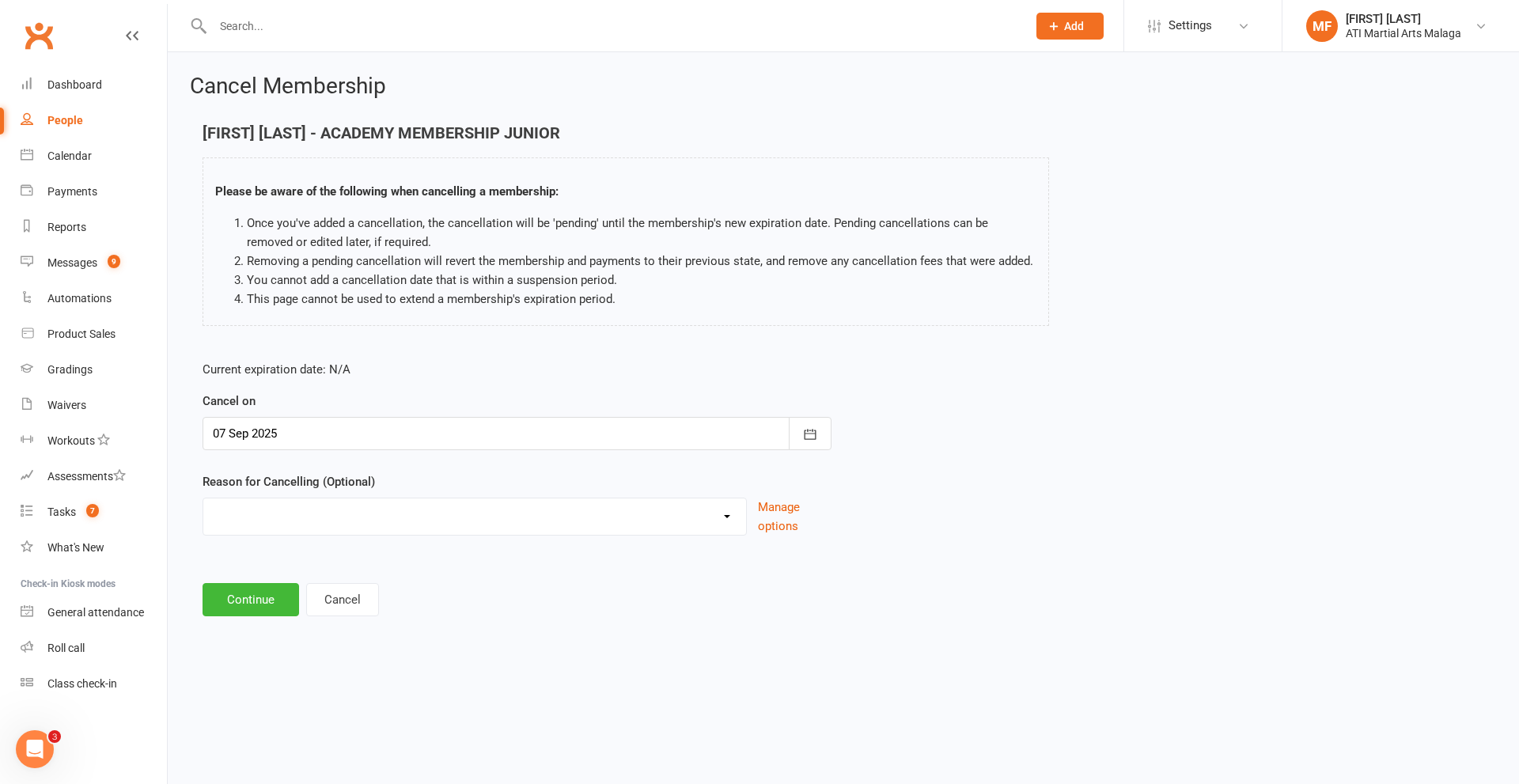 click on "Cancellation NOT APPROVED Holiday Injury Lost interest  Renewing to new price  Upgrade to J-TKD from LDs Other reason" at bounding box center (475, 514) 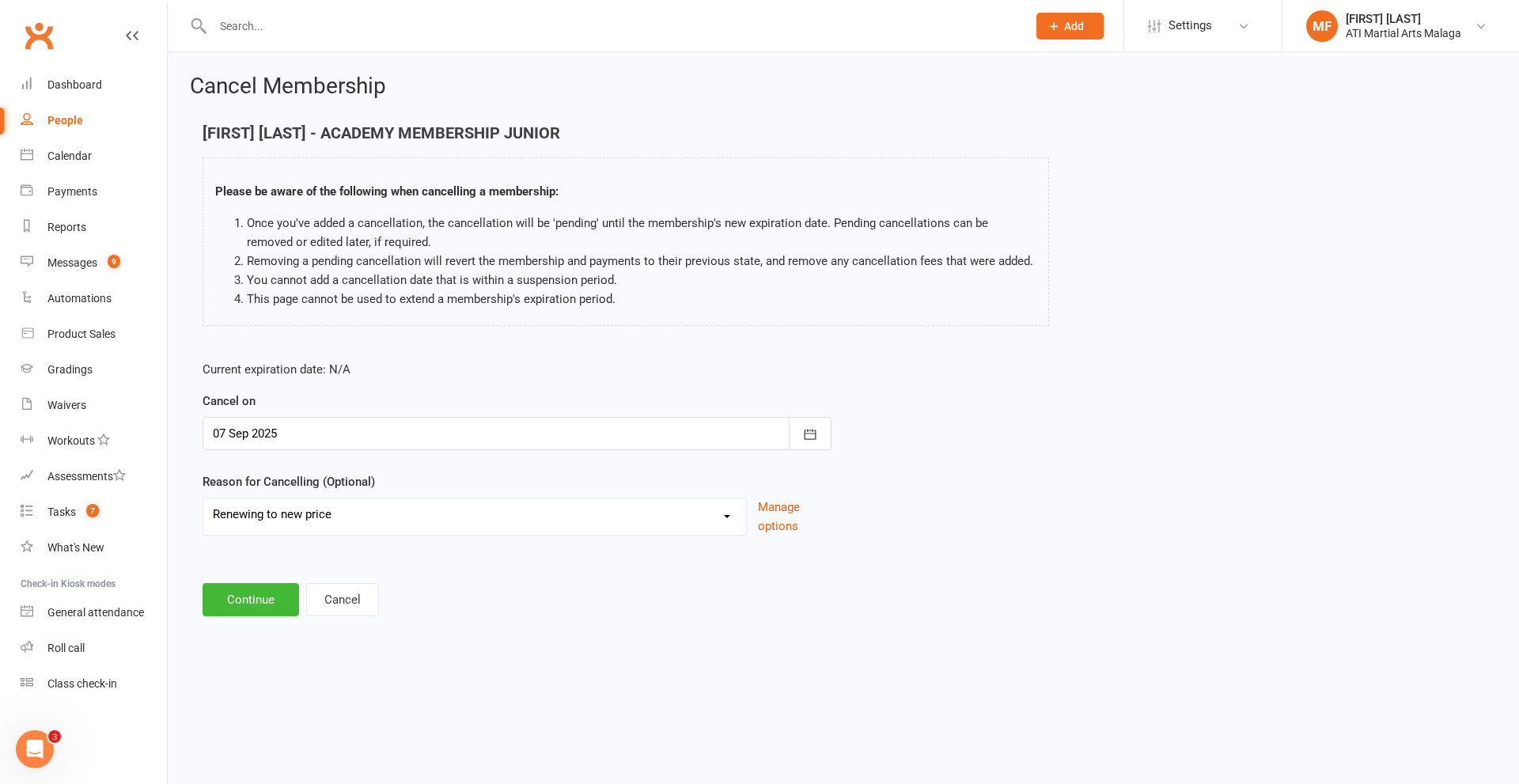 click on "Cancellation NOT APPROVED Holiday Injury Lost interest  Renewing to new price  Upgrade to J-TKD from LDs Other reason" at bounding box center (475, 514) 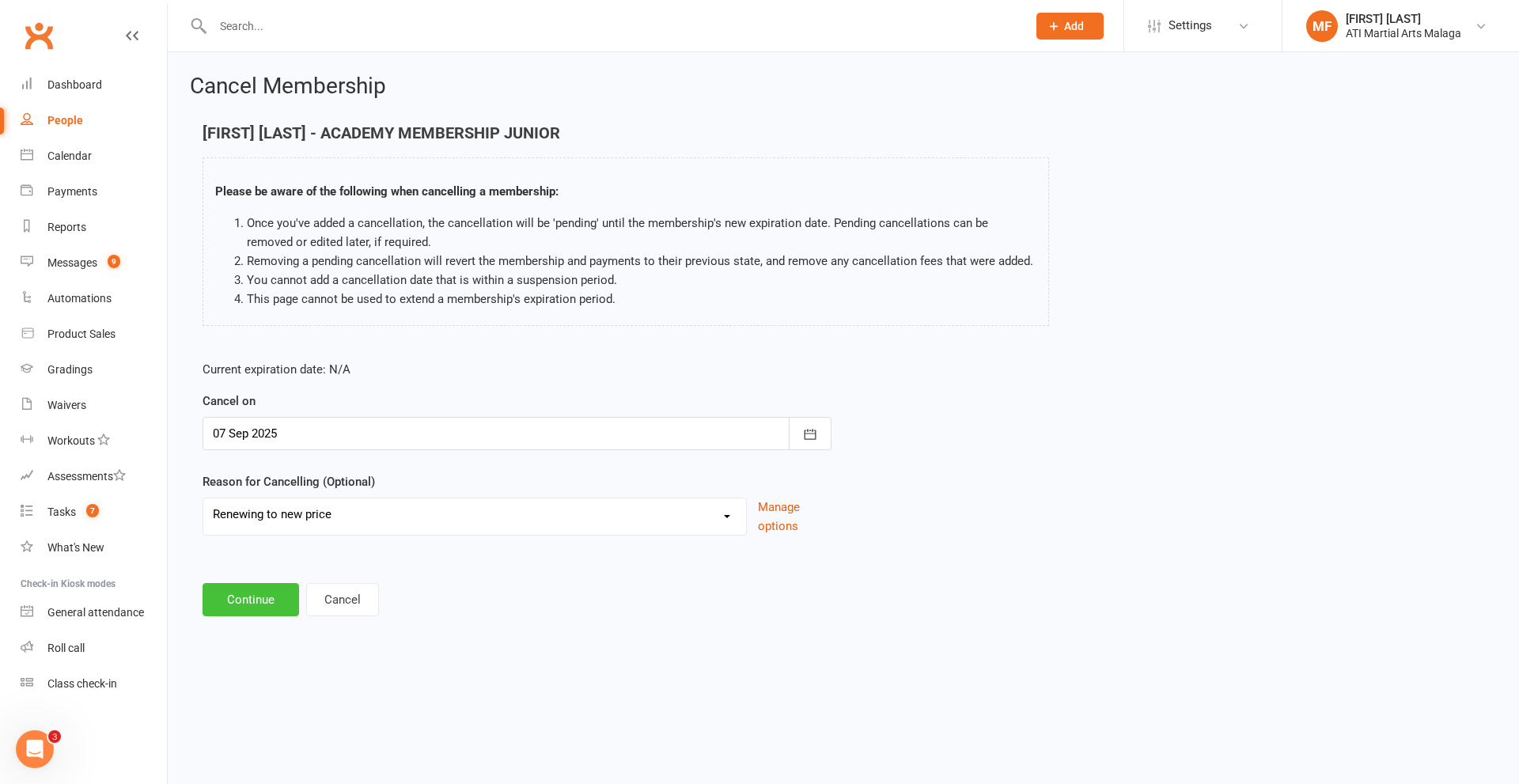 click on "Continue" at bounding box center (251, 600) 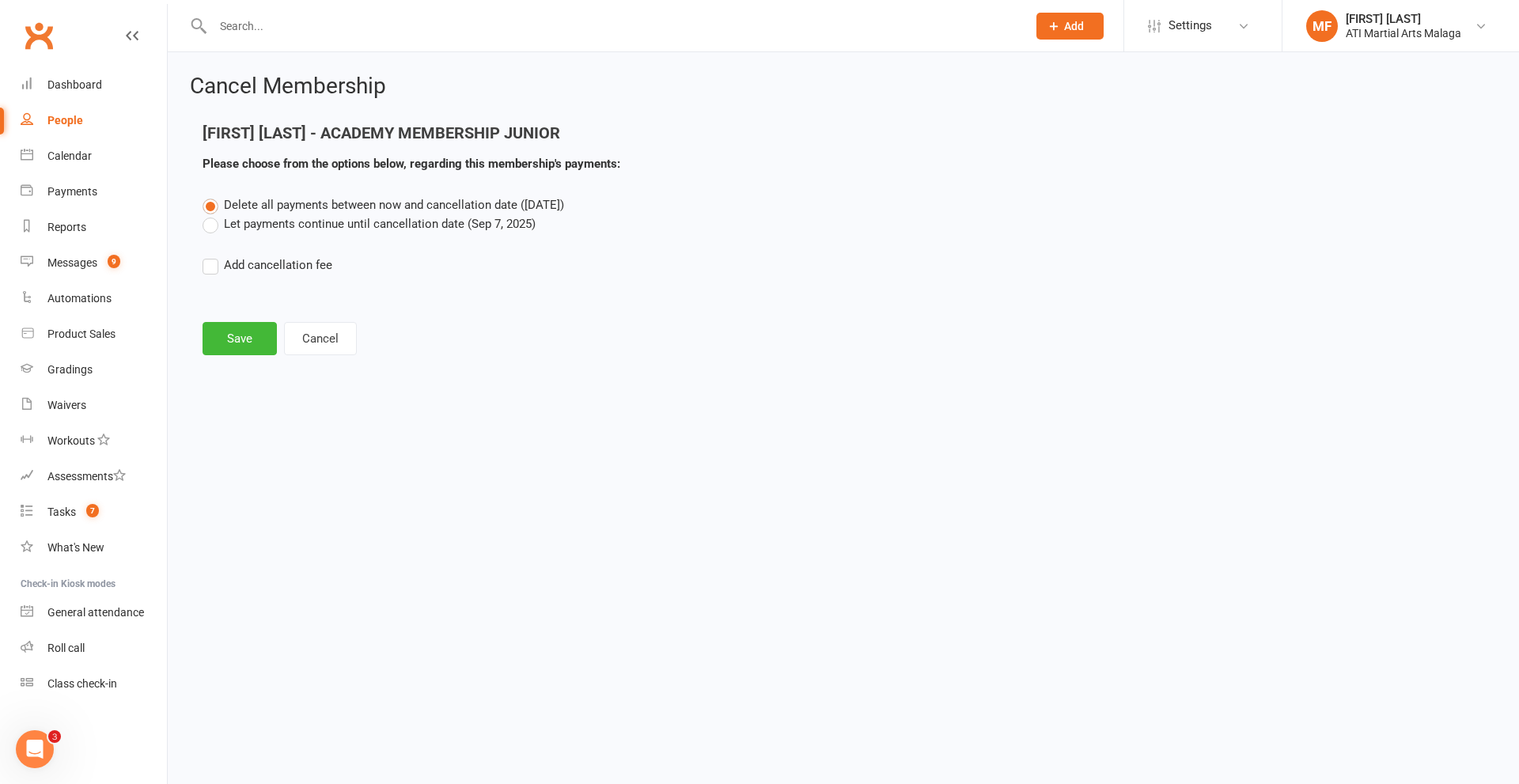 click on "Let payments continue until cancellation date (Sep 7, 2025)" at bounding box center [369, 224] 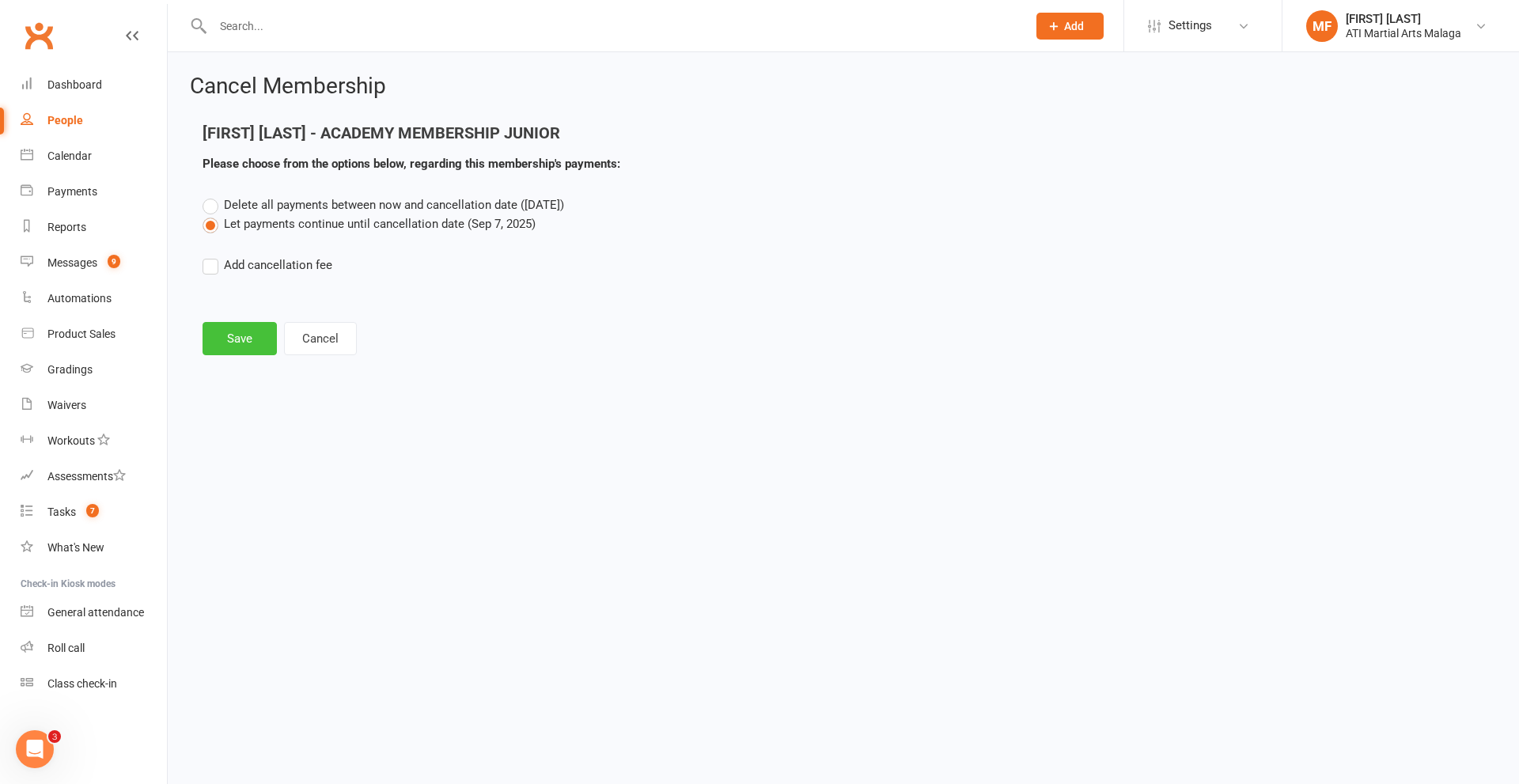 click on "Save" at bounding box center (240, 339) 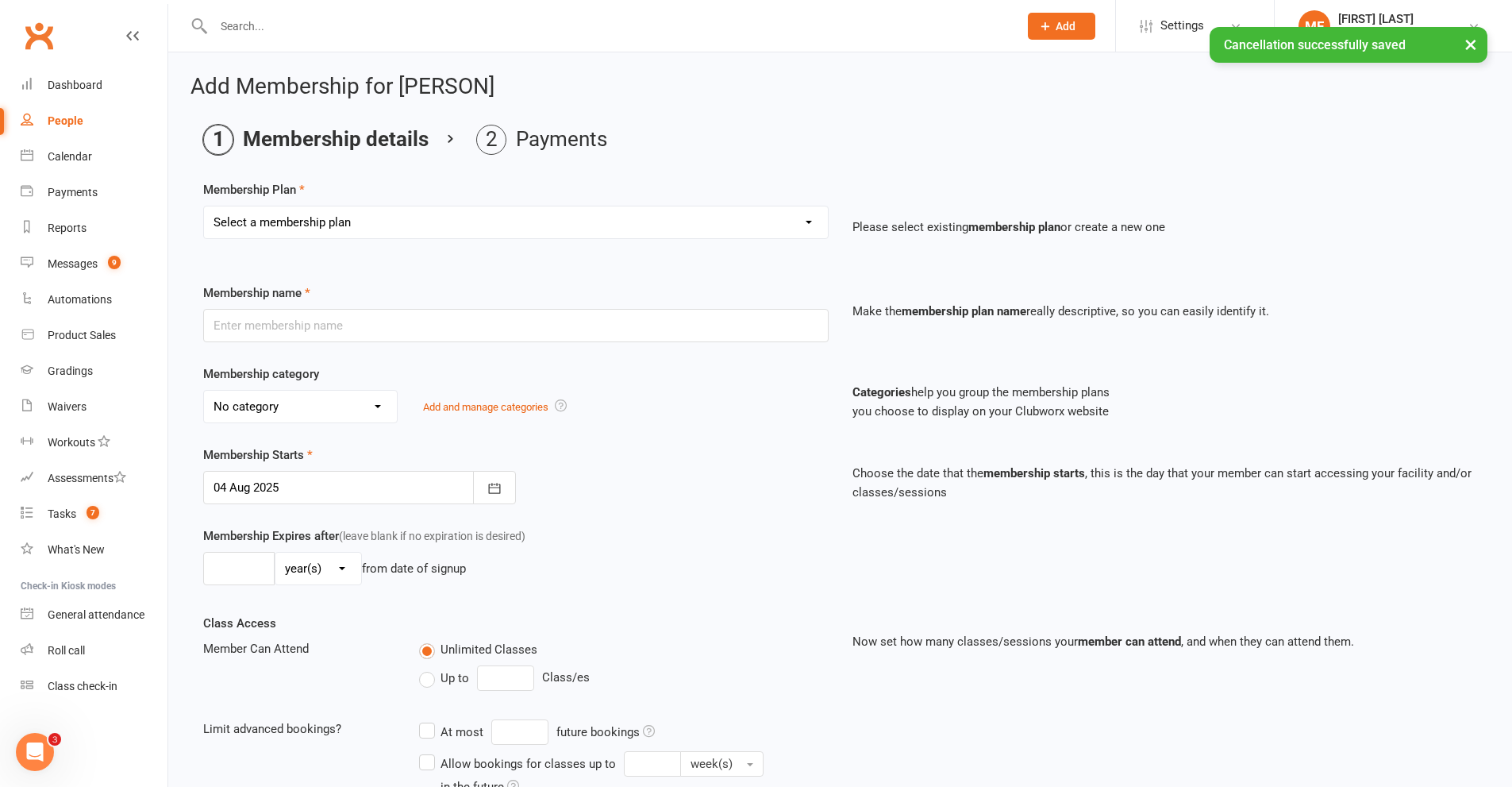 click on "Select a membership plan Create new Membership Plan Little Dragon 12mth Little Dragon 6mth Junior 12mth - Limited 3 days Junior 6mth - Limited 3 days Adult 12mth - Limited 3 days Adult 6mth - Limited 3 days Womens Only 12mth Womens Only 6mth 3 Month Membership Satellite Membership Manning Membership Payment Plan , to Pay off Overdues PRIVATE LESSONS ONLY Cancellation Payment $110.00 Special Needs - 6 months Upfront Special Needs - 12 months Upfront Special Needs - 6 months - monthly Special Needs Boxing  Once per week Boxing Satellites - Rego Payment ACADEMY MEMBERSHIP SENIOR ACADEMY MEMBERSHIP JUNIOR Equipment Payment Special Offer Membership LBE Once per week ATI-MA LIVE MEMBERSHIP TimeHold Special Needs - 3 months Scholarship membership CASUAL MEMBERSHIP Junior 12mth - Once per week Satellite Grading Payment Transfer from another Club Little Dragons - 3 months Special Needs Membership with Receipt Rego Payment Junior 3mth WT Sports Only Little Dragons 3 Months 1 Month FREE PRIZE Promo Hamersley Membership" at bounding box center [516, 222] 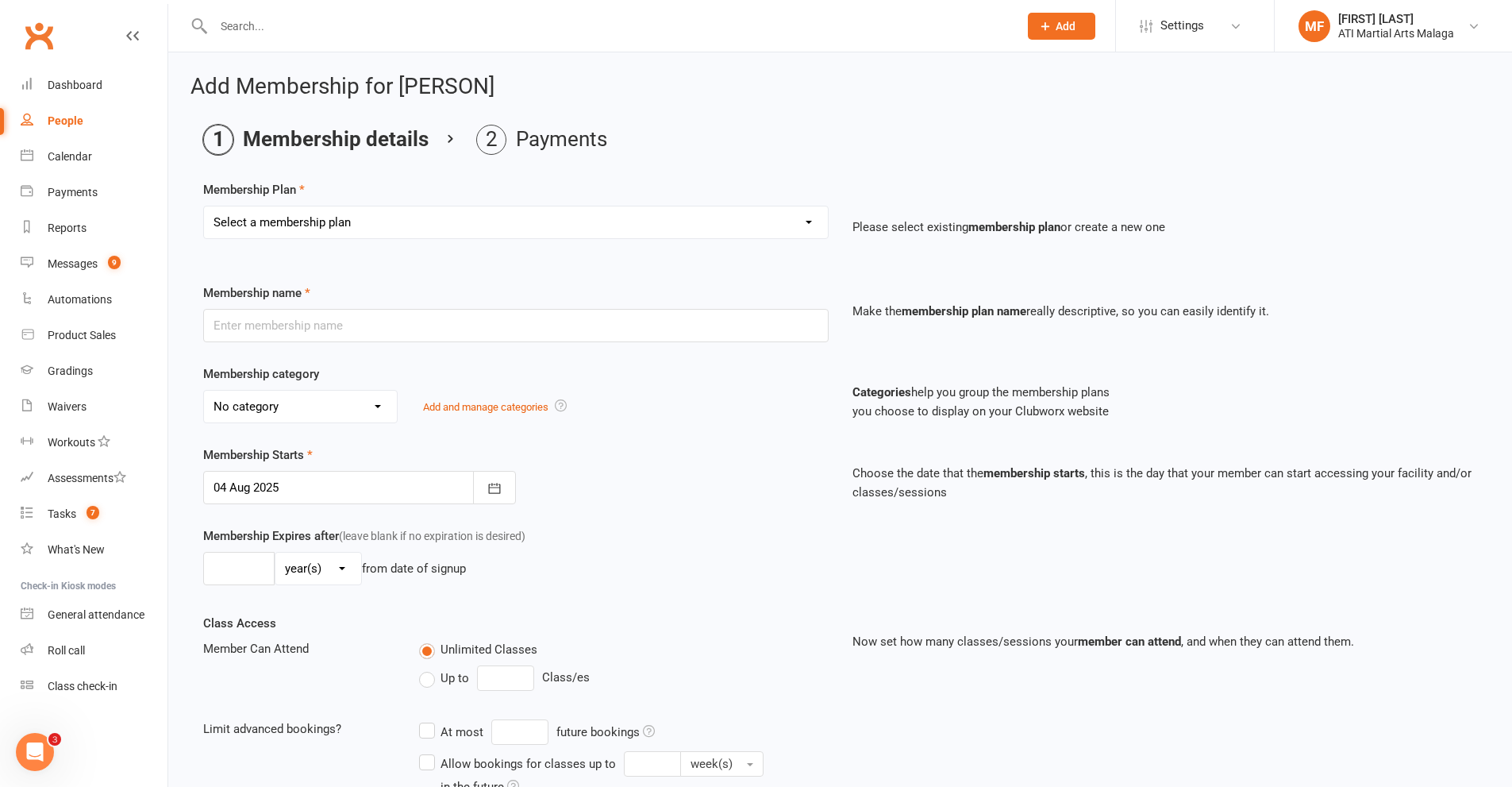 select on "23" 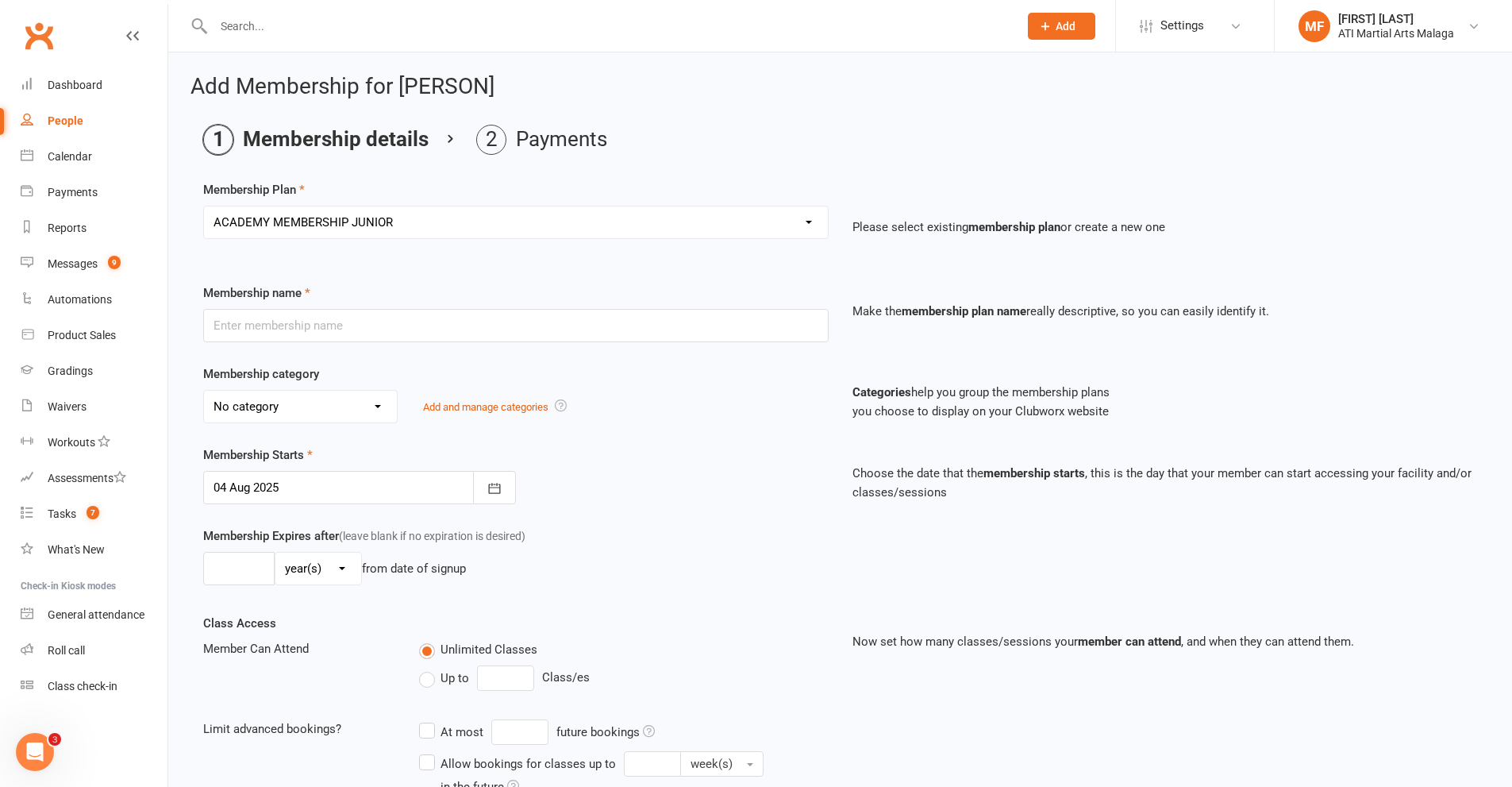 click on "Select a membership plan Create new Membership Plan Little Dragon 12mth Little Dragon 6mth Junior 12mth - Limited 3 days Junior 6mth - Limited 3 days Adult 12mth - Limited 3 days Adult 6mth - Limited 3 days Womens Only 12mth Womens Only 6mth 3 Month Membership Satellite Membership Manning Membership Payment Plan , to Pay off Overdues PRIVATE LESSONS ONLY Cancellation Payment $110.00 Special Needs - 6 months Upfront Special Needs - 12 months Upfront Special Needs - 6 months - monthly Special Needs Boxing  Once per week Boxing Satellites - Rego Payment ACADEMY MEMBERSHIP SENIOR ACADEMY MEMBERSHIP JUNIOR Equipment Payment Special Offer Membership LBE Once per week ATI-MA LIVE MEMBERSHIP TimeHold Special Needs - 3 months Scholarship membership CASUAL MEMBERSHIP Junior 12mth - Once per week Satellite Grading Payment Transfer from another Club Little Dragons - 3 months Special Needs Membership with Receipt Rego Payment Junior 3mth WT Sports Only Little Dragons 3 Months 1 Month FREE PRIZE Promo Hamersley Membership" at bounding box center [516, 222] 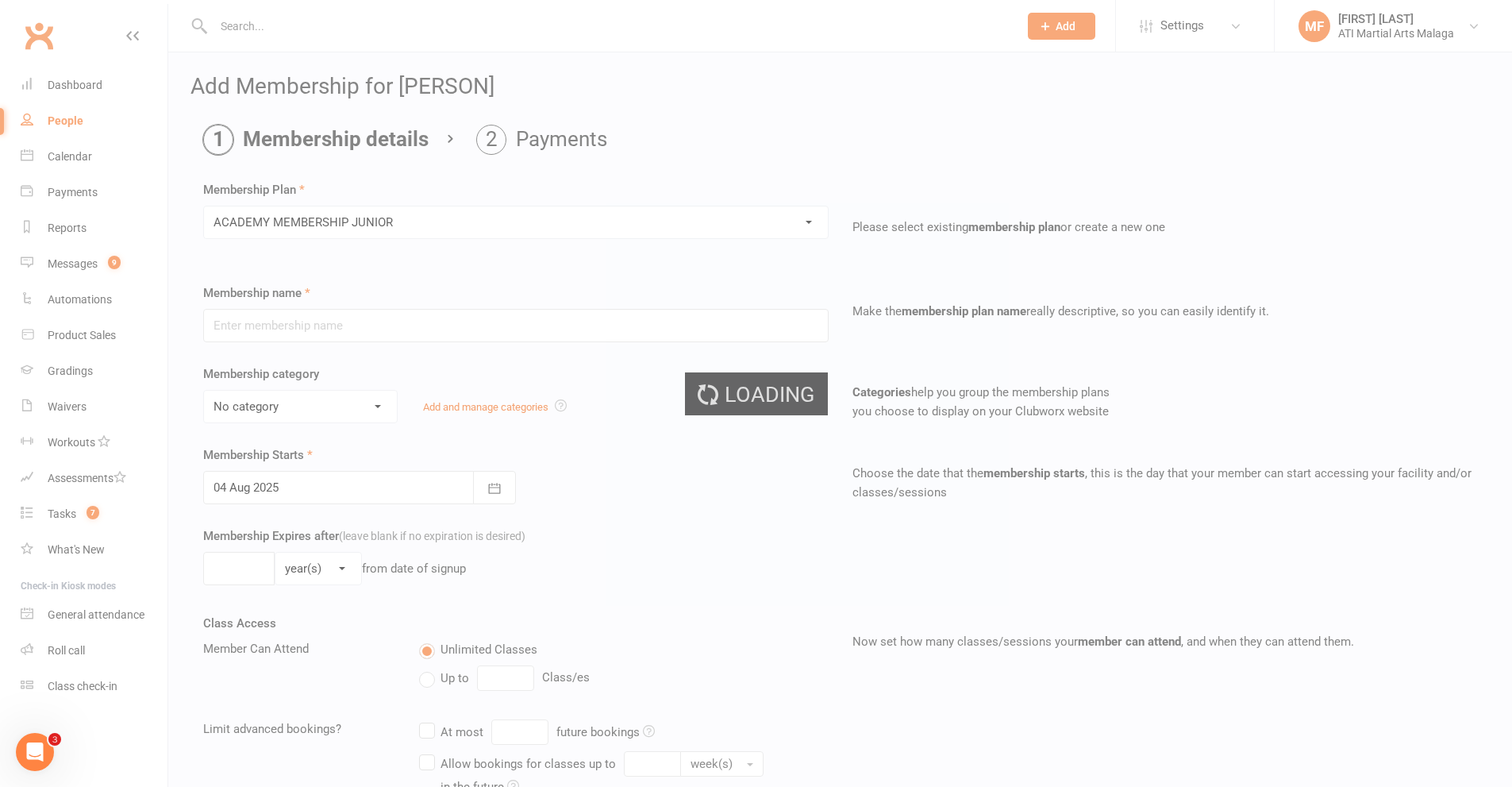 click on "Loading" at bounding box center [756, 393] 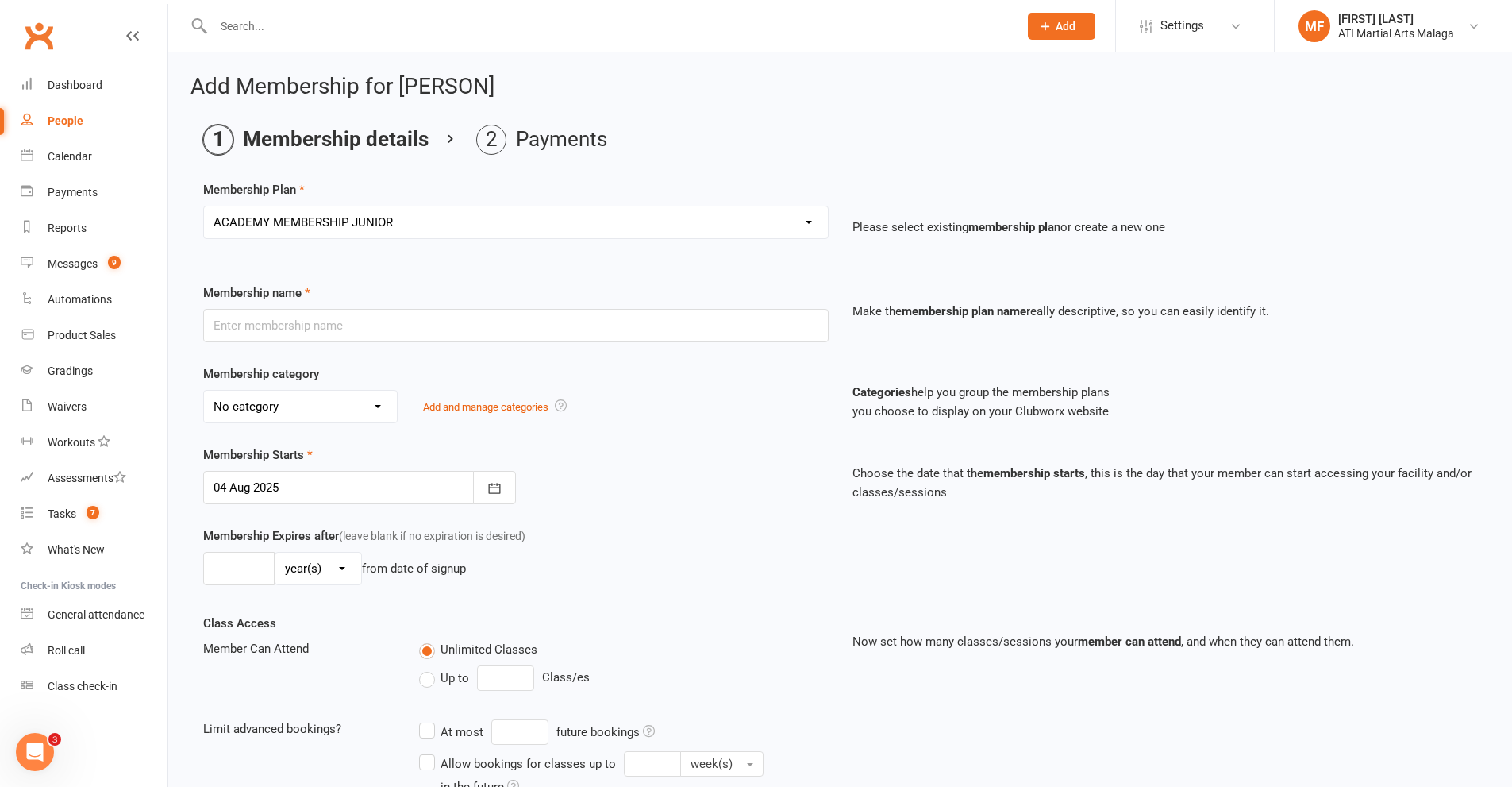 type on "ACADEMY MEMBERSHIP JUNIOR" 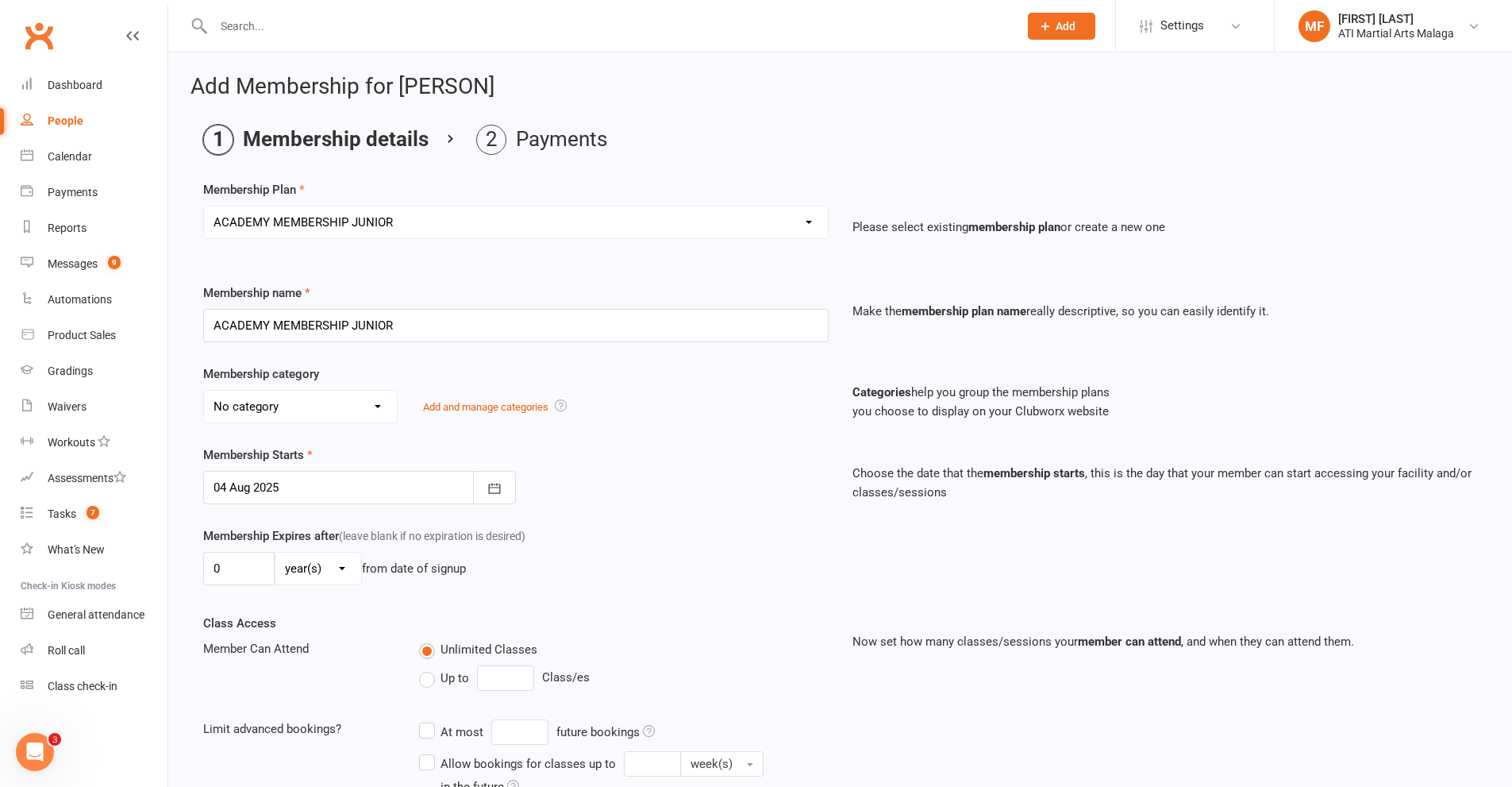 click at bounding box center [360, 488] 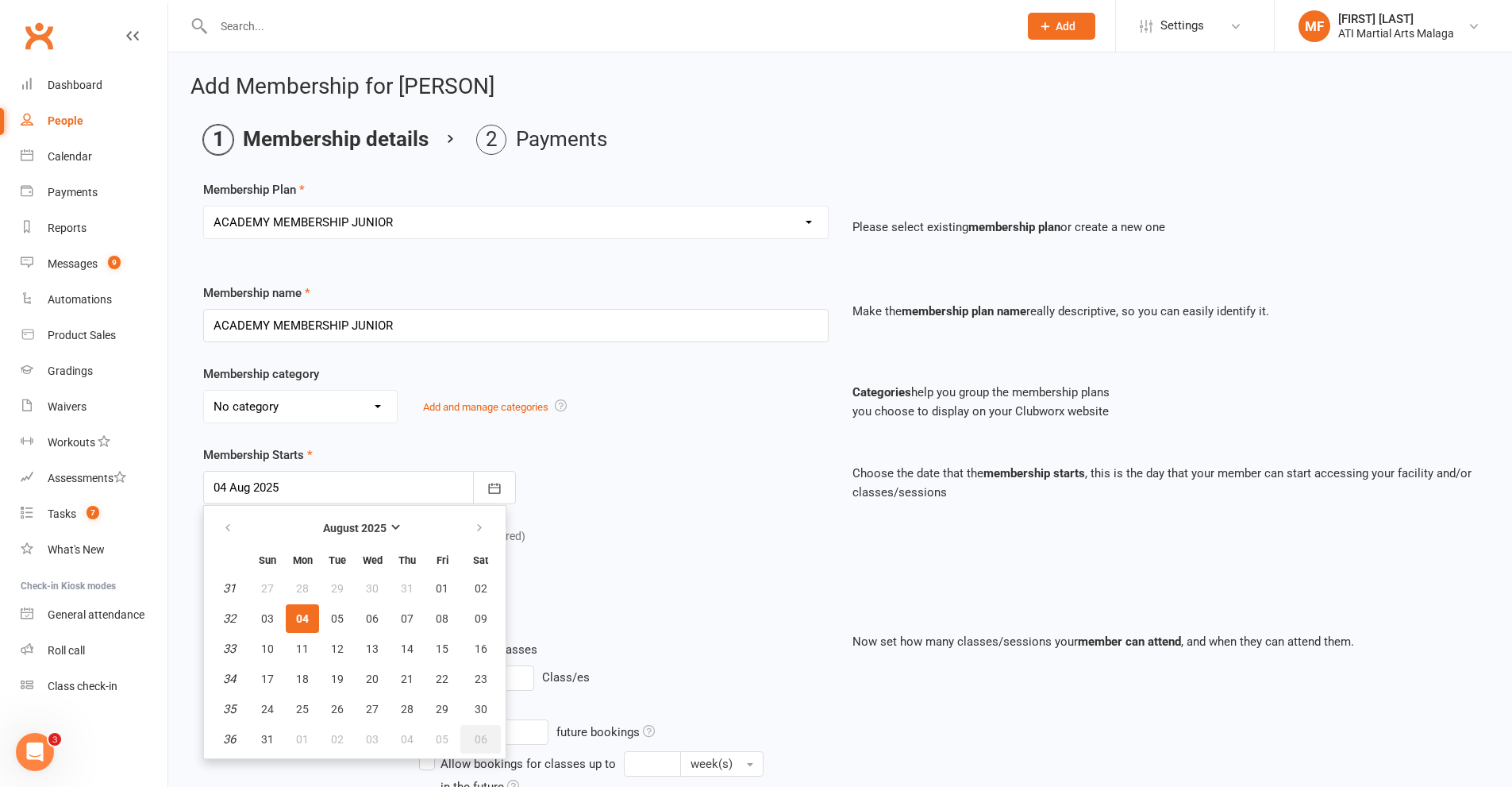 click on "06" at bounding box center (481, 739) 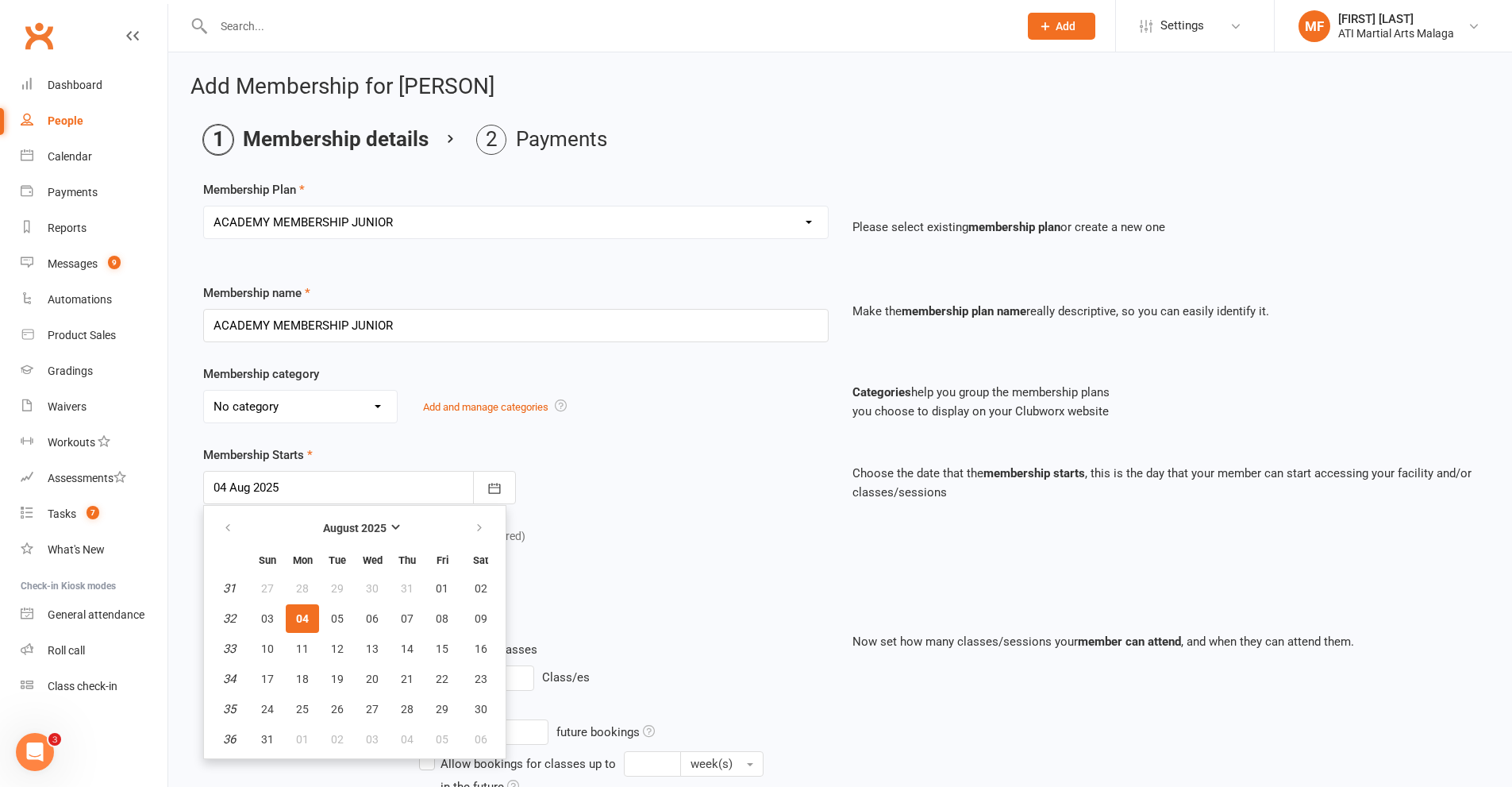 type on "06 Sep 2025" 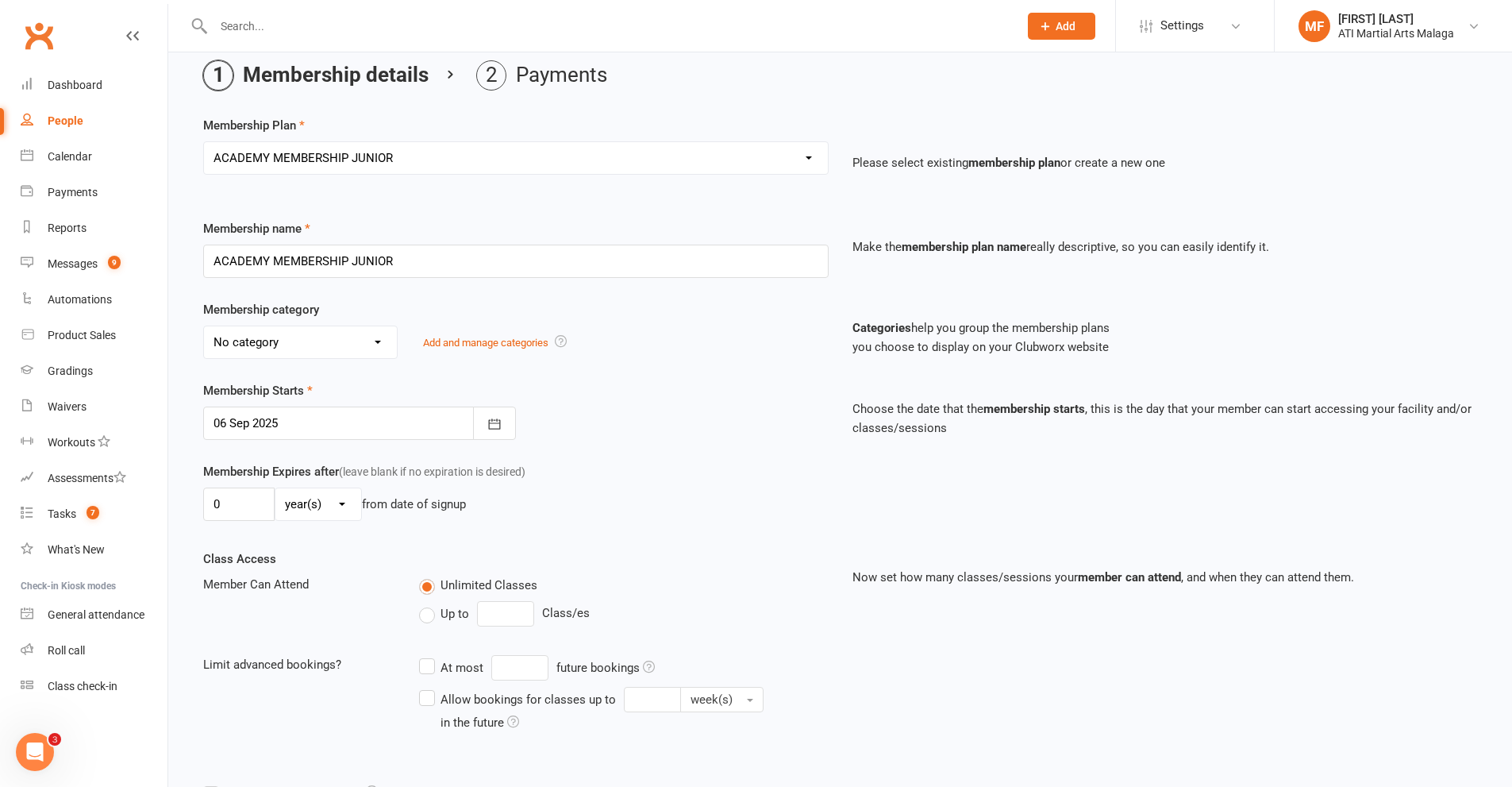 scroll, scrollTop: 253, scrollLeft: 0, axis: vertical 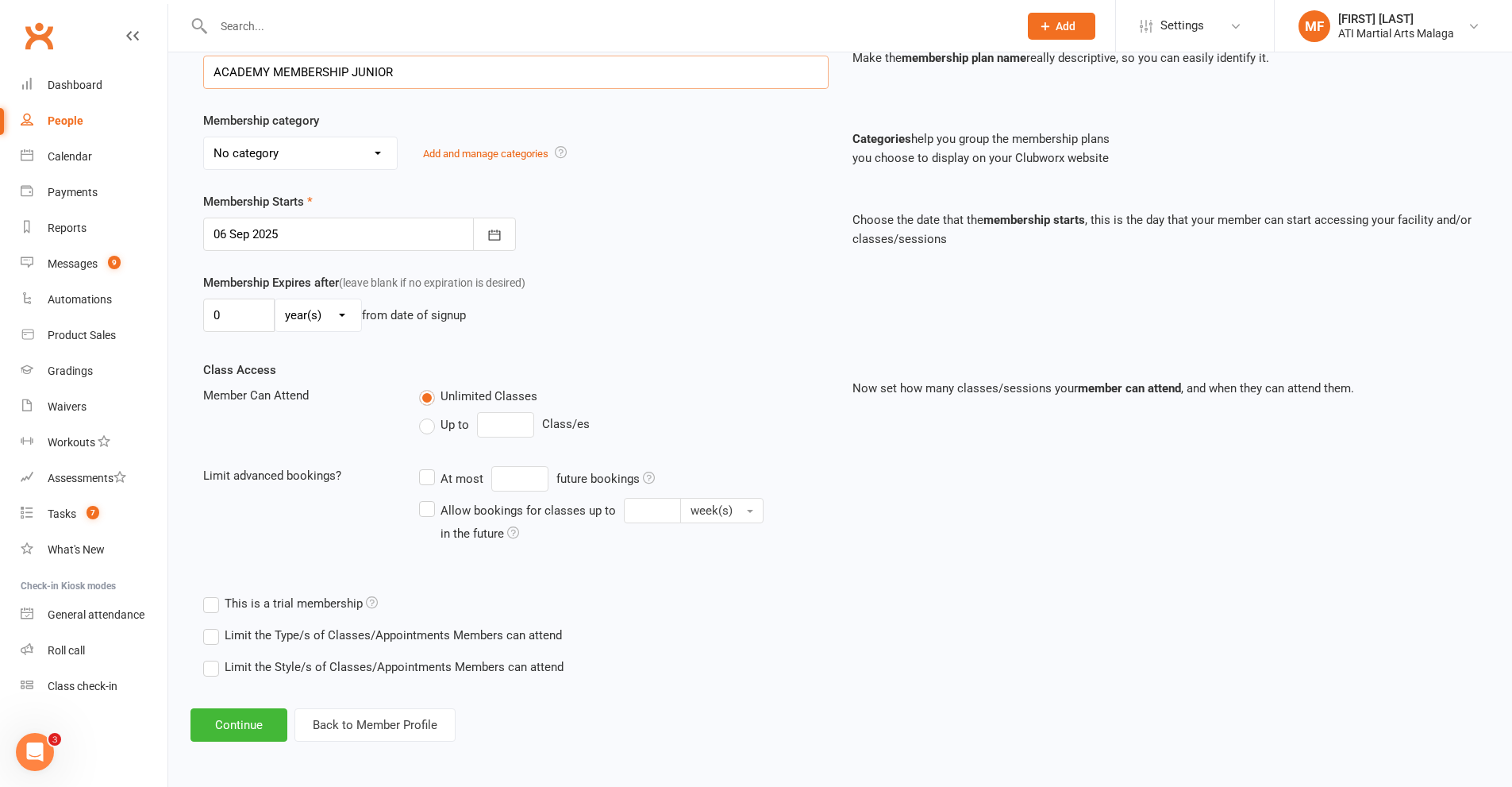 click on "ACADEMY MEMBERSHIP JUNIOR" at bounding box center [516, 72] 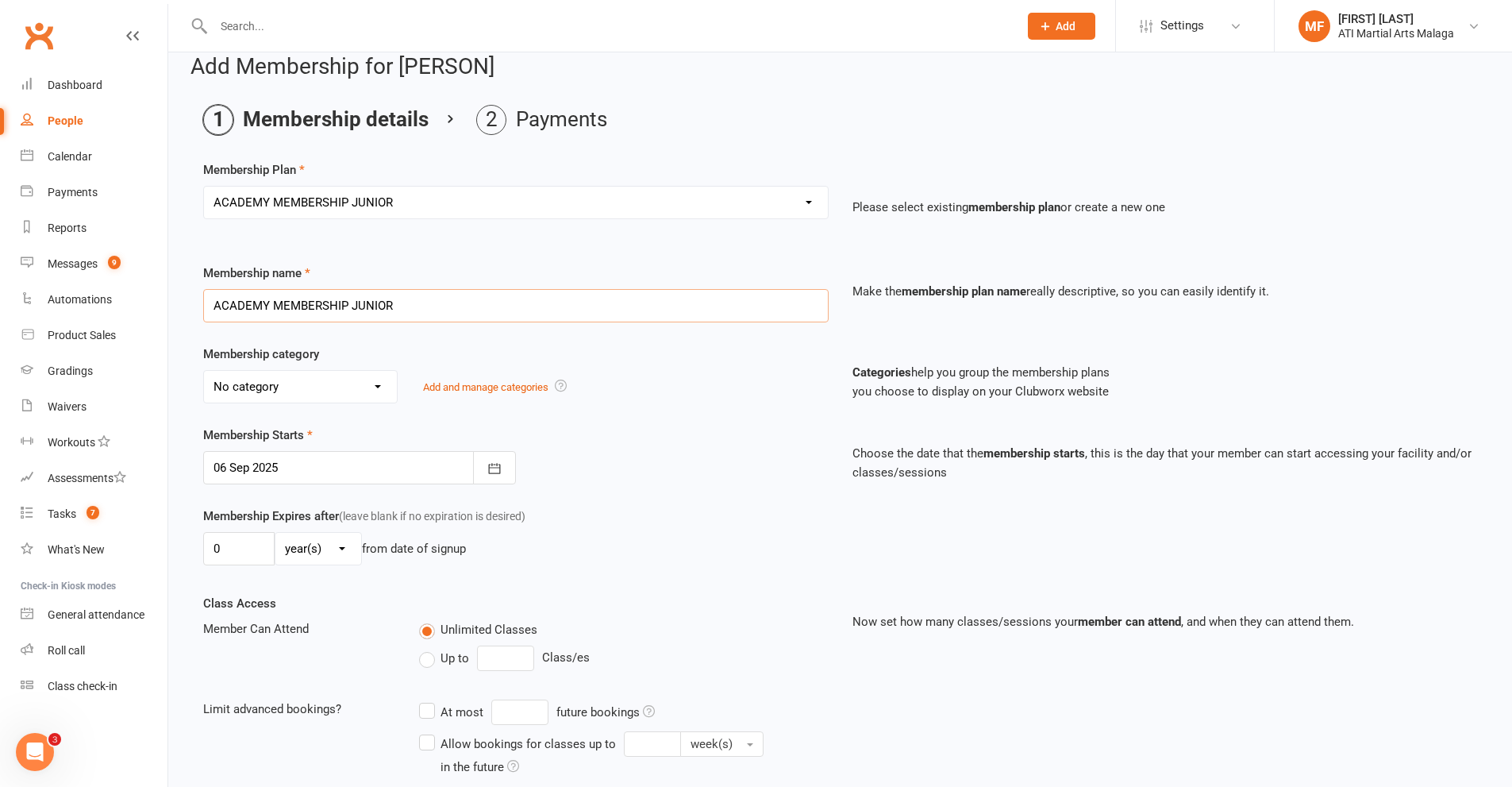 scroll, scrollTop: 15, scrollLeft: 0, axis: vertical 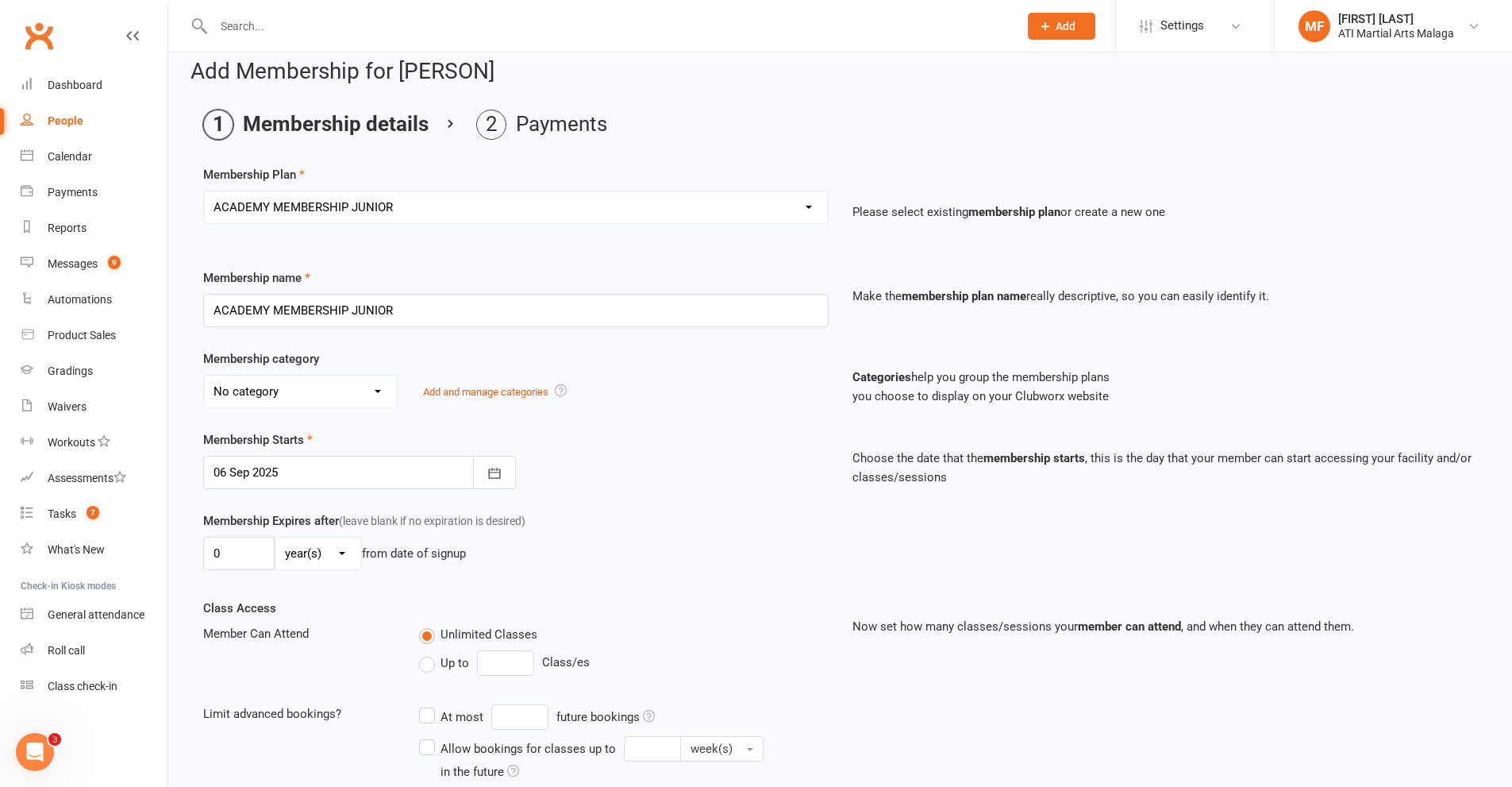 drag, startPoint x: 320, startPoint y: 206, endPoint x: 321, endPoint y: 222, distance: 16.03122 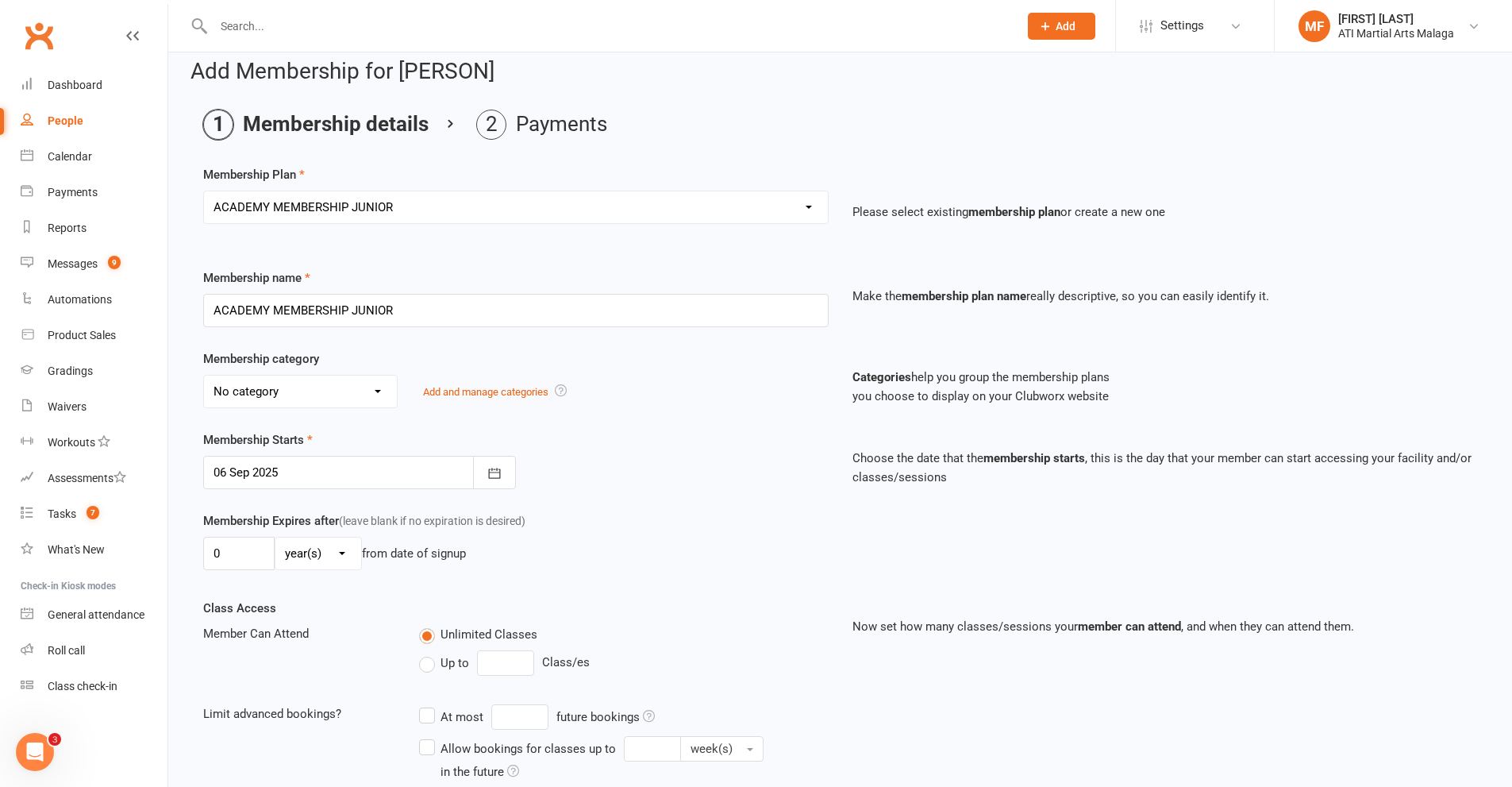 select on "22" 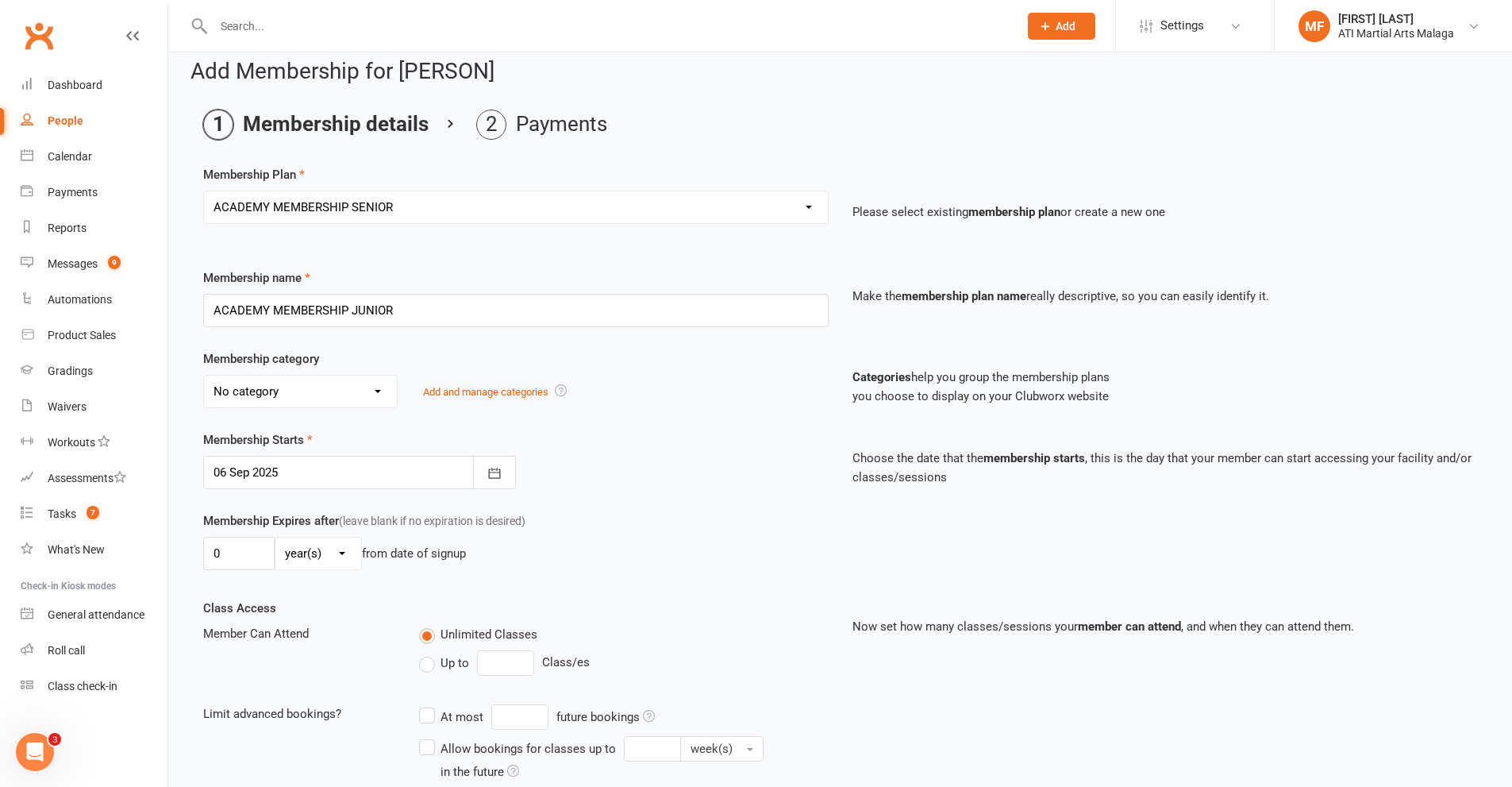 click on "Select a membership plan Create new Membership Plan Little Dragon 12mth Little Dragon 6mth Junior 12mth - Limited 3 days Junior 6mth - Limited 3 days Adult 12mth - Limited 3 days Adult 6mth - Limited 3 days Womens Only 12mth Womens Only 6mth 3 Month Membership Satellite Membership Manning Membership Payment Plan , to Pay off Overdues PRIVATE LESSONS ONLY Cancellation Payment $110.00 Special Needs - 6 months Upfront Special Needs - 12 months Upfront Special Needs - 6 months - monthly Special Needs Boxing  Once per week Boxing Satellites - Rego Payment ACADEMY MEMBERSHIP SENIOR ACADEMY MEMBERSHIP JUNIOR Equipment Payment Special Offer Membership LBE Once per week ATI-MA LIVE MEMBERSHIP TimeHold Special Needs - 3 months Scholarship membership CASUAL MEMBERSHIP Junior 12mth - Once per week Satellite Grading Payment Transfer from another Club Little Dragons - 3 months Special Needs Membership with Receipt Rego Payment Junior 3mth WT Sports Only Little Dragons 3 Months 1 Month FREE PRIZE Promo Hamersley Membership" at bounding box center (516, 207) 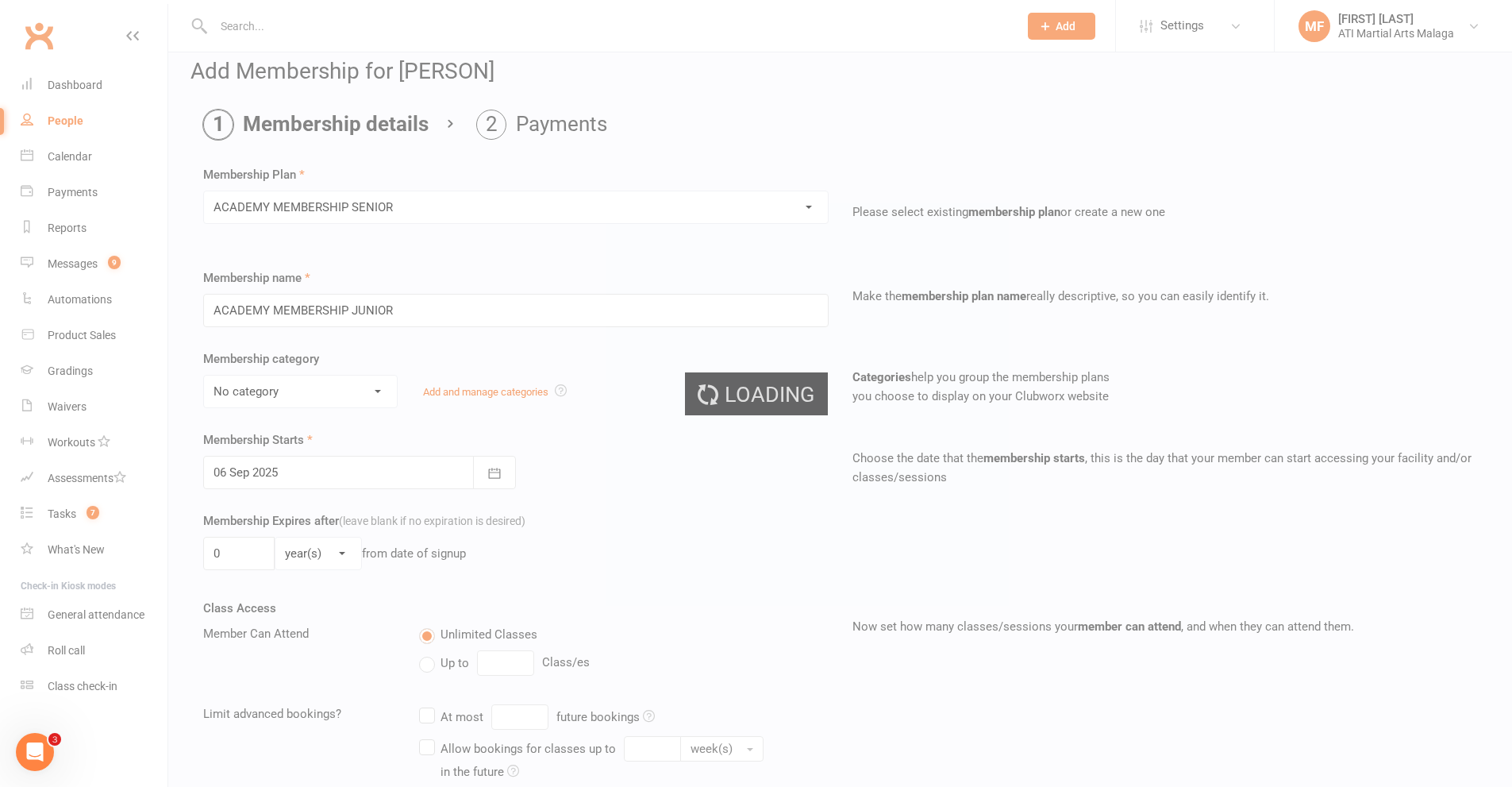 type on "ACADEMY MEMBERSHIP SENIOR" 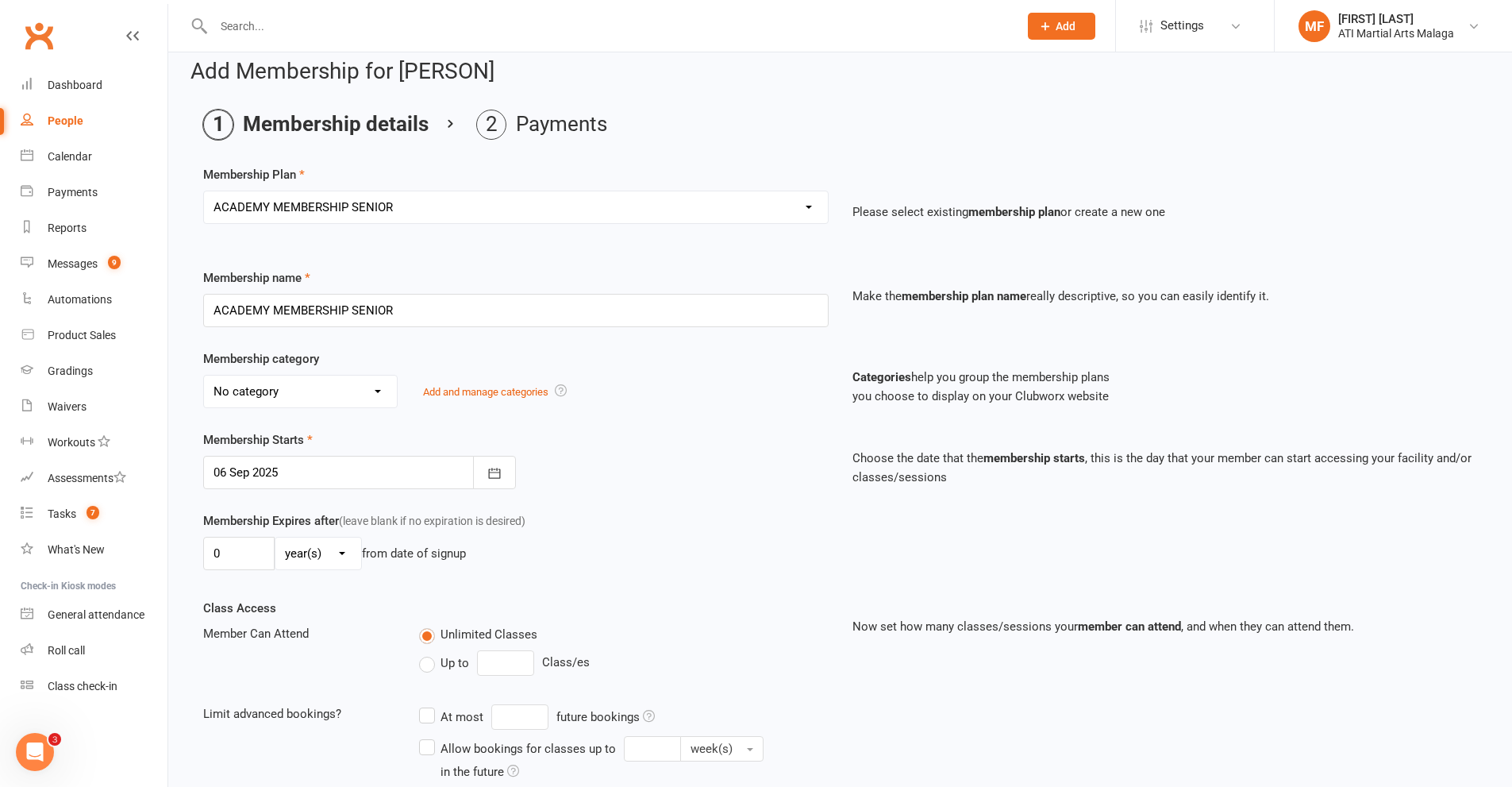 type on "04 Aug 2025" 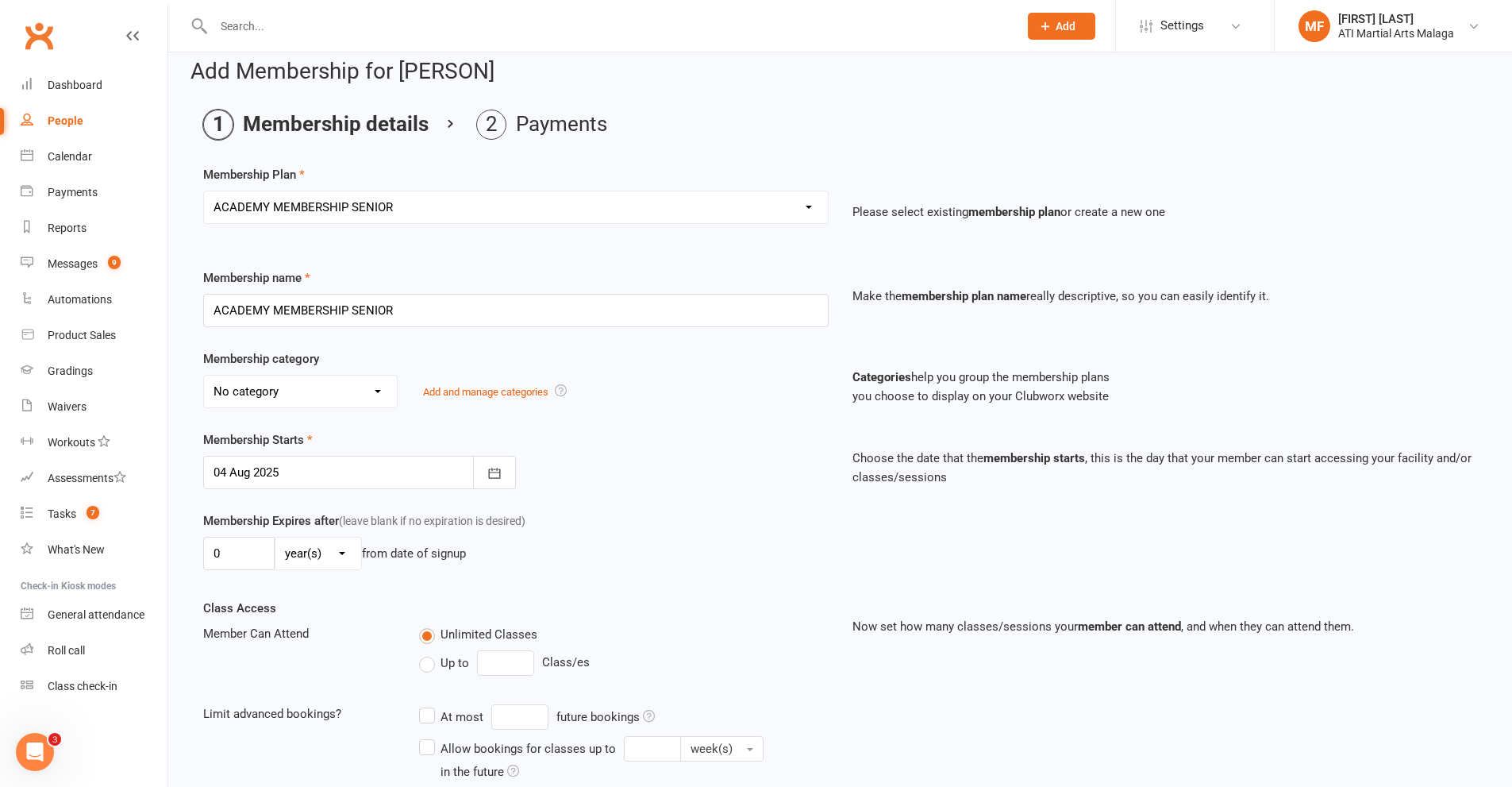 scroll, scrollTop: 253, scrollLeft: 0, axis: vertical 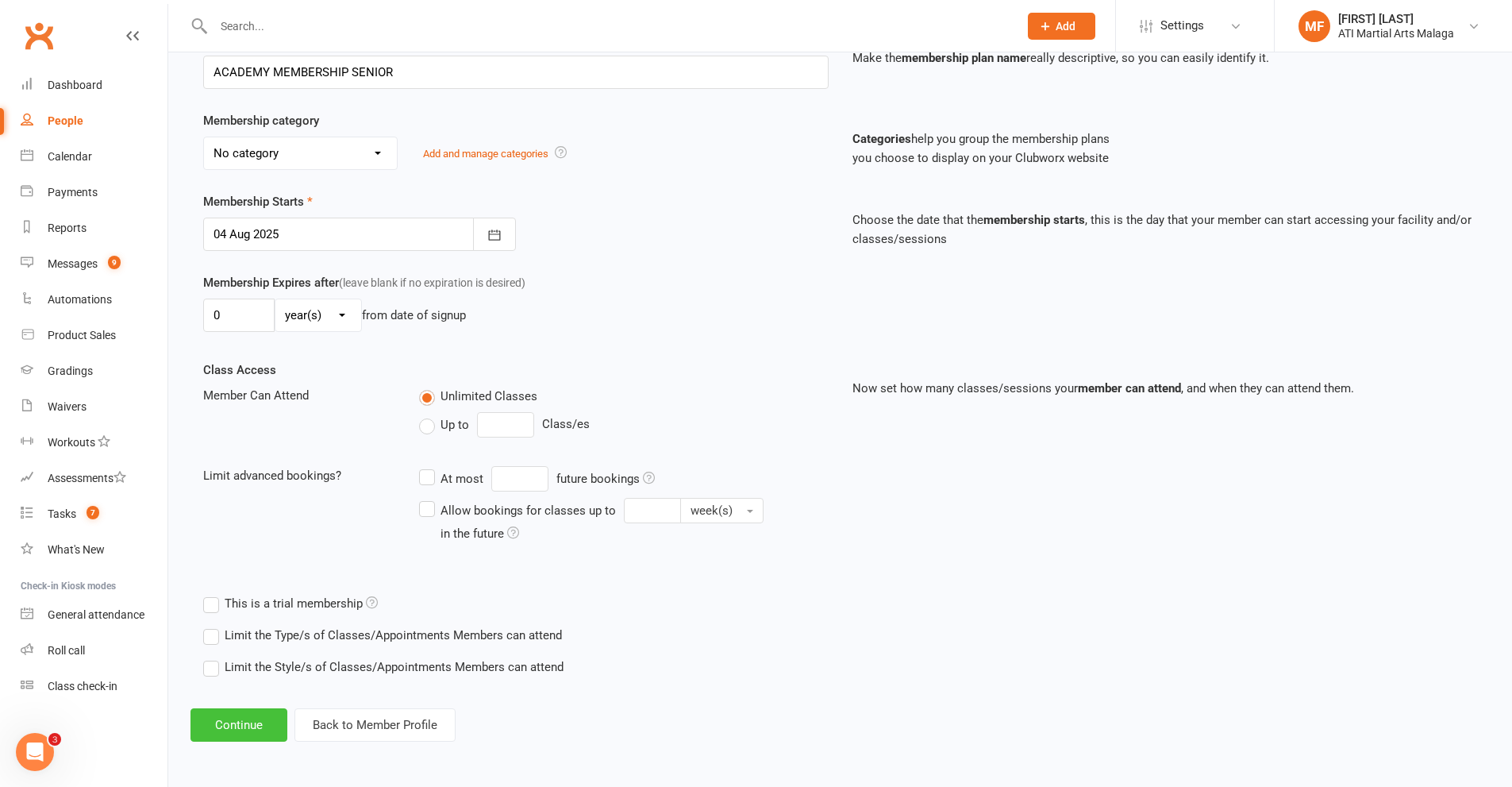 click on "Continue" at bounding box center [239, 725] 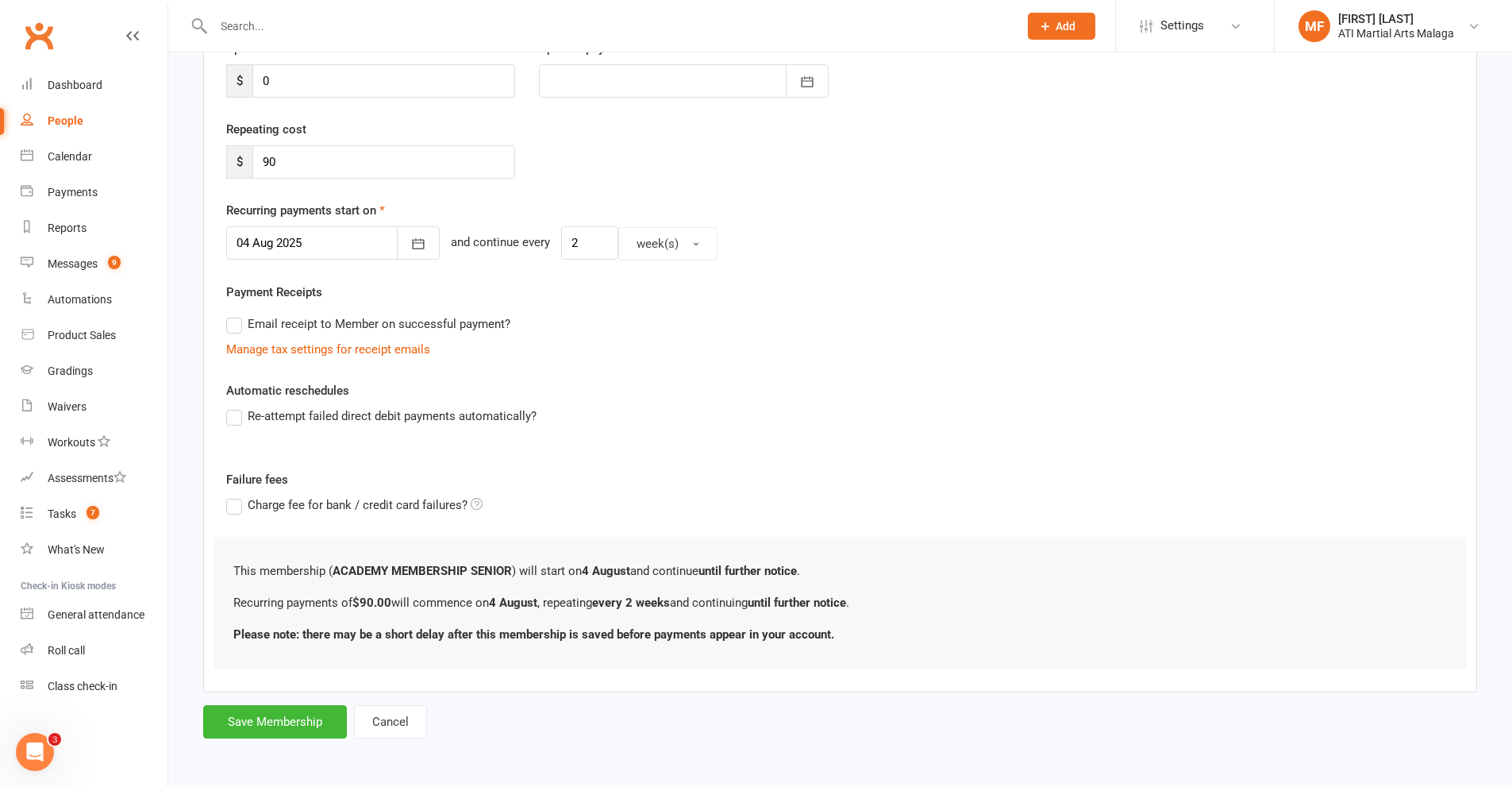 scroll, scrollTop: 0, scrollLeft: 0, axis: both 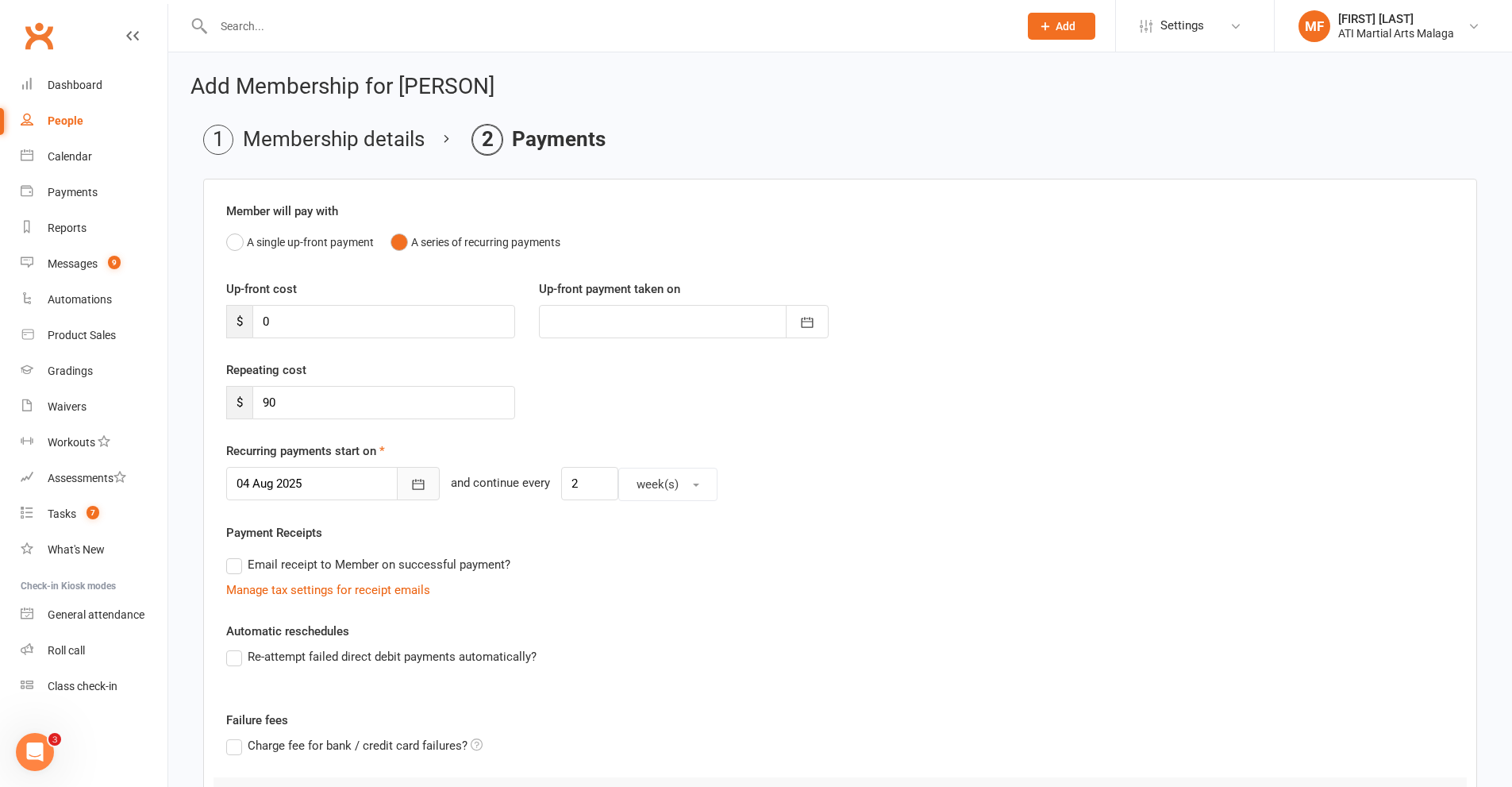 click at bounding box center (418, 484) 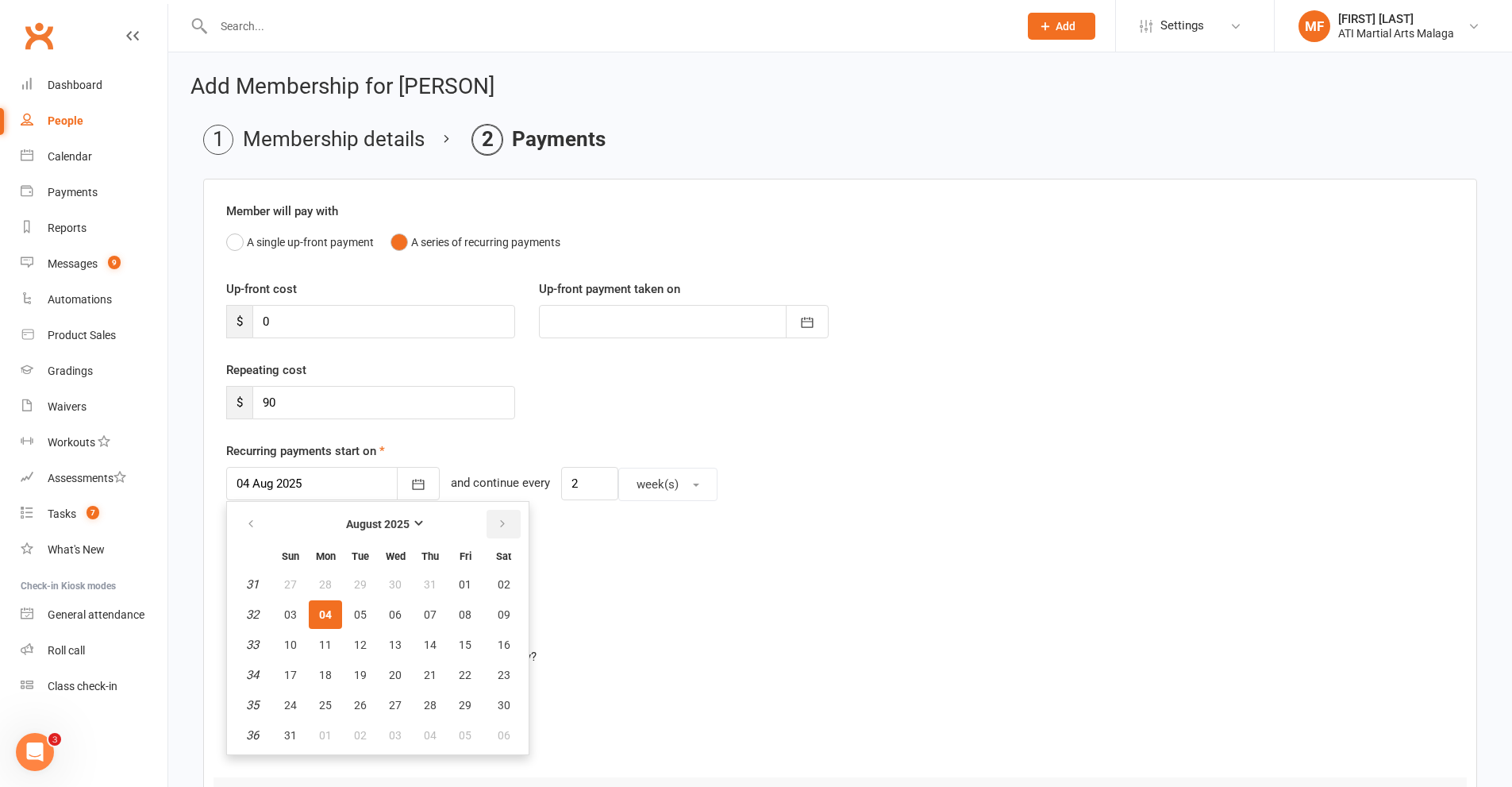 click at bounding box center (503, 524) 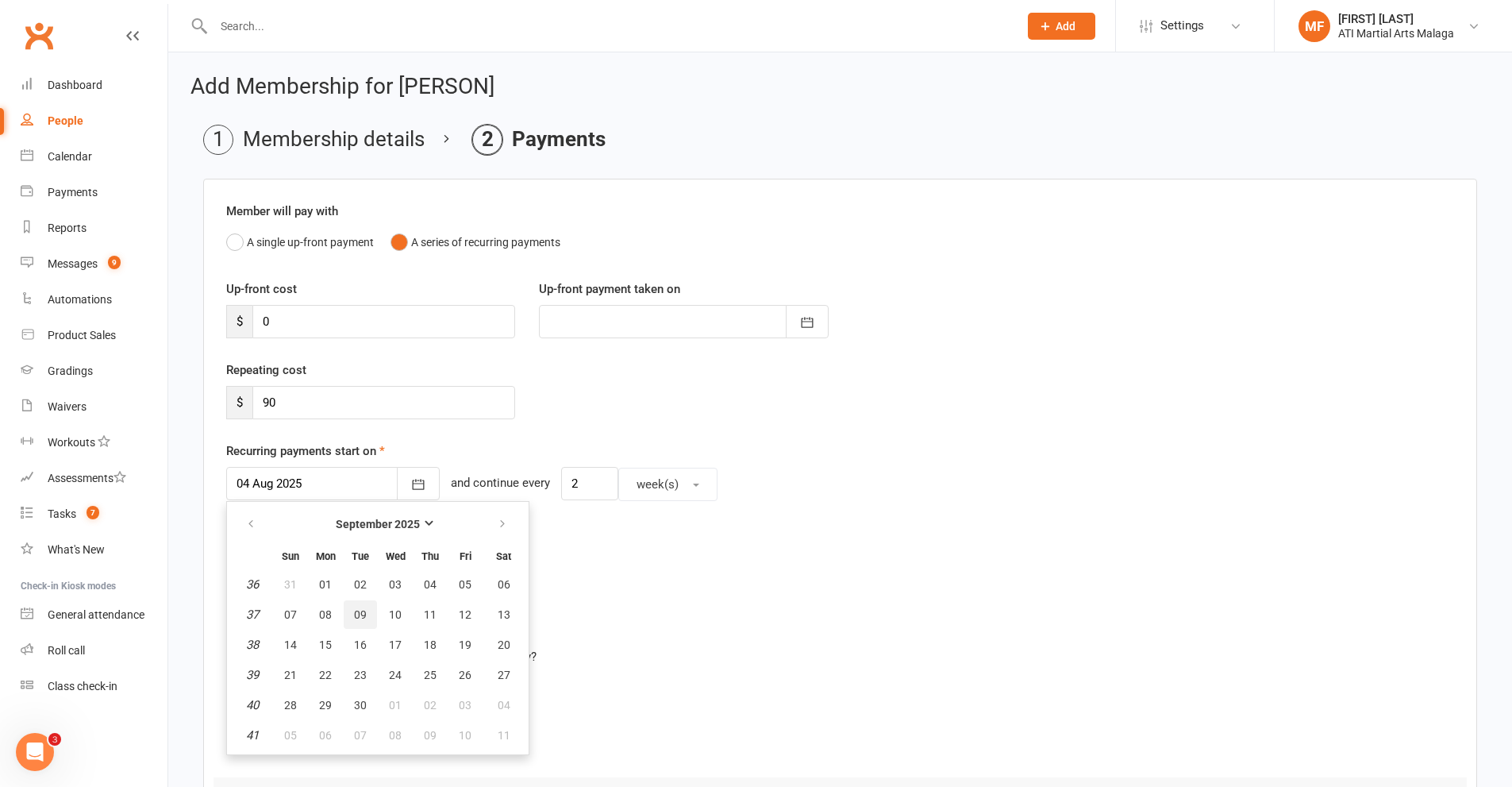 click on "09" at bounding box center (360, 615) 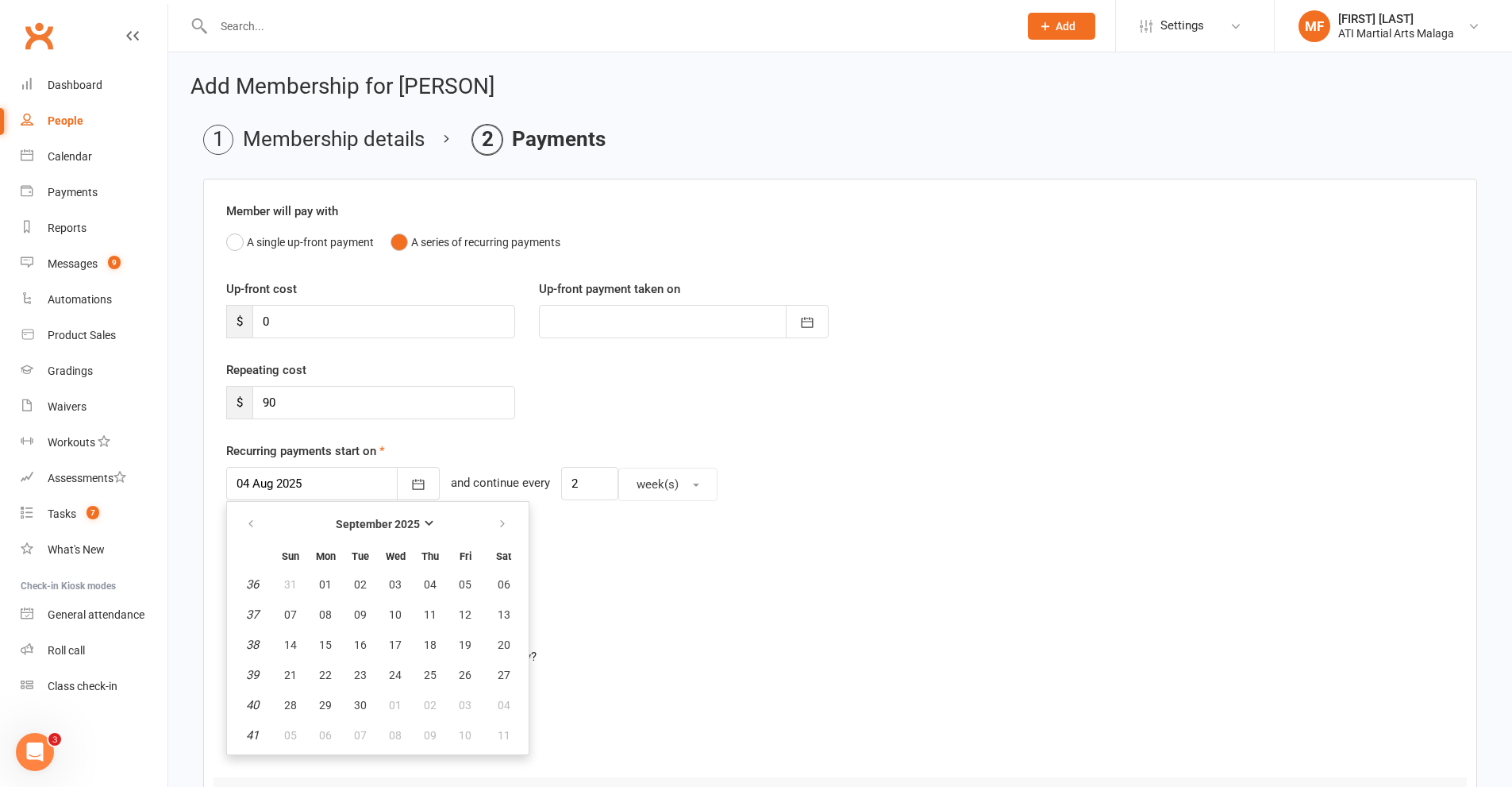 type on "09 Sep 2025" 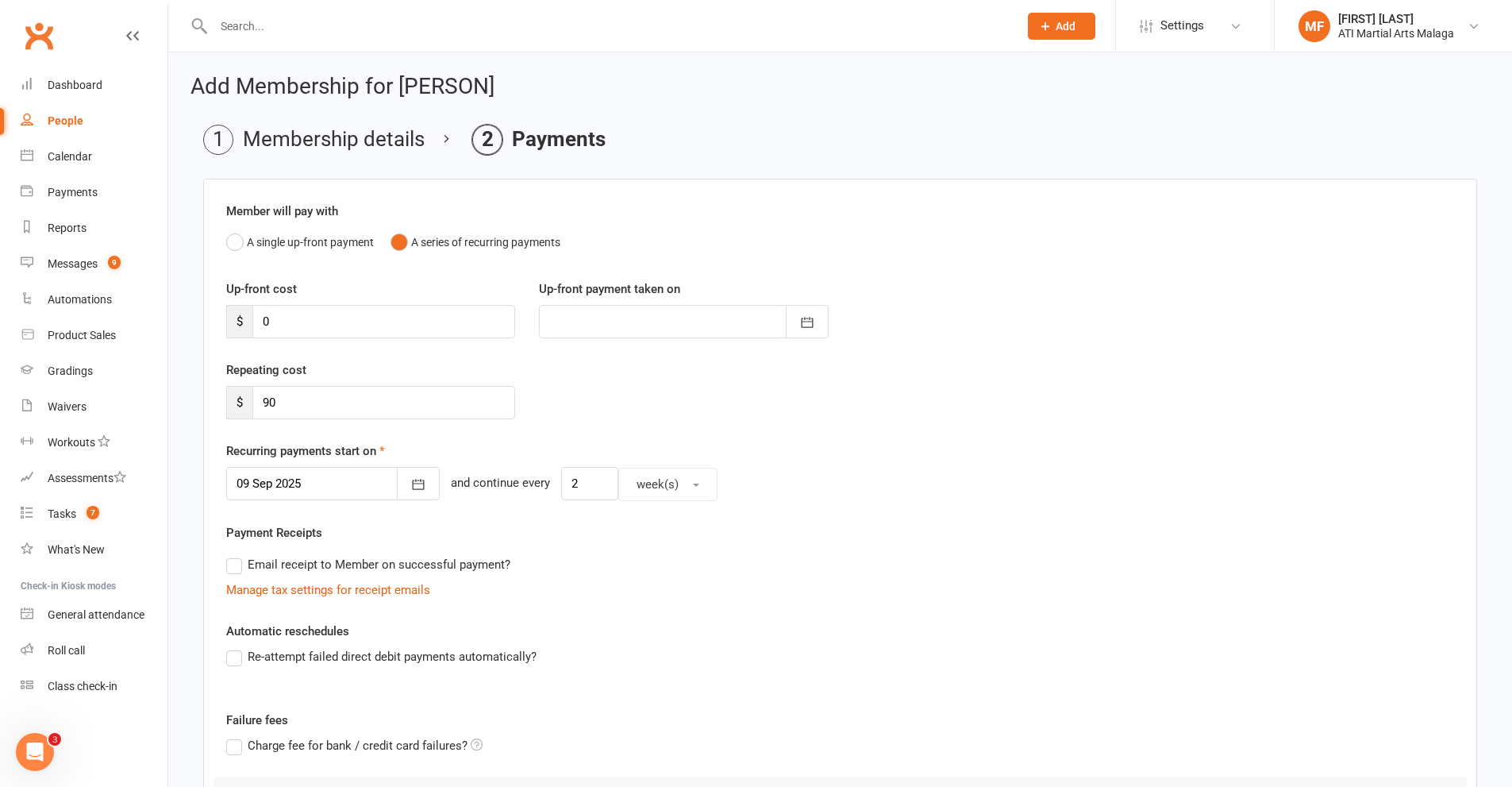 scroll, scrollTop: 241, scrollLeft: 0, axis: vertical 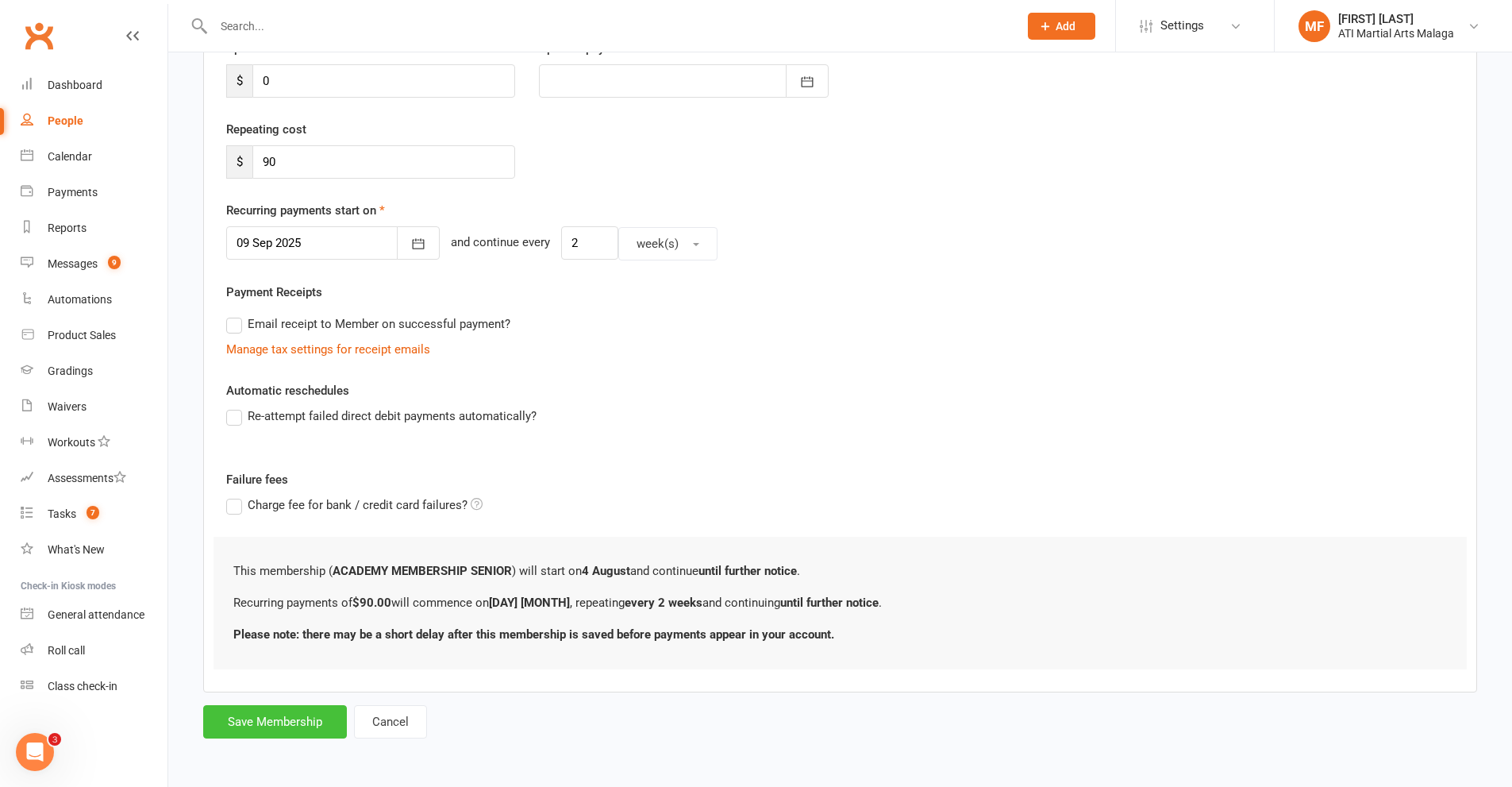 click on "Save Membership" at bounding box center (275, 722) 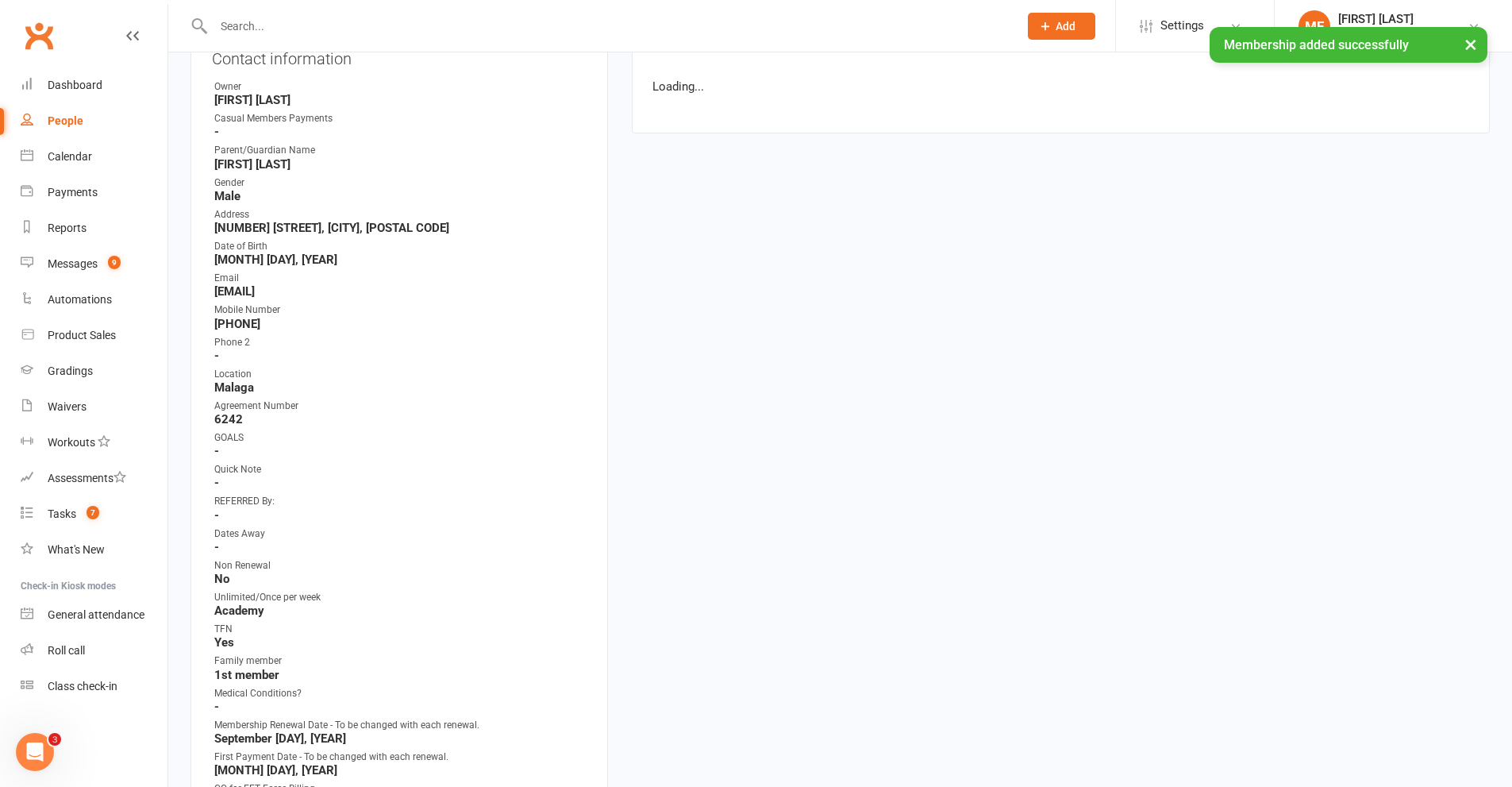 scroll, scrollTop: 0, scrollLeft: 0, axis: both 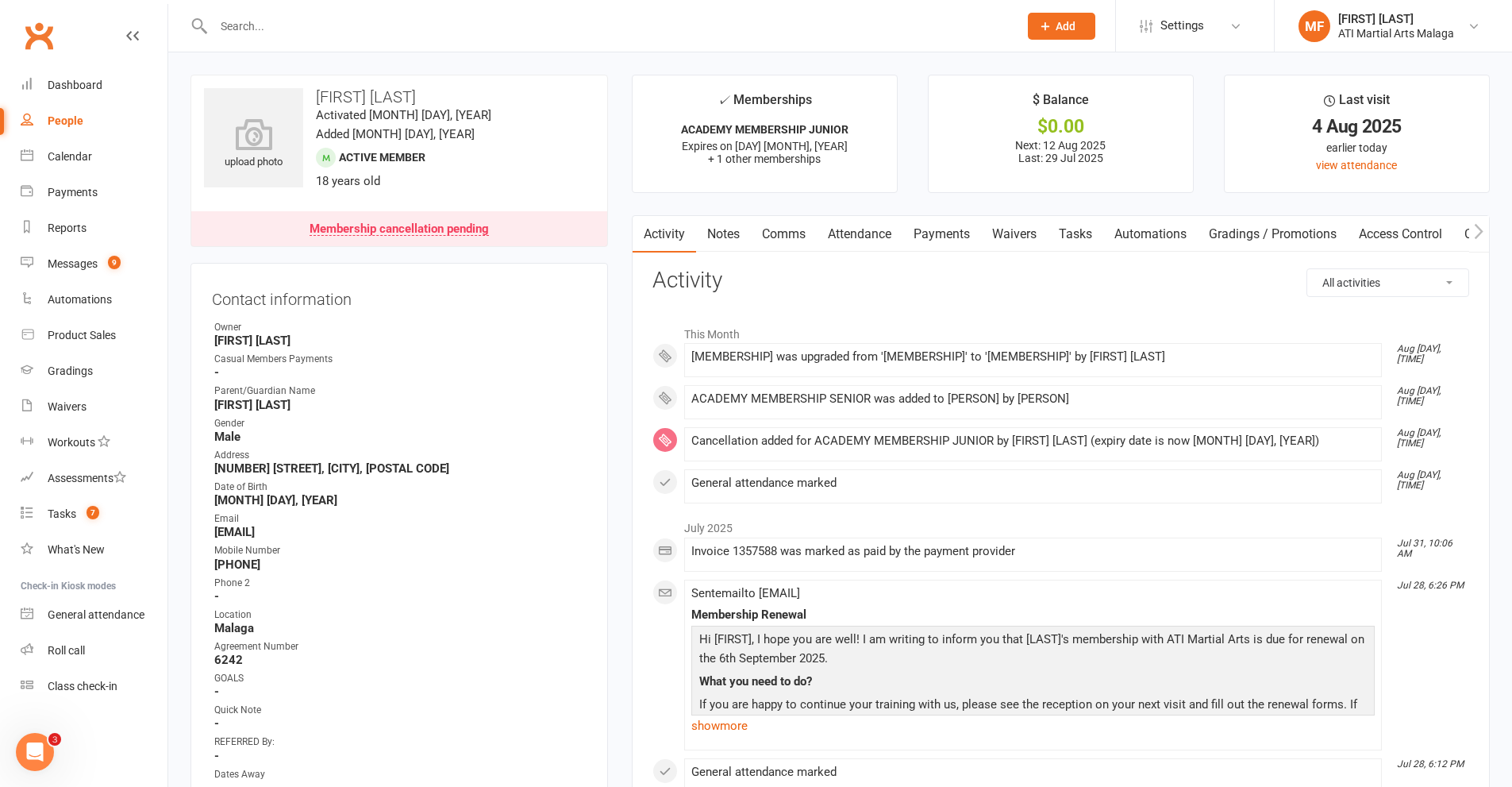 drag, startPoint x: 966, startPoint y: 226, endPoint x: 564, endPoint y: 714, distance: 632.256 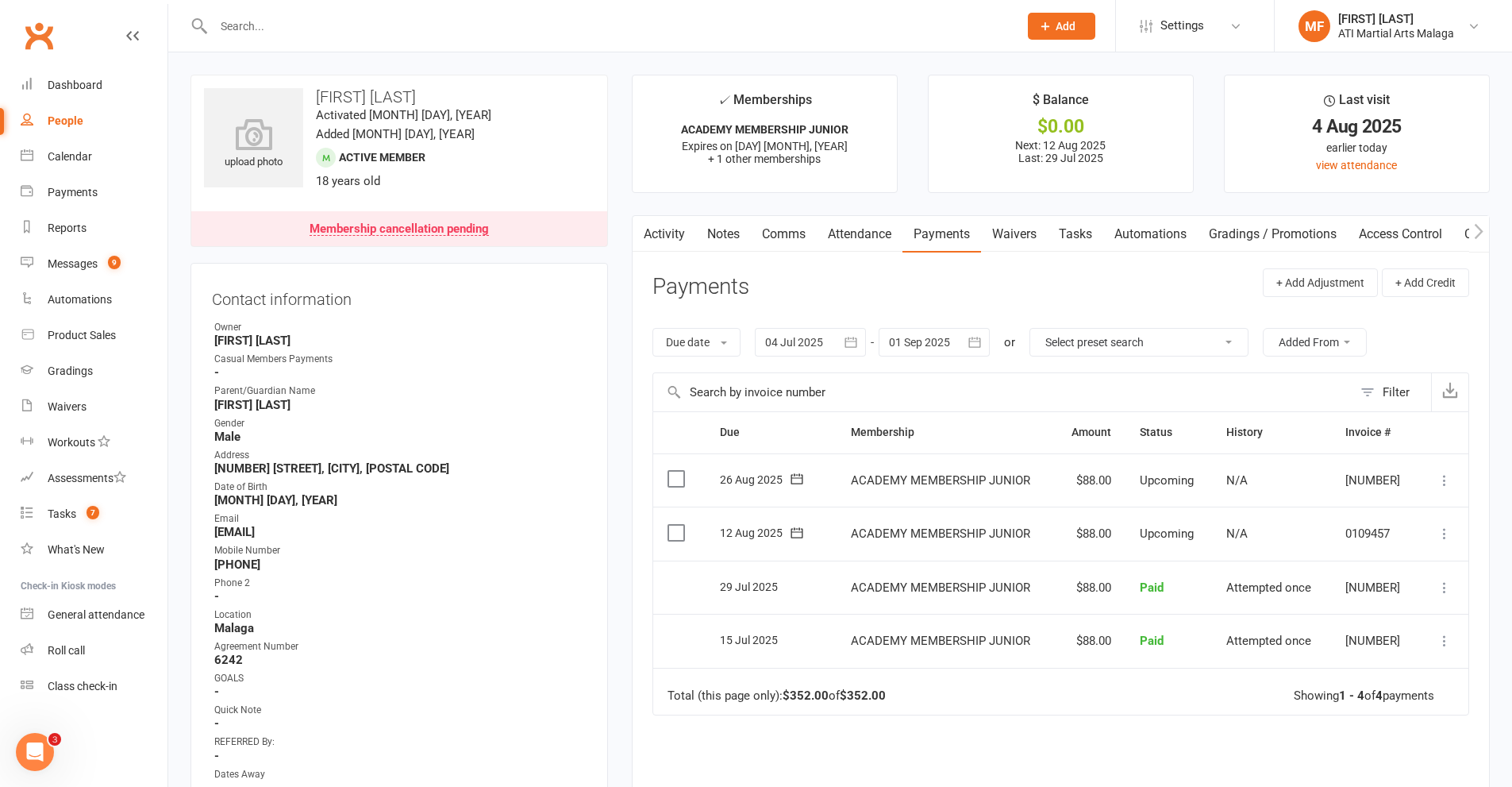 click at bounding box center (934, 342) 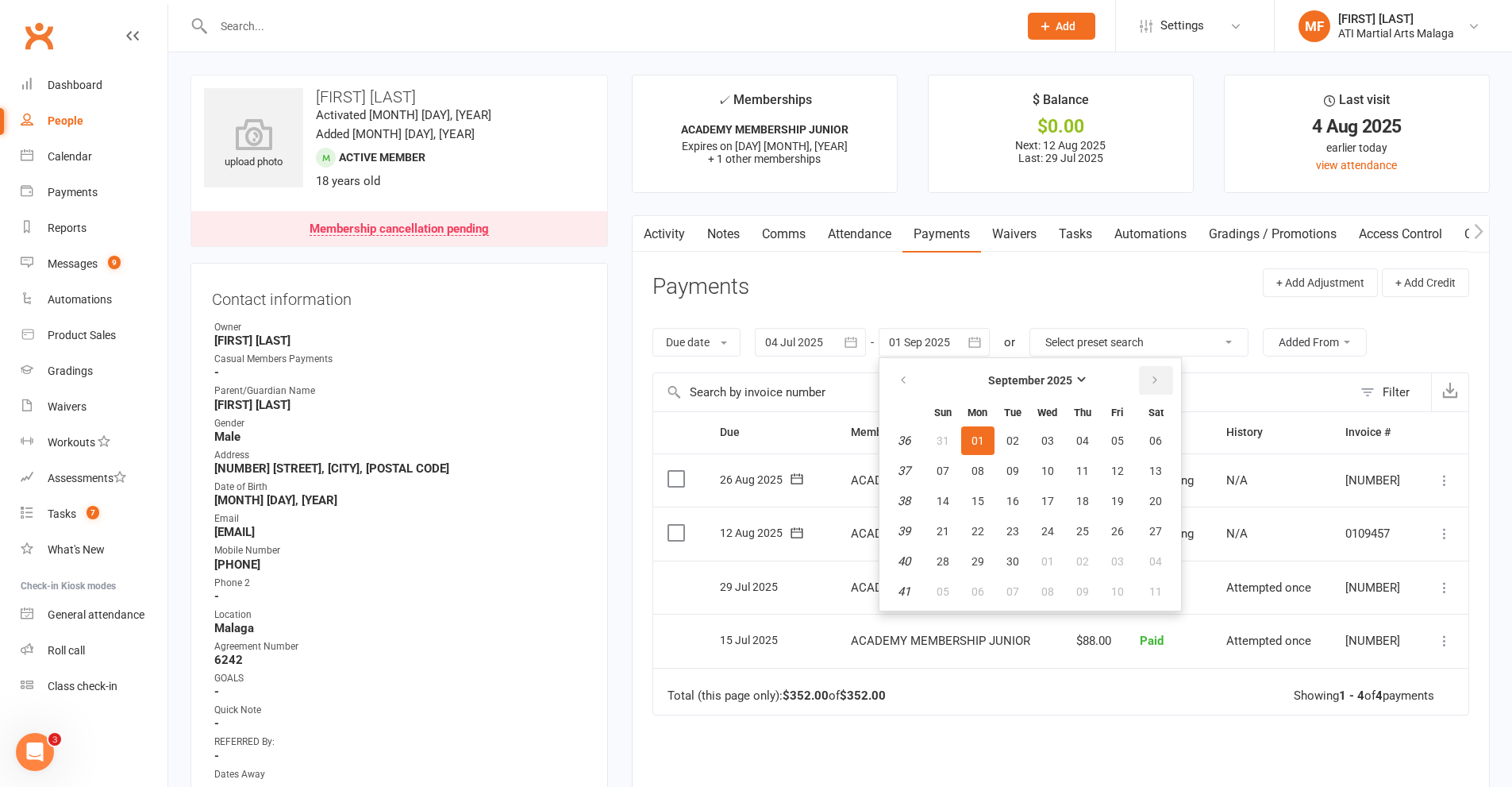 click at bounding box center [1156, 380] 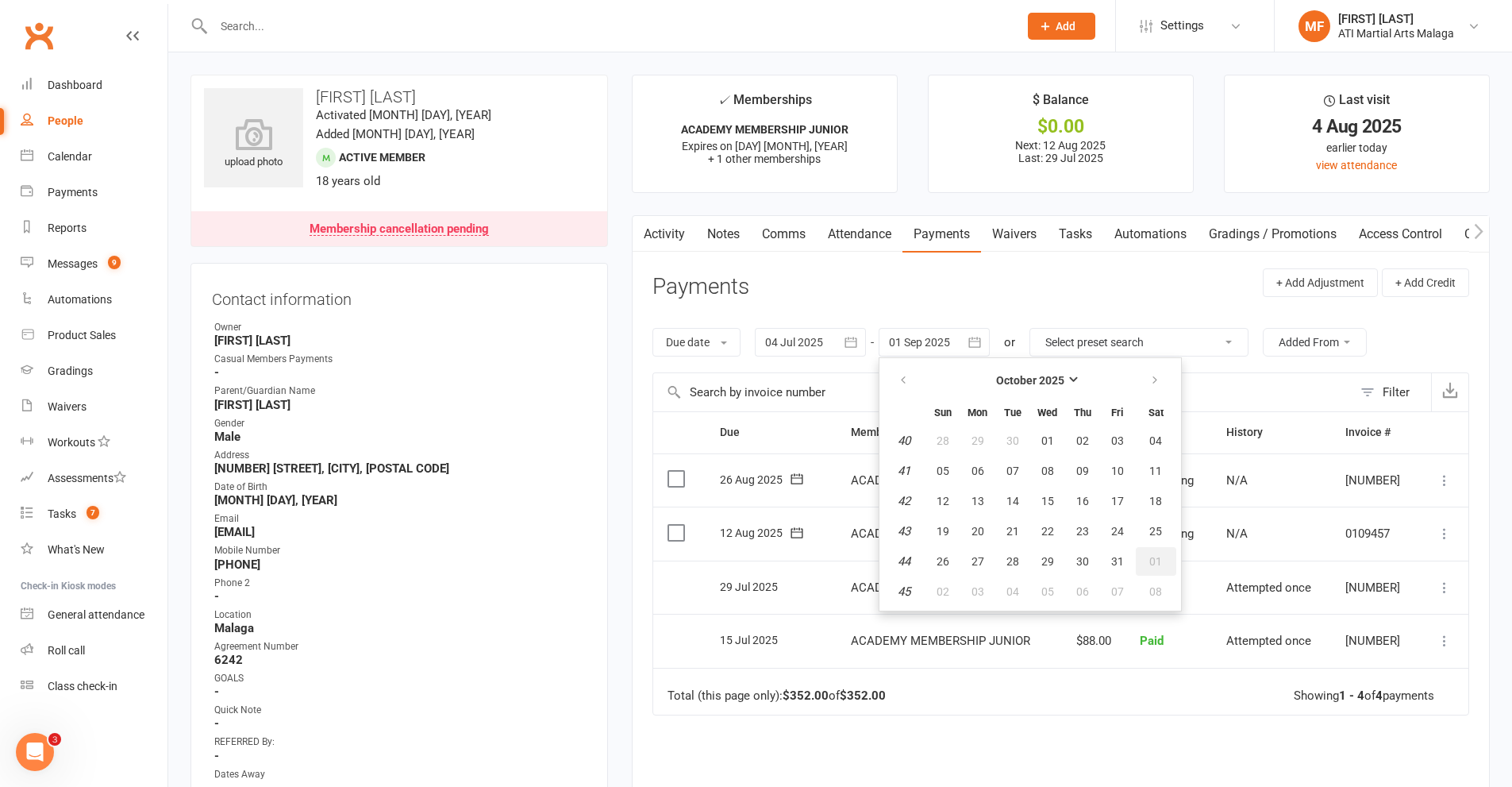click on "01" at bounding box center [1156, 561] 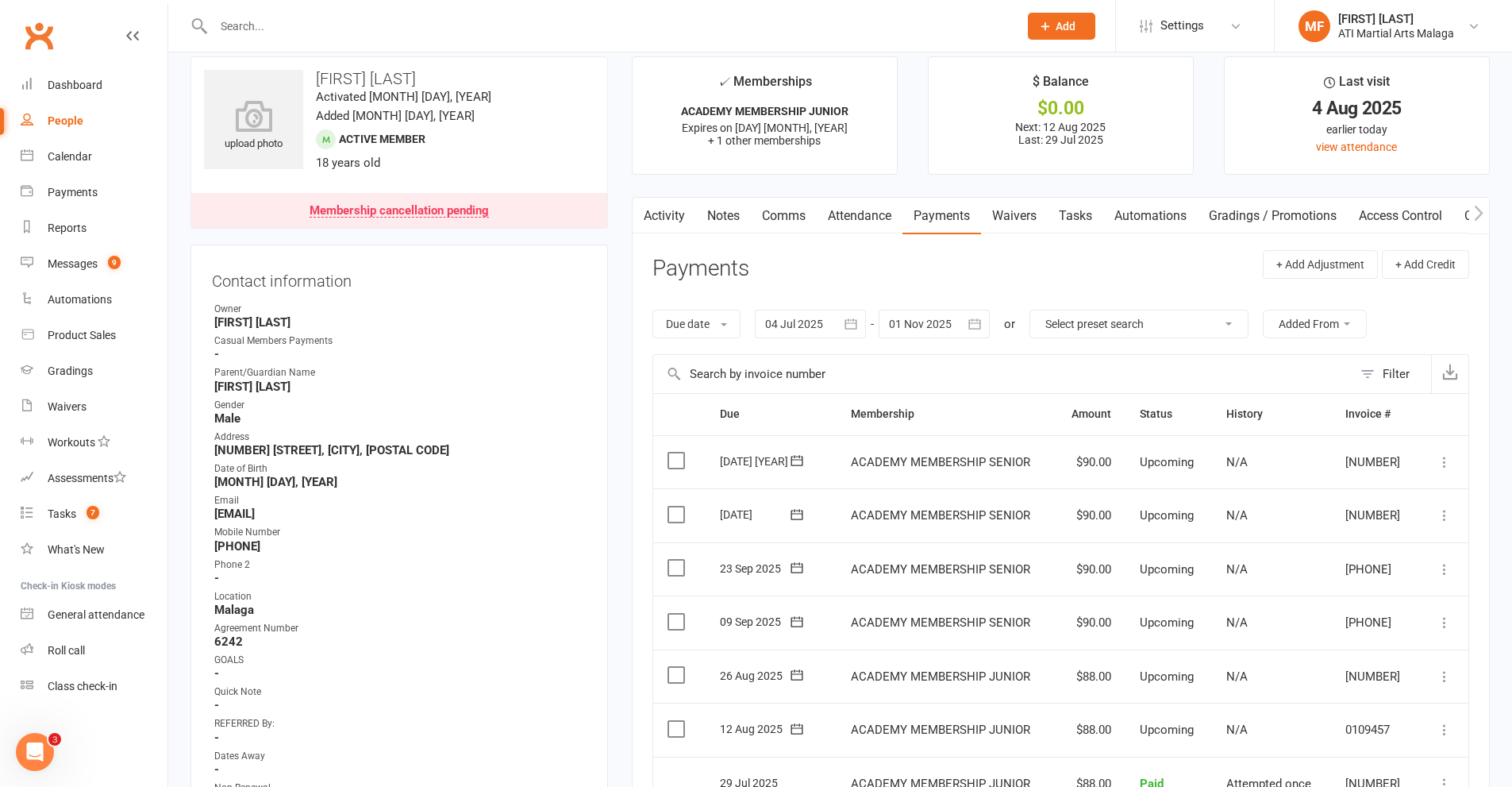 scroll, scrollTop: 0, scrollLeft: 0, axis: both 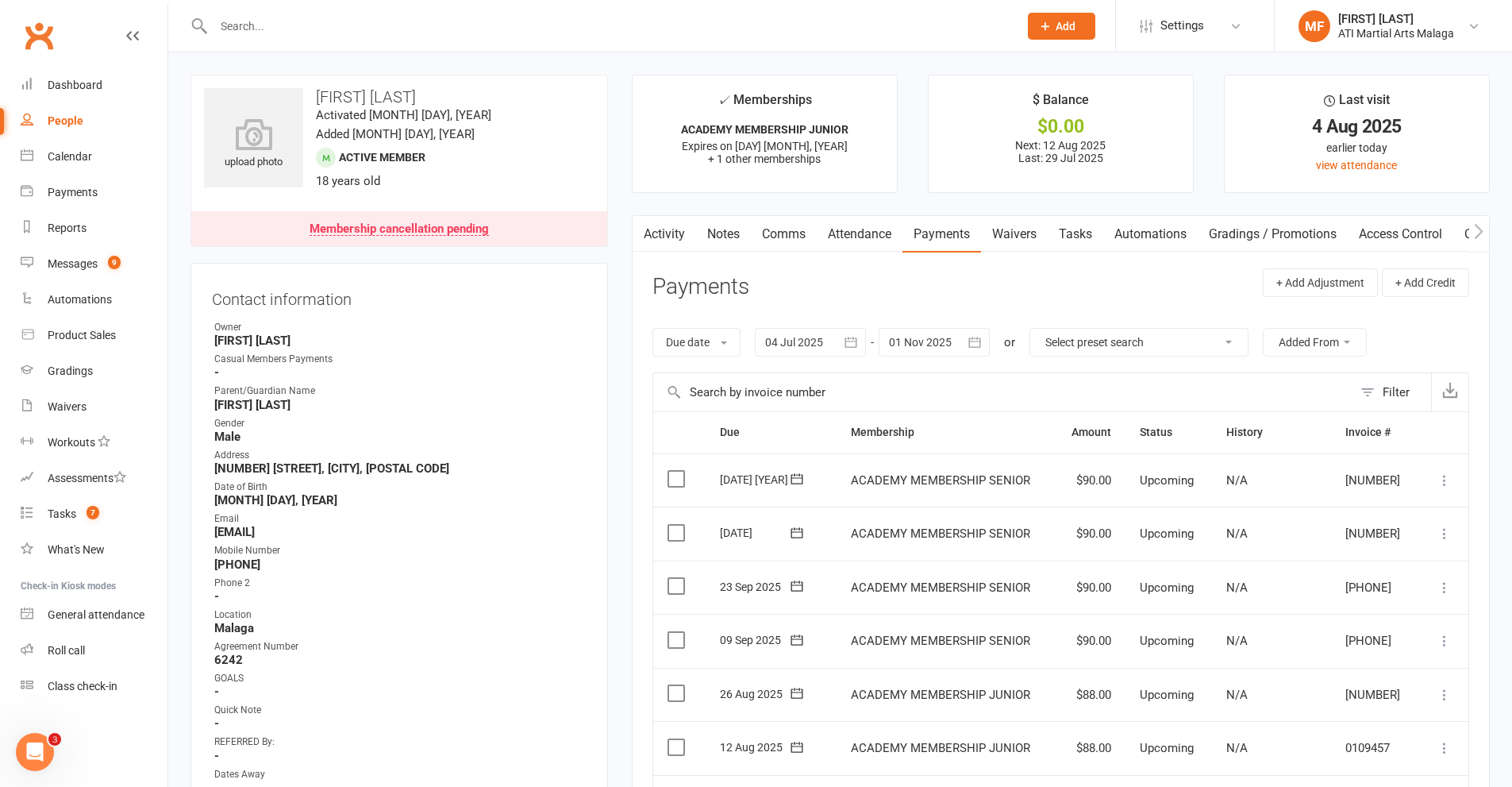 click at bounding box center (608, 26) 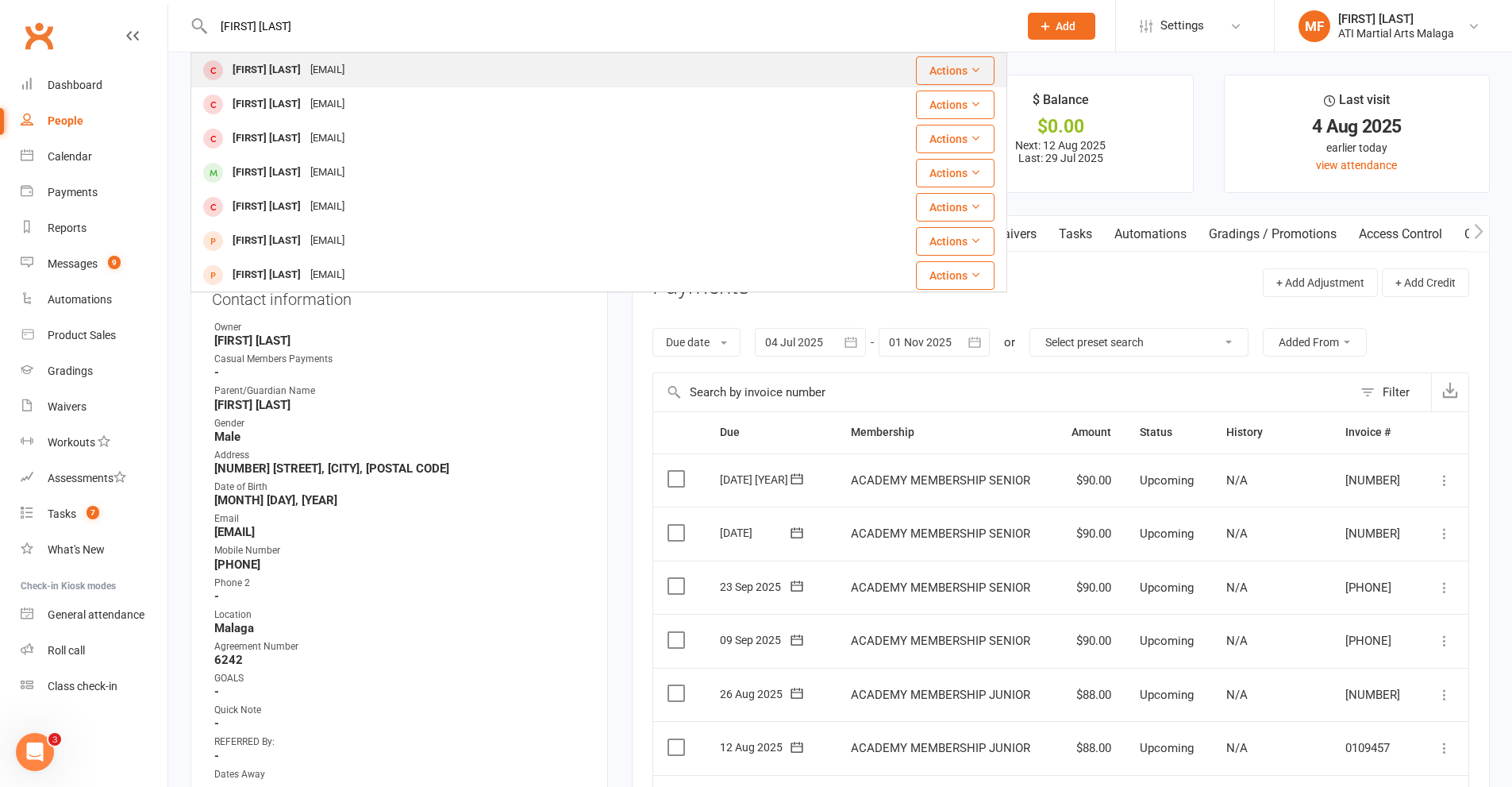 type on "[FIRST] [LAST]" 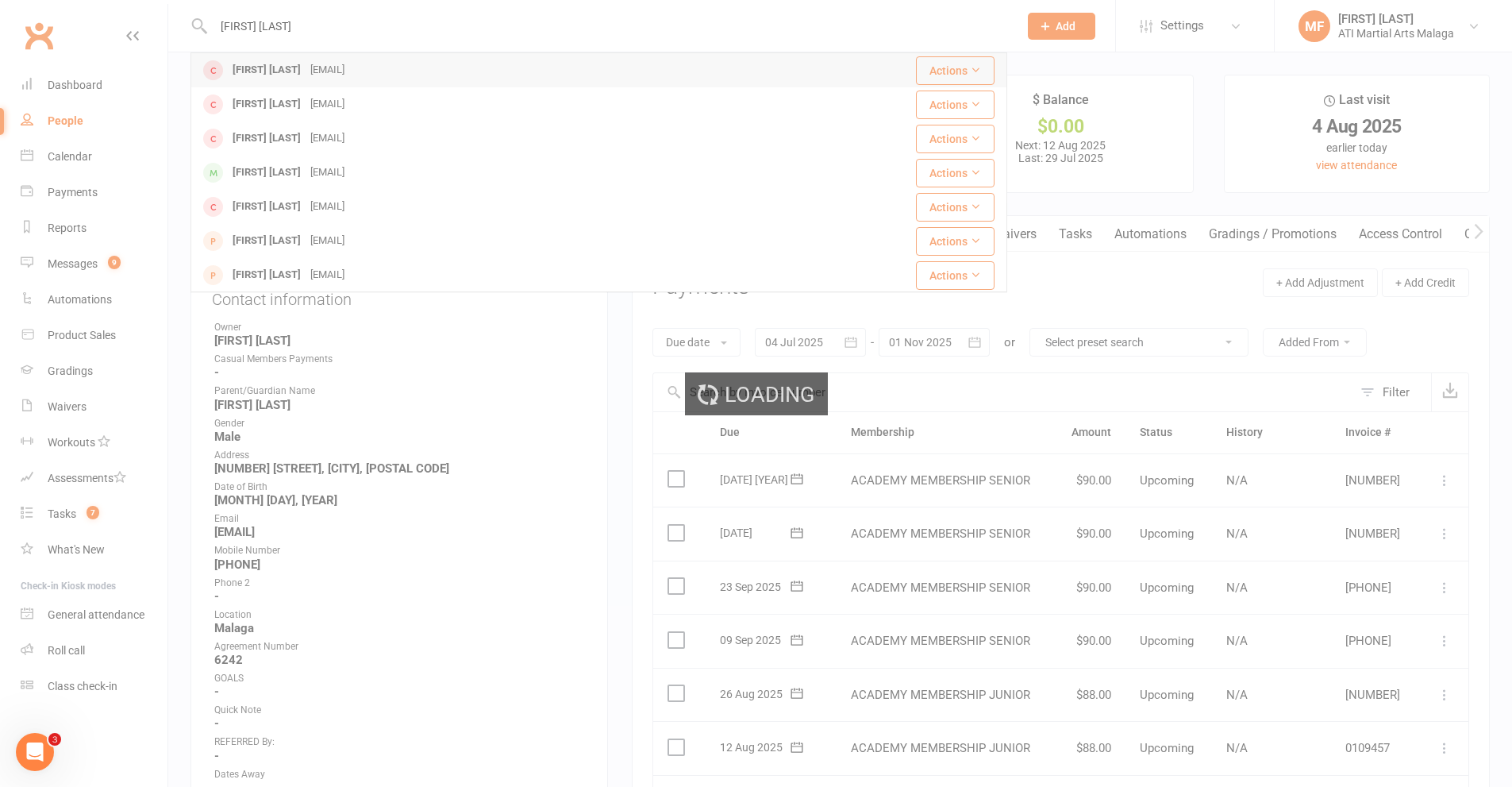 type 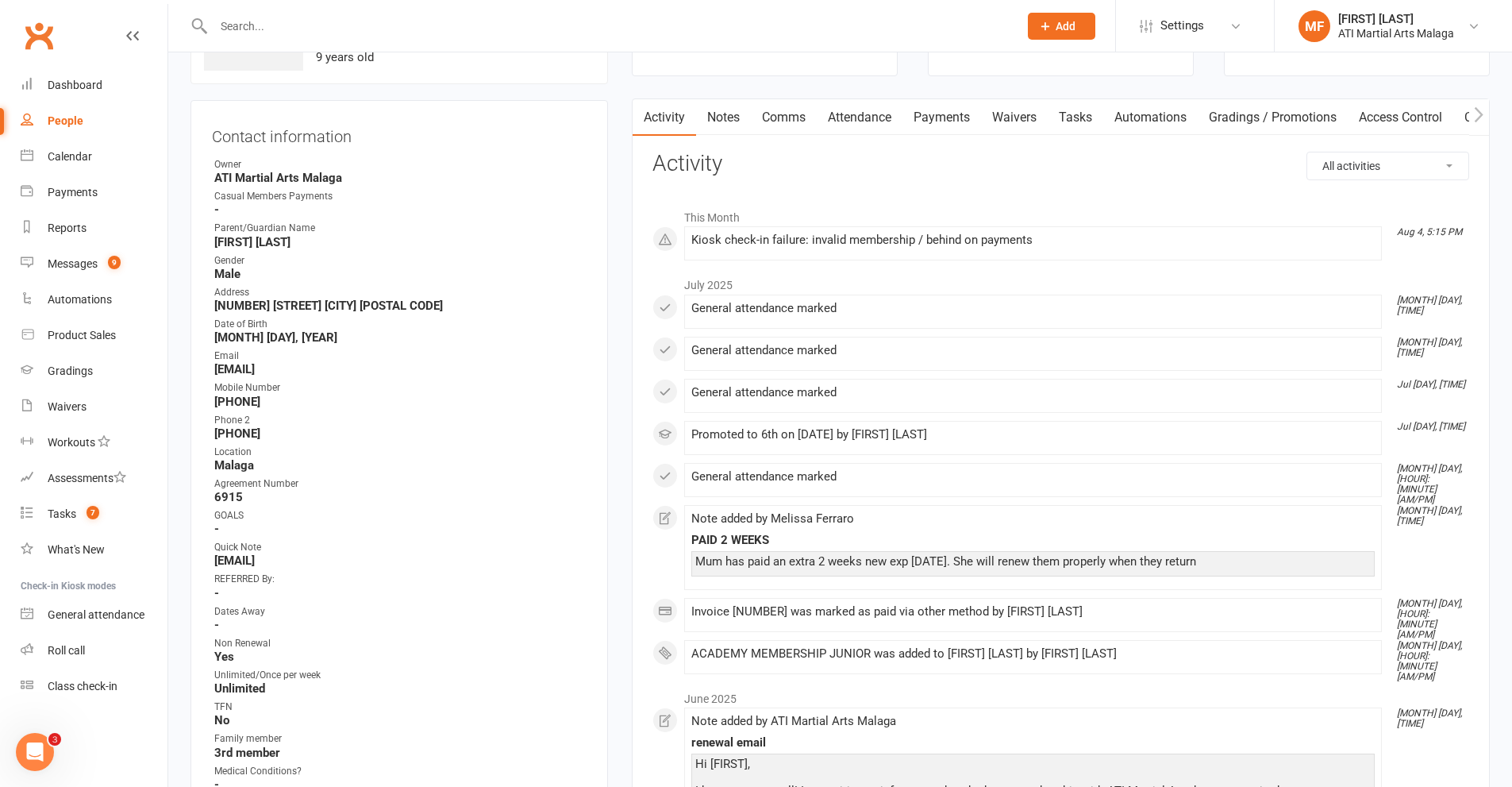 scroll, scrollTop: 476, scrollLeft: 0, axis: vertical 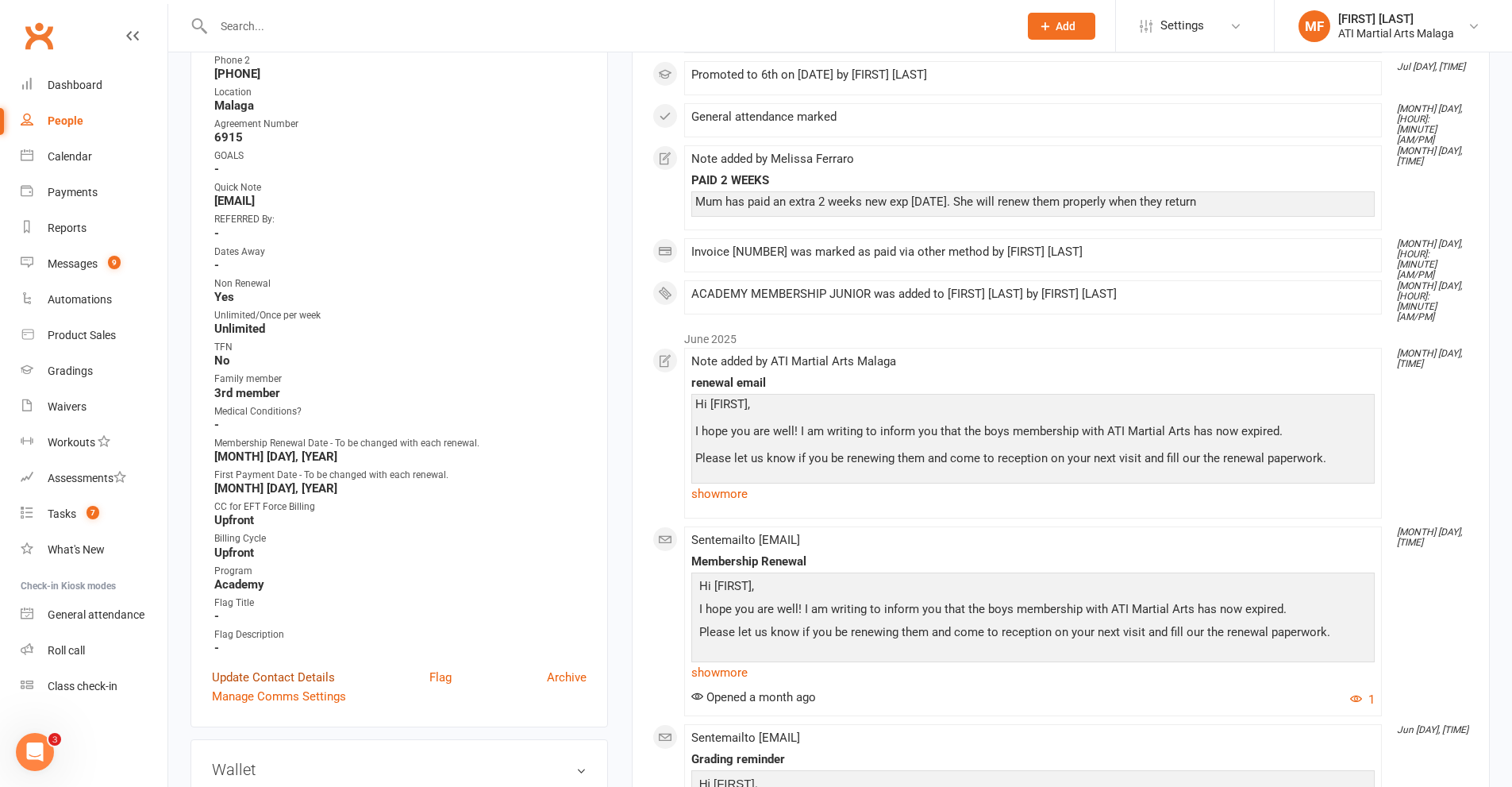 click on "Update Contact Details" at bounding box center [273, 677] 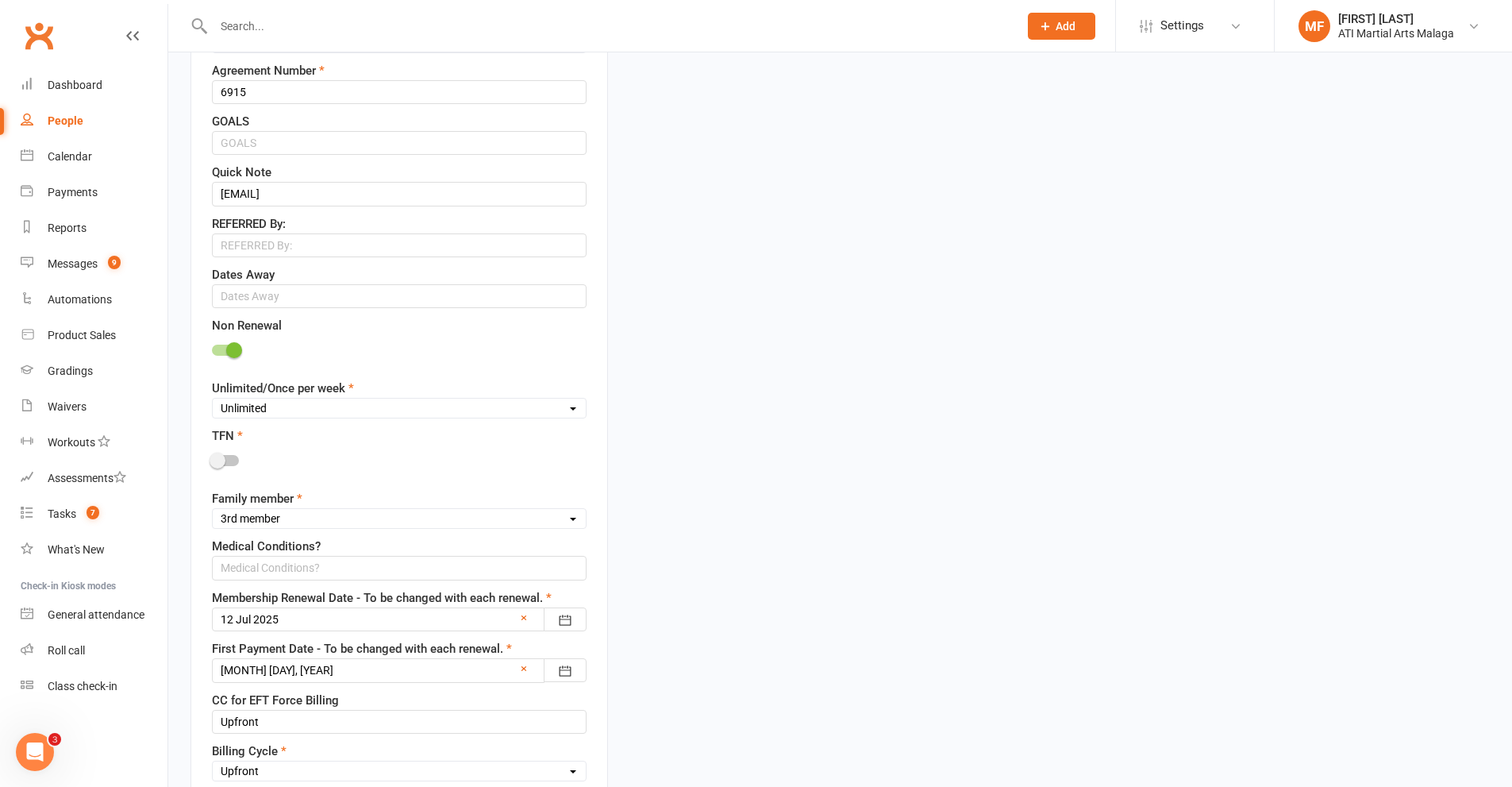 scroll, scrollTop: 869, scrollLeft: 0, axis: vertical 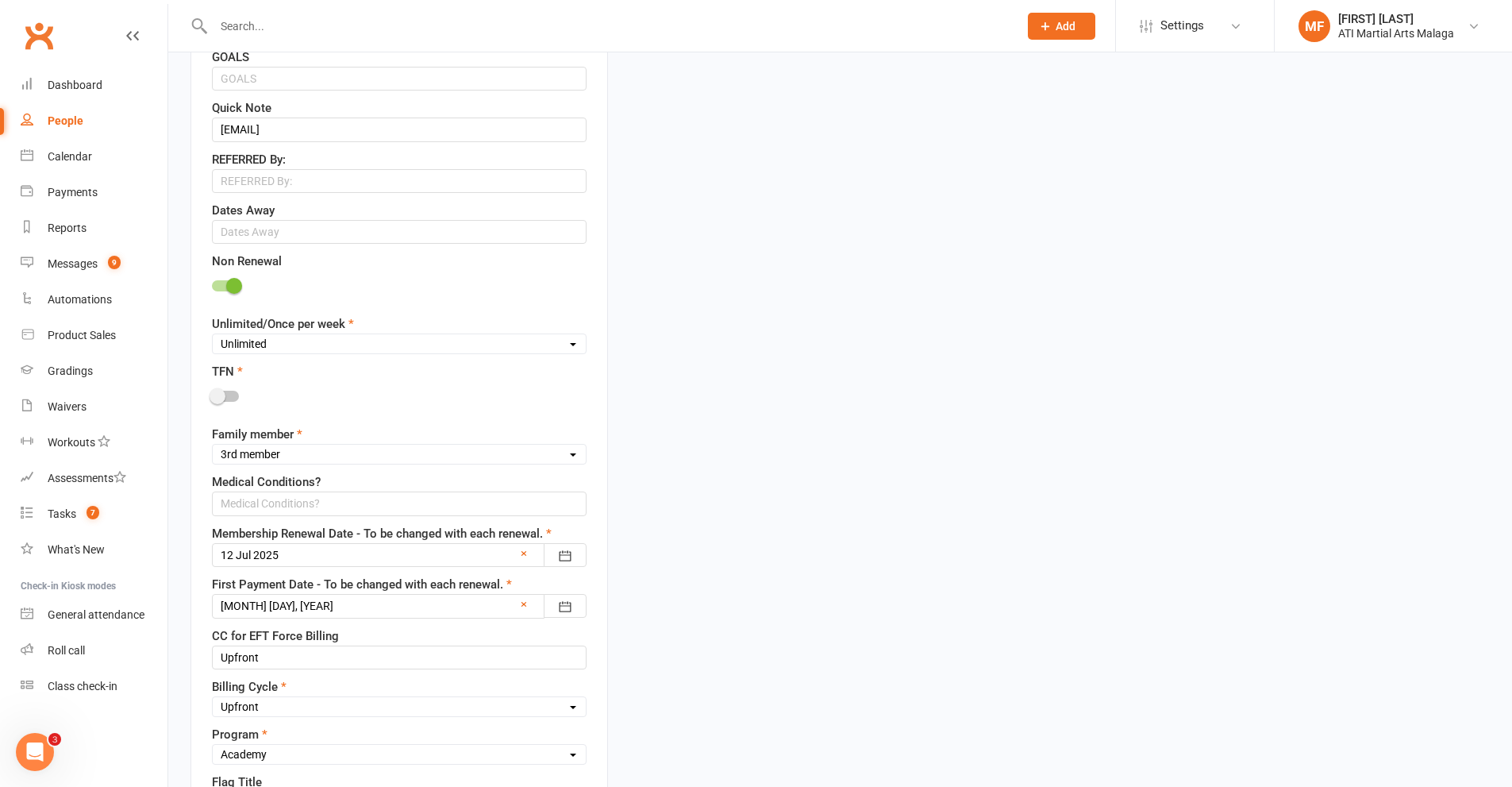 click at bounding box center (399, 555) 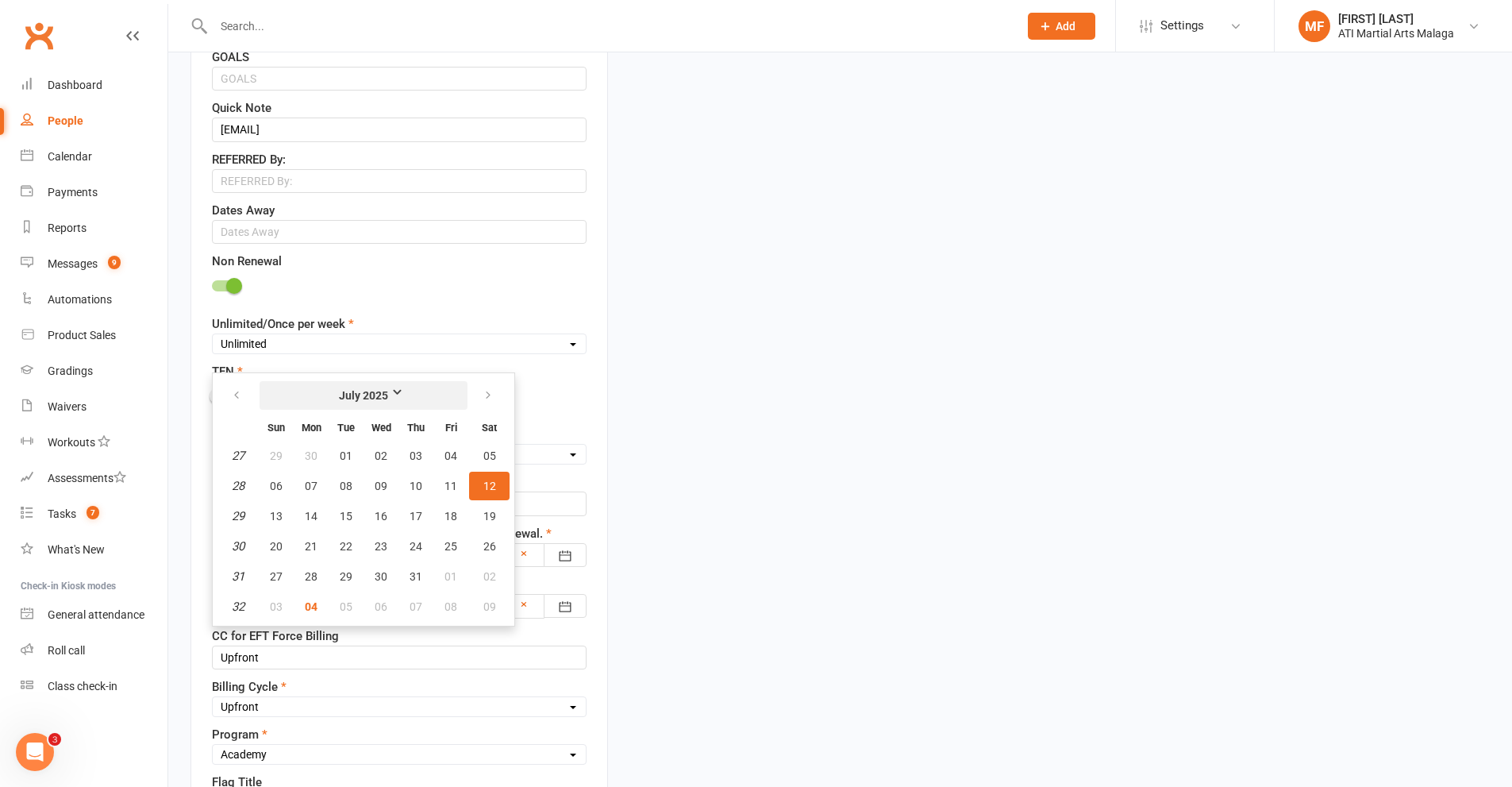click on "July 2025" at bounding box center [364, 395] 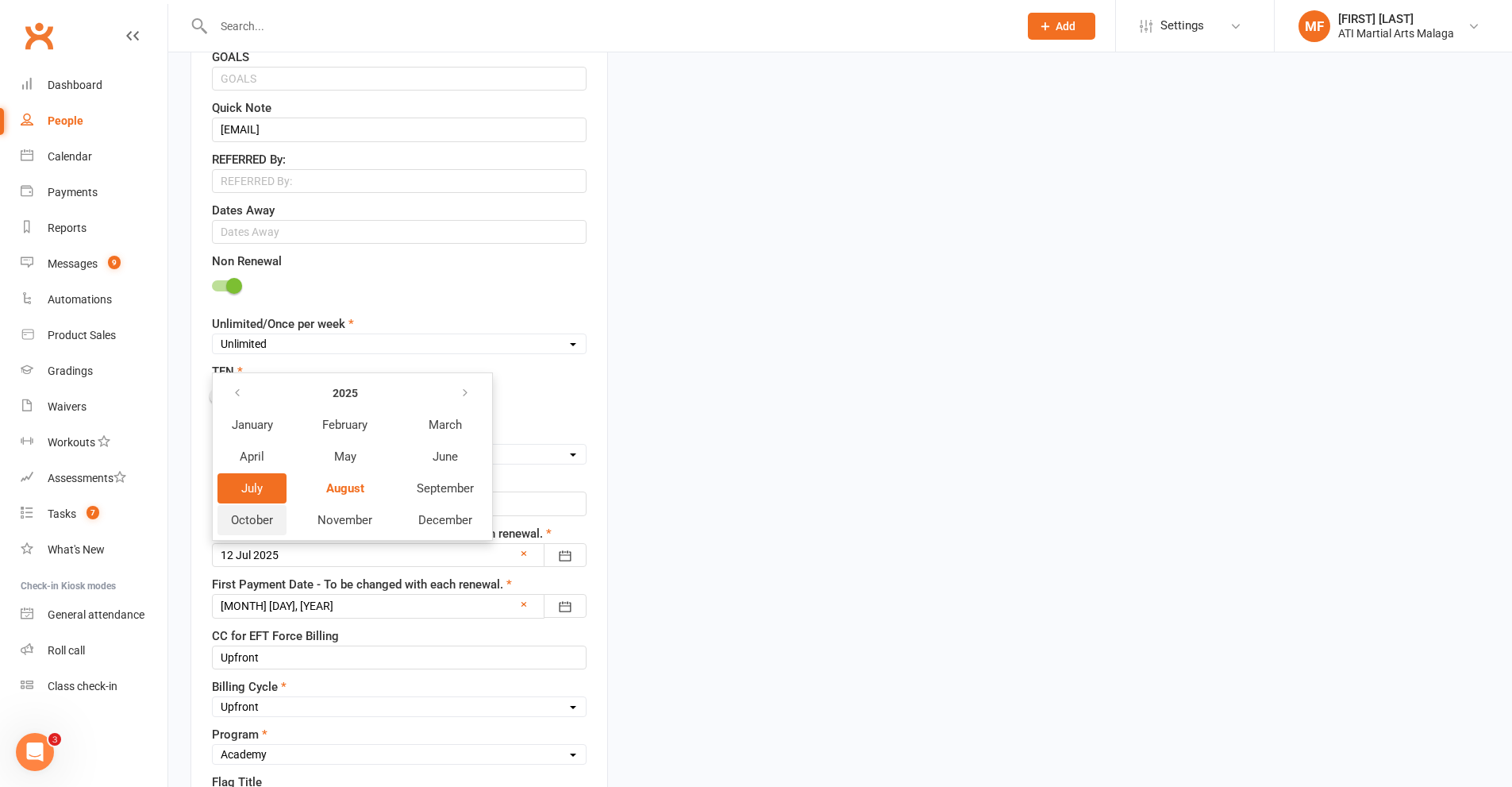 click on "October" at bounding box center [252, 520] 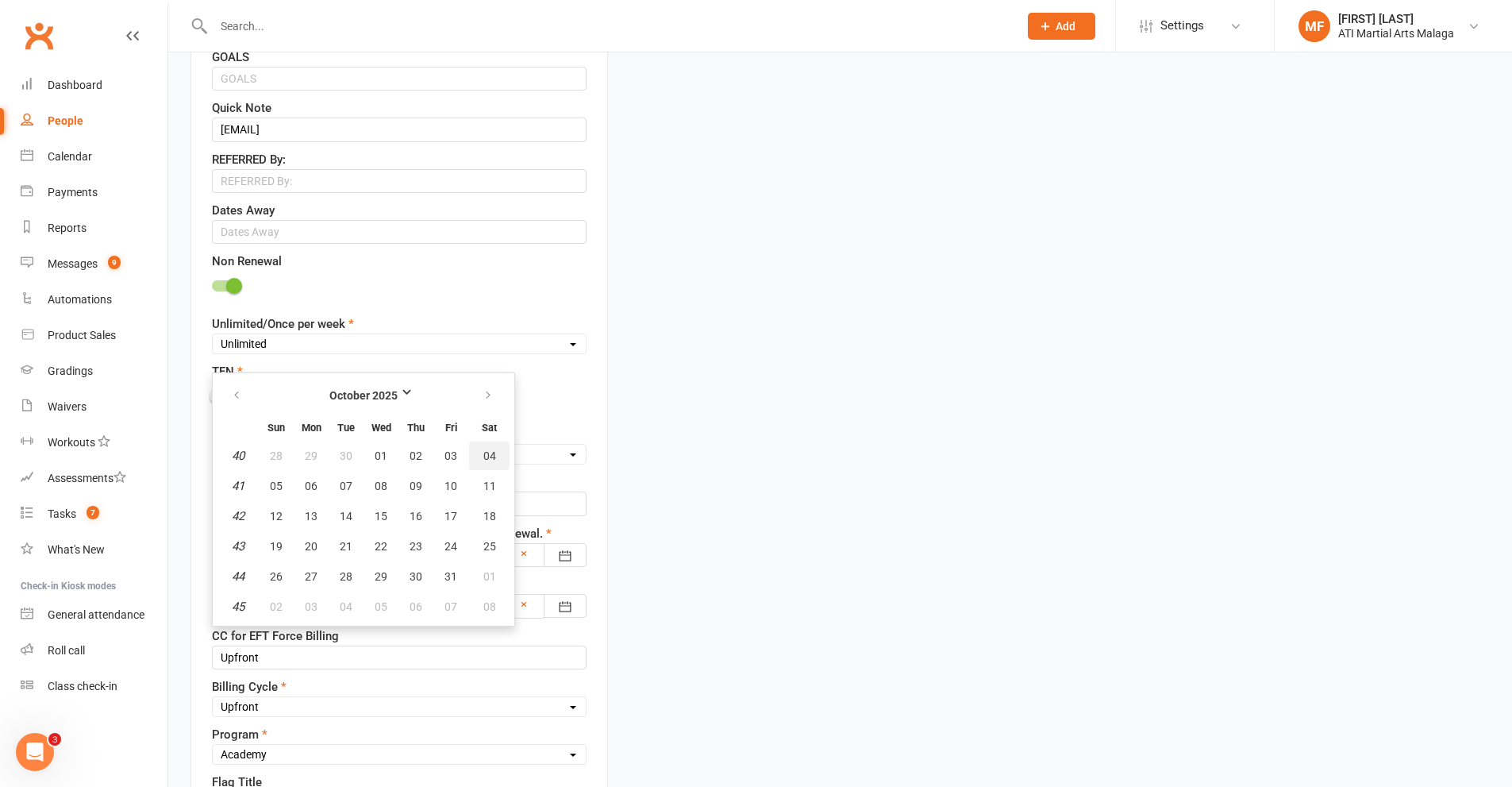 click on "04" at bounding box center (490, 456) 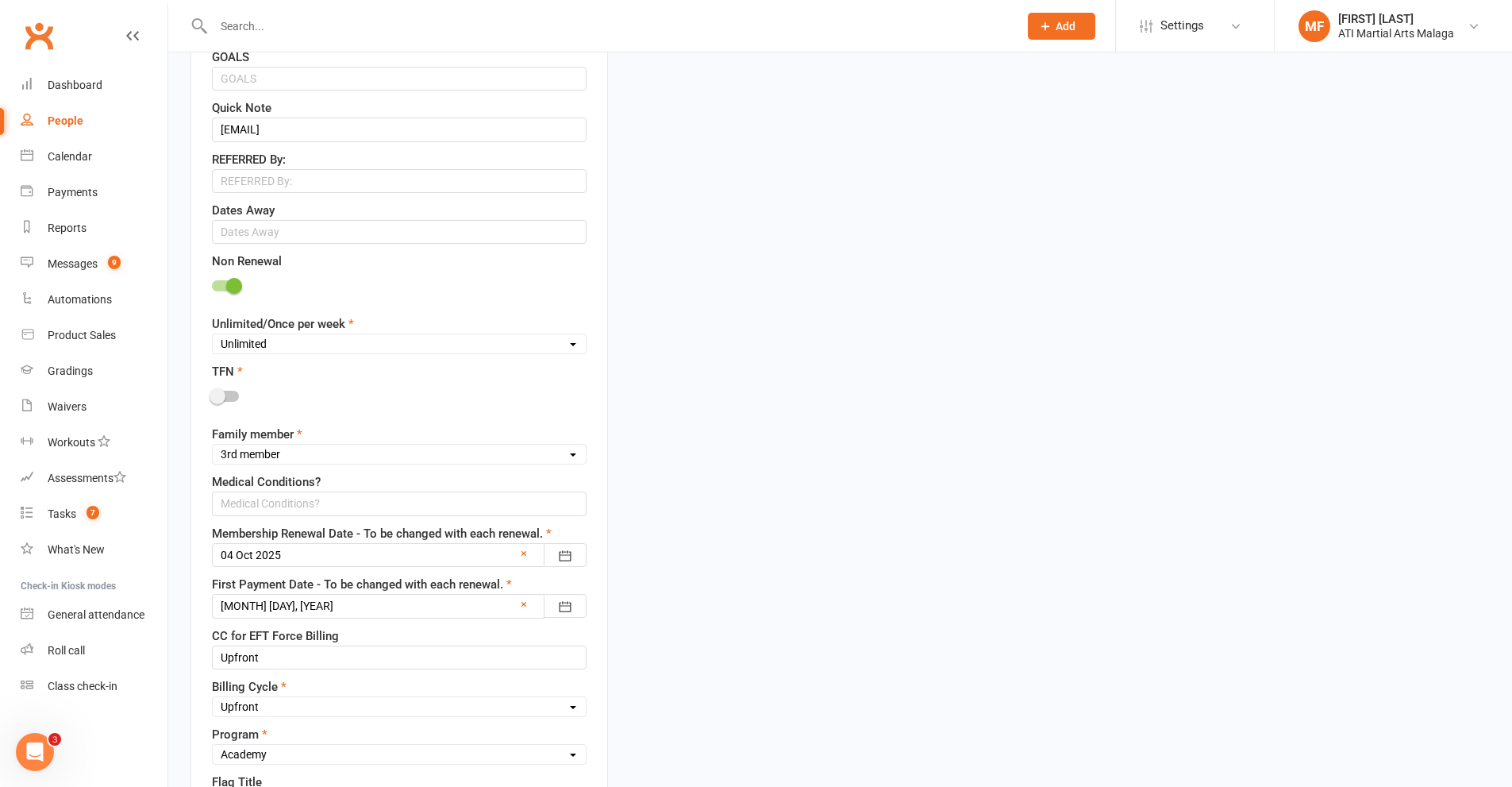 click at bounding box center (399, 606) 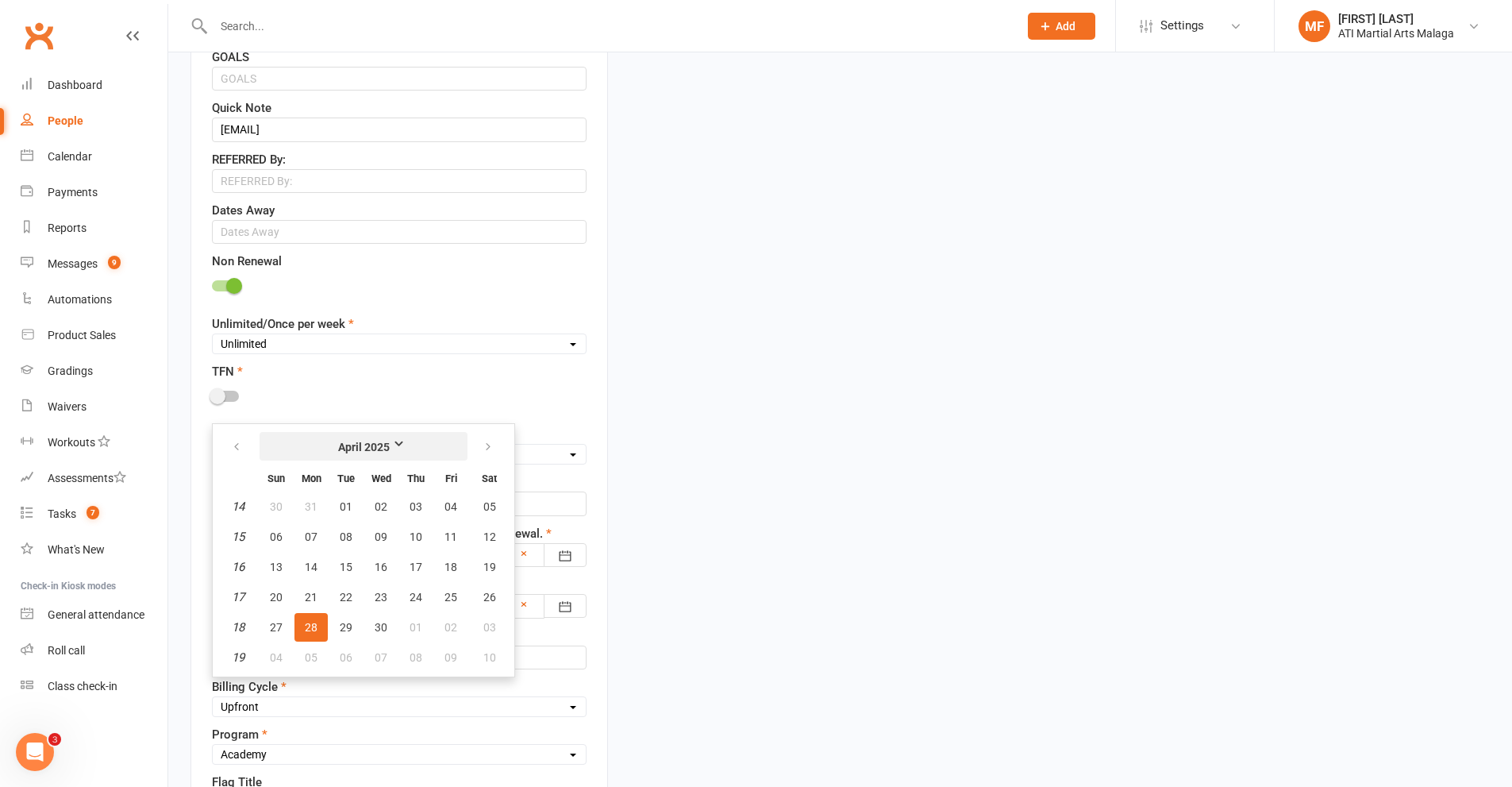 click on "April 2025" at bounding box center [364, 447] 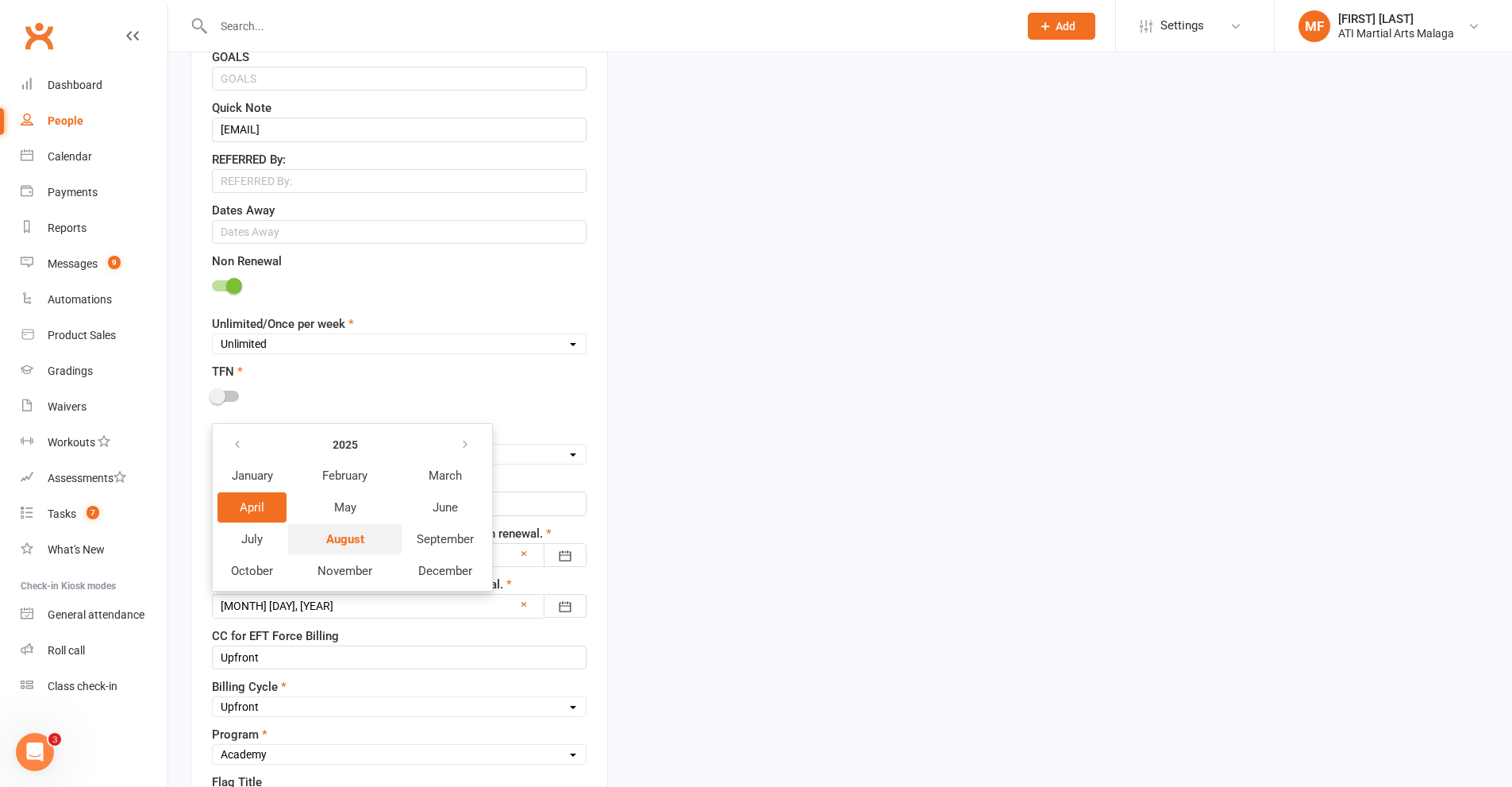 click on "August" at bounding box center (345, 539) 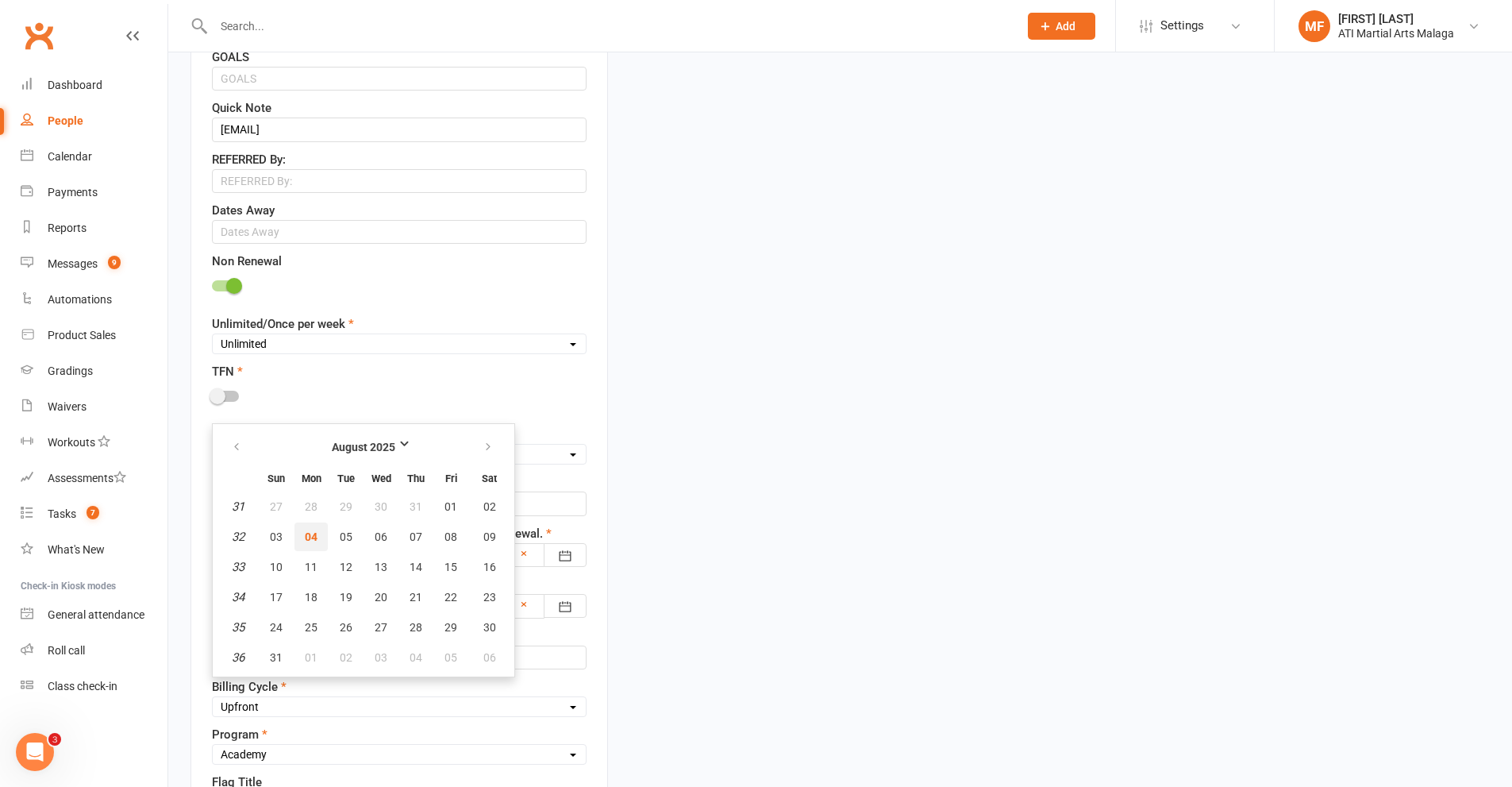 click on "04" at bounding box center [311, 537] 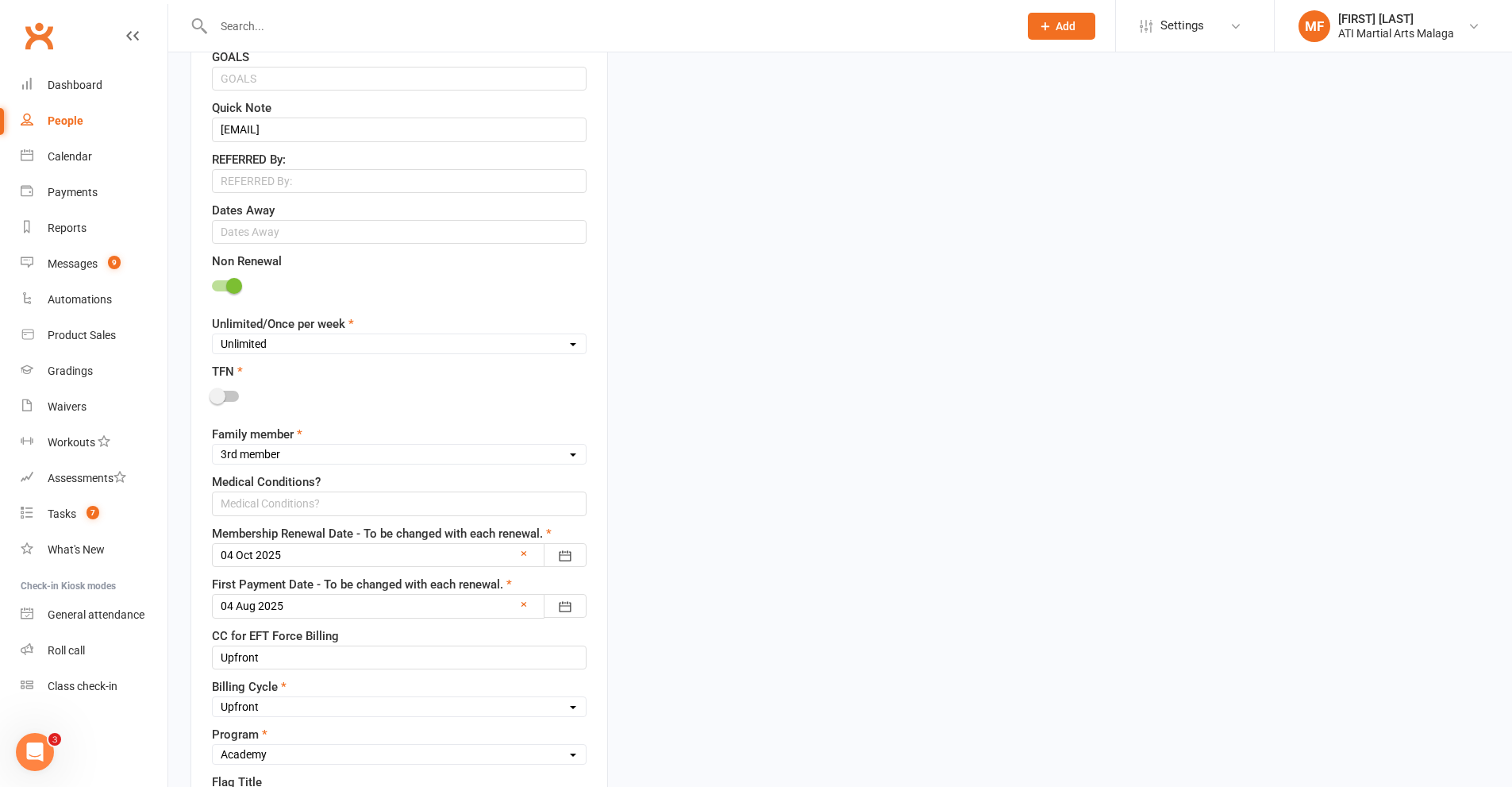 click on "Select 1st member 2nd member 3rd member 4th member 5th member 6th member 7th member 8th member" at bounding box center (399, 454) 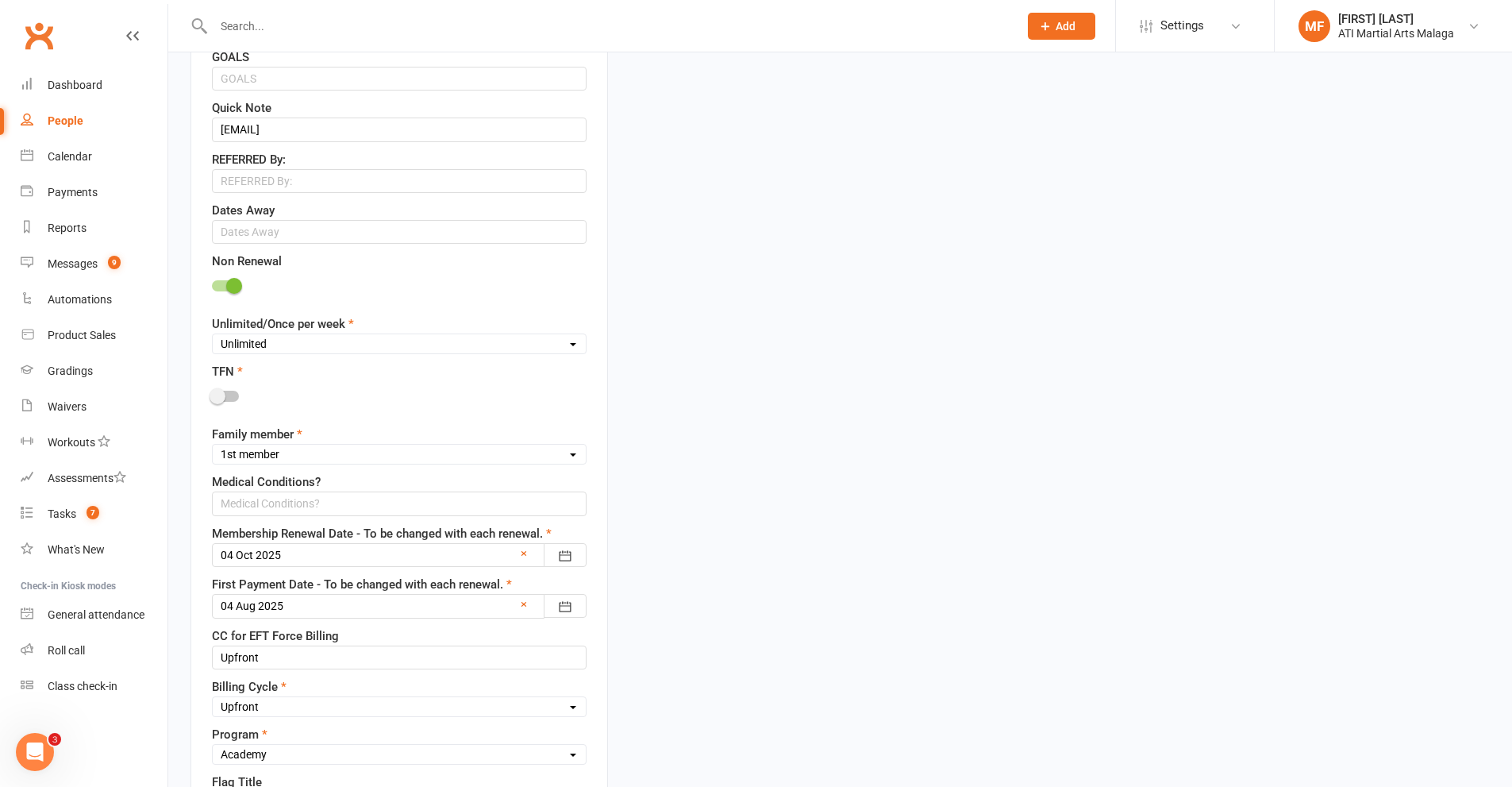 click on "Select 1st member 2nd member 3rd member 4th member 5th member 6th member 7th member 8th member" at bounding box center [399, 454] 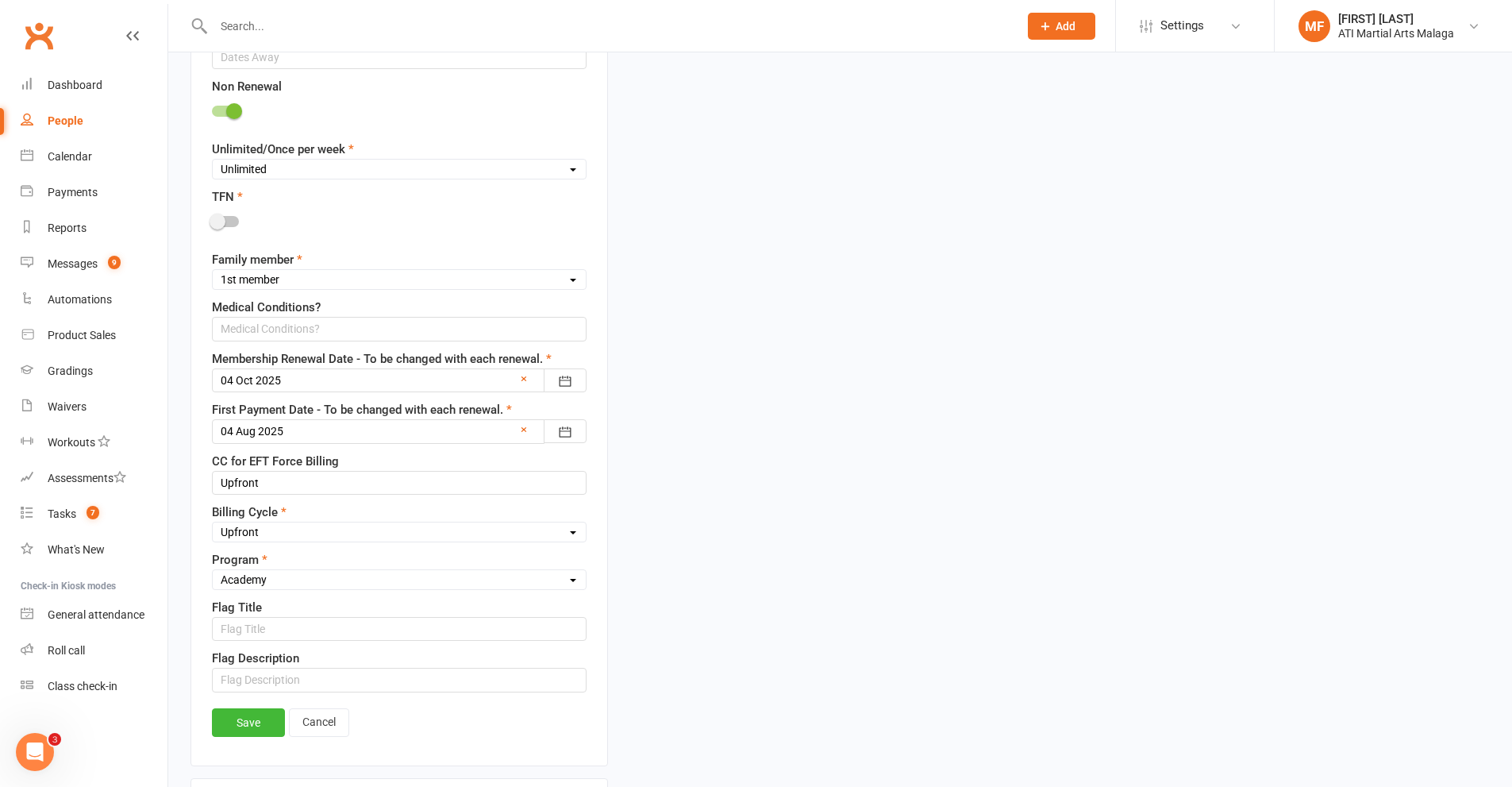 scroll, scrollTop: 1345, scrollLeft: 0, axis: vertical 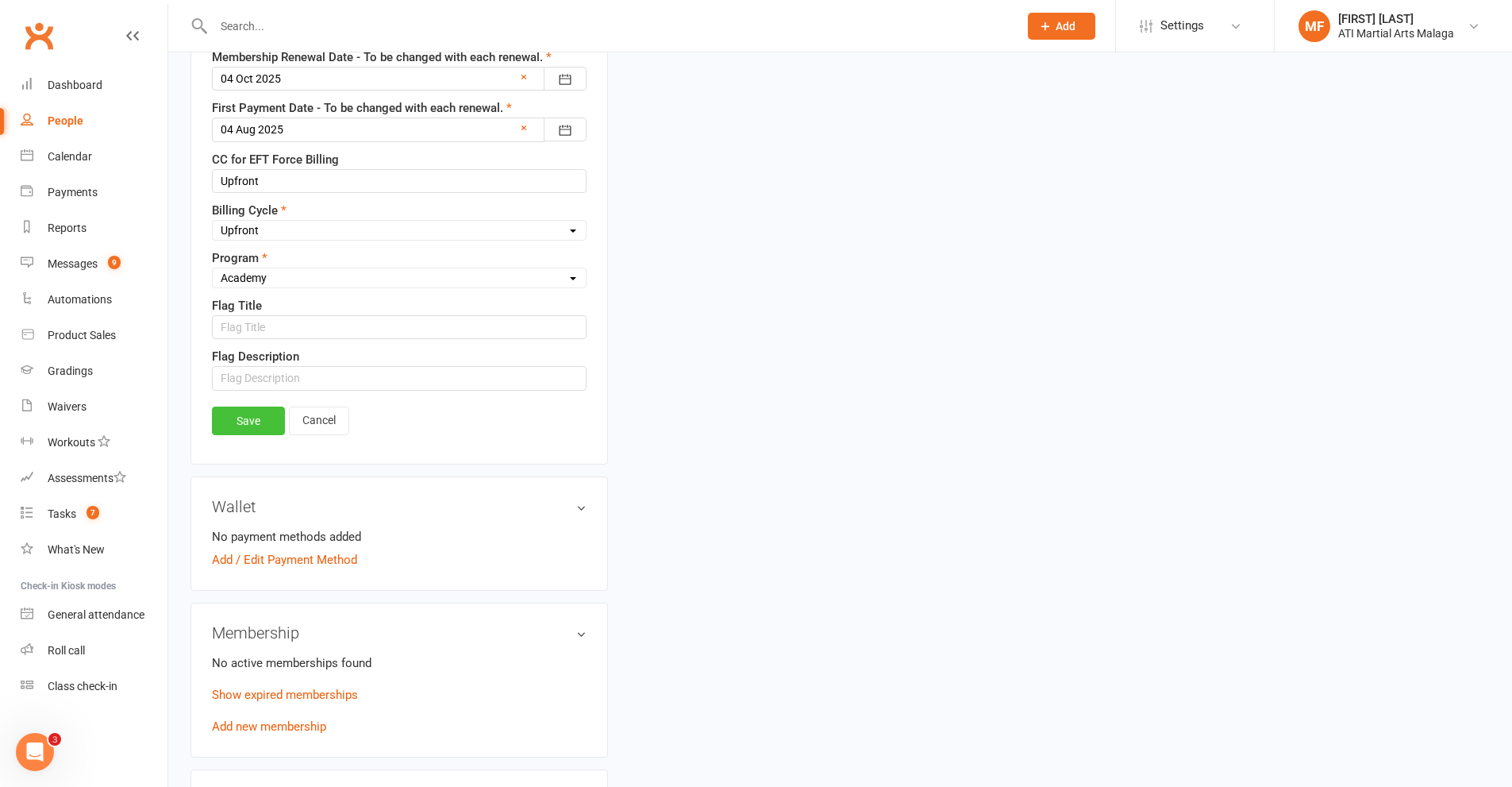 click on "Save" at bounding box center [248, 421] 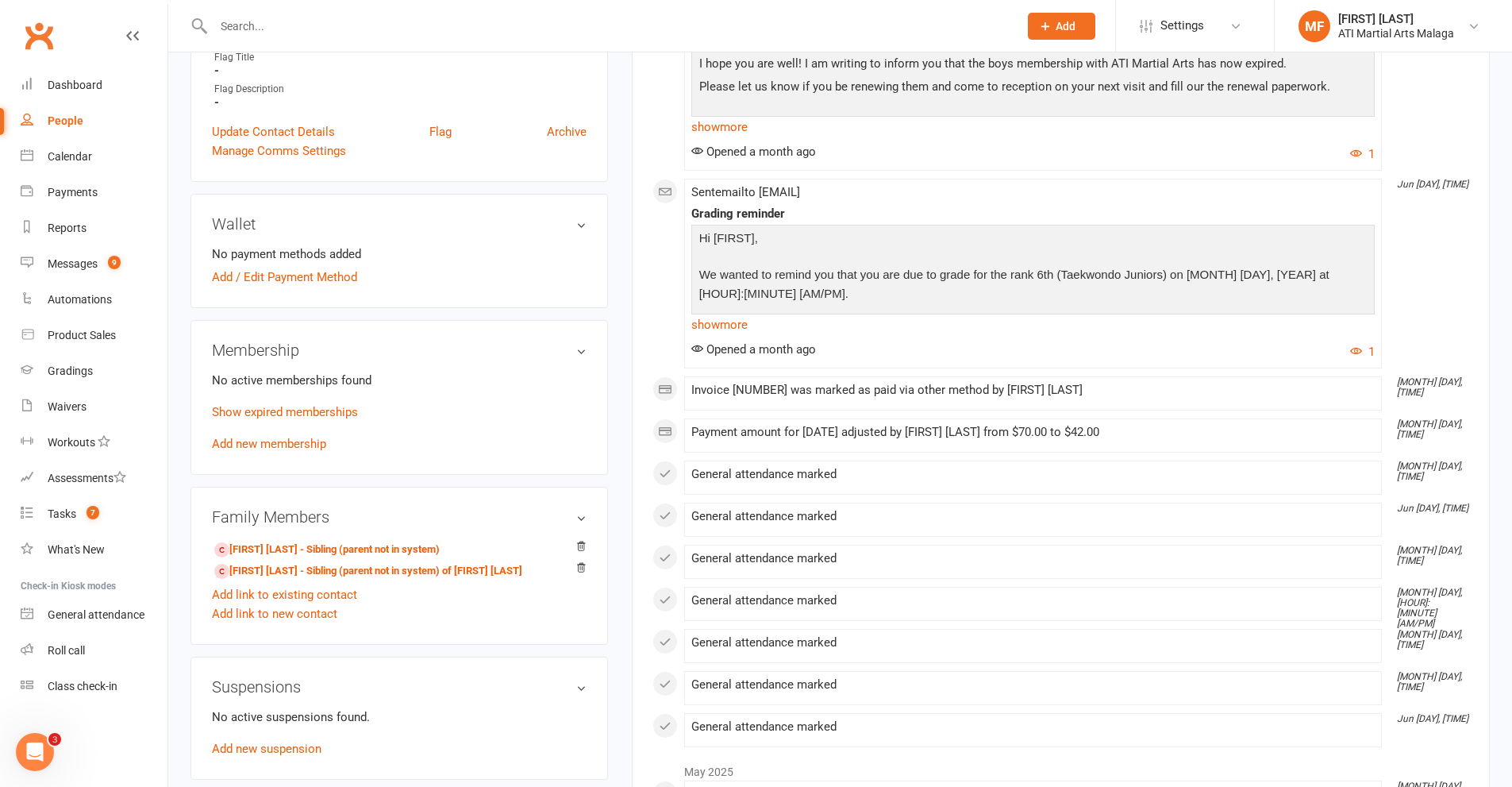 scroll, scrollTop: 1032, scrollLeft: 0, axis: vertical 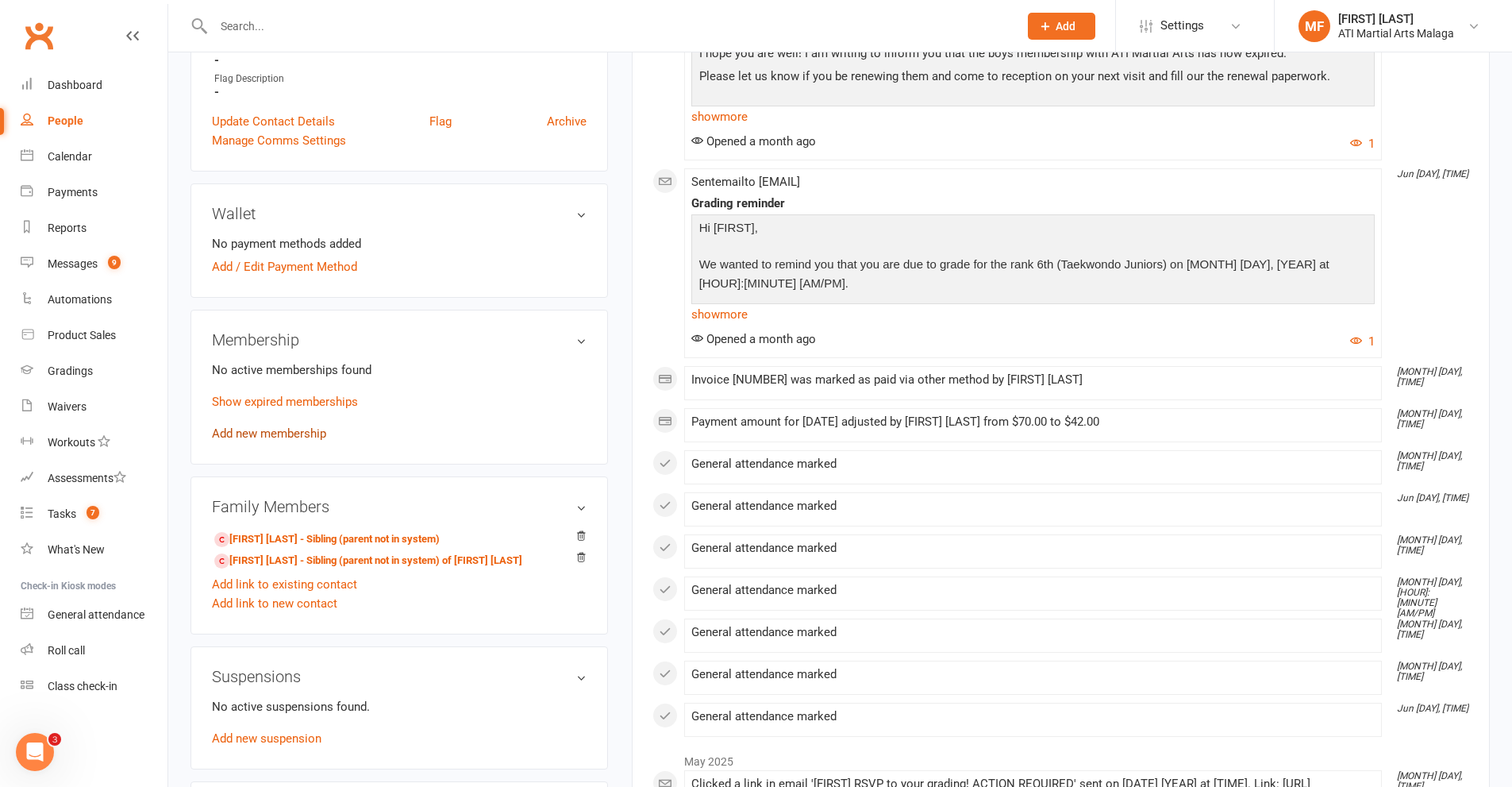 click on "Add new membership" at bounding box center (269, 434) 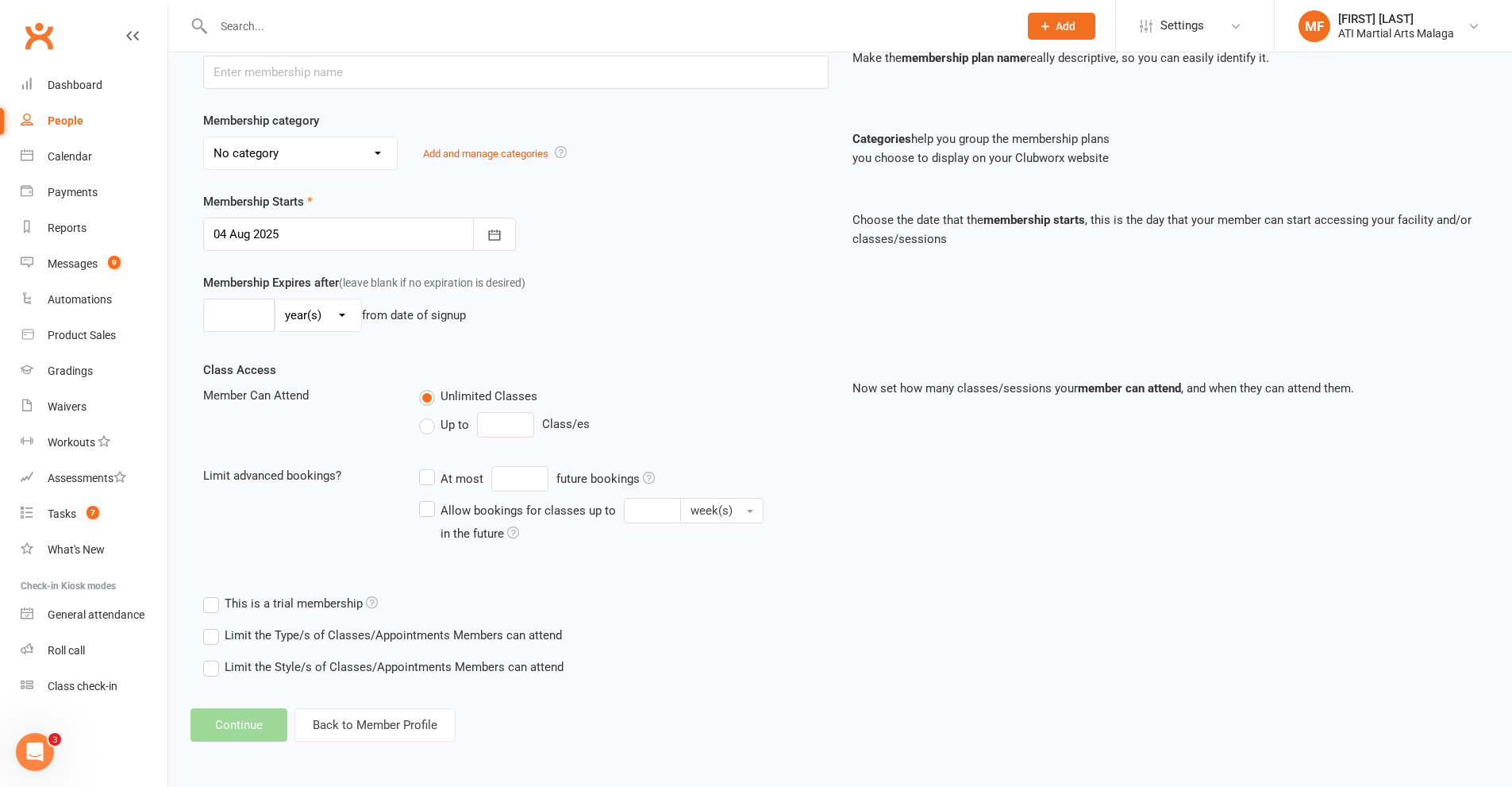 scroll, scrollTop: 0, scrollLeft: 0, axis: both 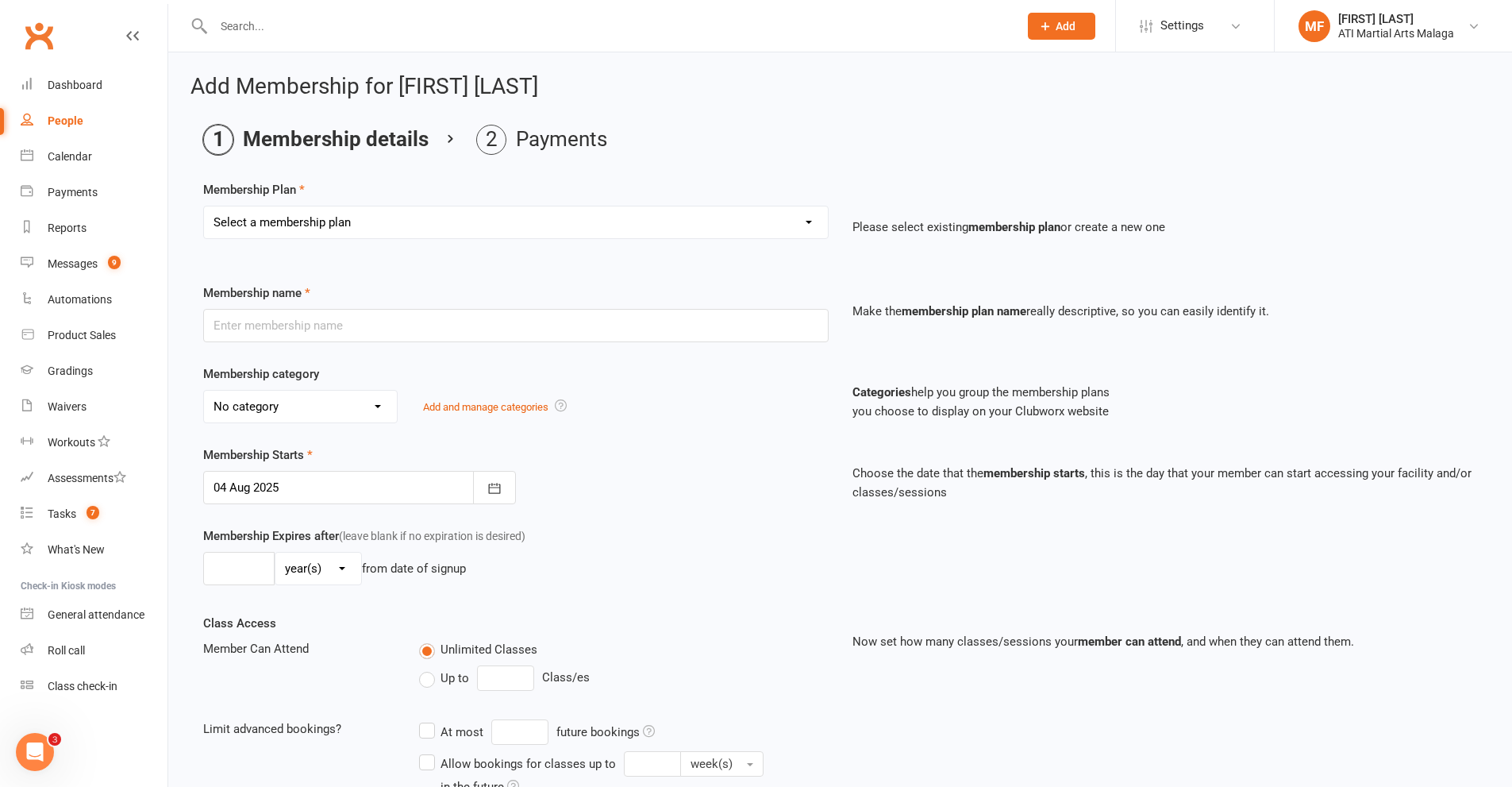 click on "Select a membership plan Create new Membership Plan Little Dragon 12mth Little Dragon 6mth Junior 12mth - Limited 3 days Junior 6mth - Limited 3 days Adult 12mth - Limited 3 days Adult 6mth - Limited 3 days Womens Only 12mth Womens Only 6mth 3 Month Membership Satellite Membership Manning Membership Payment Plan , to Pay off Overdues PRIVATE LESSONS ONLY Cancellation Payment $110.00 Special Needs - 6 months Upfront Special Needs - 12 months Upfront Special Needs - 6 months - monthly Special Needs Boxing  Once per week Boxing Satellites - Rego Payment ACADEMY MEMBERSHIP SENIOR ACADEMY MEMBERSHIP JUNIOR Equipment Payment Special Offer Membership LBE Once per week ATI-MA LIVE MEMBERSHIP TimeHold Special Needs - 3 months Scholarship membership CASUAL MEMBERSHIP Junior 12mth - Once per week Satellite Grading Payment Transfer from another Club Little Dragons - 3 months Special Needs Membership with Receipt Rego Payment Junior 3mth WT Sports Only Little Dragons 3 Months 1 Month FREE PRIZE Promo Hamersley Membership" at bounding box center [516, 222] 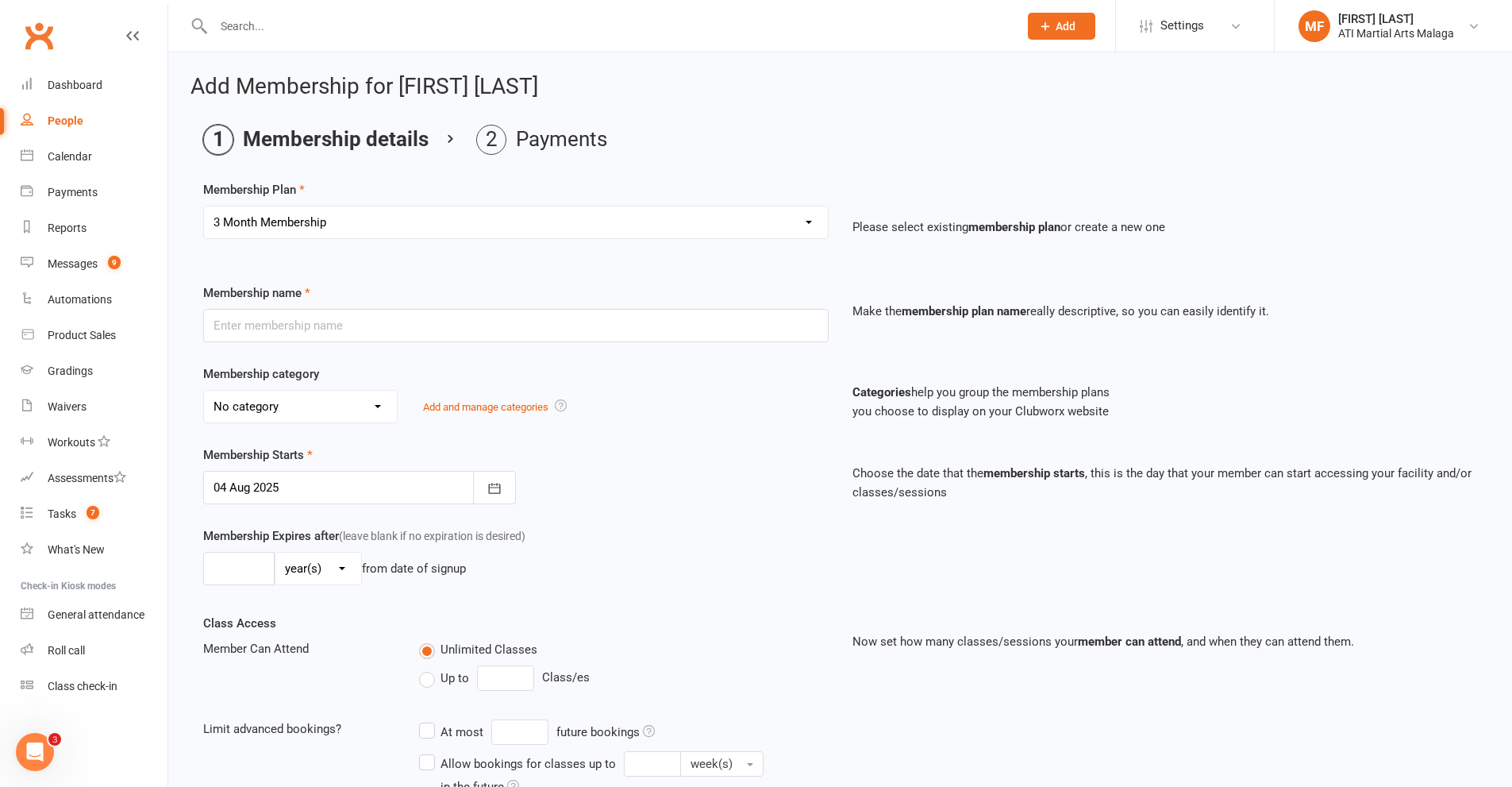 click on "Select a membership plan Create new Membership Plan Little Dragon 12mth Little Dragon 6mth Junior 12mth - Limited 3 days Junior 6mth - Limited 3 days Adult 12mth - Limited 3 days Adult 6mth - Limited 3 days Womens Only 12mth Womens Only 6mth 3 Month Membership Satellite Membership Manning Membership Payment Plan , to Pay off Overdues PRIVATE LESSONS ONLY Cancellation Payment $110.00 Special Needs - 6 months Upfront Special Needs - 12 months Upfront Special Needs - 6 months - monthly Special Needs Boxing  Once per week Boxing Satellites - Rego Payment ACADEMY MEMBERSHIP SENIOR ACADEMY MEMBERSHIP JUNIOR Equipment Payment Special Offer Membership LBE Once per week ATI-MA LIVE MEMBERSHIP TimeHold Special Needs - 3 months Scholarship membership CASUAL MEMBERSHIP Junior 12mth - Once per week Satellite Grading Payment Transfer from another Club Little Dragons - 3 months Special Needs Membership with Receipt Rego Payment Junior 3mth WT Sports Only Little Dragons 3 Months 1 Month FREE PRIZE Promo Hamersley Membership" at bounding box center [516, 222] 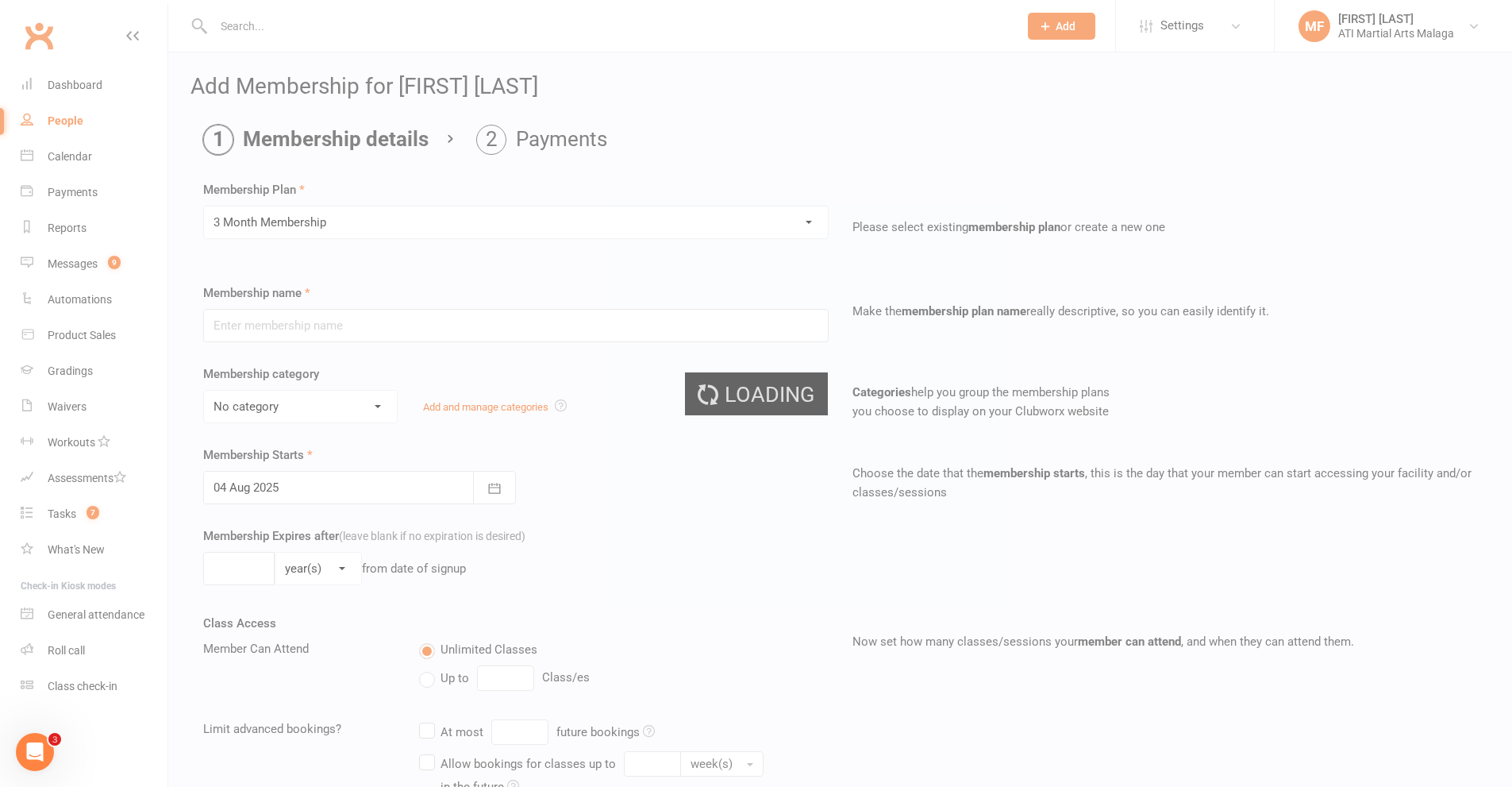 type on "3 Month Membership" 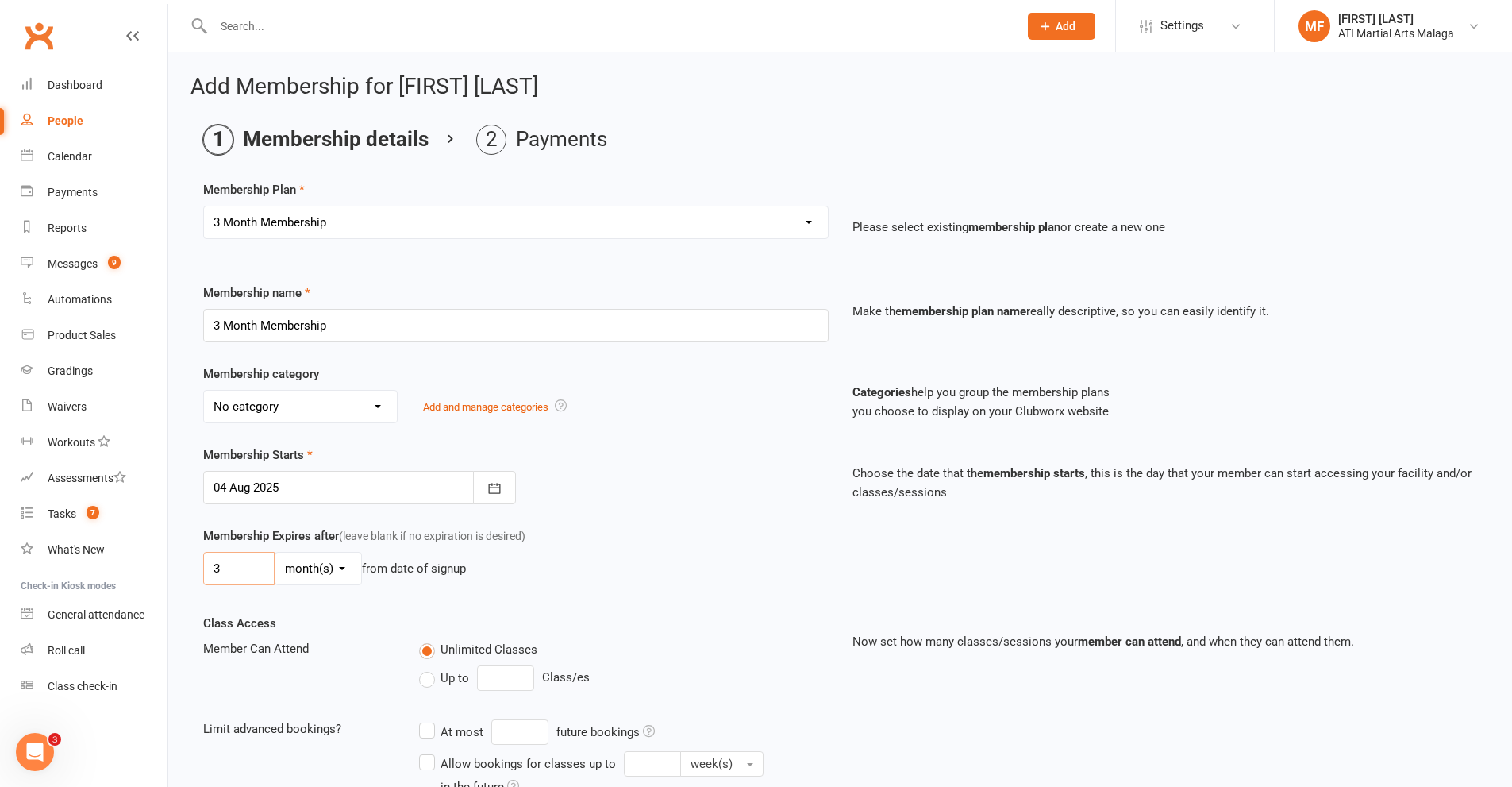 drag, startPoint x: 242, startPoint y: 575, endPoint x: 192, endPoint y: 551, distance: 55.4617 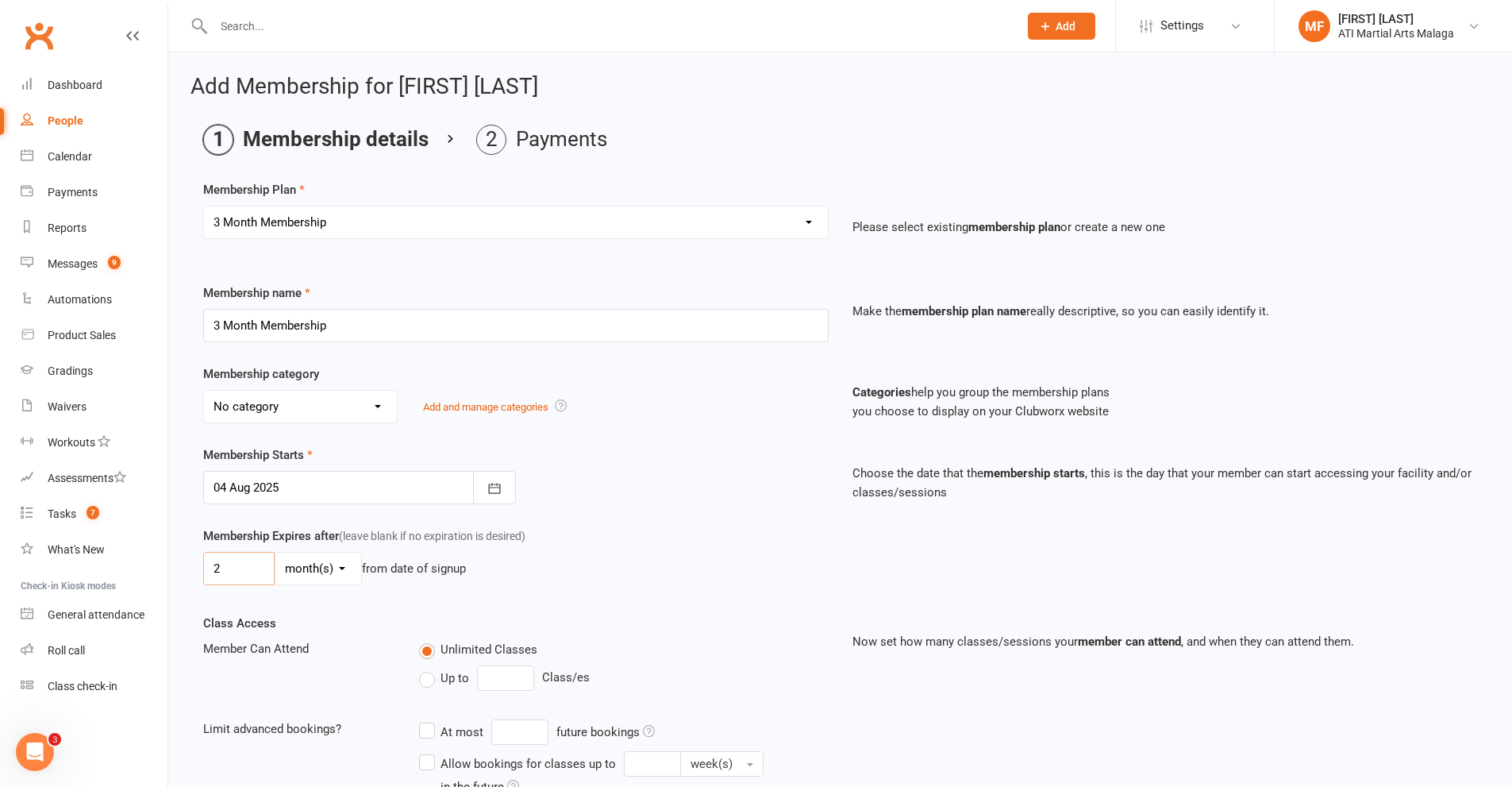 type on "2" 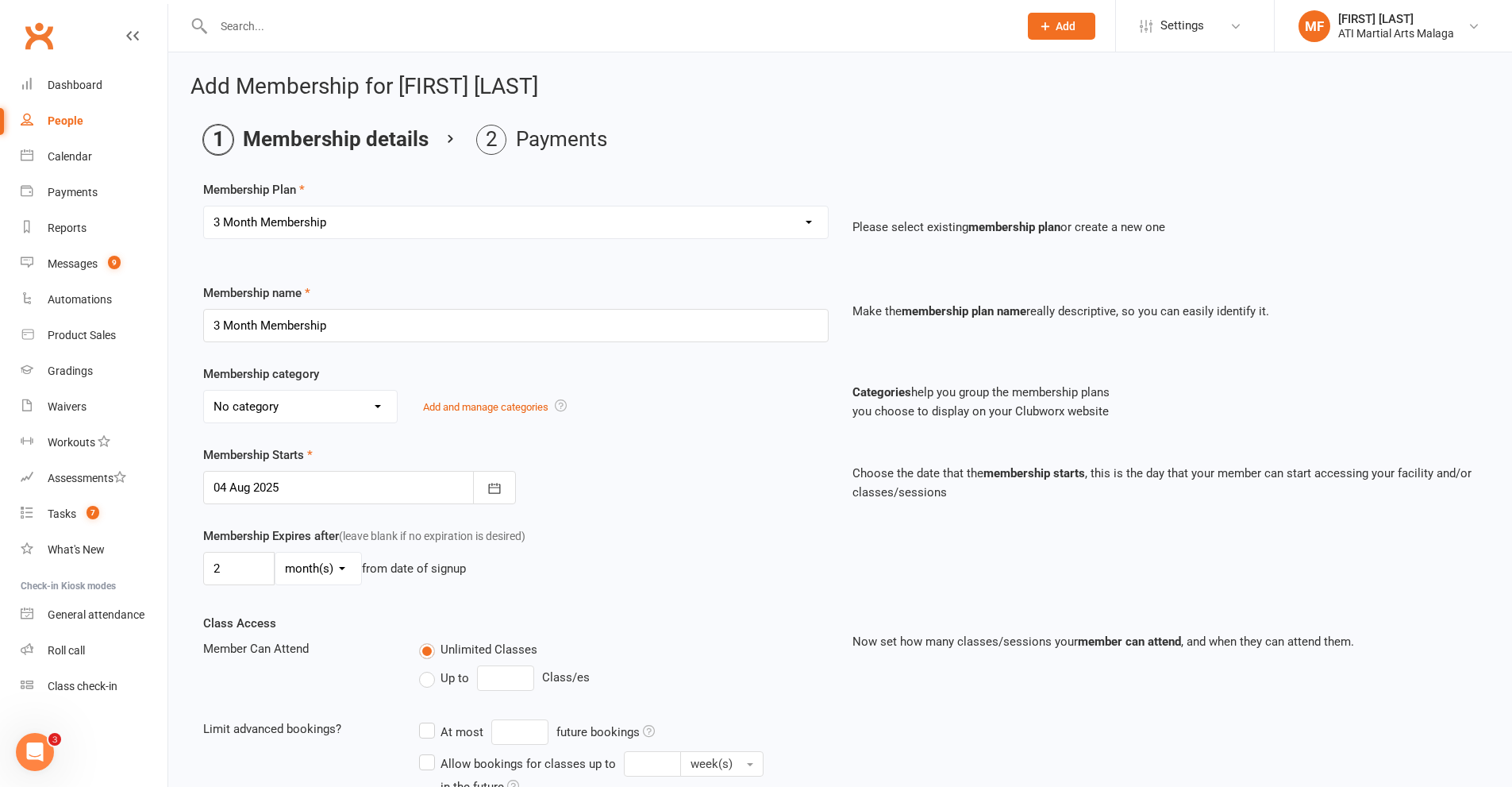 click at bounding box center (360, 488) 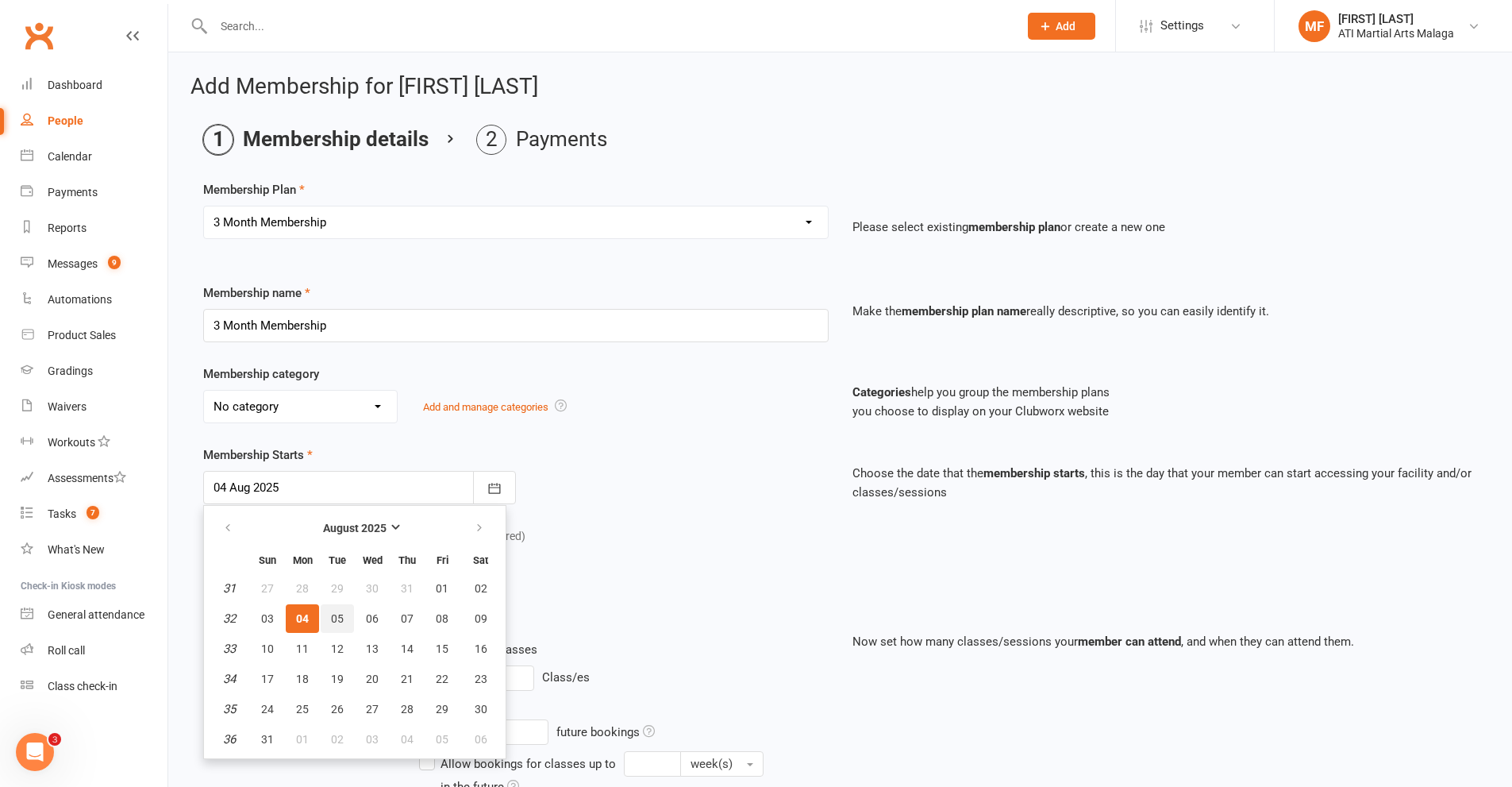 click on "05" at bounding box center (337, 619) 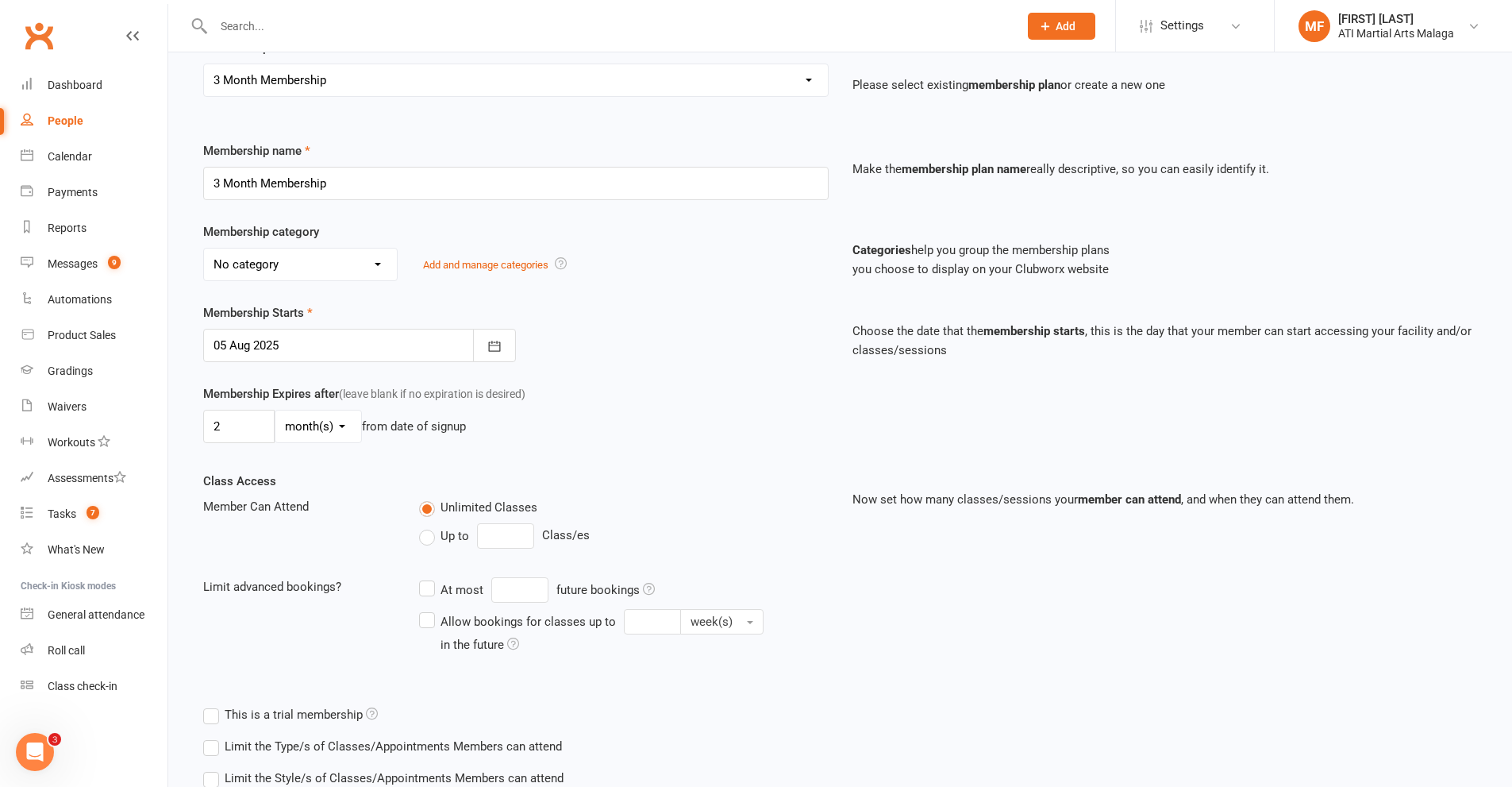 scroll, scrollTop: 253, scrollLeft: 0, axis: vertical 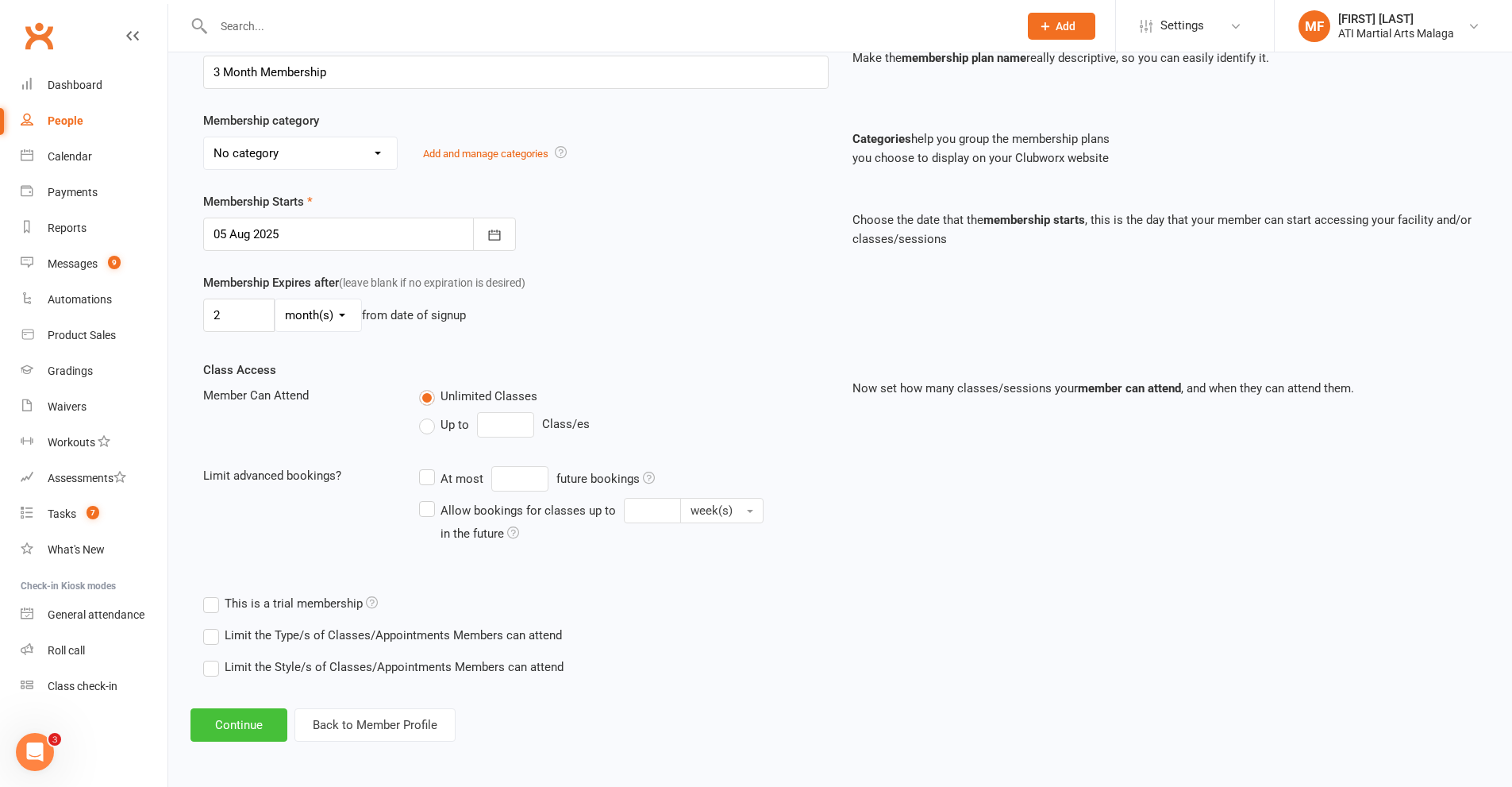 click on "Continue" at bounding box center [239, 725] 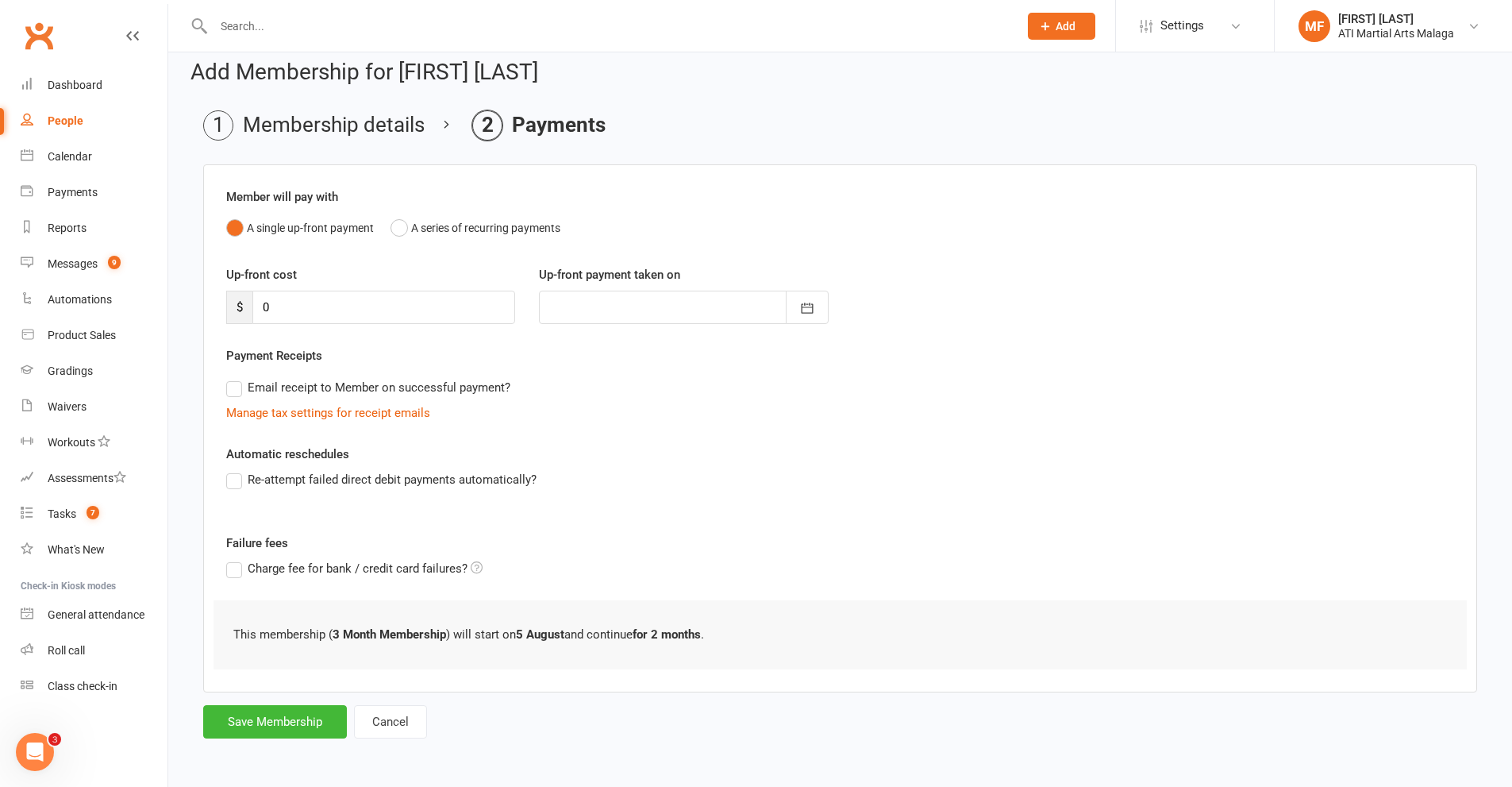 scroll, scrollTop: 0, scrollLeft: 0, axis: both 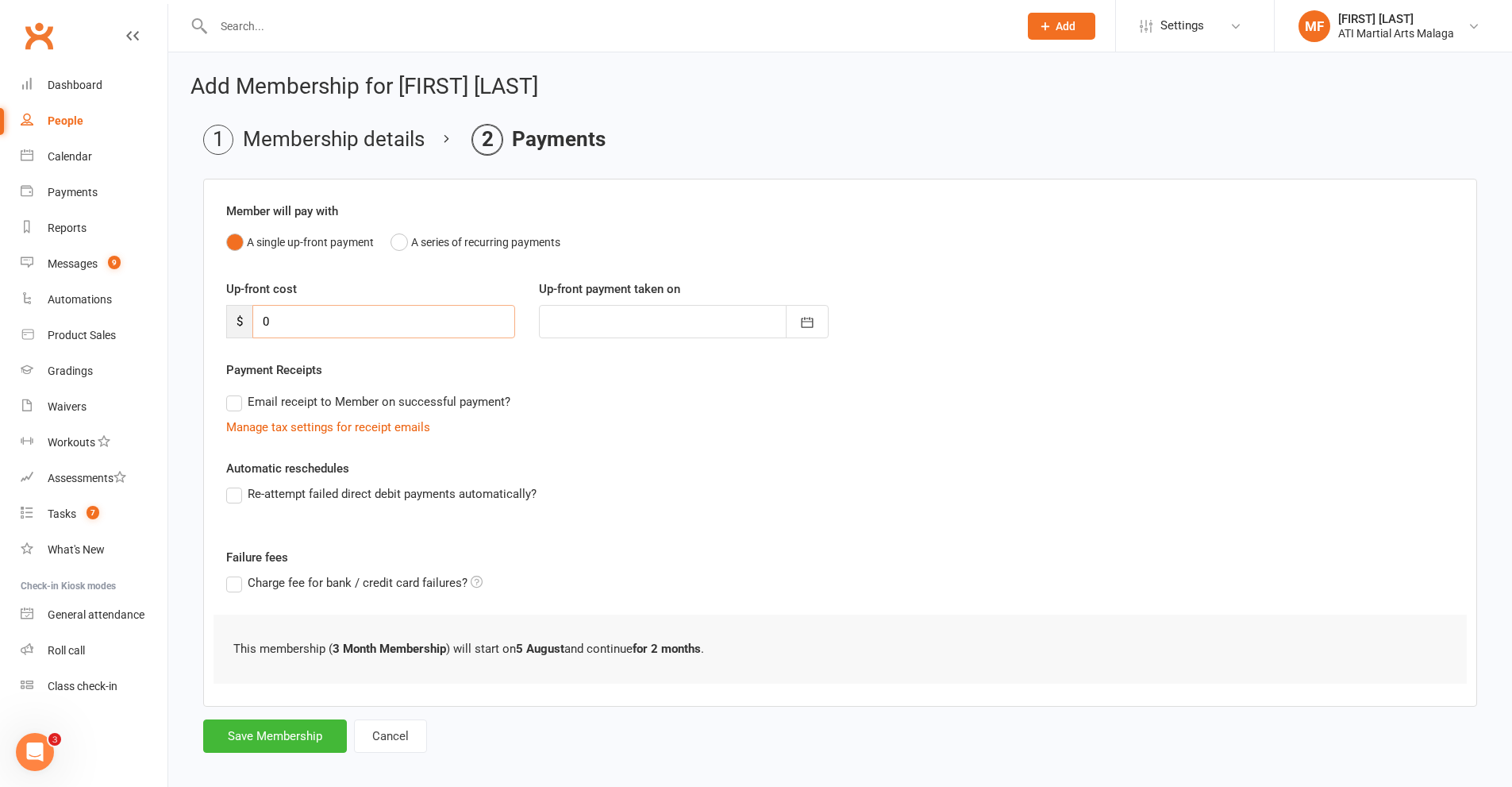 drag, startPoint x: 228, startPoint y: 320, endPoint x: 171, endPoint y: 318, distance: 57.03508 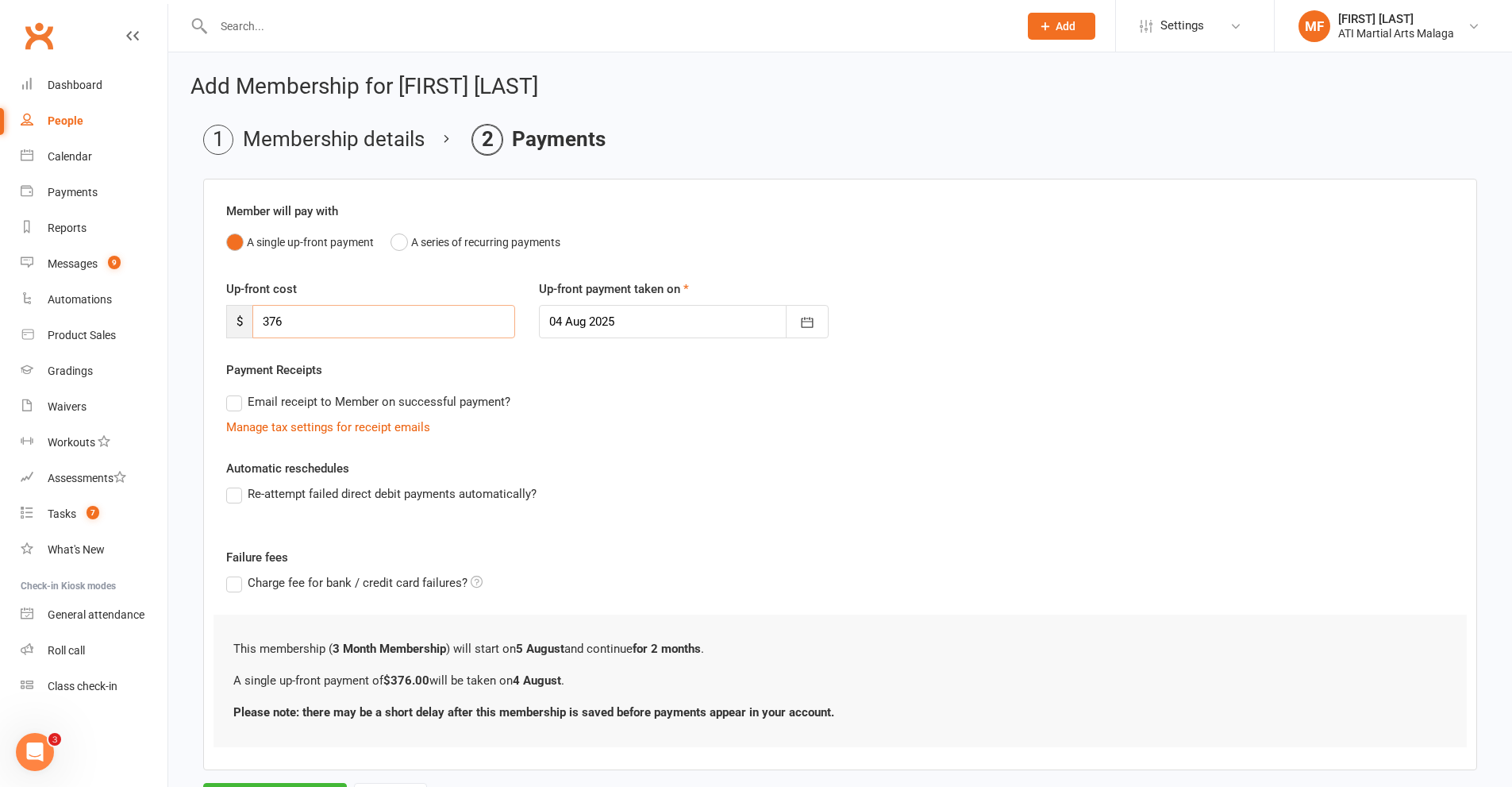 scroll, scrollTop: 78, scrollLeft: 0, axis: vertical 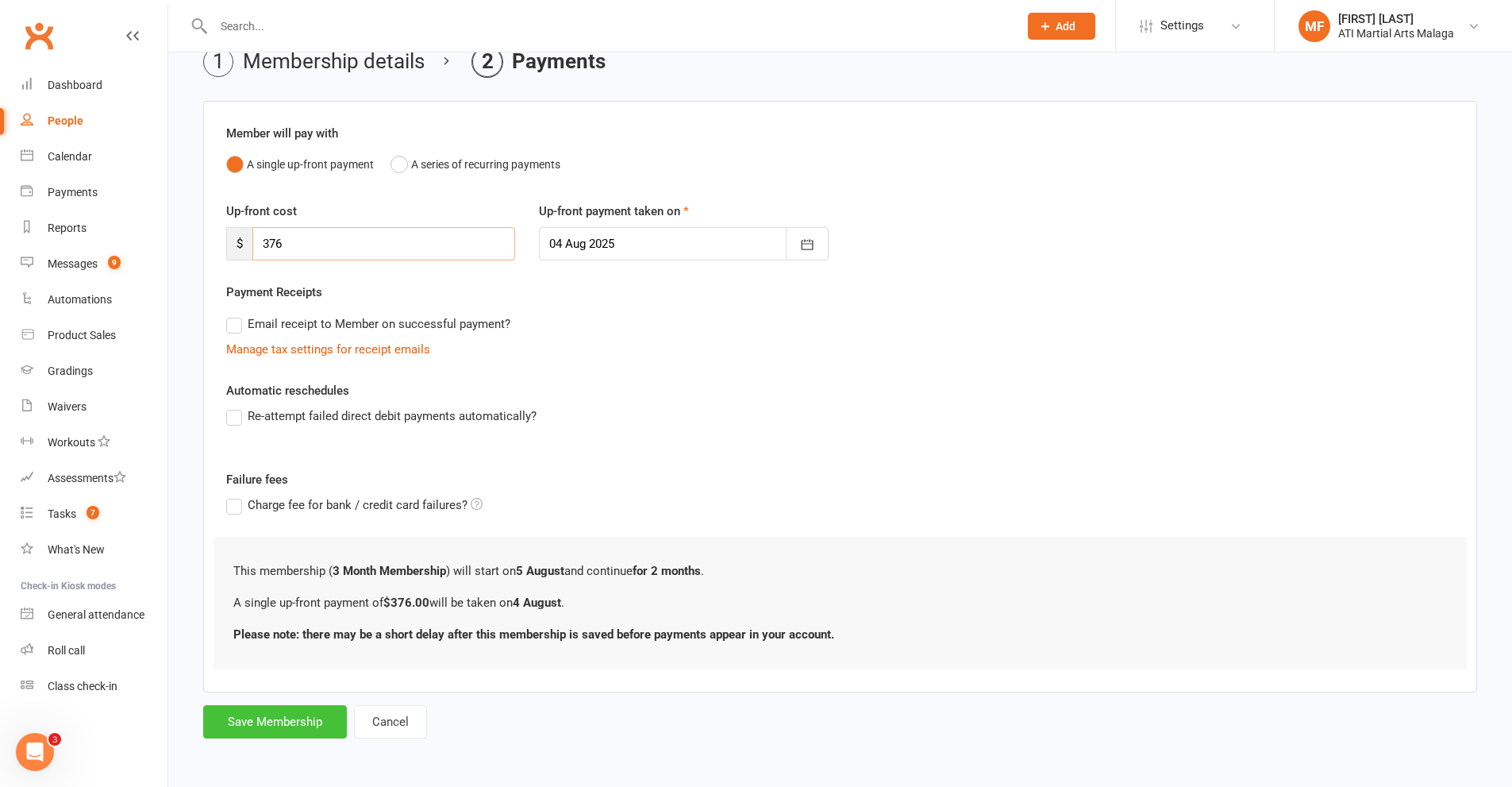 type on "376" 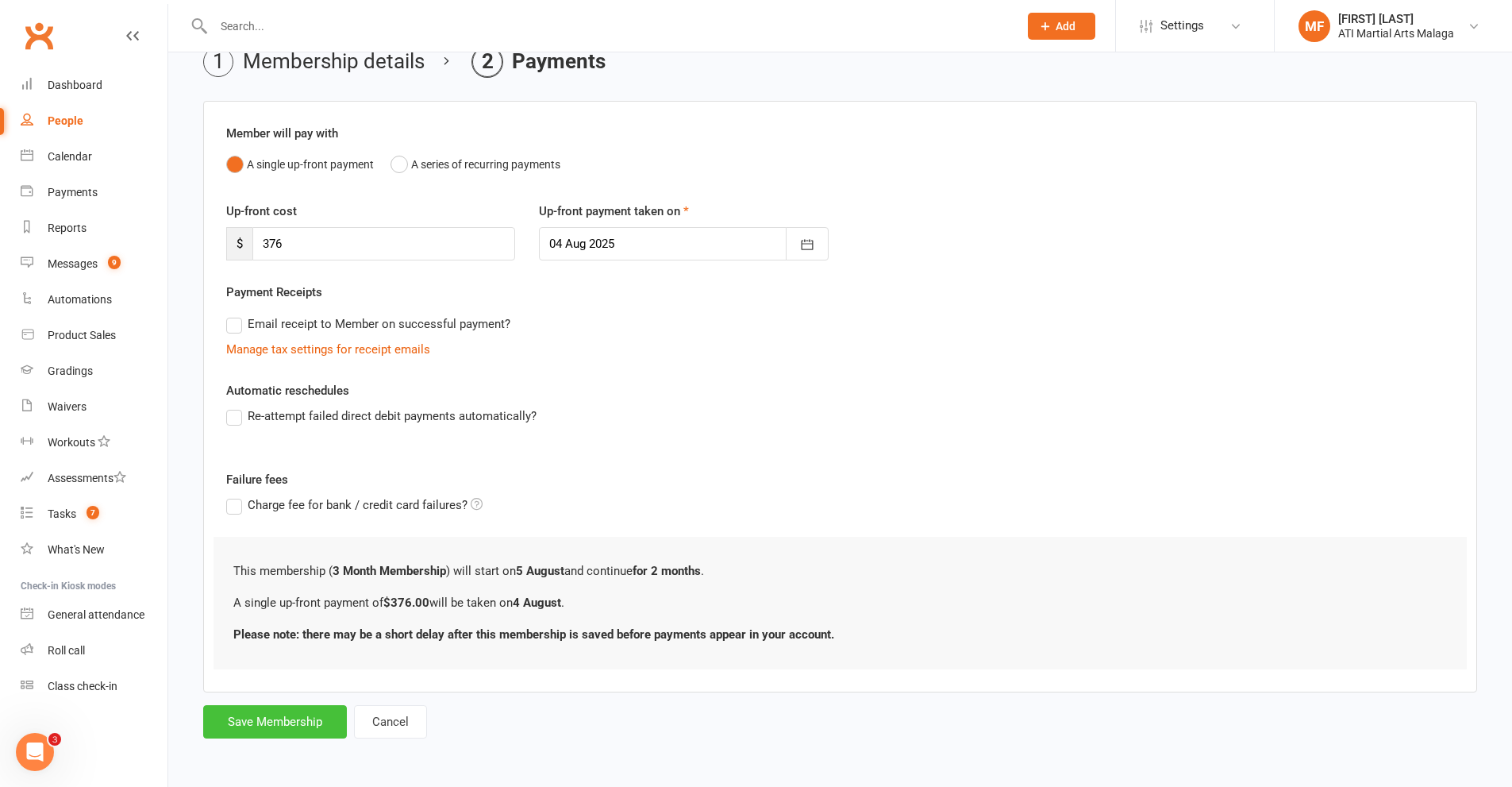 click on "Save Membership" at bounding box center [275, 722] 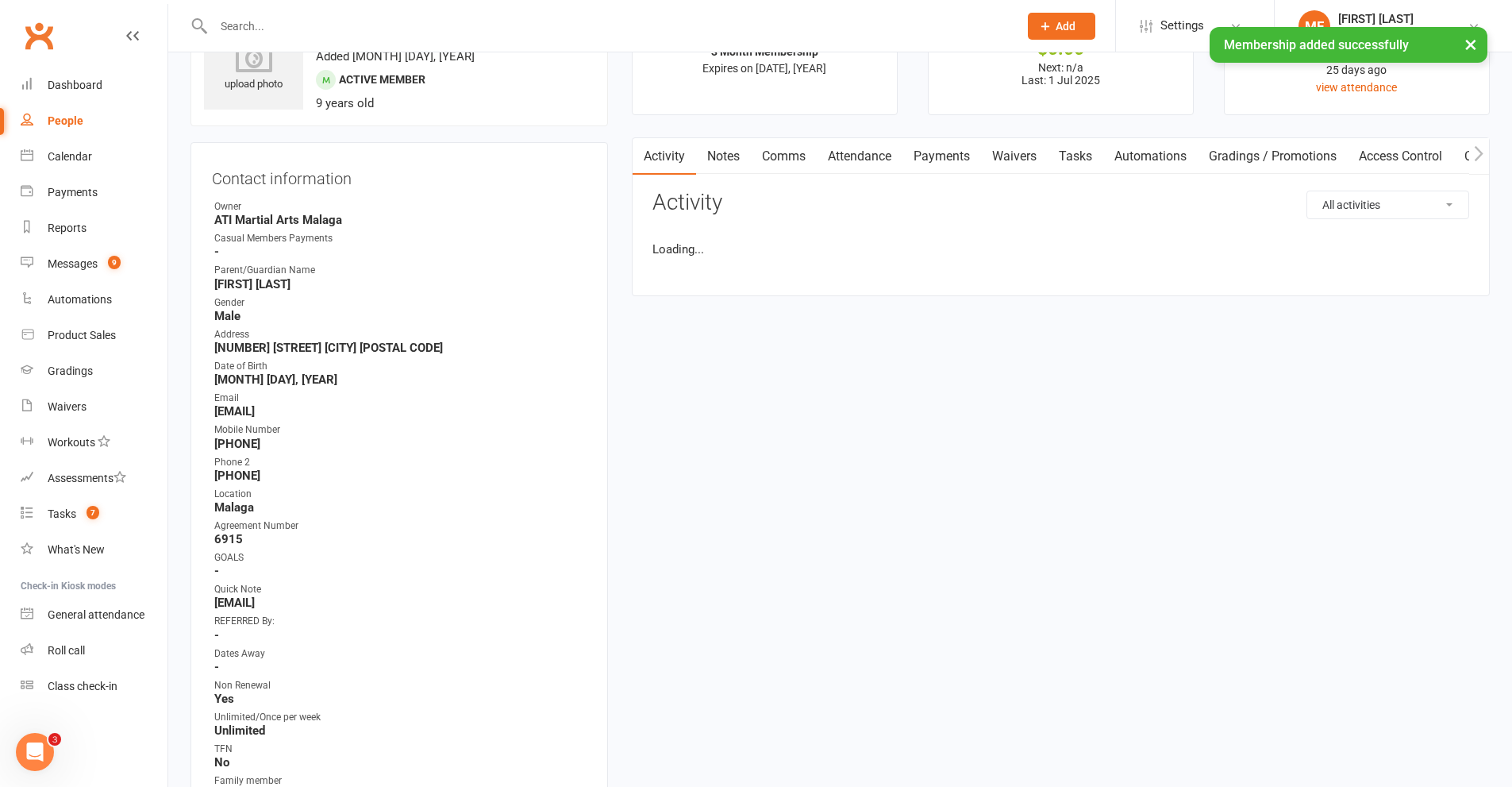 scroll, scrollTop: 0, scrollLeft: 0, axis: both 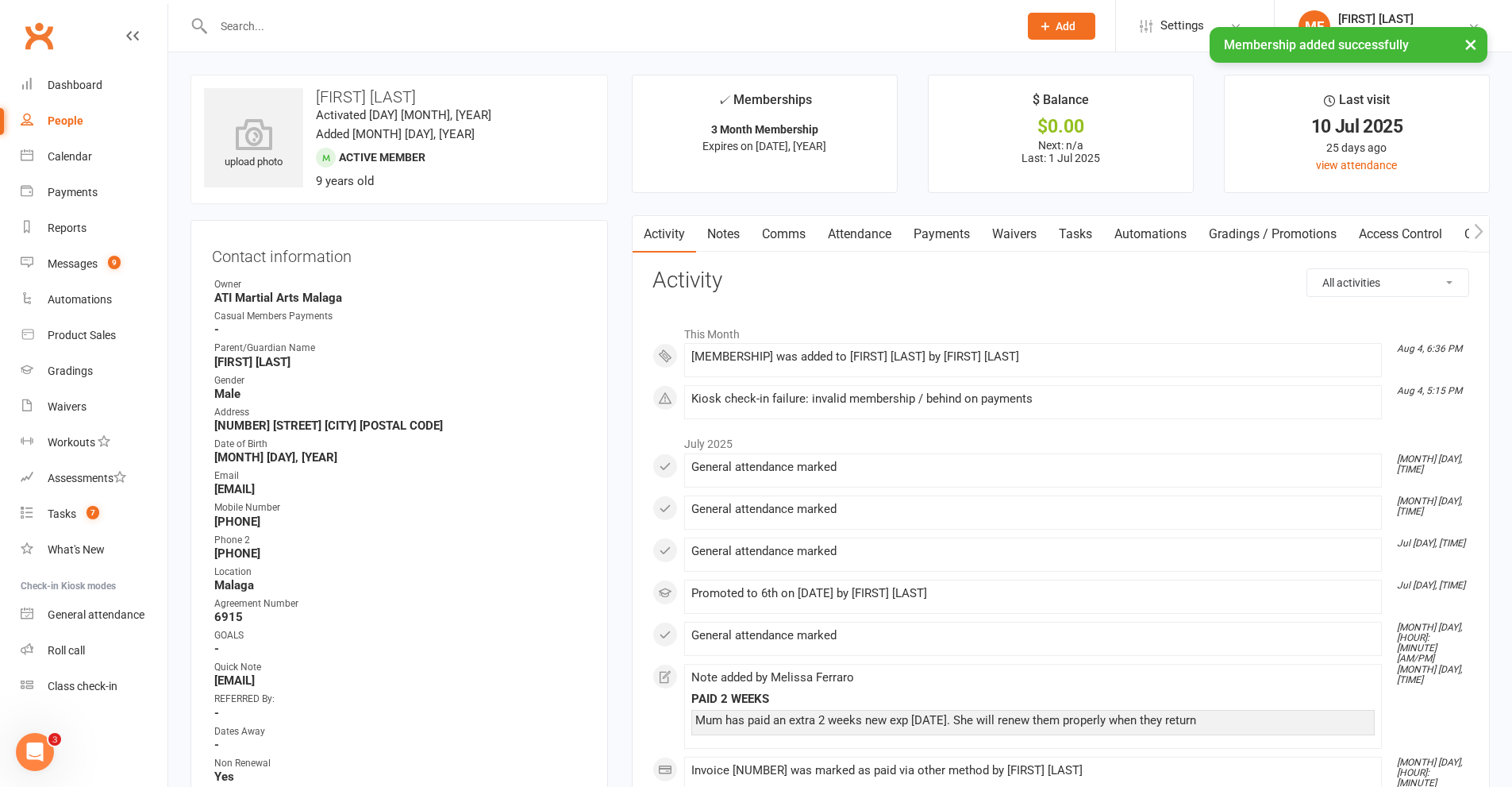 click on "Payments" at bounding box center (941, 234) 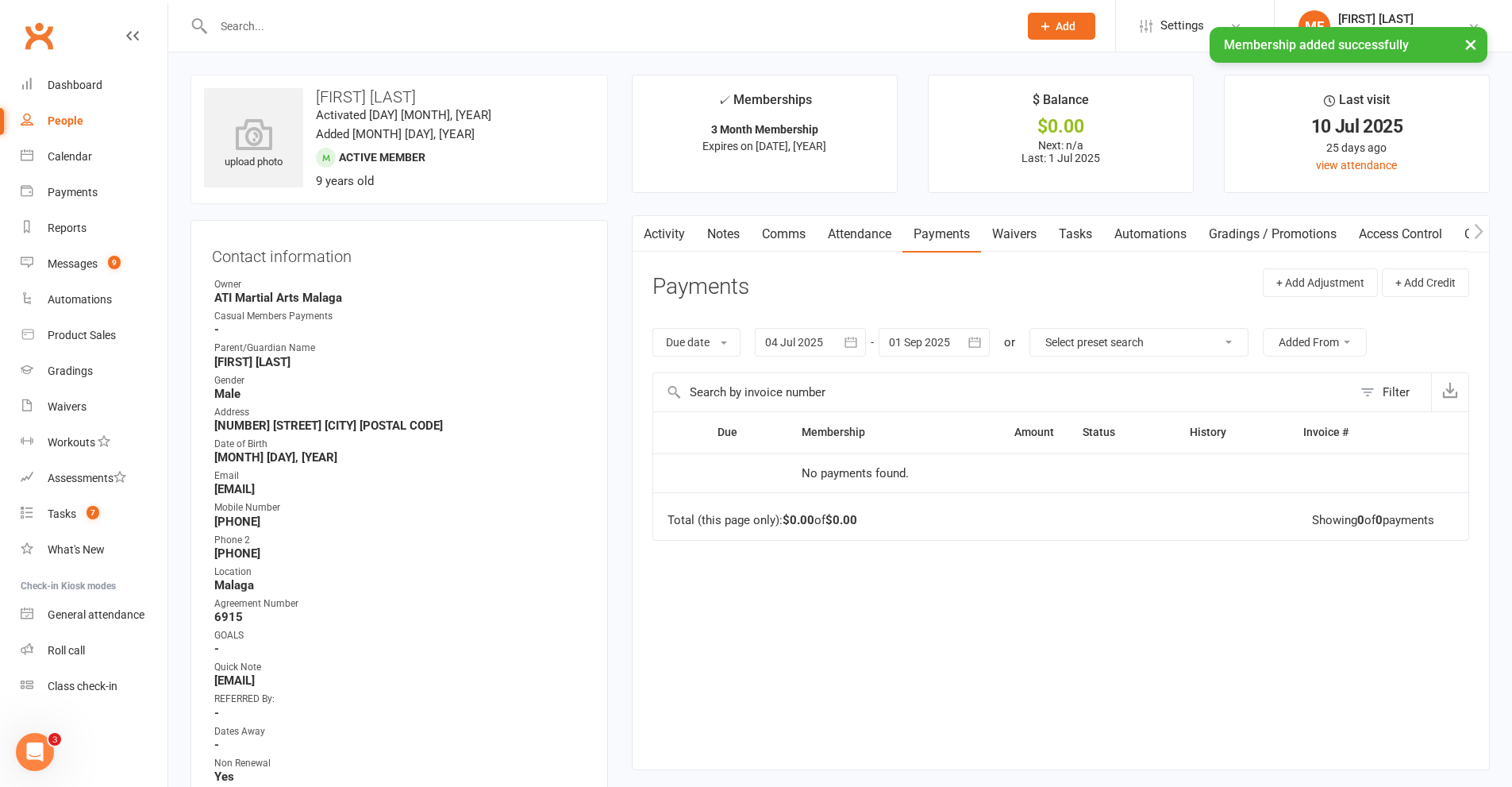 click at bounding box center [934, 342] 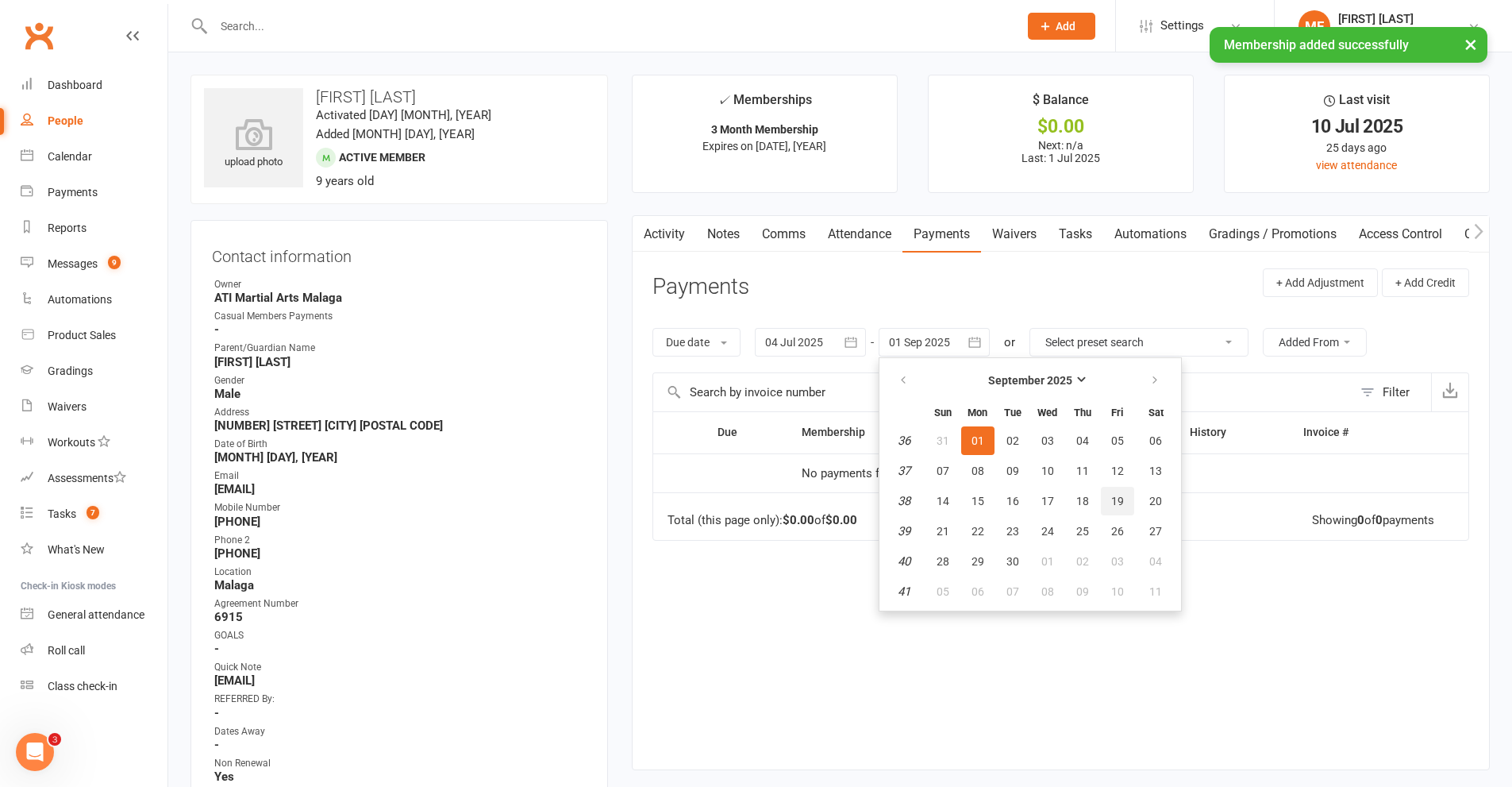 click on "19" at bounding box center [1118, 501] 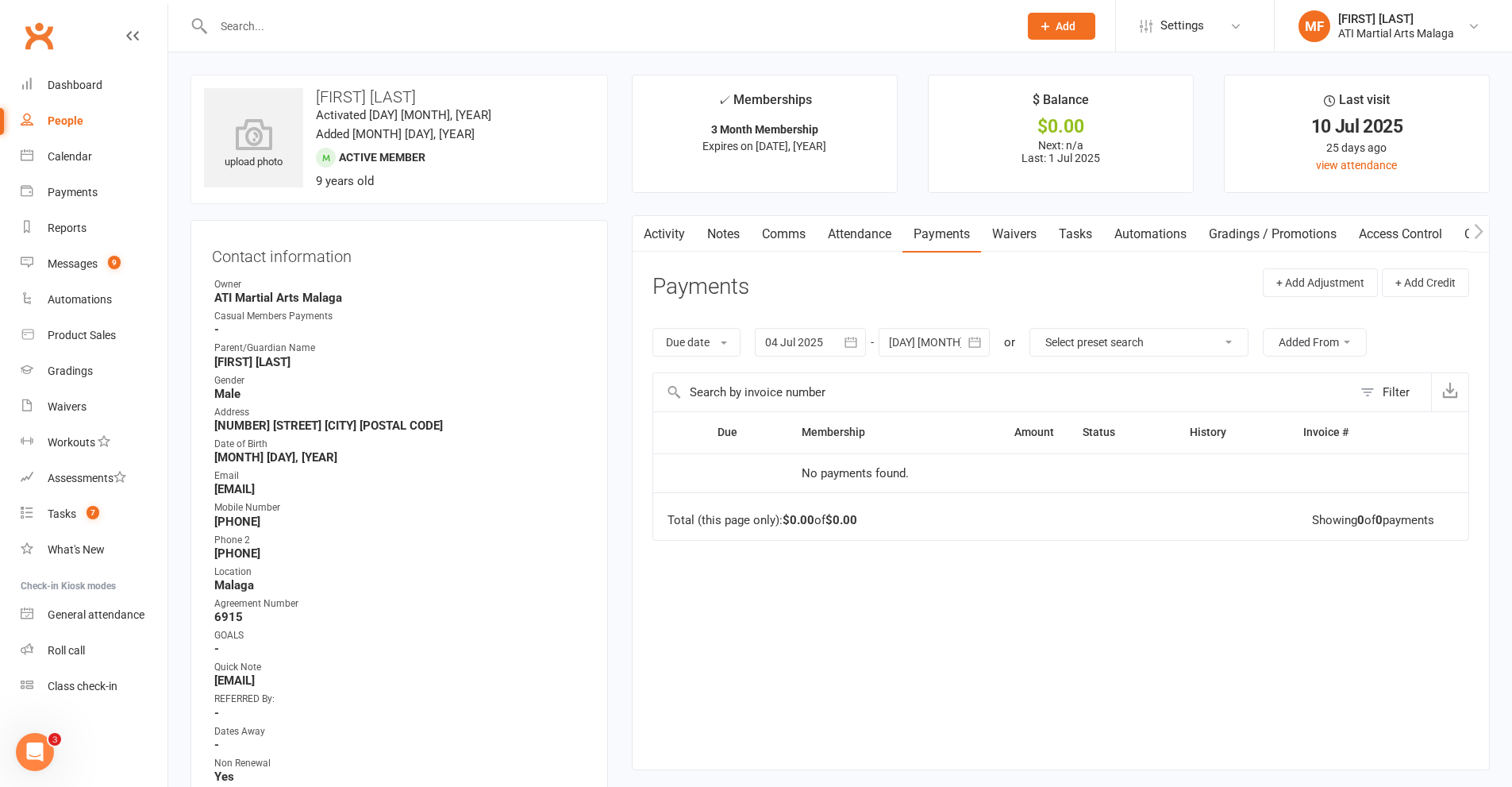 click at bounding box center [934, 342] 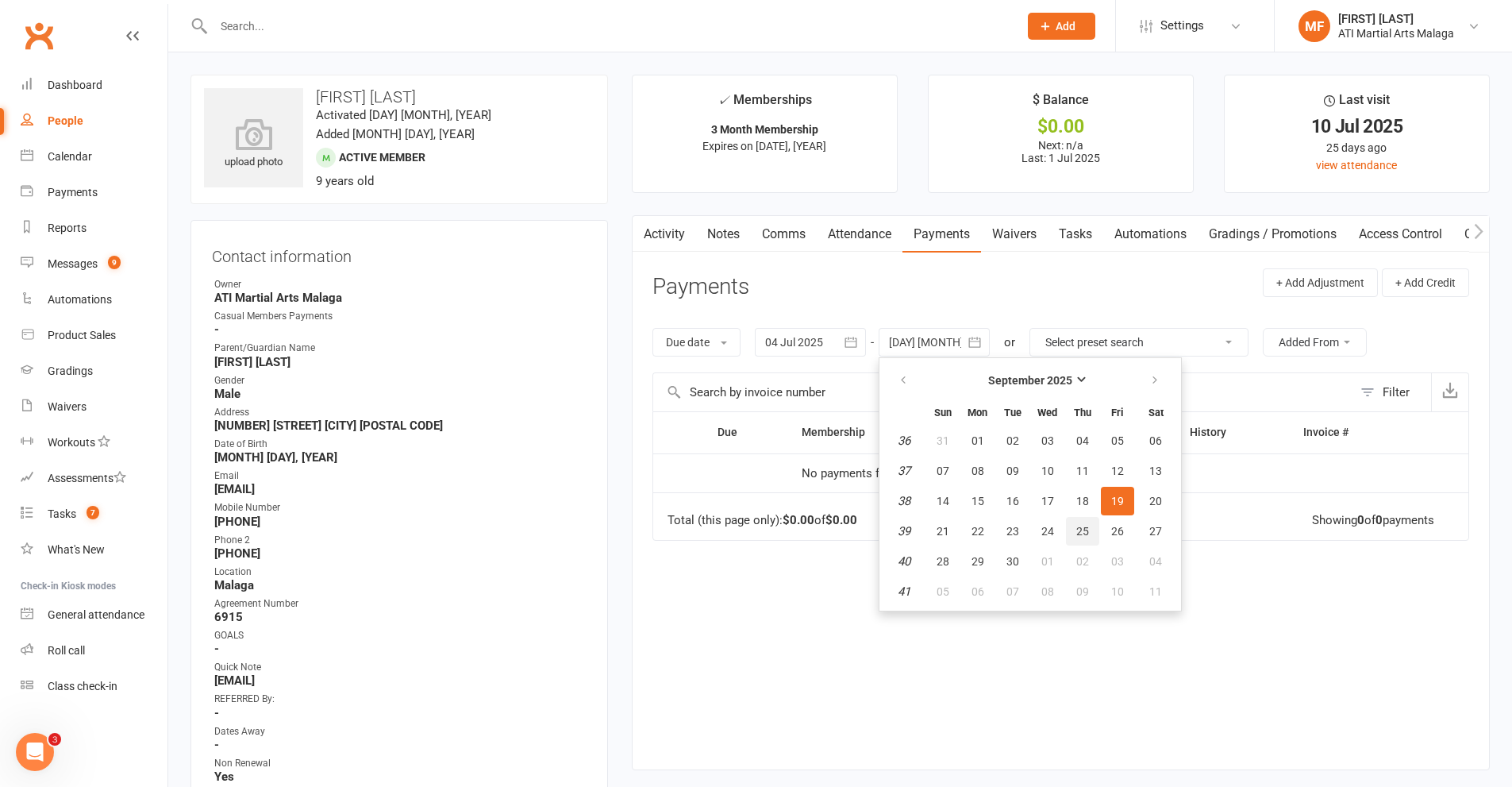 click on "25" at bounding box center [1083, 531] 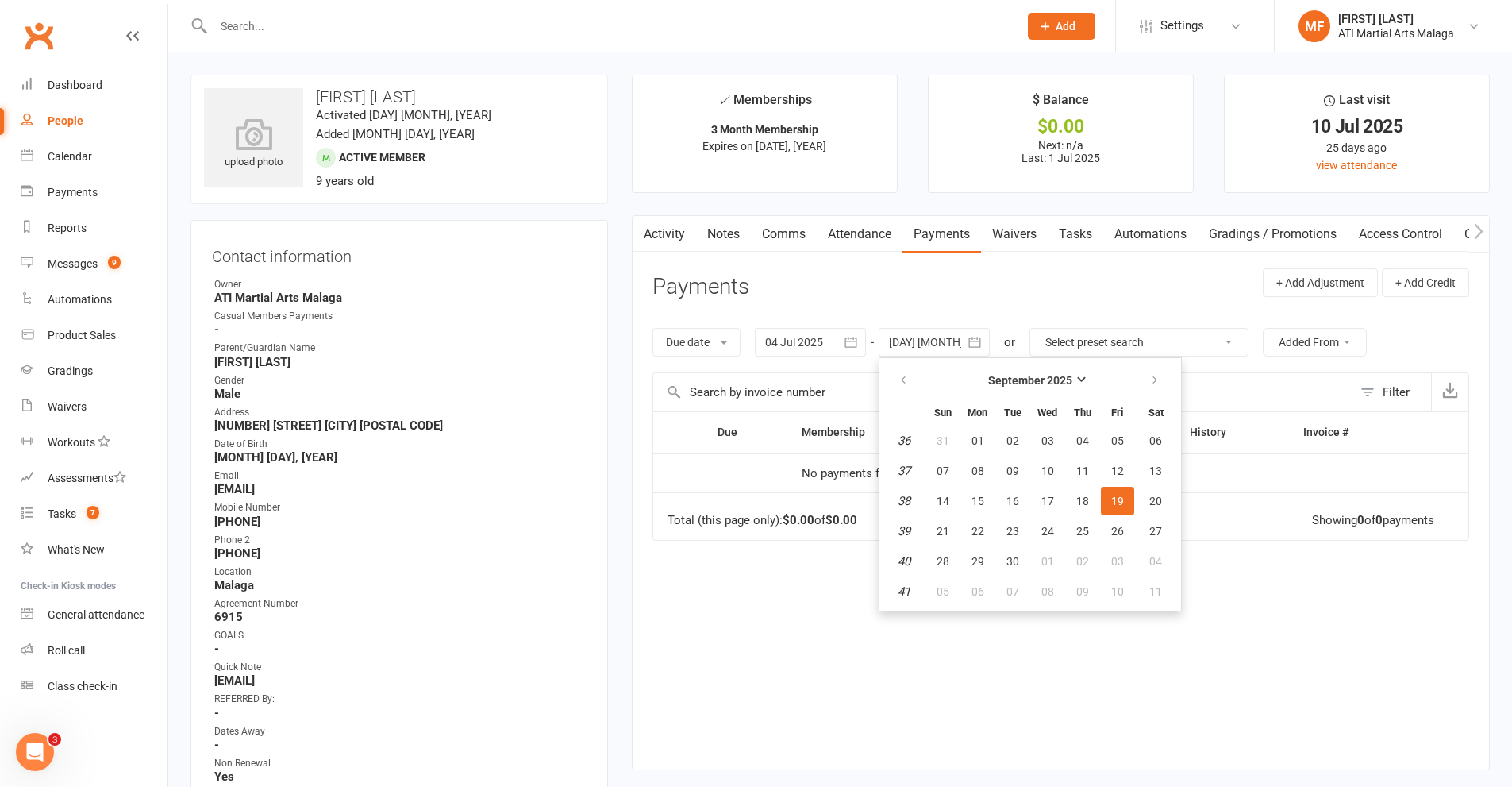 type on "[MONTH] [DAY] [YEAR]" 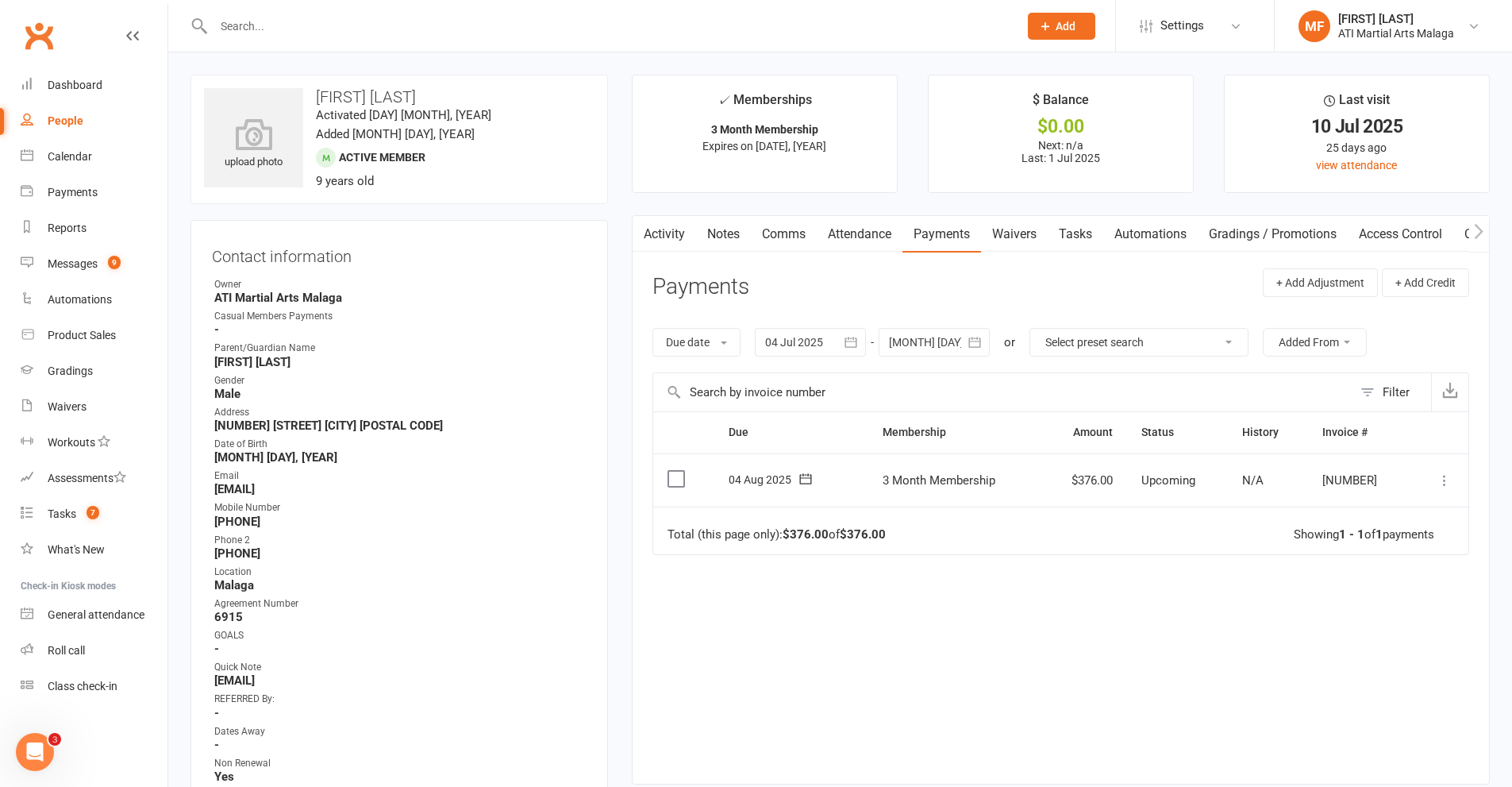 drag, startPoint x: 668, startPoint y: 482, endPoint x: 802, endPoint y: 516, distance: 138.24616 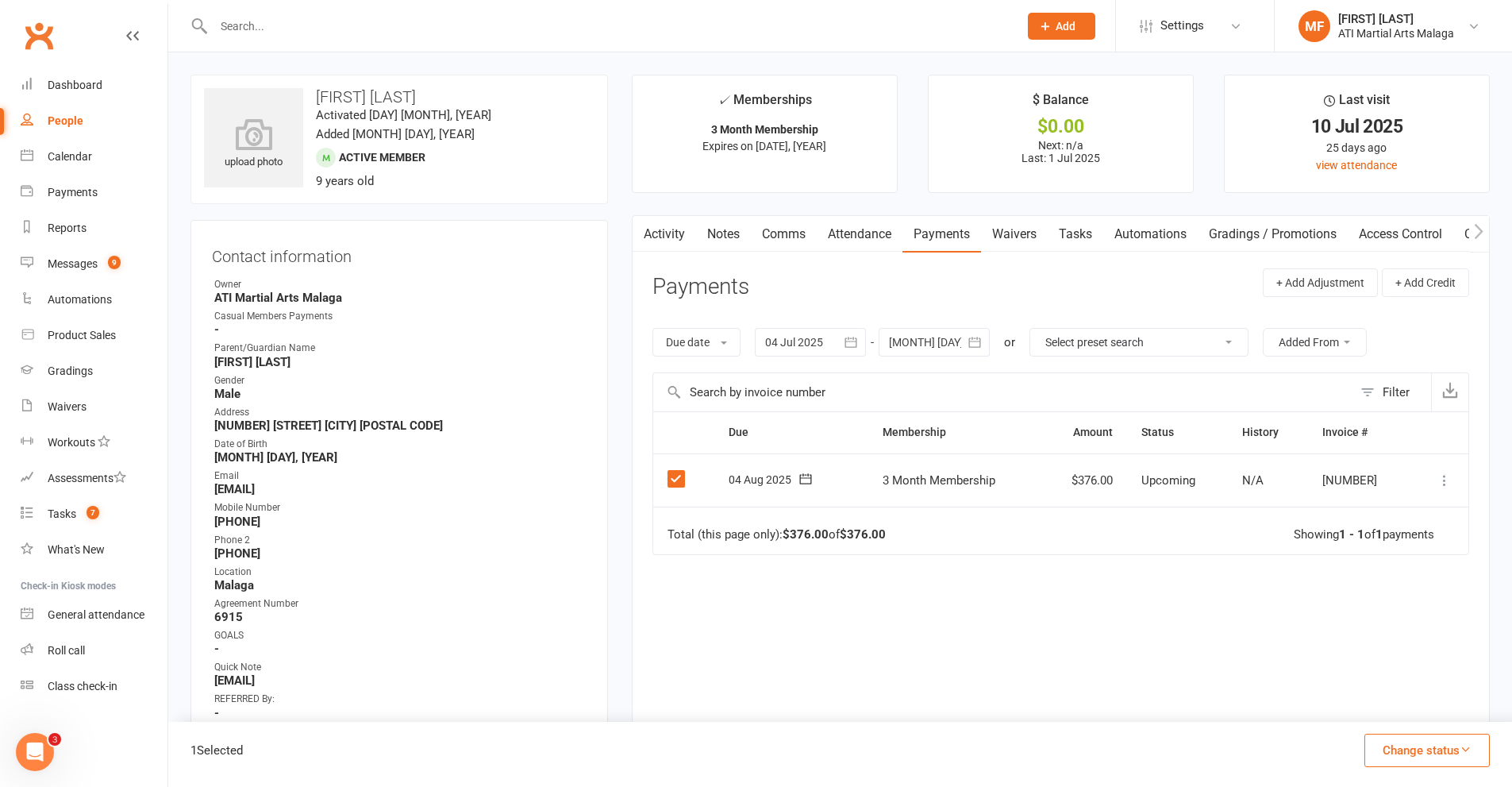 click on "1  Selected Change status  Paid (Cash) Paid (POS) Paid (Other) Skipped" at bounding box center [840, 754] 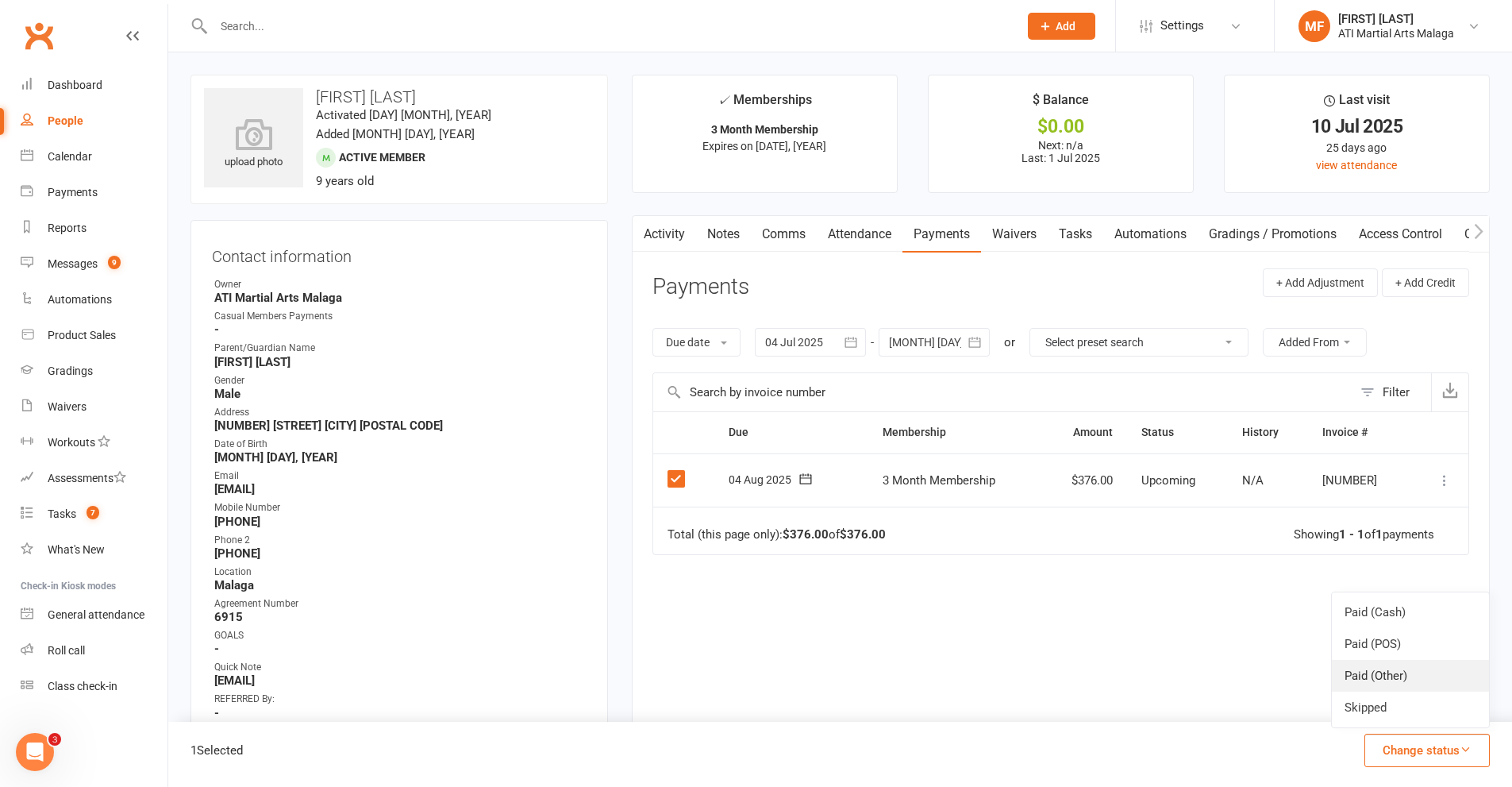 click on "Paid (Other)" at bounding box center (1410, 676) 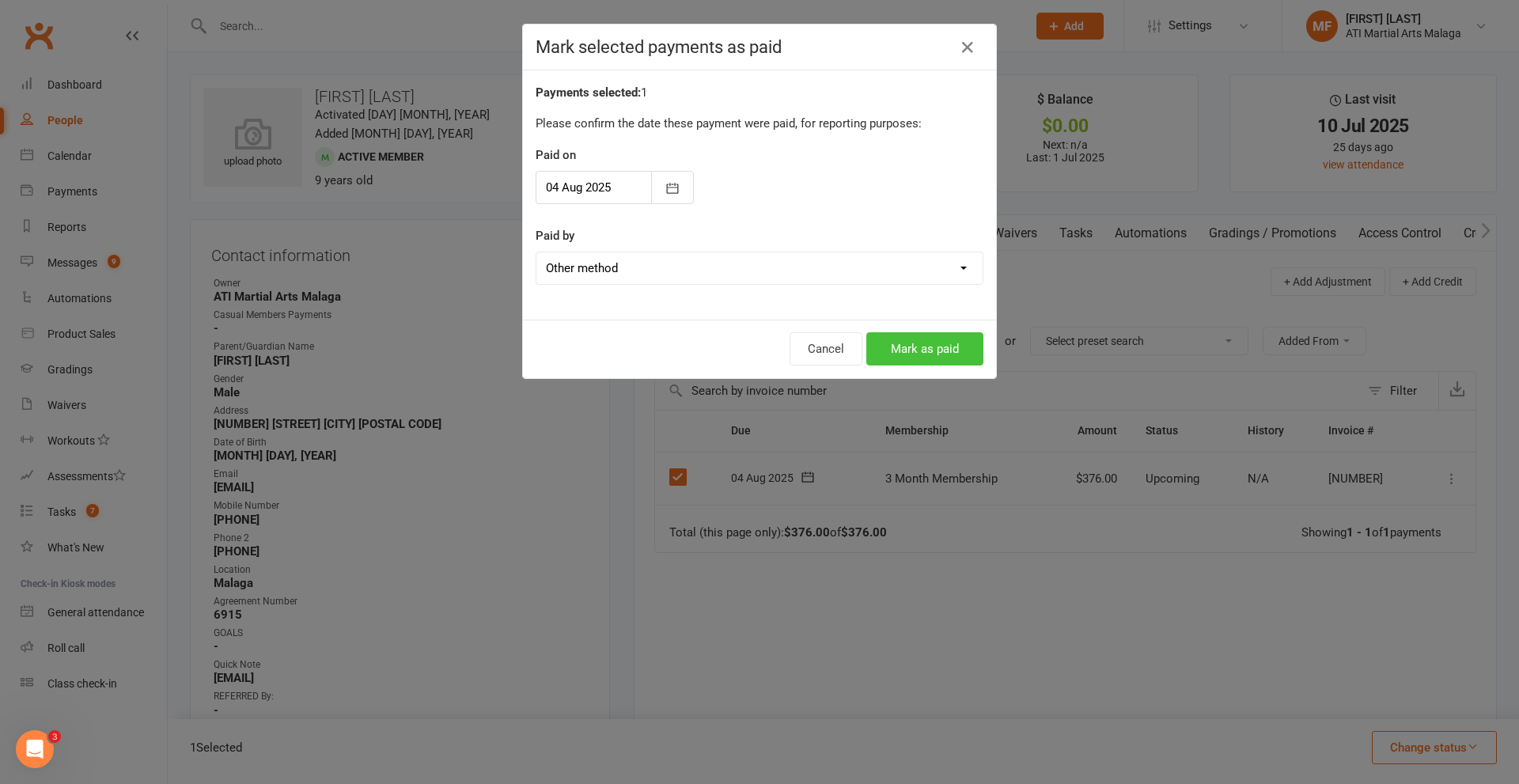 click on "Mark as paid" at bounding box center (925, 349) 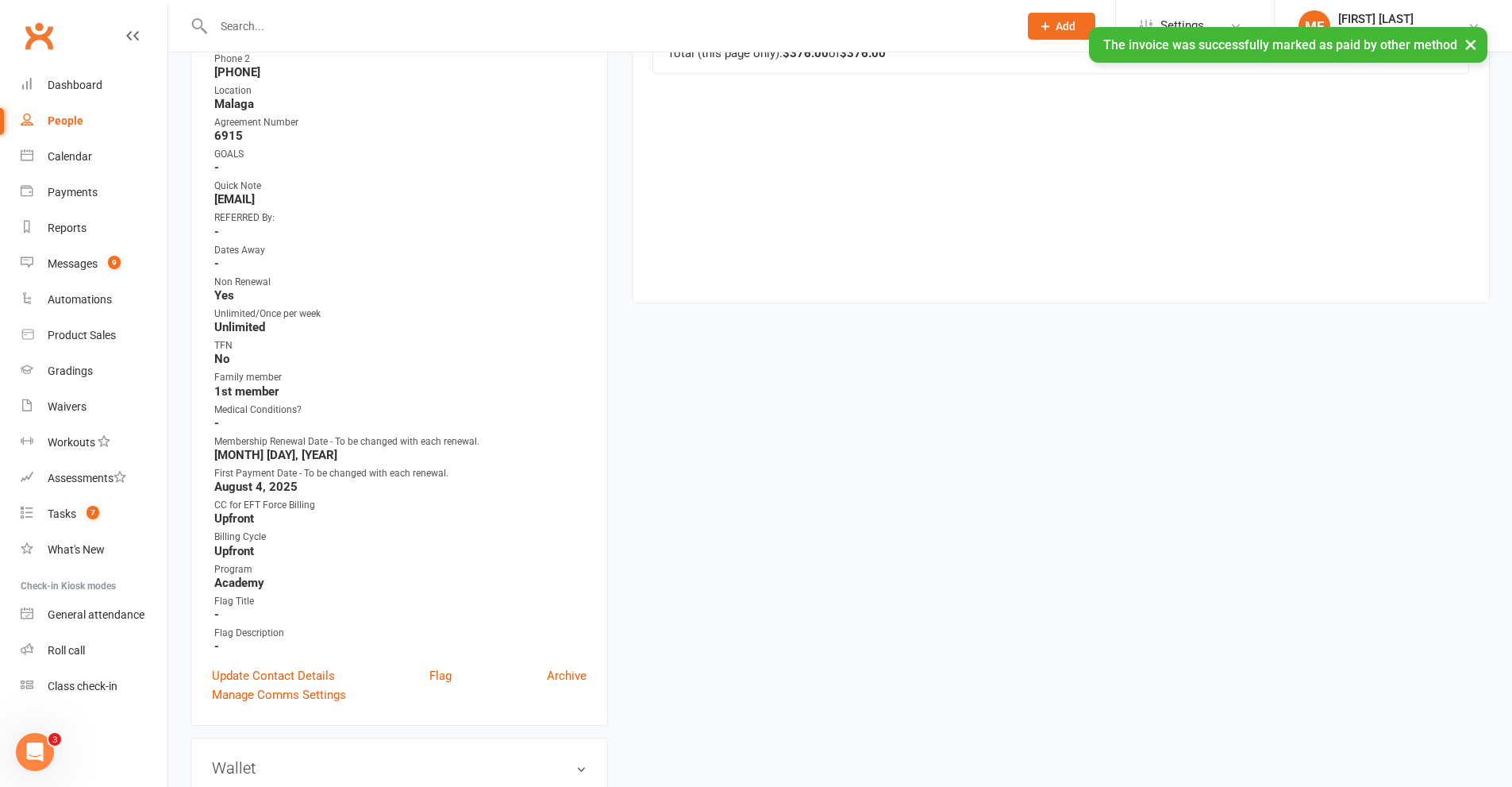 scroll, scrollTop: 397, scrollLeft: 0, axis: vertical 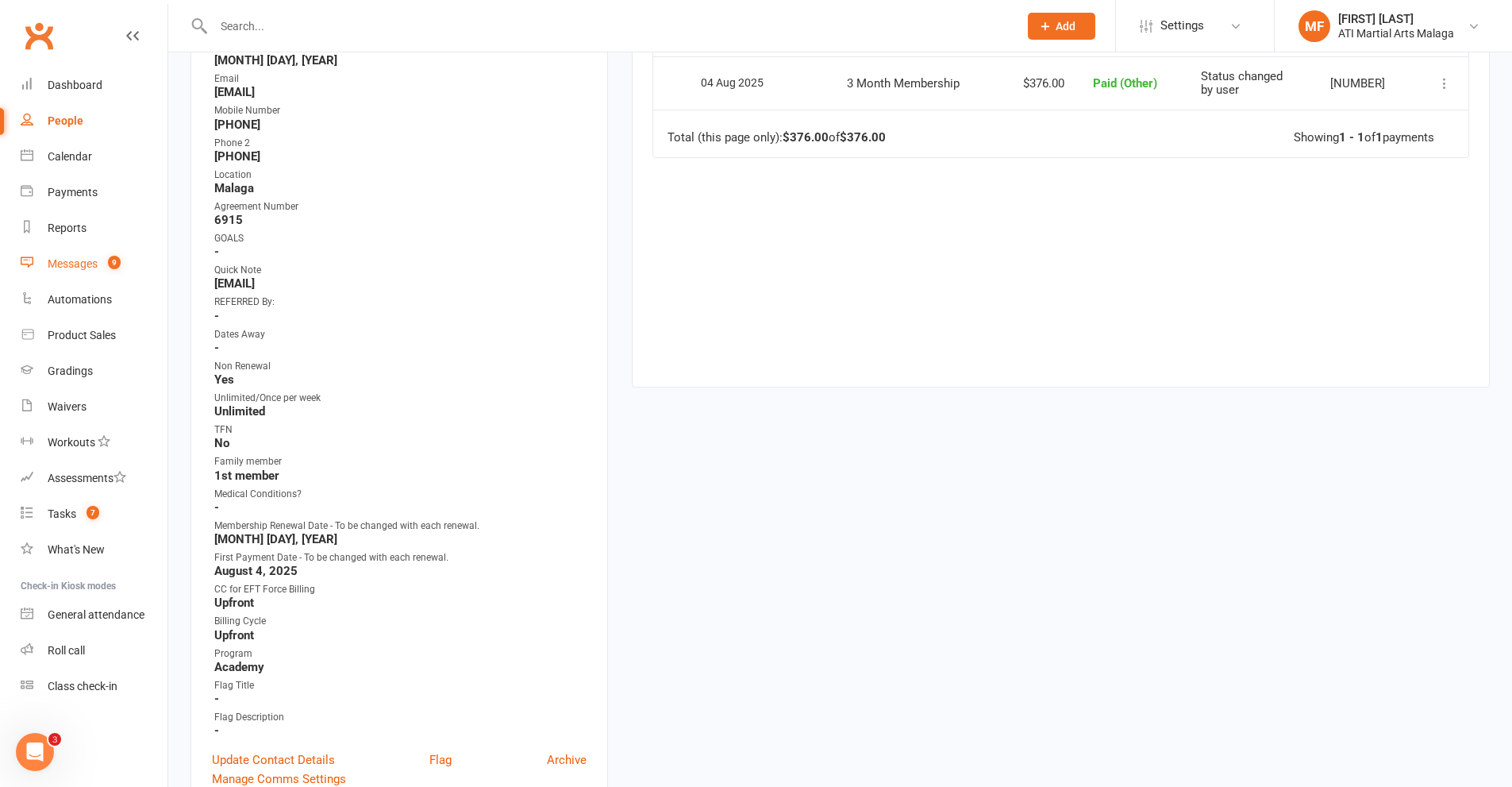click on "Messages" at bounding box center (72, 264) 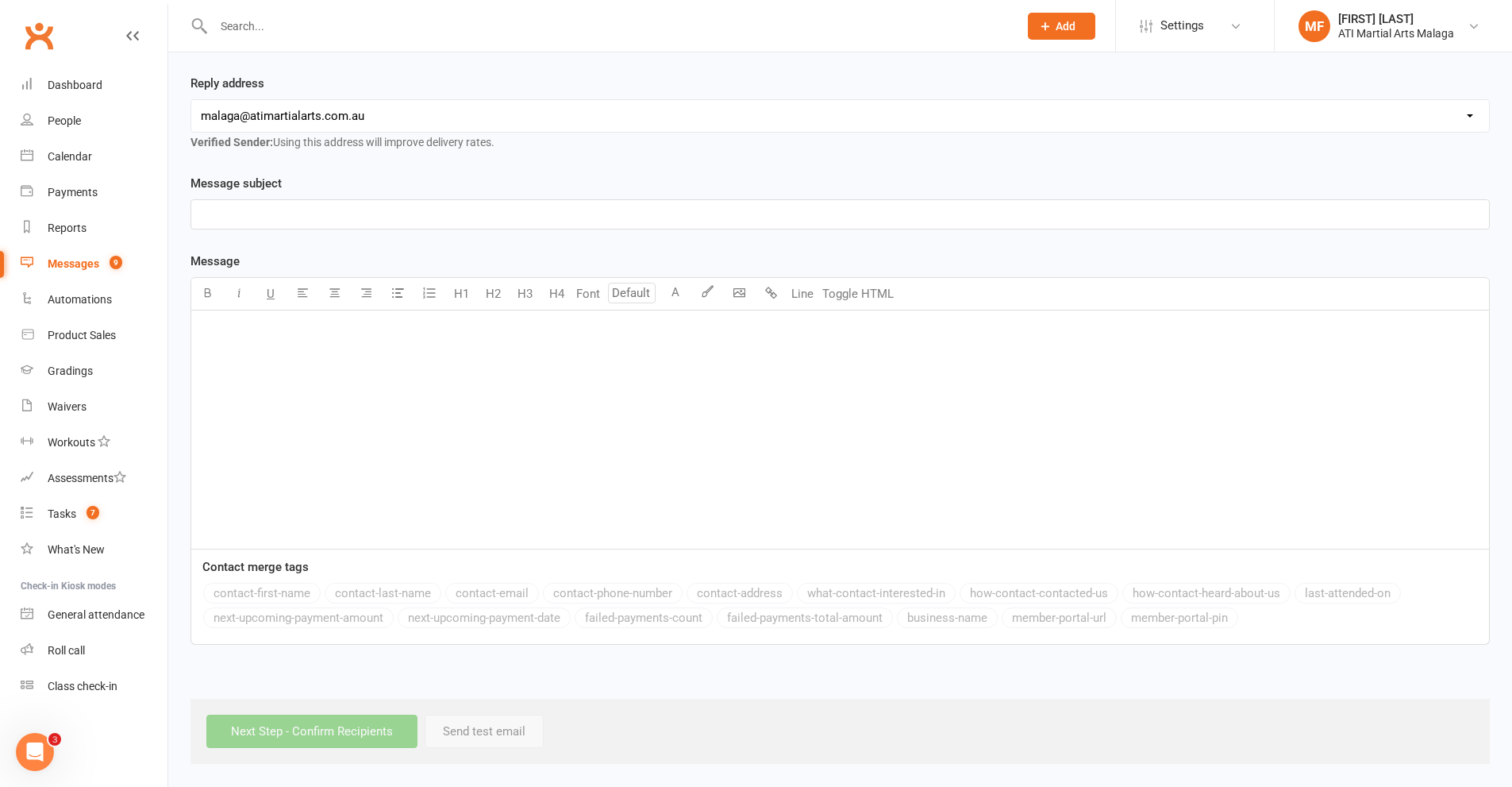 scroll, scrollTop: 0, scrollLeft: 0, axis: both 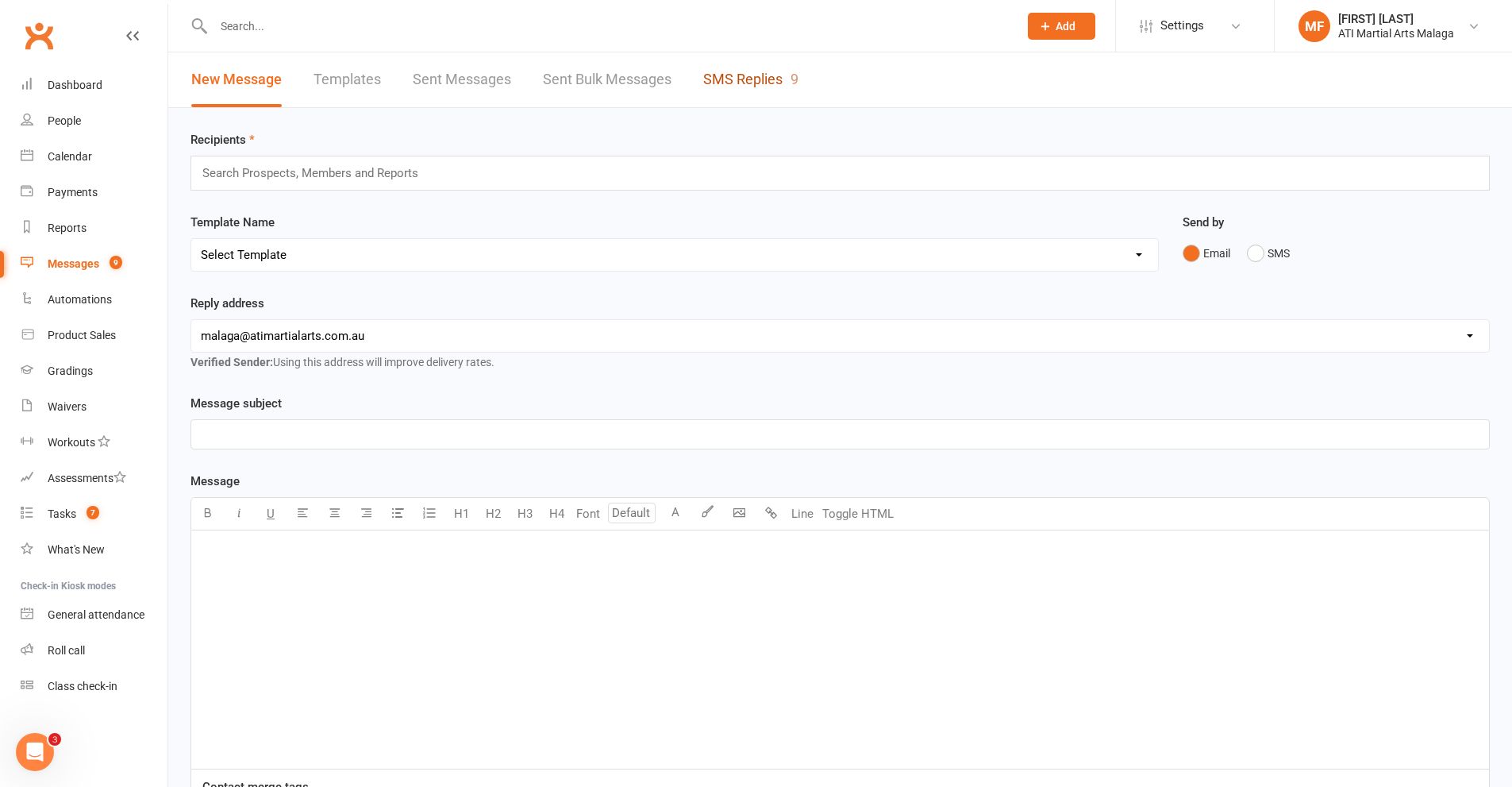 click on "SMS Replies  9" at bounding box center [751, 79] 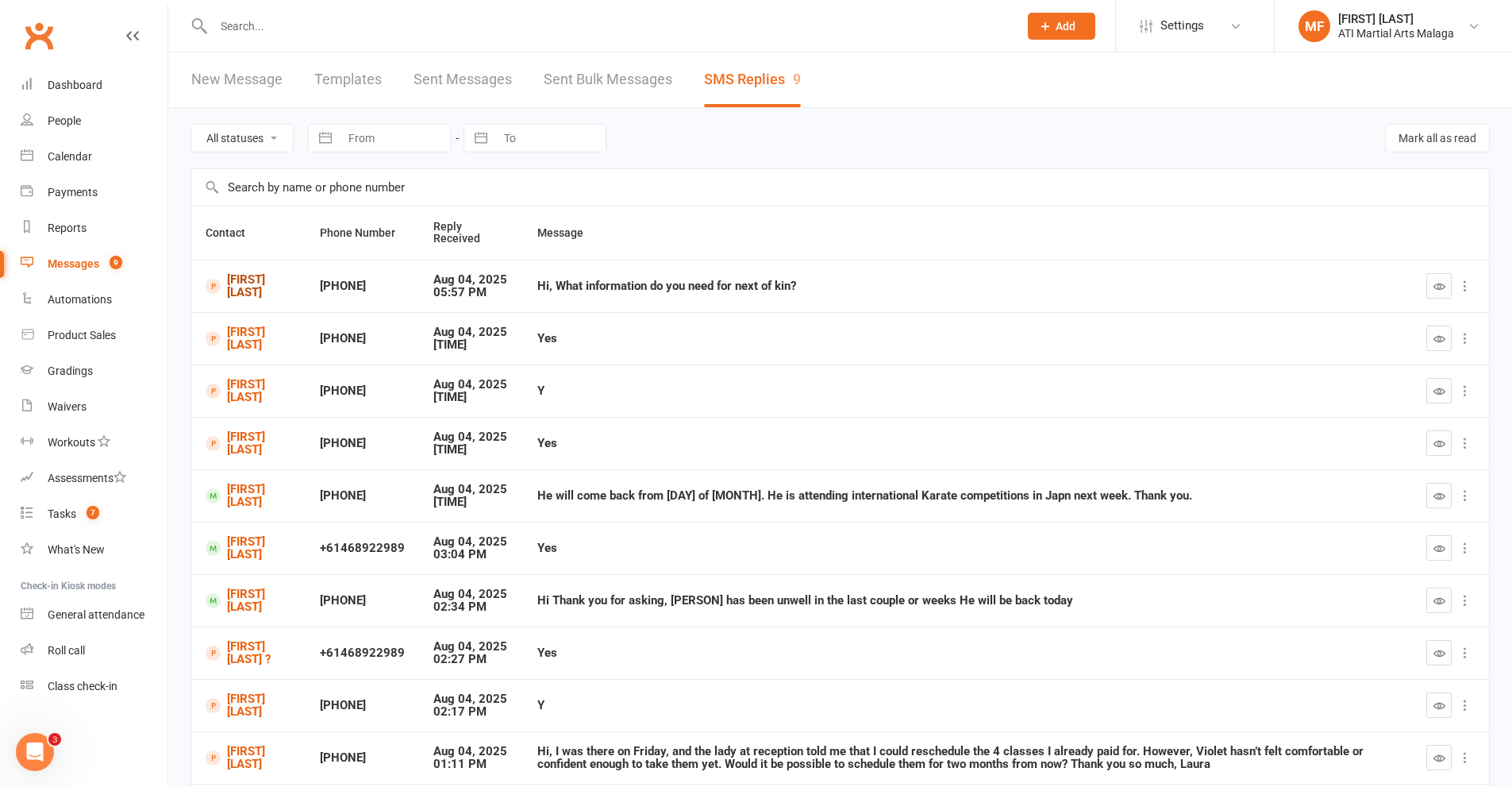 click on "[FIRST] [LAST]" at bounding box center [248, 286] 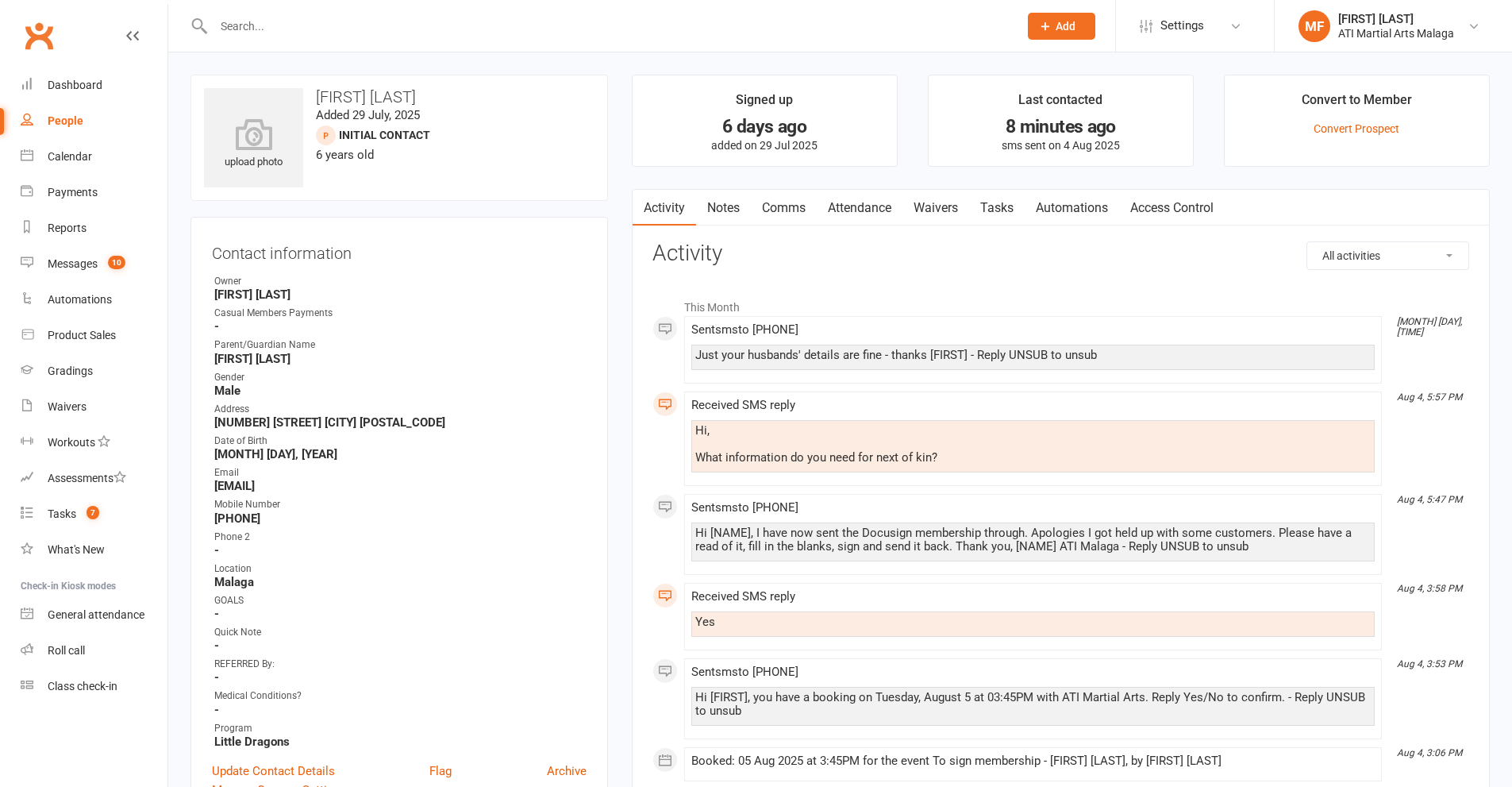 scroll, scrollTop: 0, scrollLeft: 0, axis: both 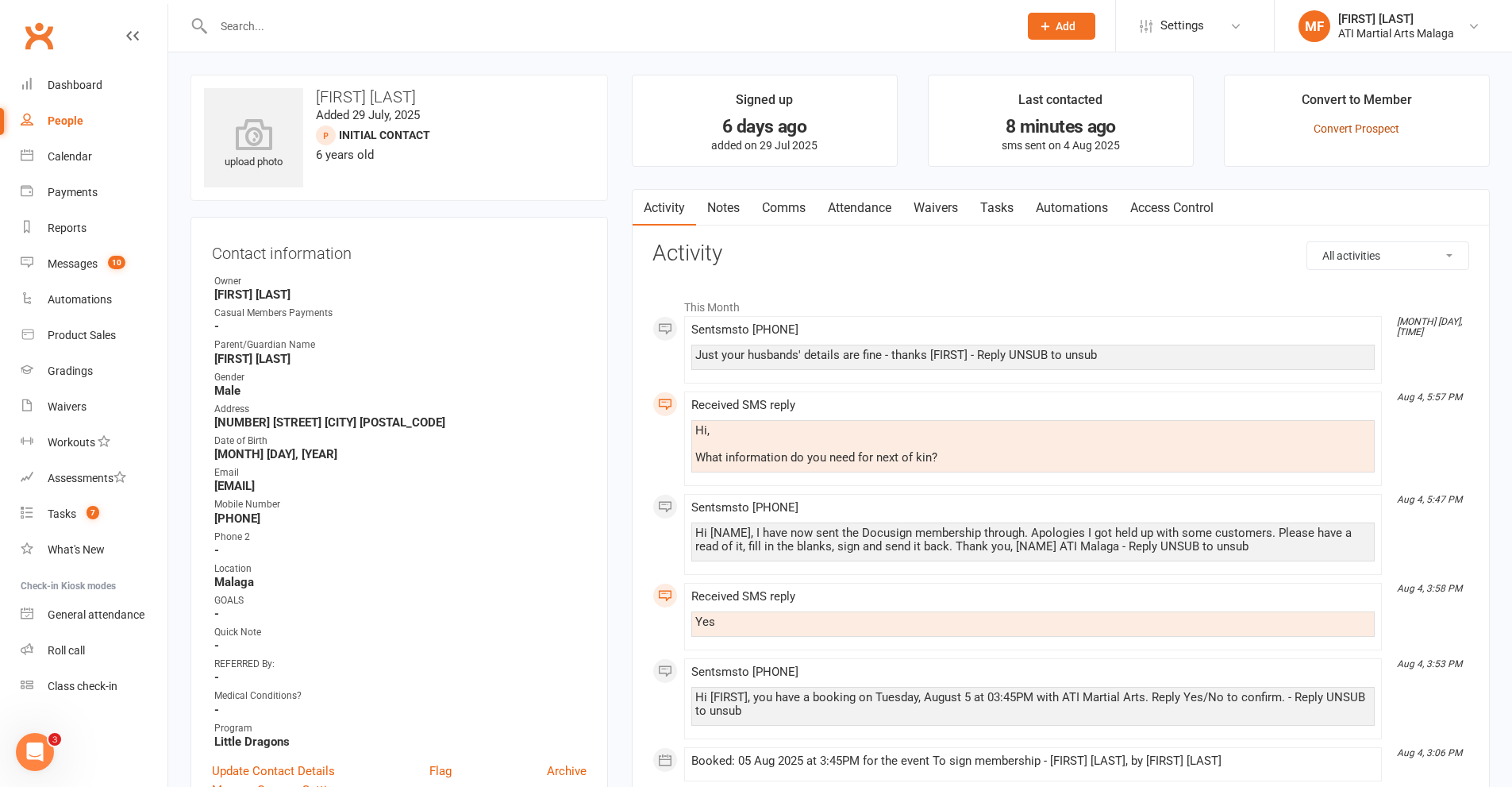 click on "Convert Prospect" at bounding box center [1356, 129] 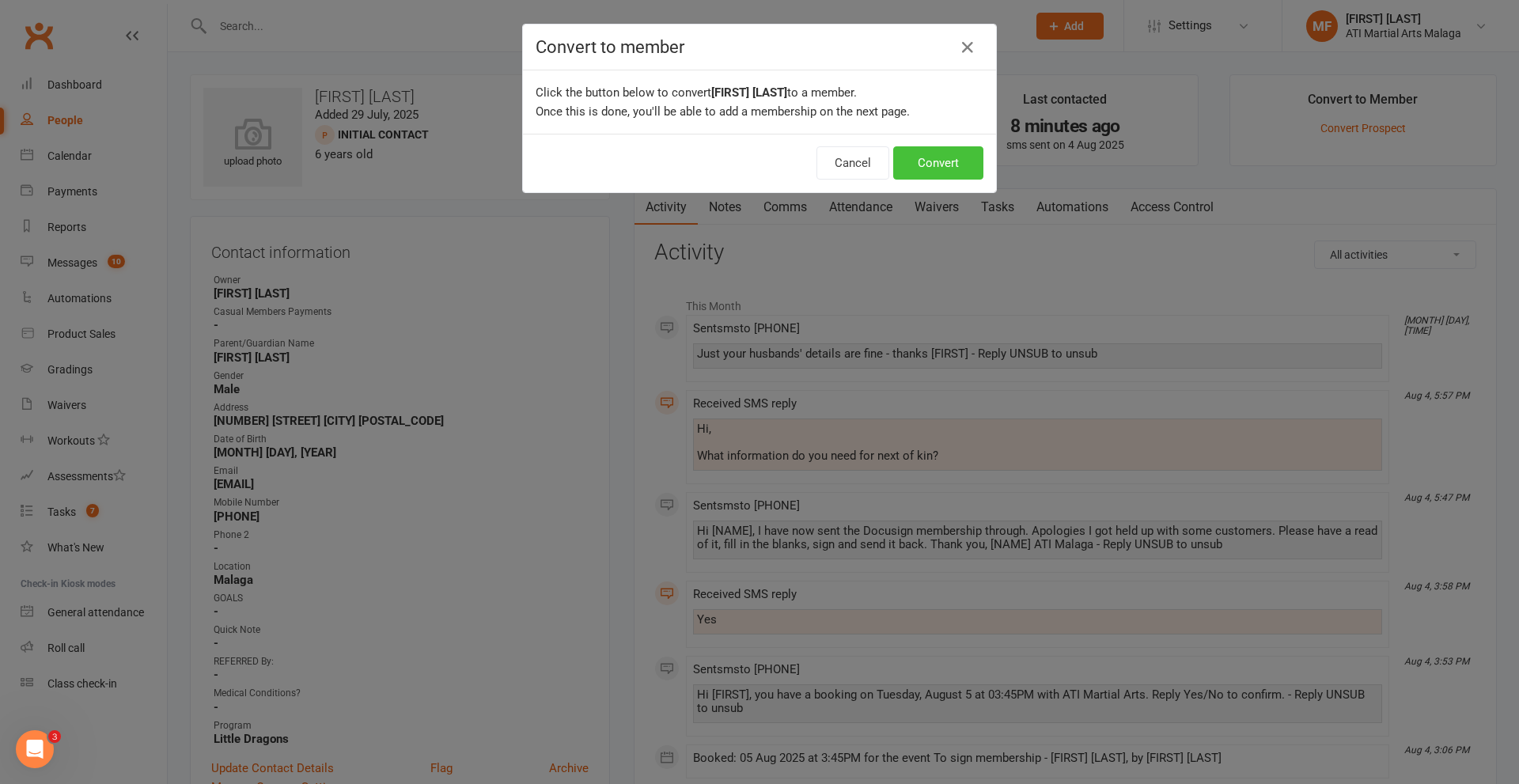 click on "Convert" at bounding box center (938, 163) 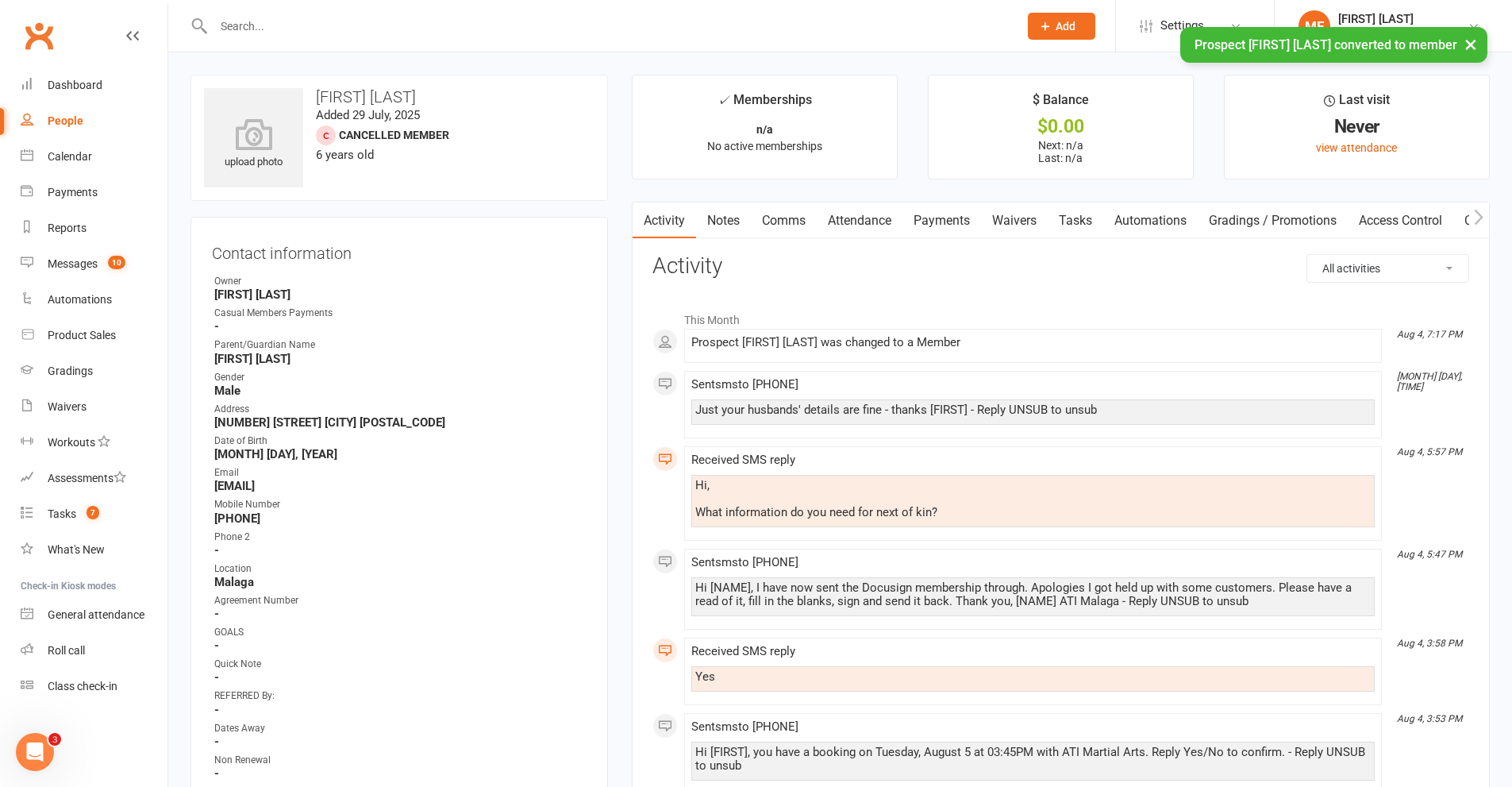 scroll, scrollTop: 476, scrollLeft: 0, axis: vertical 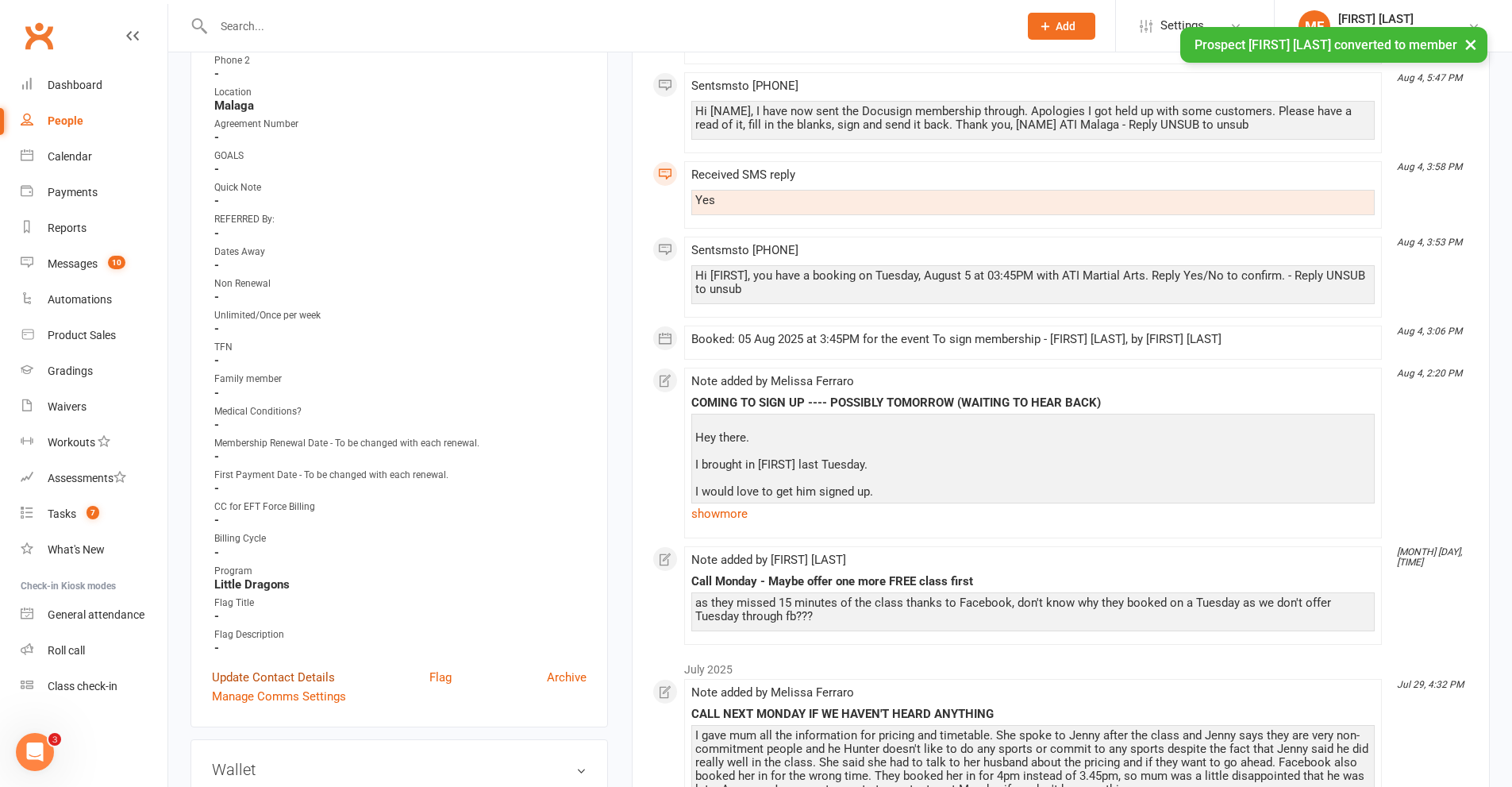 click on "Manage Comms Settings" at bounding box center (279, 696) 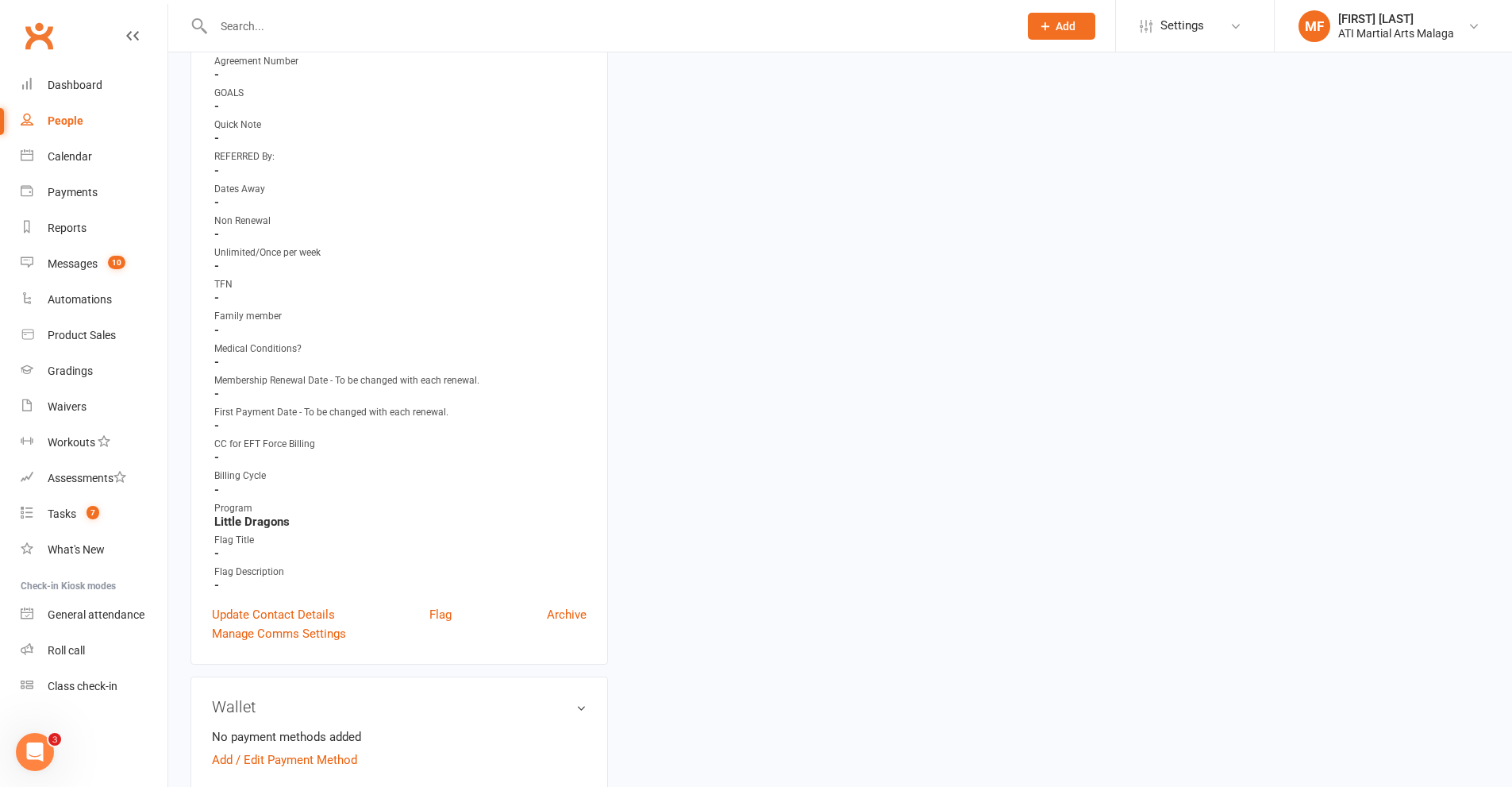 scroll, scrollTop: 678, scrollLeft: 0, axis: vertical 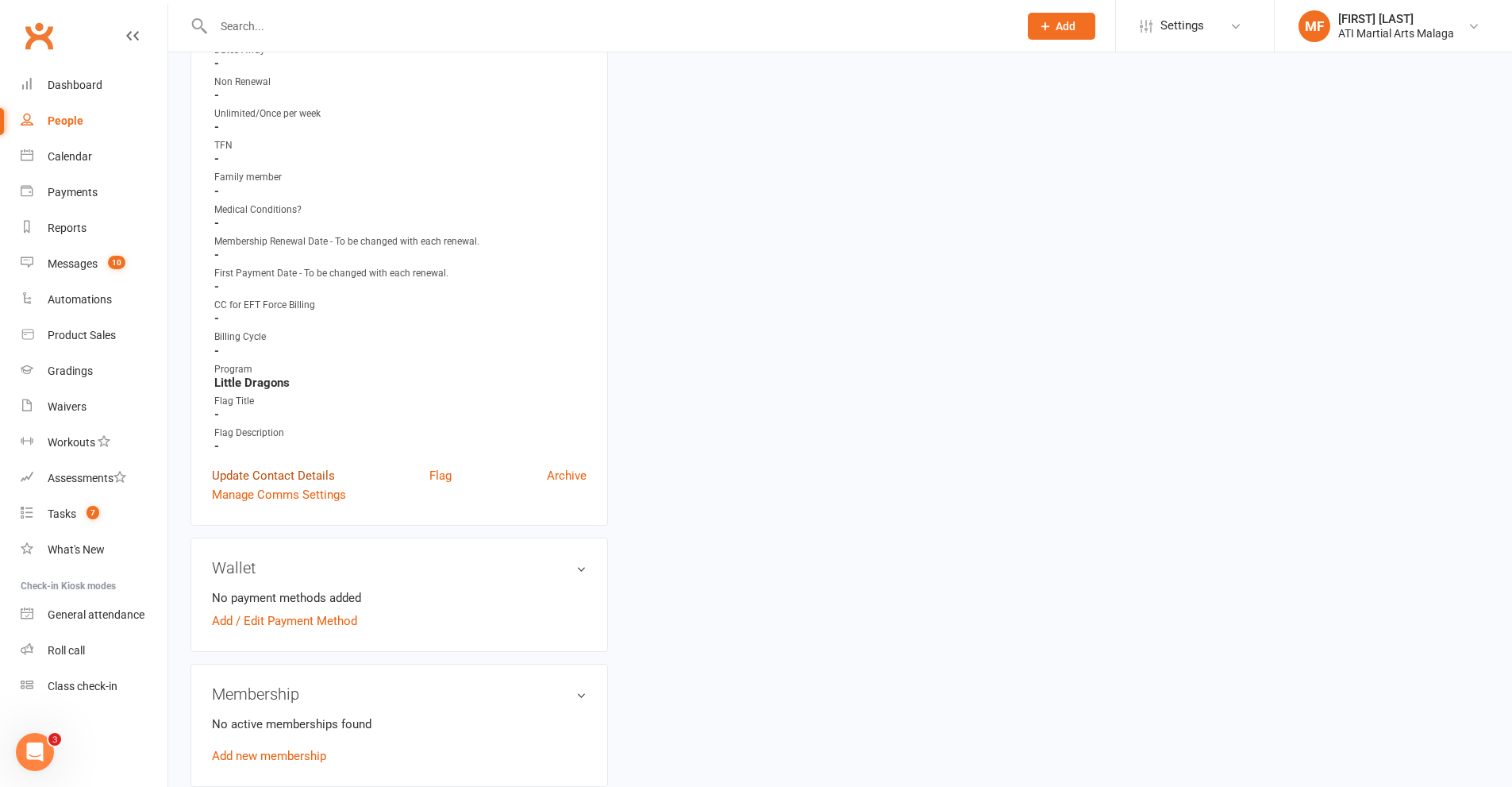 click on "Update Contact Details" at bounding box center [273, 476] 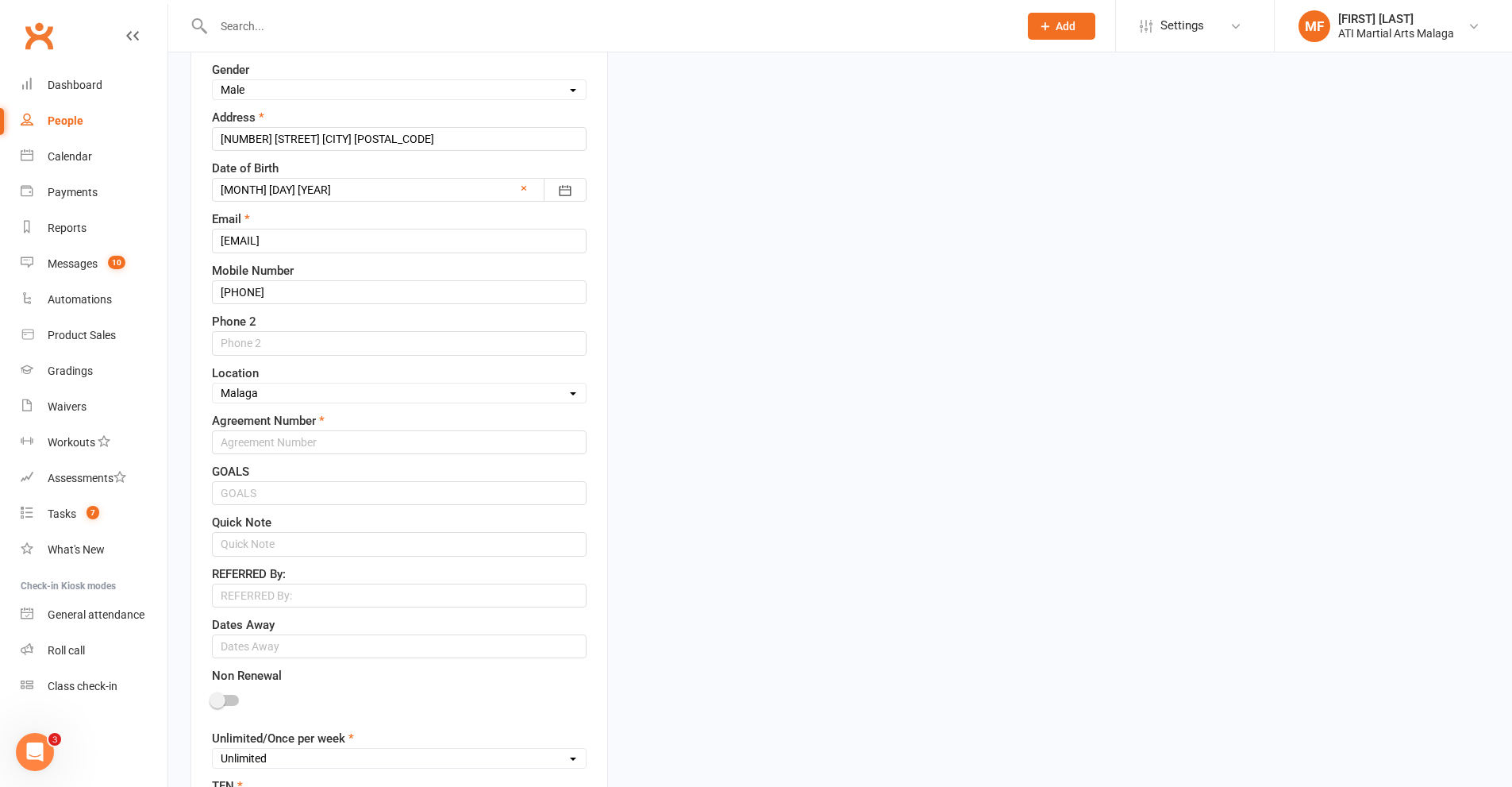 scroll, scrollTop: 472, scrollLeft: 0, axis: vertical 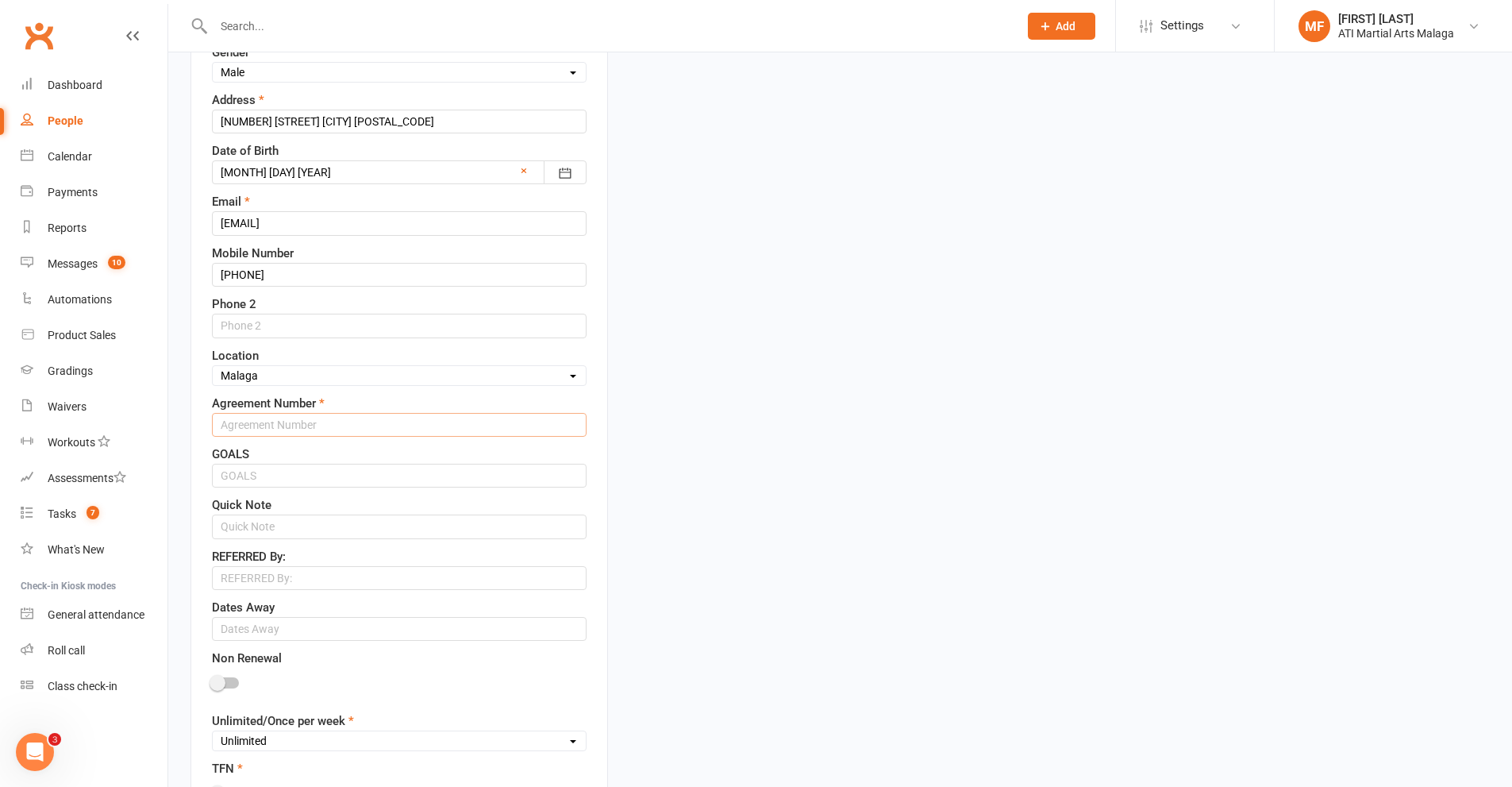 drag, startPoint x: 284, startPoint y: 423, endPoint x: 410, endPoint y: 424, distance: 126.00397 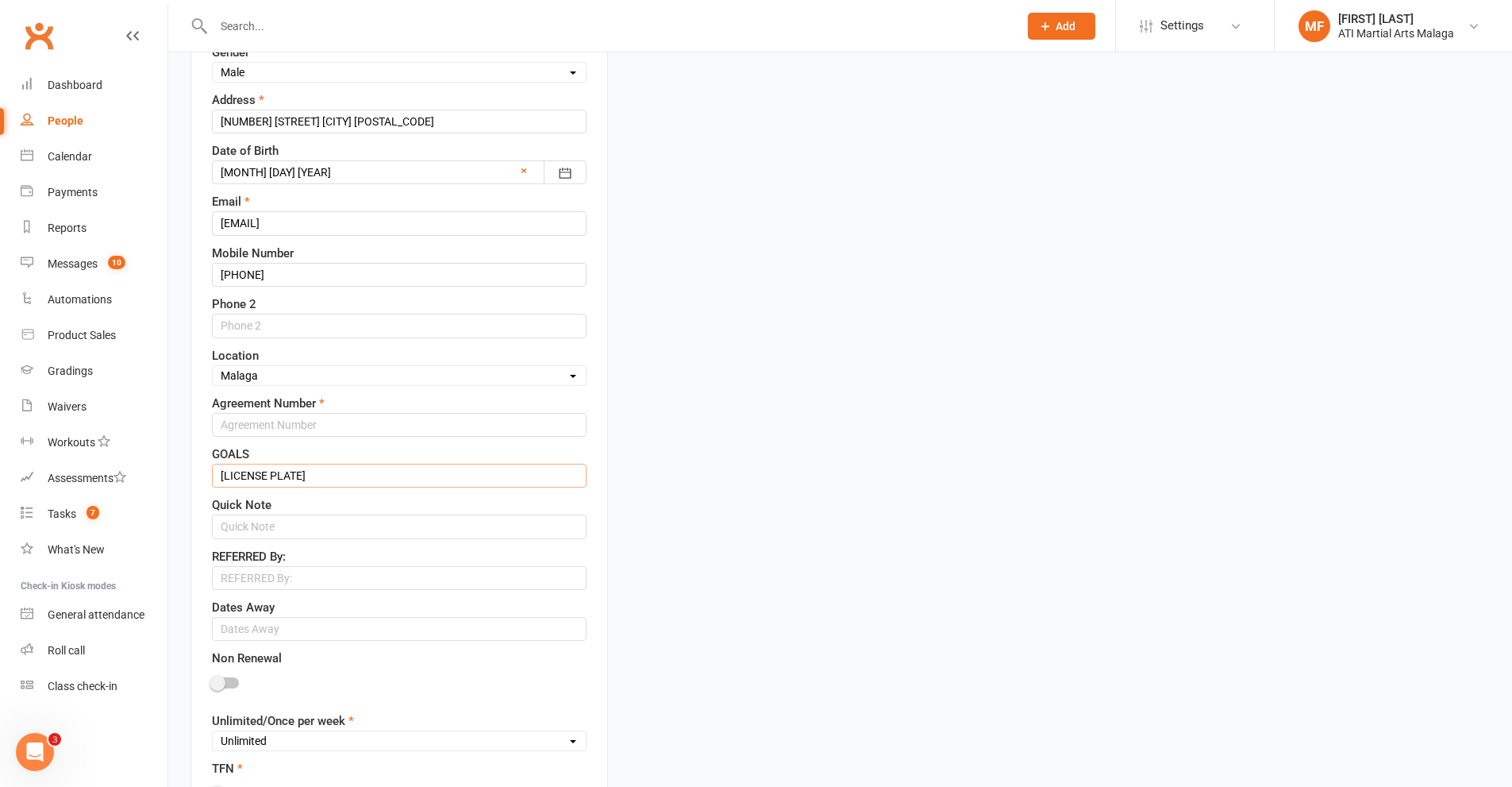 type on "[CODE]" 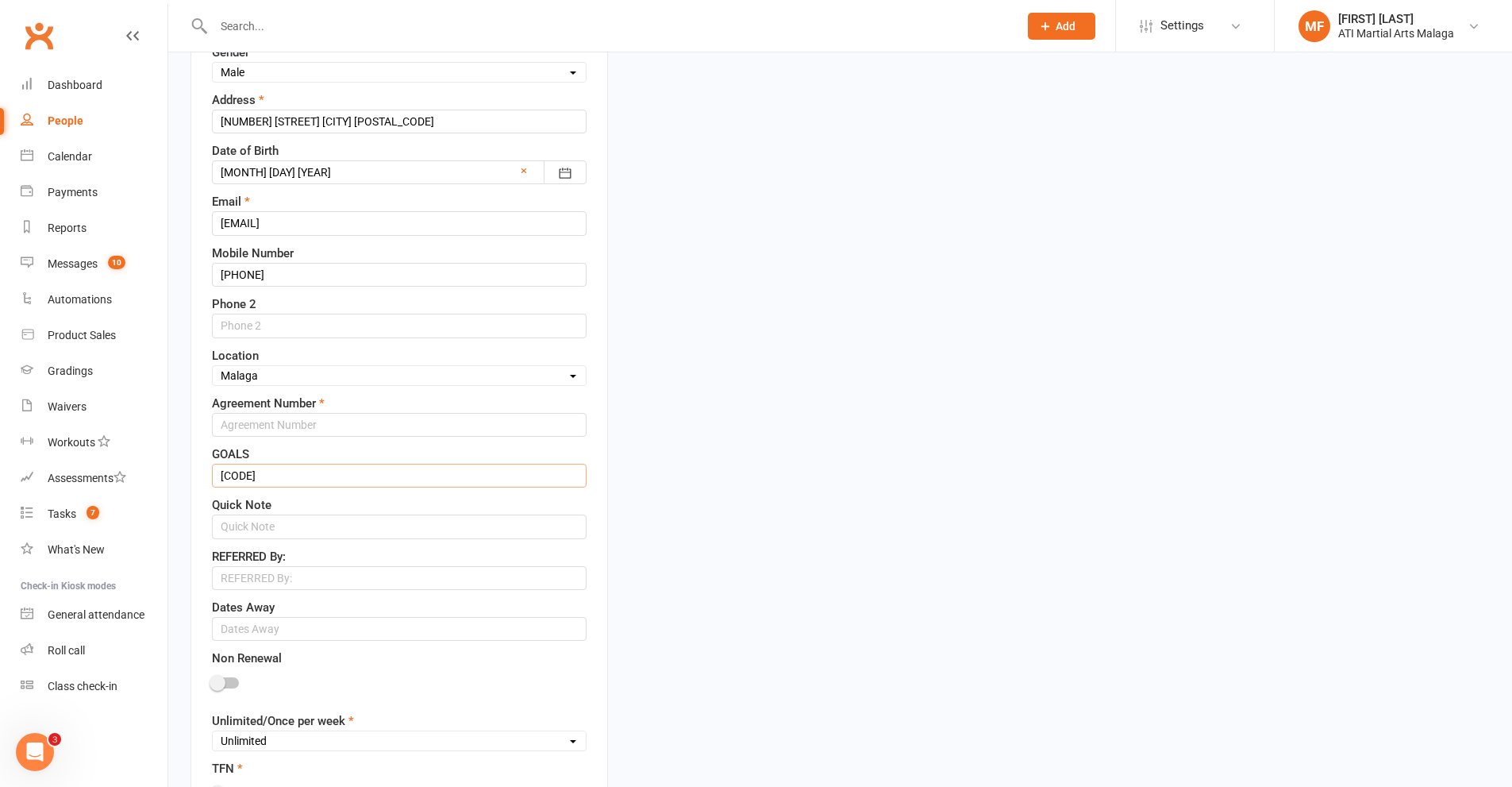 click on "[CODE]" at bounding box center (399, 476) 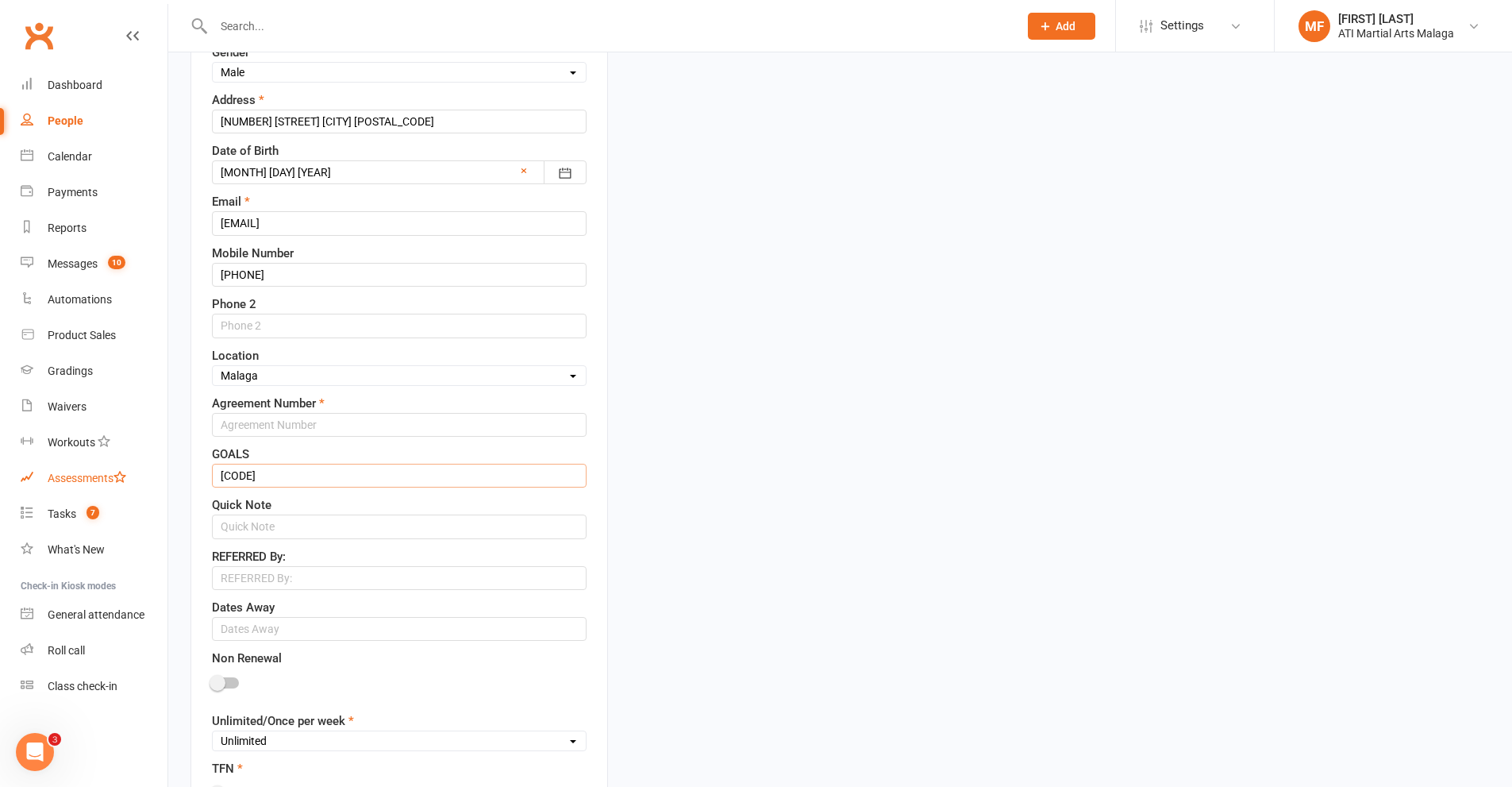 drag, startPoint x: 276, startPoint y: 477, endPoint x: 93, endPoint y: 461, distance: 183.69812 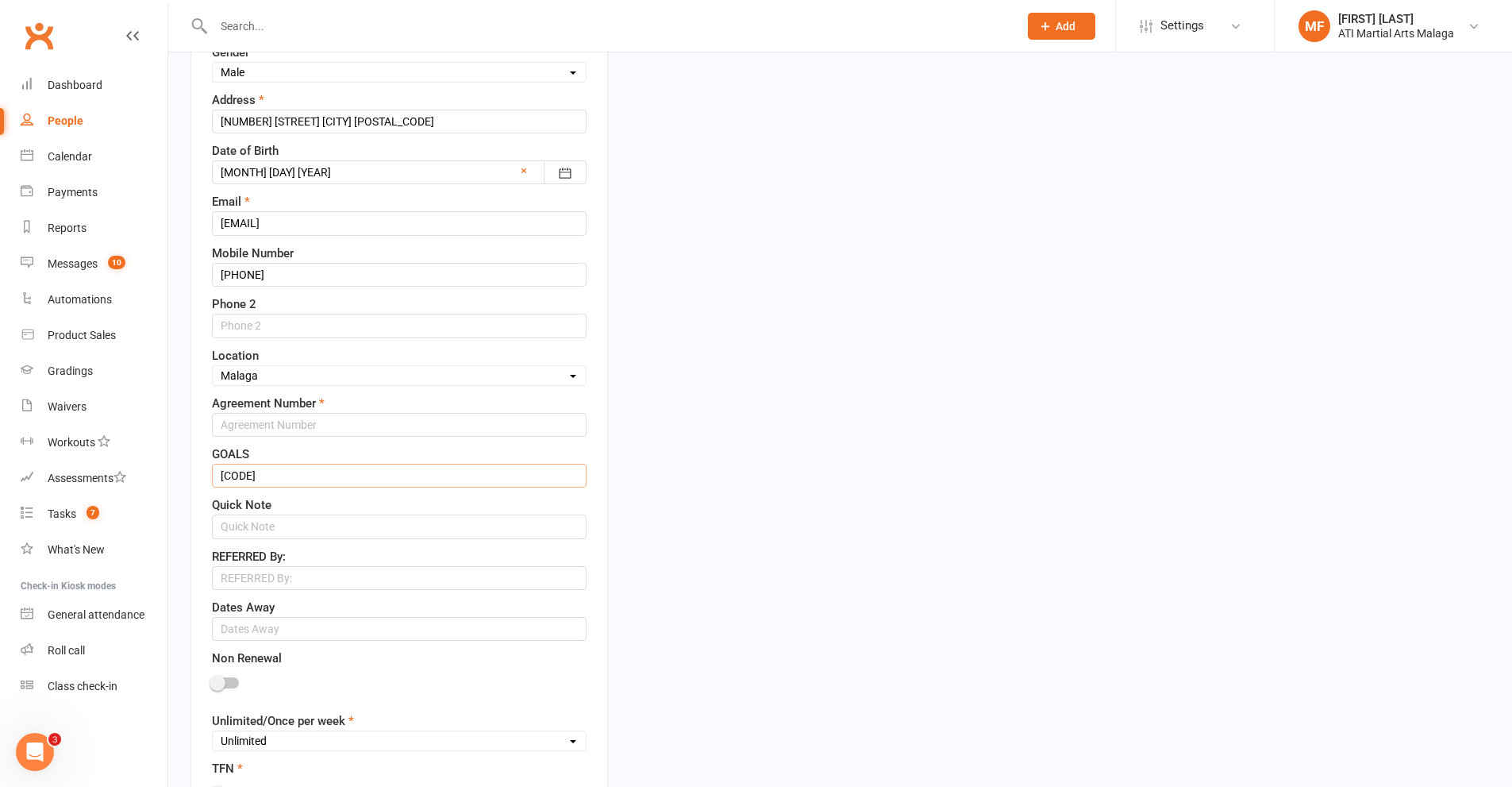 type 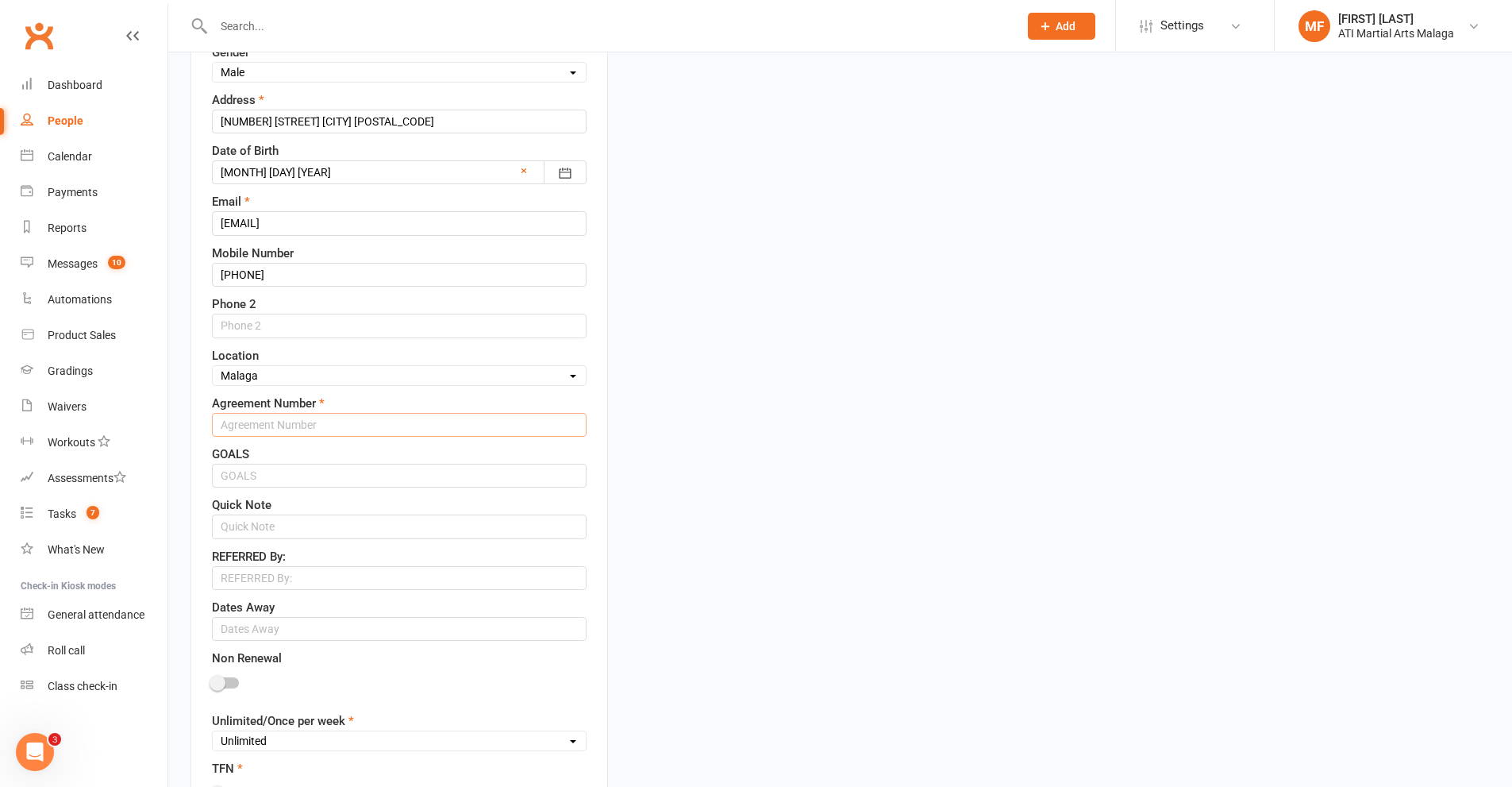 paste on "[CODE]" 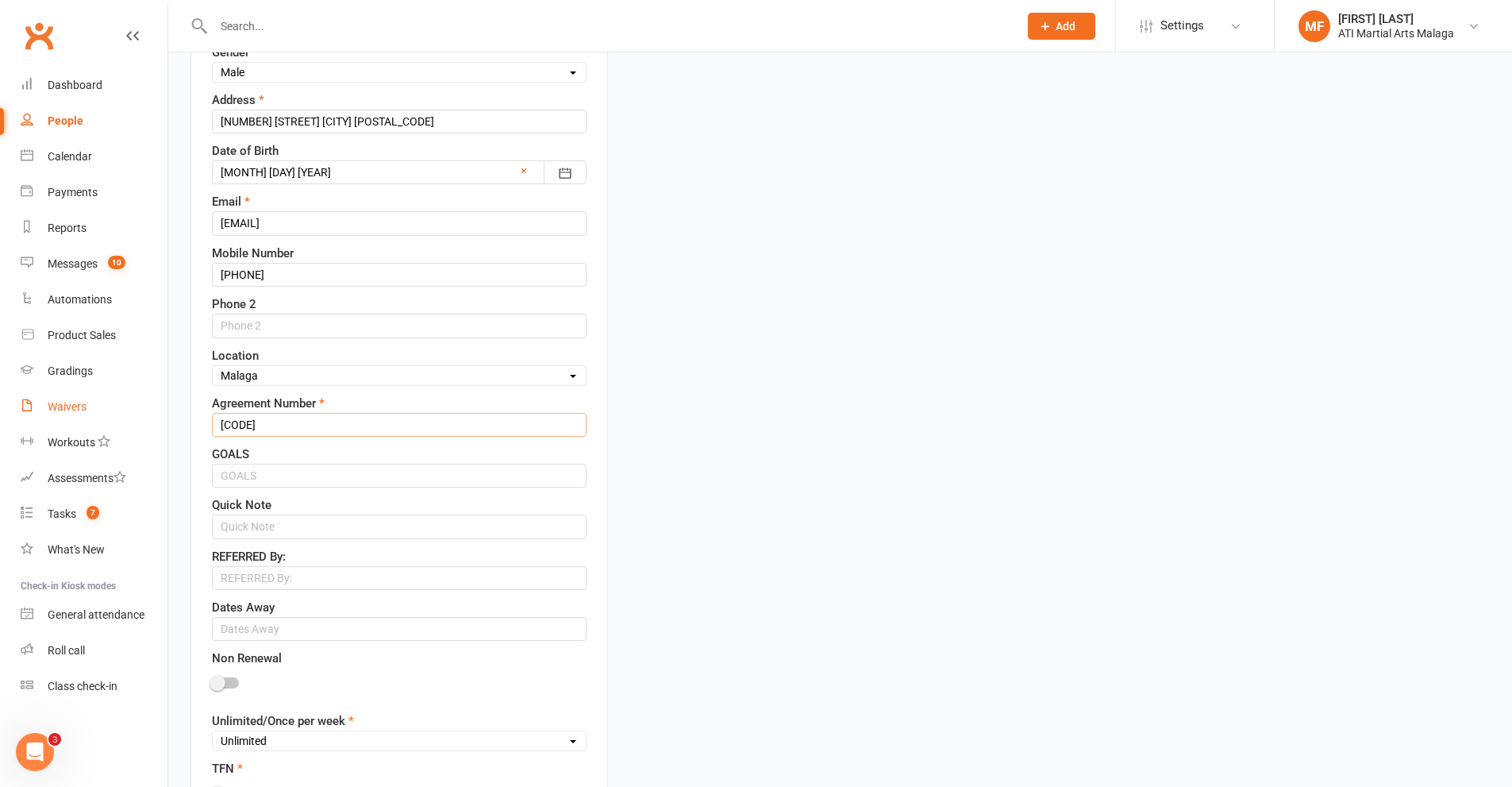 drag, startPoint x: 238, startPoint y: 426, endPoint x: 150, endPoint y: 392, distance: 94.33981 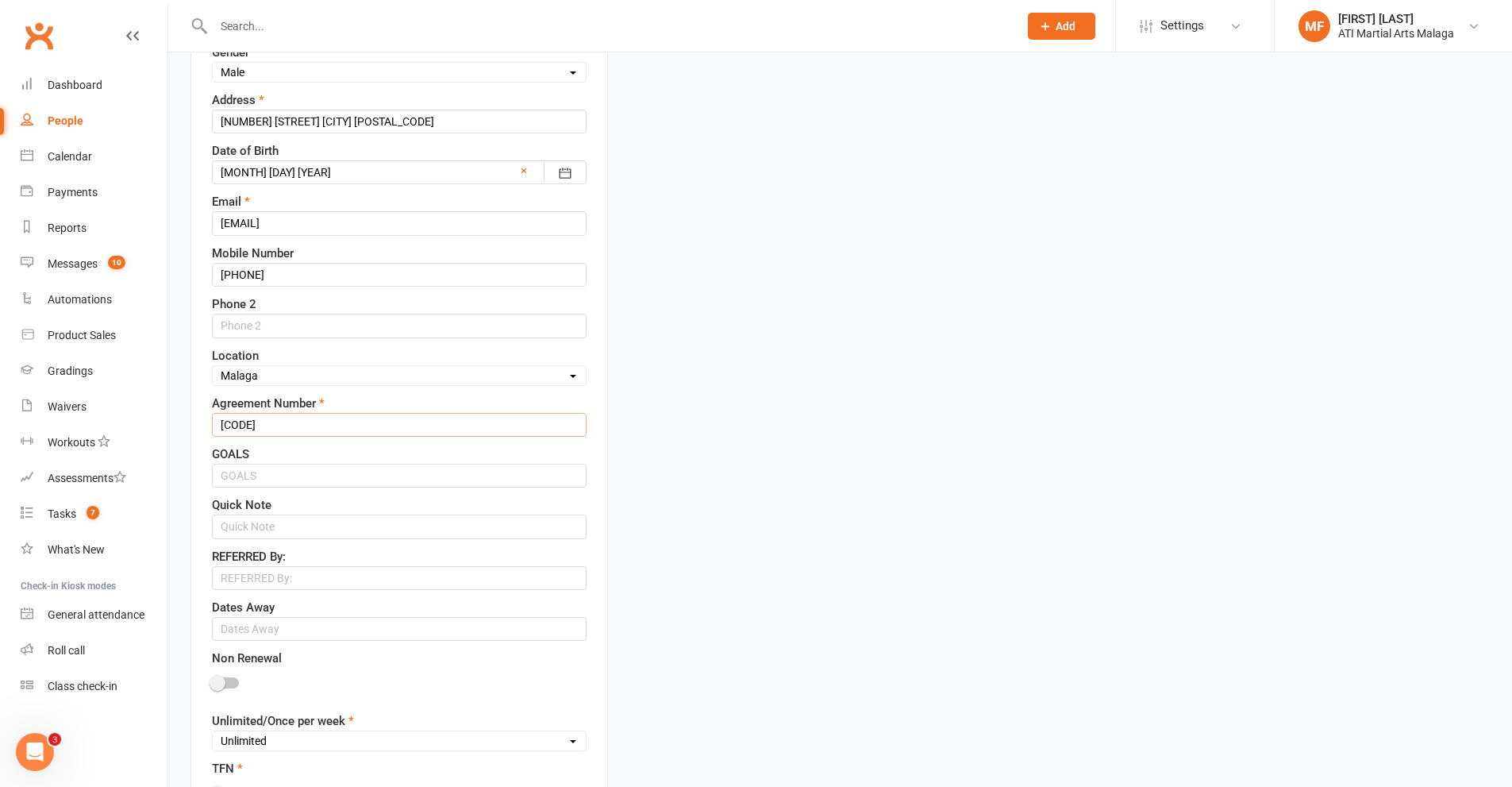 scroll, scrollTop: 869, scrollLeft: 0, axis: vertical 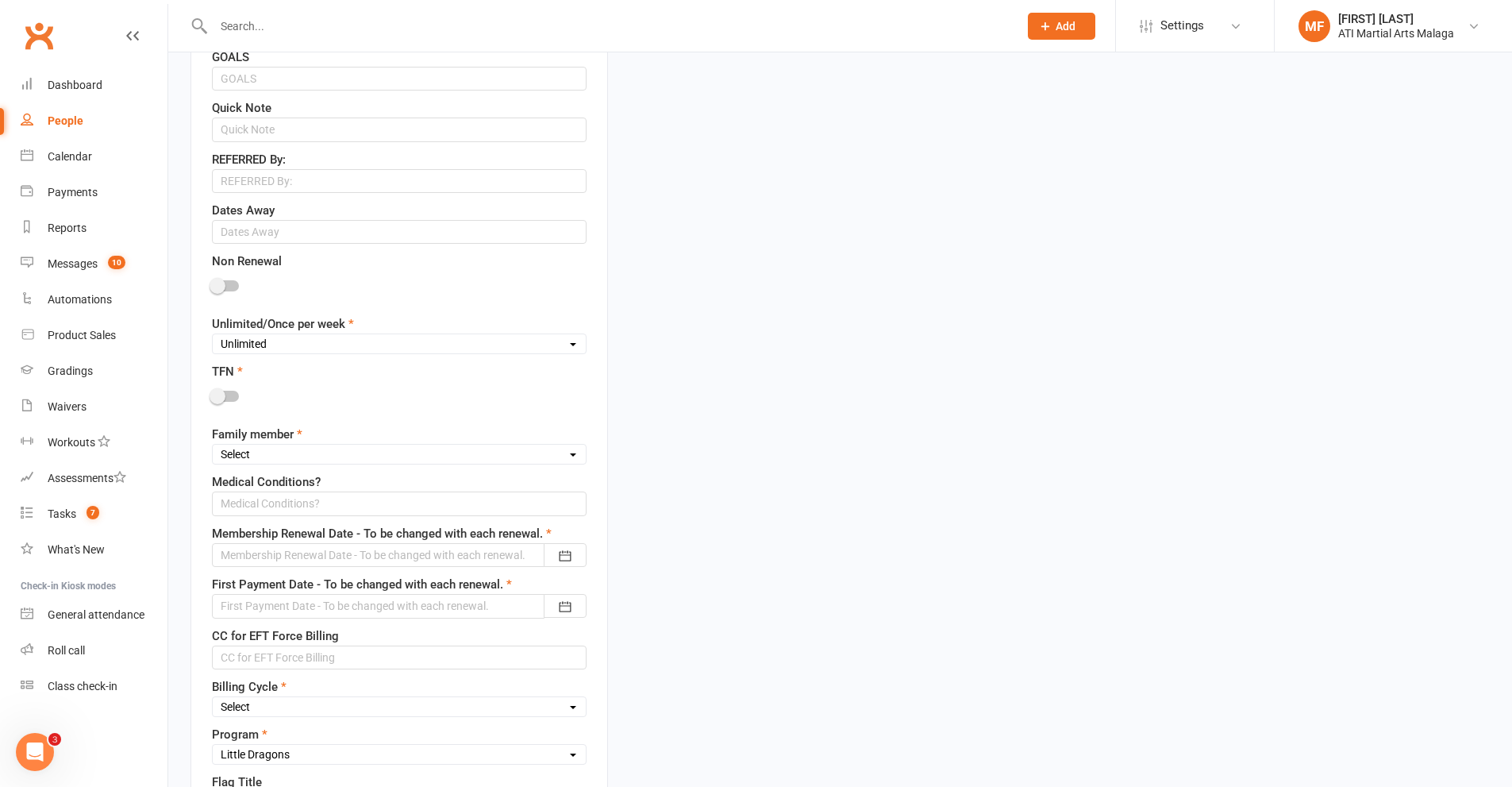 type on "[CODE]" 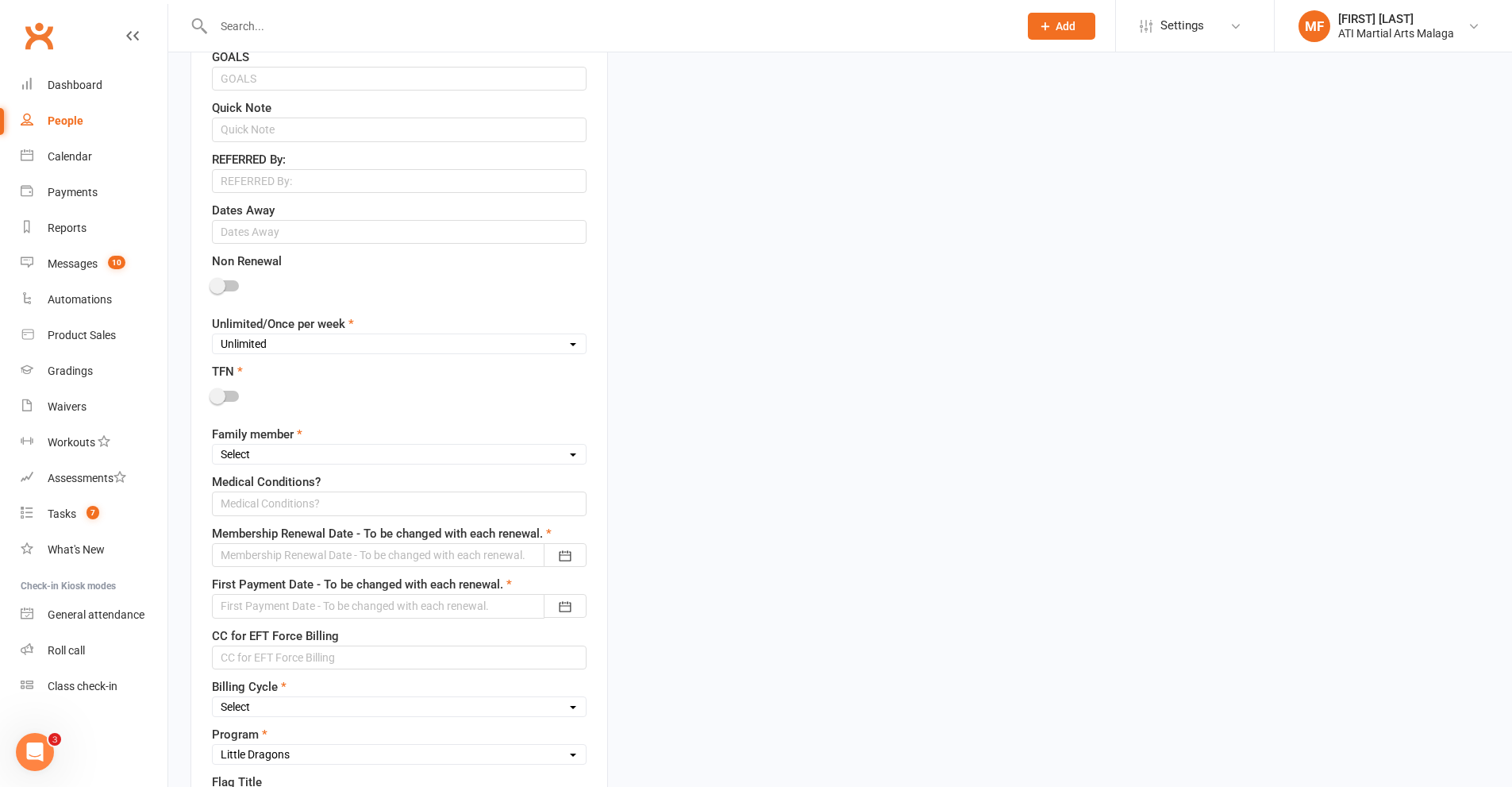 click on "Unlimited Once Per Week Limited - 3 days a week Academy Twice a week(Satellite Clubs) SATELLITE LEAD Once a week(Satellite Clubs) Club Cross Training(Academy Satellite Member) ONLINE TRAINING Casual Member Cross Training from Joondalup Cross Training from Claremont Twice a week Select" at bounding box center [399, 344] 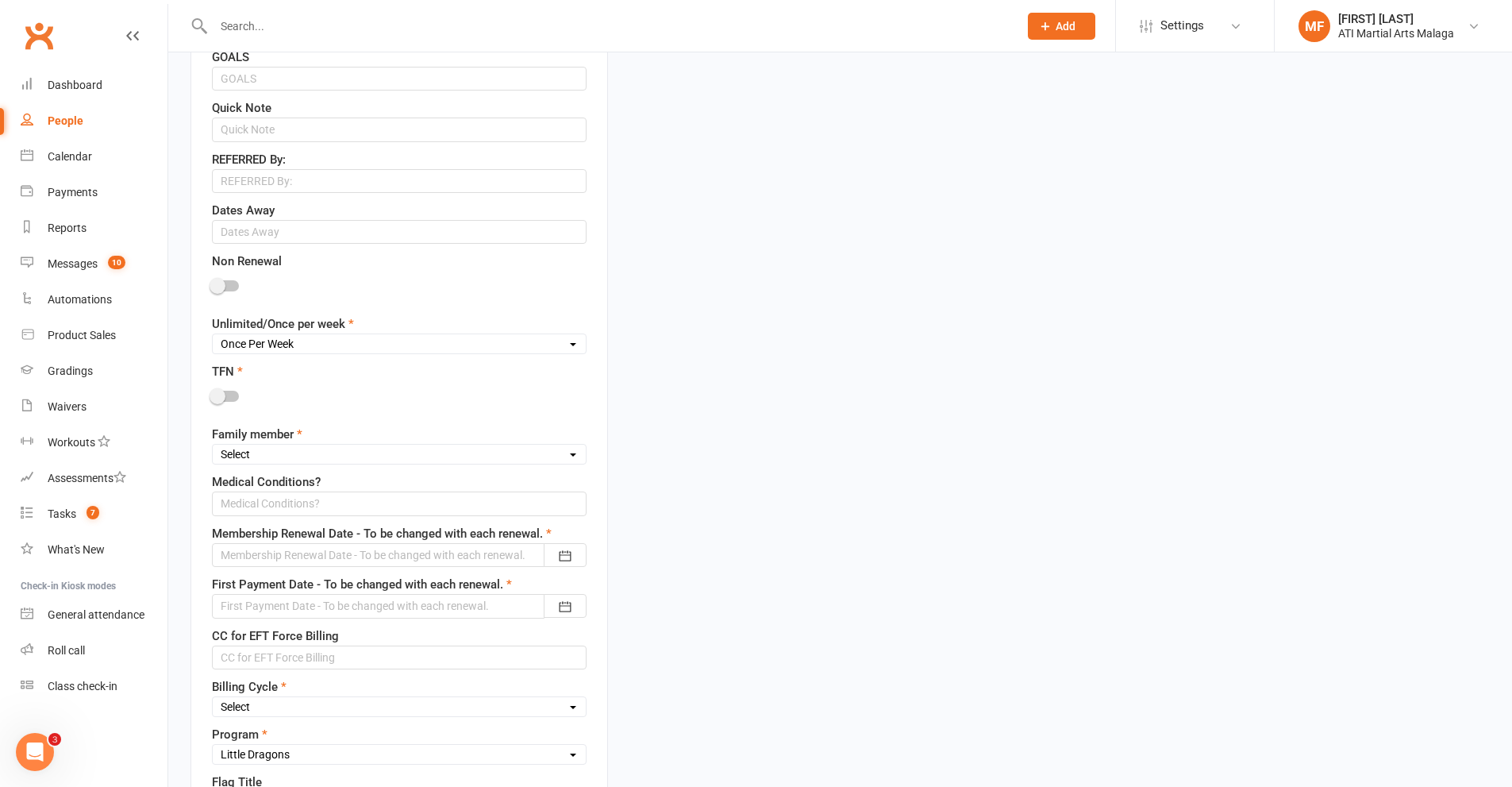 click on "Unlimited Once Per Week Limited - 3 days a week Academy Twice a week(Satellite Clubs) SATELLITE LEAD Once a week(Satellite Clubs) Club Cross Training(Academy Satellite Member) ONLINE TRAINING Casual Member Cross Training from Joondalup Cross Training from Claremont Twice a week Select" at bounding box center [399, 344] 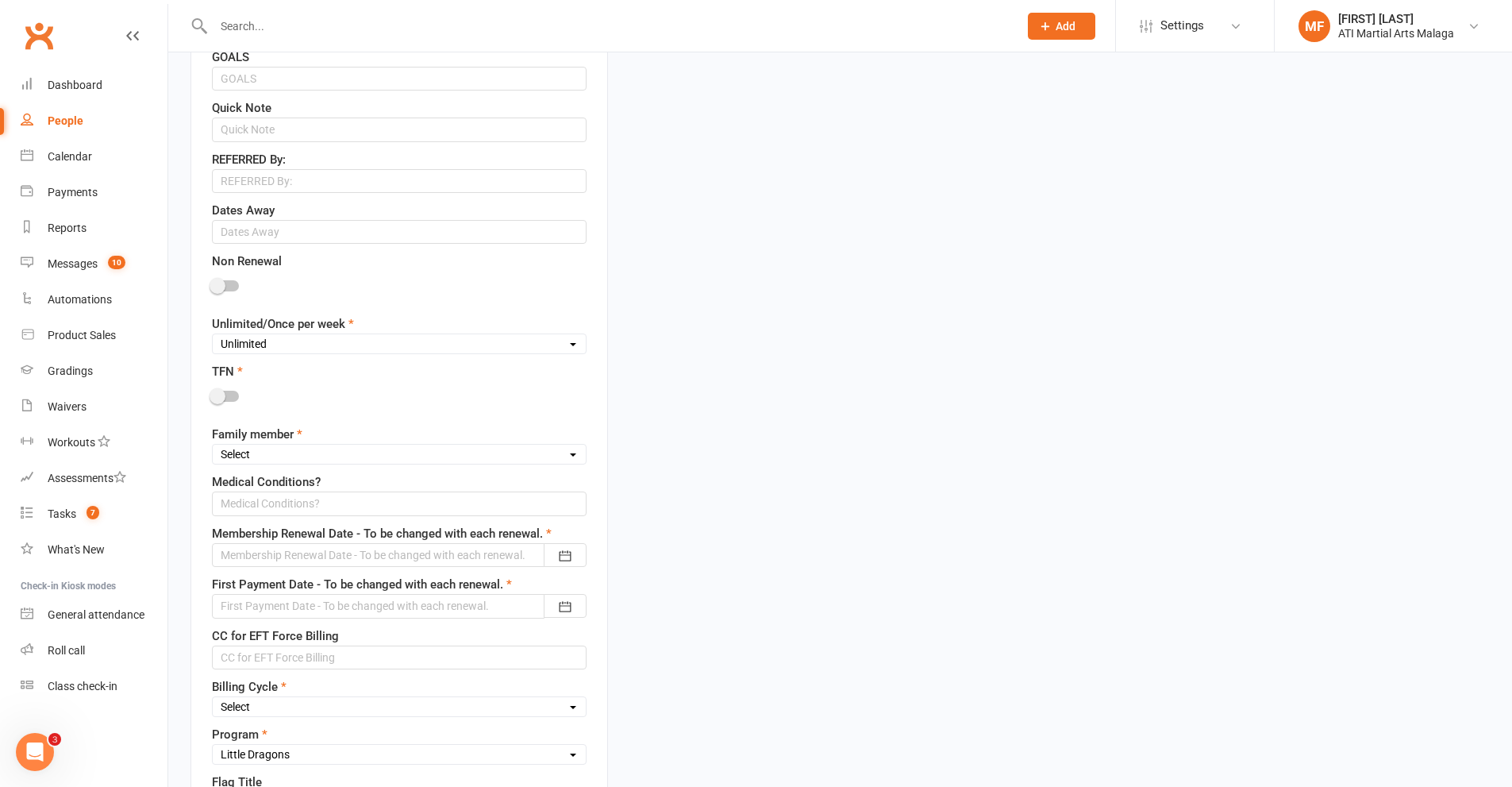 click on "Unlimited Once Per Week Limited - 3 days a week Academy Twice a week(Satellite Clubs) SATELLITE LEAD Once a week(Satellite Clubs) Club Cross Training(Academy Satellite Member) ONLINE TRAINING Casual Member Cross Training from Joondalup Cross Training from Claremont Twice a week Select" at bounding box center [399, 344] 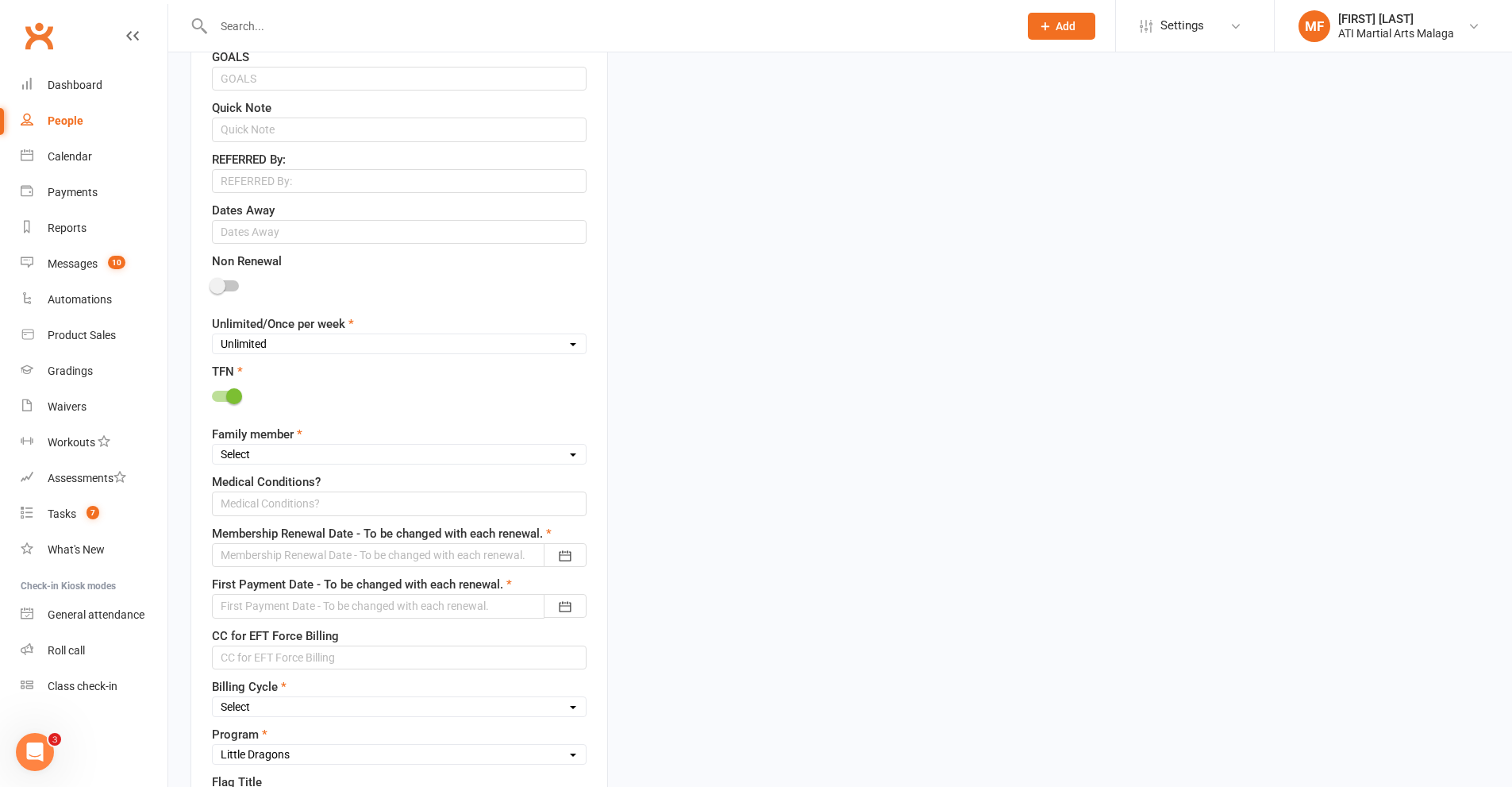click on "Select 1st member 2nd member 3rd member 4th member 5th member 6th member 7th member 8th member" at bounding box center (399, 454) 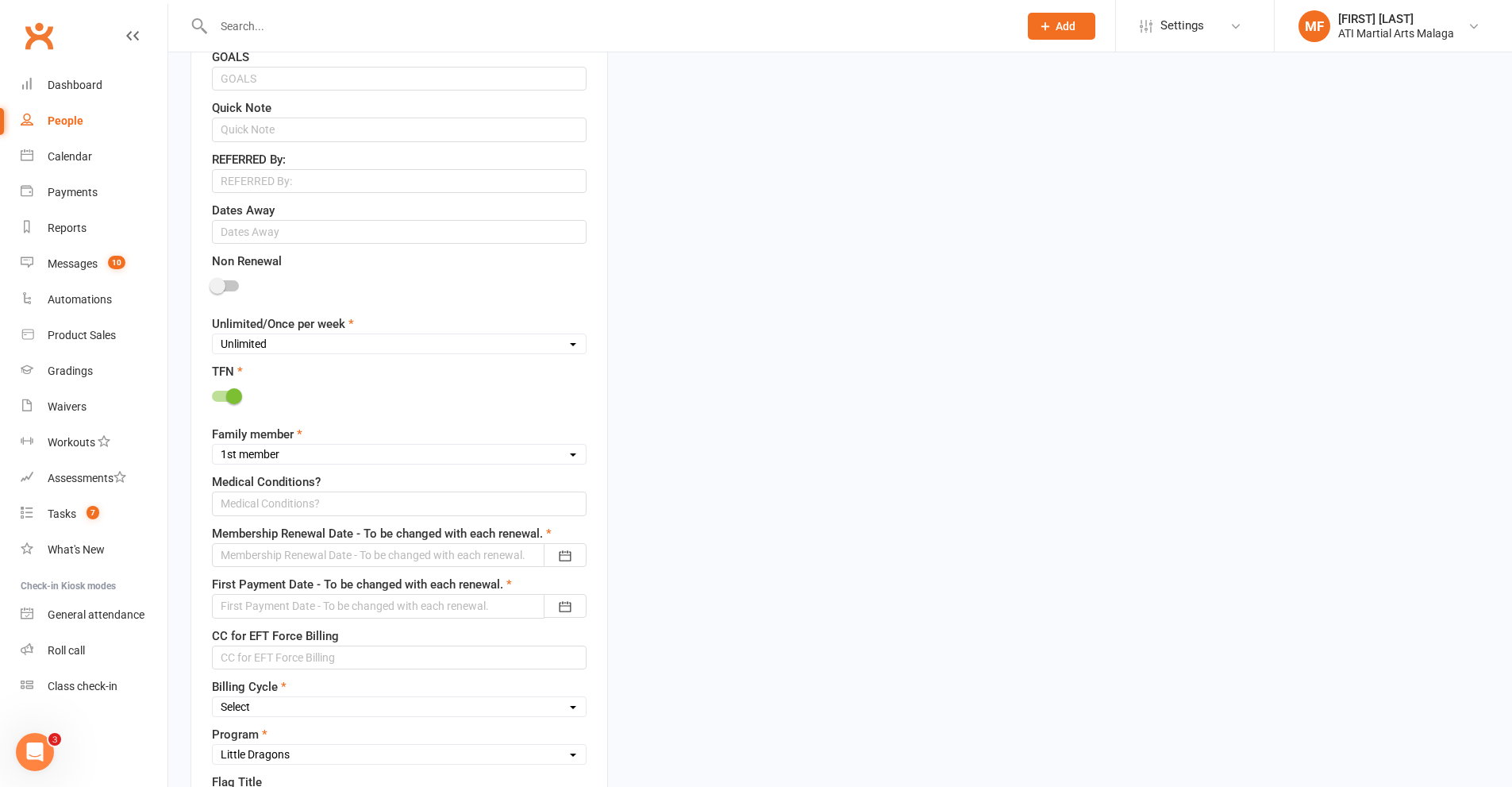 click on "Select 1st member 2nd member 3rd member 4th member 5th member 6th member 7th member 8th member" at bounding box center (399, 454) 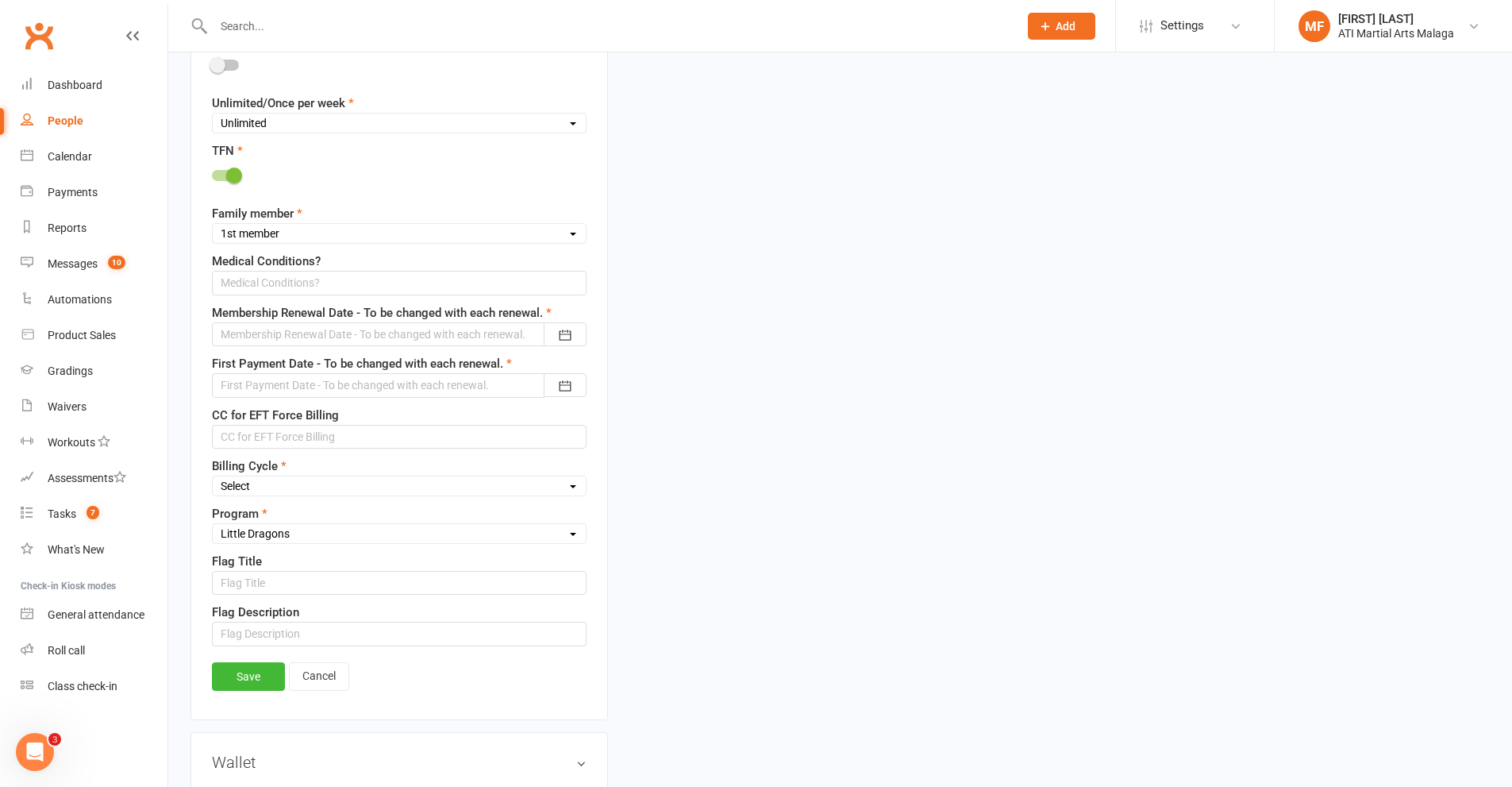 scroll, scrollTop: 1107, scrollLeft: 0, axis: vertical 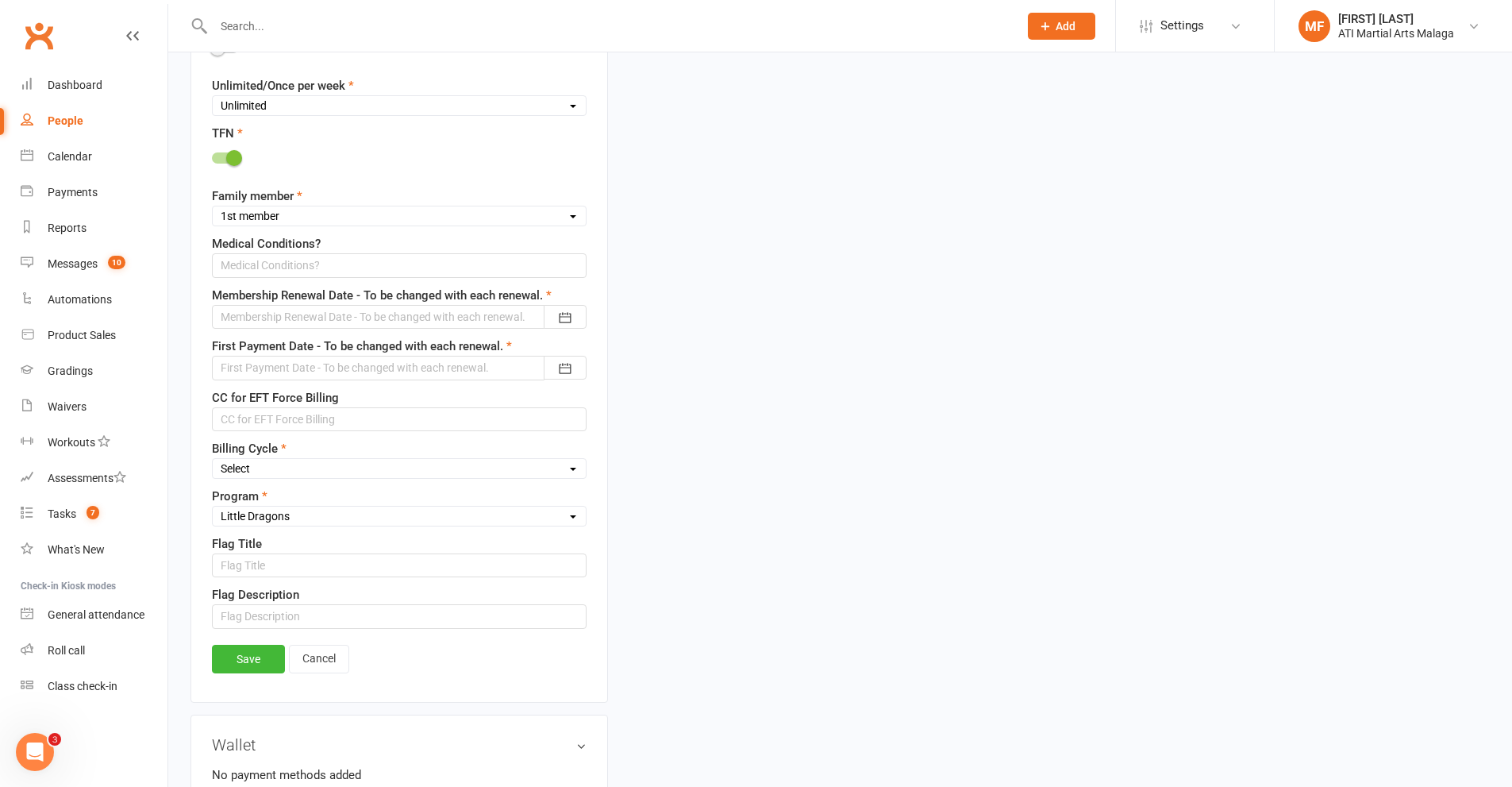 click at bounding box center [399, 317] 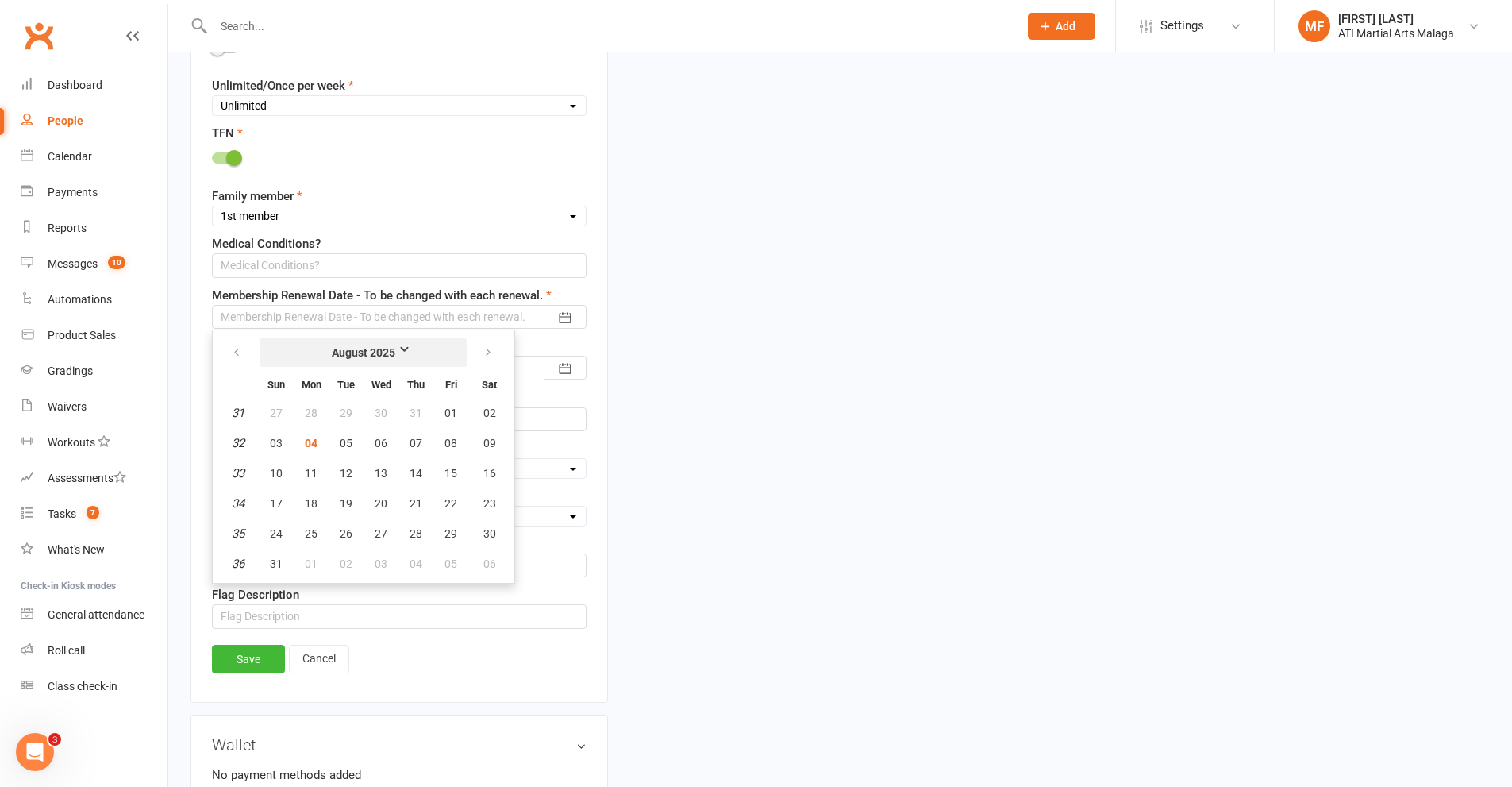 click on "August 2025" at bounding box center (364, 353) 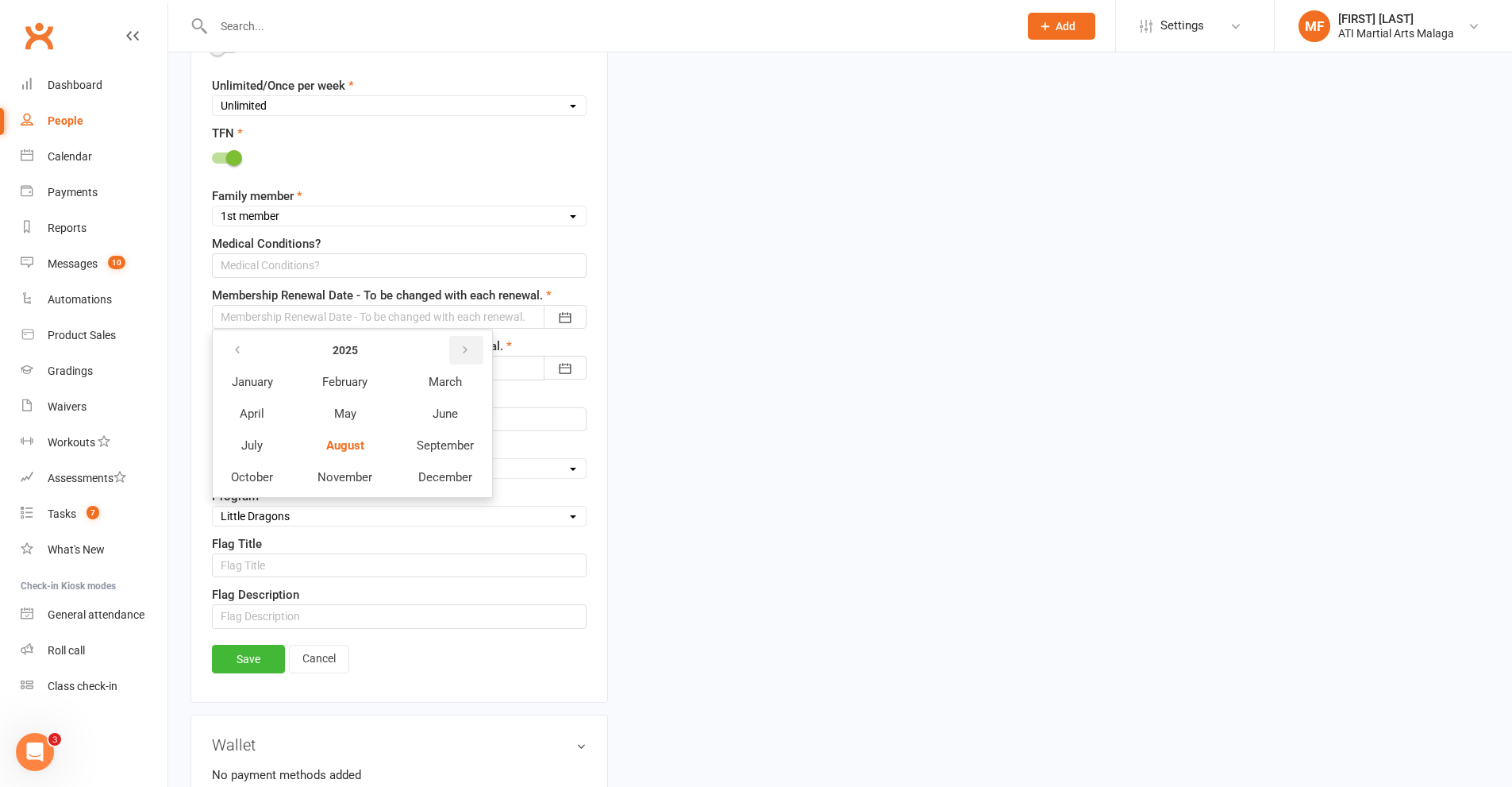 drag, startPoint x: 468, startPoint y: 361, endPoint x: 432, endPoint y: 366, distance: 36.34556 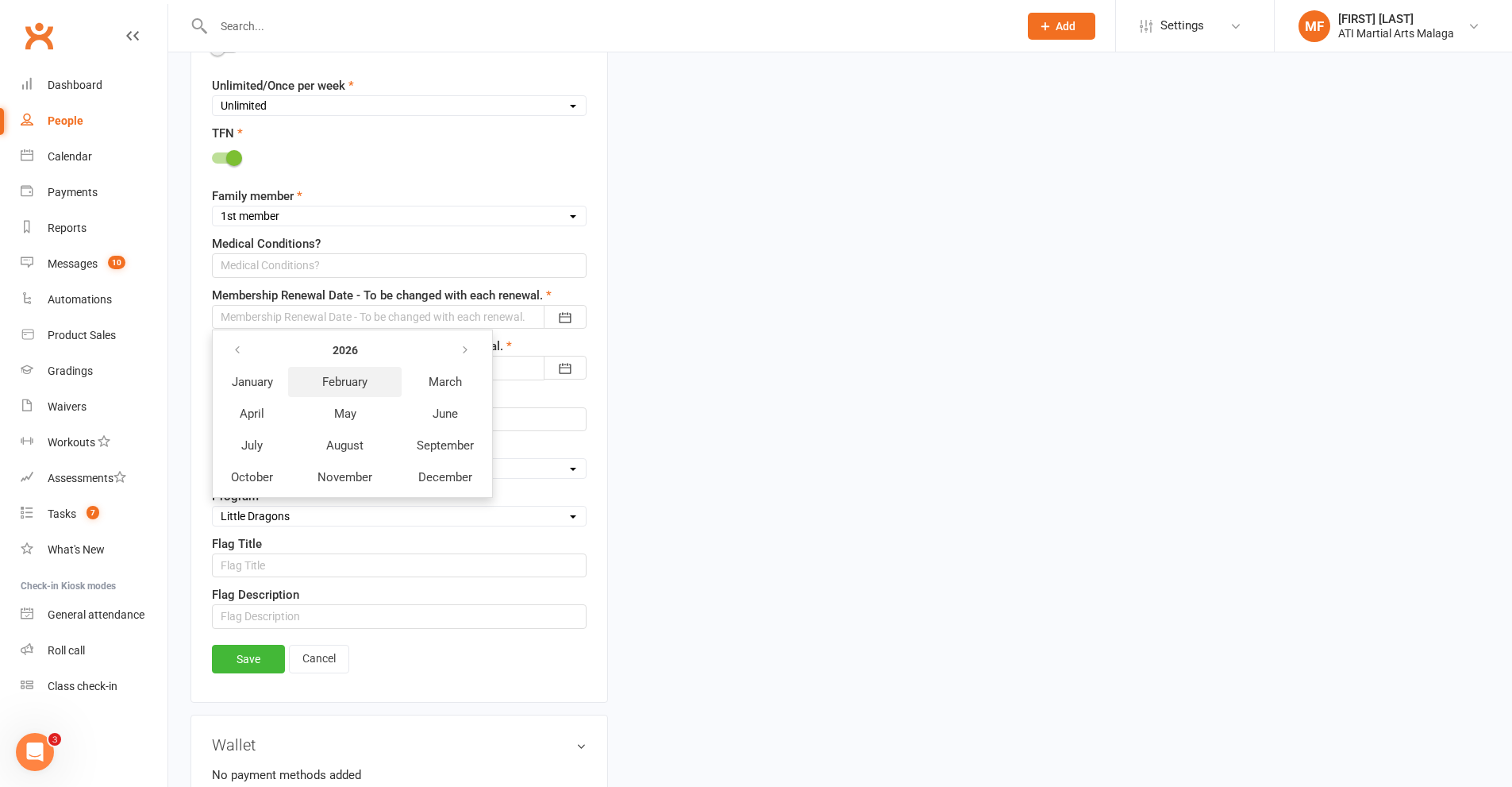 click on "February" at bounding box center (344, 382) 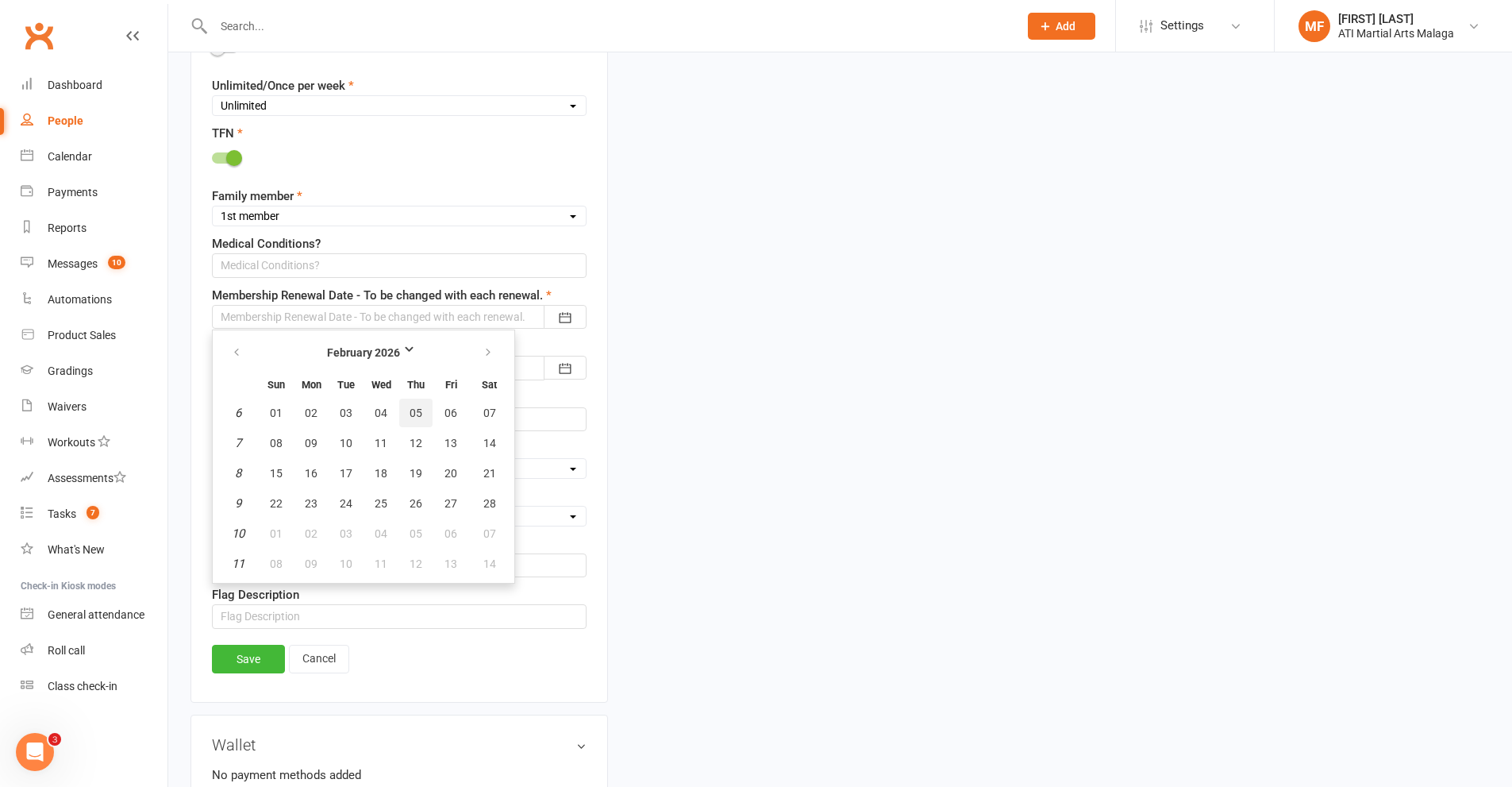 click on "05" at bounding box center [416, 413] 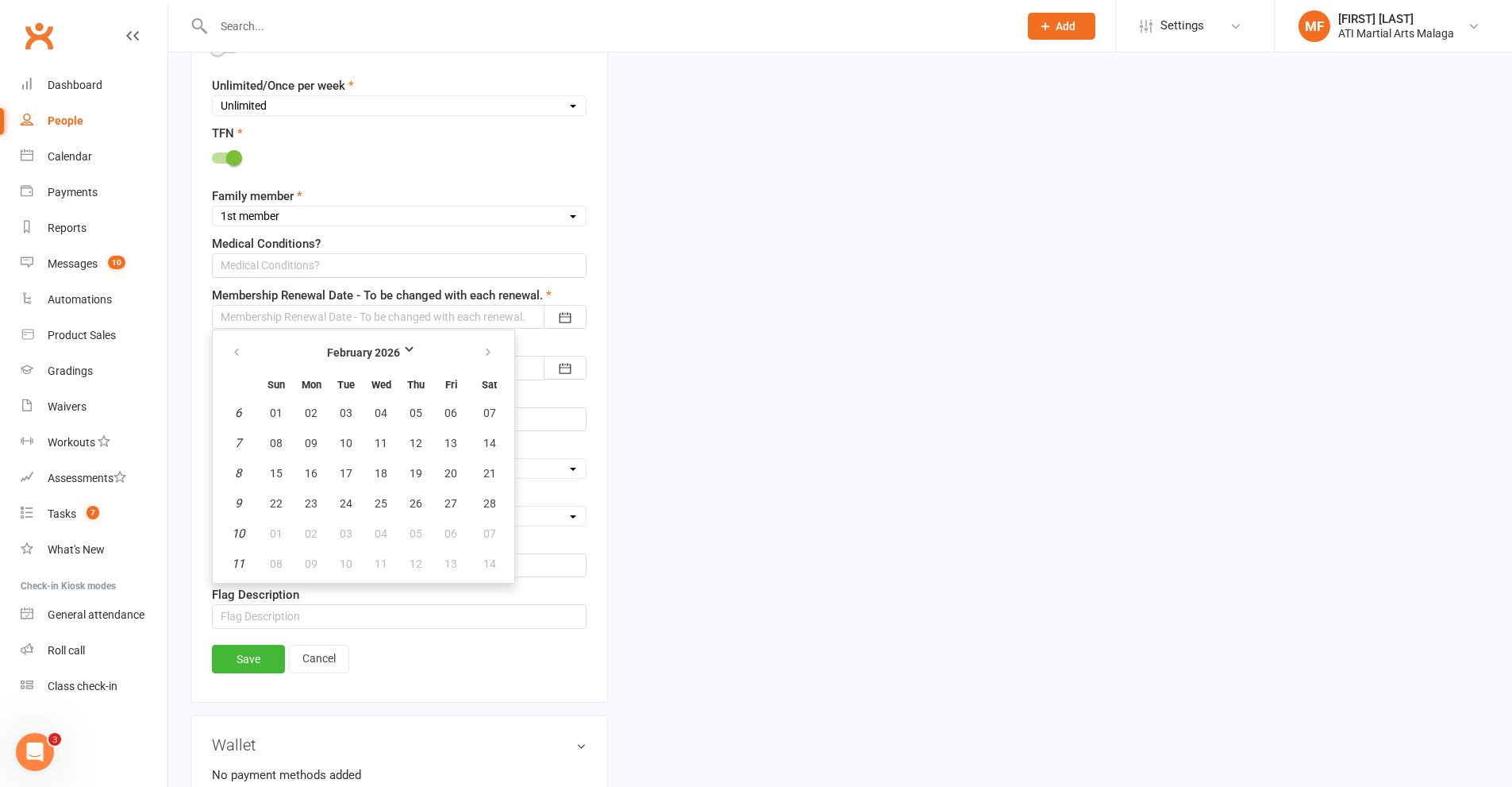 type on "[DATE]" 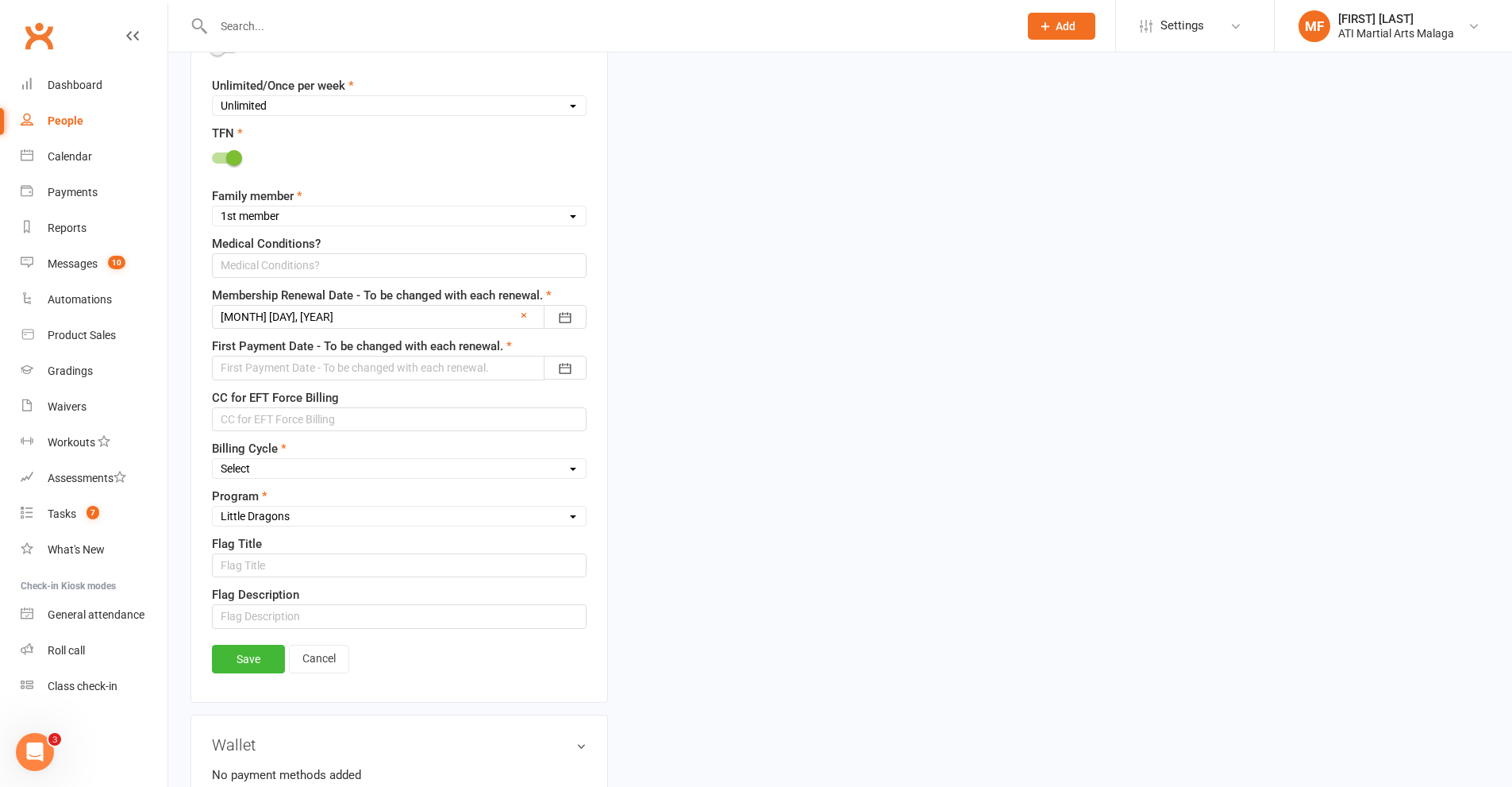 click at bounding box center (399, 368) 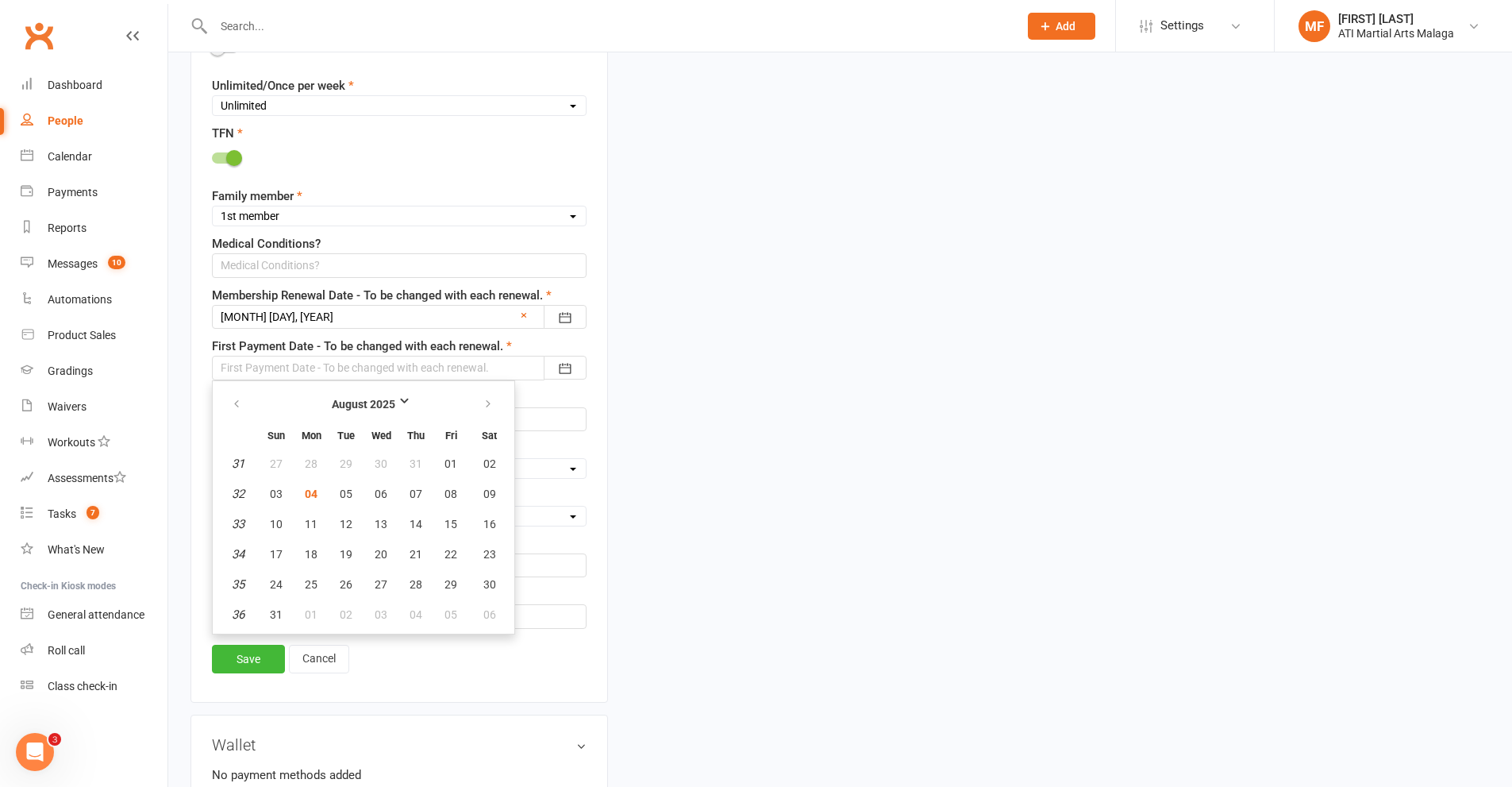 click on "August 2025
Sun Mon Tue Wed Thu Fri Sat
31
27
28
29
30
31
01
02
32
03
04
05
06
07
08
09
33
10
11
12
13
14
15
16
34
17
18
19
20
21
22
23
35
24
25
26
27
28
29
30
36
31
01" at bounding box center [364, 507] 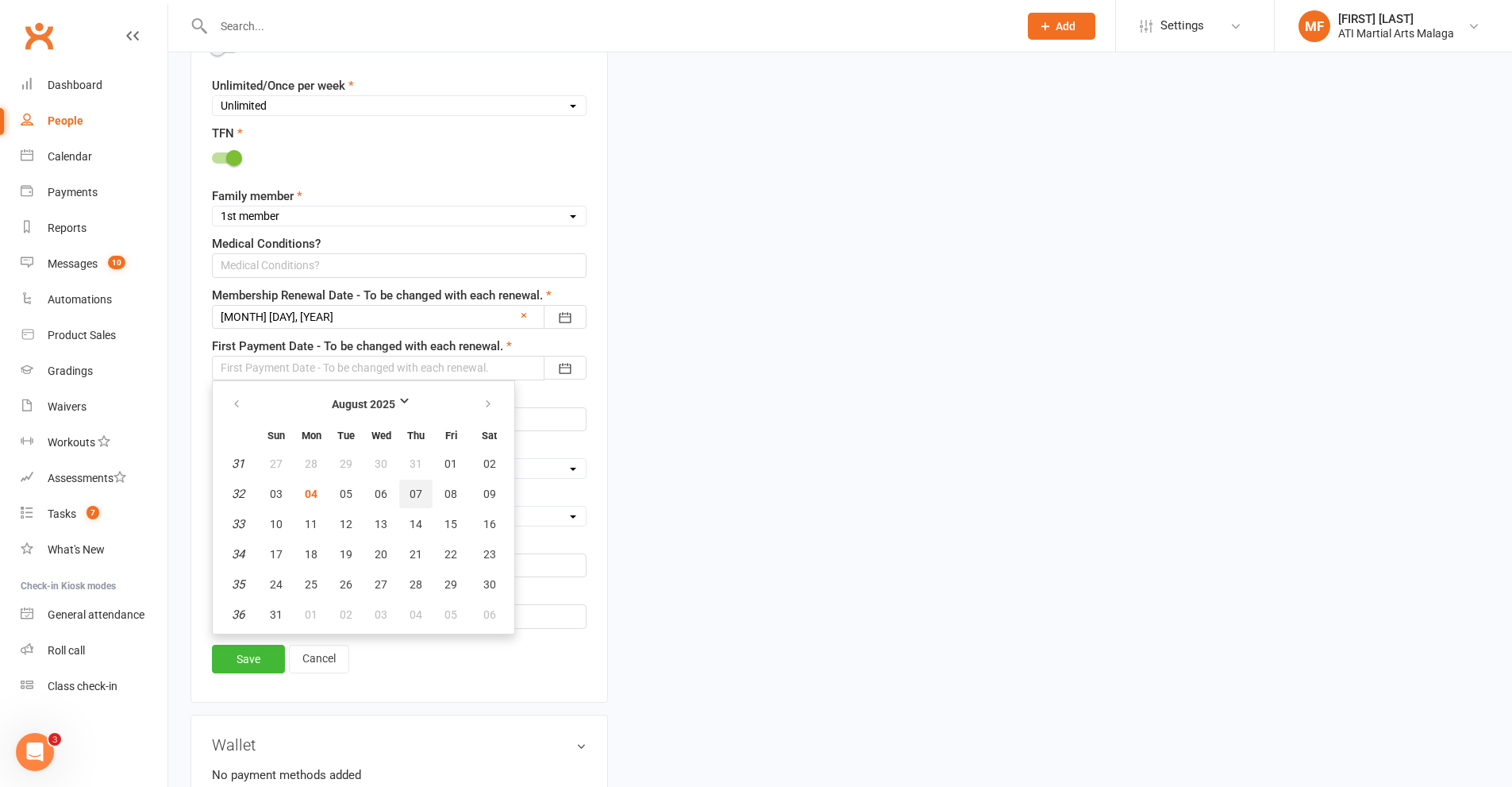 click on "07" at bounding box center (416, 494) 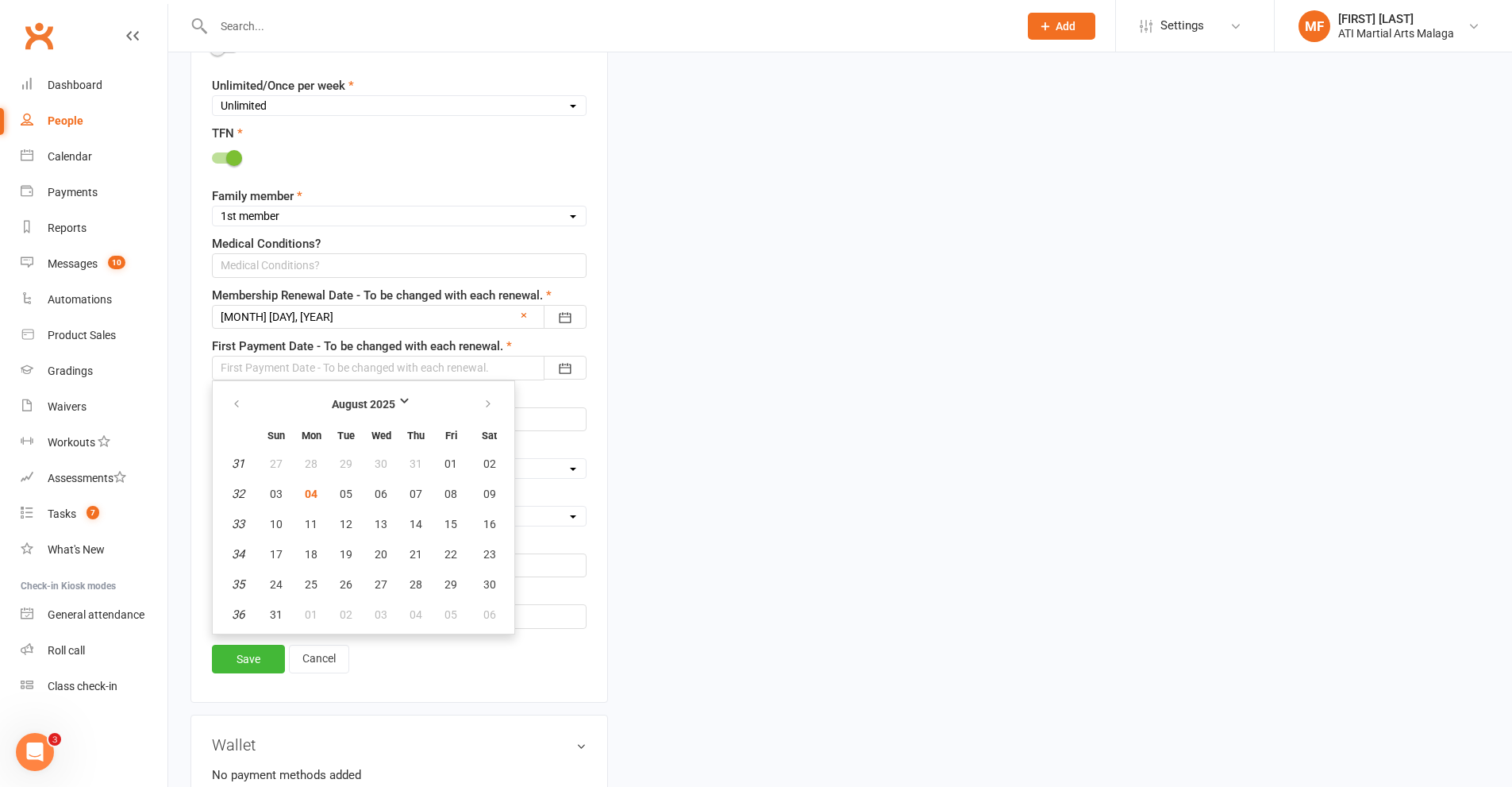 type on "07 Aug 2025" 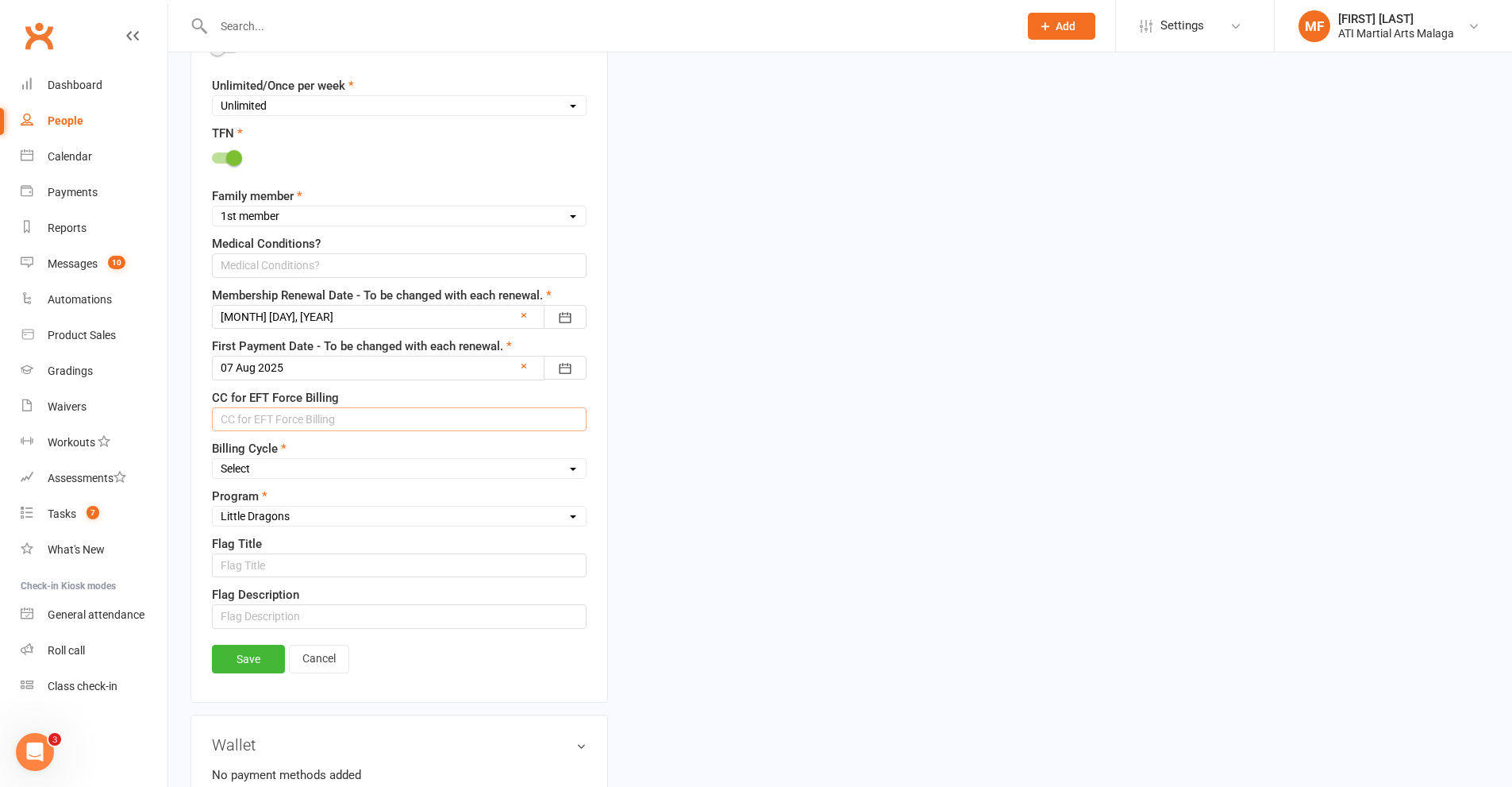 click at bounding box center [399, 419] 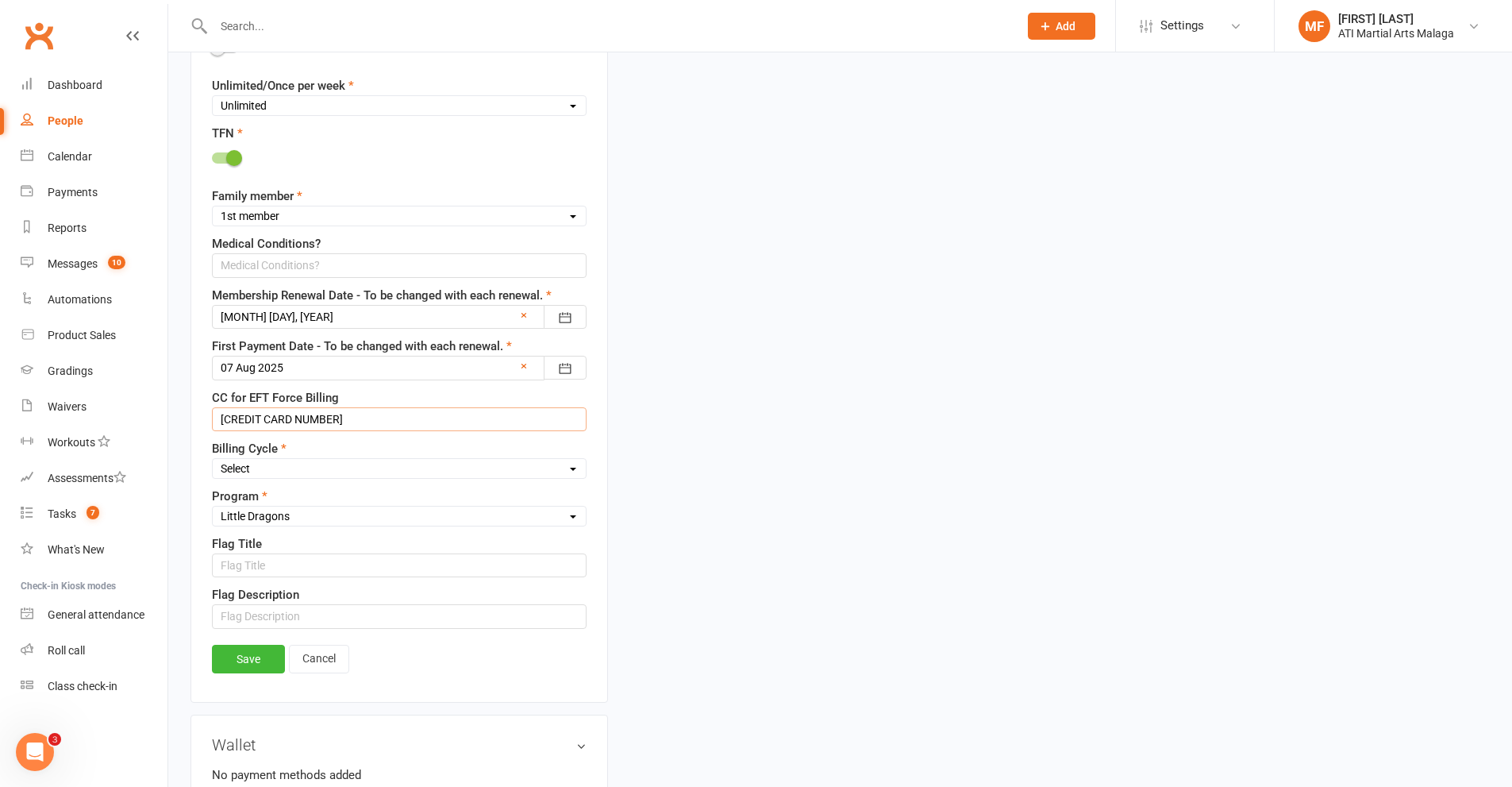 type on "5163 6100 6425 2214 04/29" 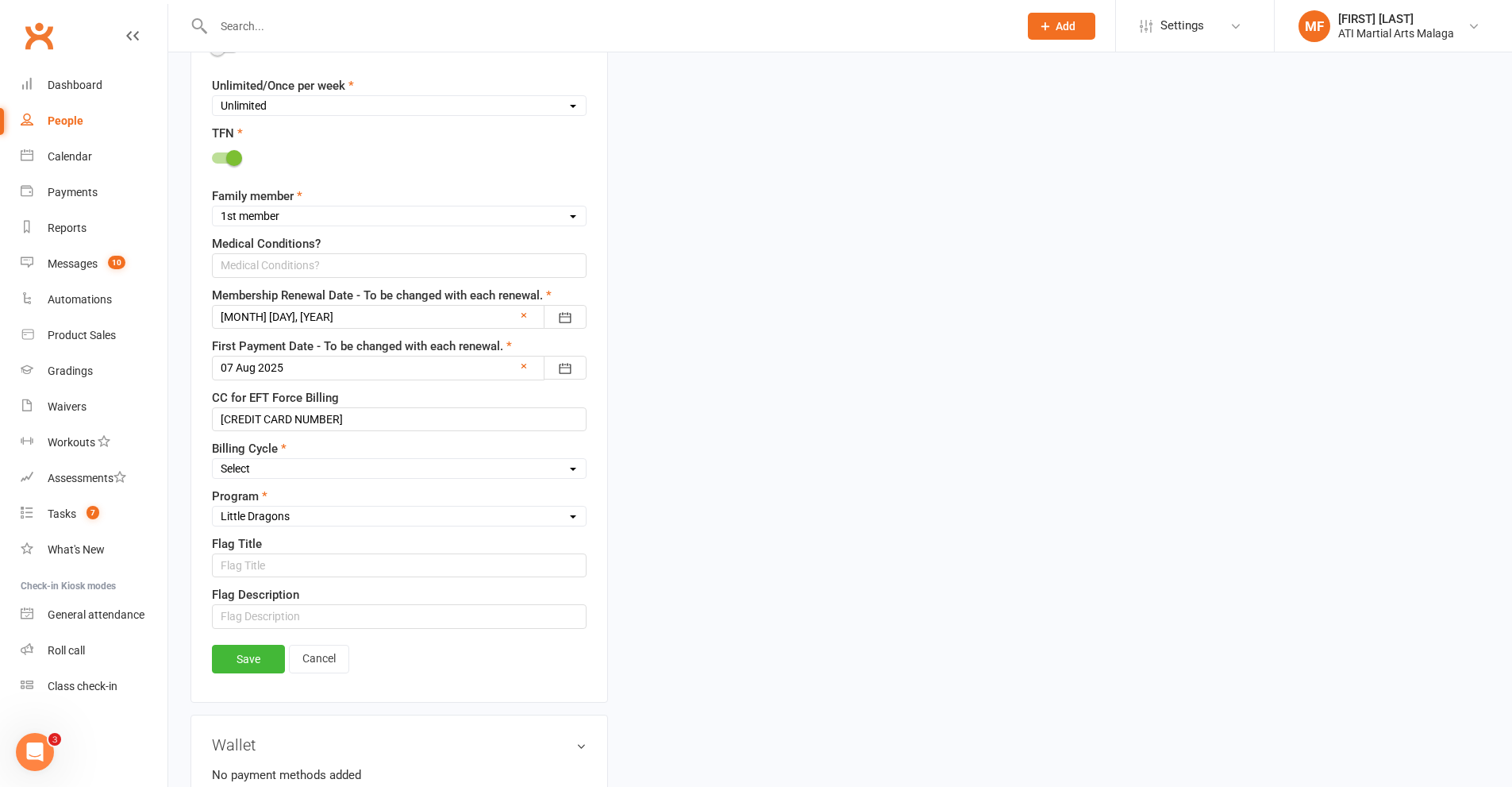 click on "Select Fortnightly Monthly Weekly Pay as you go Upfront LEAD ONLY Quarterly Installments" at bounding box center [399, 469] 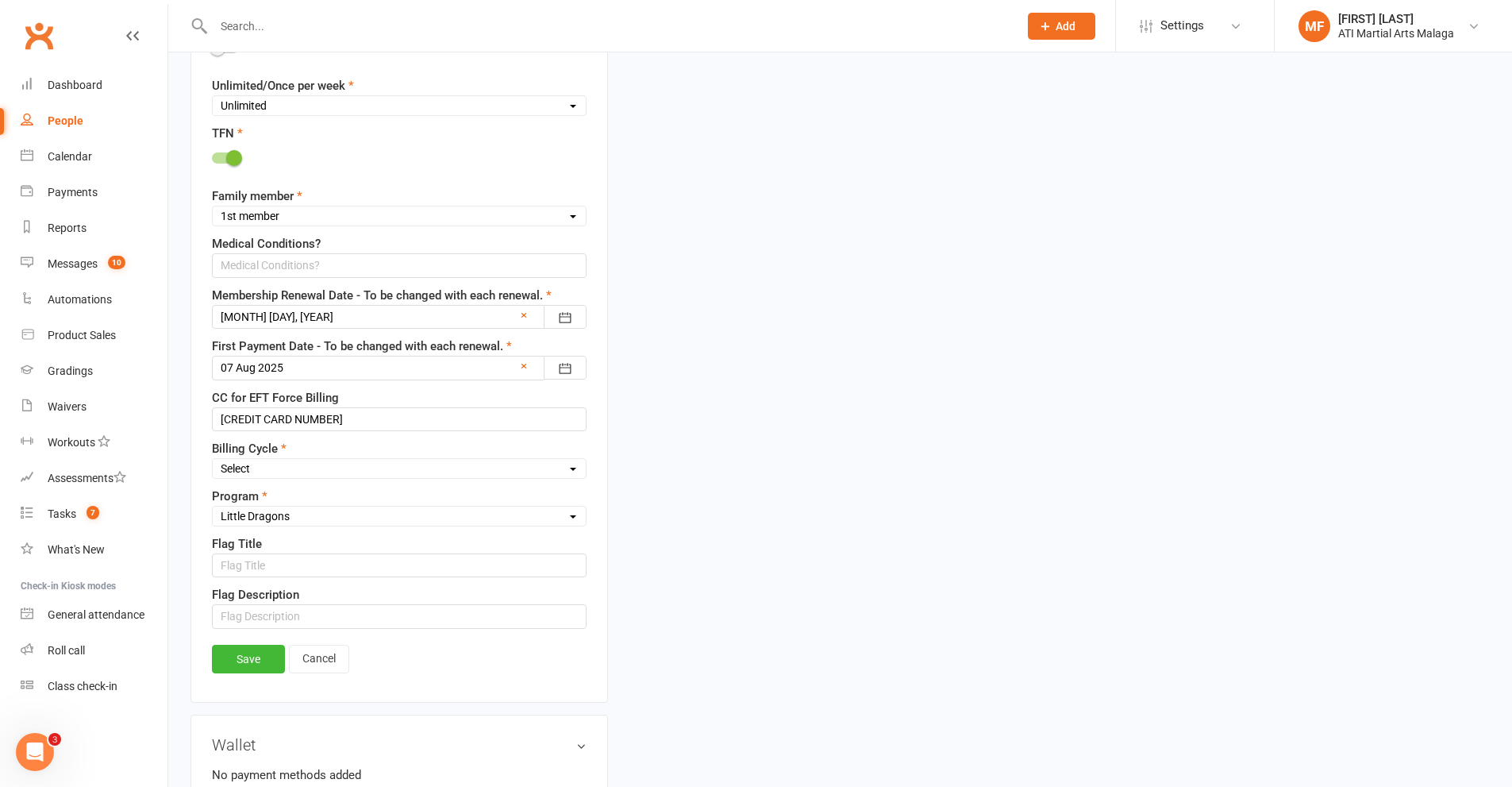 select on "Fortnightly" 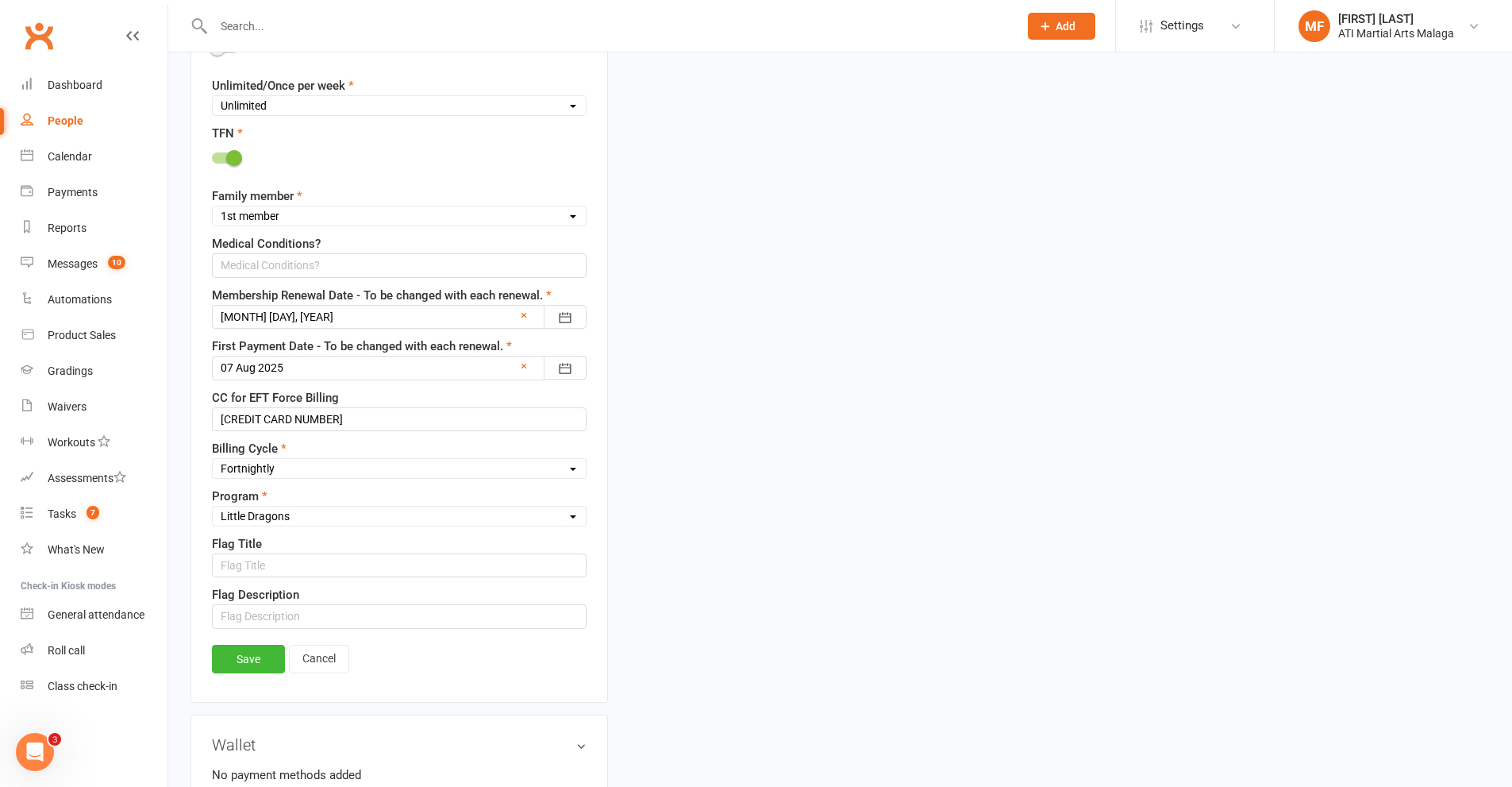 click on "Select Fortnightly Monthly Weekly Pay as you go Upfront LEAD ONLY Quarterly Installments" at bounding box center (399, 469) 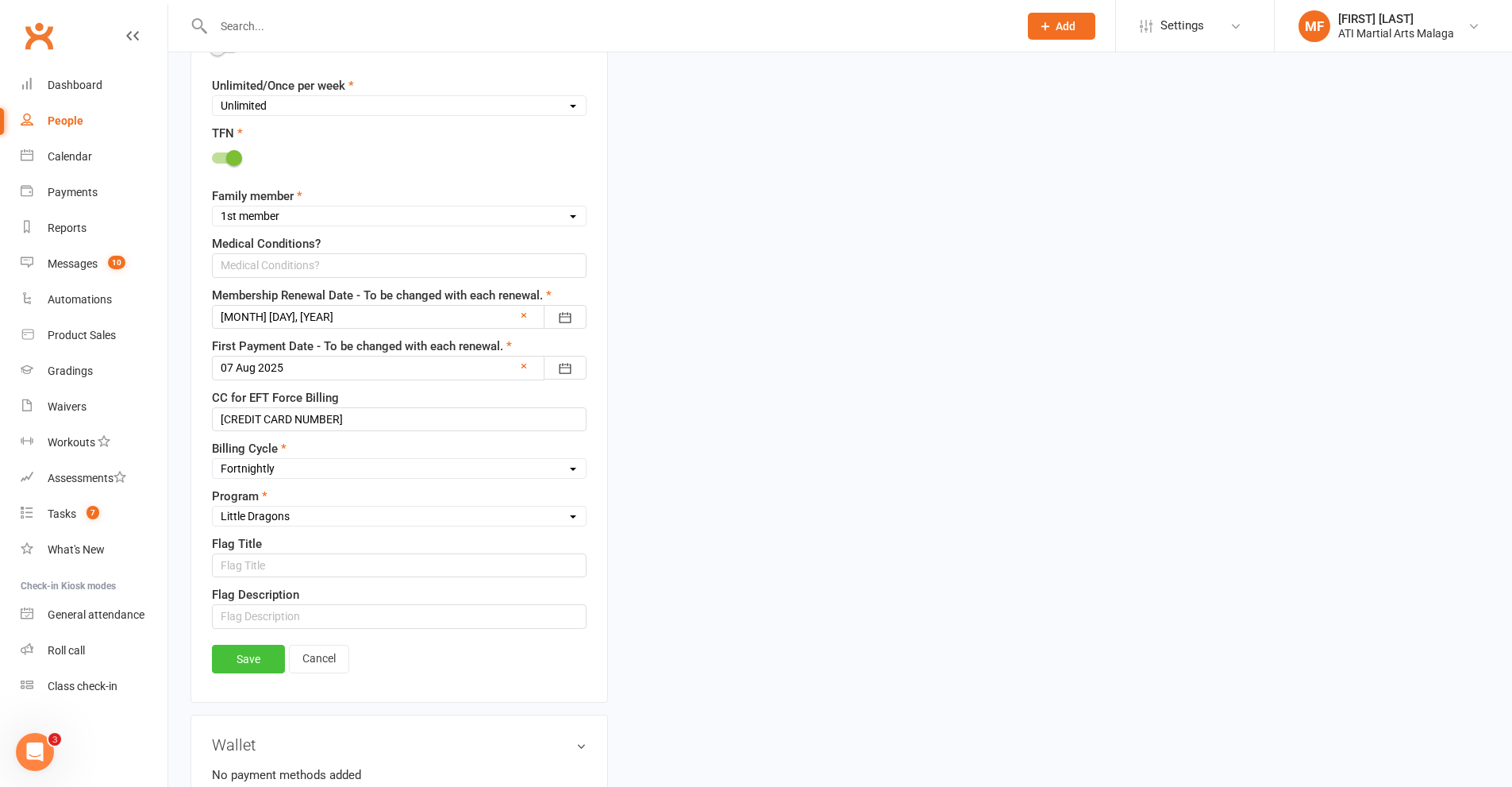 click on "Save" at bounding box center (248, 659) 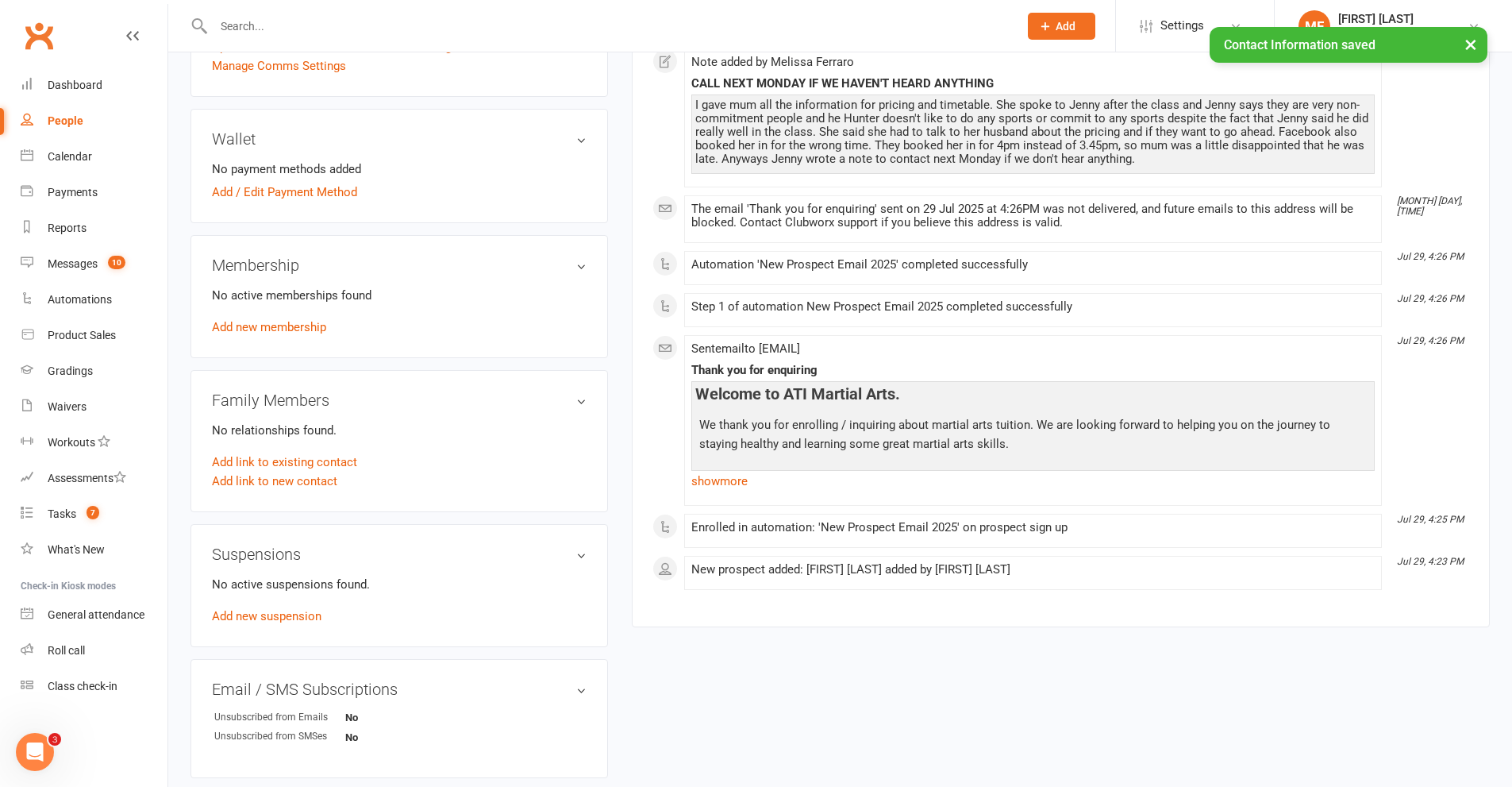 click on "No active memberships found Add new membership" at bounding box center [399, 311] 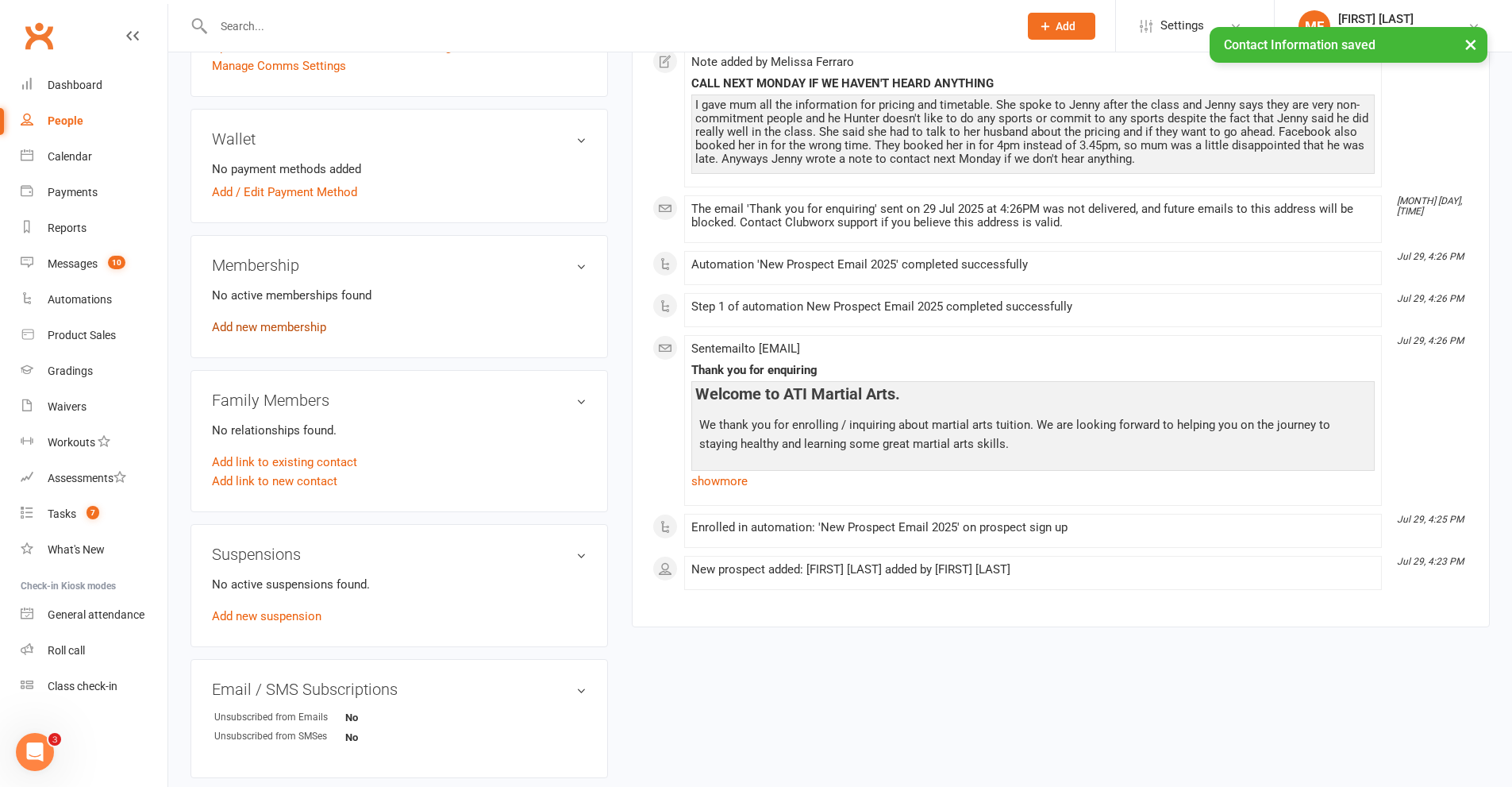 click on "Add new membership" at bounding box center (269, 327) 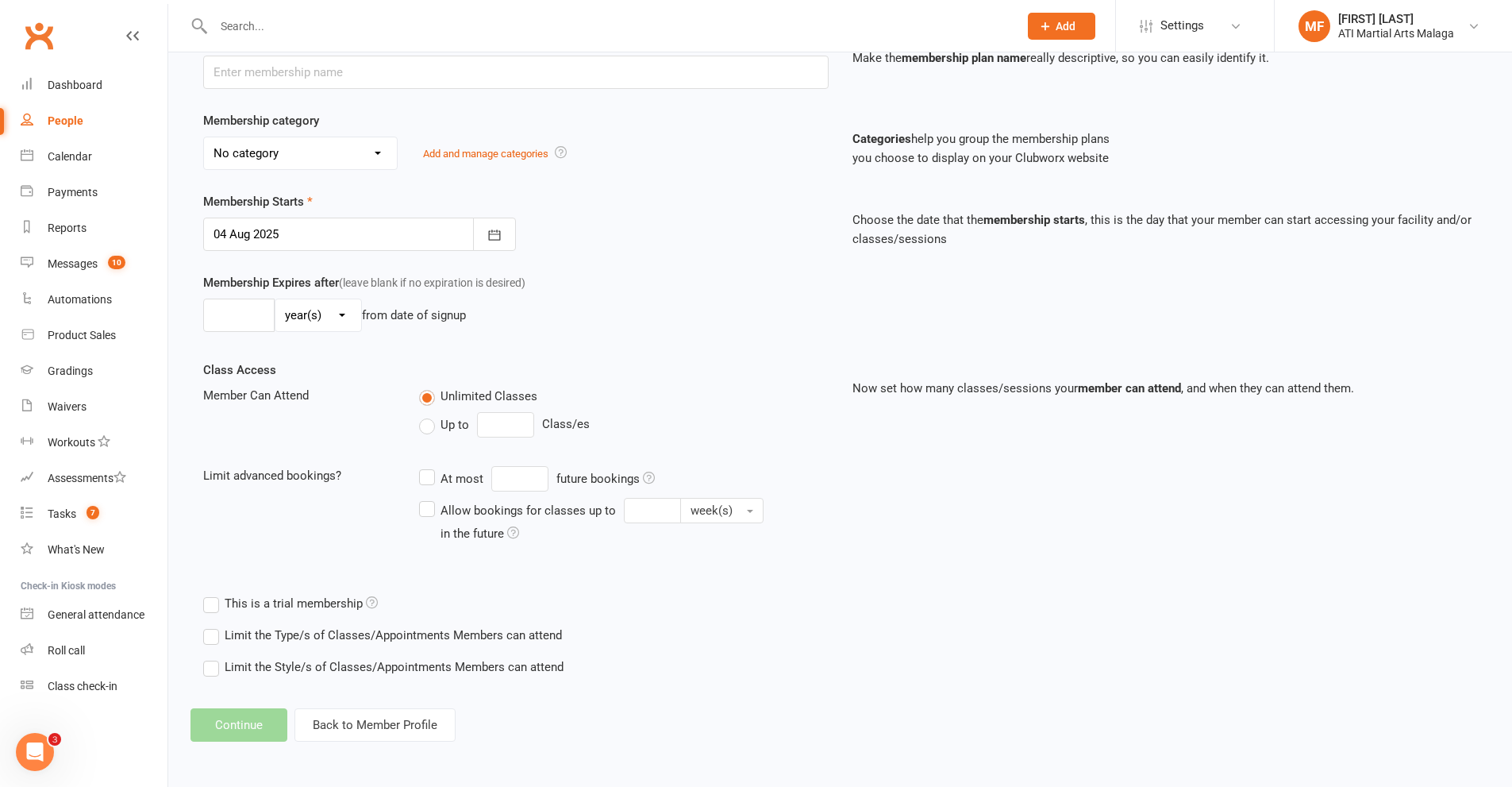 scroll, scrollTop: 0, scrollLeft: 0, axis: both 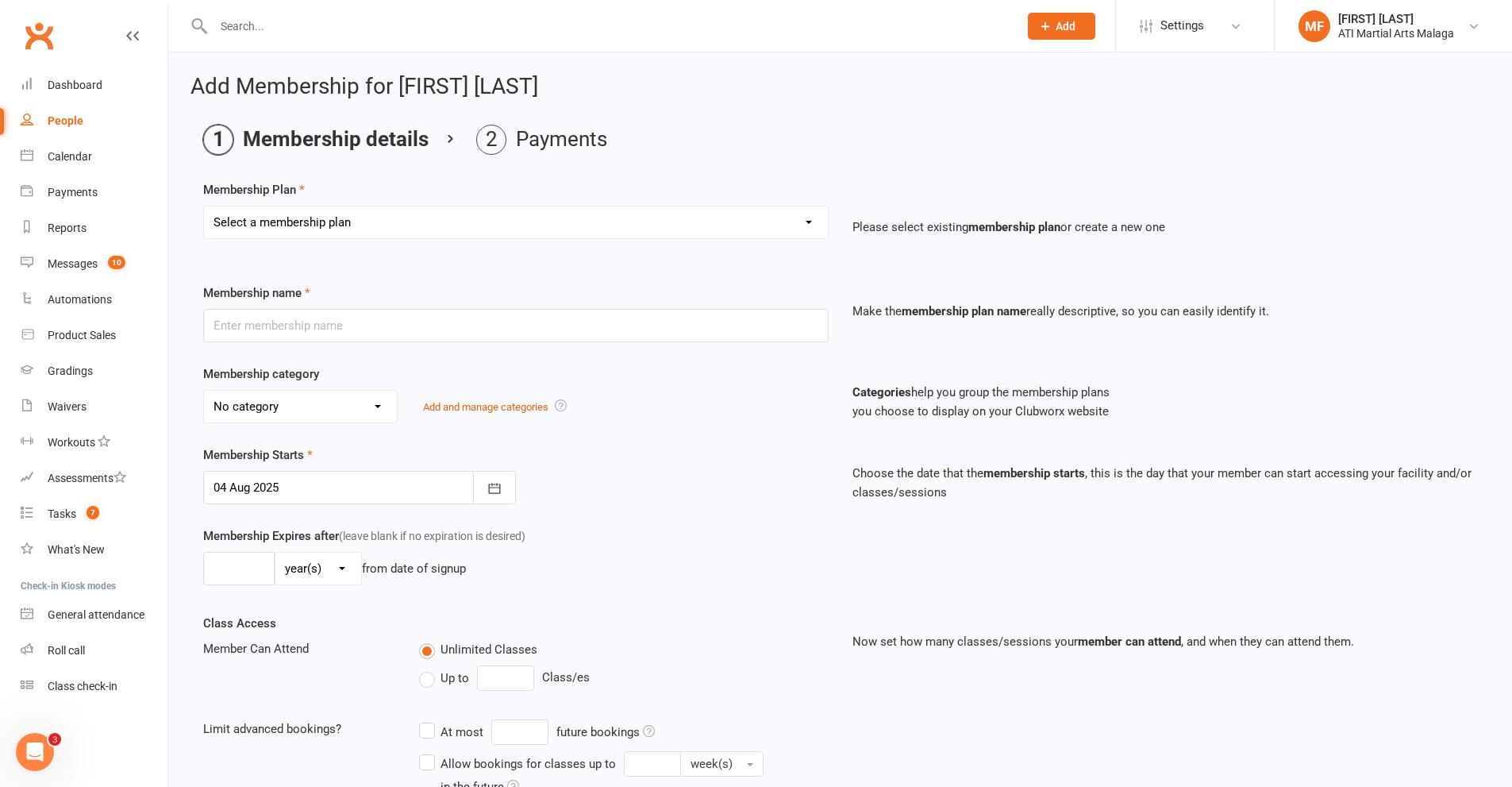 click on "Select a membership plan Create new Membership Plan Little Dragon 12mth Little Dragon 6mth Junior 12mth - Limited 3 days Junior 6mth - Limited 3 days Adult 12mth - Limited 3 days Adult 6mth - Limited 3 days Womens Only 12mth Womens Only 6mth 3 Month Membership Satellite Membership Manning Membership Payment Plan , to Pay off Overdues PRIVATE LESSONS ONLY Cancellation Payment $110.00 Special Needs - 6 months Upfront Special Needs - 12 months Upfront Special Needs - 6 months - monthly Special Needs Boxing  Once per week Boxing Satellites - Rego Payment ACADEMY MEMBERSHIP SENIOR ACADEMY MEMBERSHIP JUNIOR Equipment Payment Special Offer Membership LBE Once per week ATI-MA LIVE MEMBERSHIP TimeHold Special Needs - 3 months Scholarship membership CASUAL MEMBERSHIP Junior 12mth - Once per week Satellite Grading Payment Transfer from another Club Little Dragons - 3 months Special Needs Membership with Receipt Rego Payment Junior 3mth WT Sports Only Little Dragons 3 Months 1 Month FREE PRIZE Promo Hamersley Membership" at bounding box center (516, 222) 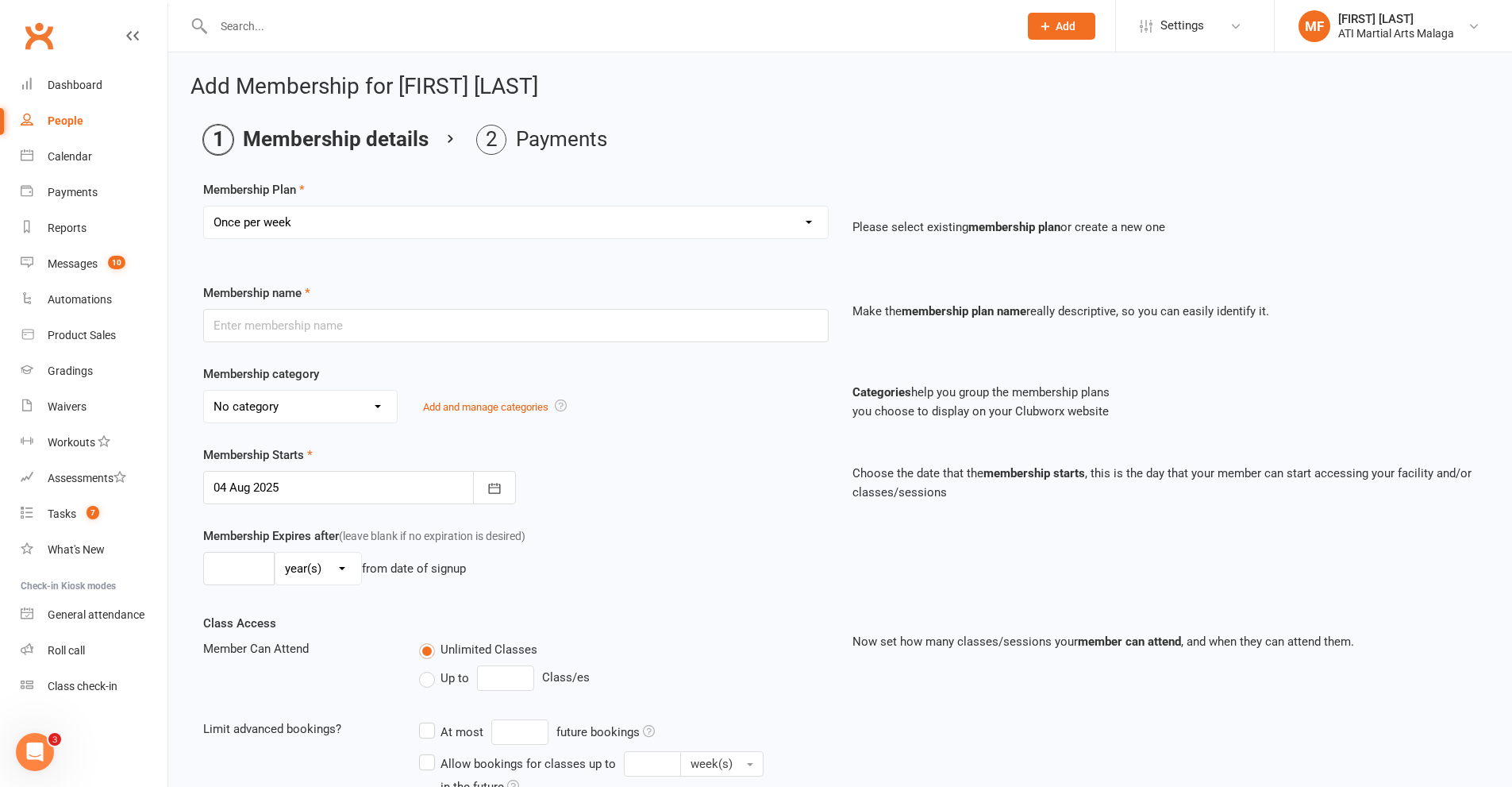 click on "Select a membership plan Create new Membership Plan Little Dragon 12mth Little Dragon 6mth Junior 12mth - Limited 3 days Junior 6mth - Limited 3 days Adult 12mth - Limited 3 days Adult 6mth - Limited 3 days Womens Only 12mth Womens Only 6mth 3 Month Membership Satellite Membership Manning Membership Payment Plan , to Pay off Overdues PRIVATE LESSONS ONLY Cancellation Payment $110.00 Special Needs - 6 months Upfront Special Needs - 12 months Upfront Special Needs - 6 months - monthly Special Needs Boxing  Once per week Boxing Satellites - Rego Payment ACADEMY MEMBERSHIP SENIOR ACADEMY MEMBERSHIP JUNIOR Equipment Payment Special Offer Membership LBE Once per week ATI-MA LIVE MEMBERSHIP TimeHold Special Needs - 3 months Scholarship membership CASUAL MEMBERSHIP Junior 12mth - Once per week Satellite Grading Payment Transfer from another Club Little Dragons - 3 months Special Needs Membership with Receipt Rego Payment Junior 3mth WT Sports Only Little Dragons 3 Months 1 Month FREE PRIZE Promo Hamersley Membership" at bounding box center [516, 222] 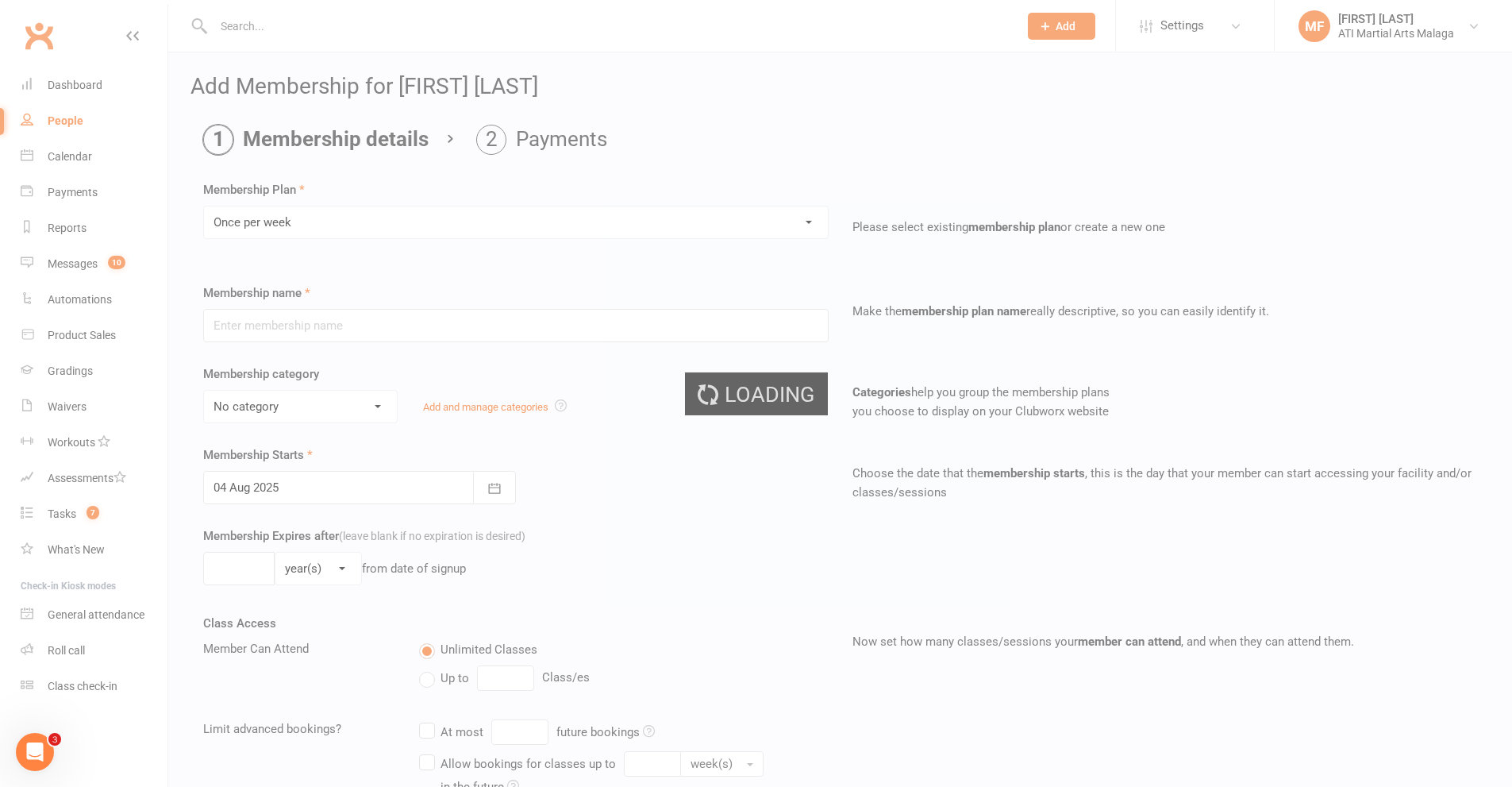 type on "Once per week" 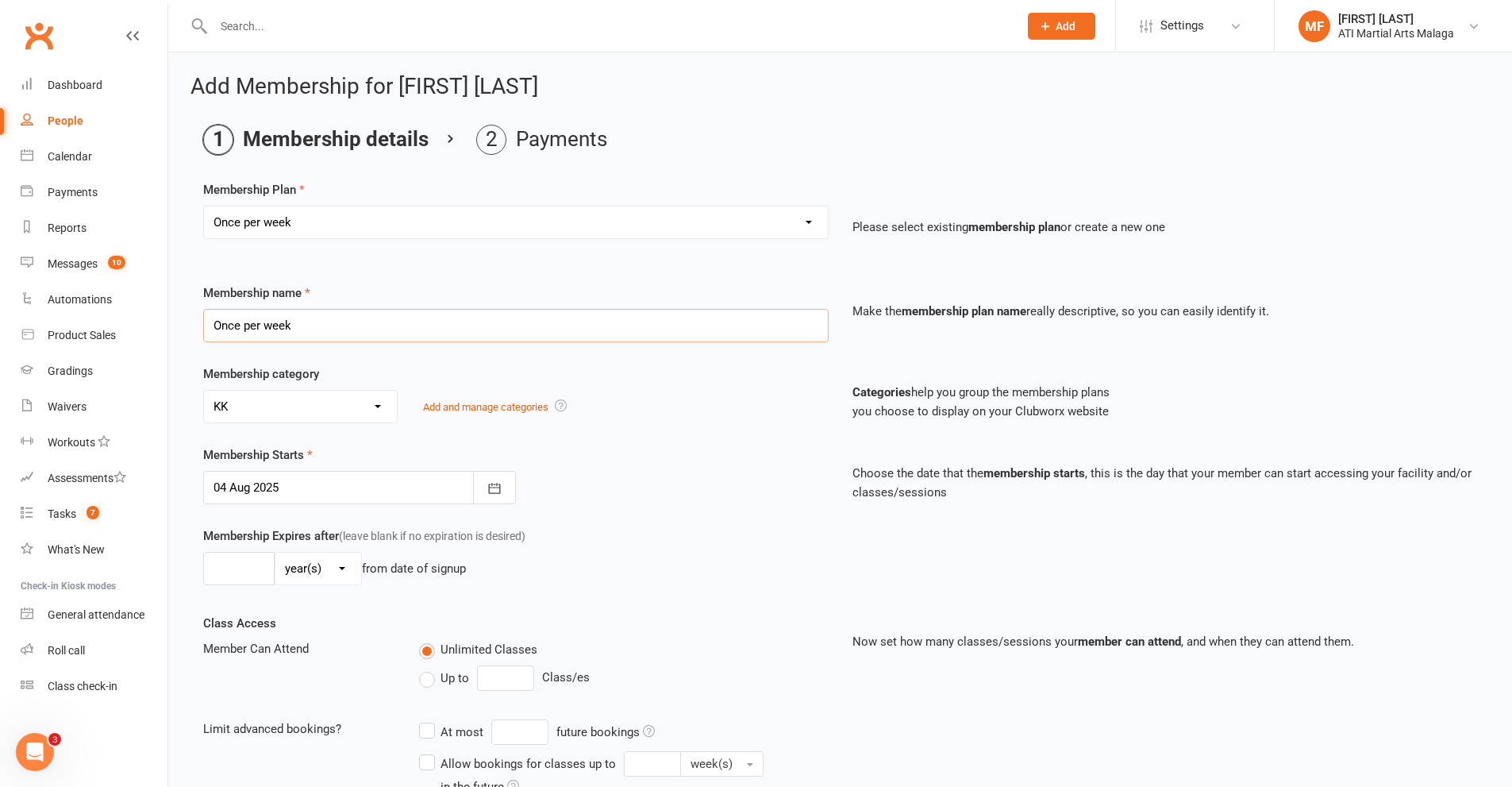 click on "Once per week" at bounding box center [516, 326] 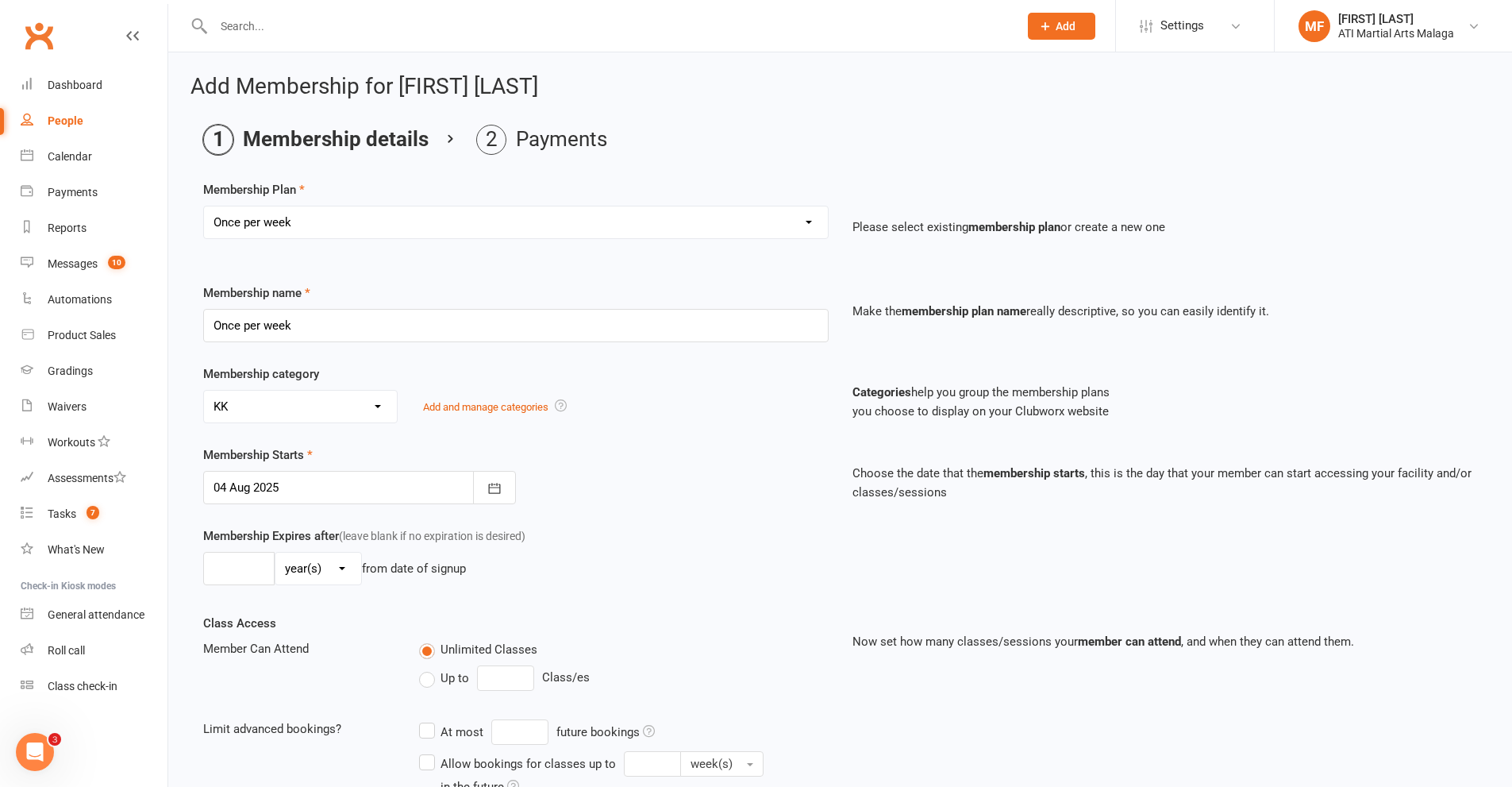 drag, startPoint x: 250, startPoint y: 403, endPoint x: 246, endPoint y: 418, distance: 15.524175 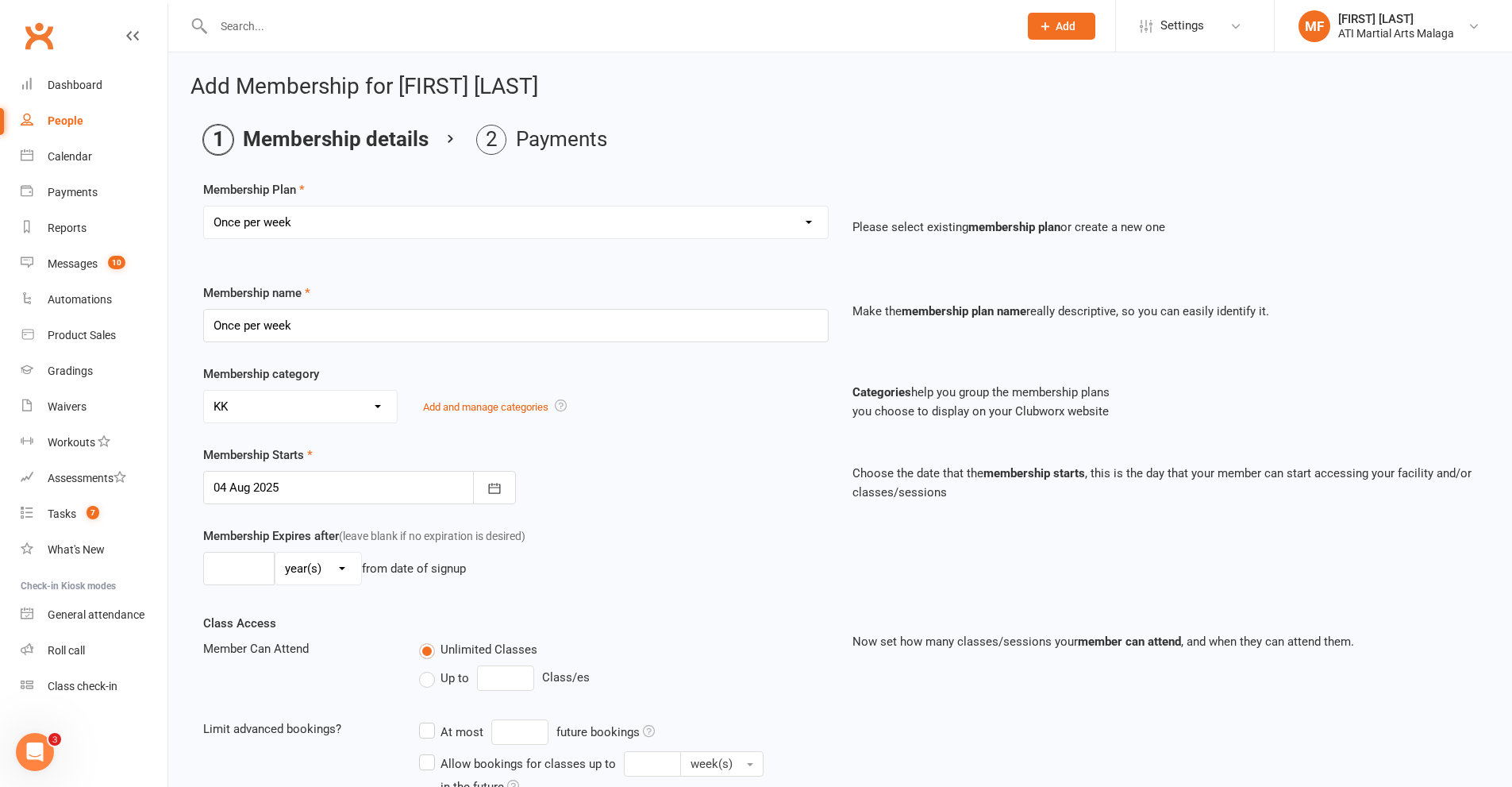select on "13" 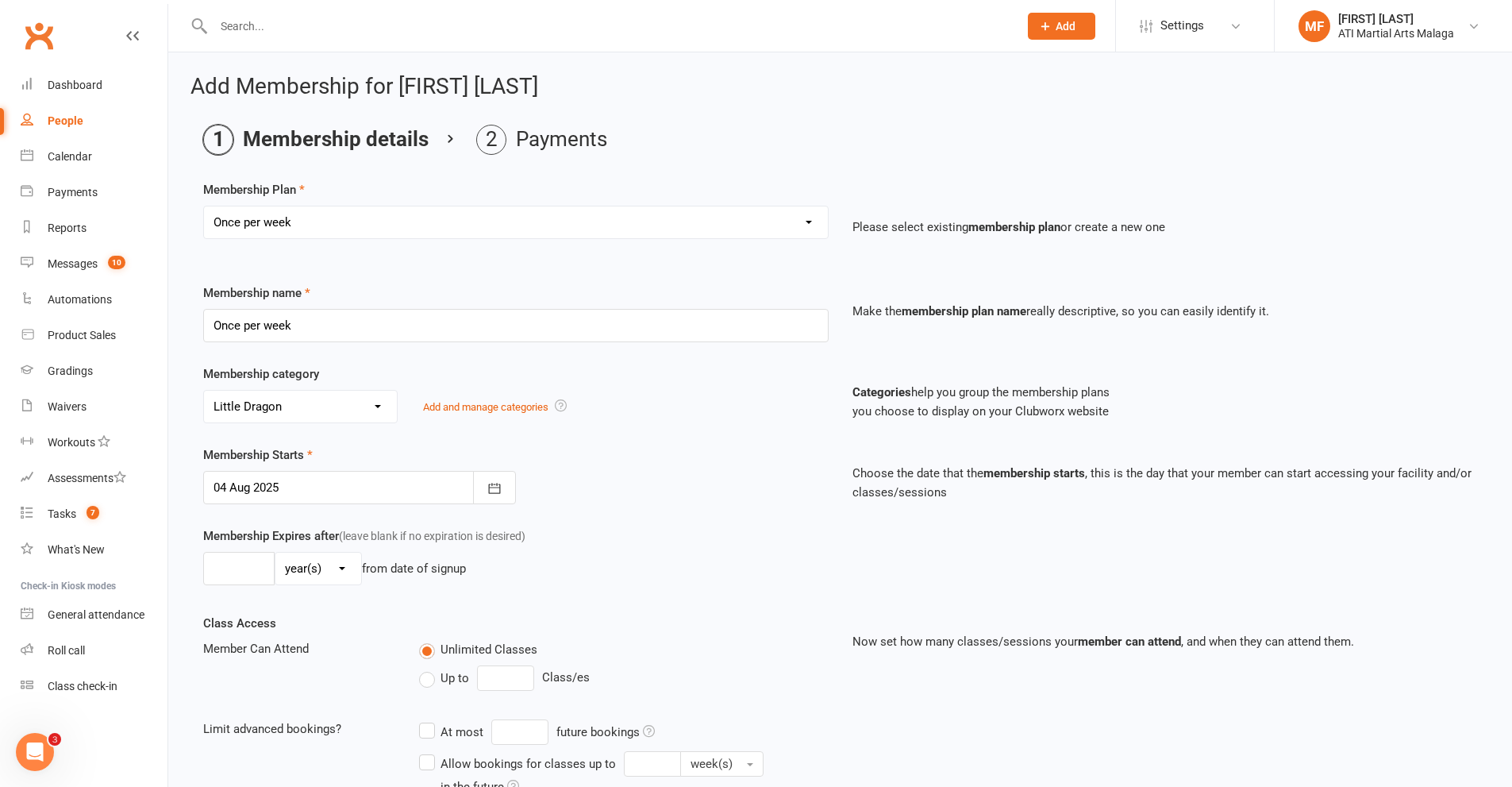 click on "No category ACADEMY - JUNIOR ACADEMY - SENIOR A-TKD BJJ BOXING Cancellation Cardio Box Cross Training Grading Fee Hamersley J-TKD, WT SPORT , POOMSAE Junior TKD KK Little Dragon MANNING ONLINE MEMBERSHIP Payment Plan Poomsae Only Private Lessons QUEENSLAND SATELLITE Scarborough SPECIAL NEEDS Time Hold Credit Membership TRIGG Womens Only TKD WT Sports only" at bounding box center (300, 407) 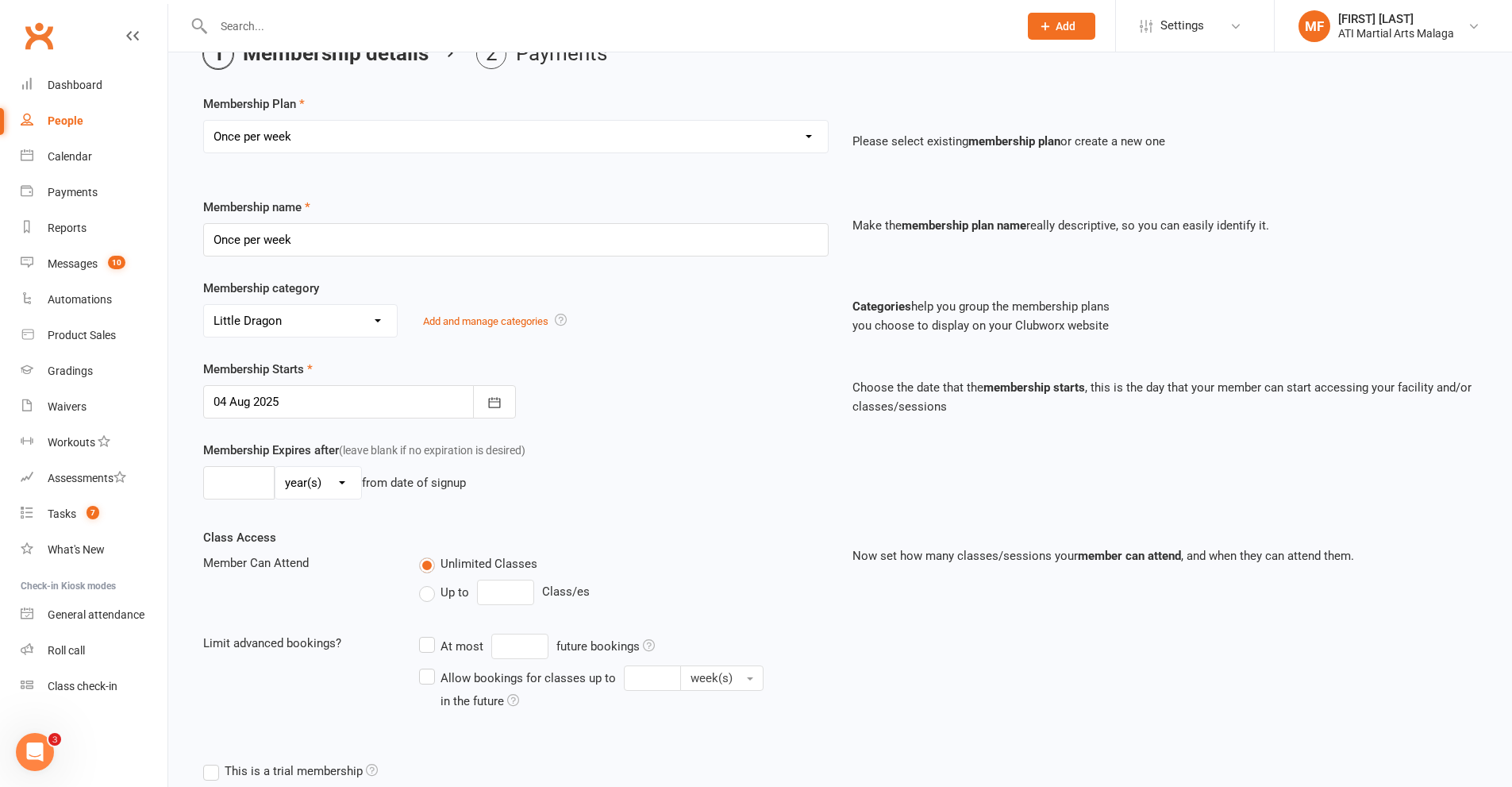 scroll, scrollTop: 253, scrollLeft: 0, axis: vertical 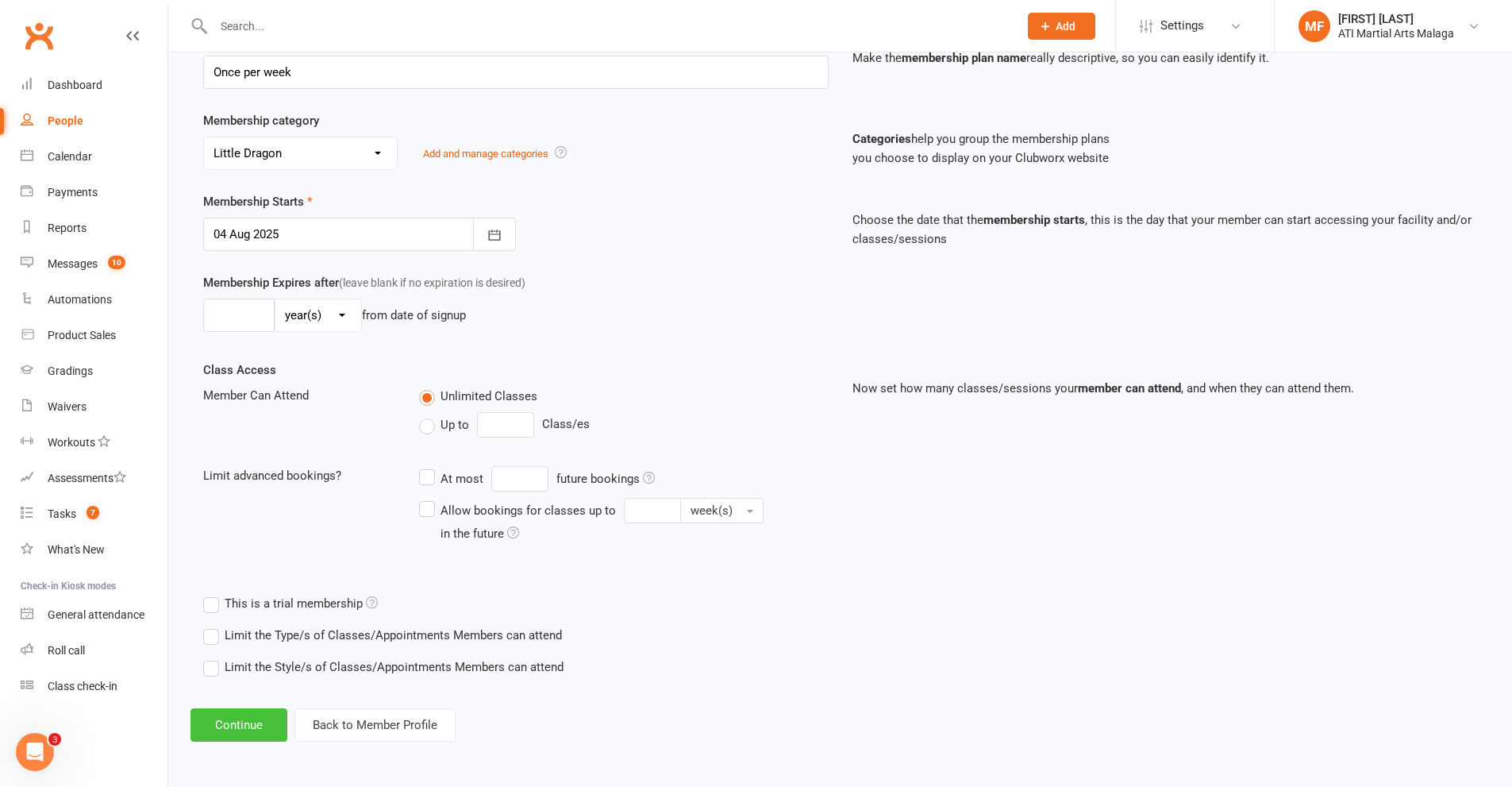 click on "Continue" at bounding box center [239, 725] 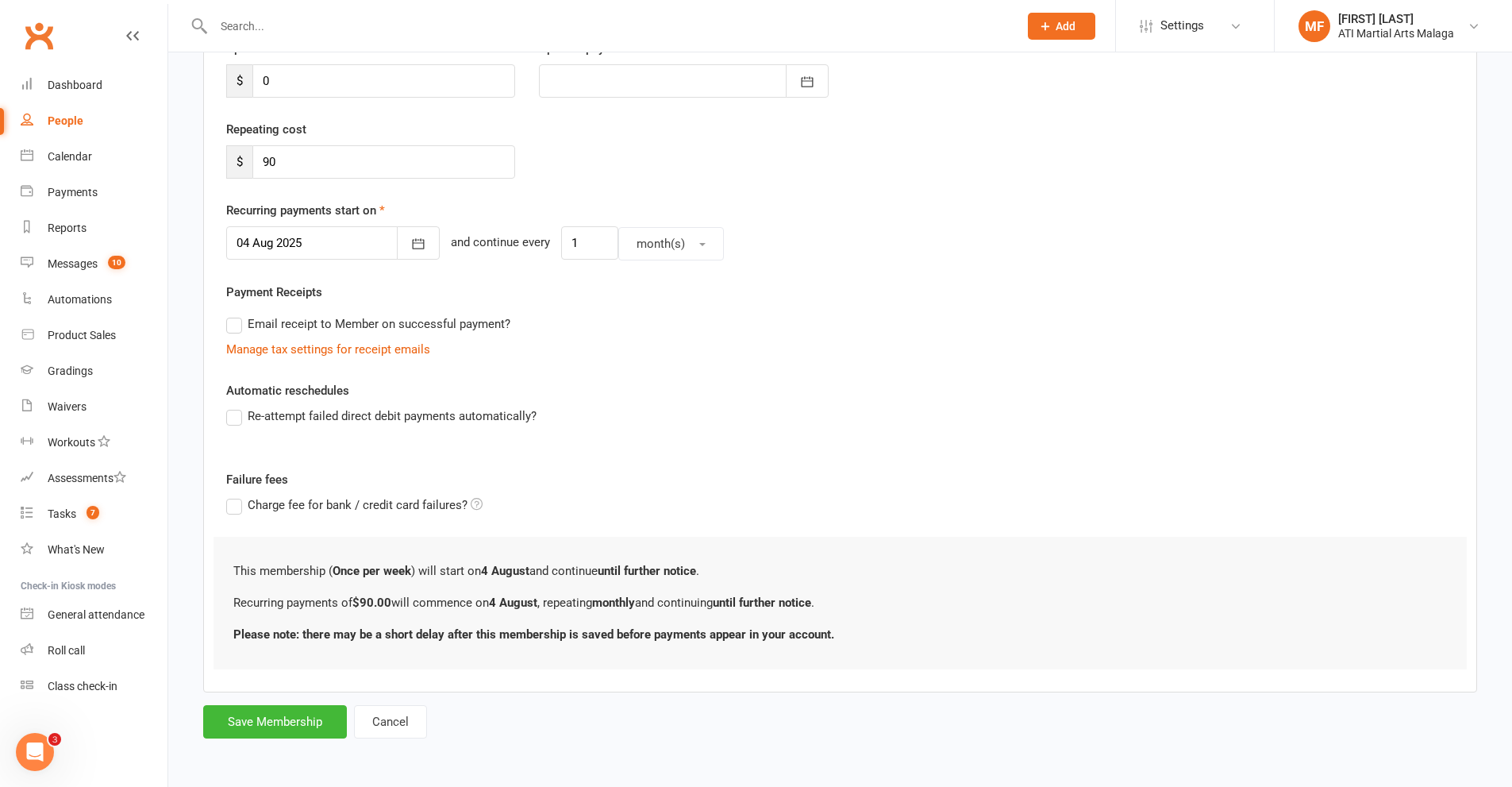 scroll, scrollTop: 0, scrollLeft: 0, axis: both 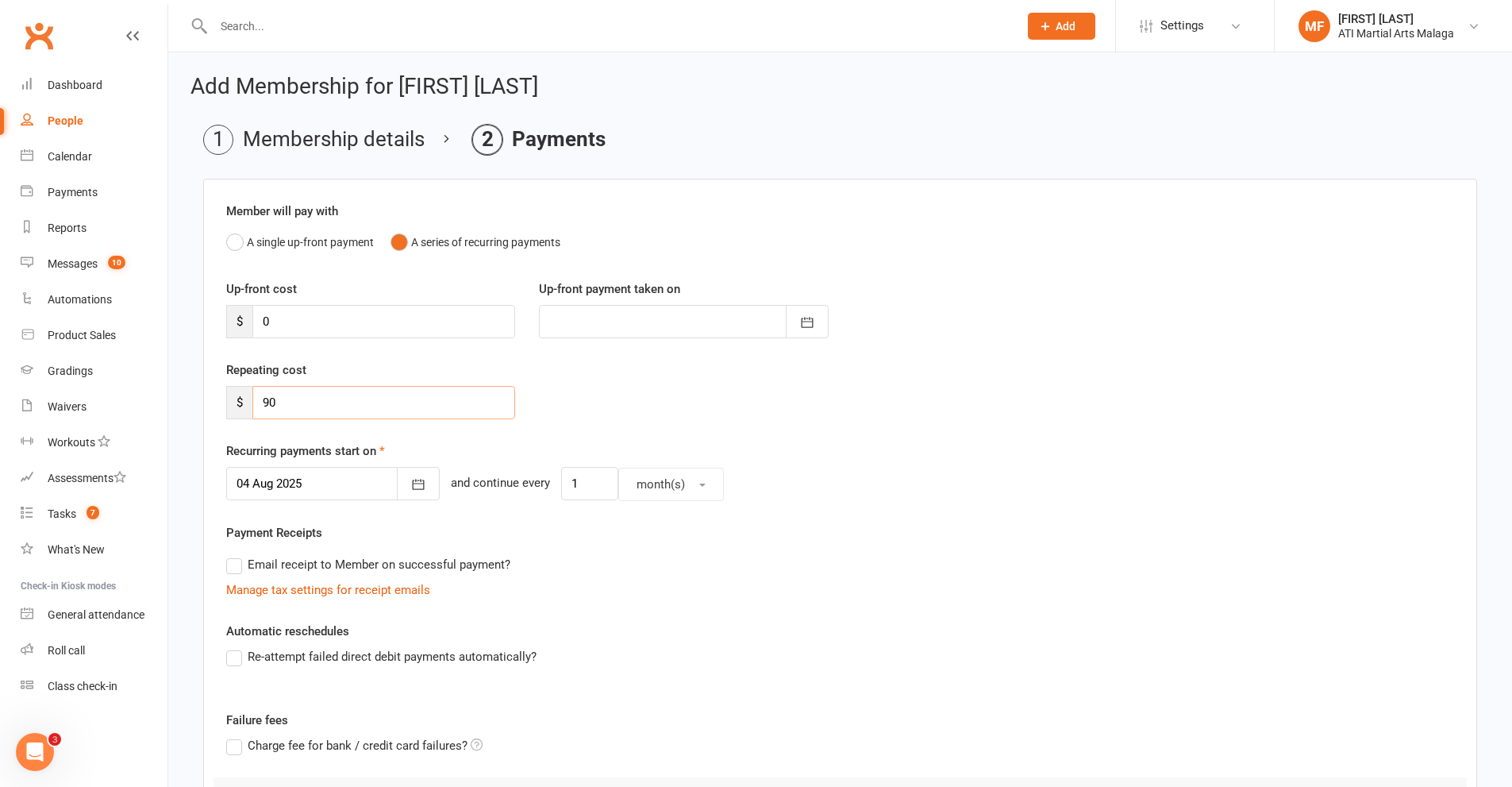 drag, startPoint x: 305, startPoint y: 392, endPoint x: 200, endPoint y: 397, distance: 105.11898 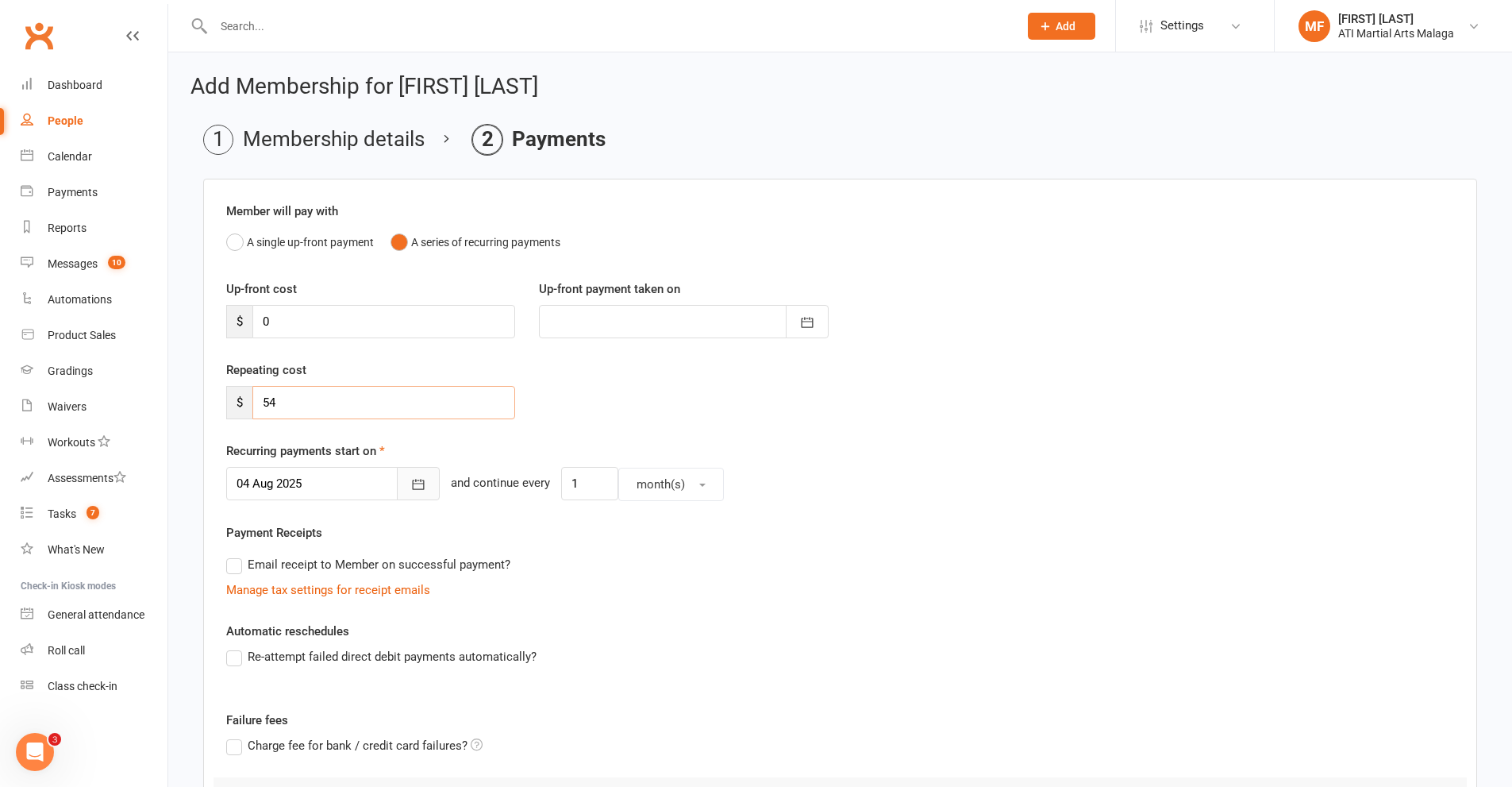 type on "54" 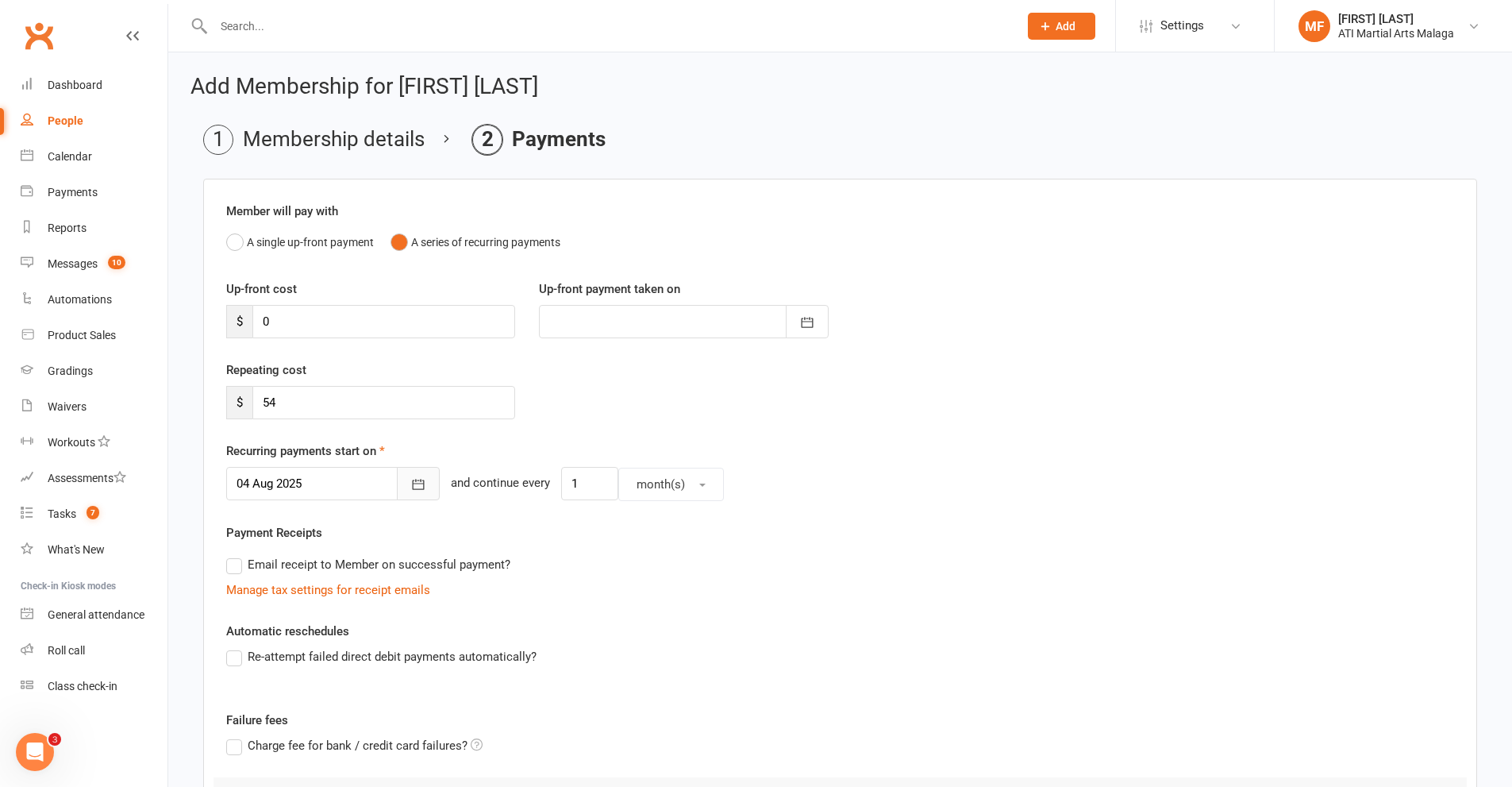 click at bounding box center (418, 484) 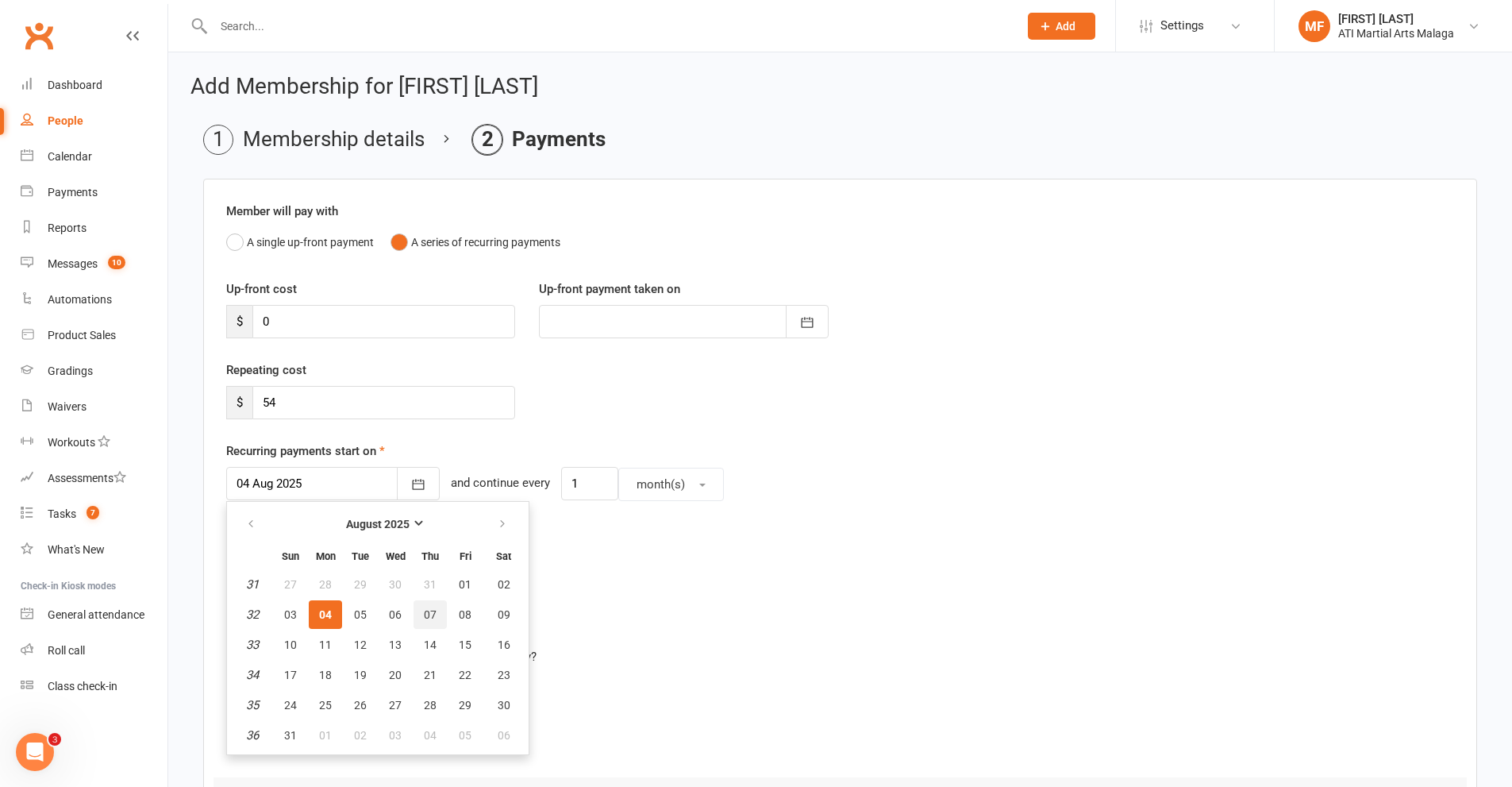 click on "07" at bounding box center (430, 615) 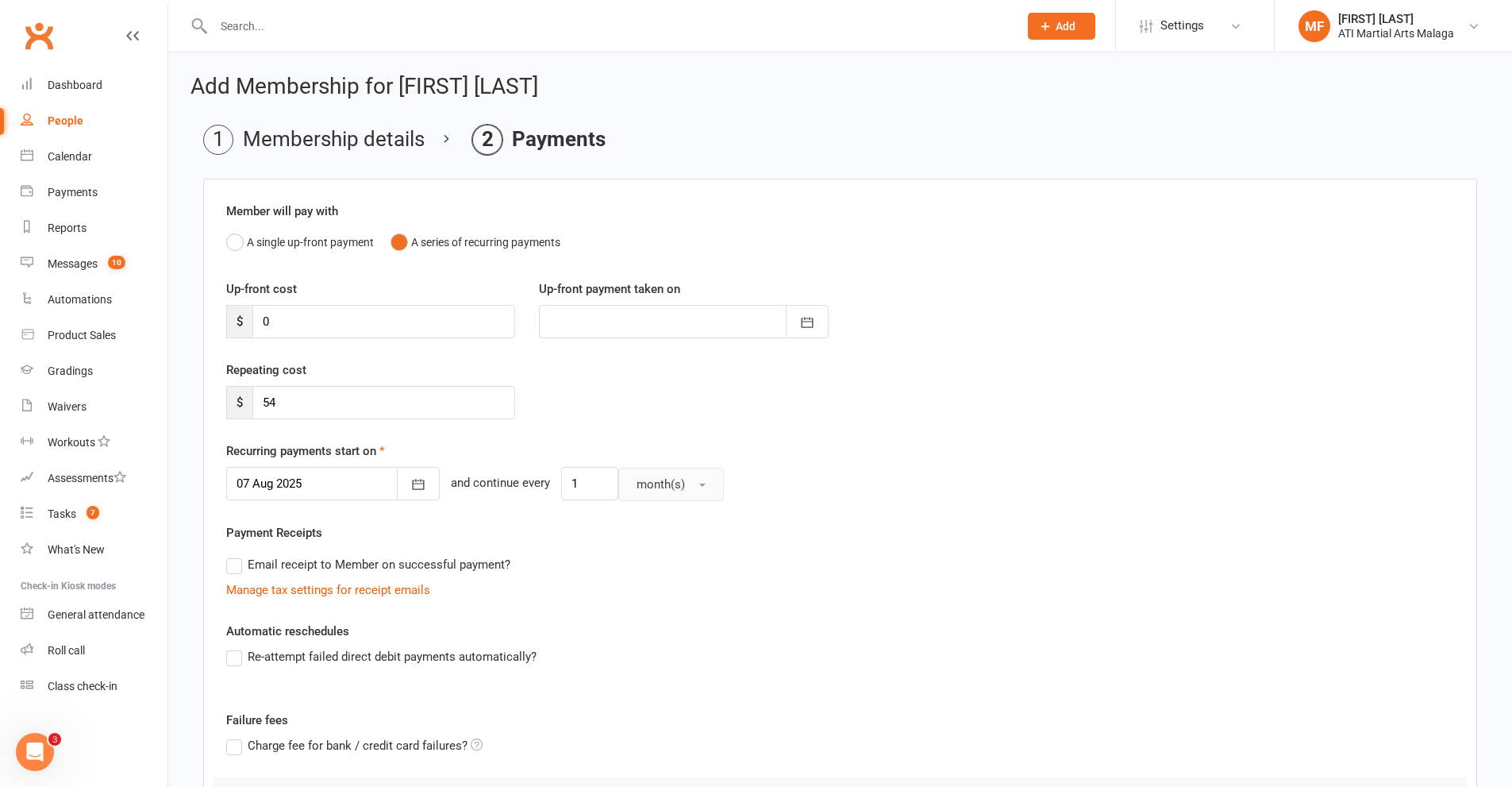 click on "month(s)" at bounding box center (660, 484) 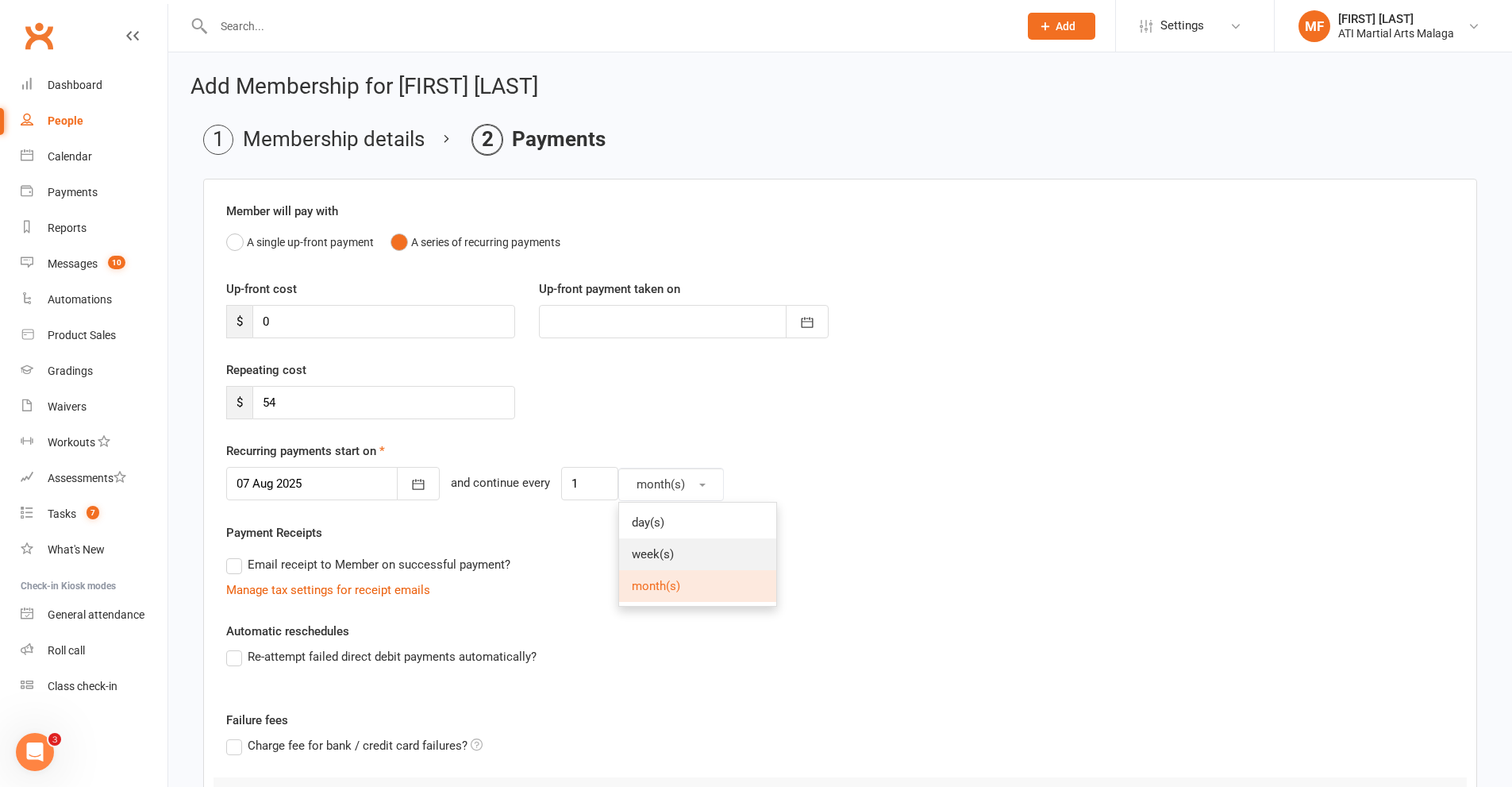 click on "week(s)" at bounding box center (698, 554) 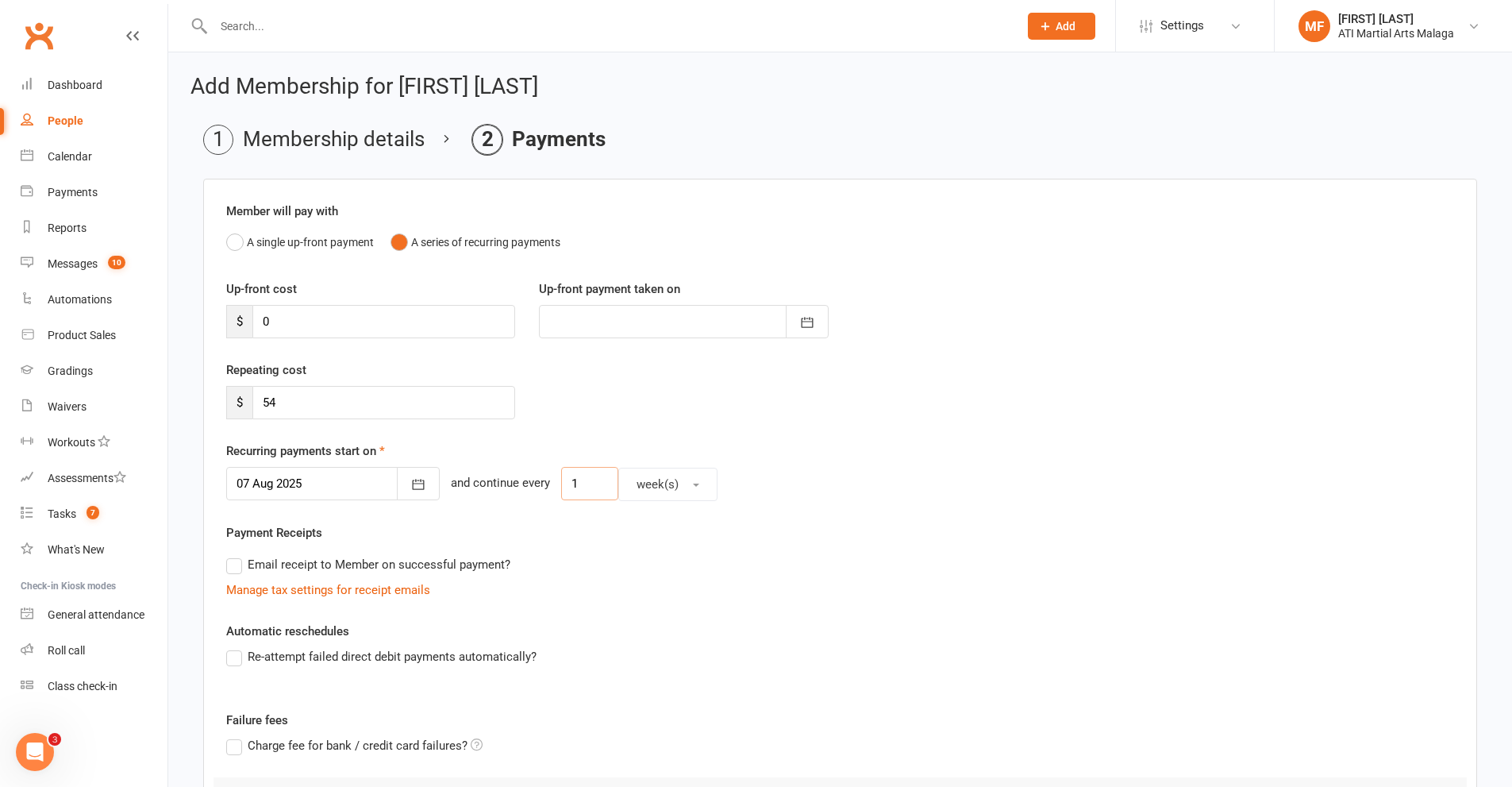 drag, startPoint x: 566, startPoint y: 479, endPoint x: 524, endPoint y: 476, distance: 42.10701 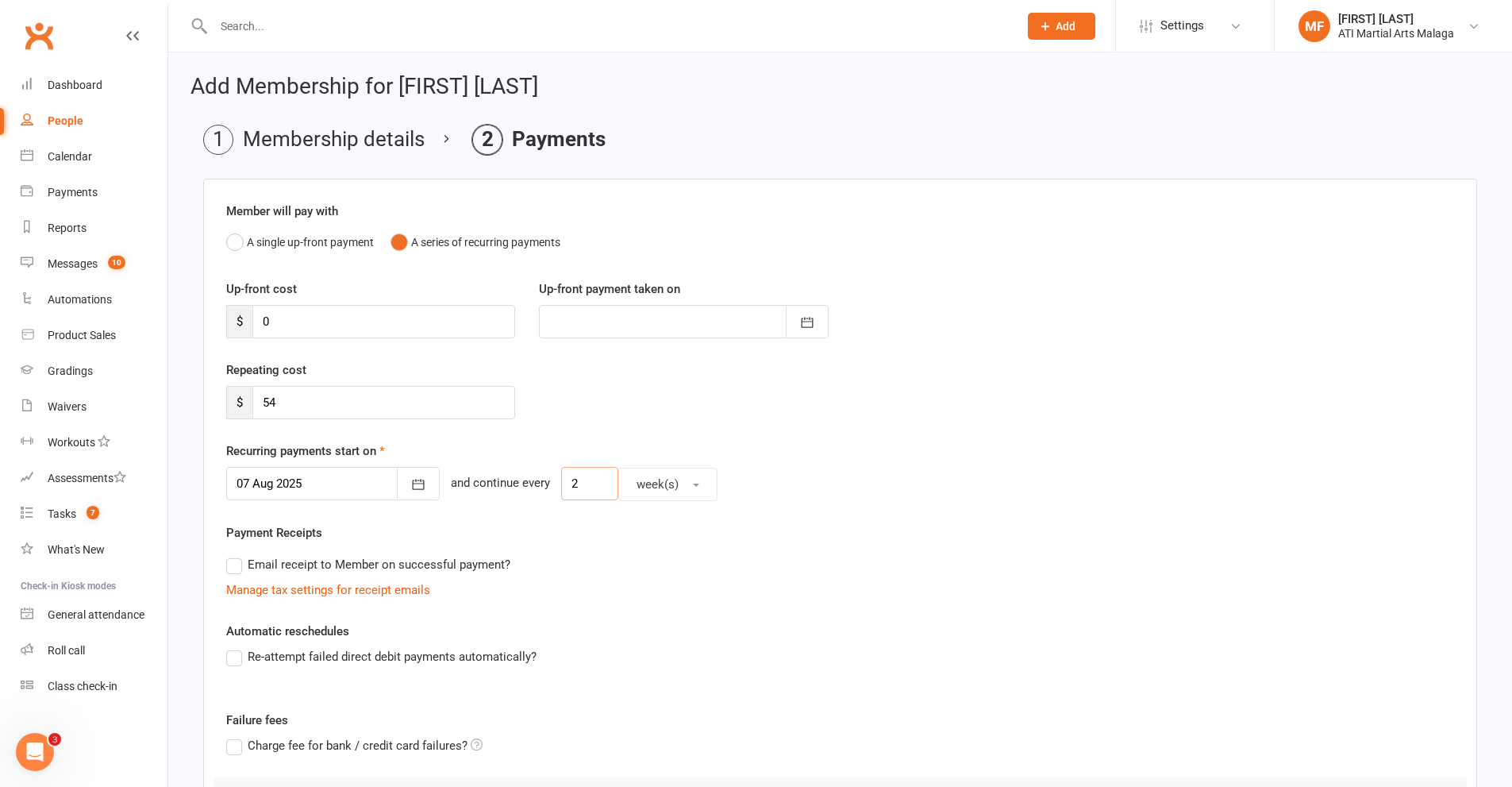 scroll, scrollTop: 241, scrollLeft: 0, axis: vertical 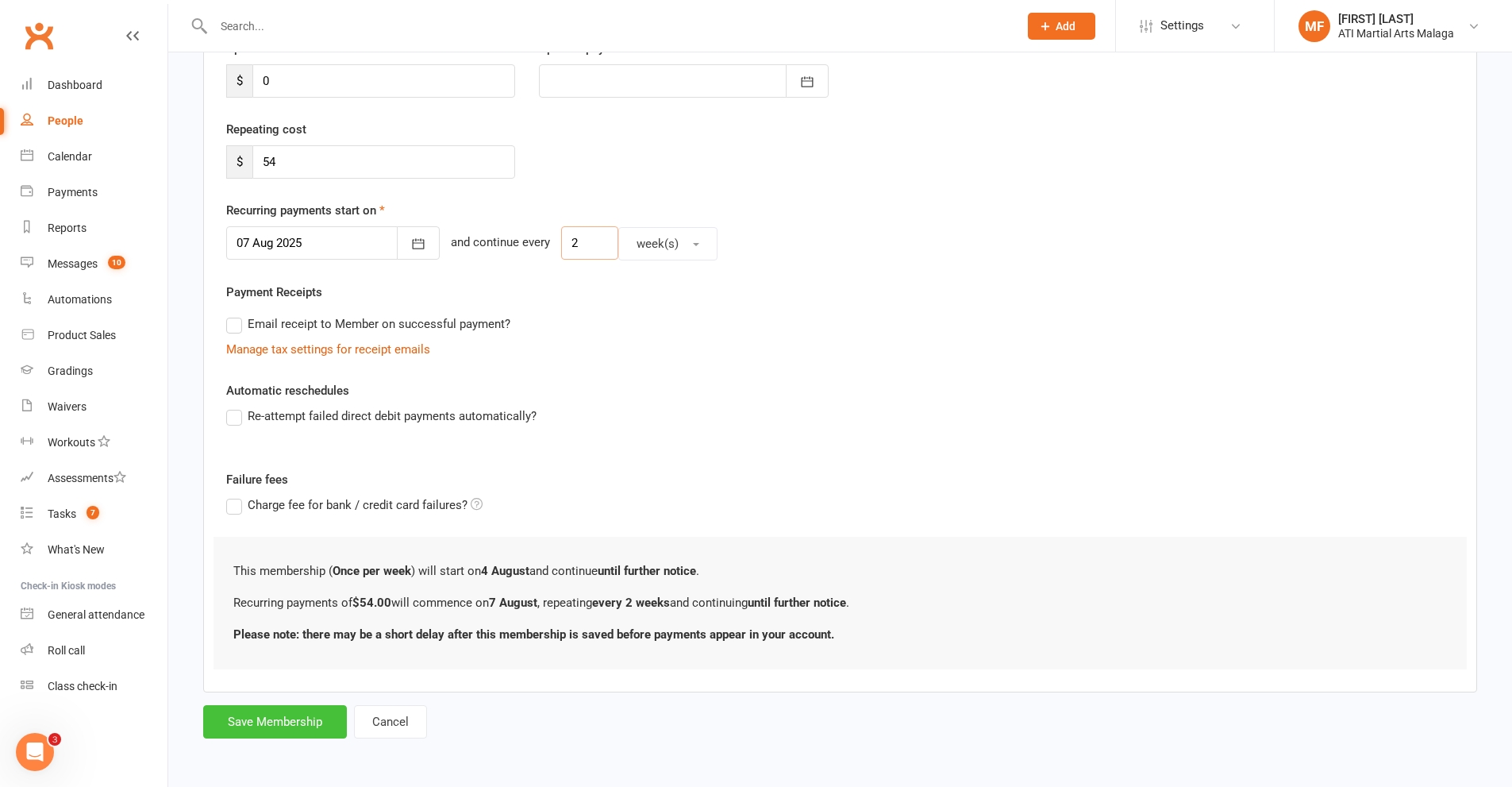 type on "2" 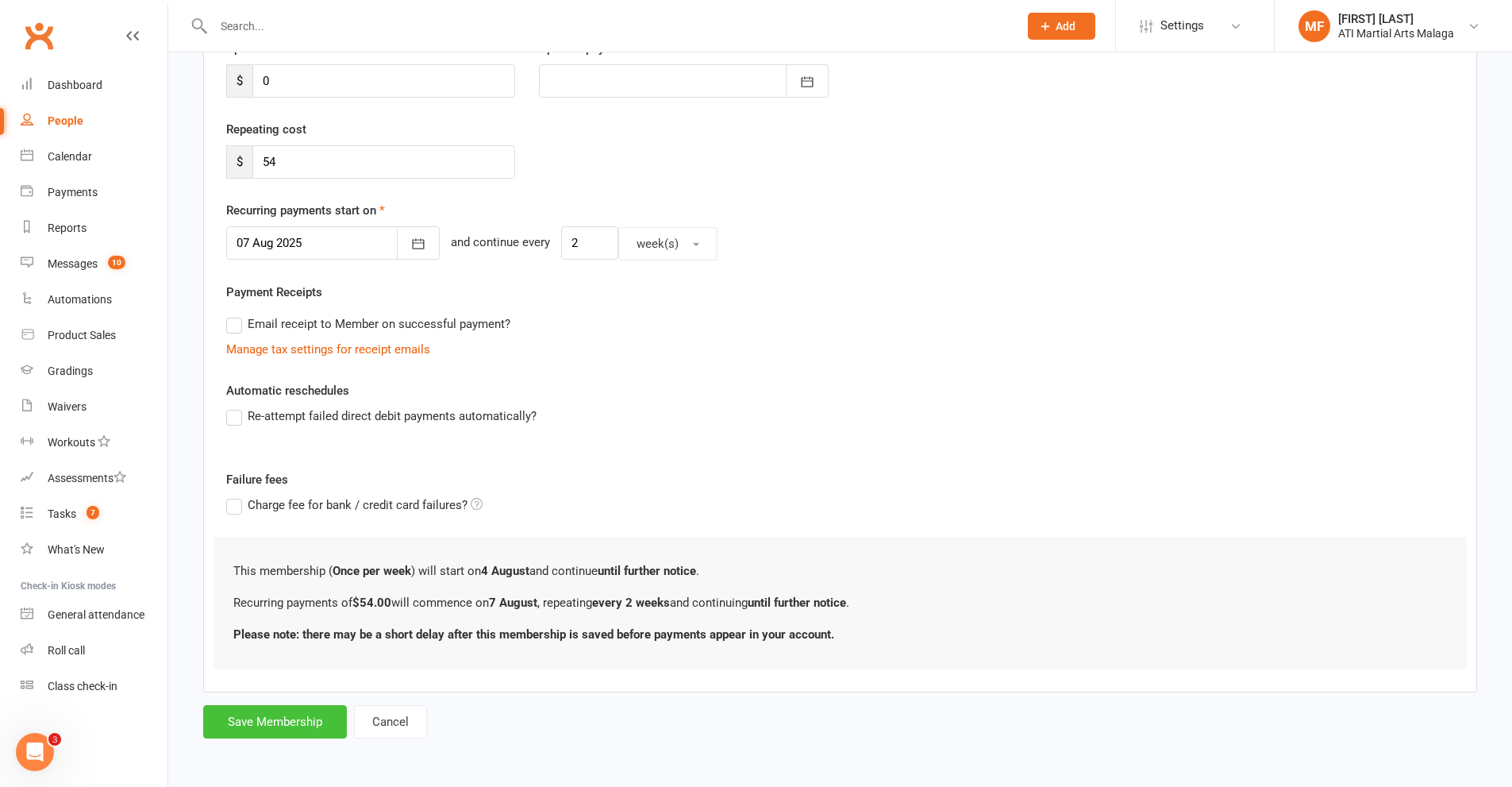 click on "Save Membership" at bounding box center [275, 722] 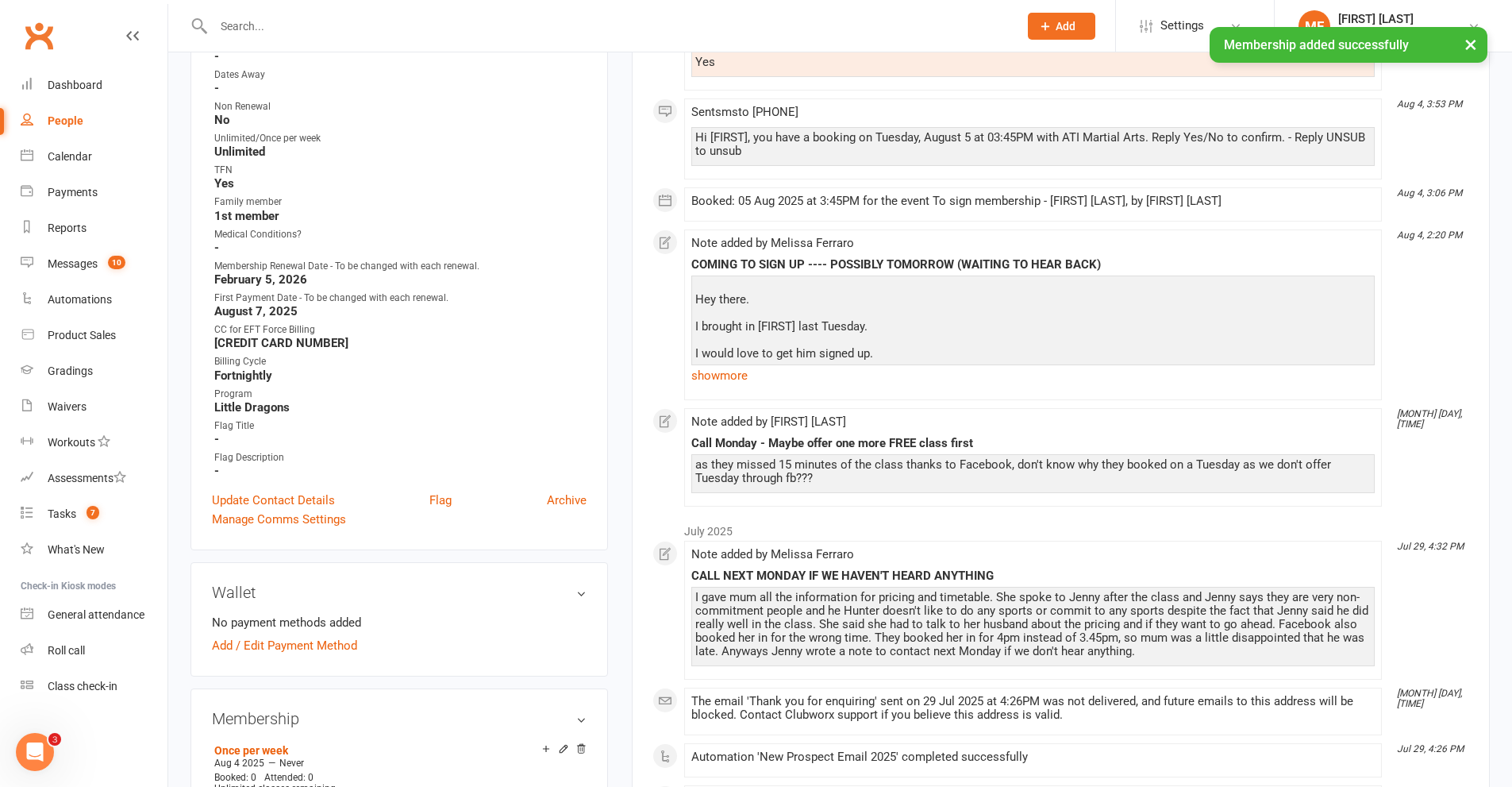 scroll, scrollTop: 715, scrollLeft: 0, axis: vertical 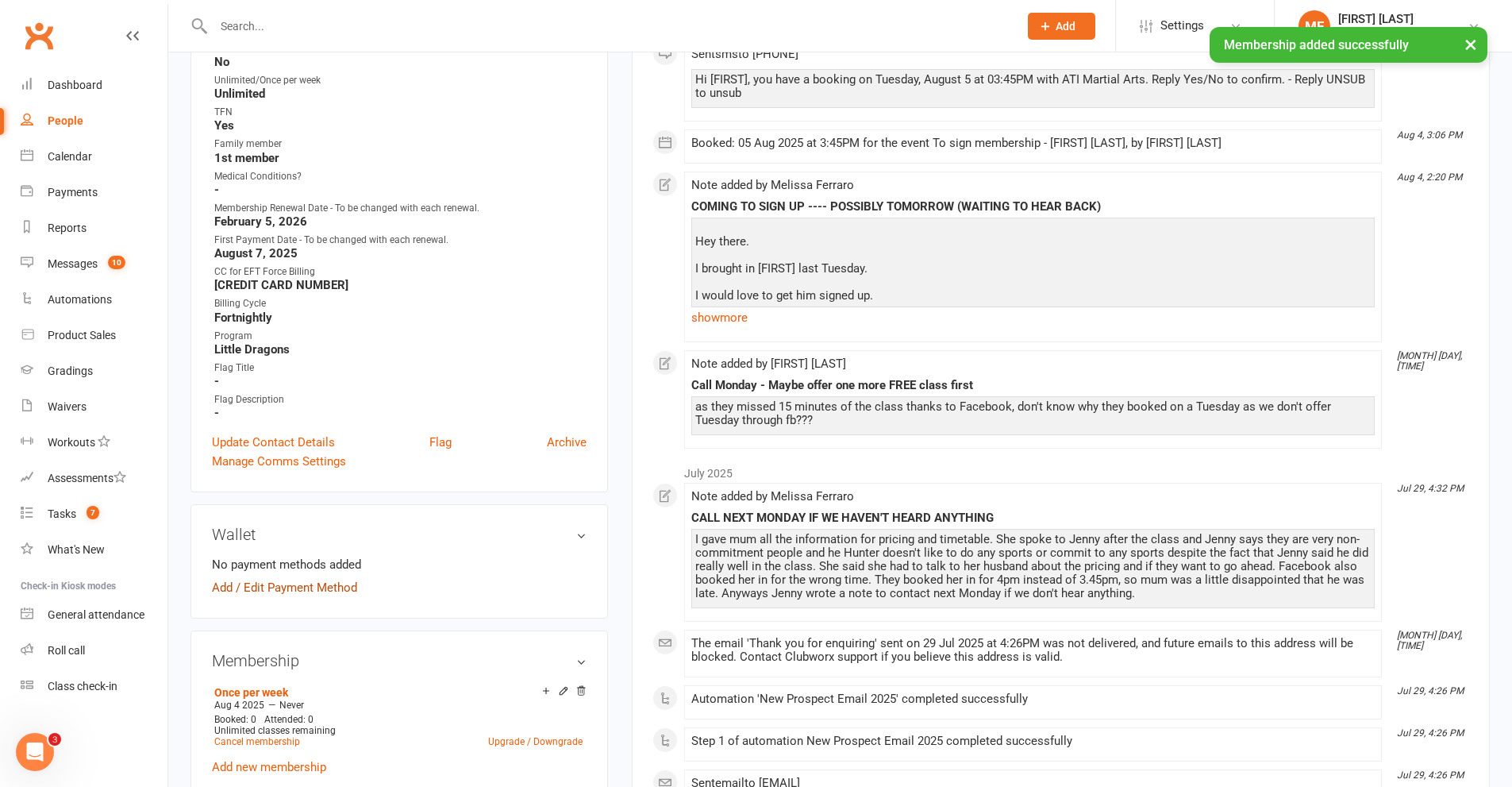 click on "Add / Edit Payment Method" at bounding box center [284, 588] 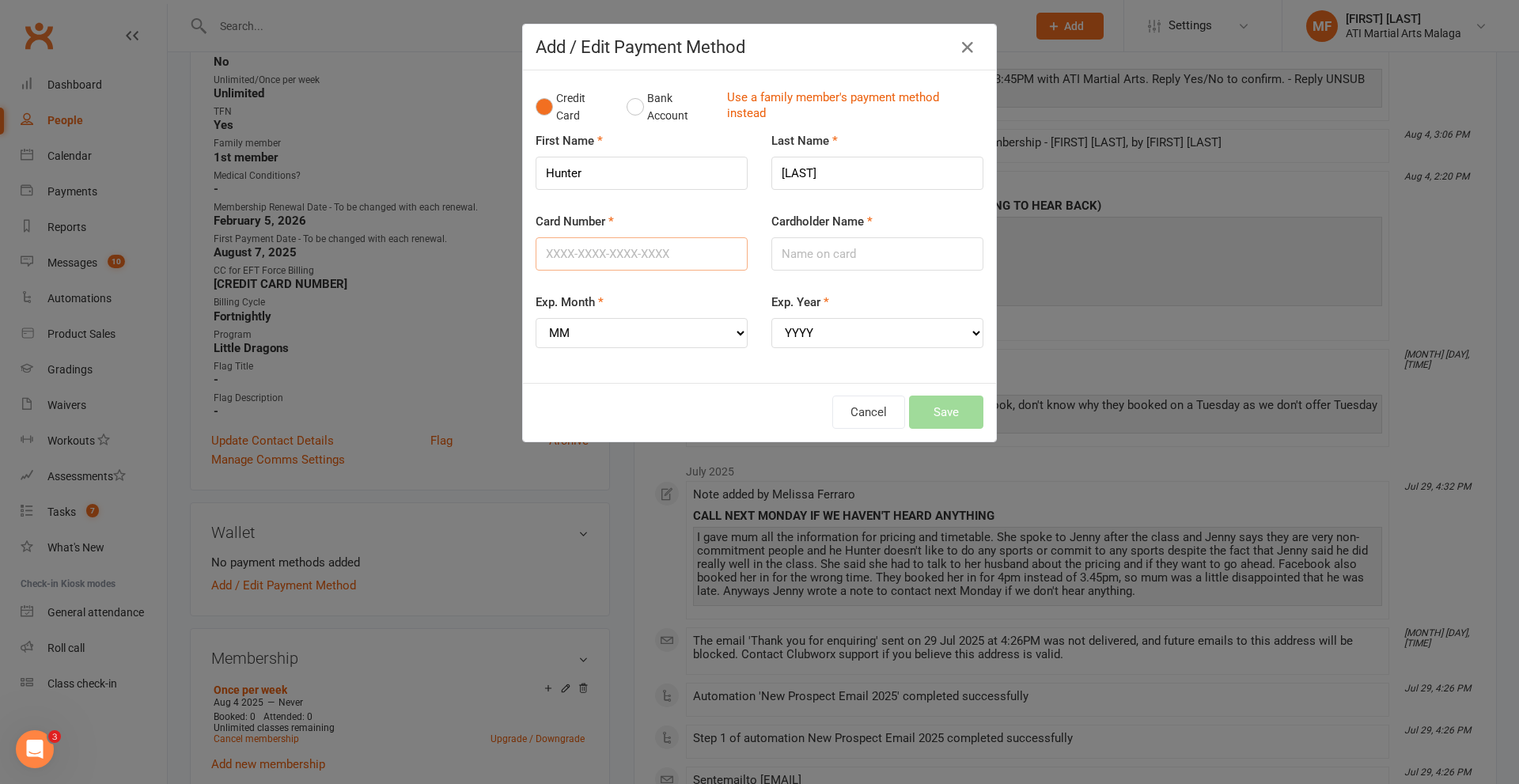 click on "Card Number" at bounding box center [642, 254] 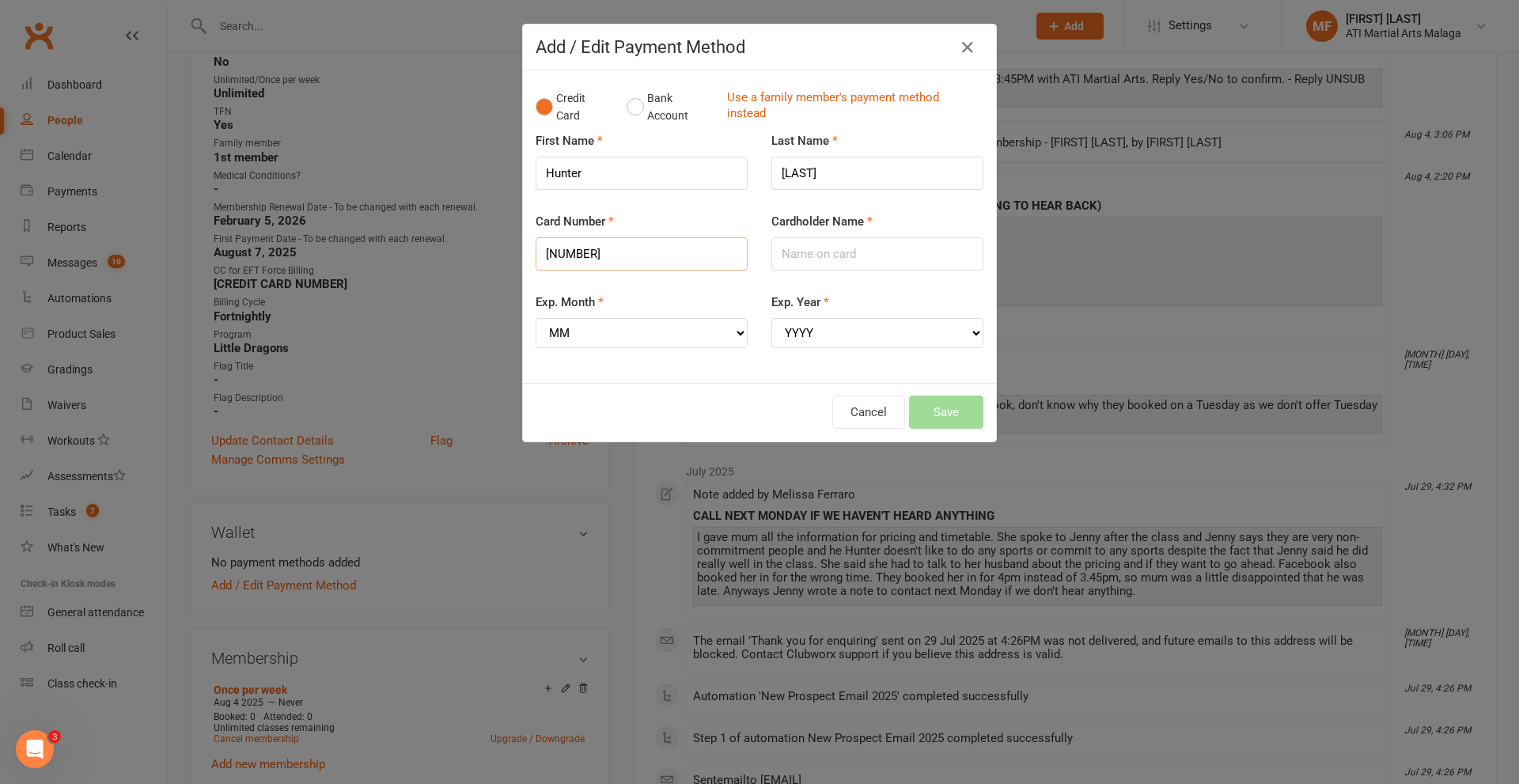 type on "5163610064252214" 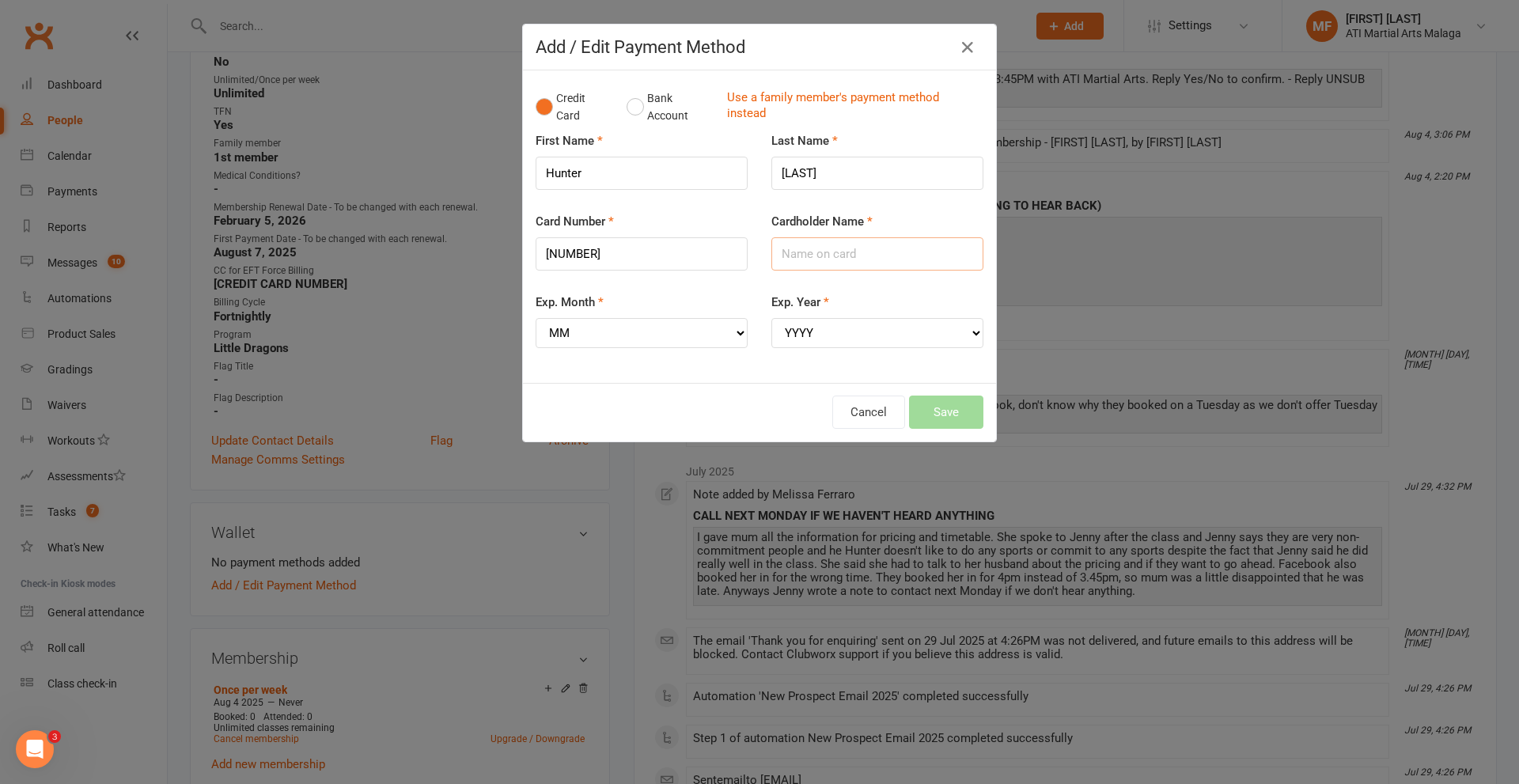 click on "Cardholder Name" at bounding box center [877, 254] 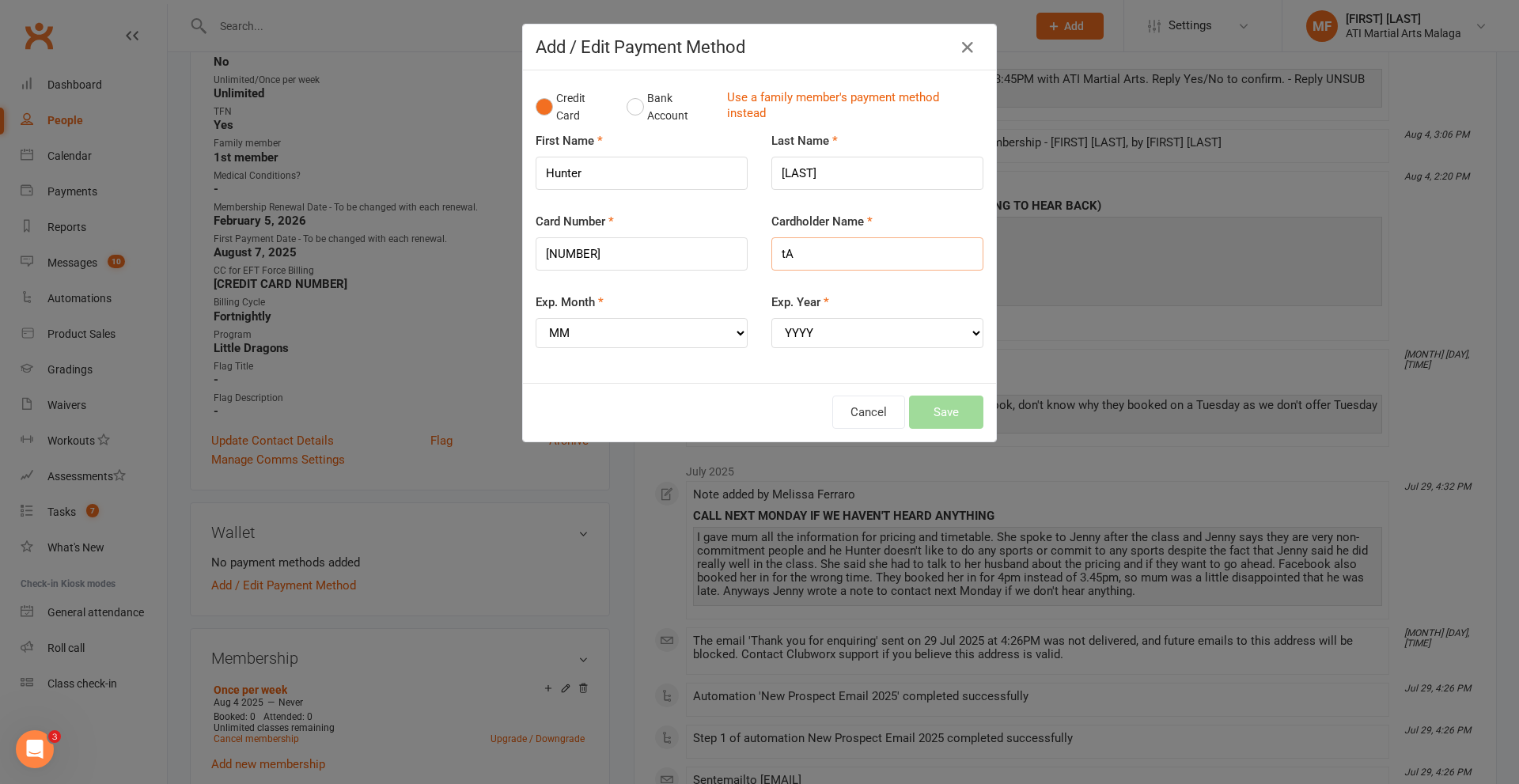 type on "t" 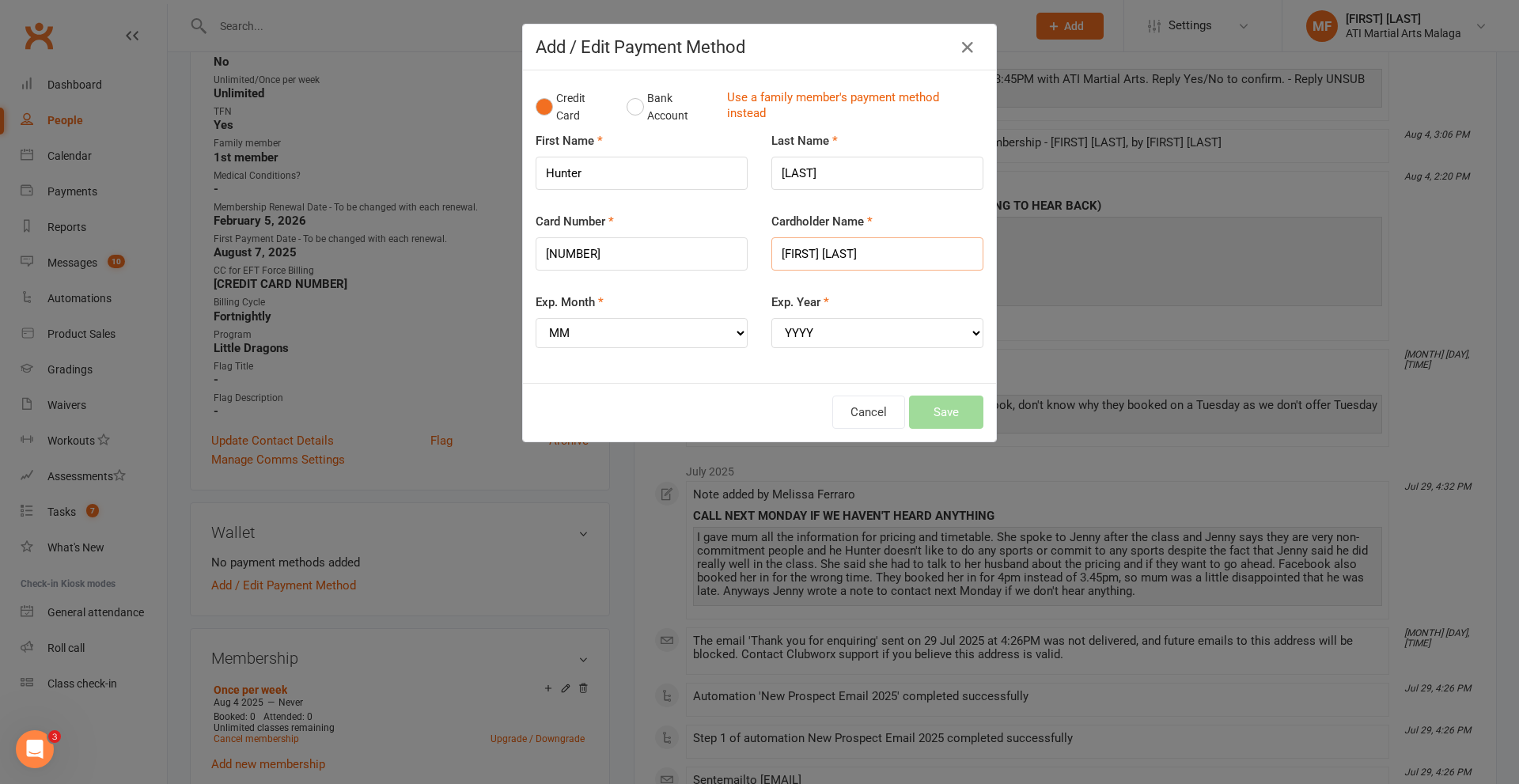 type on "[PERSON]" 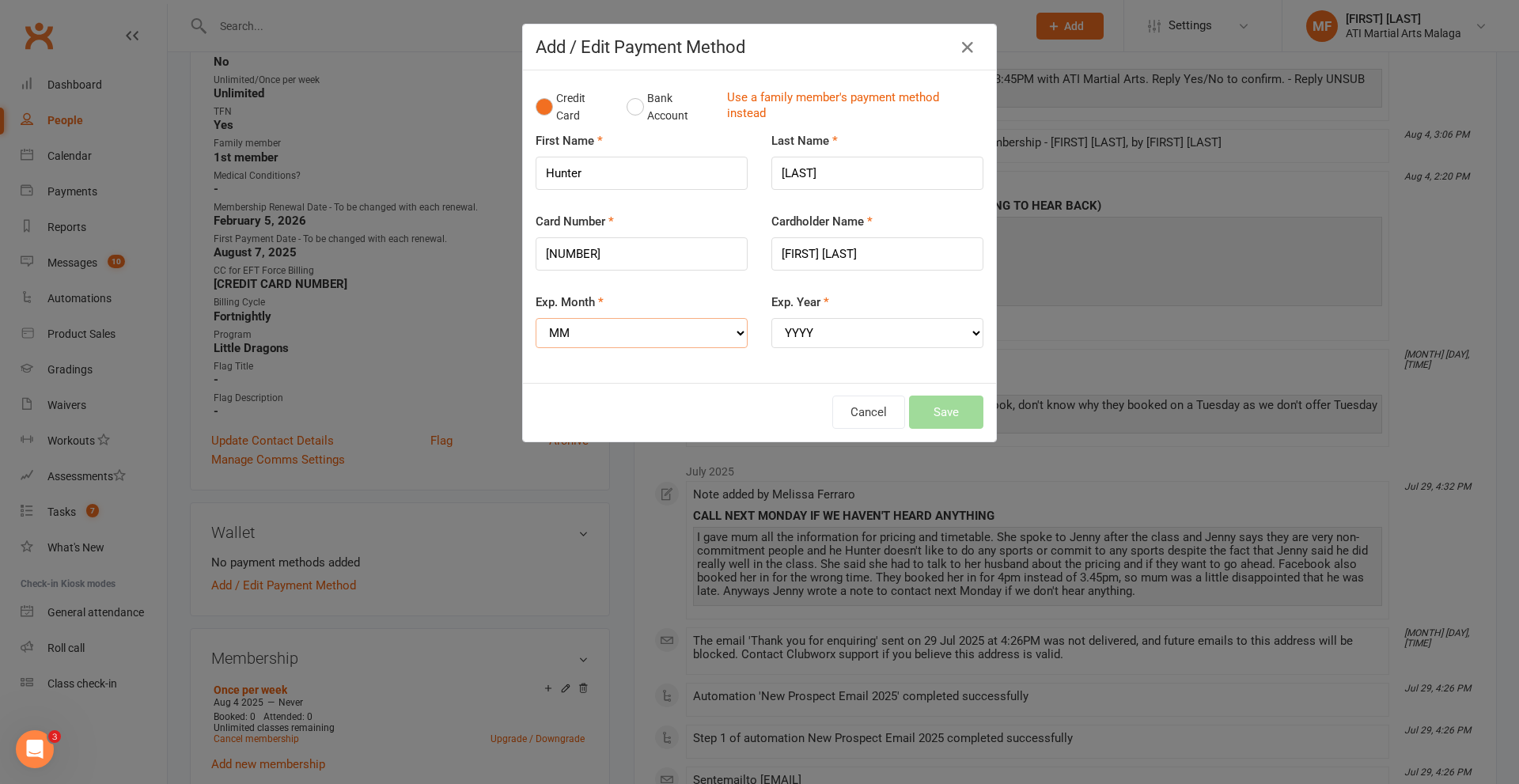 click on "MM 01 02 03 04 05 06 07 08 09 10 11 12" at bounding box center (642, 333) 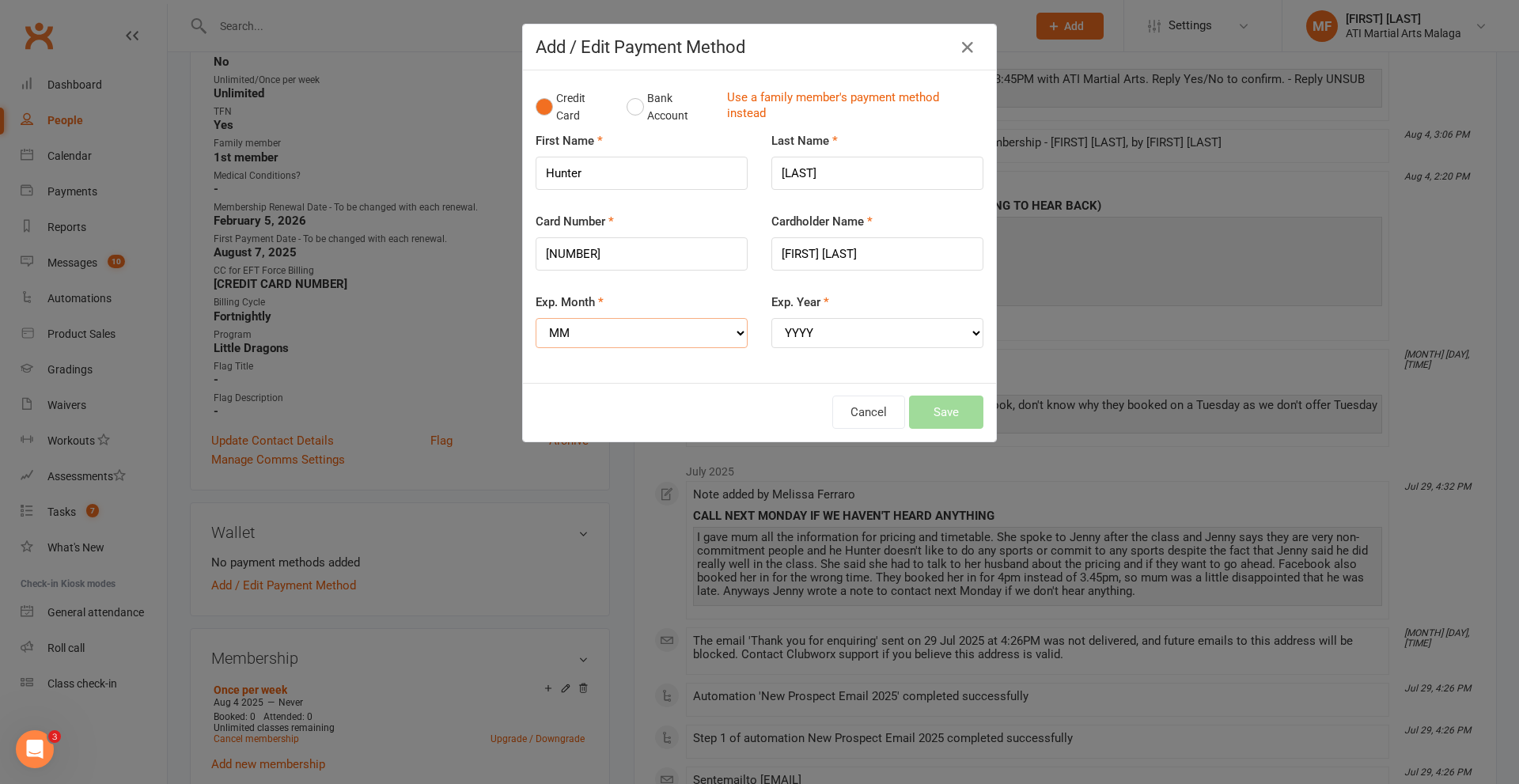 select on "04" 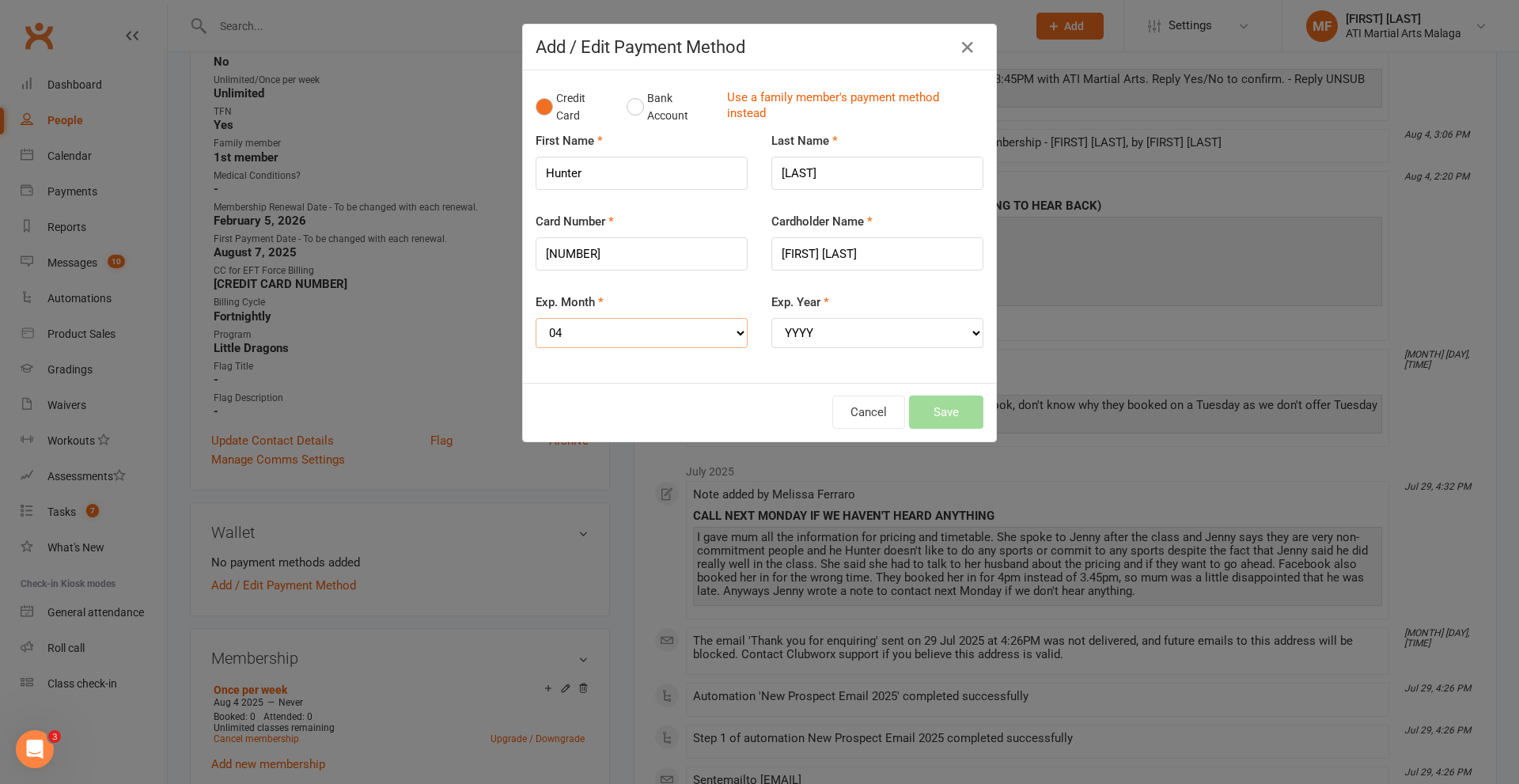 click on "MM 01 02 03 04 05 06 07 08 09 10 11 12" at bounding box center [642, 333] 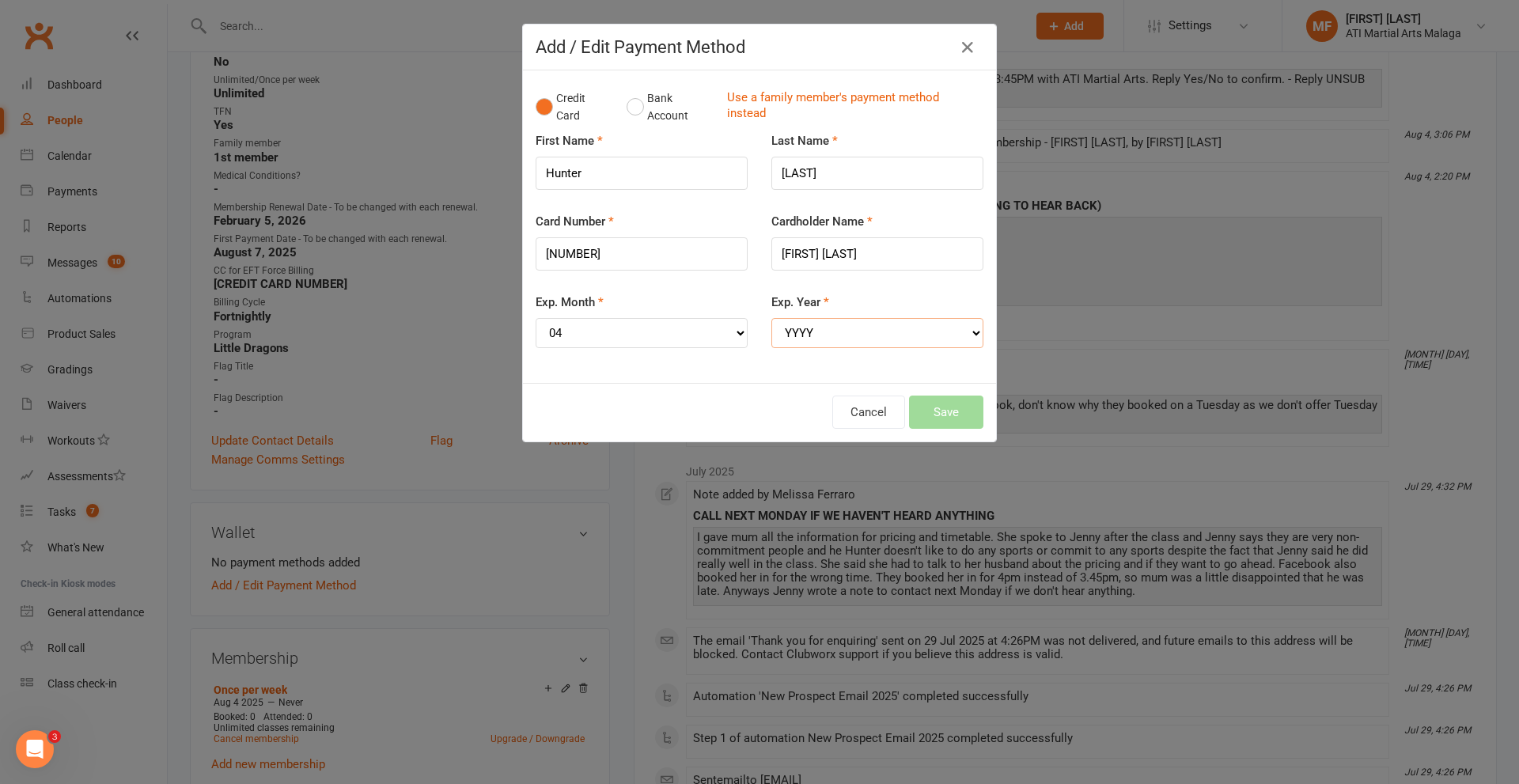 drag, startPoint x: 851, startPoint y: 338, endPoint x: 846, endPoint y: 345, distance: 8.602325 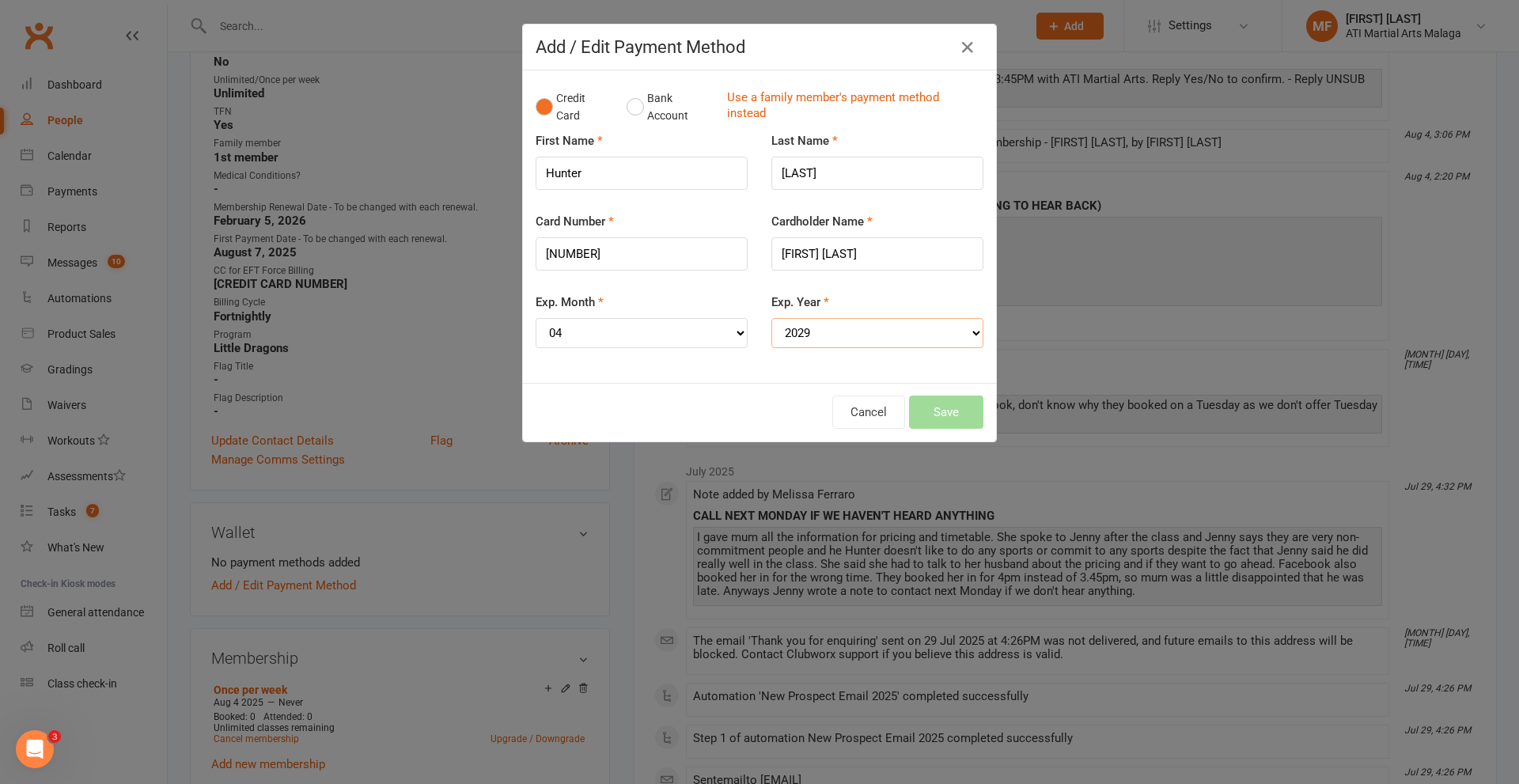 click on "YYYY 2025 2026 2027 2028 2029 2030 2031 2032 2033 2034" at bounding box center (877, 333) 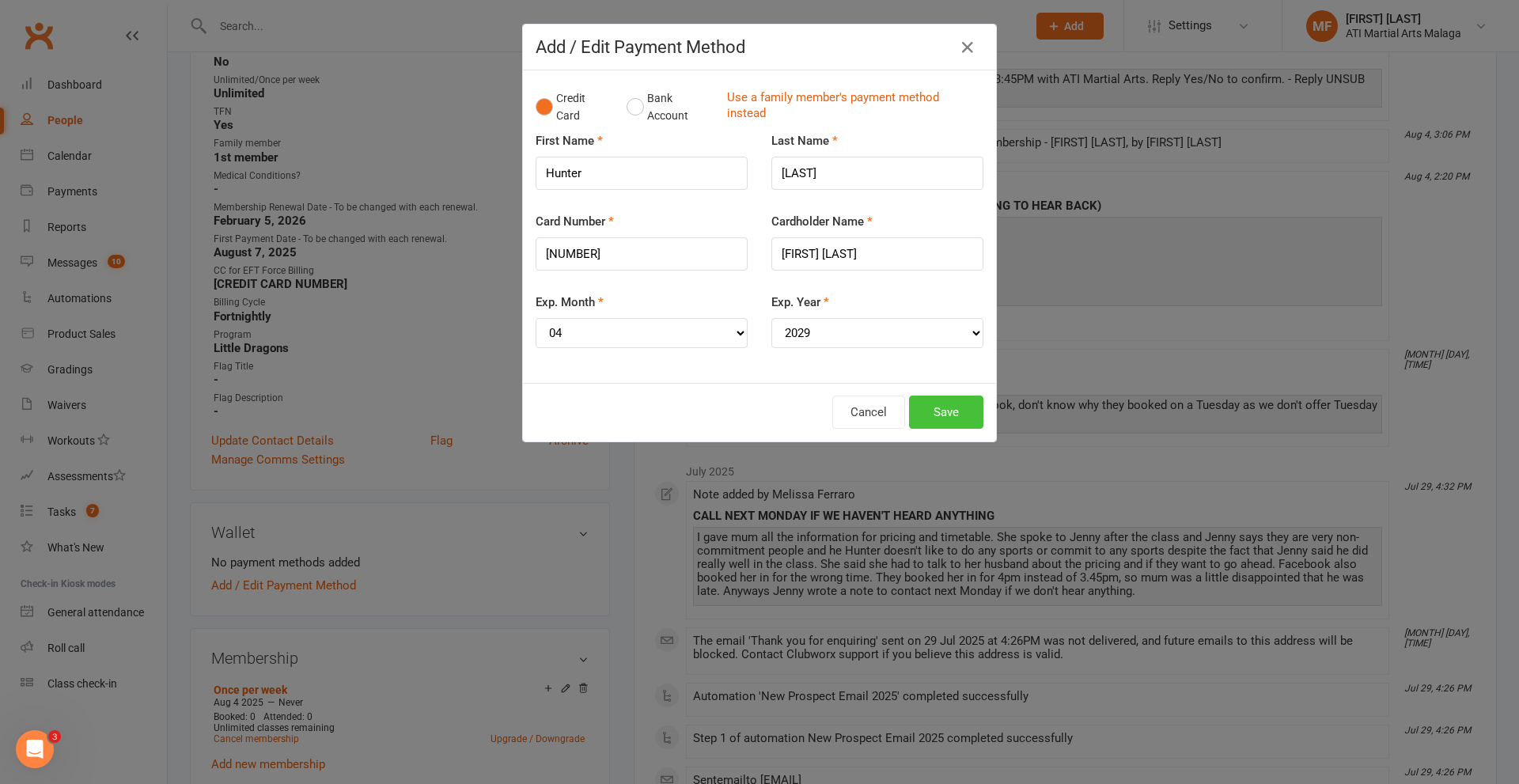 click on "Save" at bounding box center (946, 412) 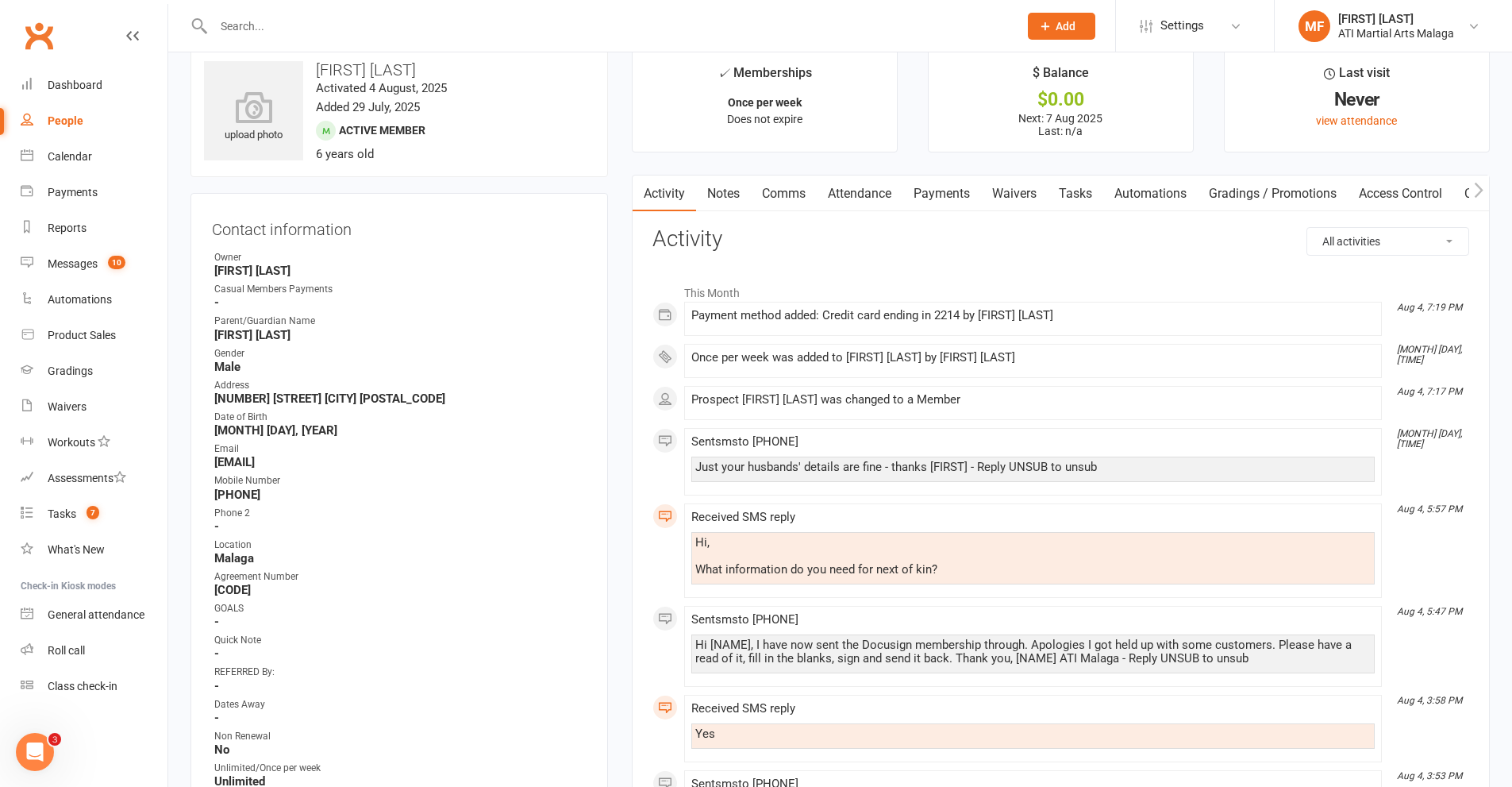 scroll, scrollTop: 0, scrollLeft: 0, axis: both 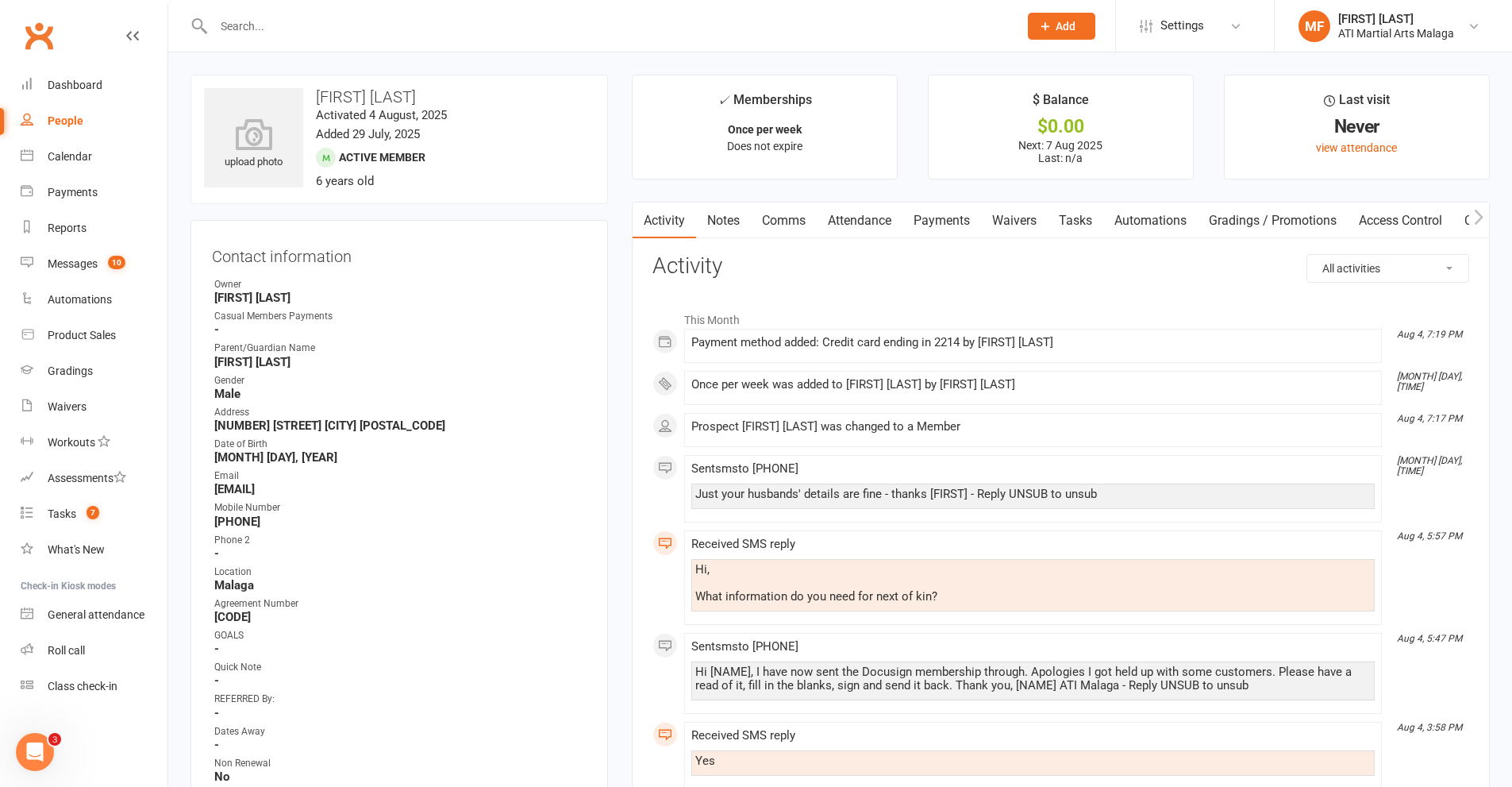 click on "Payments" at bounding box center (941, 221) 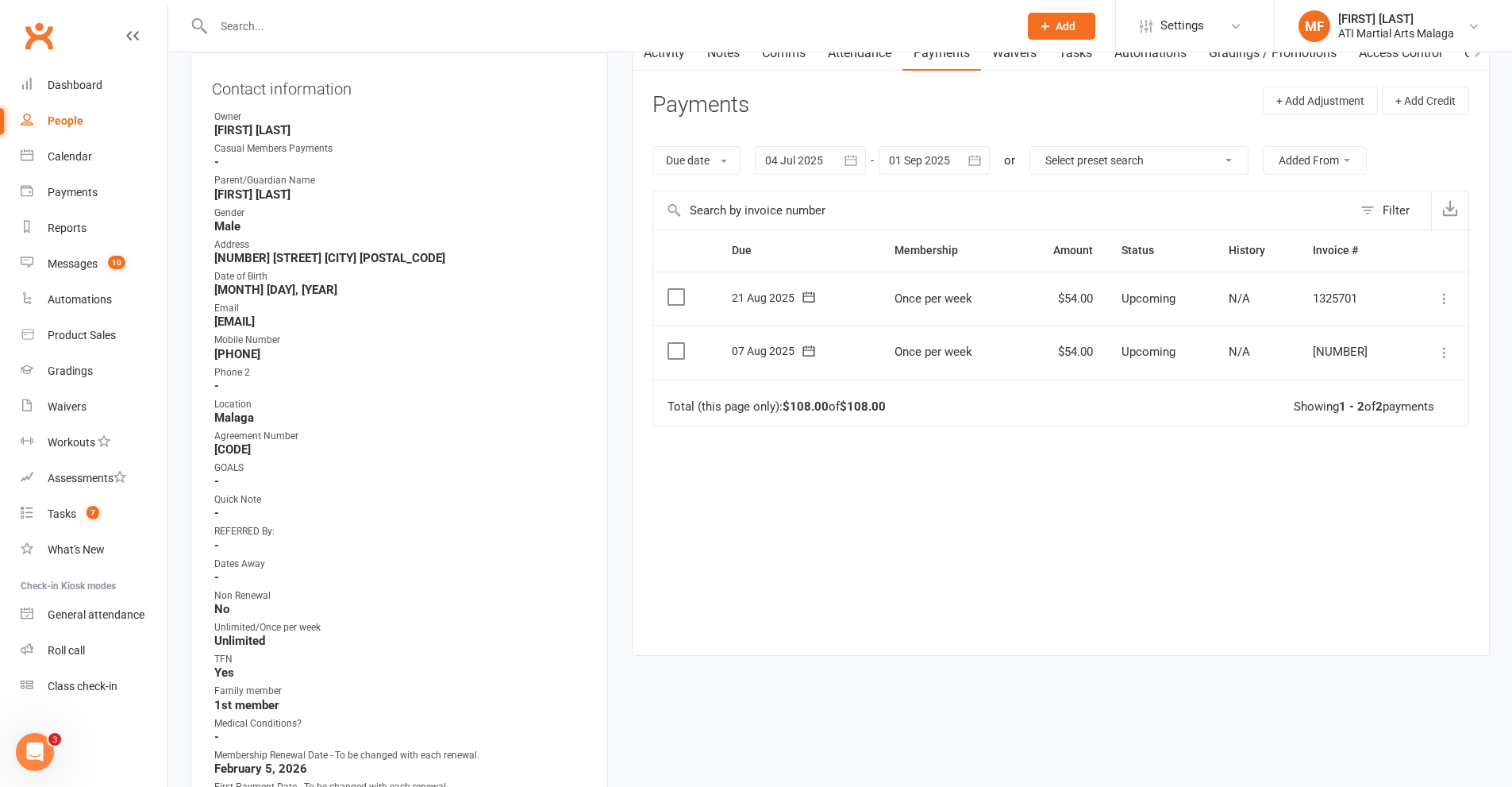 scroll, scrollTop: 0, scrollLeft: 0, axis: both 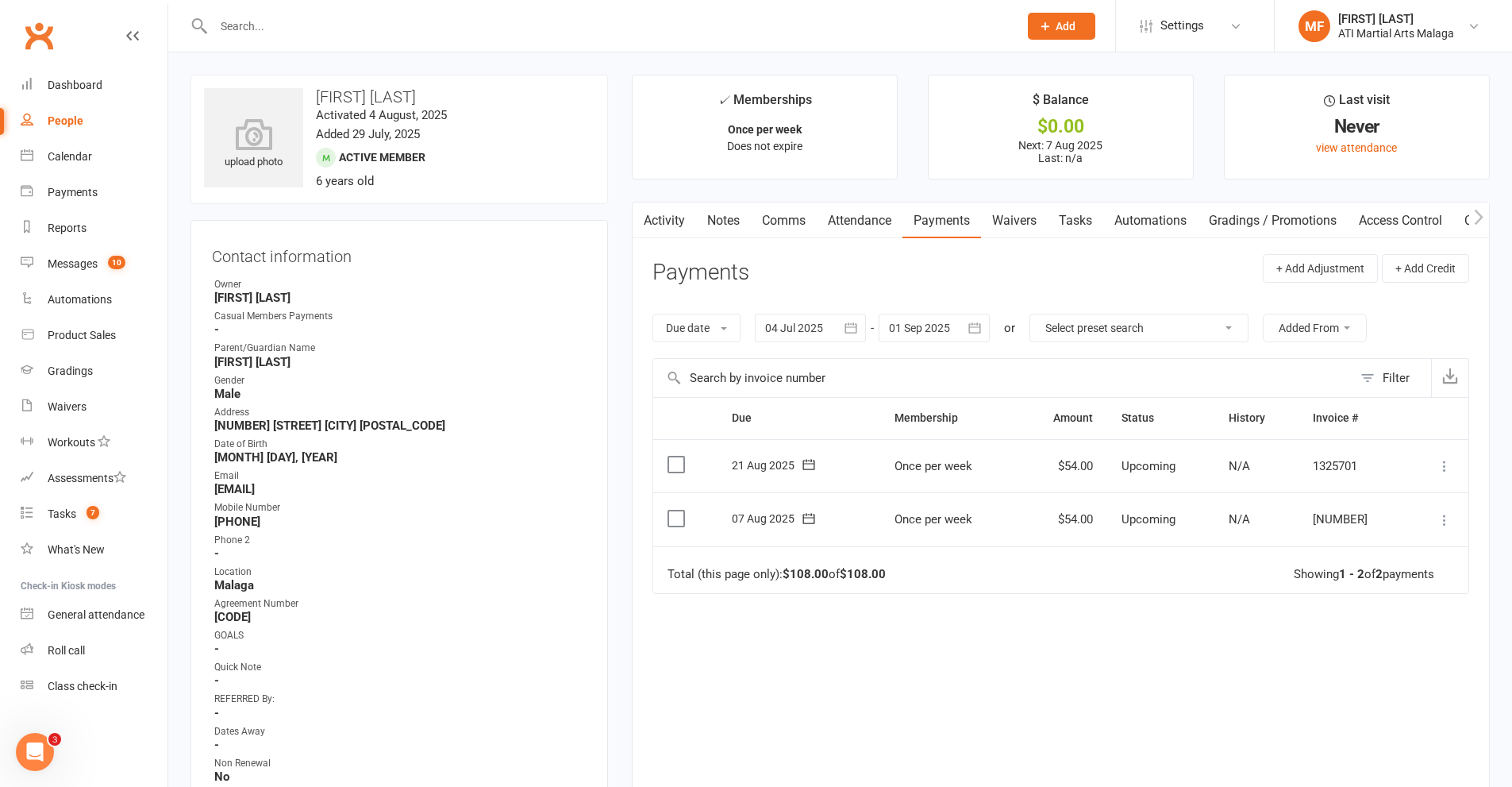 click at bounding box center (598, 25) 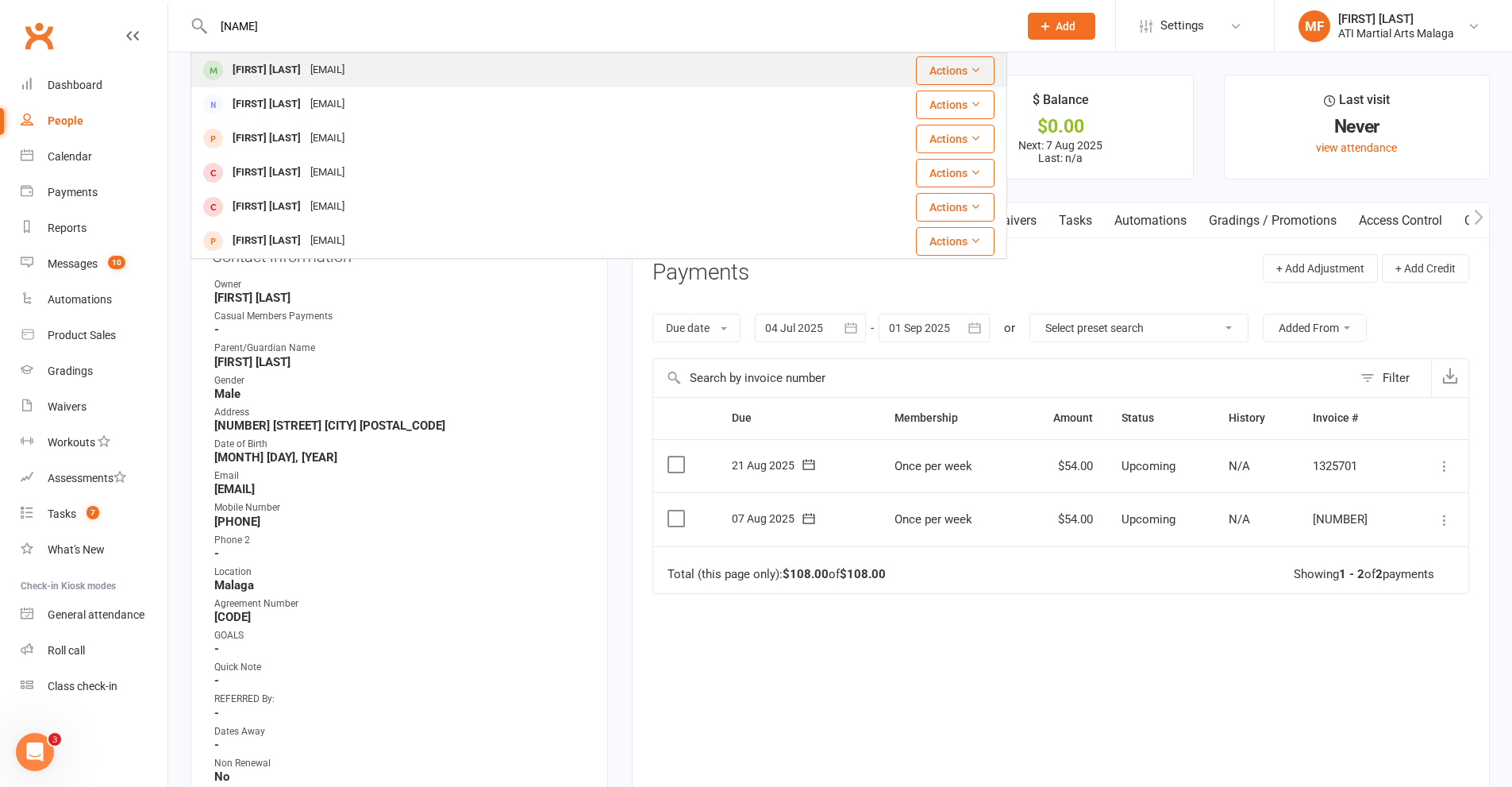 type on "shrutit" 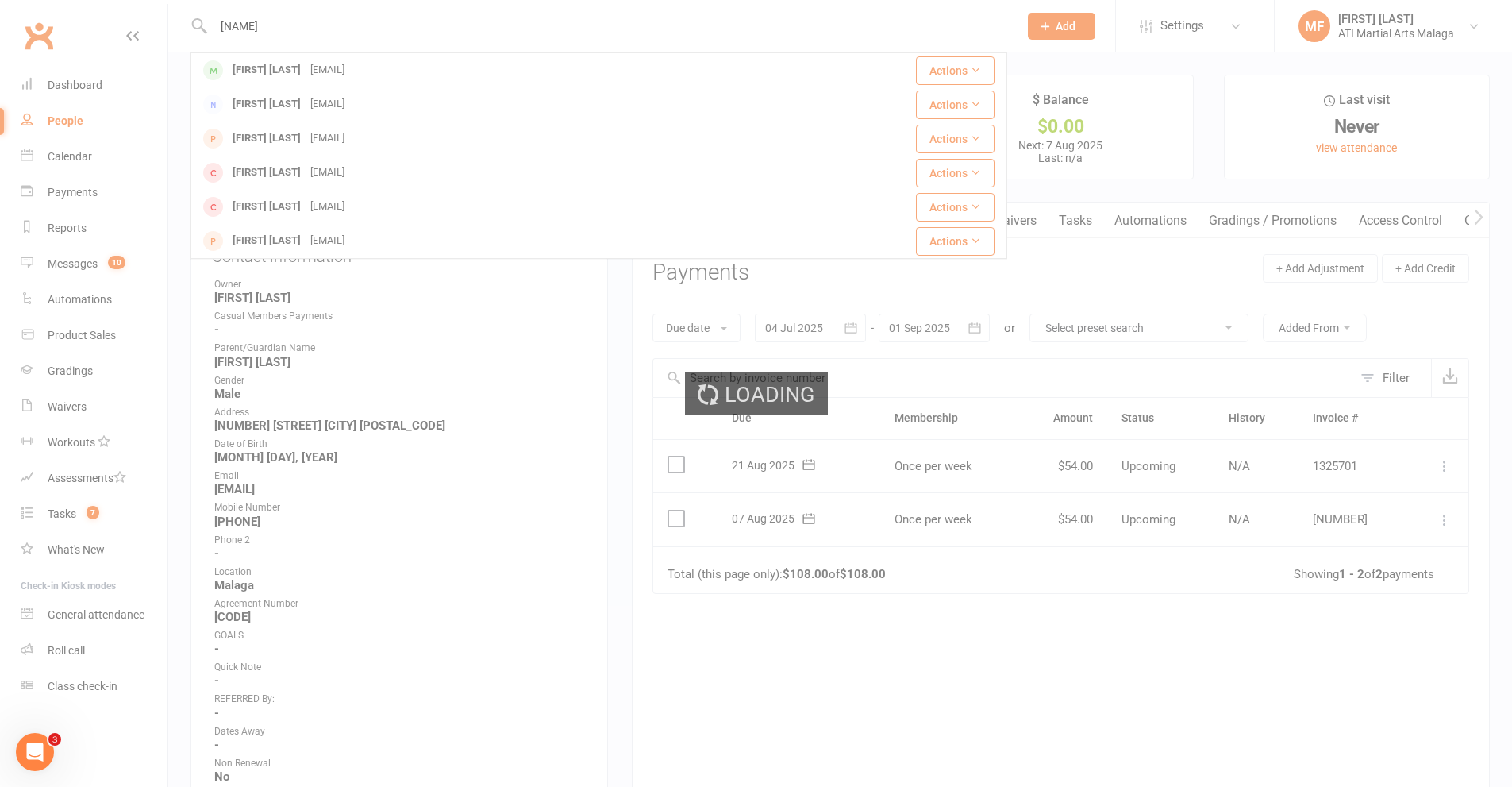 type 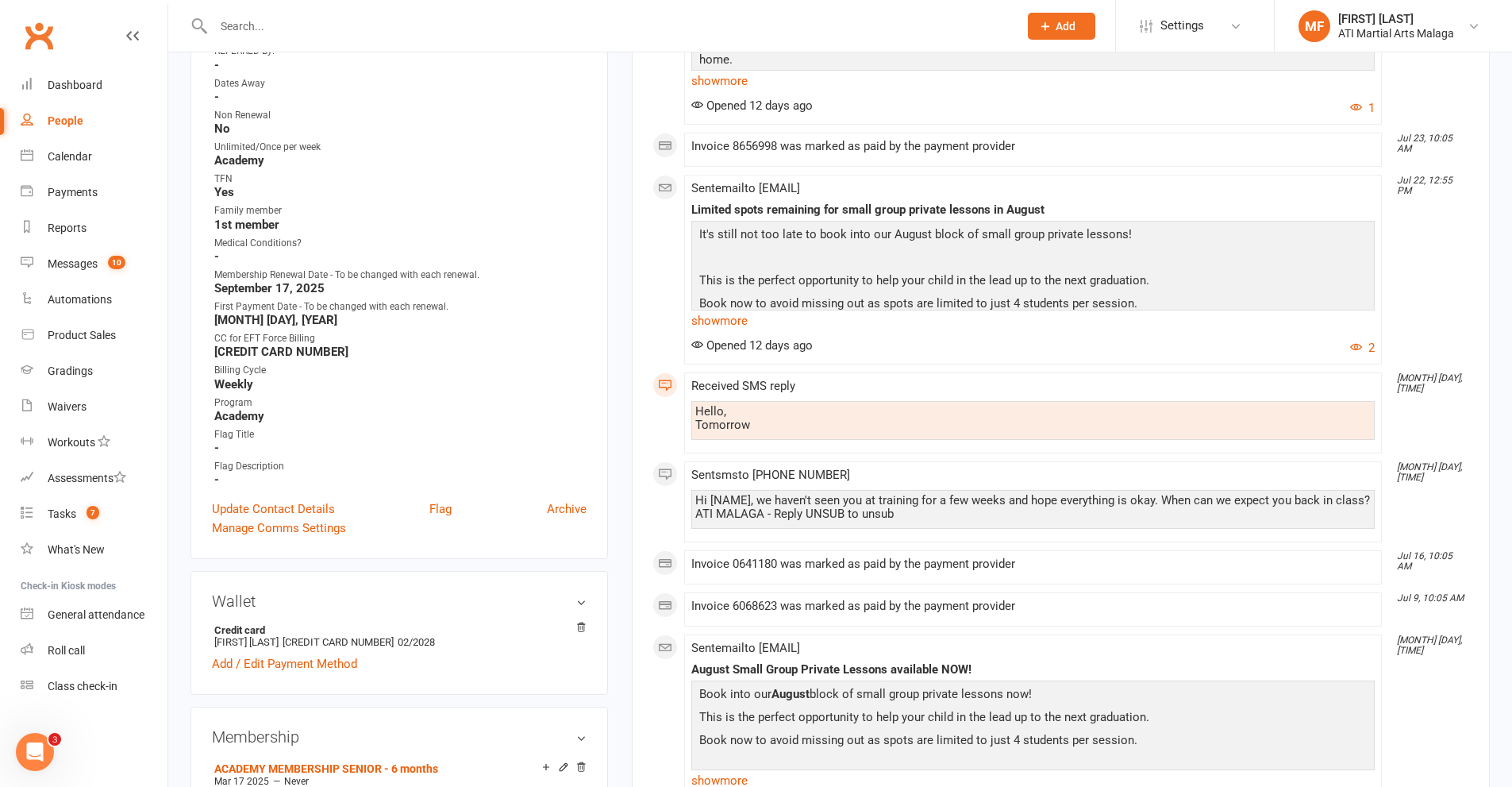 scroll, scrollTop: 794, scrollLeft: 0, axis: vertical 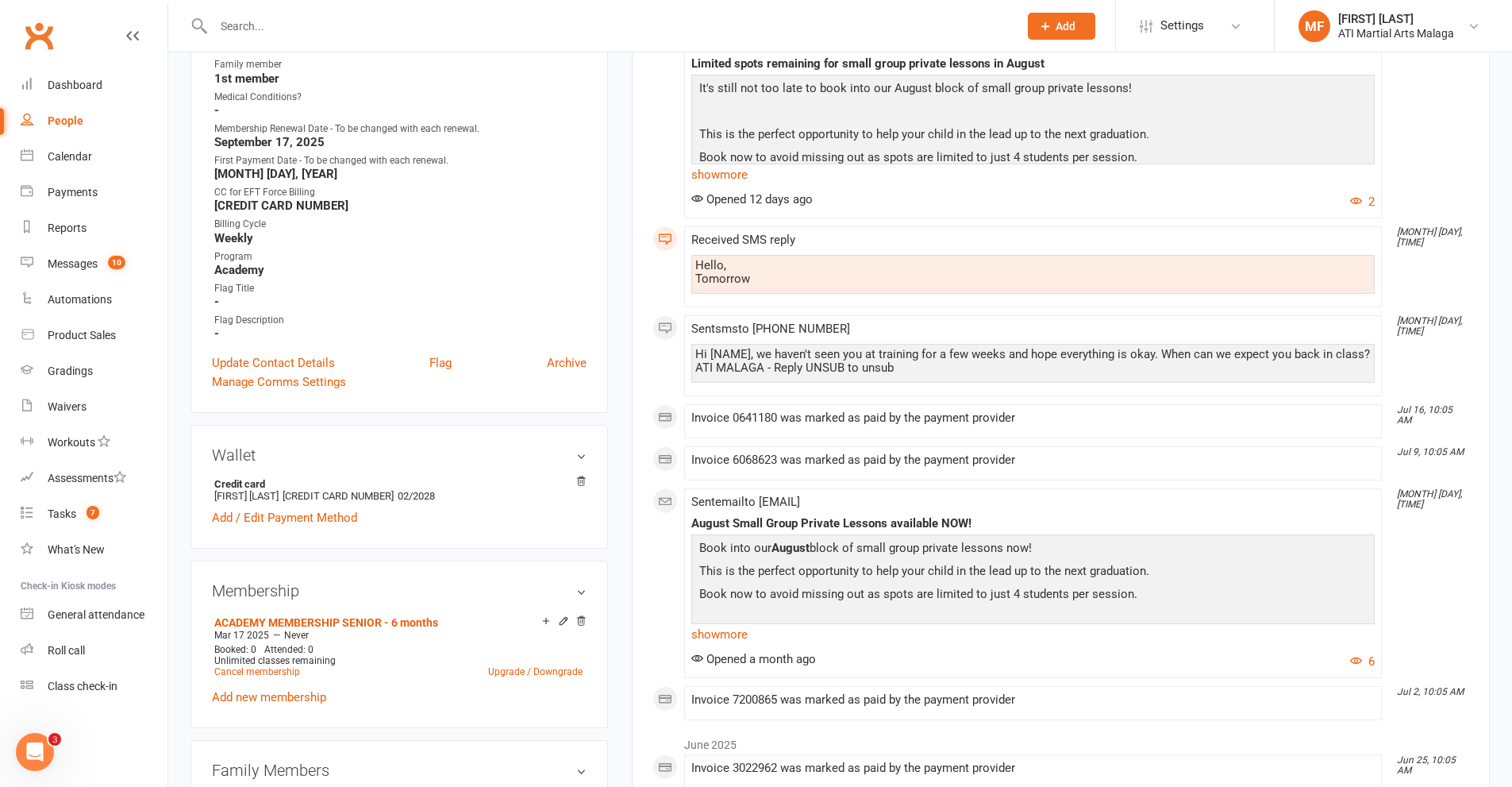 click on "Activity Notes Comms Attendance Payments Waivers Tasks Automations Gradings / Promotions Access Control Credit balance
All activities Bookings / Attendances Communications Notes Failed SMSes Gradings Members Memberships POS Sales Payments Credit Vouchers Prospects Reports Automations Tasks Waivers Workouts Kiosk Mode Consent Assessments Contact Flags Family Relationships Activity July 2025 Jul 30, 10:05 AM Invoice 3845401 was marked as paid by the payment provider   Jul 29, 6:48 PM   Sent  email  to   shruvaghasiya24@gmail.com   Membership Renewal Hi Shruti, I hope you are well! I am writing to inform you that your membership with ATI Martial Arts is due for renewal on the 17th September 2025.  What you need to do? I look forward to hearing from you soon.  Kind Regards,   Mel   ATI Martial Arts, Program Director.  92487811 show  more Opened   6 days ago   3 Jul 23, 2:59 PM   Sent  email  to   shruvaghasiya24@gmail.com   ATI Martial Arts Customer complaints about behaviour in the waiting area" at bounding box center (1060, 882) 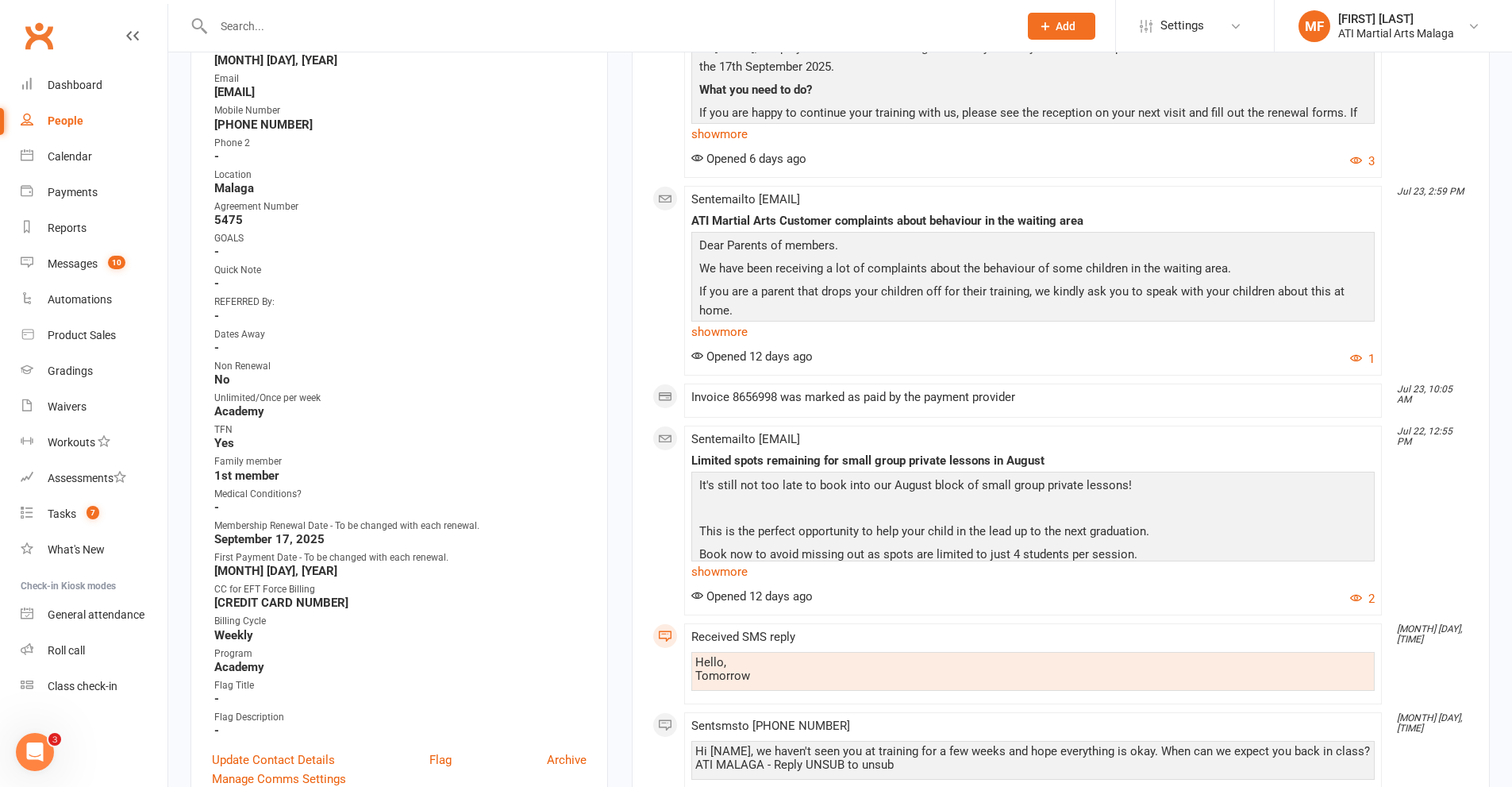scroll, scrollTop: 0, scrollLeft: 0, axis: both 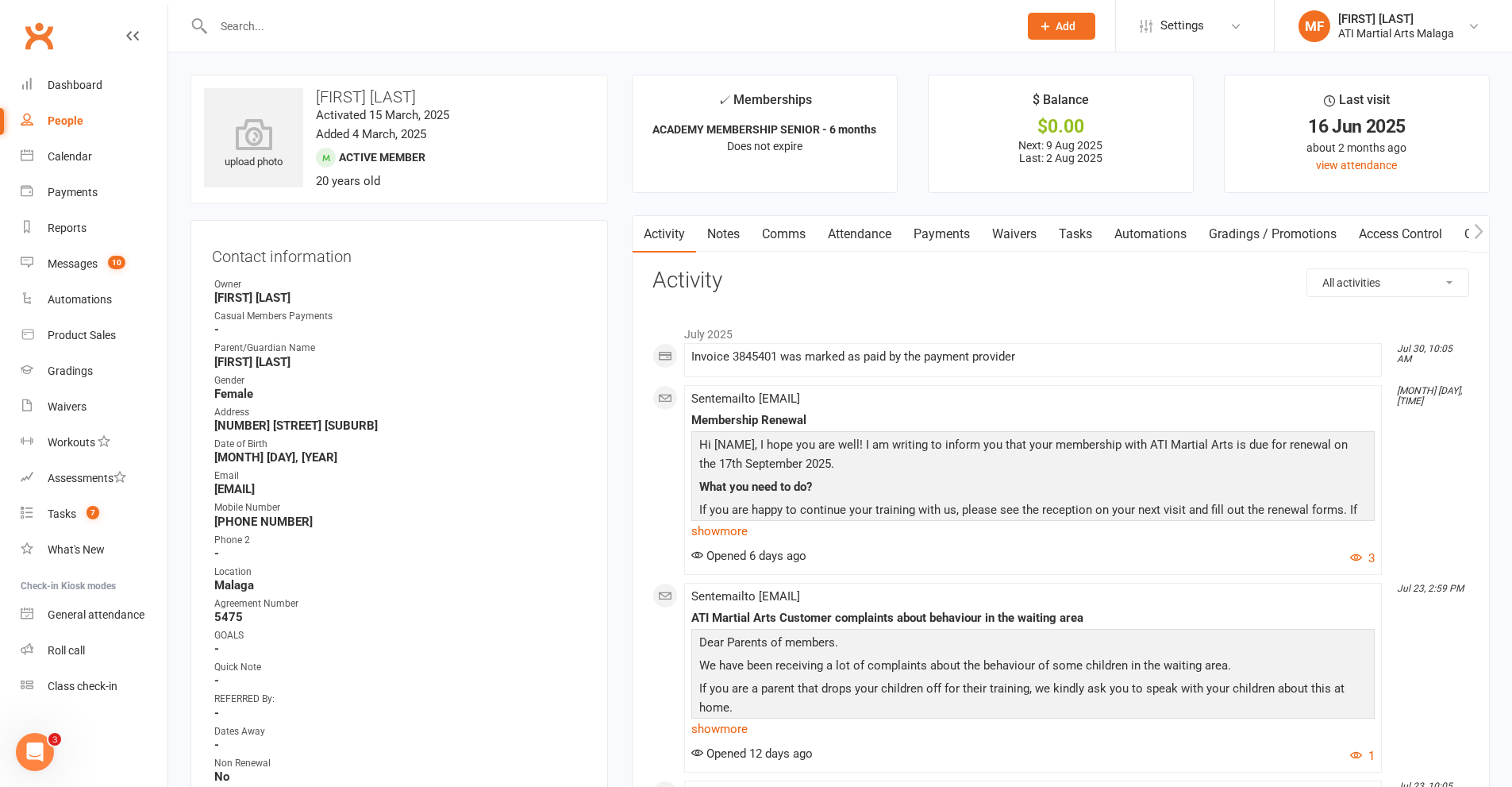 click on "Payments" at bounding box center [941, 234] 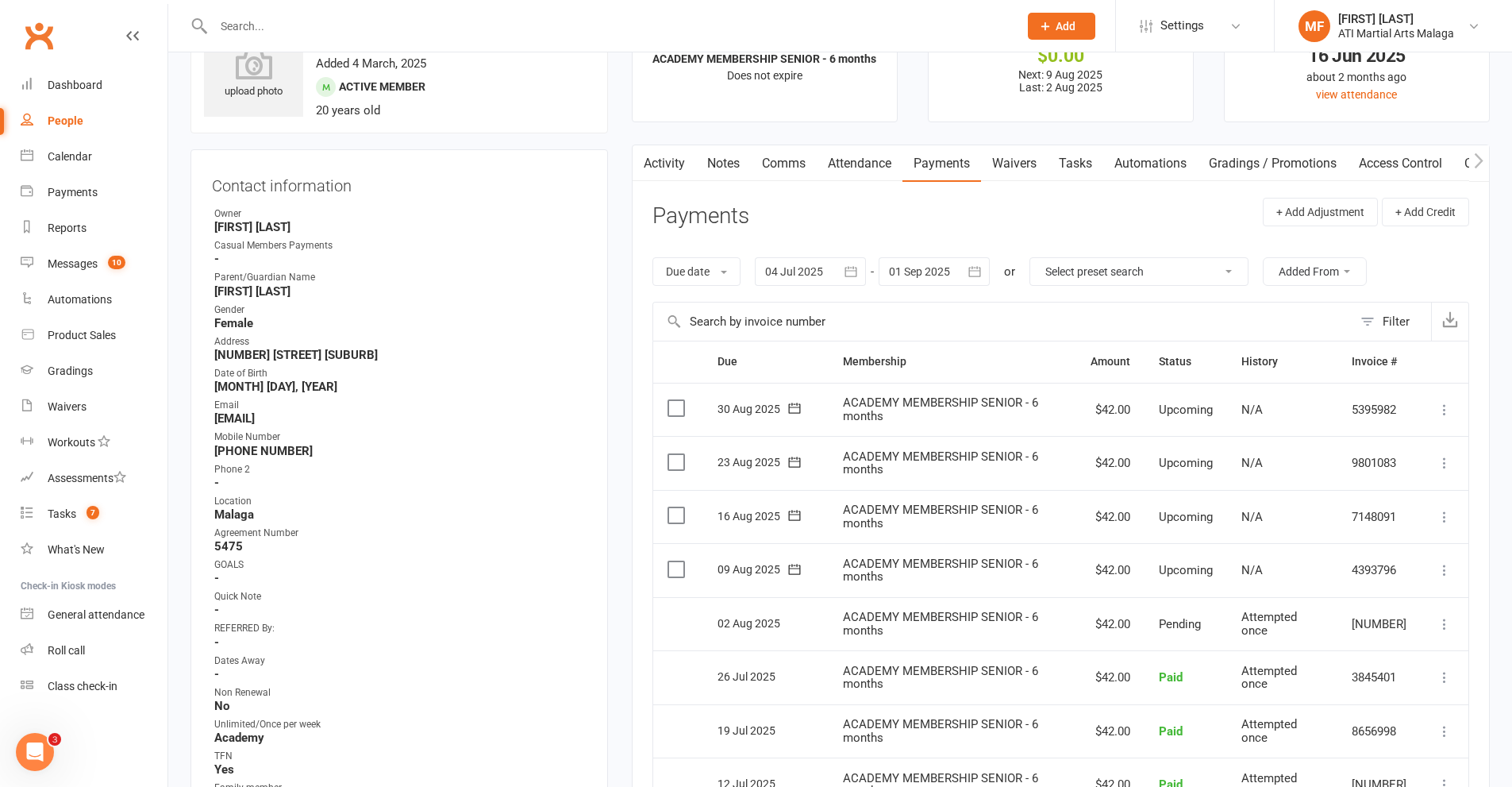 scroll, scrollTop: 79, scrollLeft: 0, axis: vertical 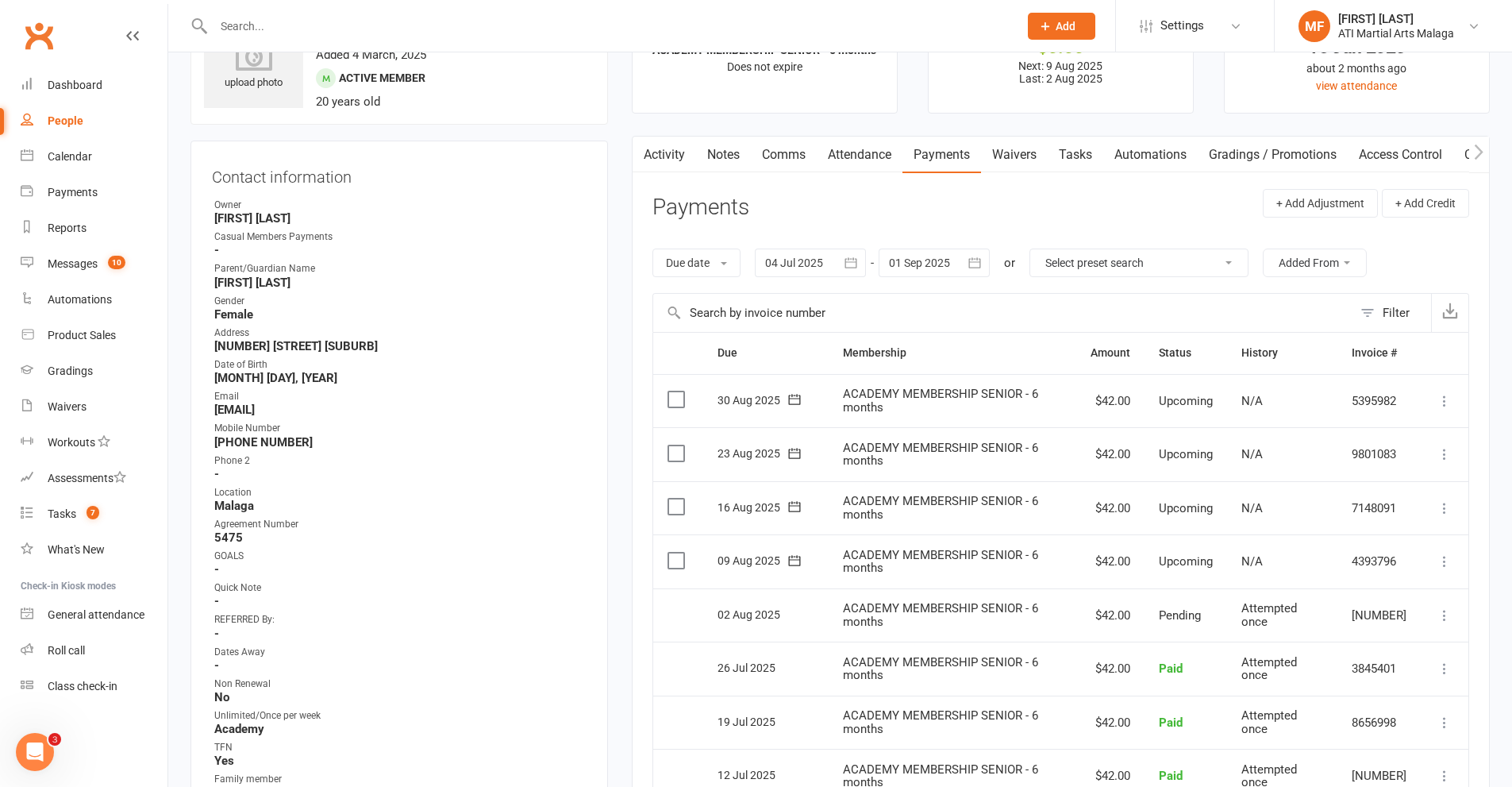 click on "Comms" at bounding box center (783, 155) 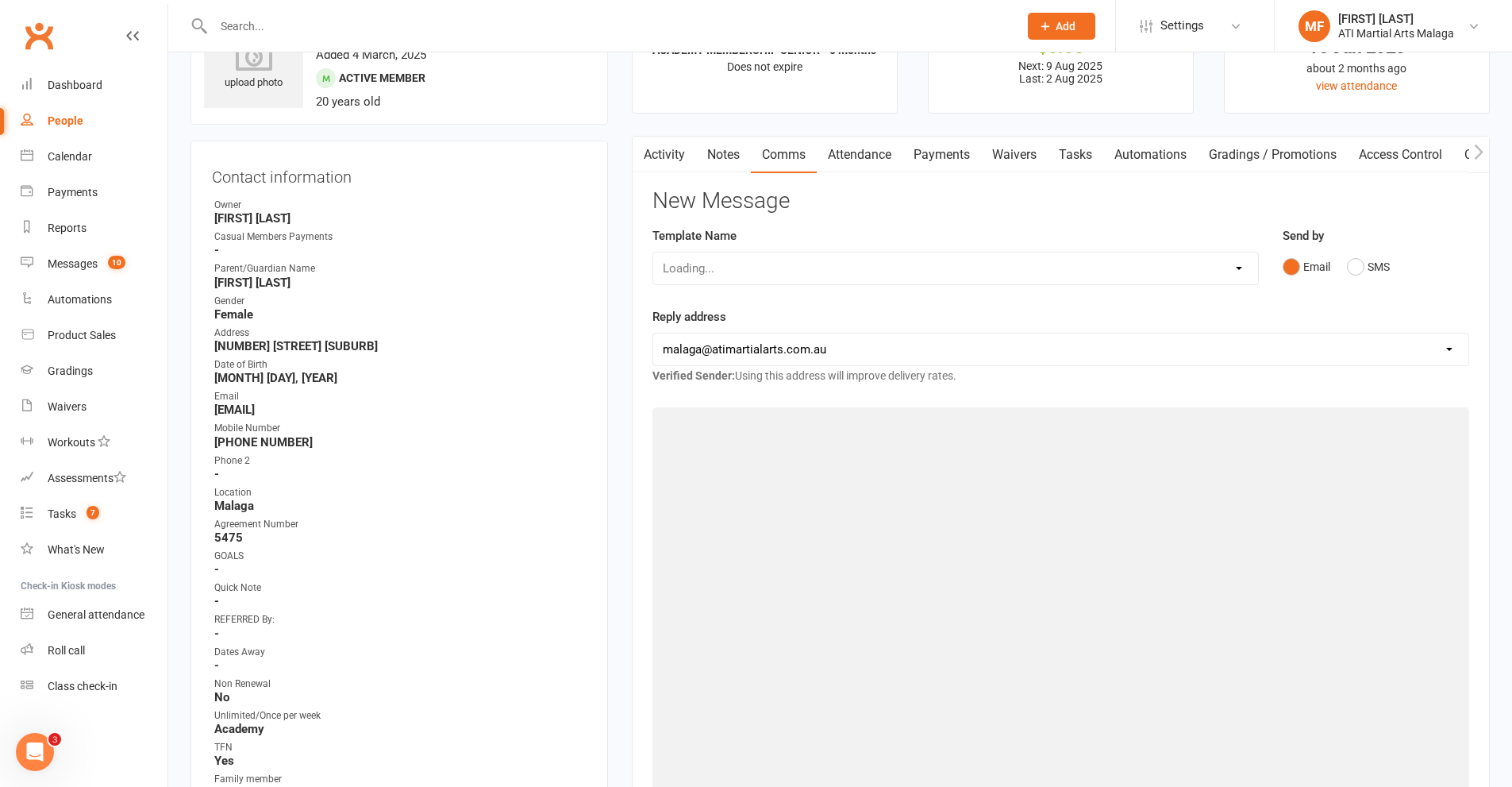 click on "Attendance" at bounding box center (860, 155) 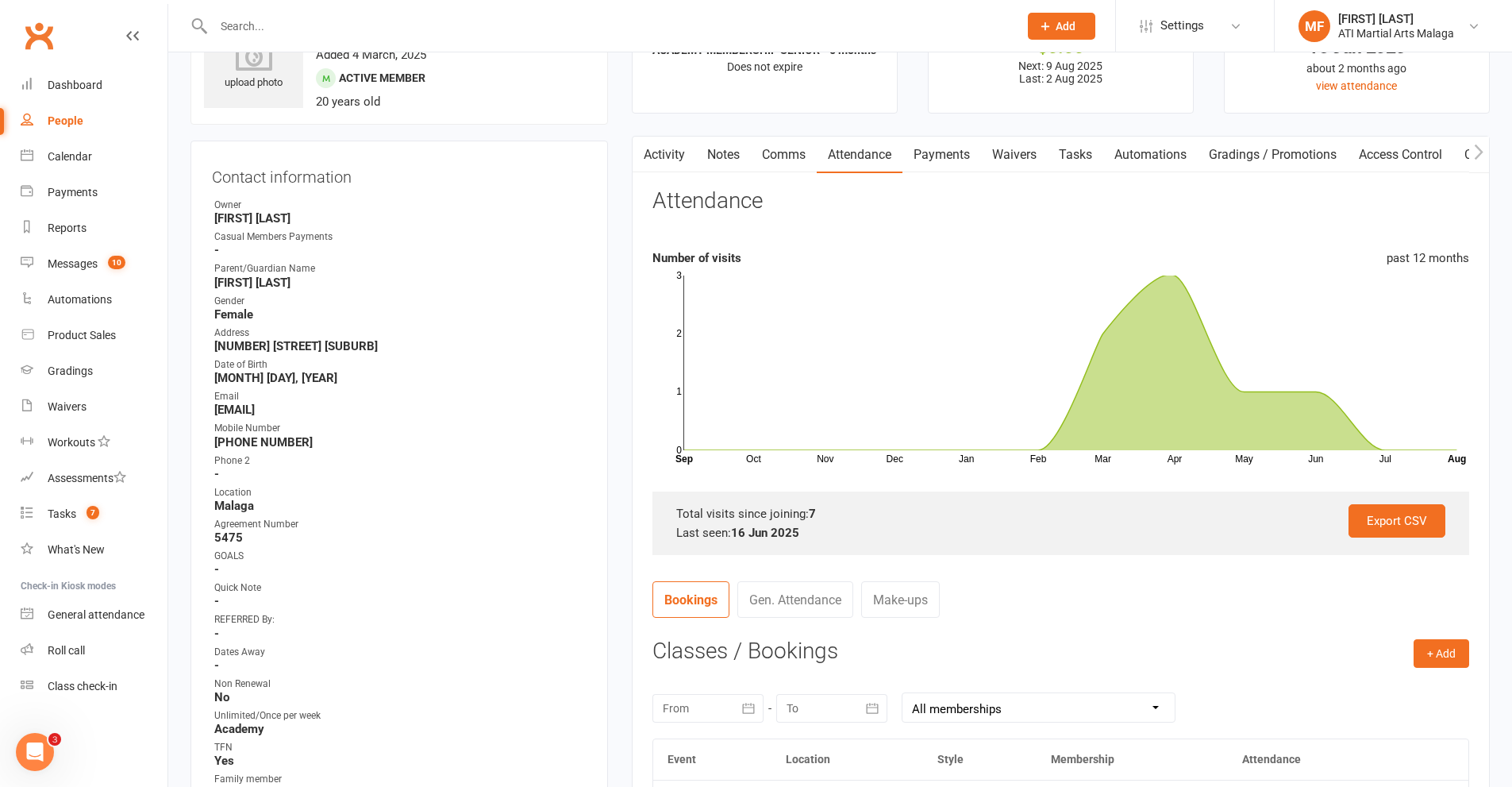 click on "Gen. Attendance" at bounding box center (795, 600) 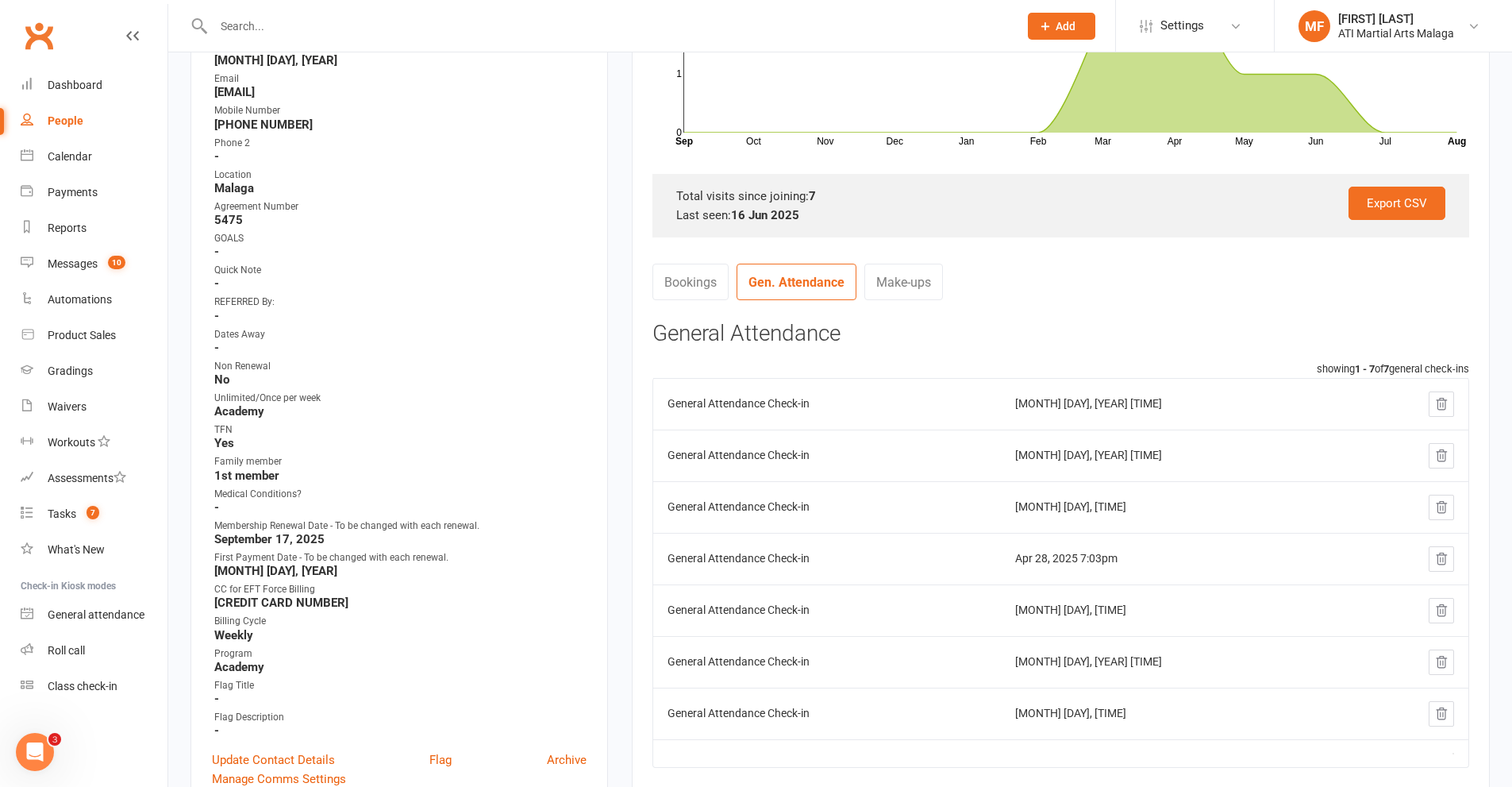 scroll, scrollTop: 0, scrollLeft: 0, axis: both 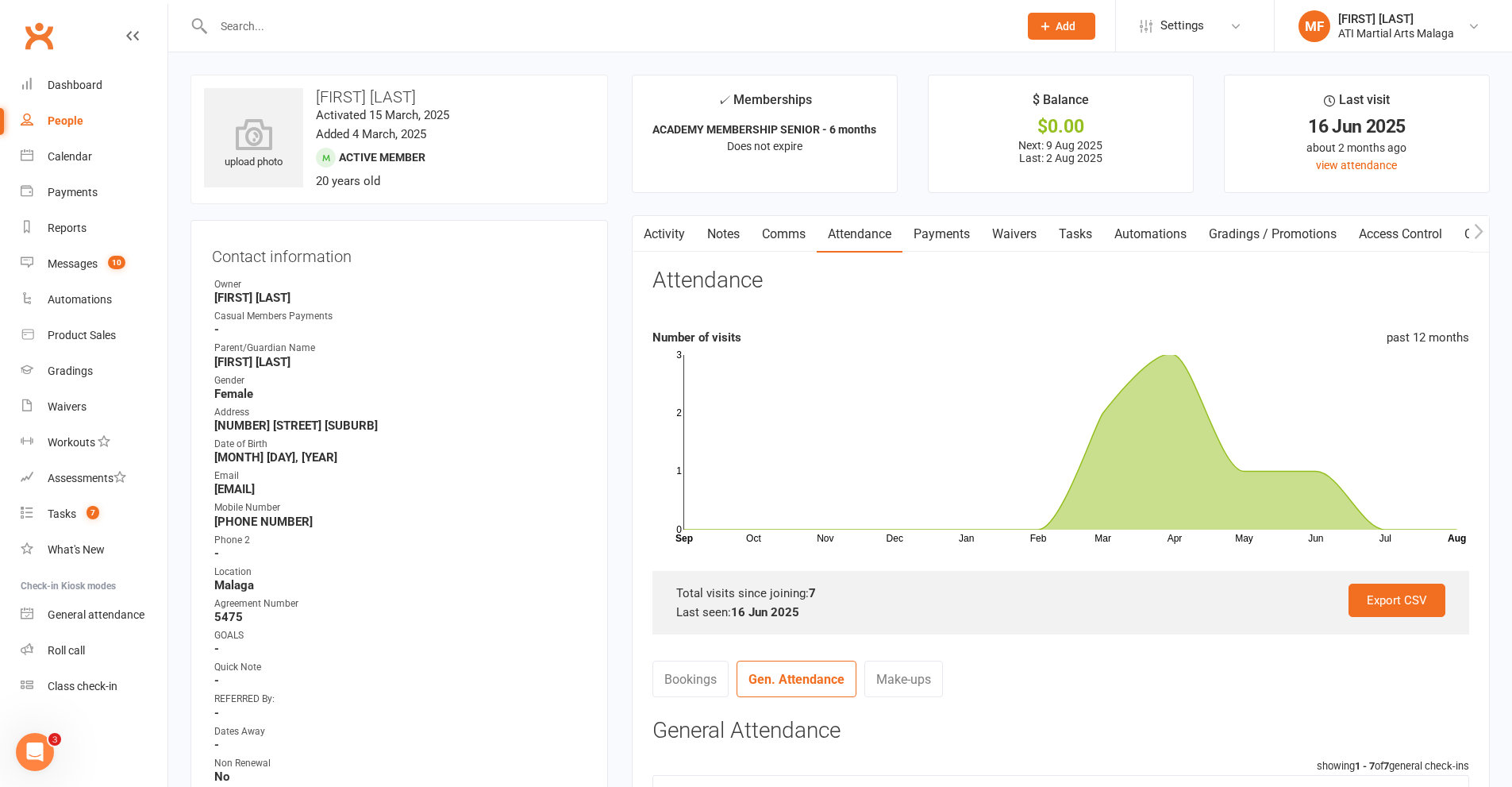 click on "Payments" at bounding box center [941, 234] 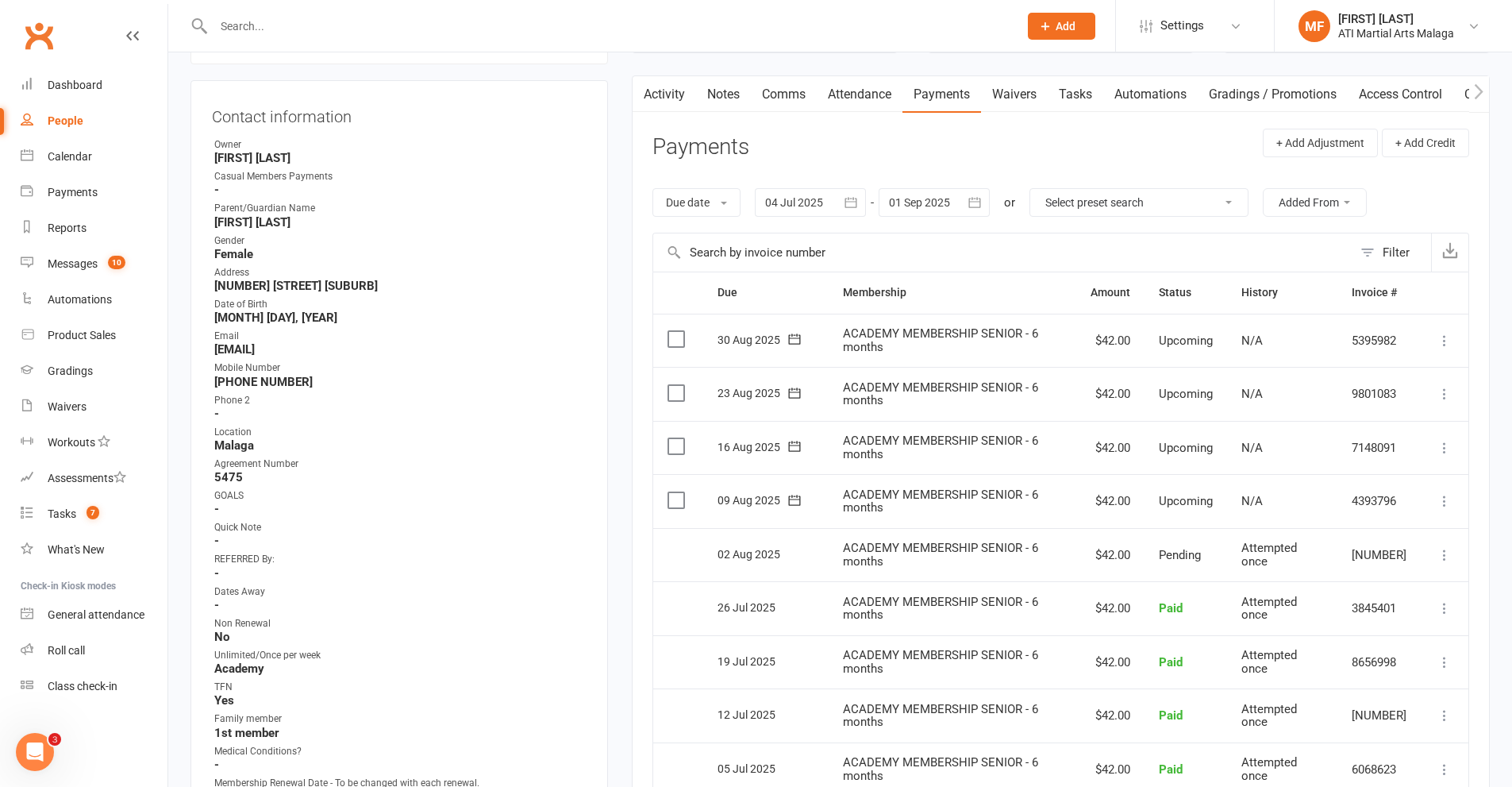 scroll, scrollTop: 79, scrollLeft: 0, axis: vertical 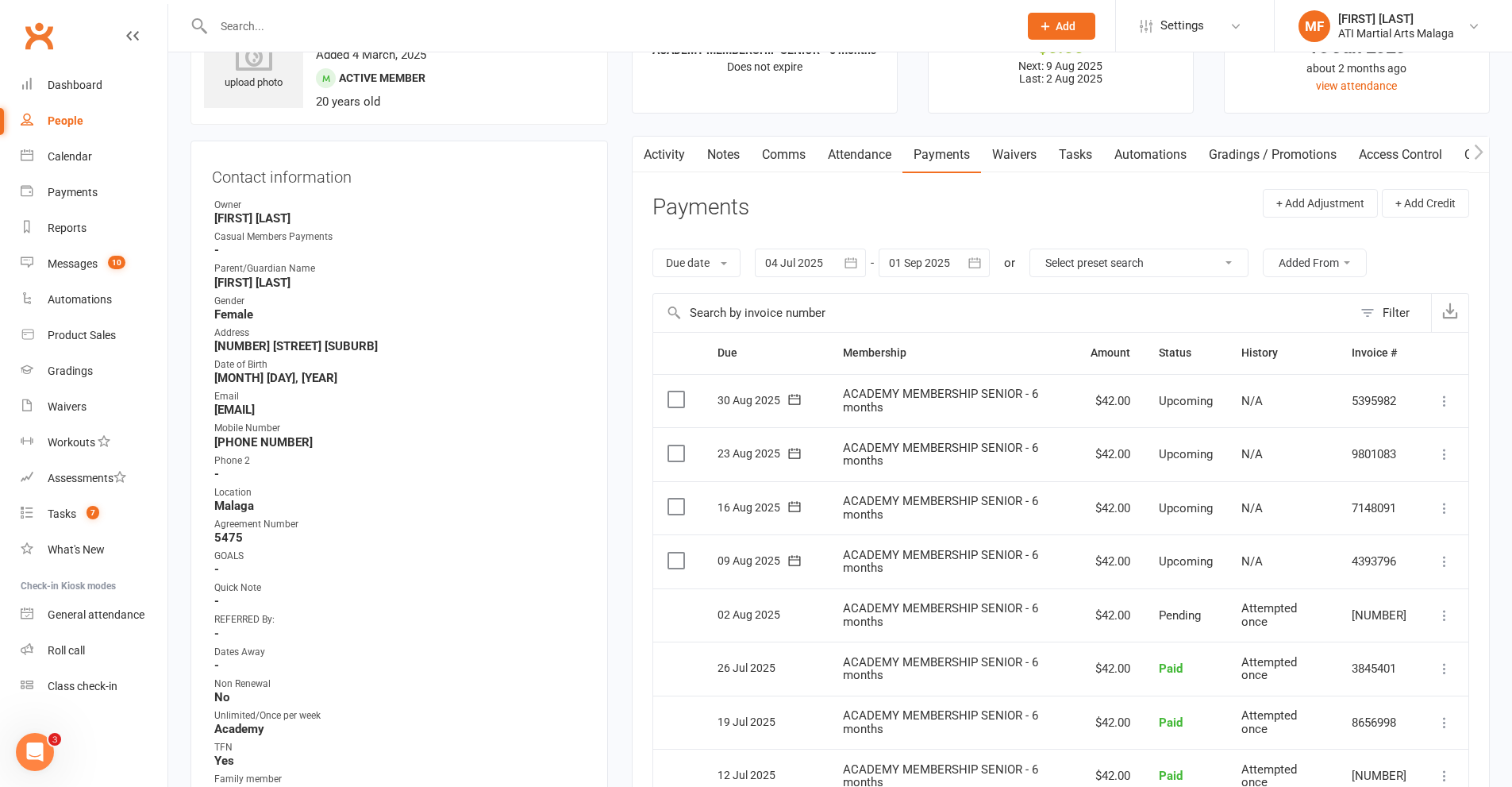 click at bounding box center (934, 263) 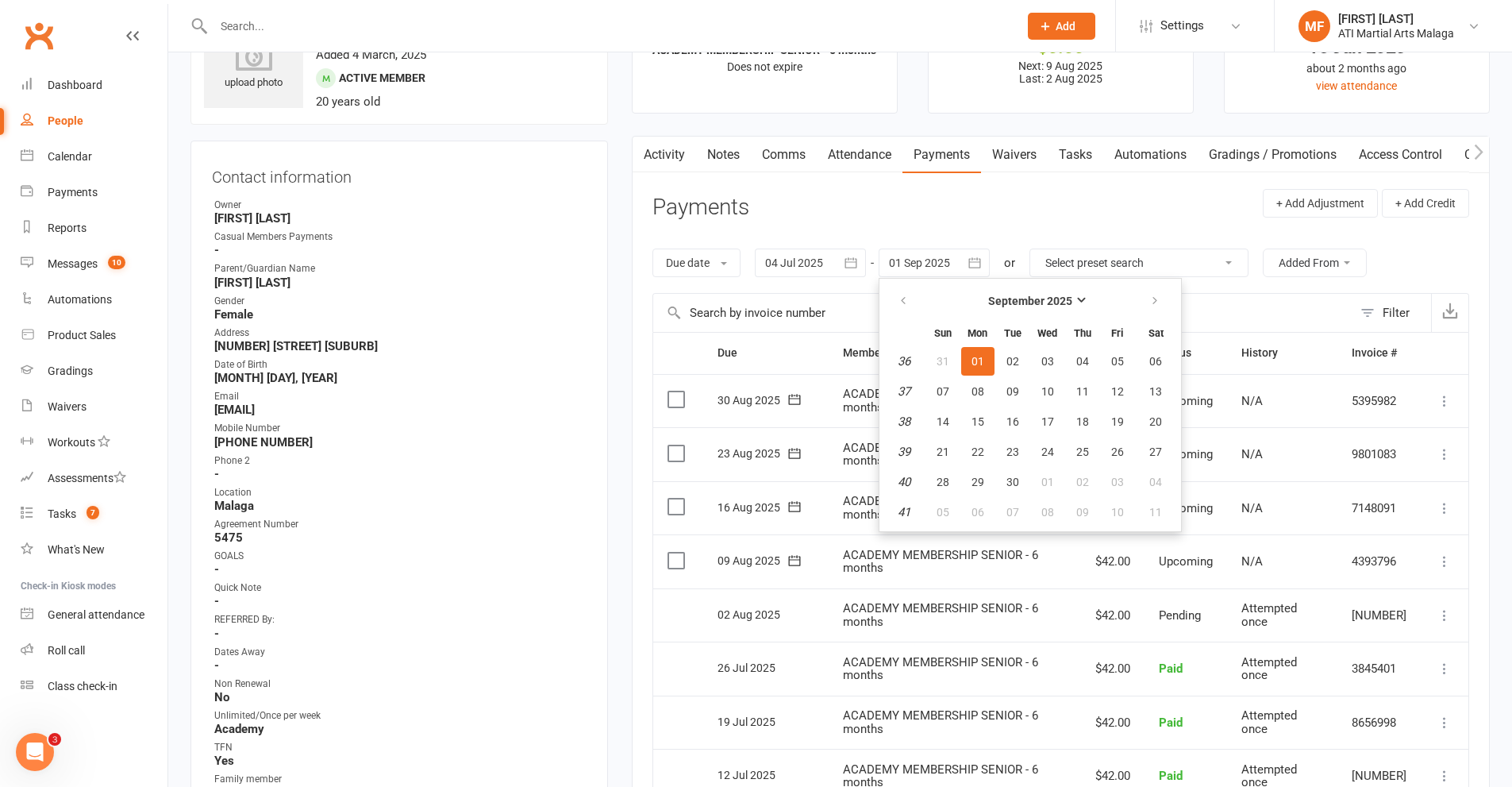 scroll, scrollTop: 476, scrollLeft: 0, axis: vertical 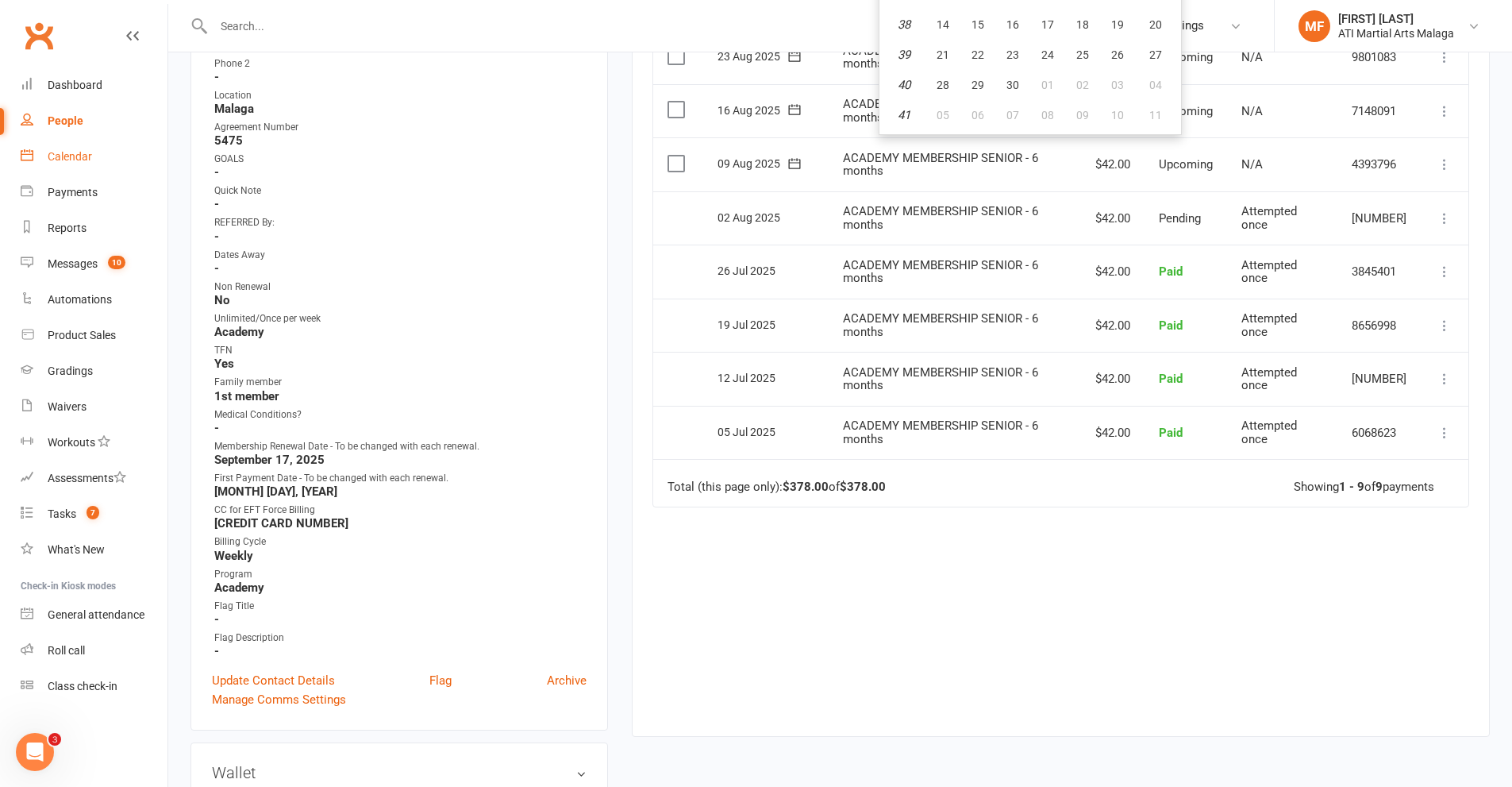 click on "Calendar" at bounding box center [70, 156] 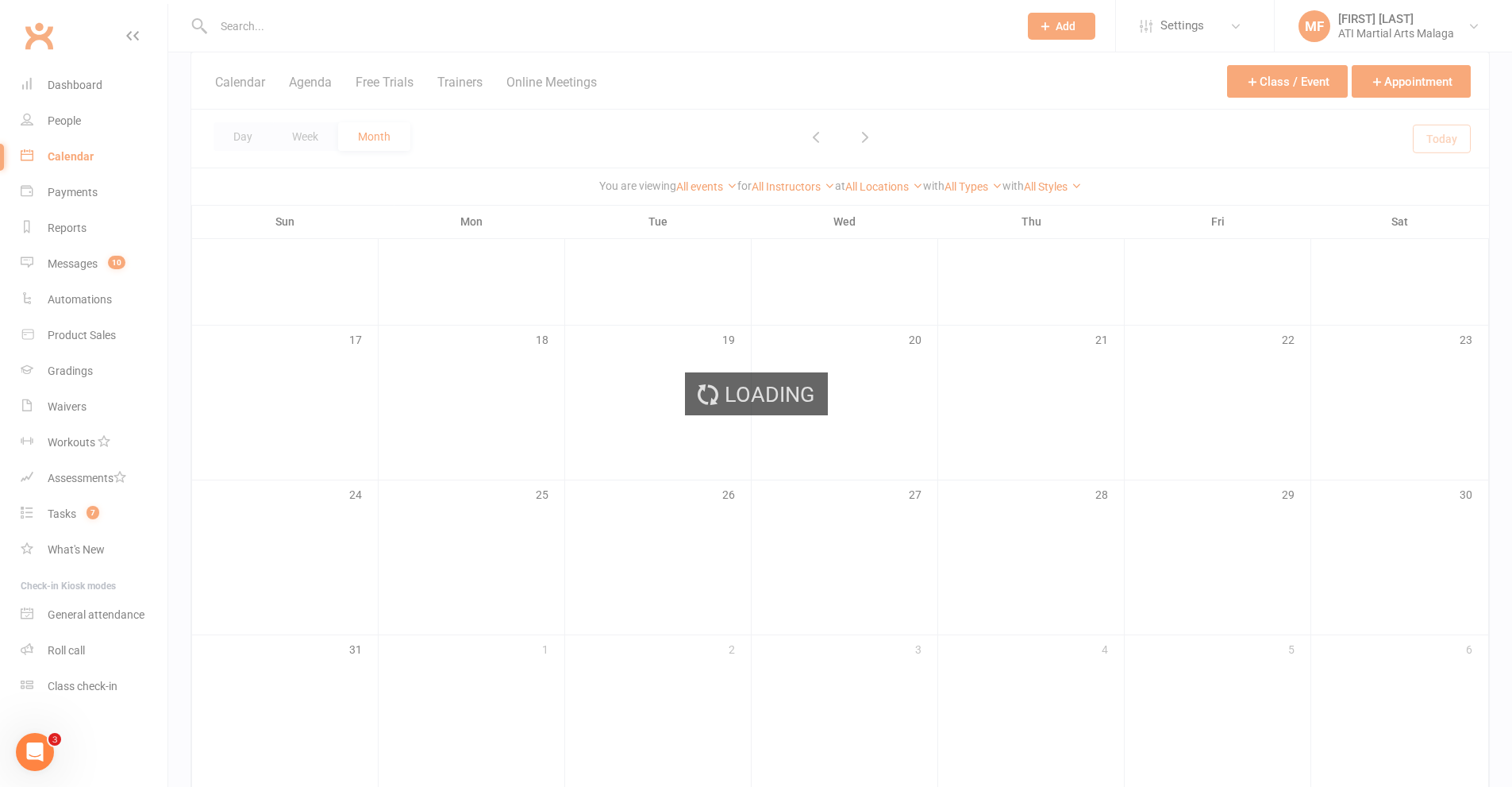 scroll, scrollTop: 0, scrollLeft: 0, axis: both 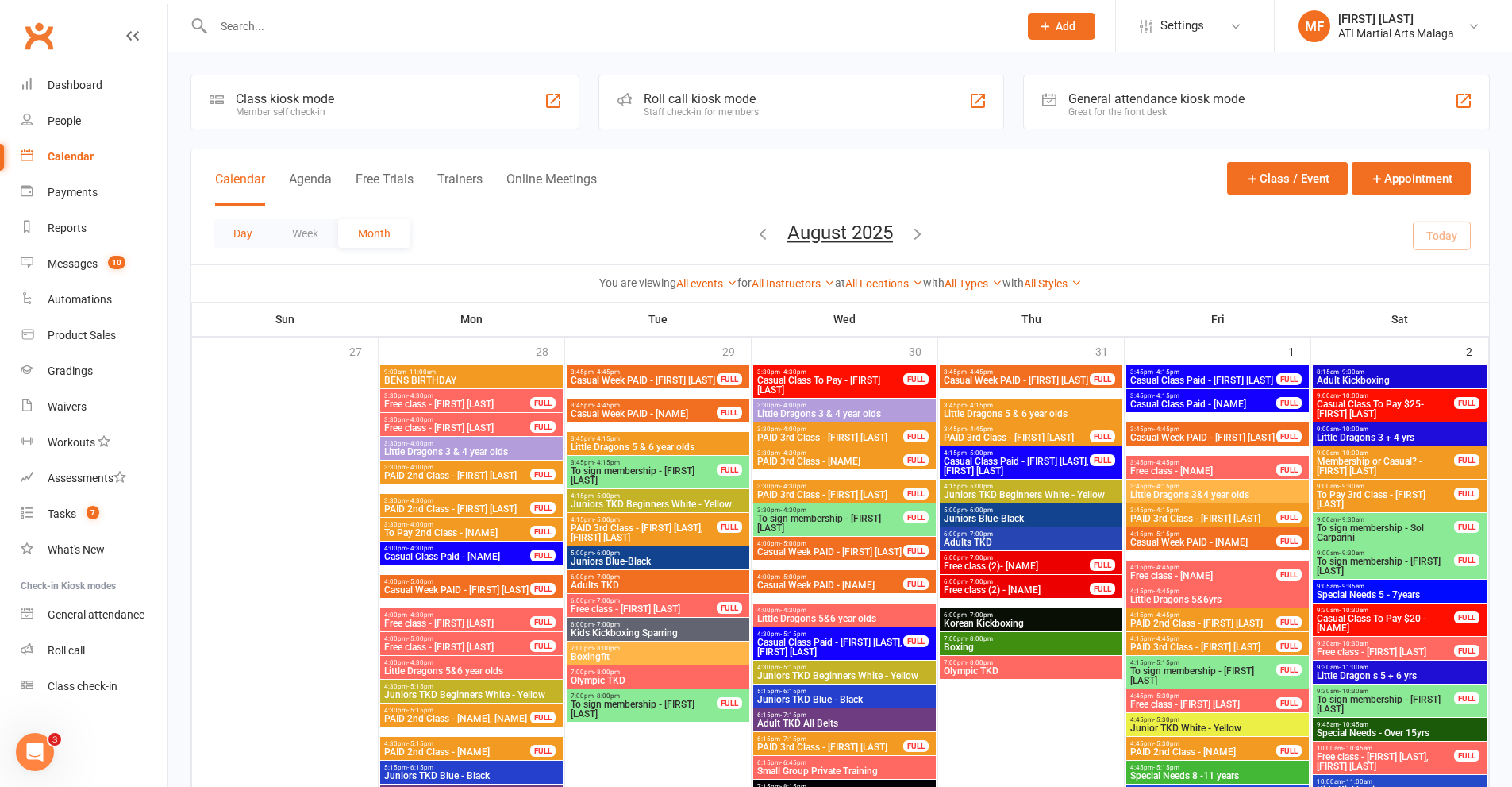 click on "Day" at bounding box center [243, 233] 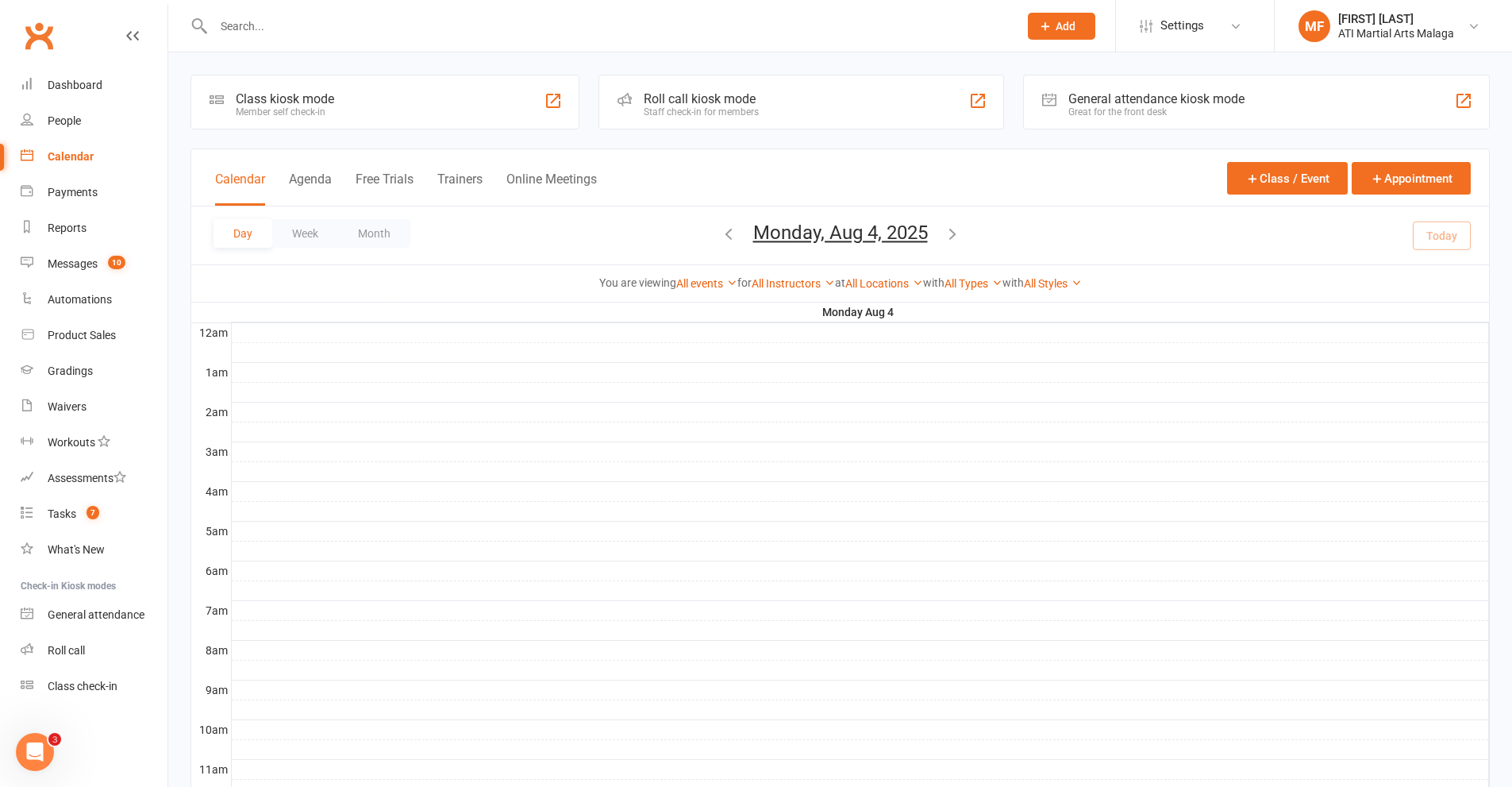 scroll, scrollTop: 0, scrollLeft: 0, axis: both 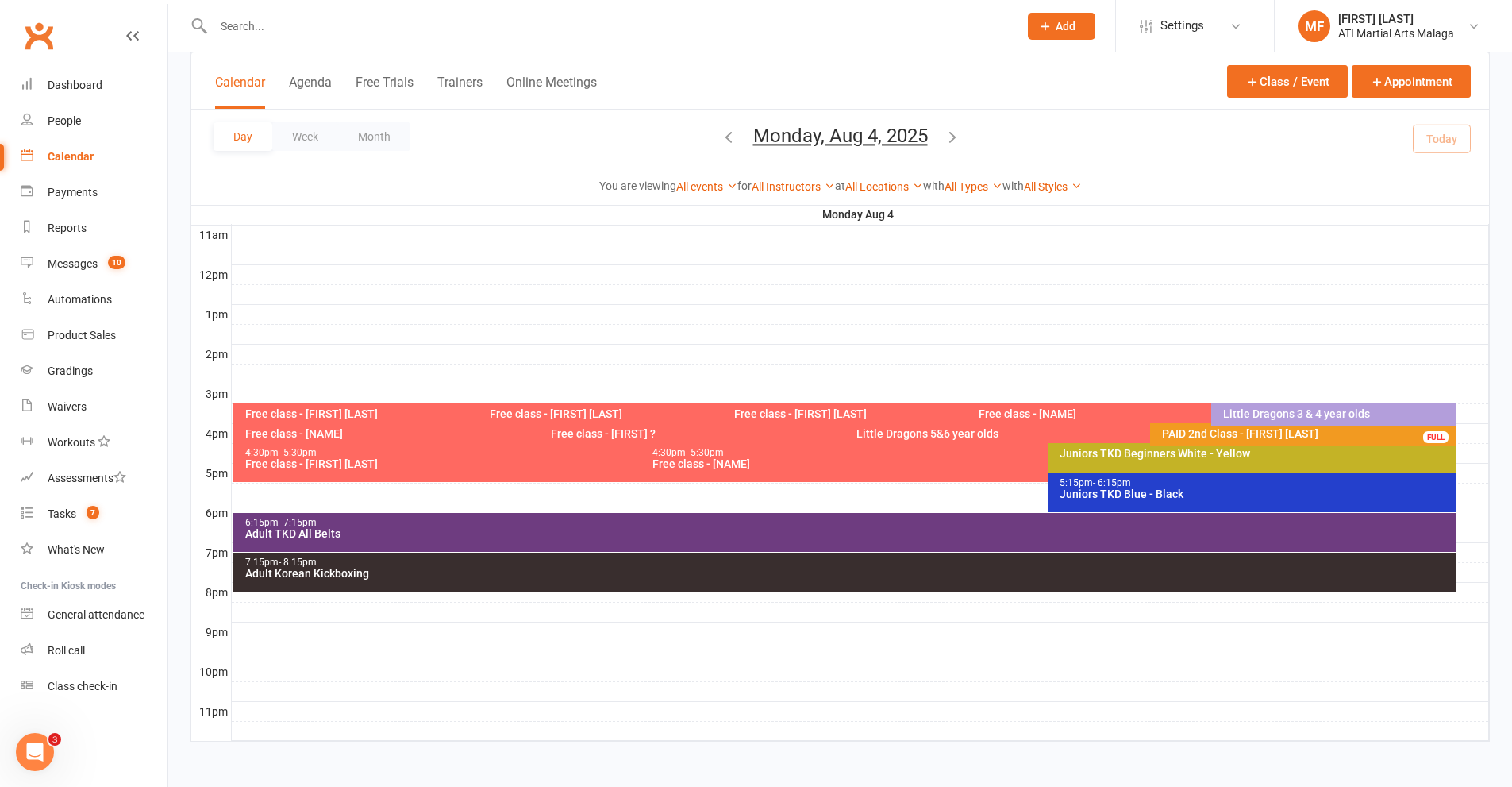 click on "Monday, Aug 4, 2025" at bounding box center (841, 136) 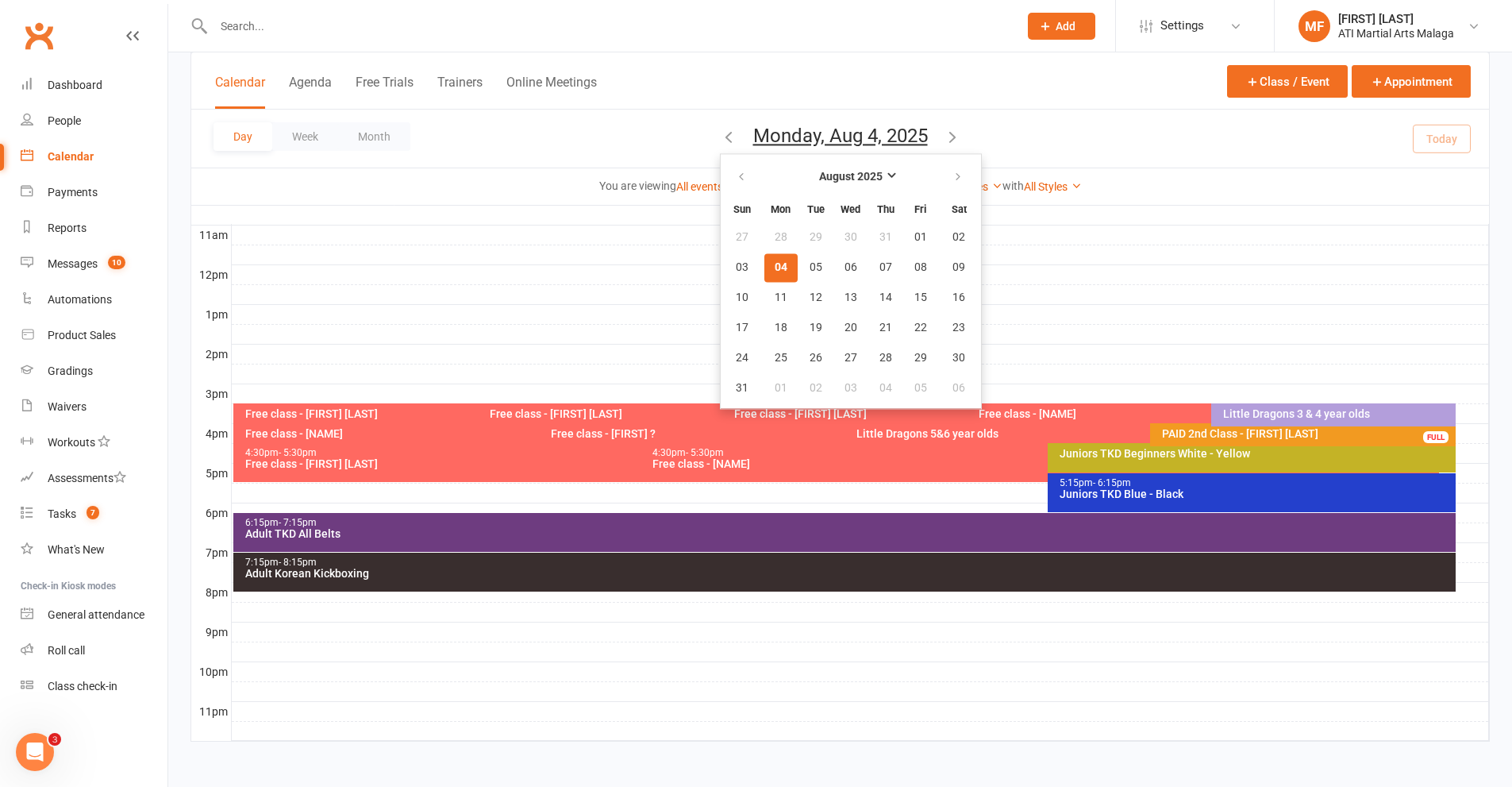 click on "04" at bounding box center [781, 268] 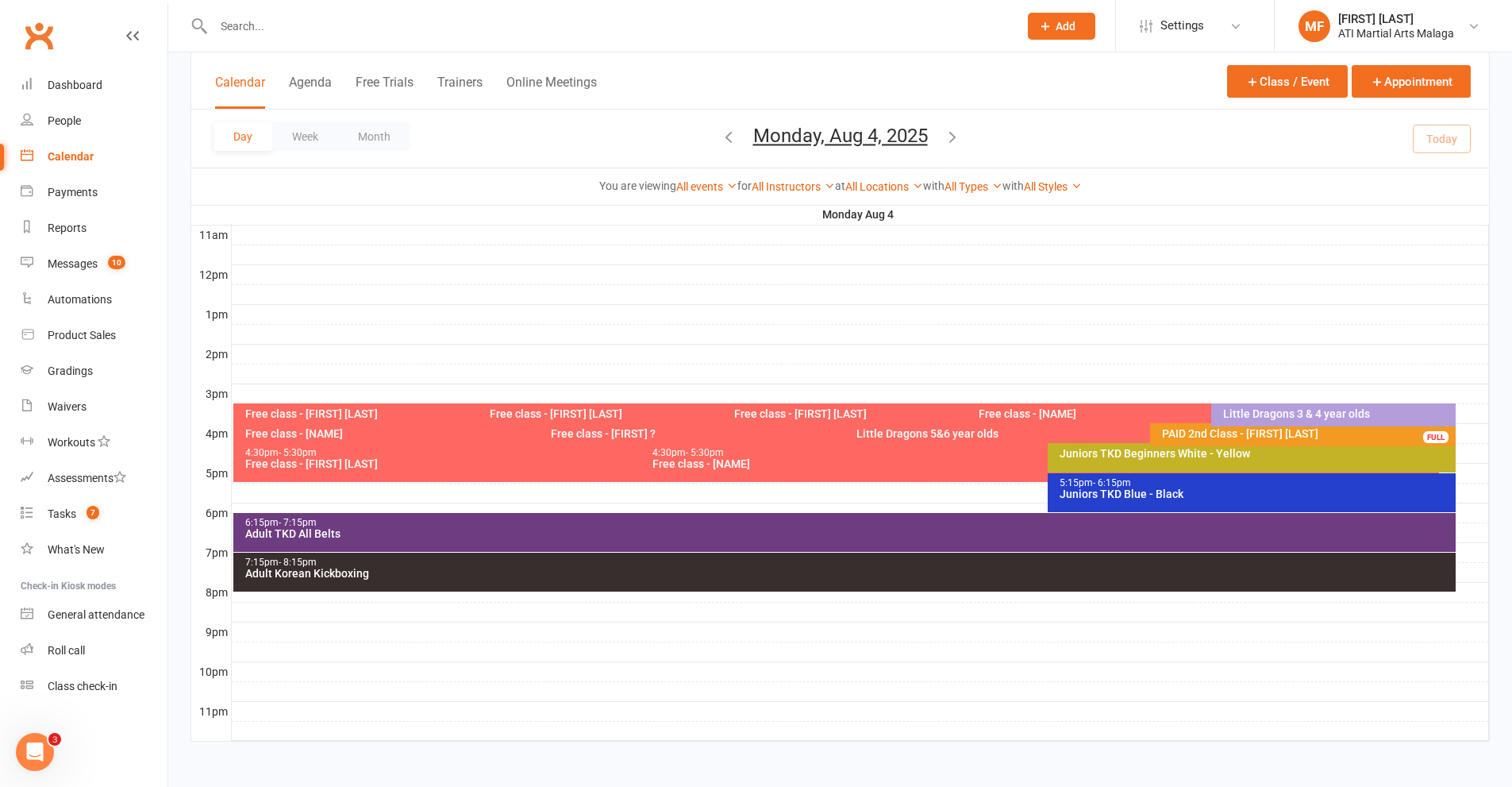 click on "Free class - Joey Pearson" at bounding box center [718, 414] 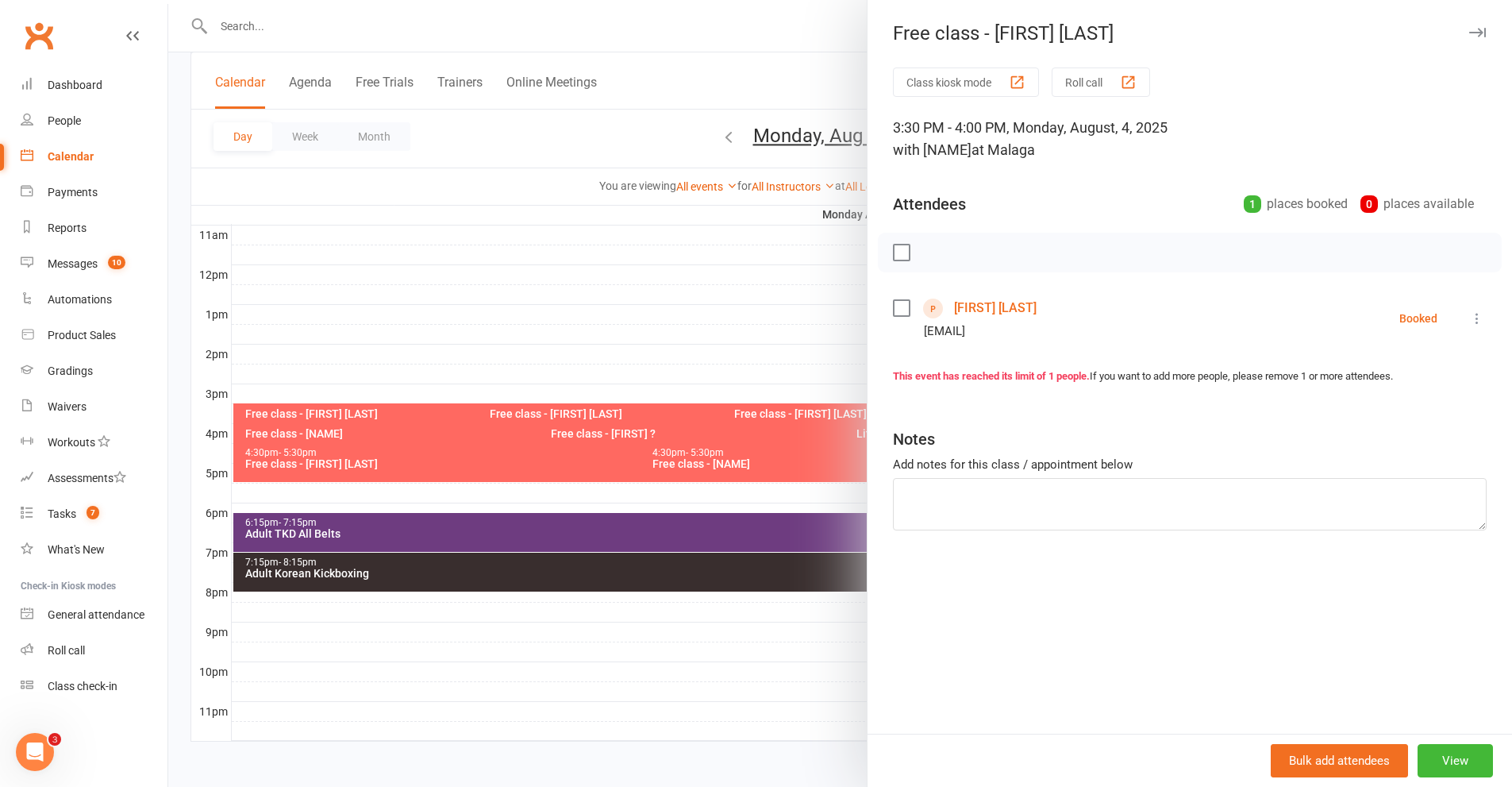 click at bounding box center [1477, 318] 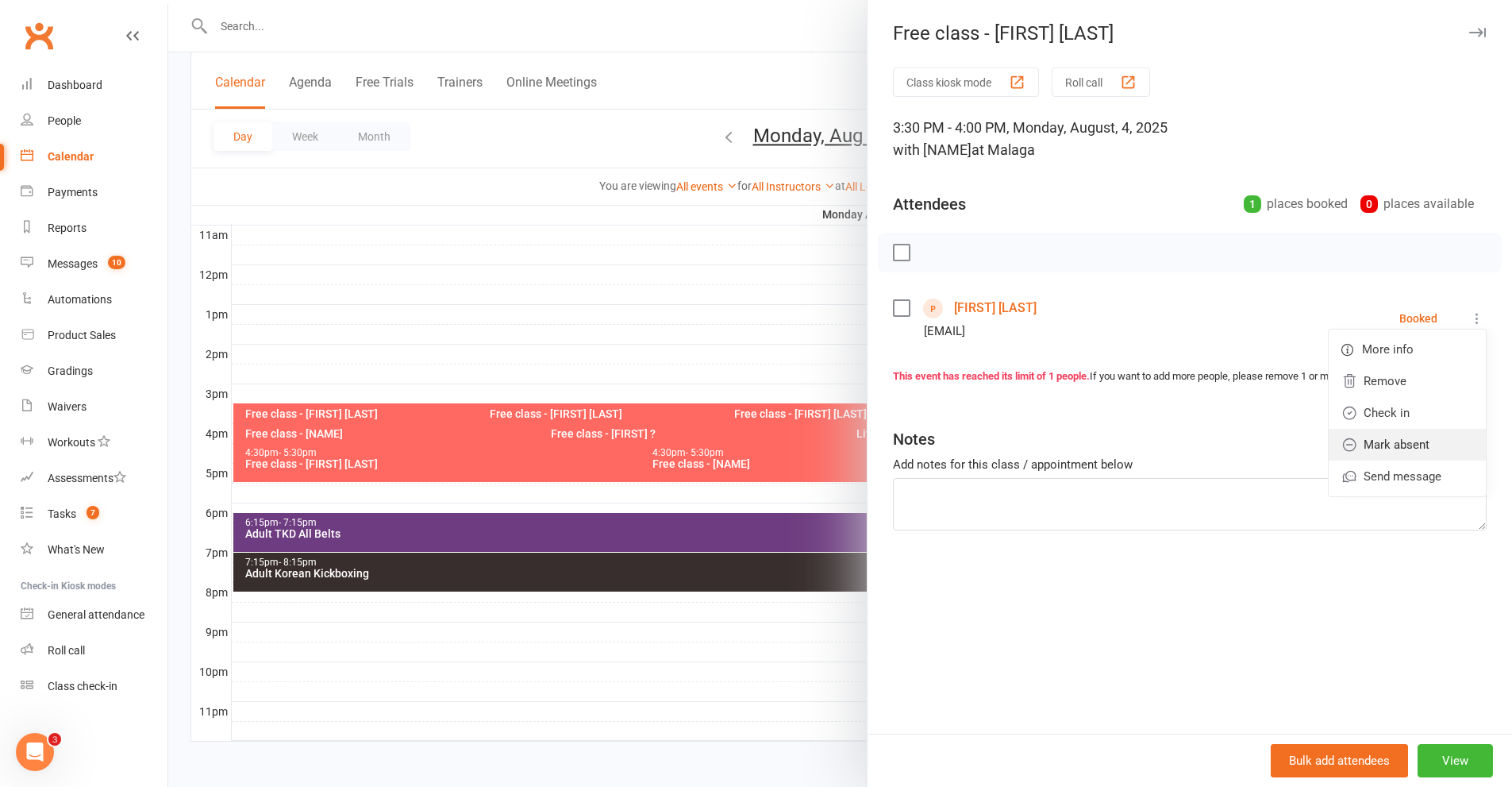 click on "Mark absent" at bounding box center (1407, 445) 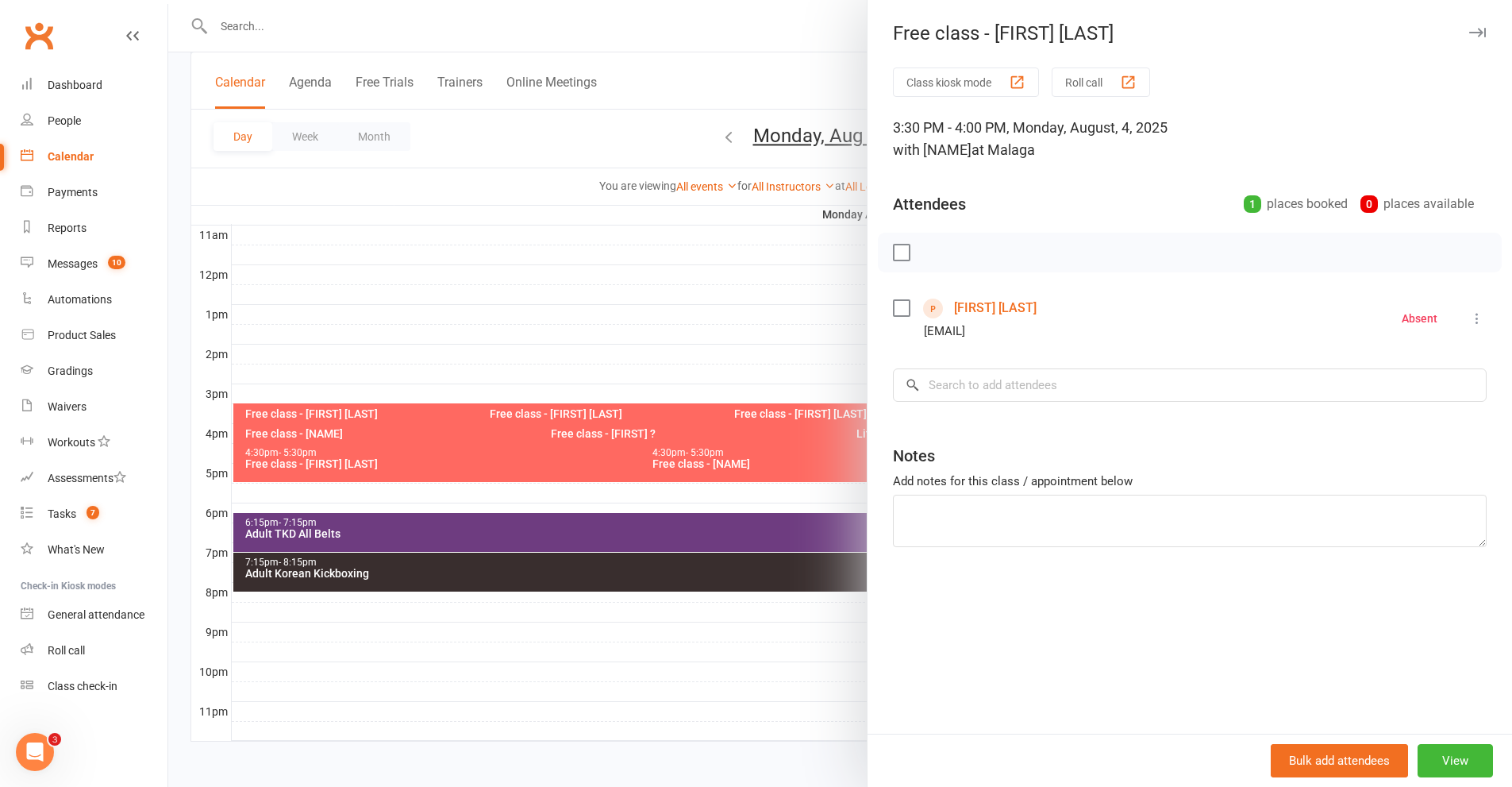 click at bounding box center [840, 393] 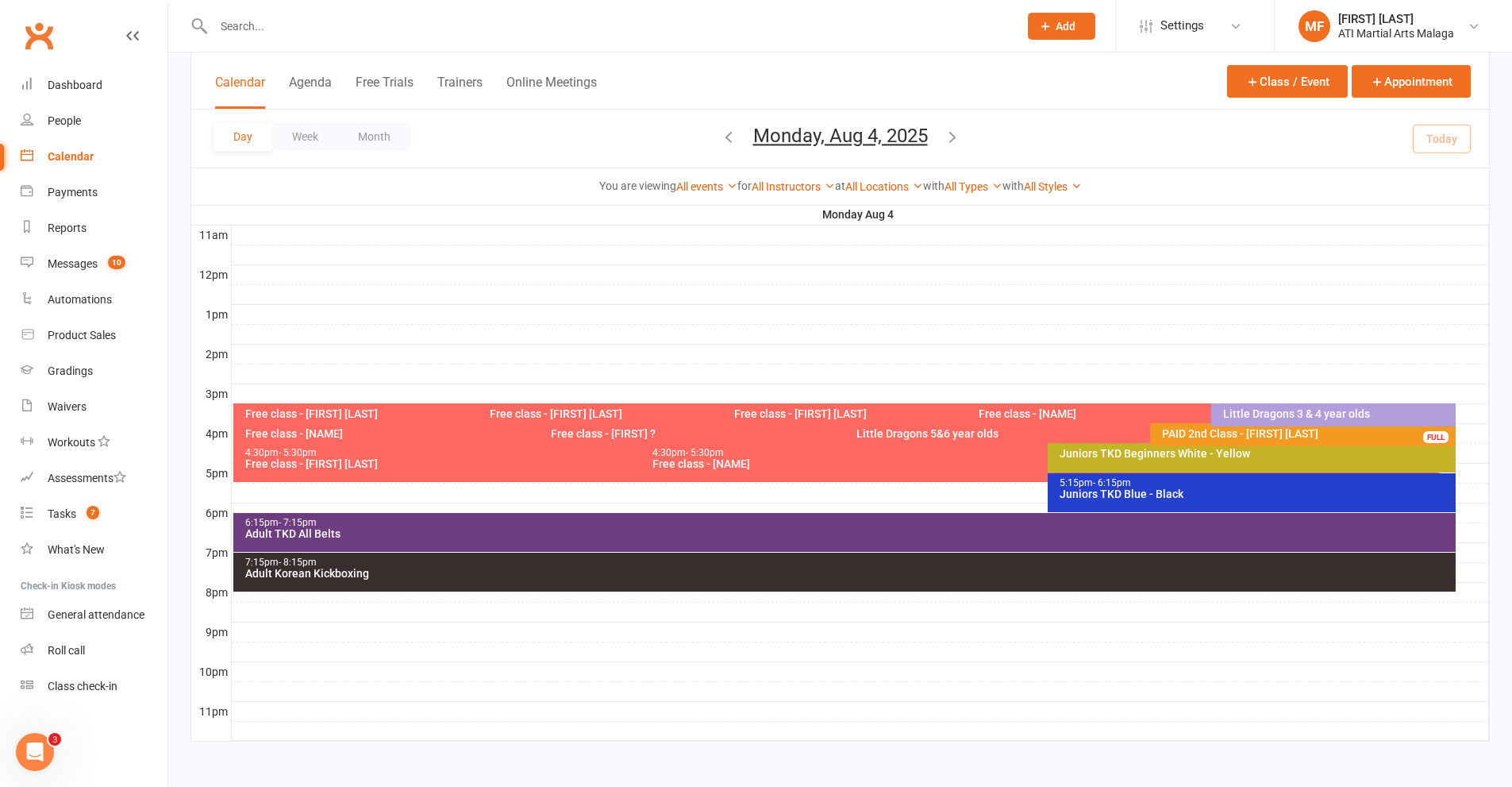 click on "Free class - Silvana Mendoza" at bounding box center [963, 414] 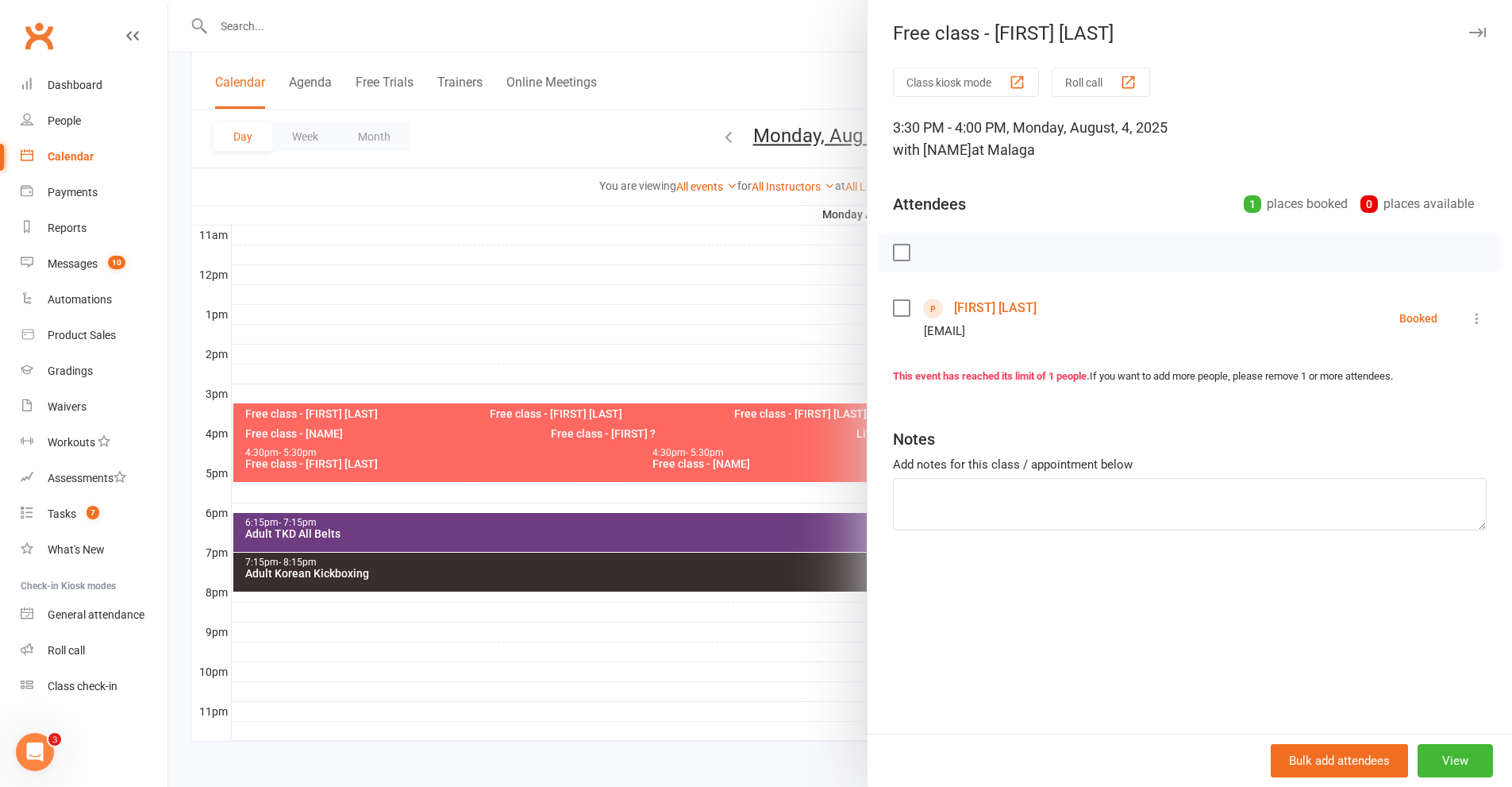 click at bounding box center (1477, 318) 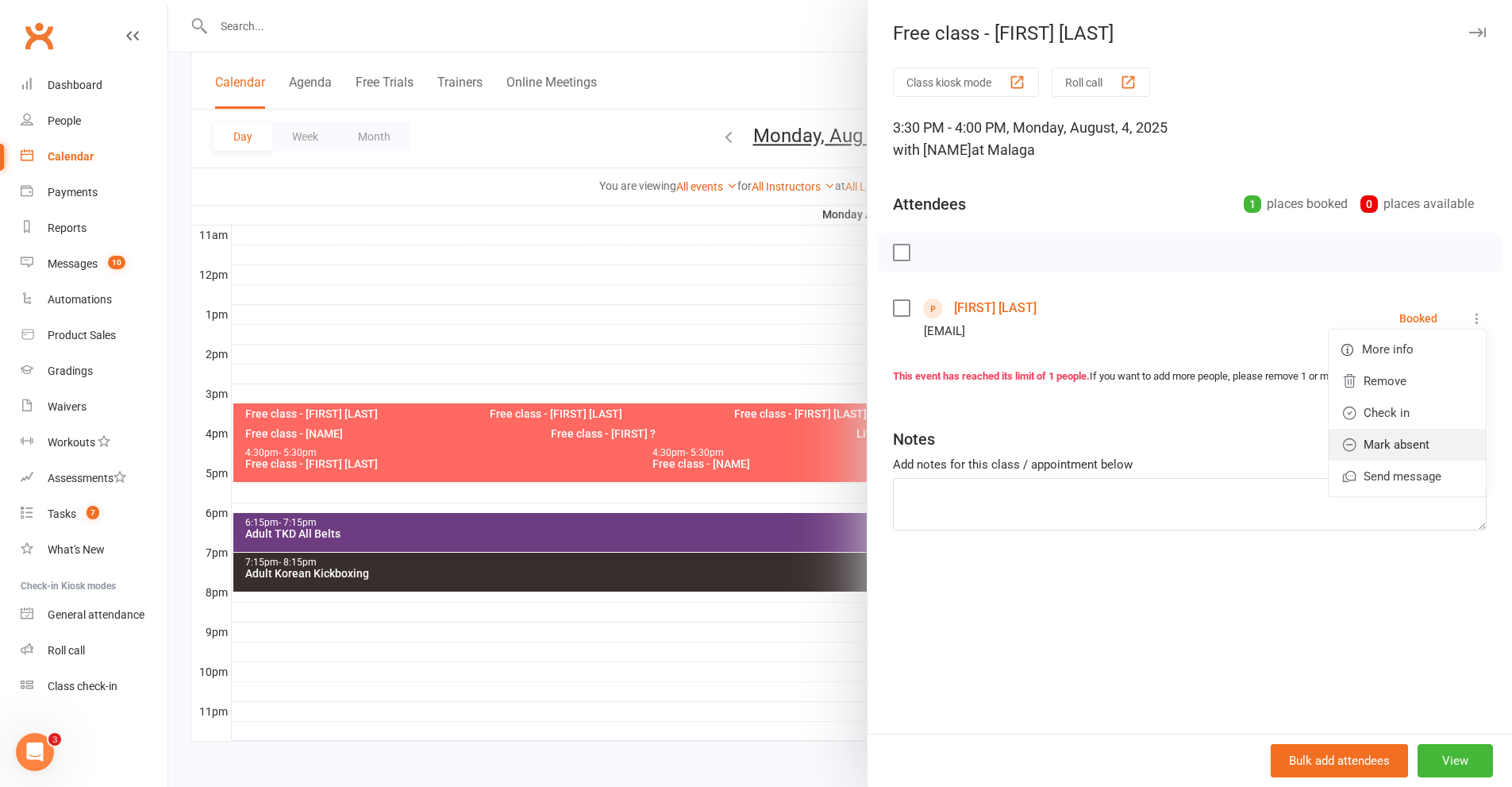 click on "Mark absent" at bounding box center (1407, 445) 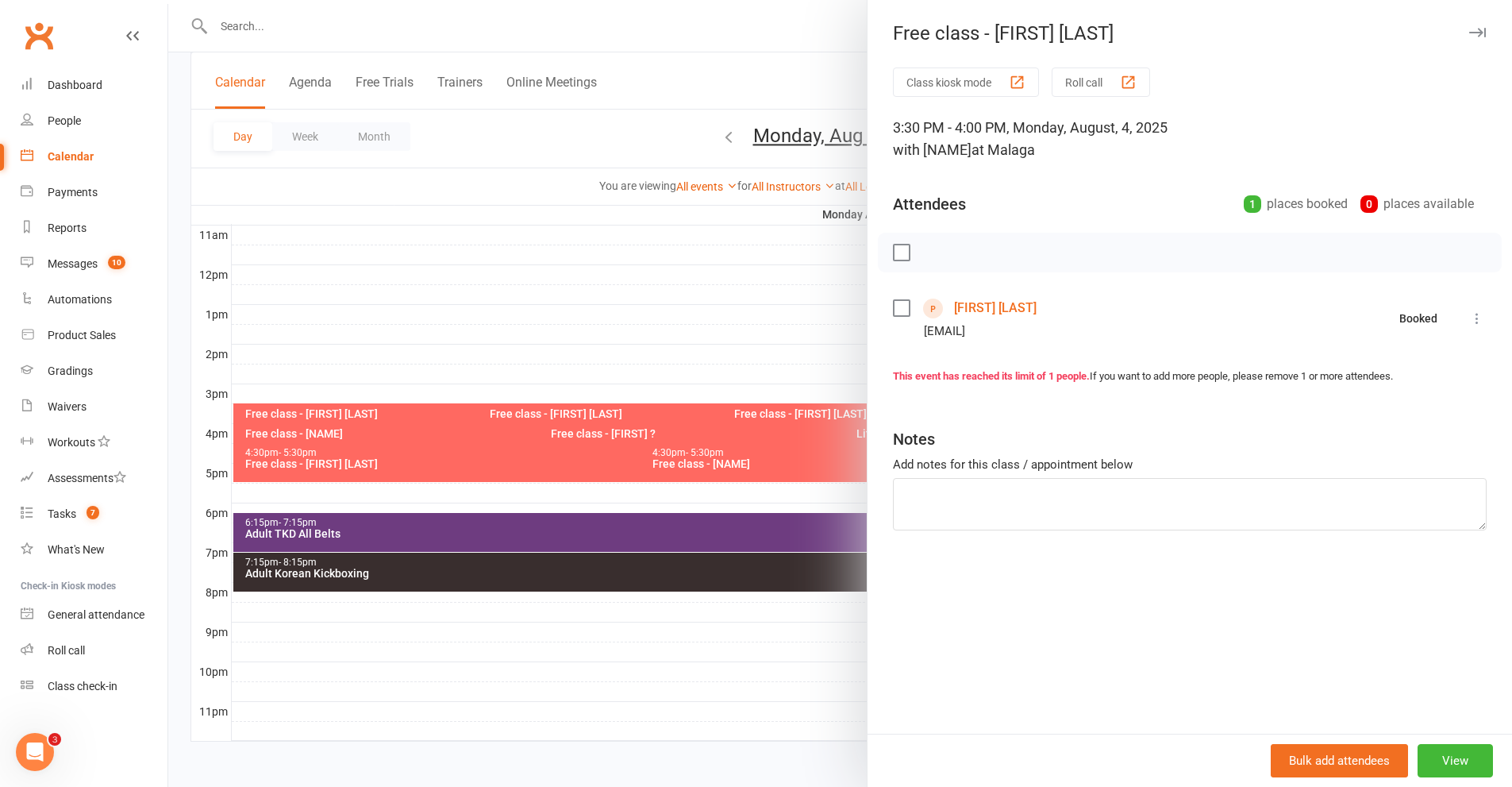click at bounding box center (840, 393) 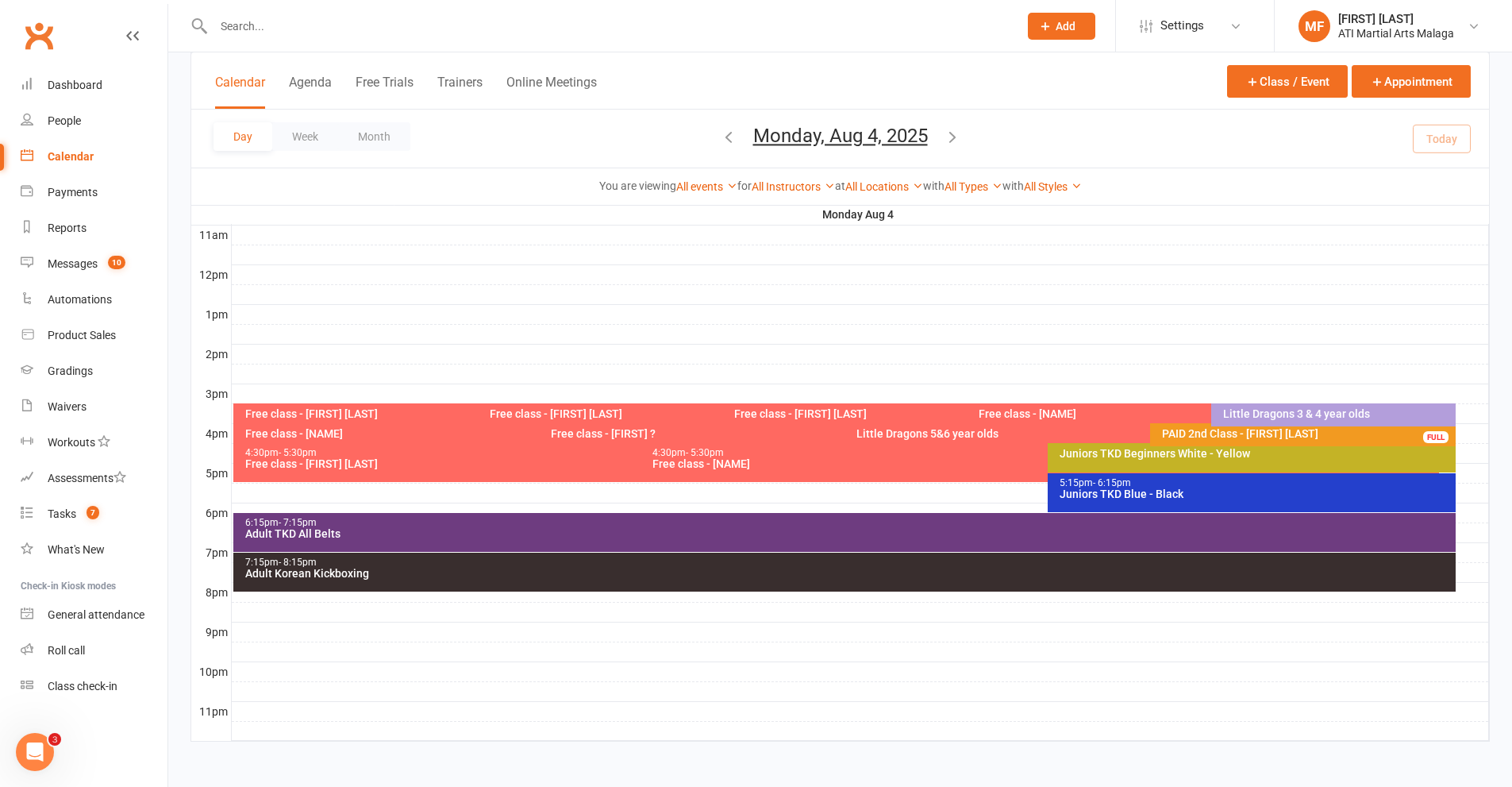 click on "Free class - Niomi Alahum ?" at bounding box center [841, 434] 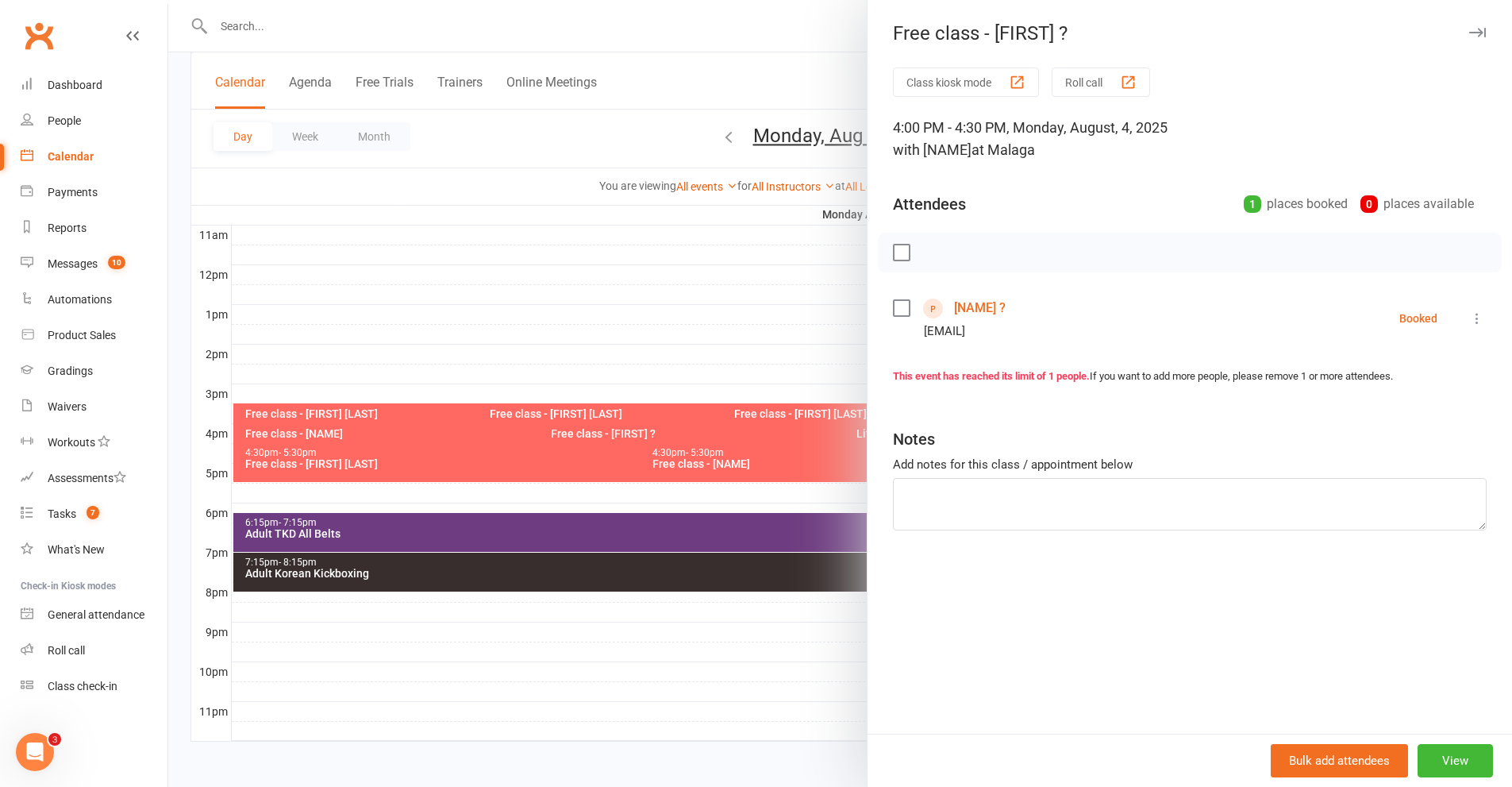 click at bounding box center (1477, 318) 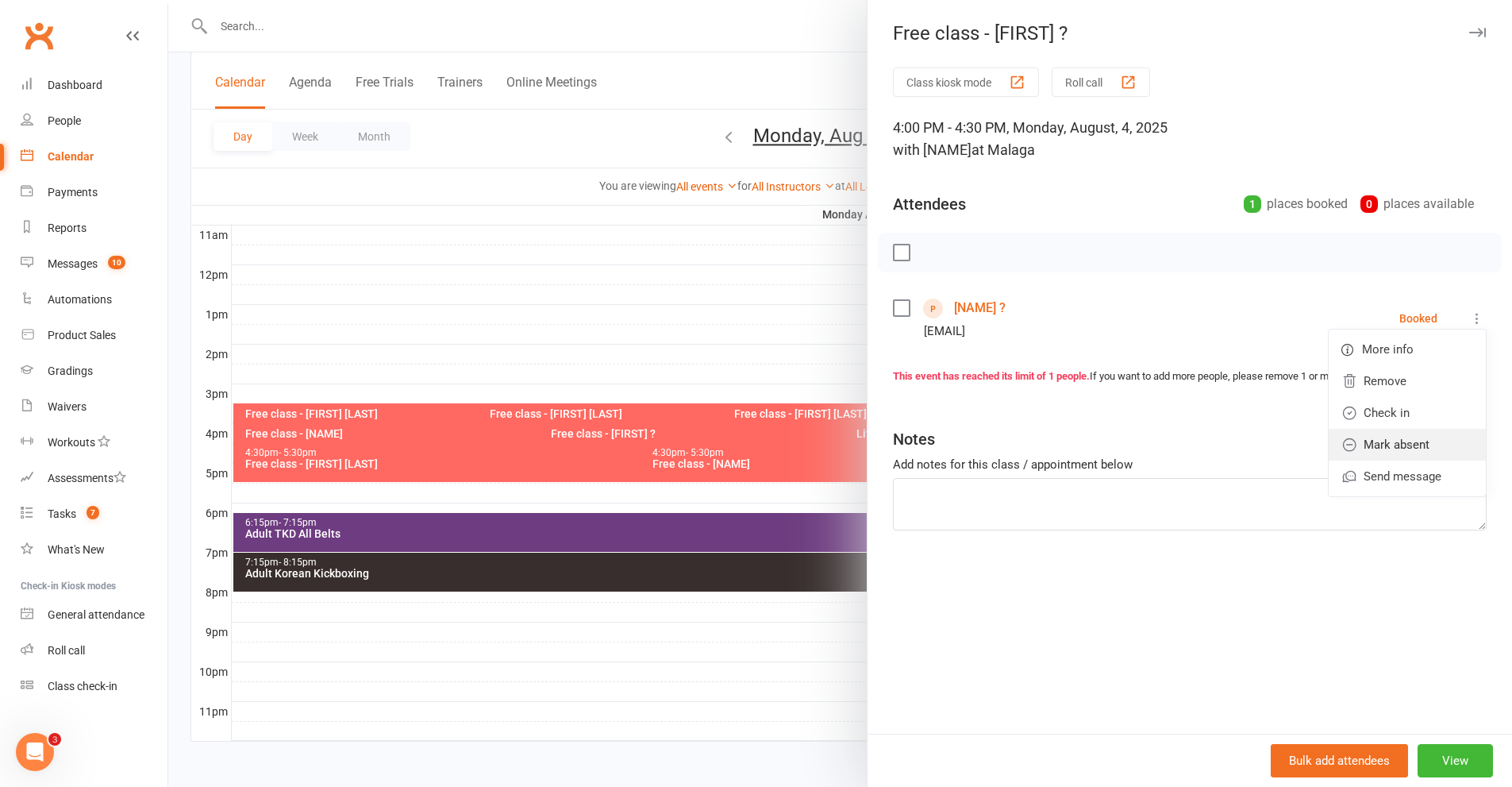click on "Mark absent" at bounding box center (1407, 445) 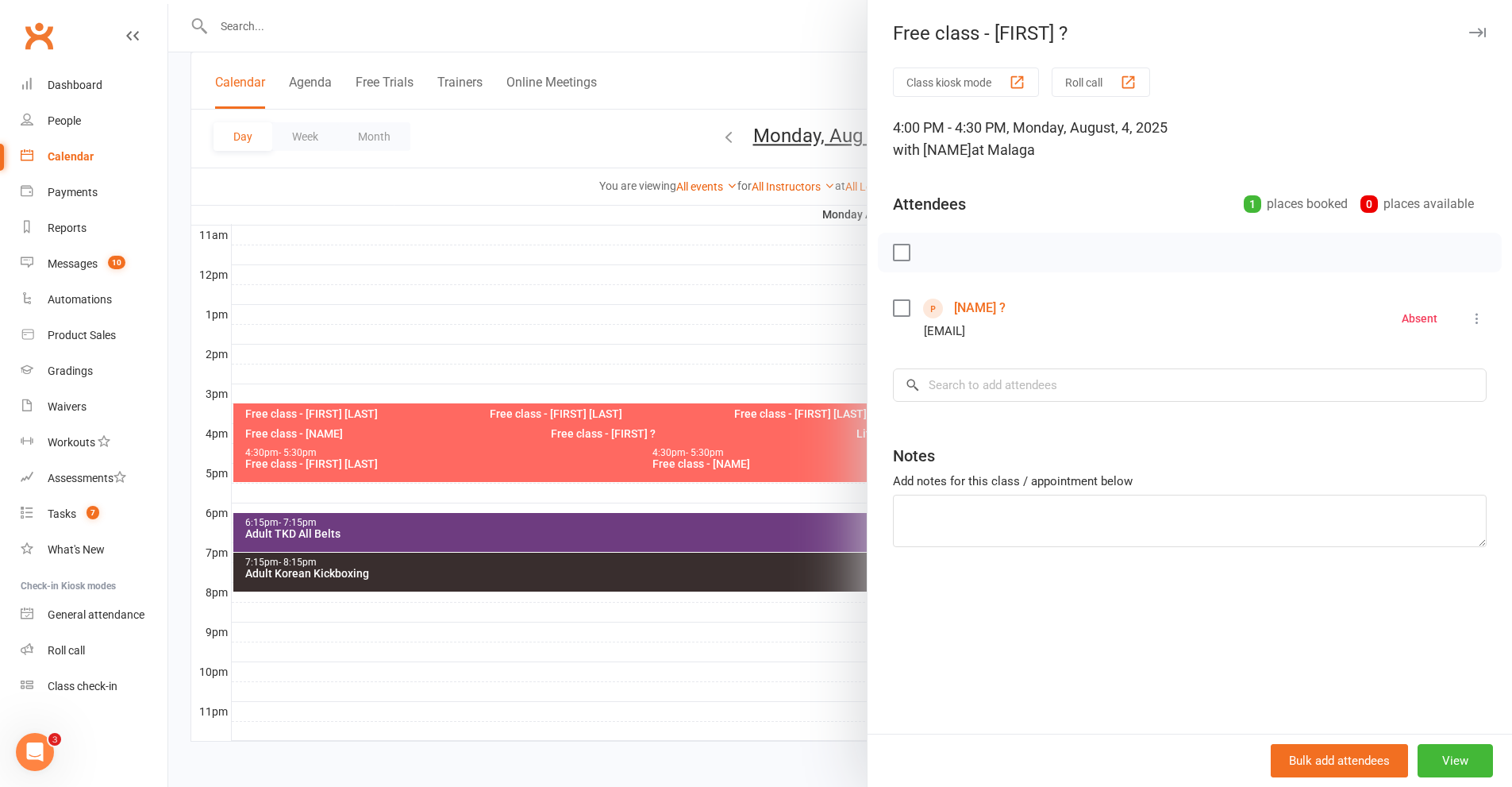 click at bounding box center (840, 393) 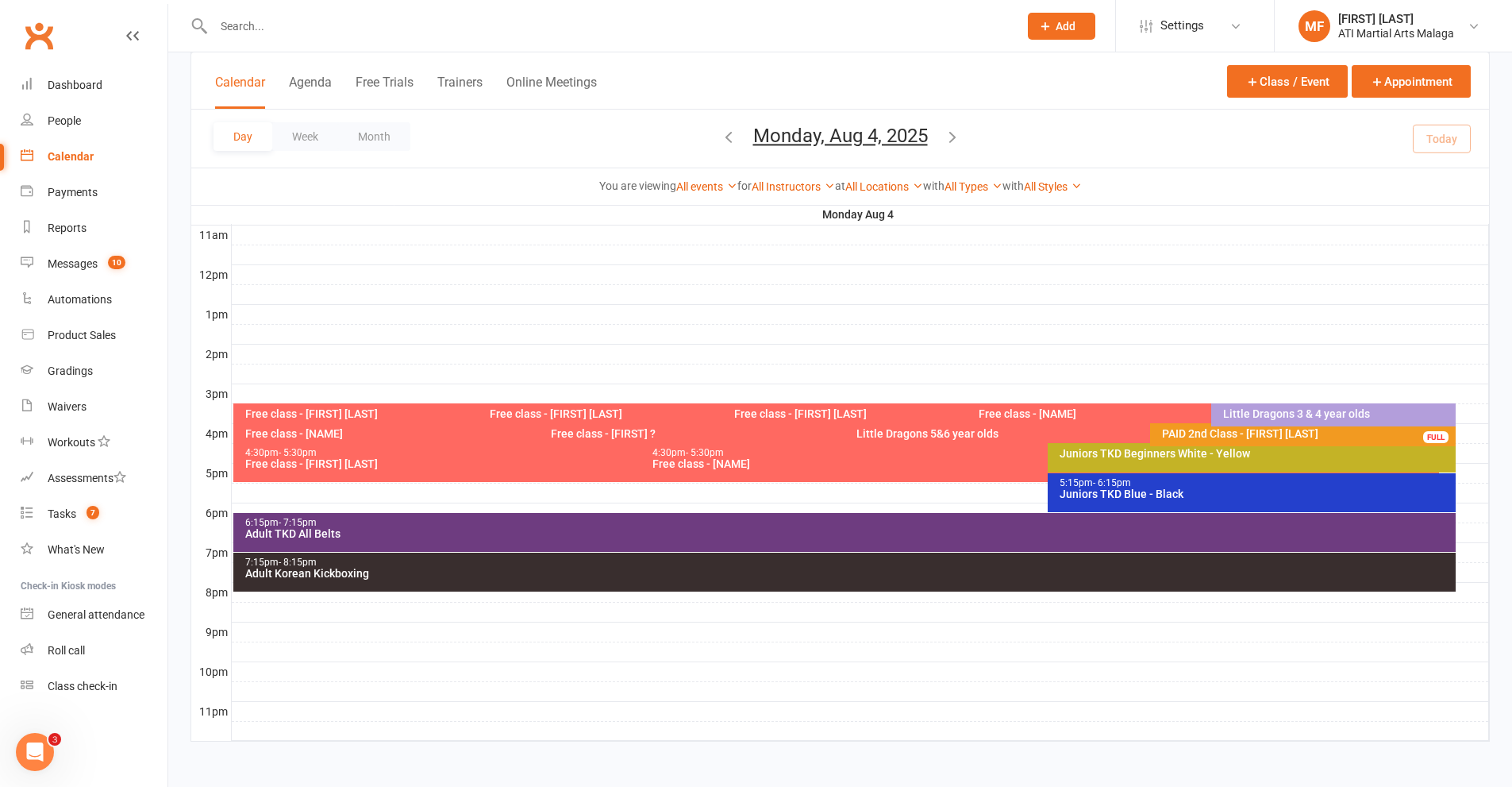 click on "Free class - Khyrie Rossi" at bounding box center [535, 434] 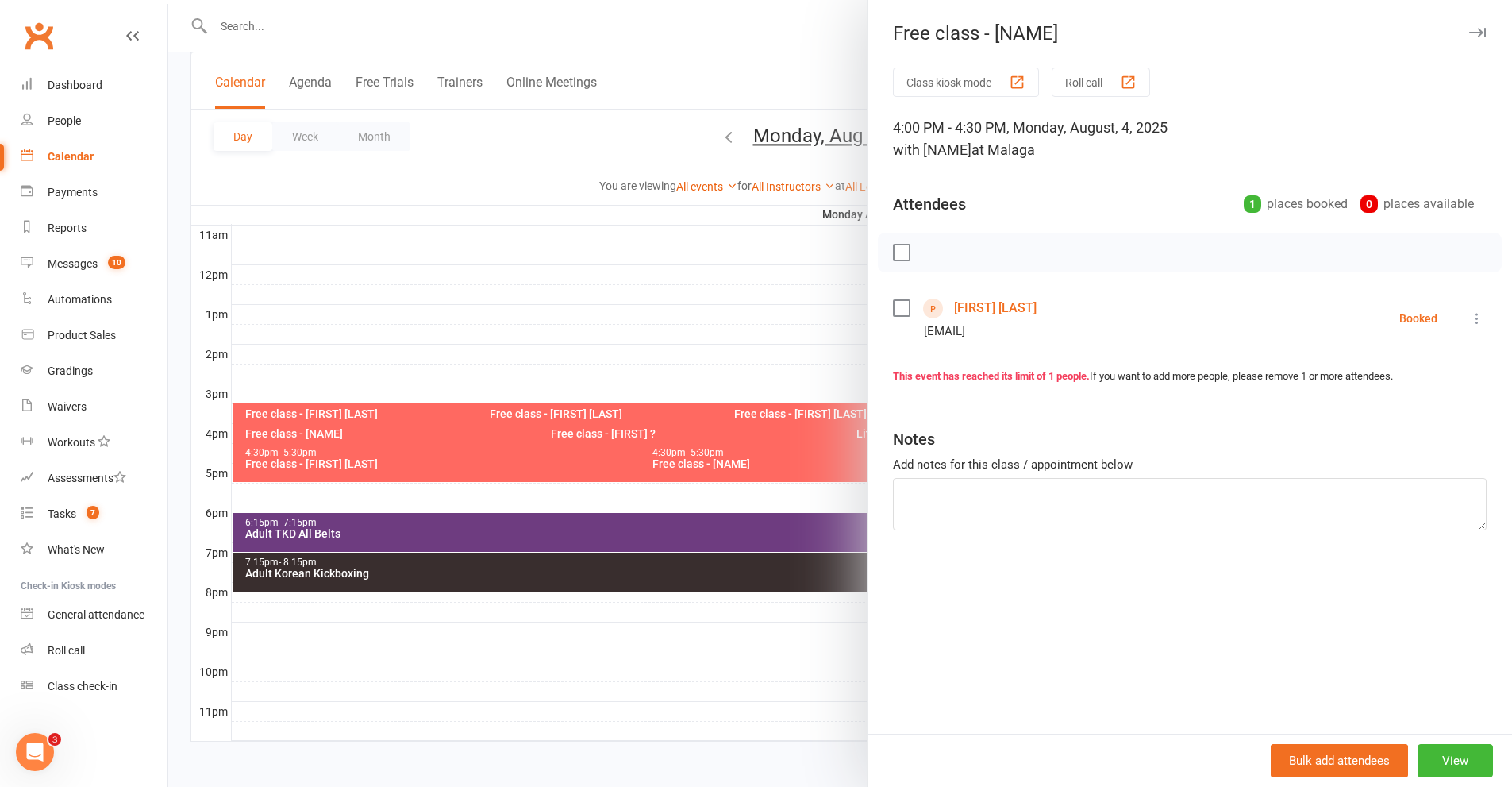 click at bounding box center [1477, 318] 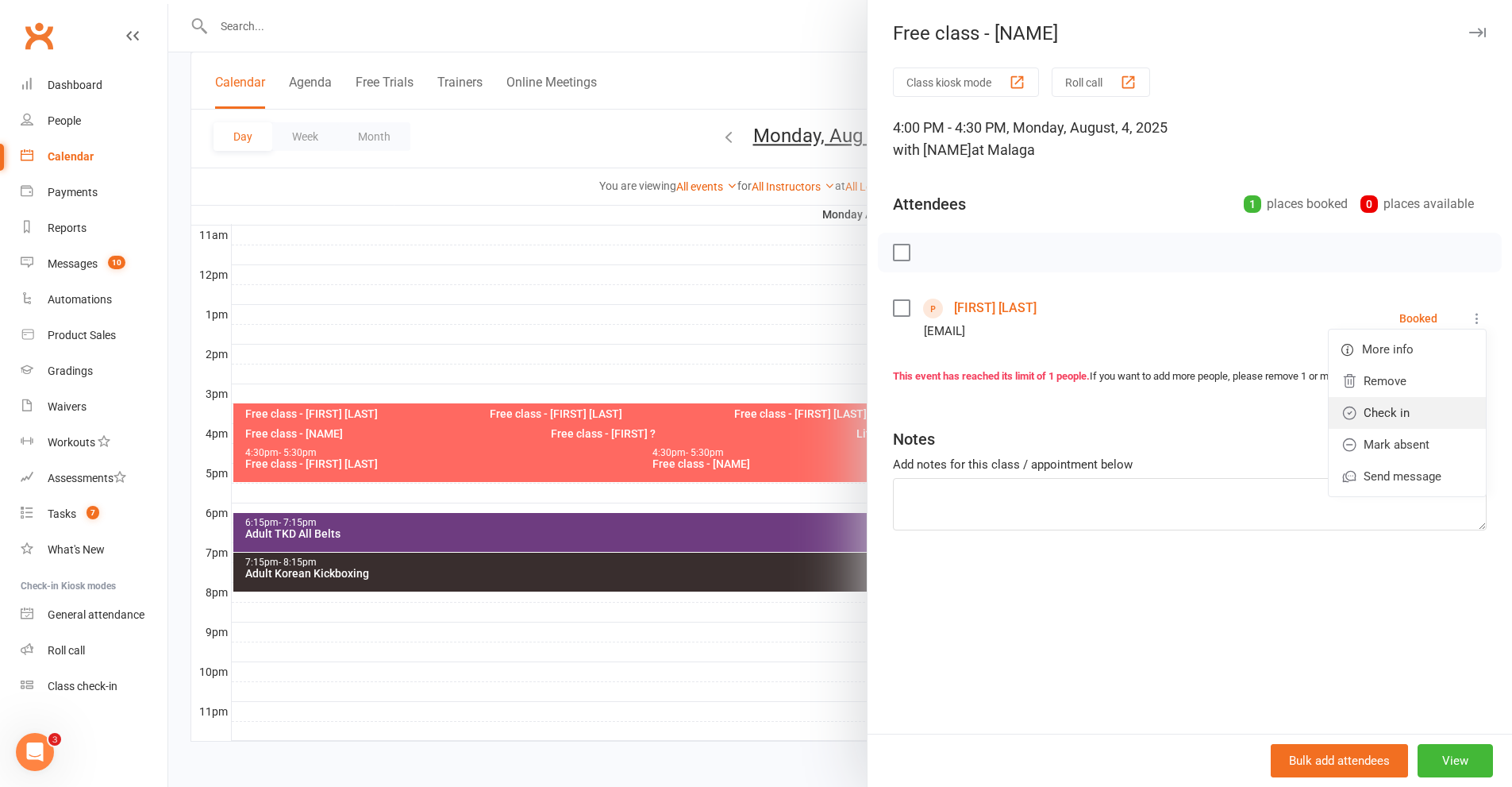 click on "Check in" at bounding box center (1407, 413) 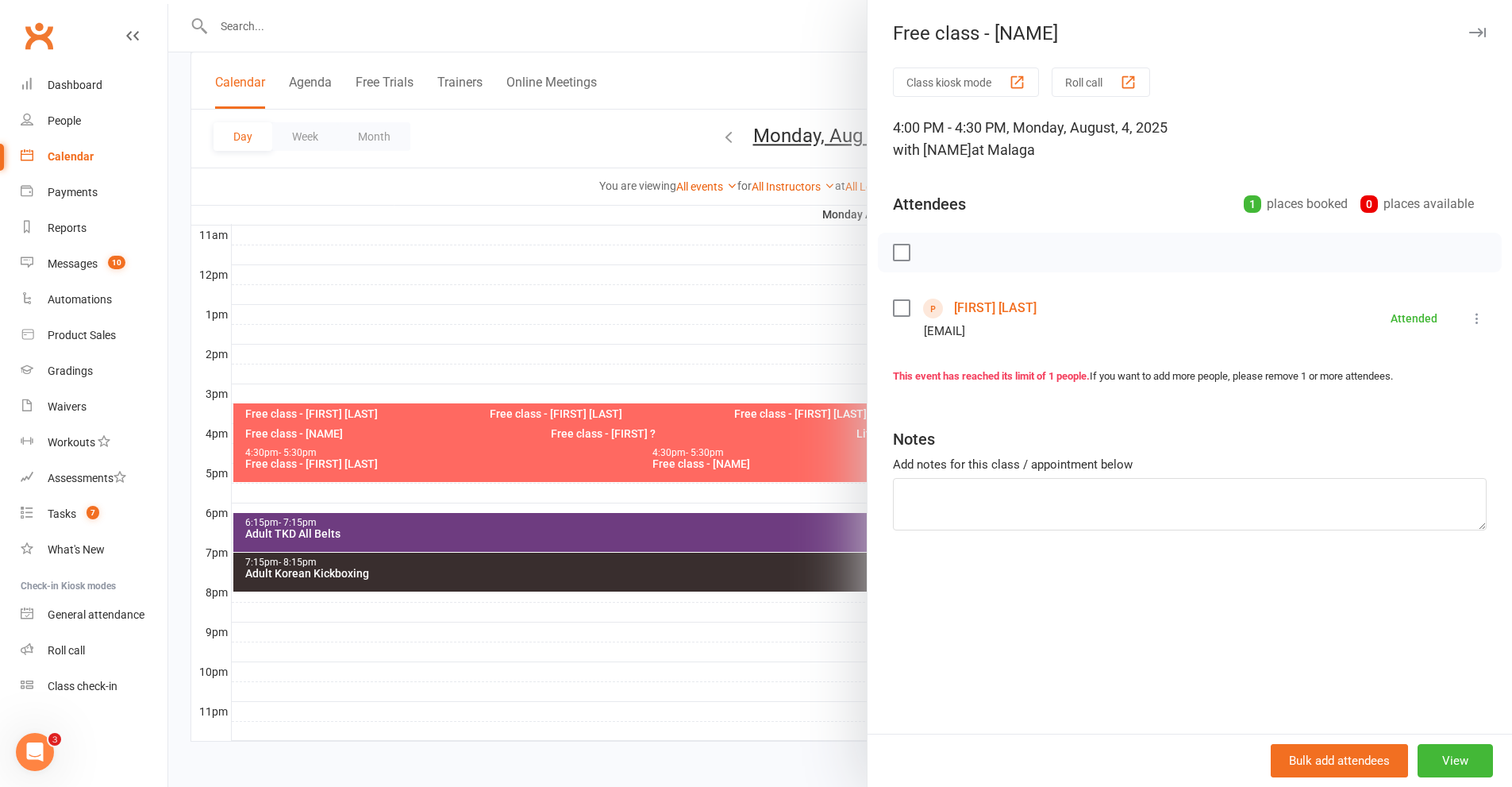 click at bounding box center (840, 393) 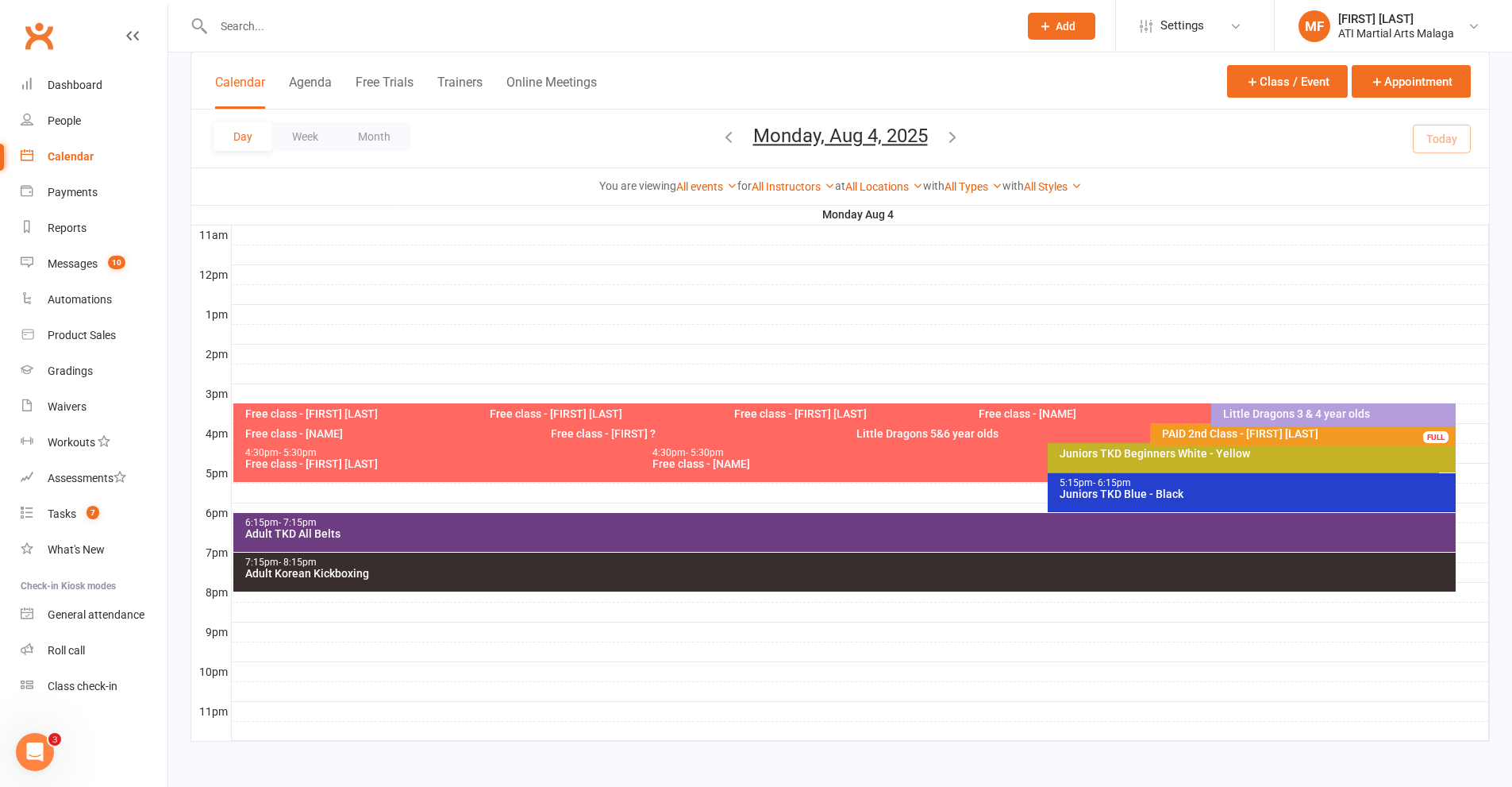 click on "Free class - Dean Bada" at bounding box center [474, 414] 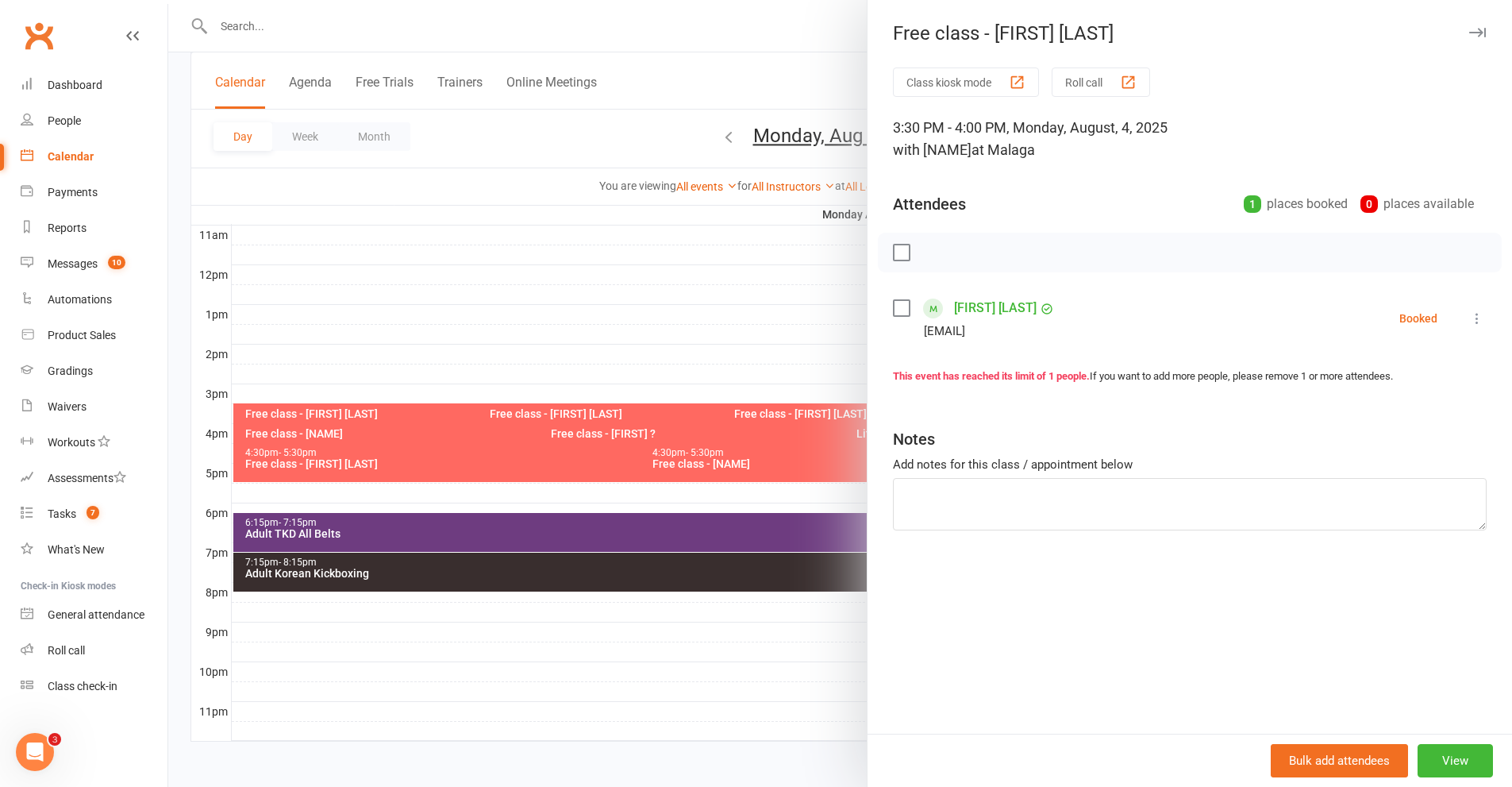 click at bounding box center [1477, 318] 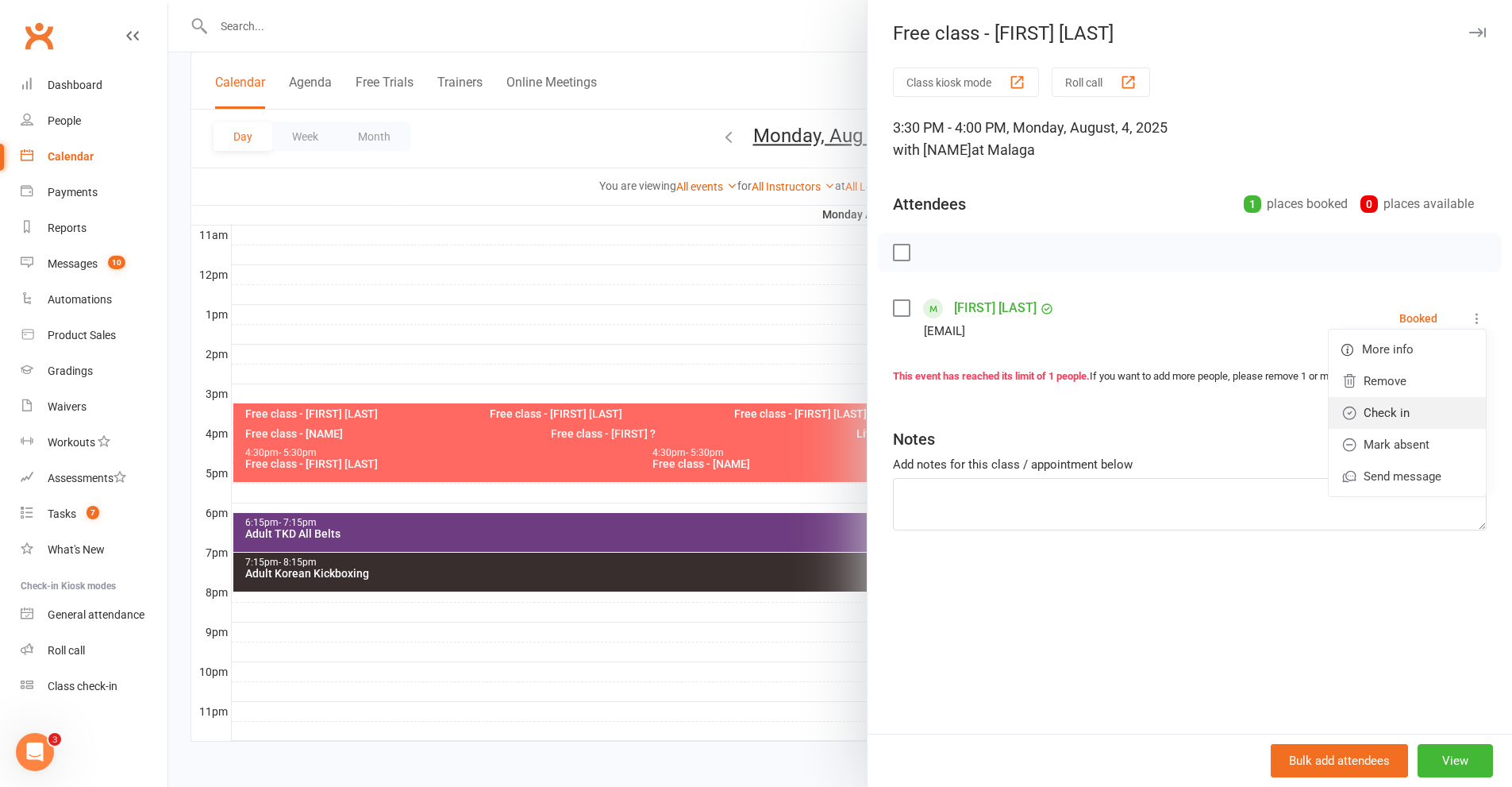 click on "Check in" at bounding box center [1407, 413] 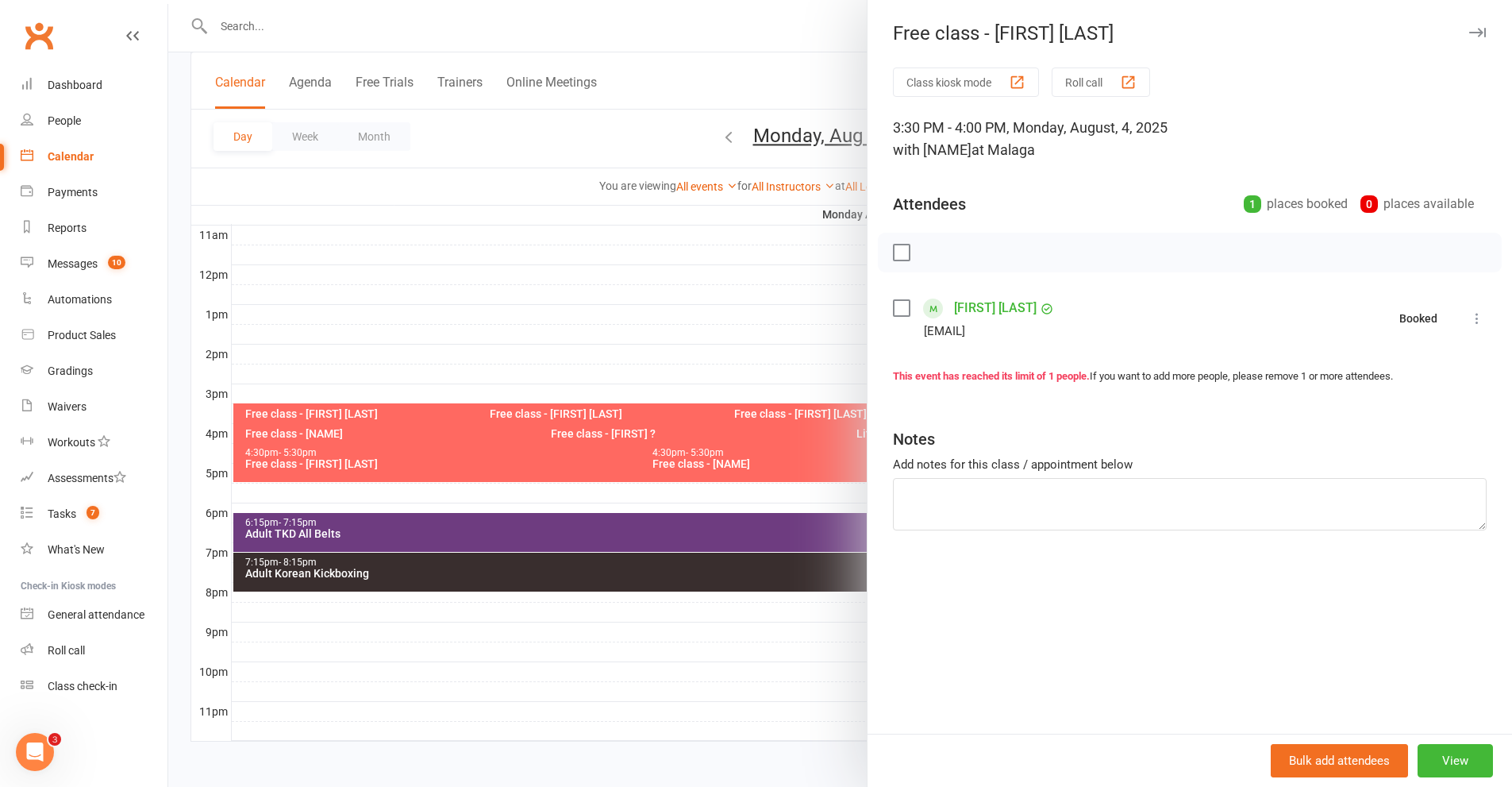 click at bounding box center [840, 393] 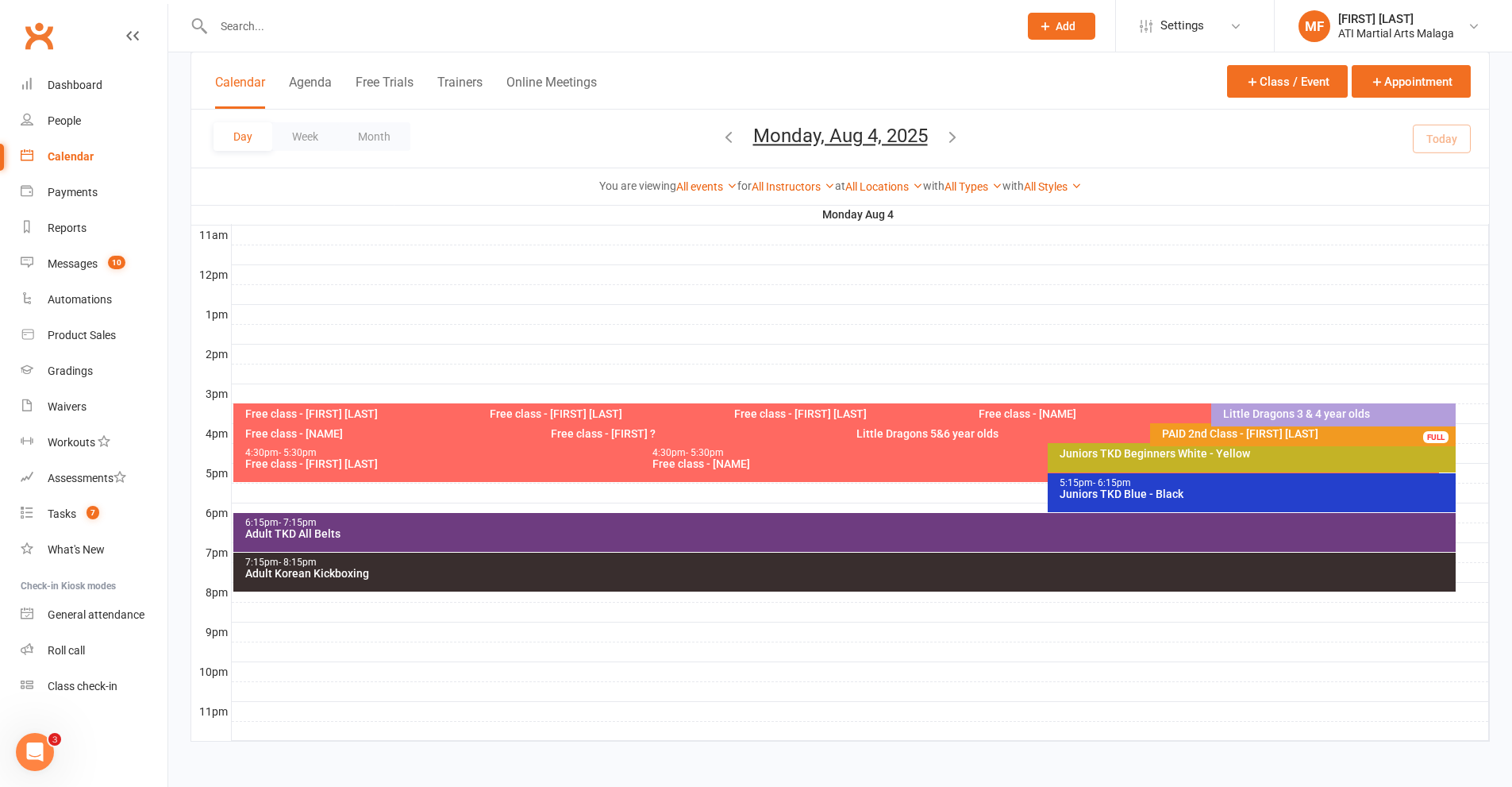 click on "PAID 2nd Class - Naaol Desta" at bounding box center (1306, 434) 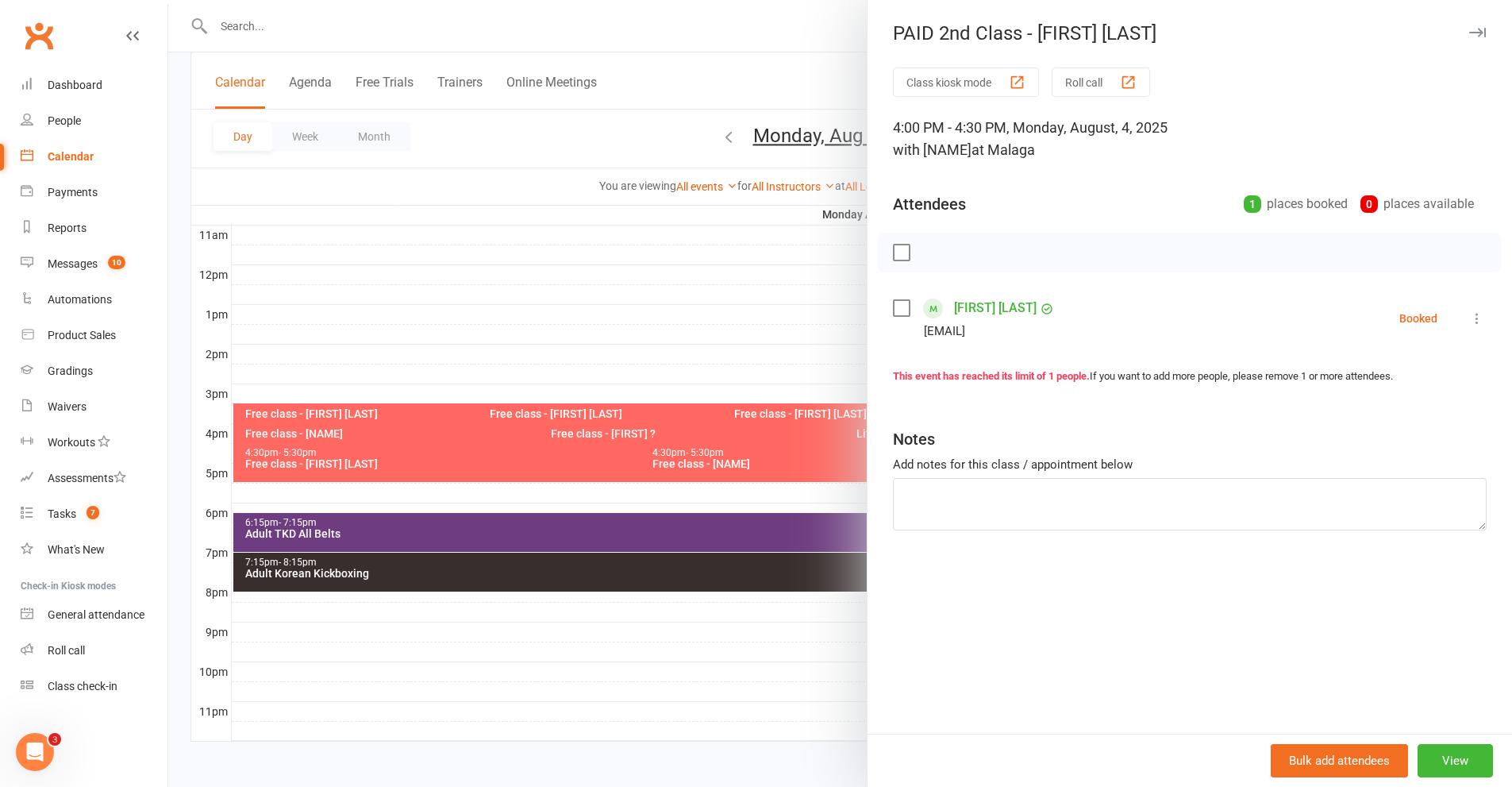 click at bounding box center (1477, 318) 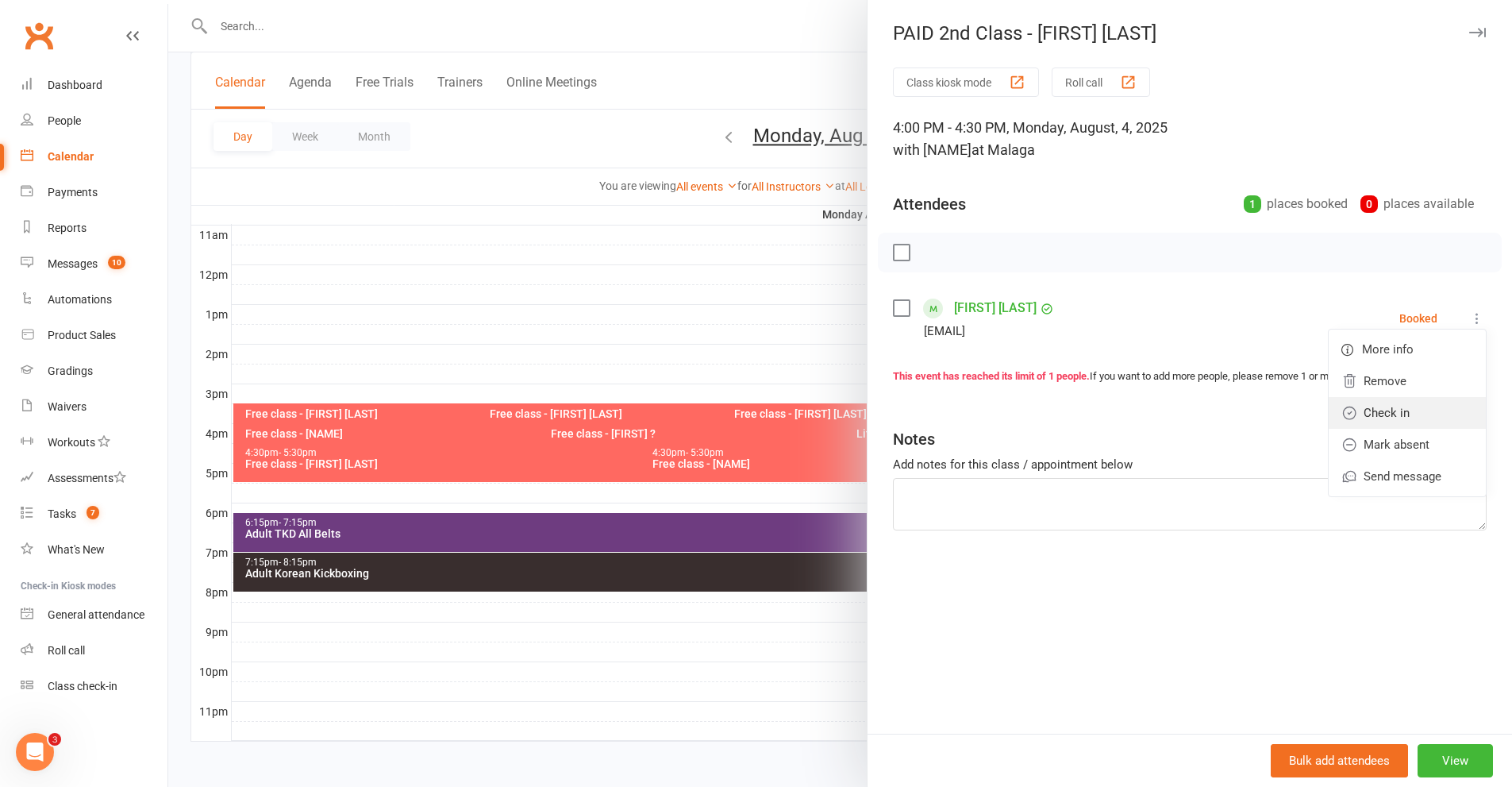 click on "Check in" at bounding box center [1407, 413] 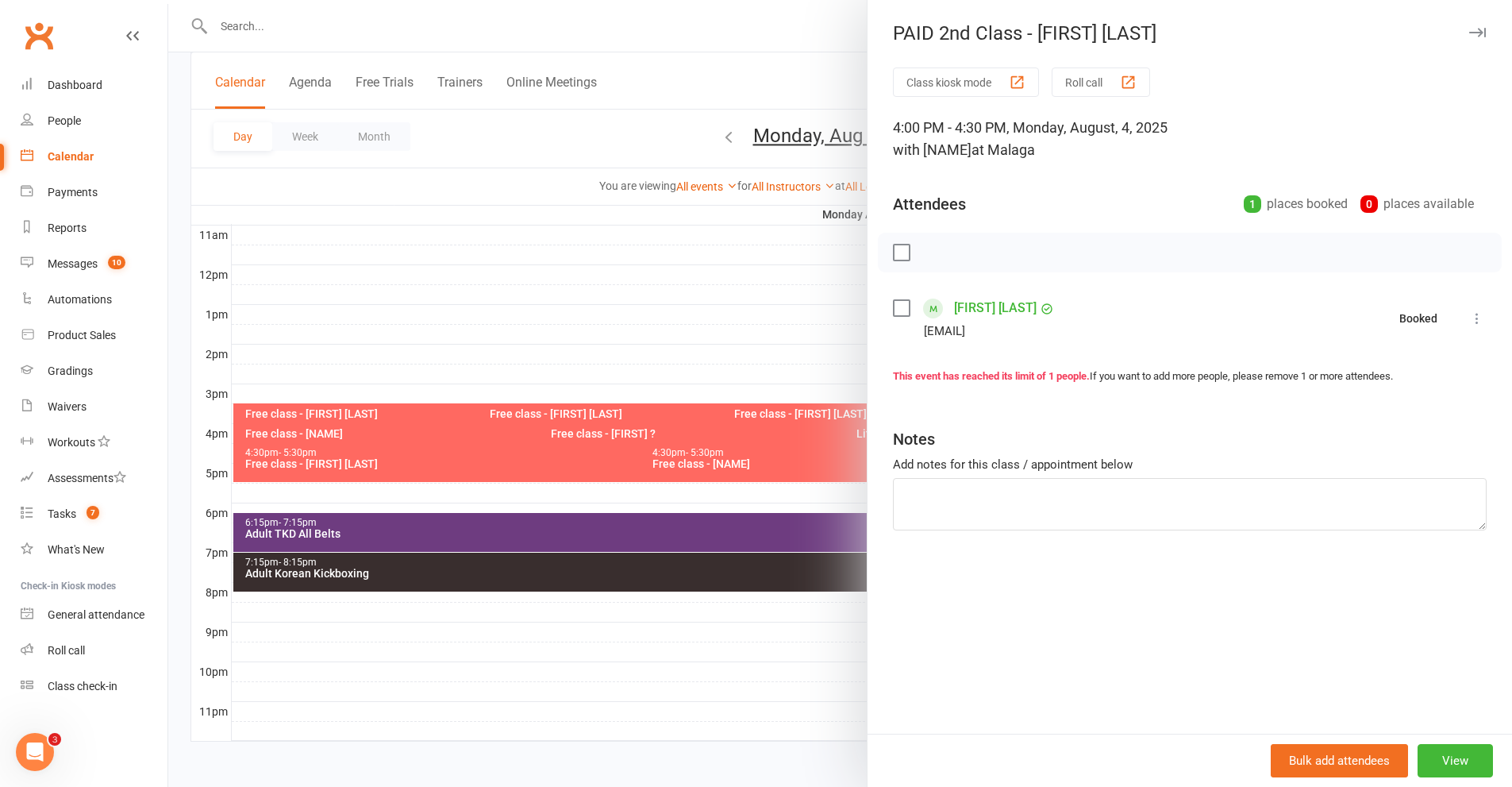 click at bounding box center (840, 393) 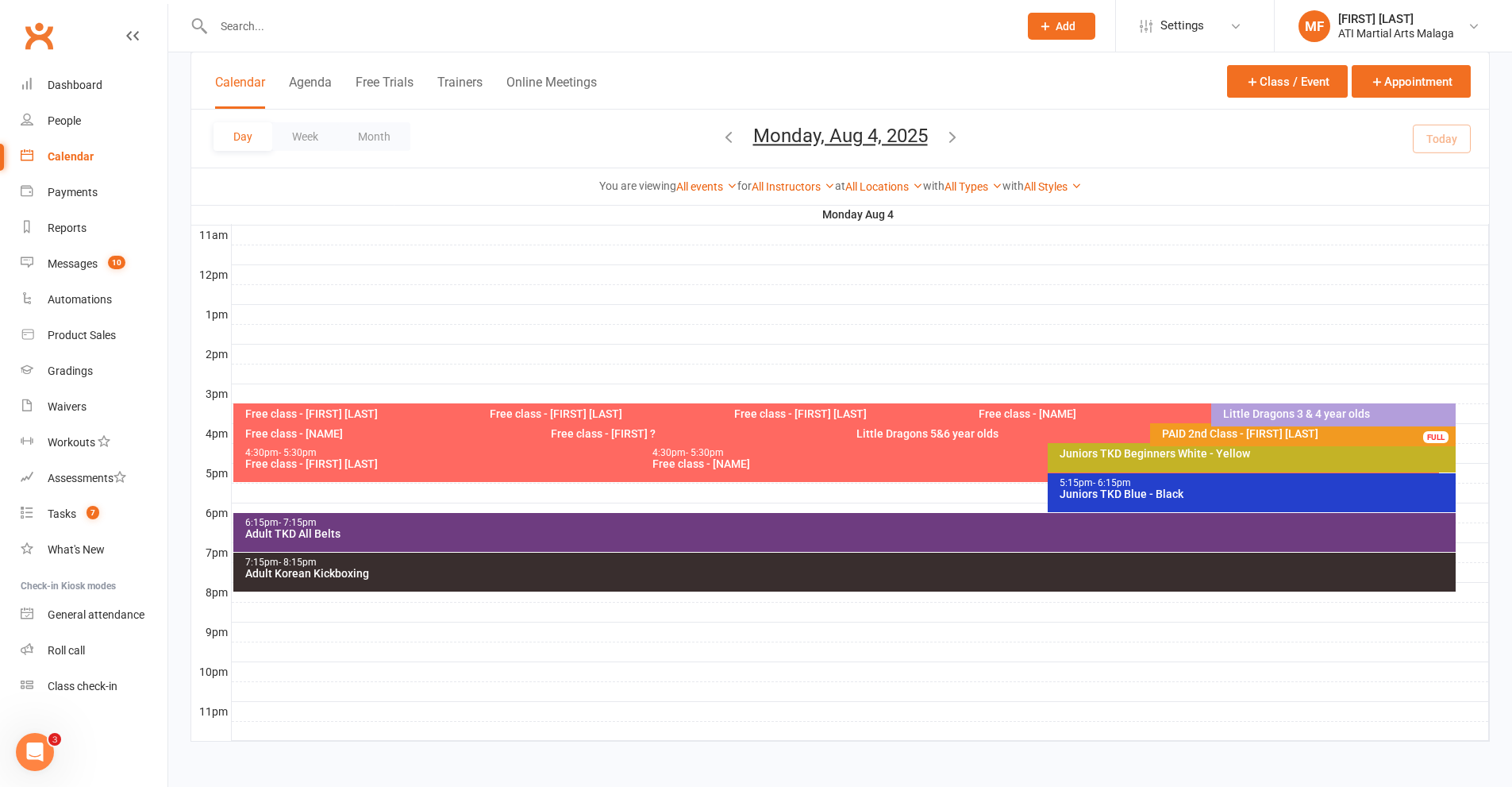 click on "Free class - [FIRST] [LAST]" at bounding box center [1044, 464] 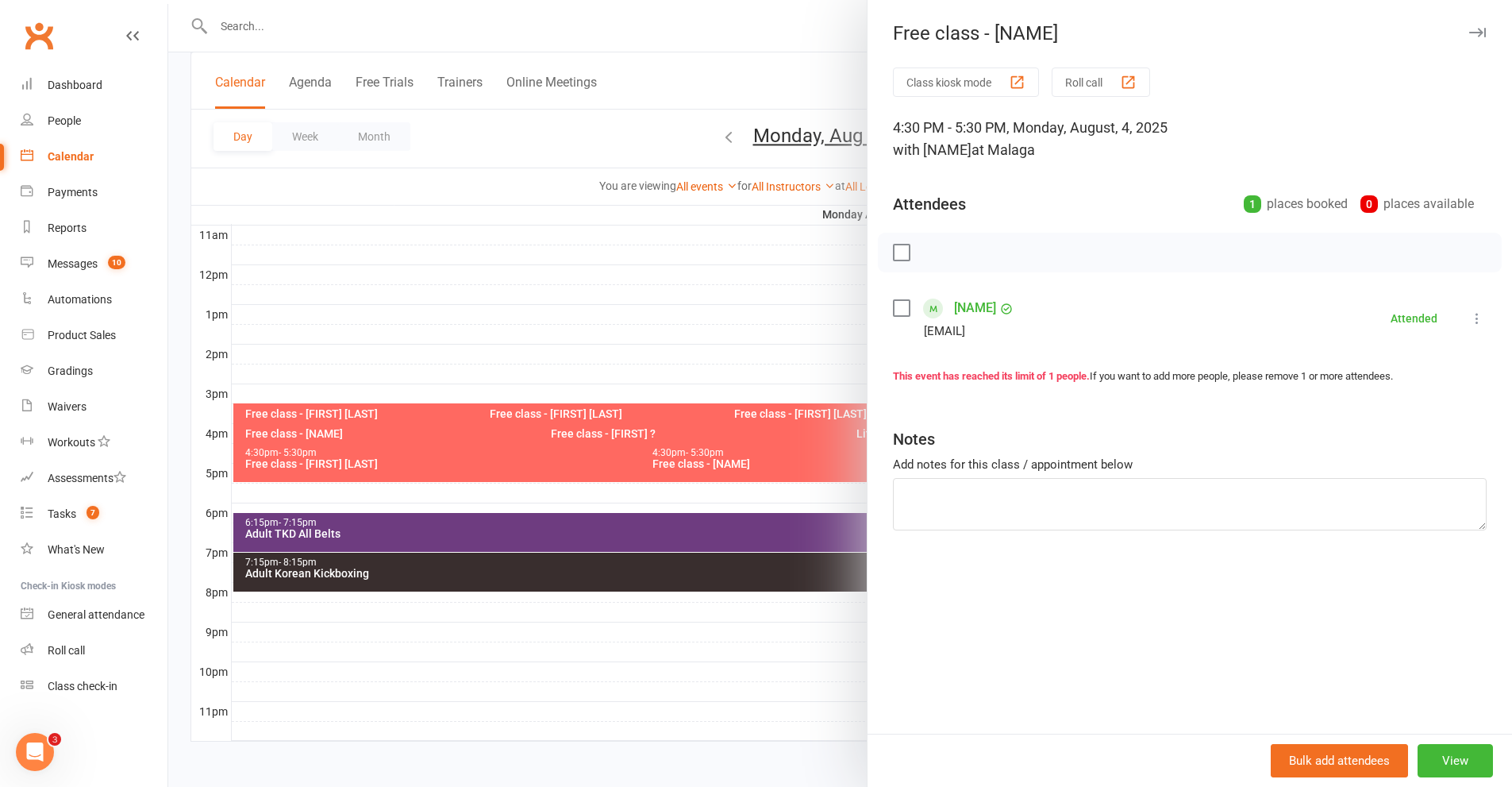 click at bounding box center [840, 393] 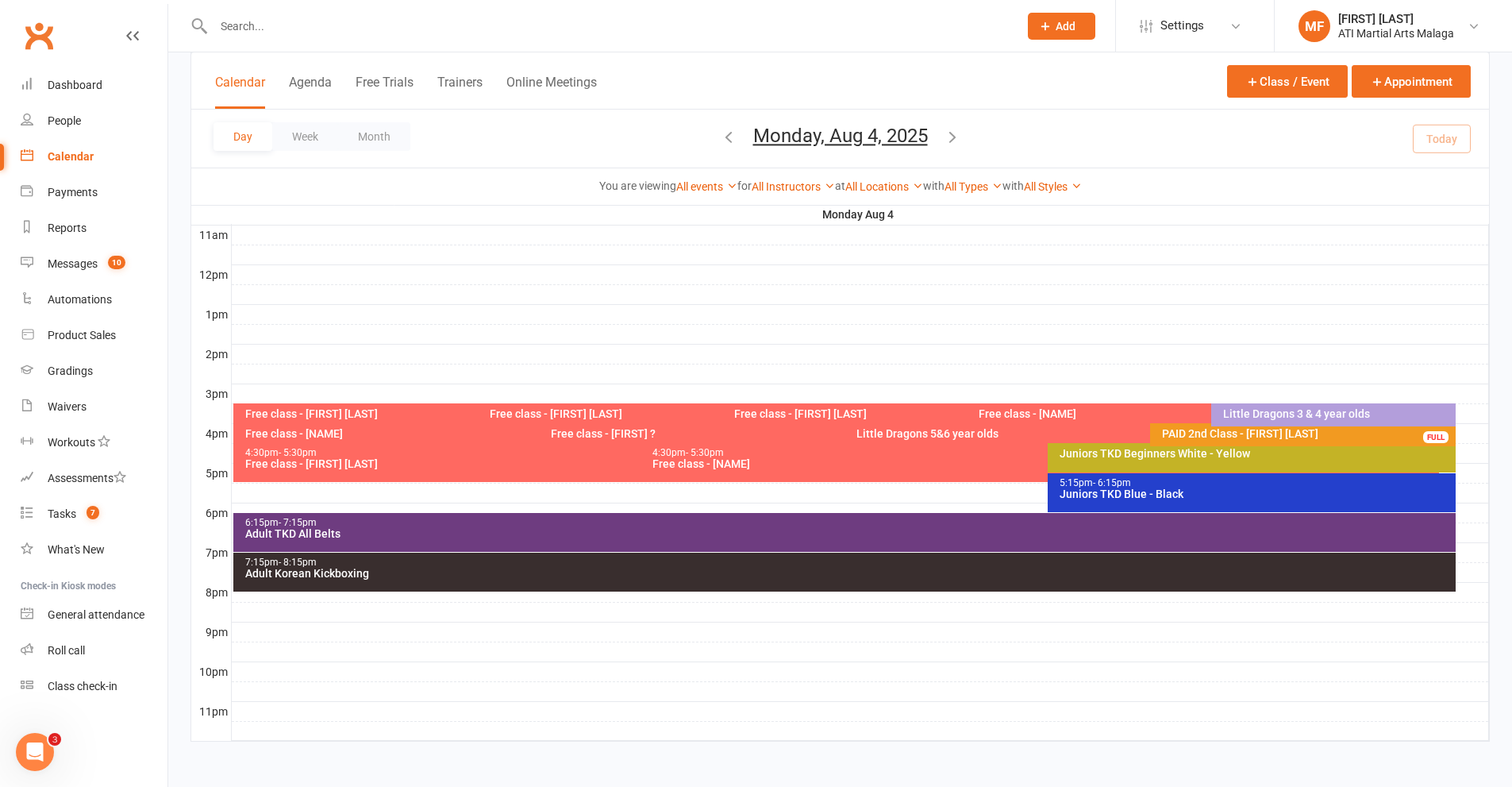 click on "Free class - [FIRST] [LAST]" at bounding box center (637, 464) 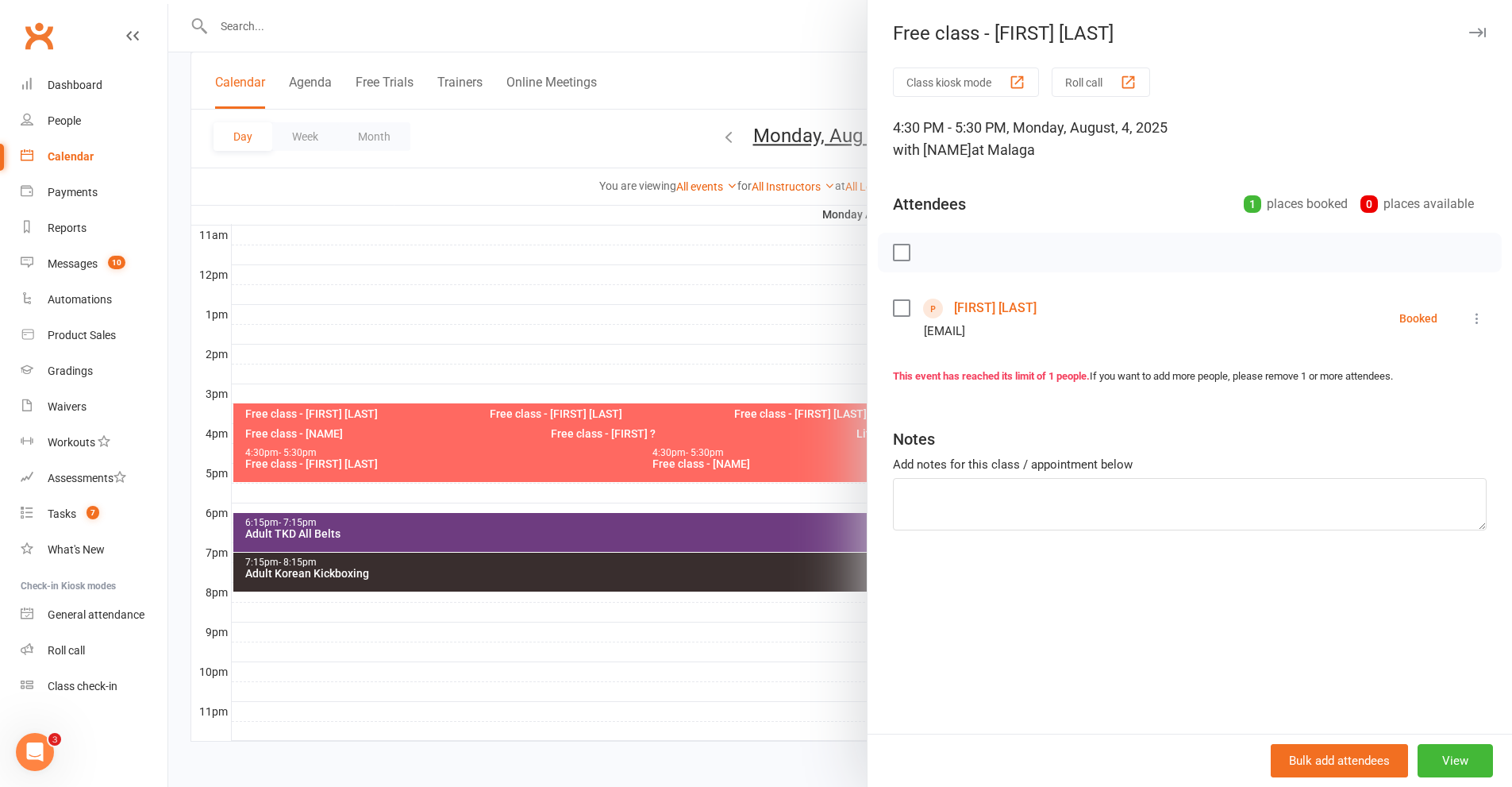 click at bounding box center [1477, 318] 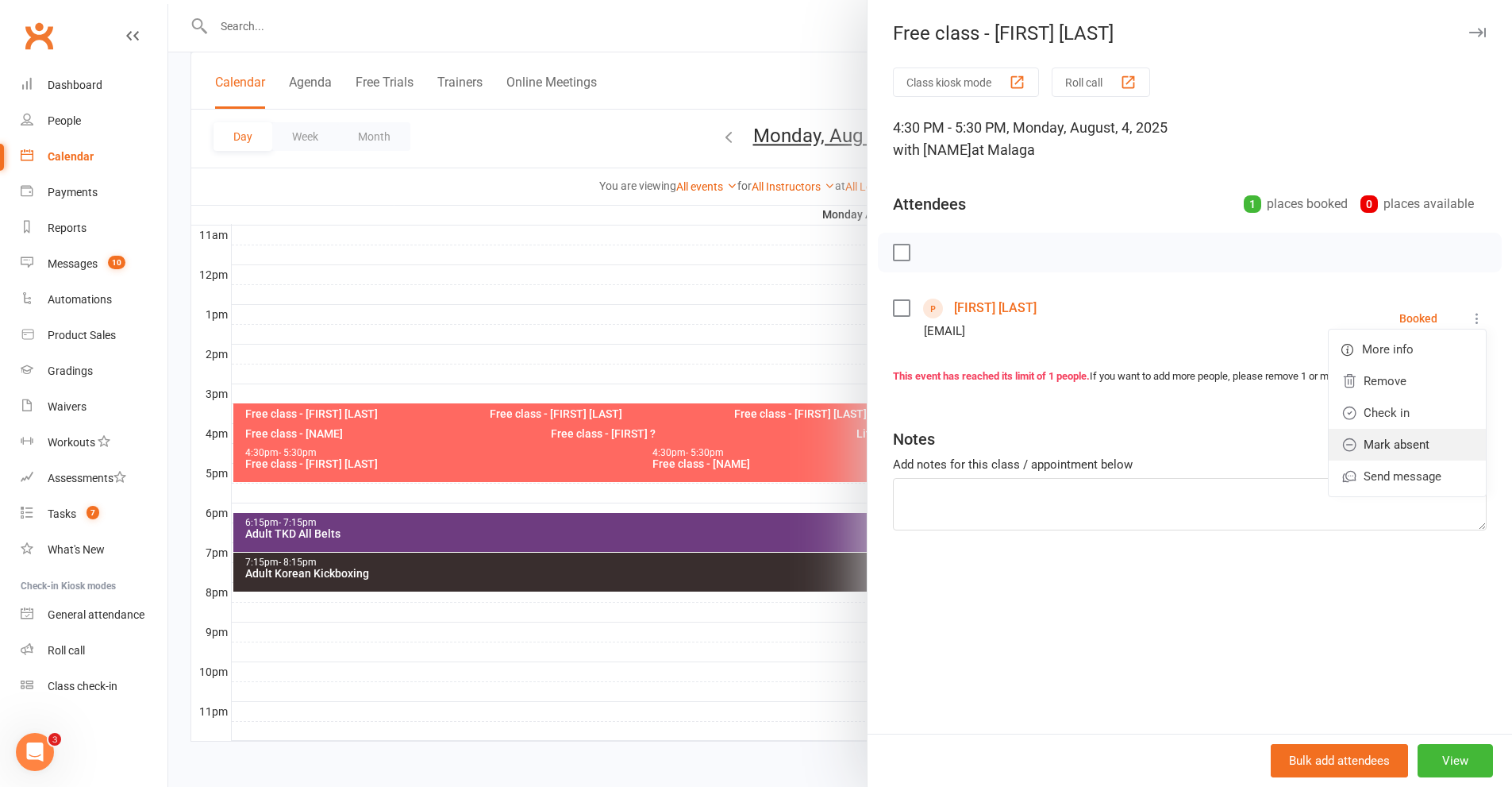 click on "Mark absent" at bounding box center (1407, 445) 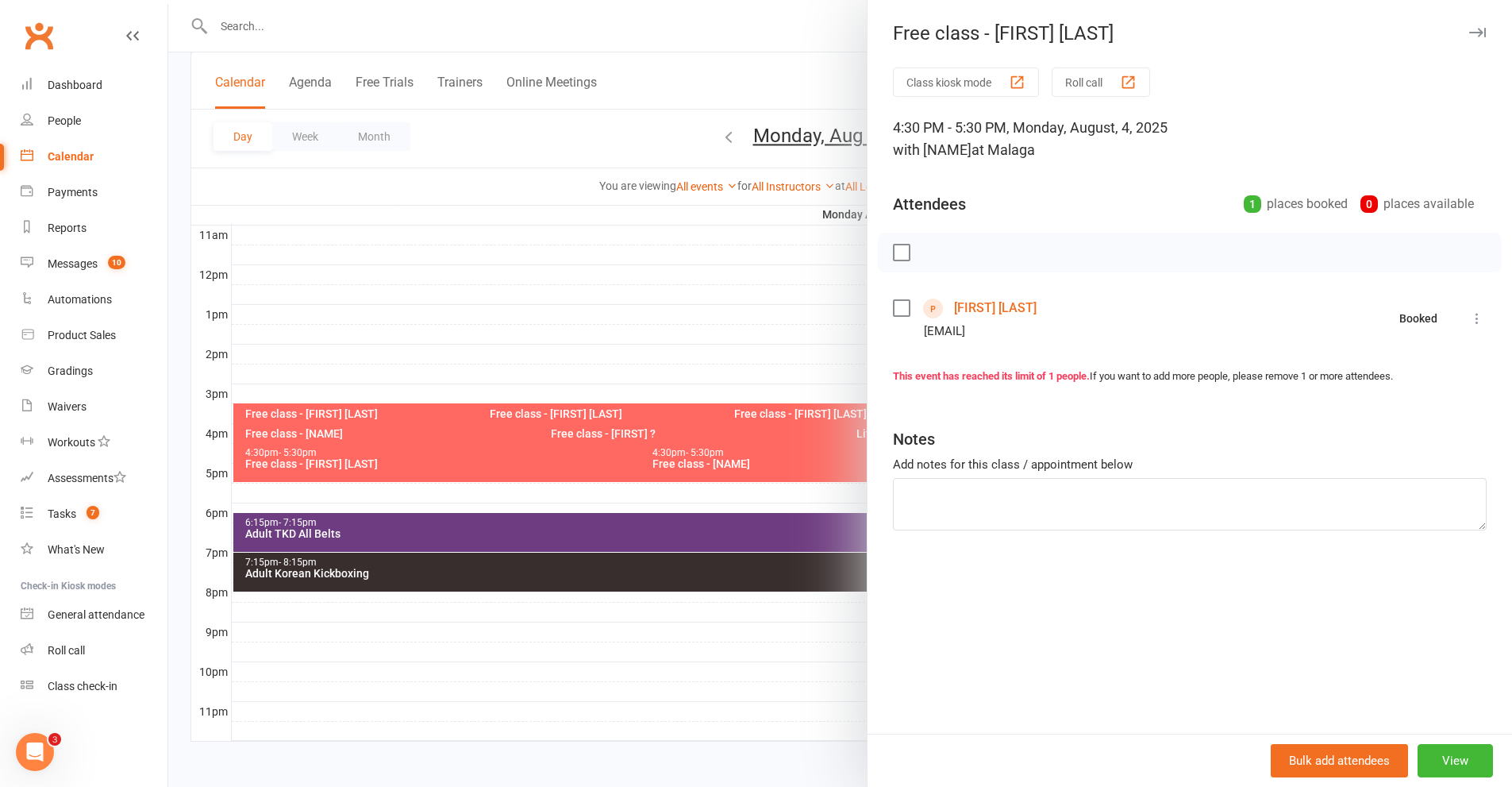 click at bounding box center [840, 393] 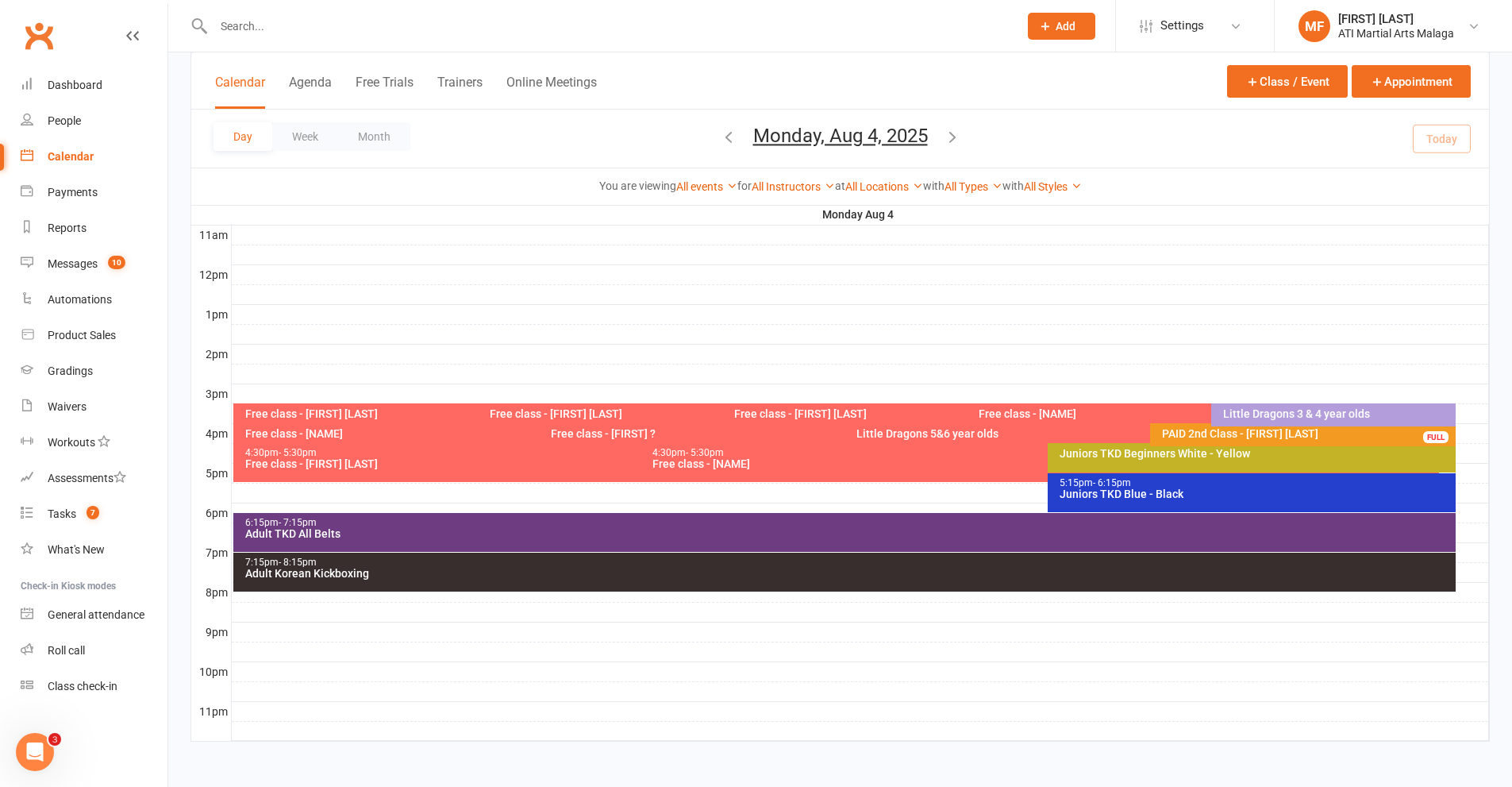 click on "Free class - Xarie Rossi" at bounding box center (1207, 414) 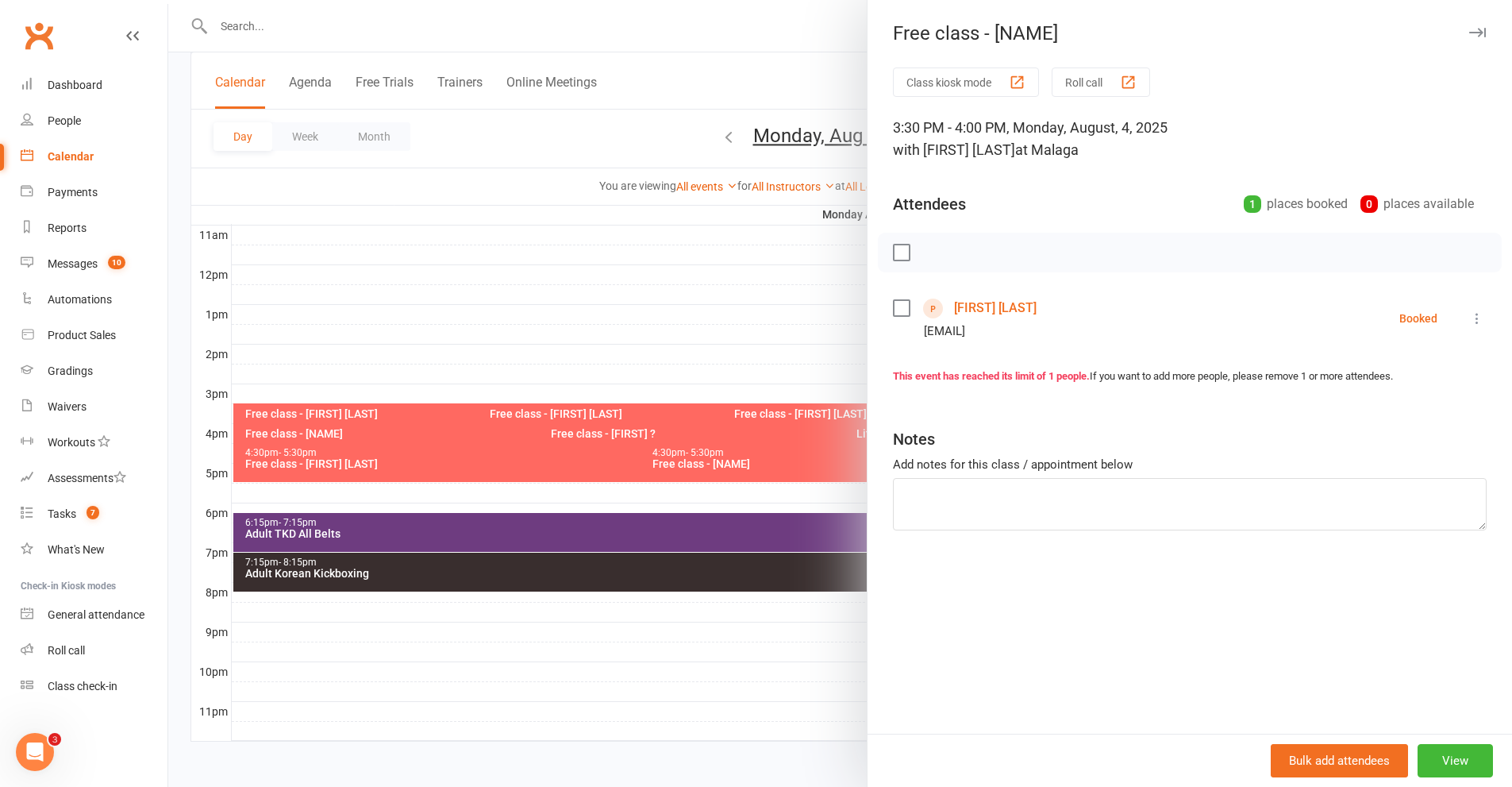 click at bounding box center (1477, 318) 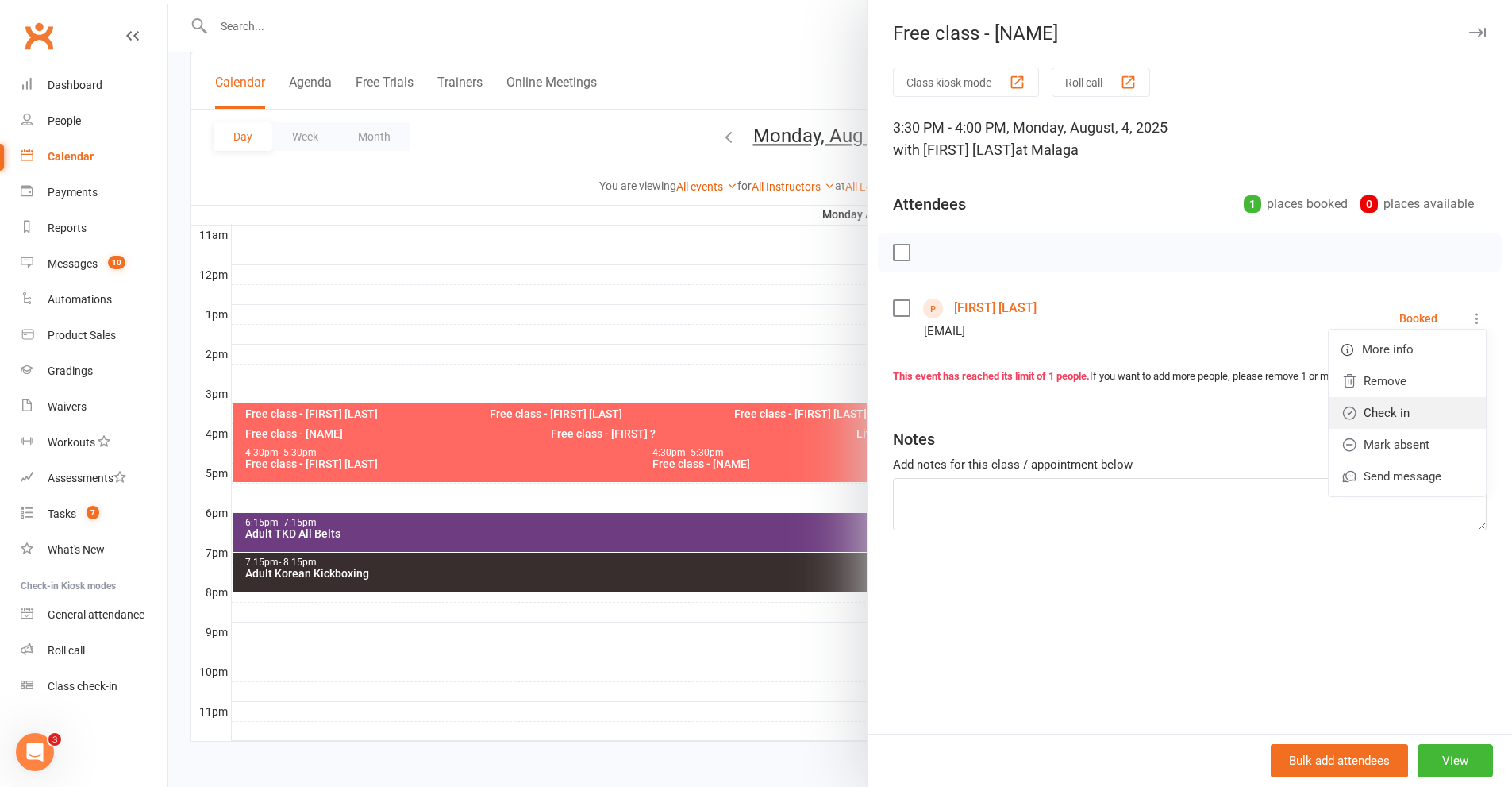 drag, startPoint x: 1380, startPoint y: 403, endPoint x: 1341, endPoint y: 404, distance: 39.012818 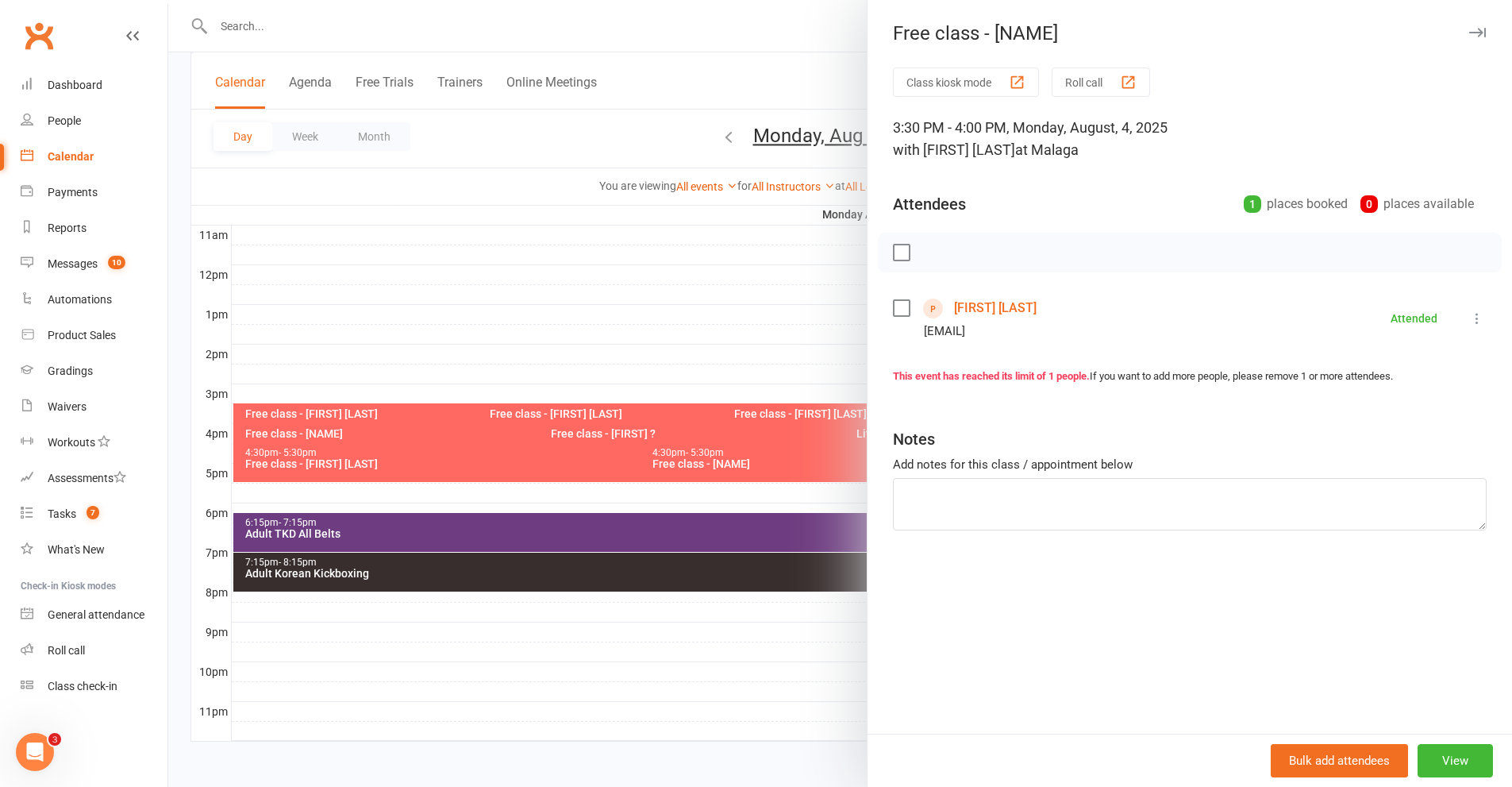 click at bounding box center [840, 393] 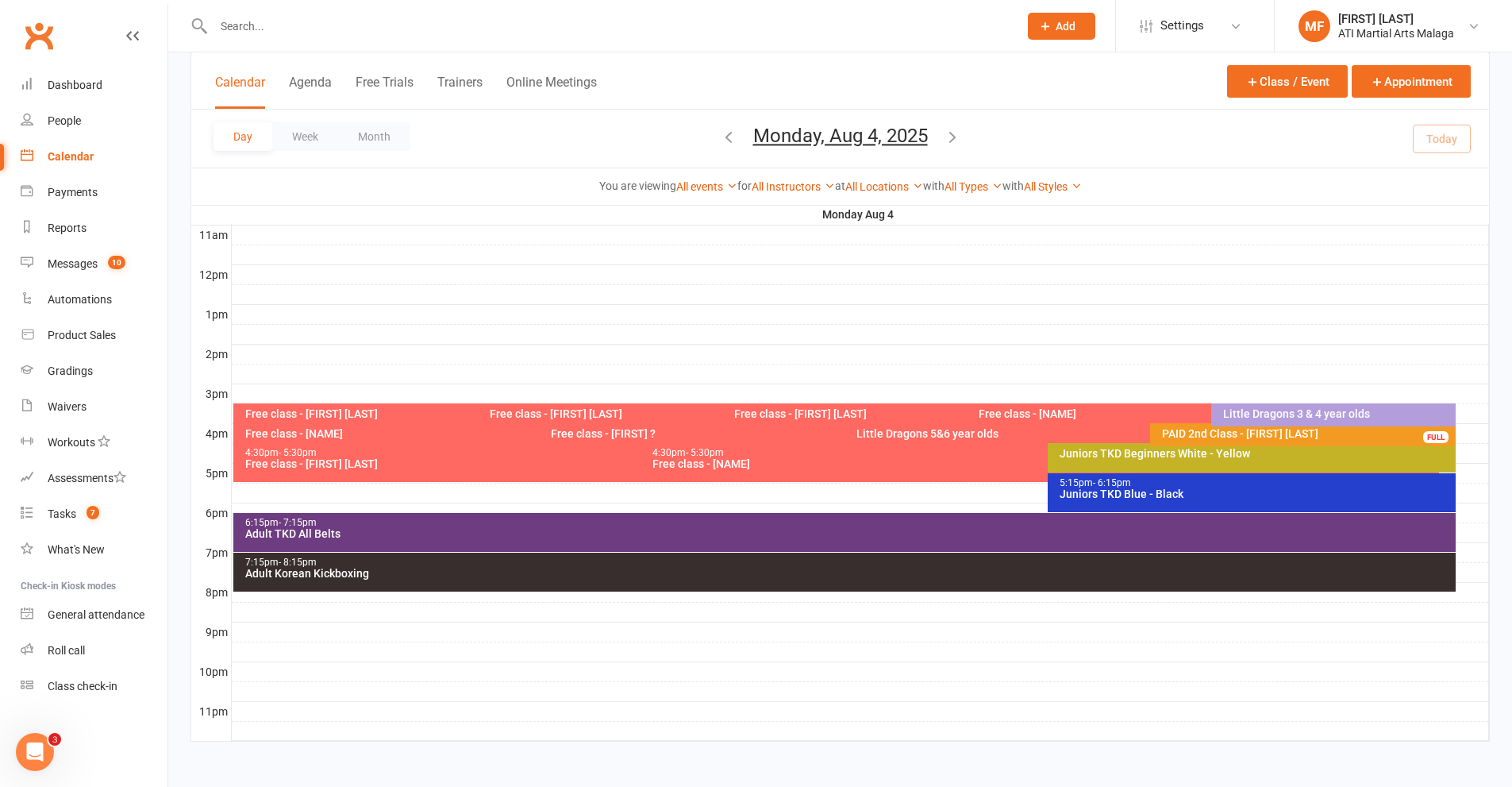 click on "Free class - Silvana Mendoza" at bounding box center (963, 414) 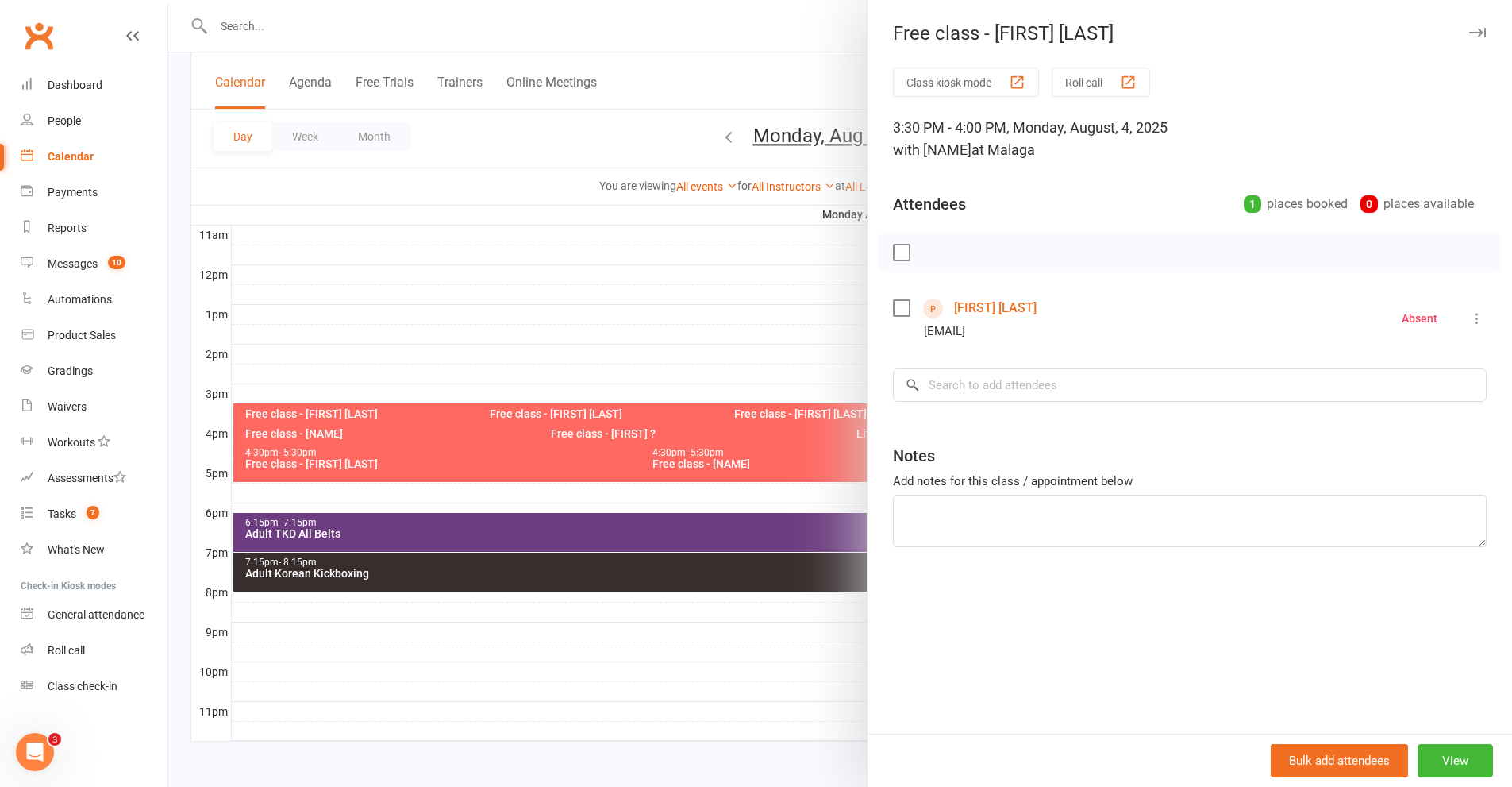 click on "Silvana Mendoza" at bounding box center (995, 308) 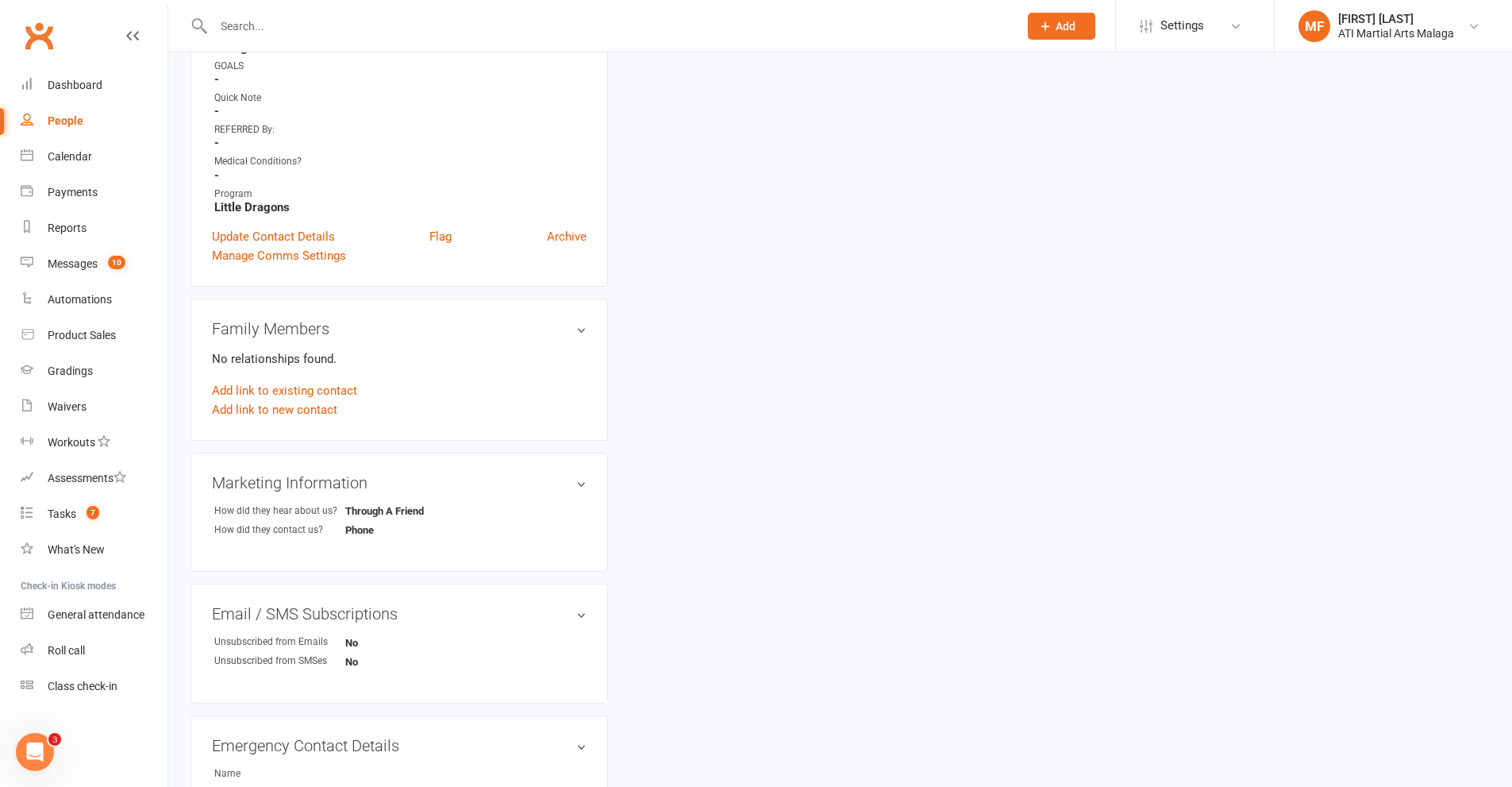 scroll, scrollTop: 0, scrollLeft: 0, axis: both 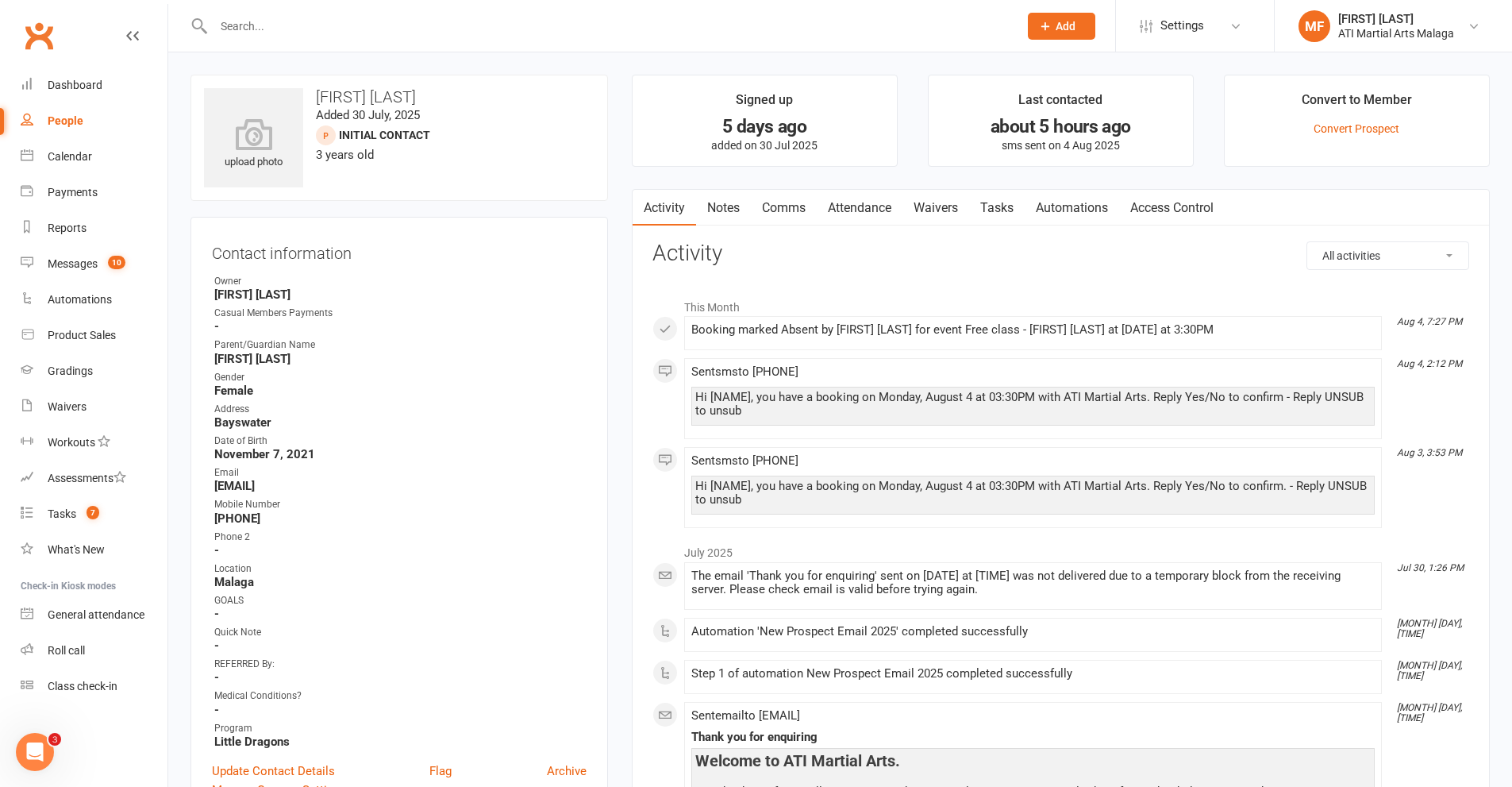 click on "Comms" at bounding box center (783, 208) 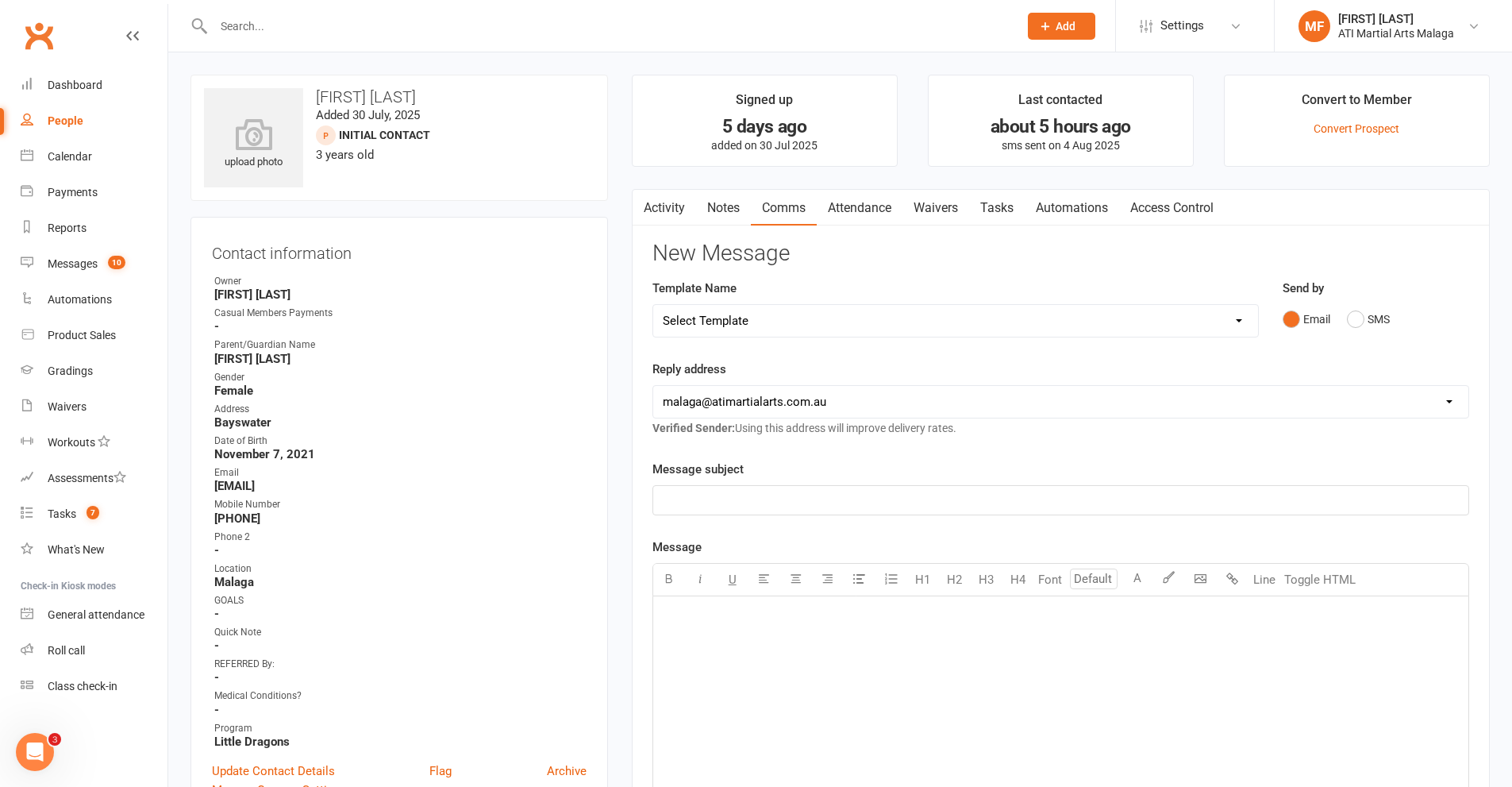 click on "Select Template [SMS] 8 days absence [Email] New Kids BJJ Class Starting 21.10.2020 [Email] 23.04.21 3 days Lockdown Zoom Class for Saturday [Email] 2 months LBE Offer 21.03.2023 [Email] 3 Year Training milestone [SMS] 500 kidsport [SMS] $50 Voucher [SMS] 6 Week Challenge [SMS] 7 Day Absent Member 1 [SMS] 7 Day Absent parent 1 [SMS] 7 Day Absent Parent 2 [Email] Absent 14 days or more [SMS] Absent report 14 days or more :SMS [SMS] Absent report 8-13 days:SMS [Email] After 1 month training follow up [Email] ATI OPEN DAY 2023 [SMS] Birthday Guest [Email] BIRTHDAY PARTY [Email] Boxing for Fitness! 6week Trial for $100! [SMS] Boxing tonight [Email] Buddy Week [Email] Buddy Week and Club Competion May 2022 [Email] Changes to Class Viewing [SMS] Confirmation of booking [Email] Covid News - Proof of Vaccination [SMS] Debt Collection Text [Email] End of 2023 Offer for cancelled members [Email] Happy Birthday [SMS] Kidsport Code [SMS] KIDSPORT PAID [Email] LBE Members [SMS] Lead missed lesson 2 [SMS] Leads not booked" at bounding box center (956, 321) 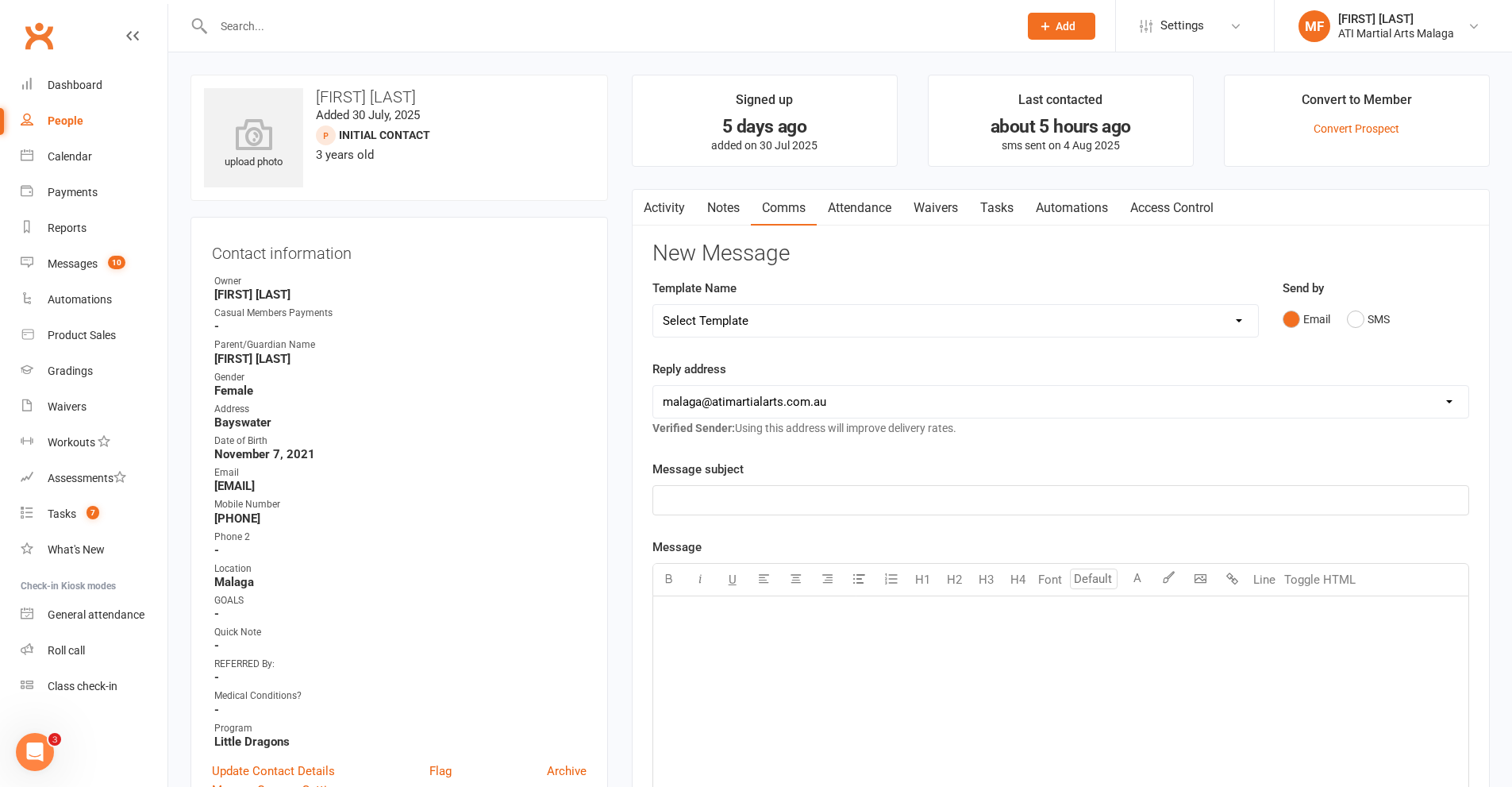 select on "32" 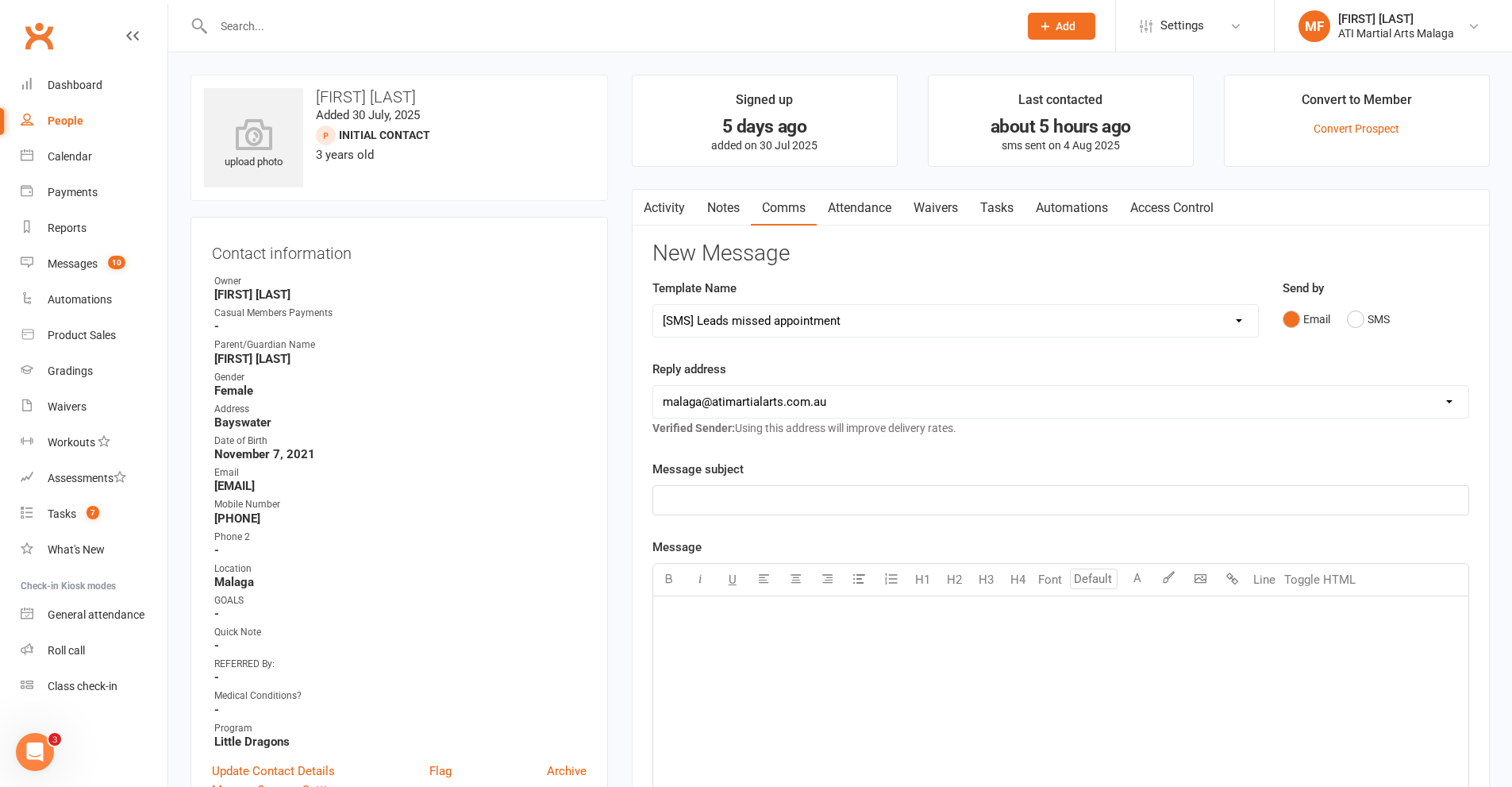 click on "Select Template [SMS] 8 days absence [Email] New Kids BJJ Class Starting 21.10.2020 [Email] 23.04.21 3 days Lockdown Zoom Class for Saturday [Email] 2 months LBE Offer 21.03.2023 [Email] 3 Year Training milestone [SMS] 500 kidsport [SMS] $50 Voucher [SMS] 6 Week Challenge [SMS] 7 Day Absent Member 1 [SMS] 7 Day Absent parent 1 [SMS] 7 Day Absent Parent 2 [Email] Absent 14 days or more [SMS] Absent report 14 days or more :SMS [SMS] Absent report 8-13 days:SMS [Email] After 1 month training follow up [Email] ATI OPEN DAY 2023 [SMS] Birthday Guest [Email] BIRTHDAY PARTY [Email] Boxing for Fitness! 6week Trial for $100! [SMS] Boxing tonight [Email] Buddy Week [Email] Buddy Week and Club Competion May 2022 [Email] Changes to Class Viewing [SMS] Confirmation of booking [Email] Covid News - Proof of Vaccination [SMS] Debt Collection Text [Email] End of 2023 Offer for cancelled members [Email] Happy Birthday [SMS] Kidsport Code [SMS] KIDSPORT PAID [Email] LBE Members [SMS] Lead missed lesson 2 [SMS] Leads not booked" at bounding box center [956, 321] 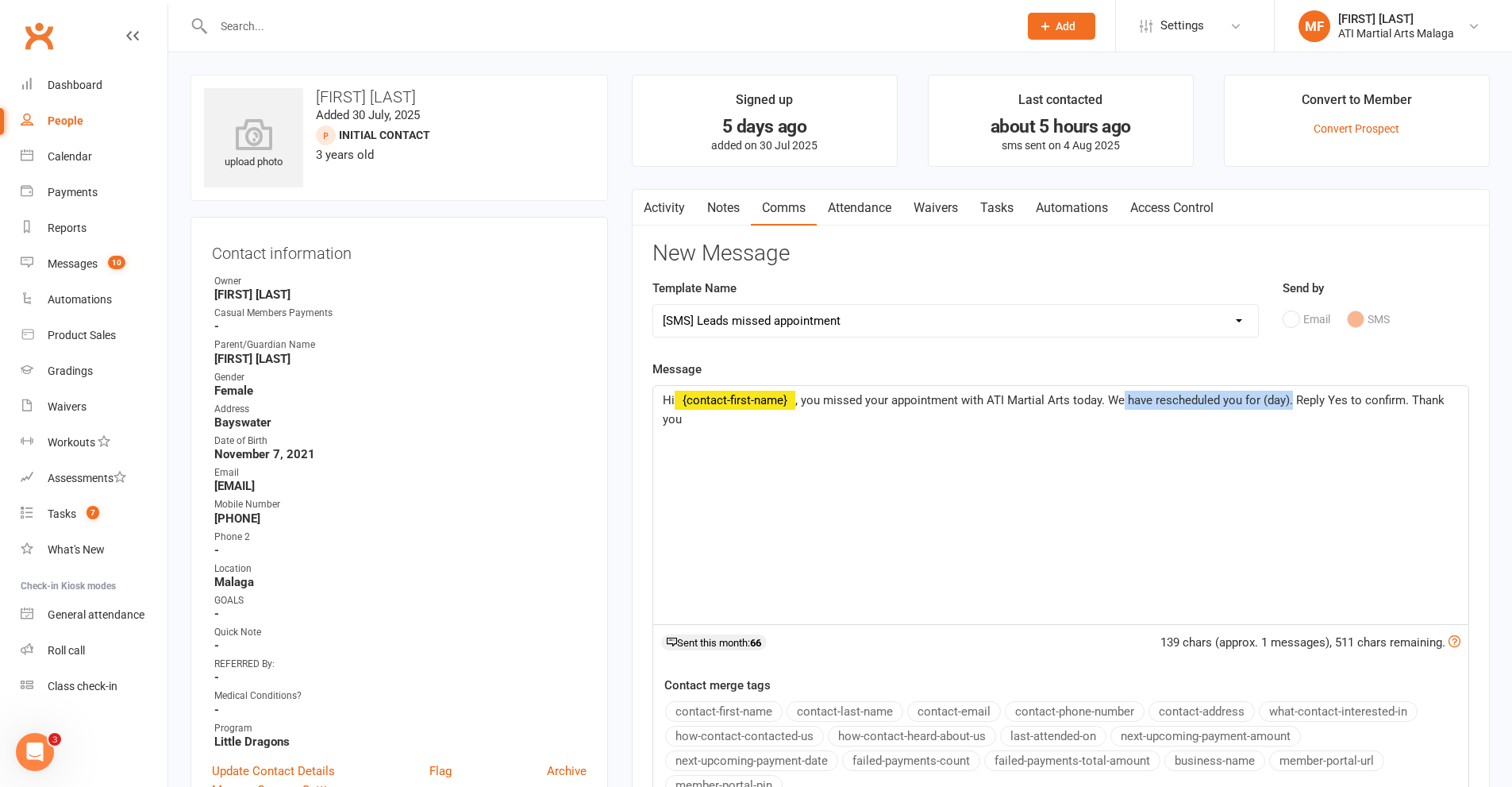 drag, startPoint x: 1292, startPoint y: 400, endPoint x: 1124, endPoint y: 403, distance: 168.02678 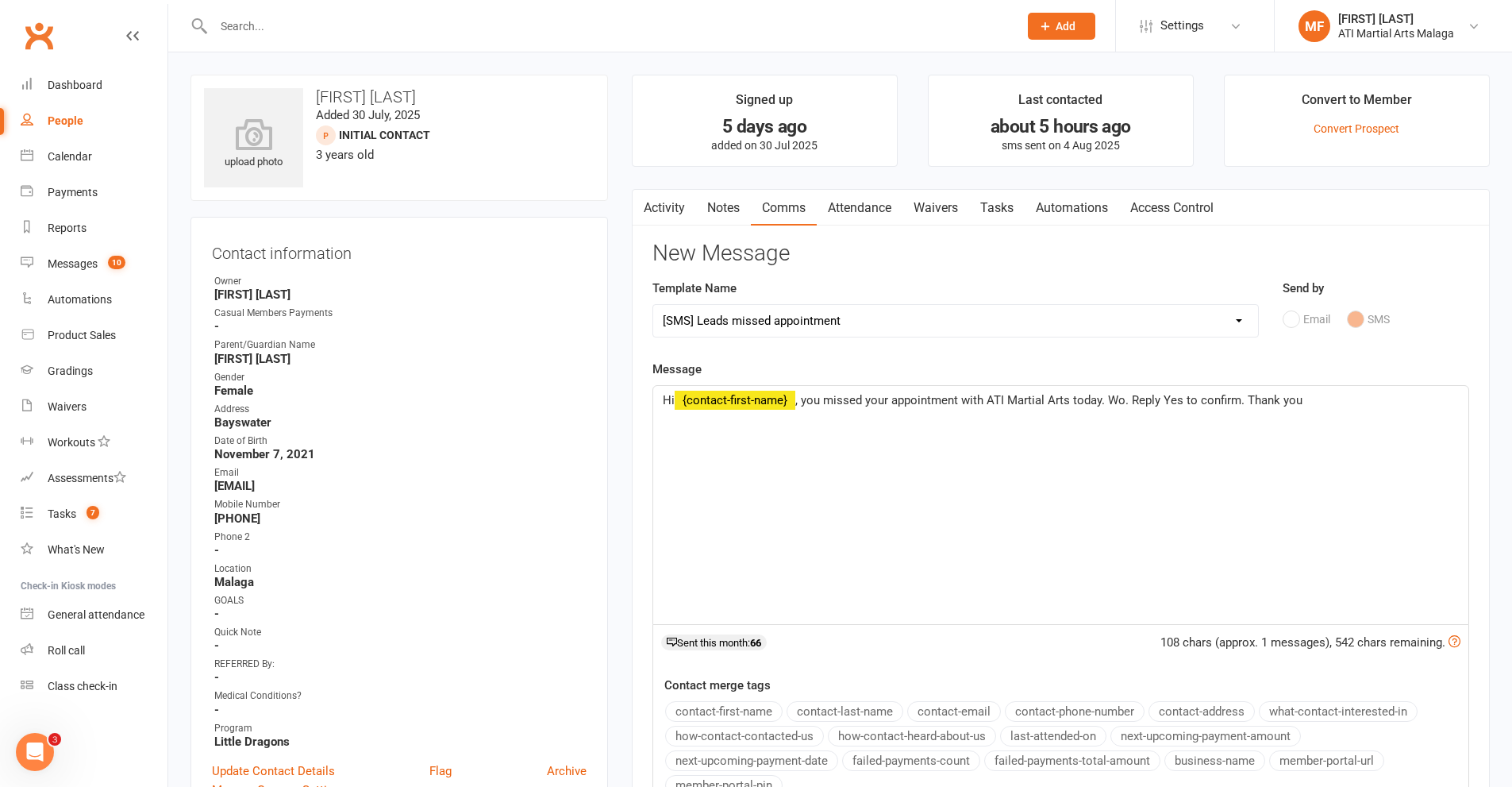 type 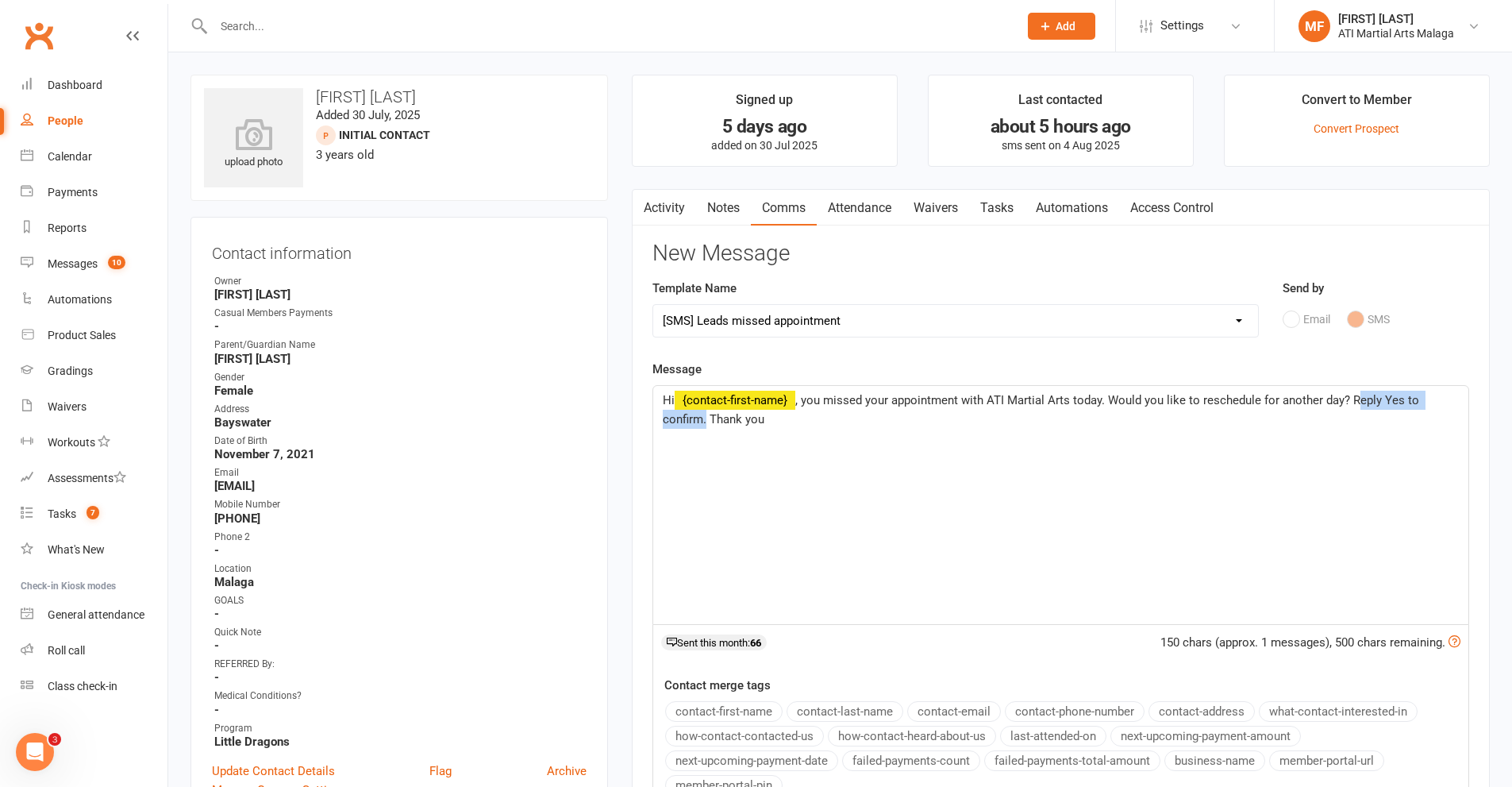 drag, startPoint x: 703, startPoint y: 415, endPoint x: 1353, endPoint y: 408, distance: 650.03769 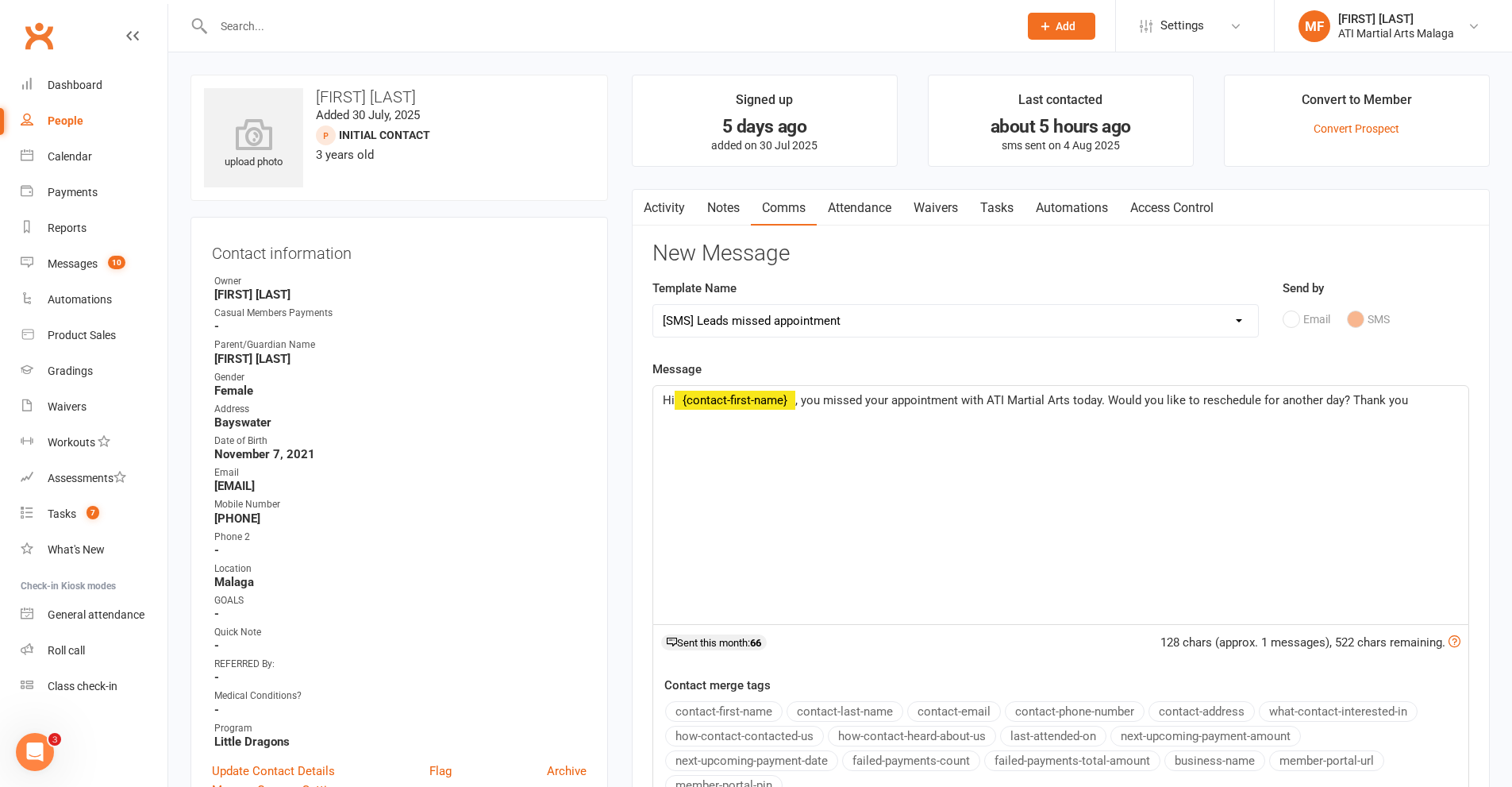 drag, startPoint x: 1407, startPoint y: 445, endPoint x: 1357, endPoint y: 415, distance: 58.30952 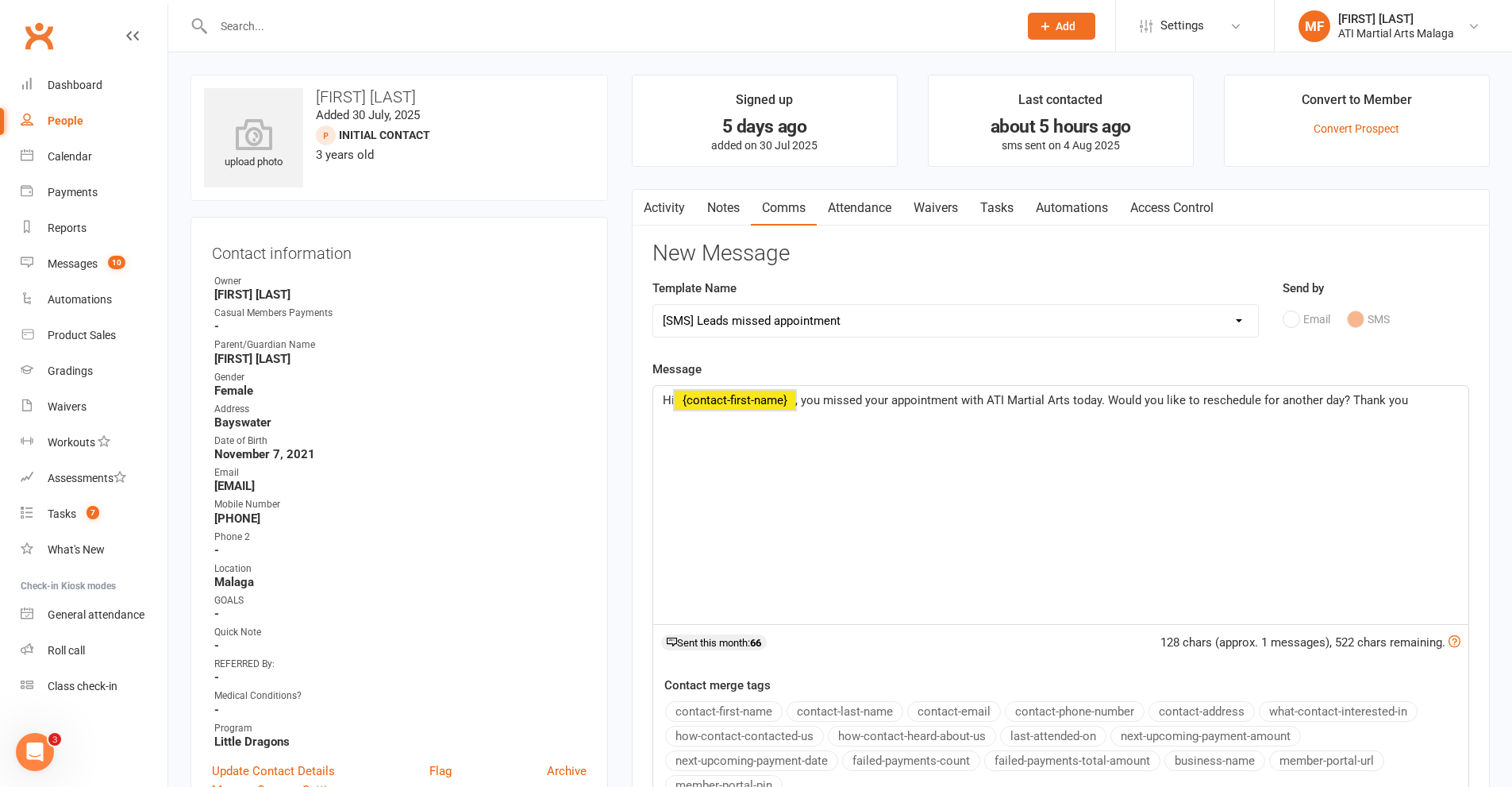 drag, startPoint x: 1373, startPoint y: 405, endPoint x: 335, endPoint y: 439, distance: 1038.5567 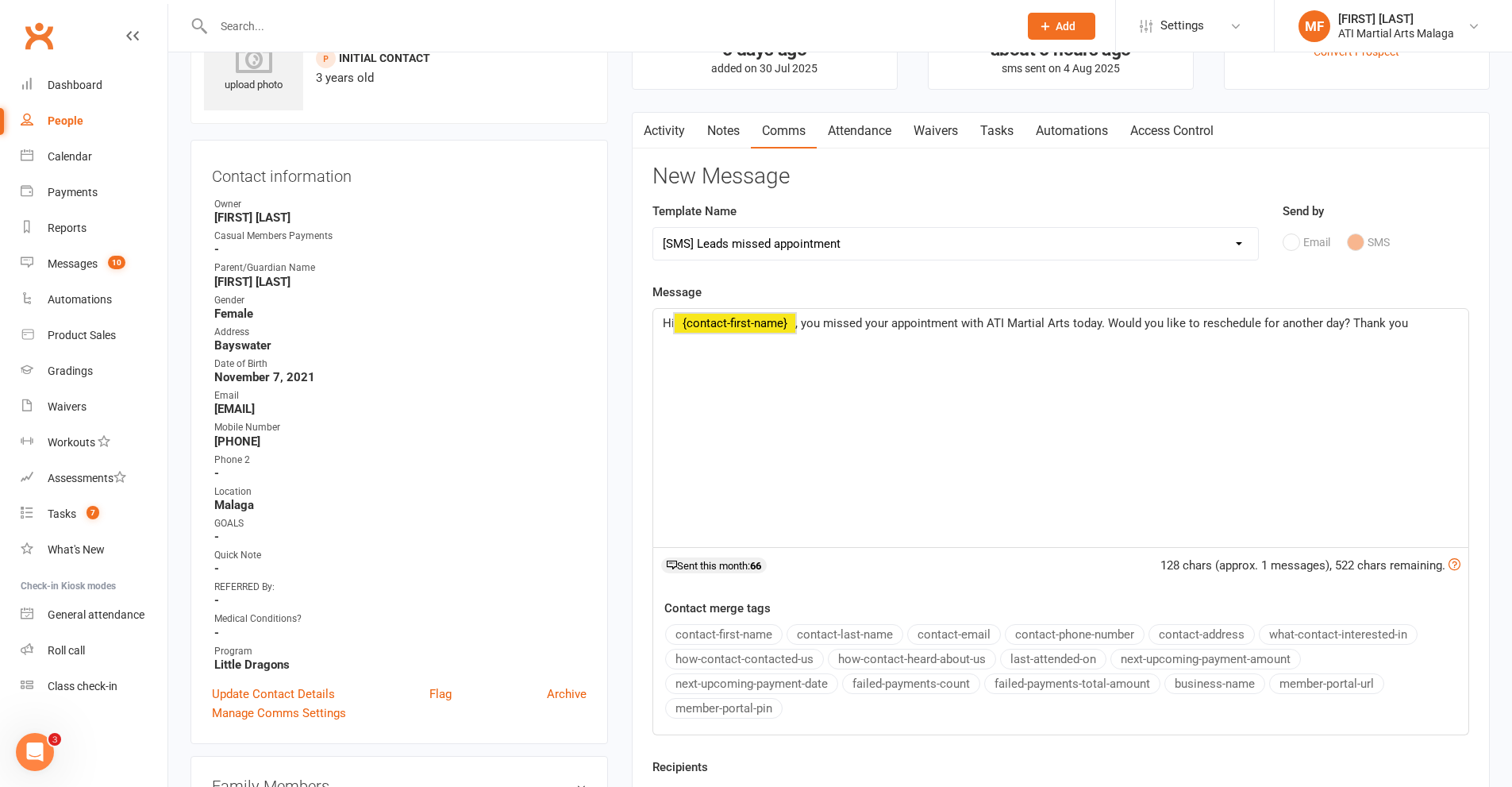 scroll, scrollTop: 397, scrollLeft: 0, axis: vertical 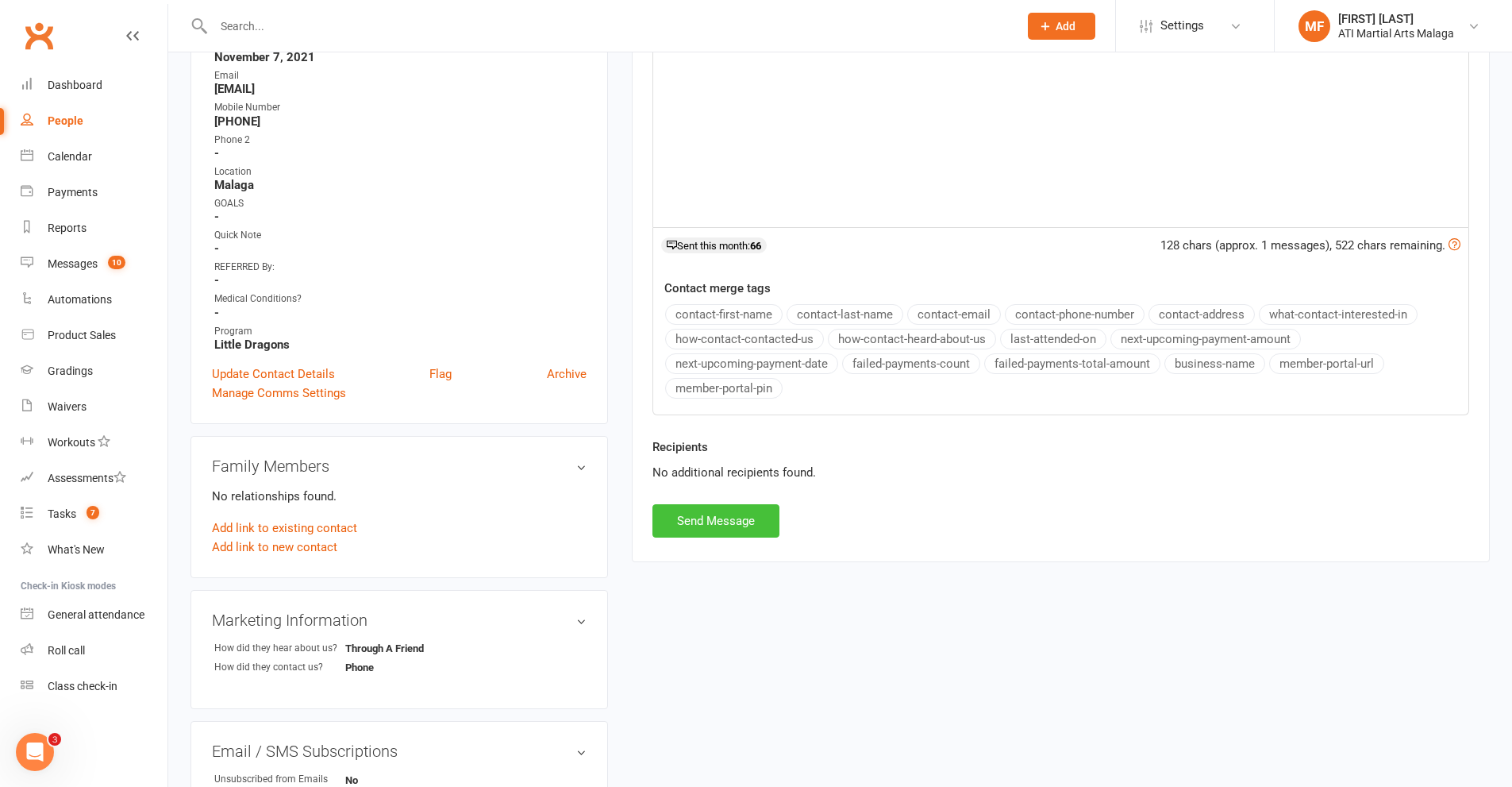 click on "Send Message" at bounding box center [716, 521] 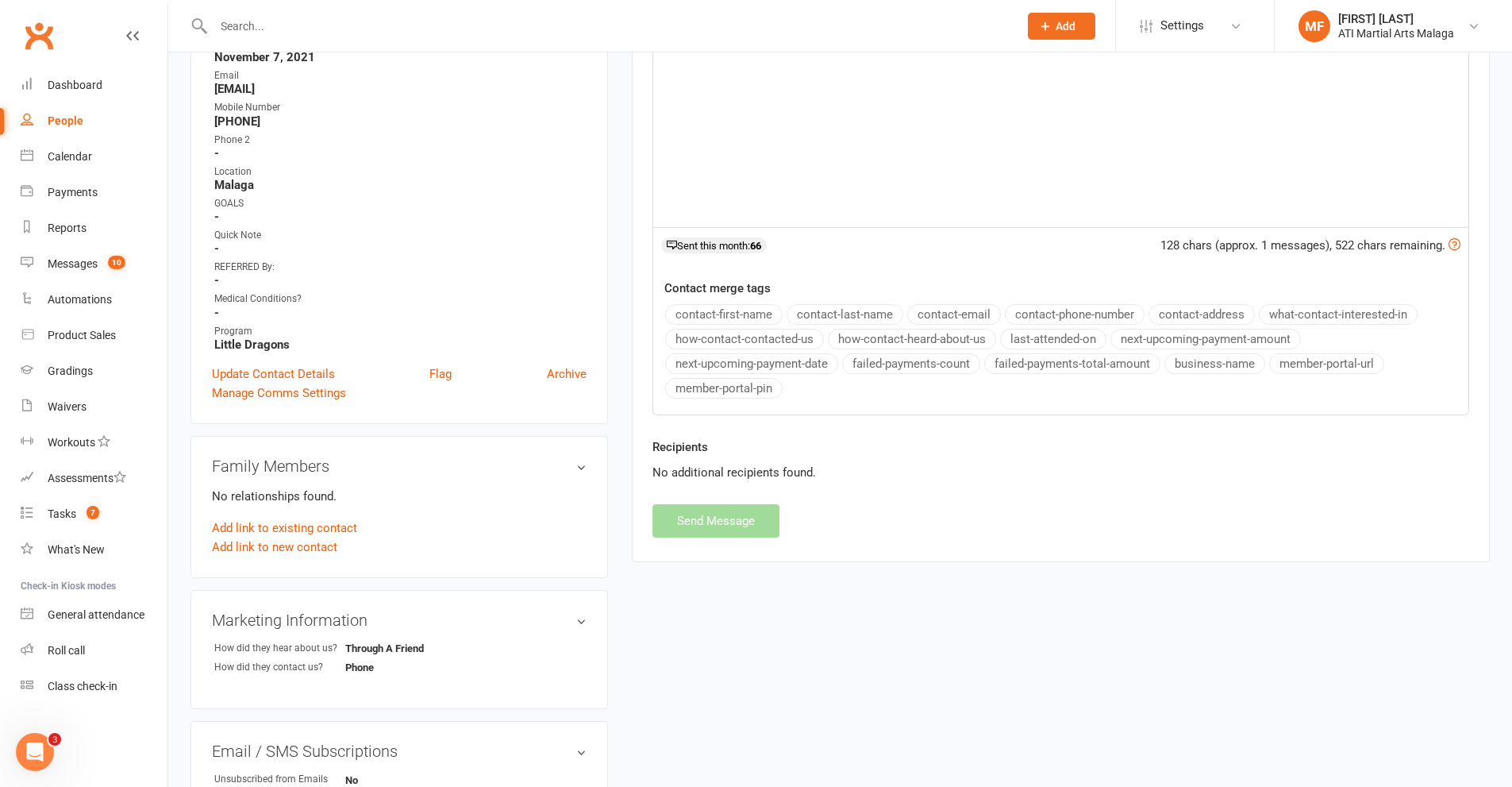 select 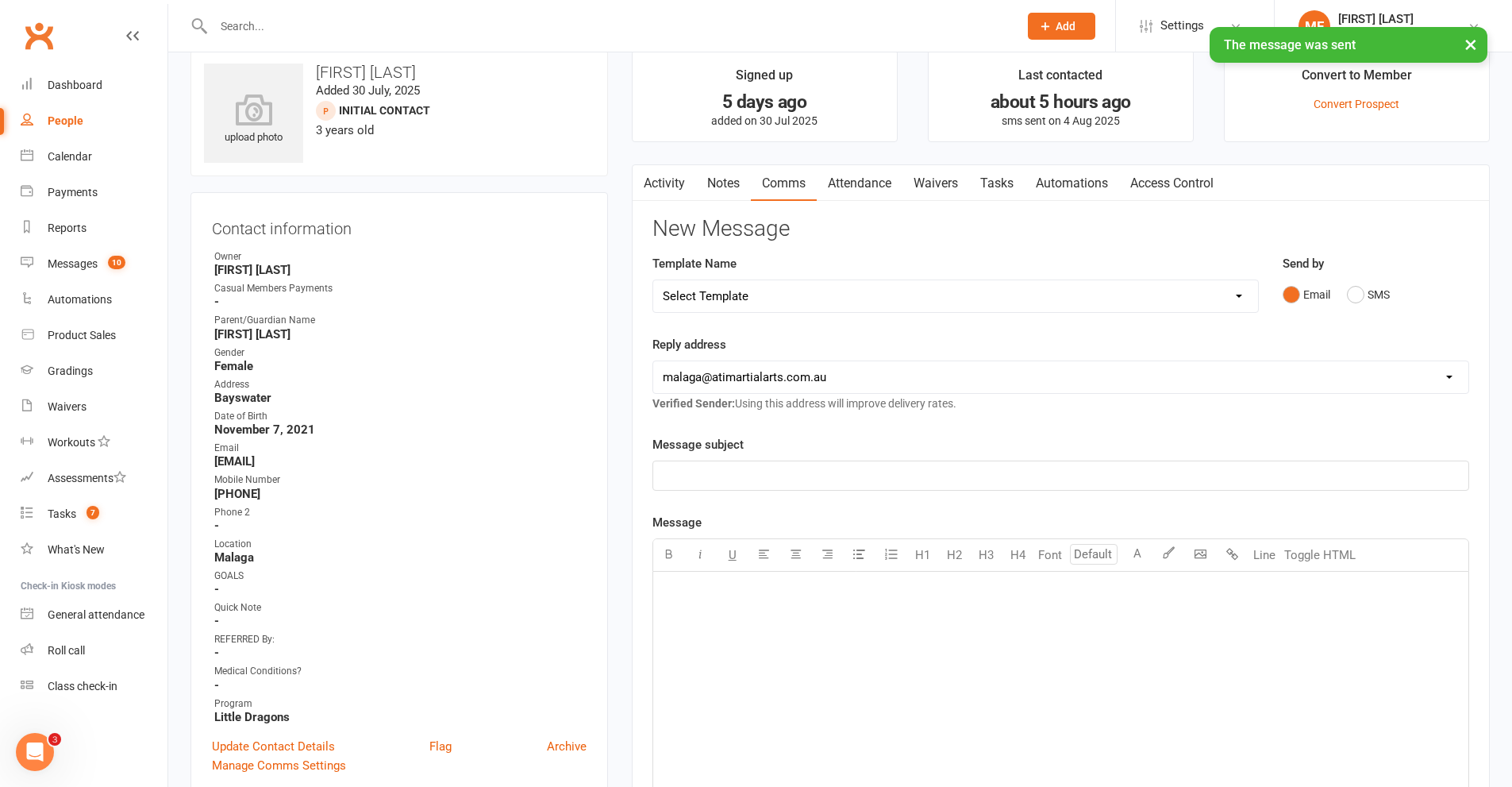 scroll, scrollTop: 0, scrollLeft: 0, axis: both 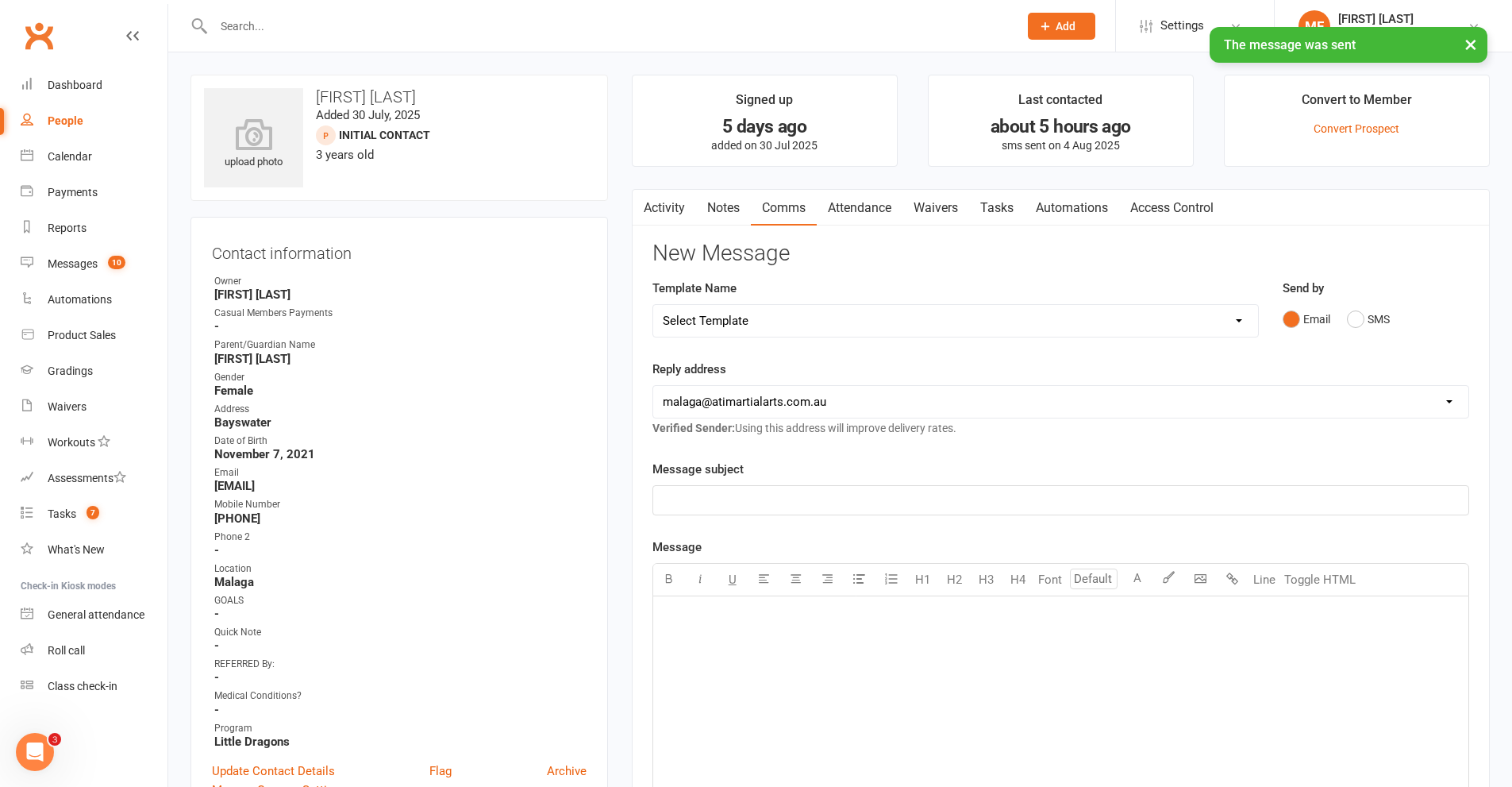 click on "Activity" at bounding box center (664, 208) 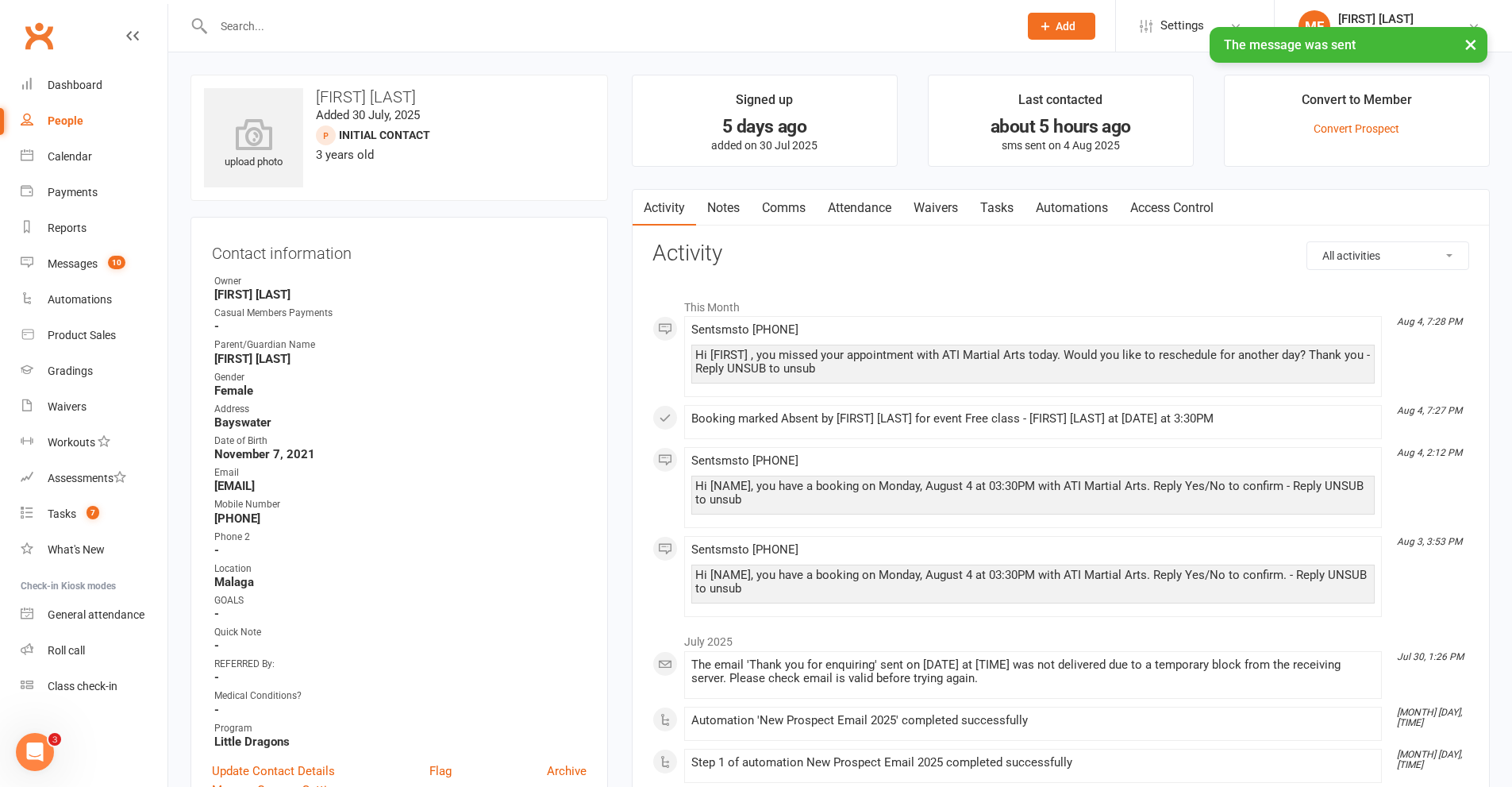 click at bounding box center (608, 26) 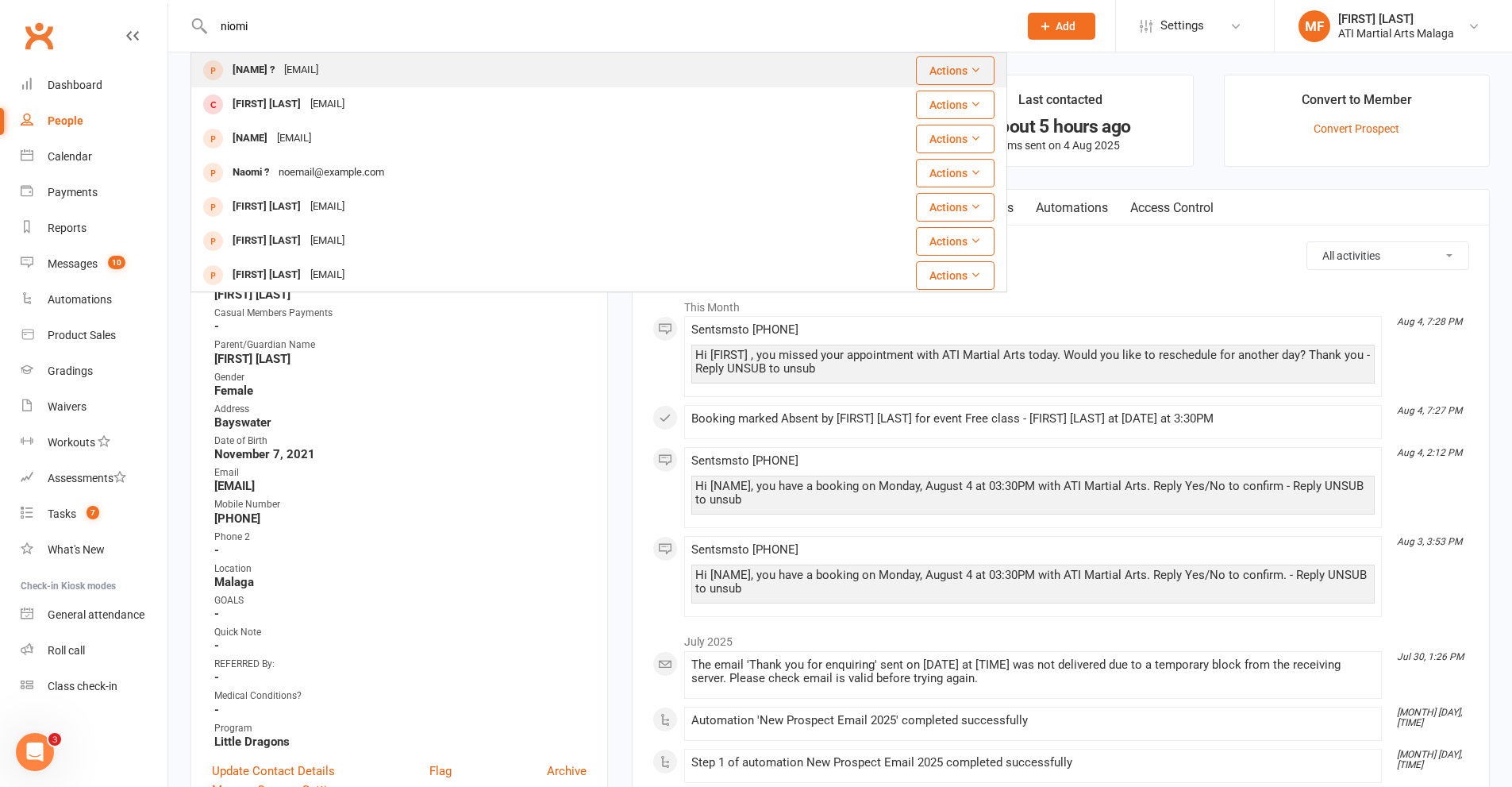 type on "niomi" 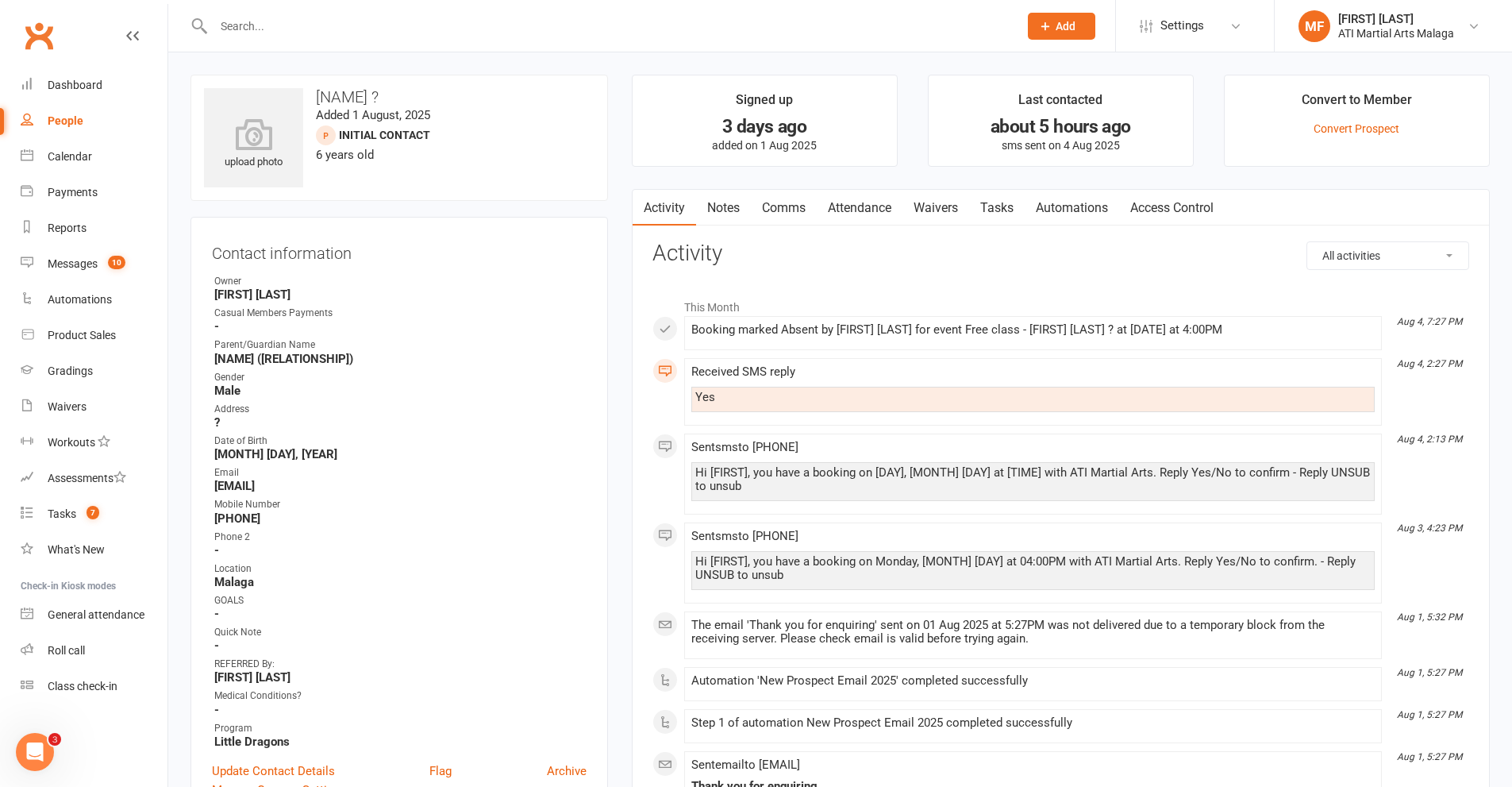 click on "Comms" at bounding box center [783, 208] 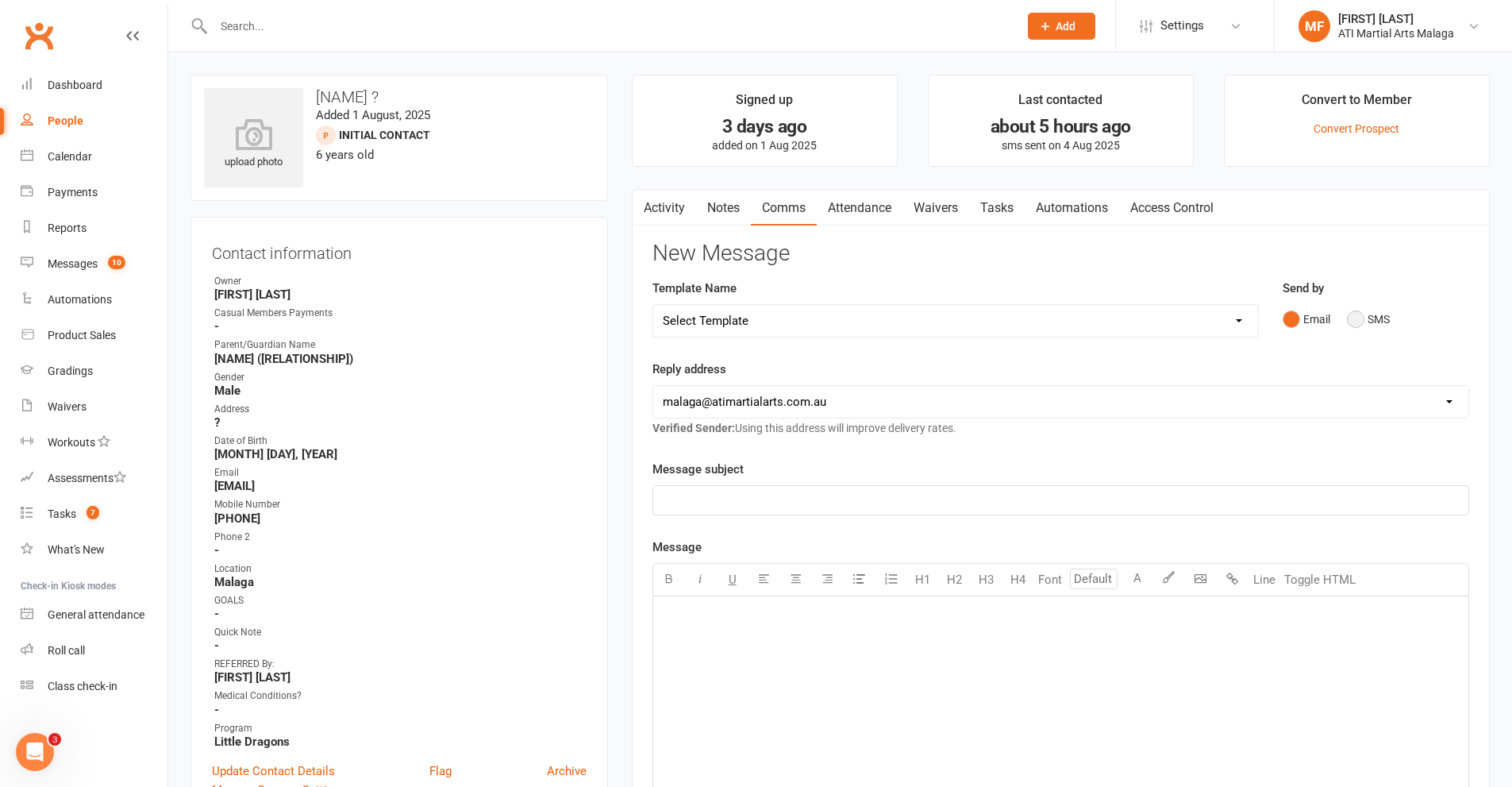 click on "SMS" at bounding box center (1368, 319) 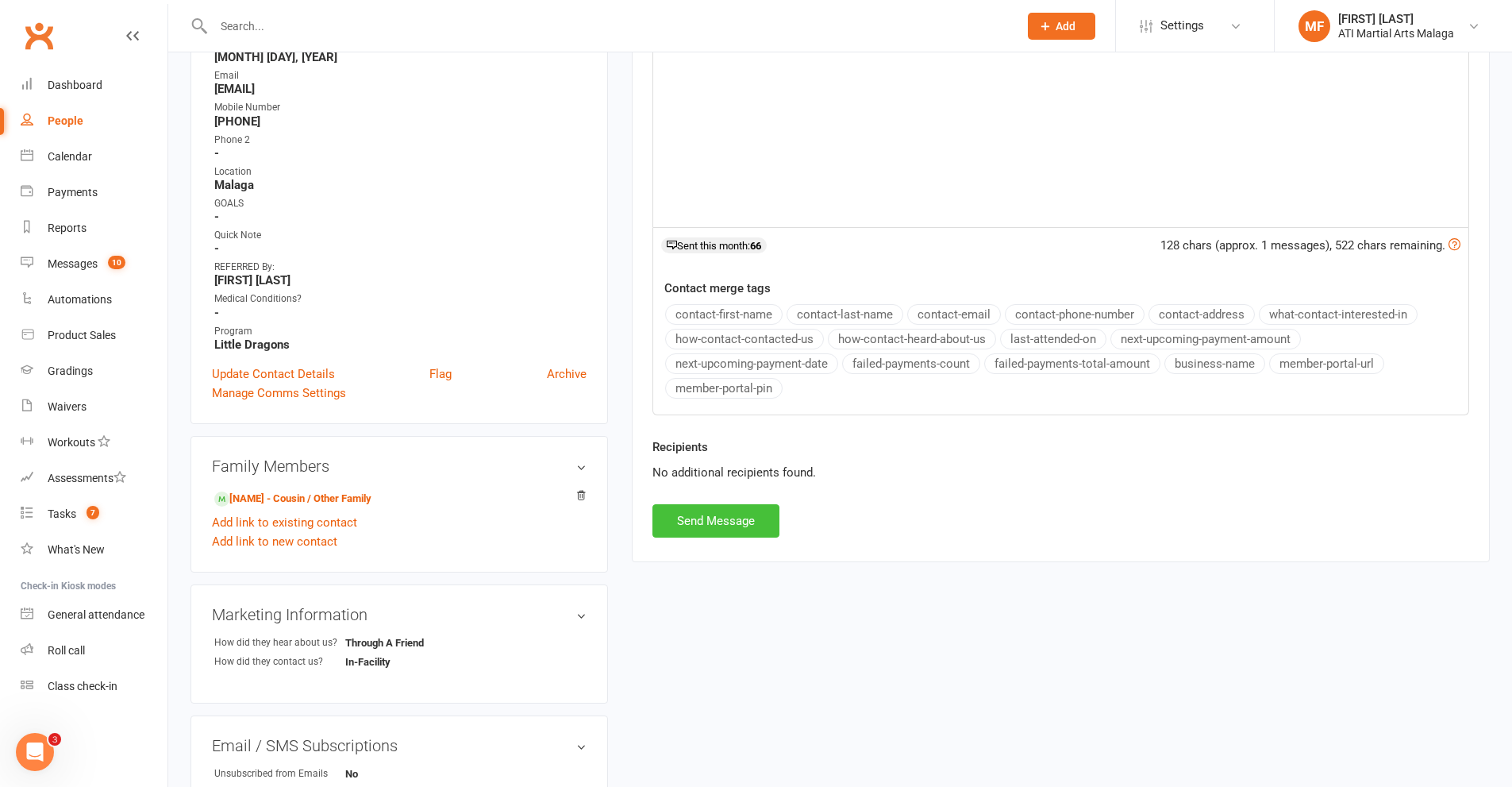 click on "Send Message" at bounding box center (716, 521) 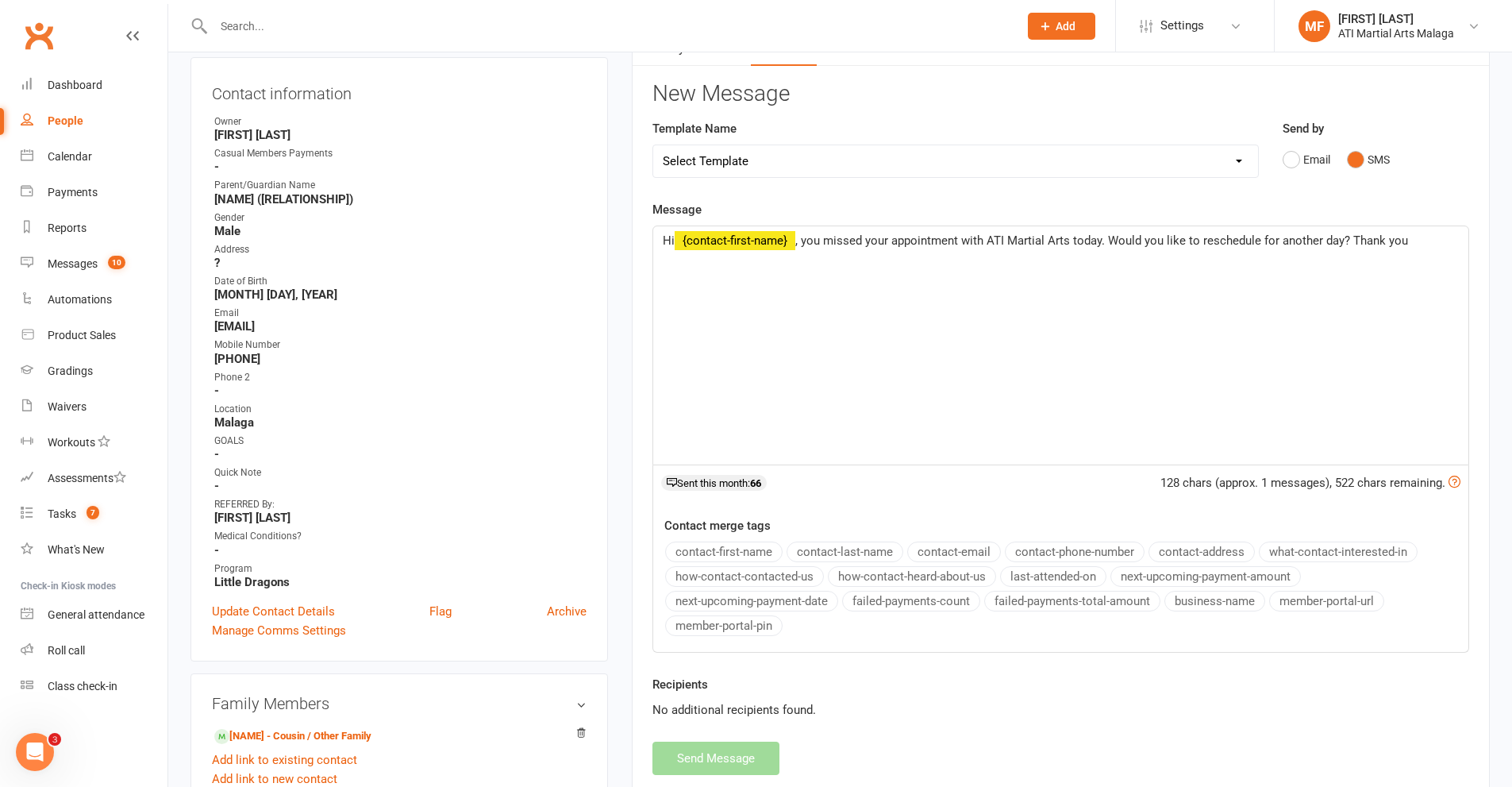 scroll, scrollTop: 0, scrollLeft: 0, axis: both 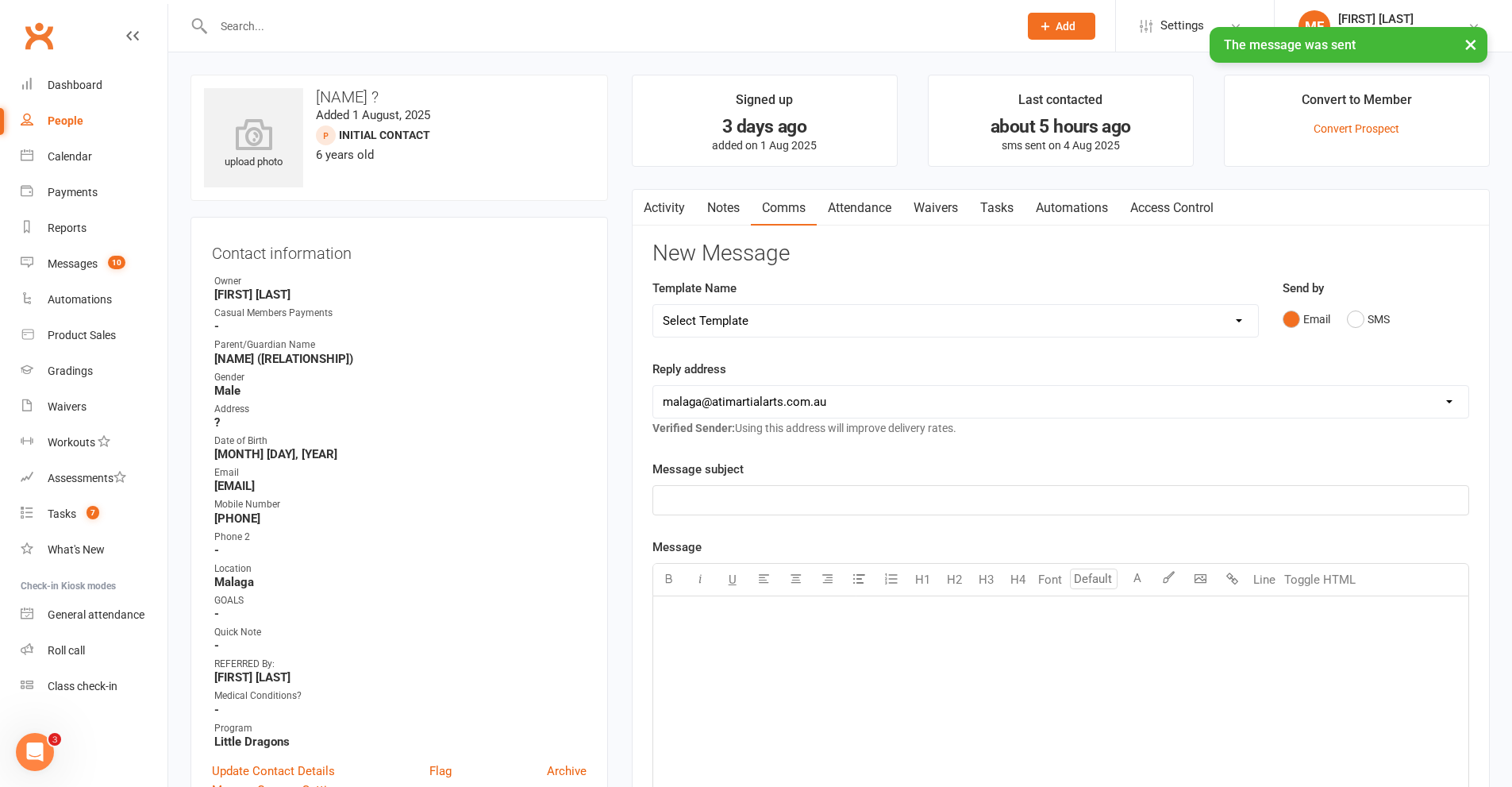 click on "Activity" at bounding box center [664, 208] 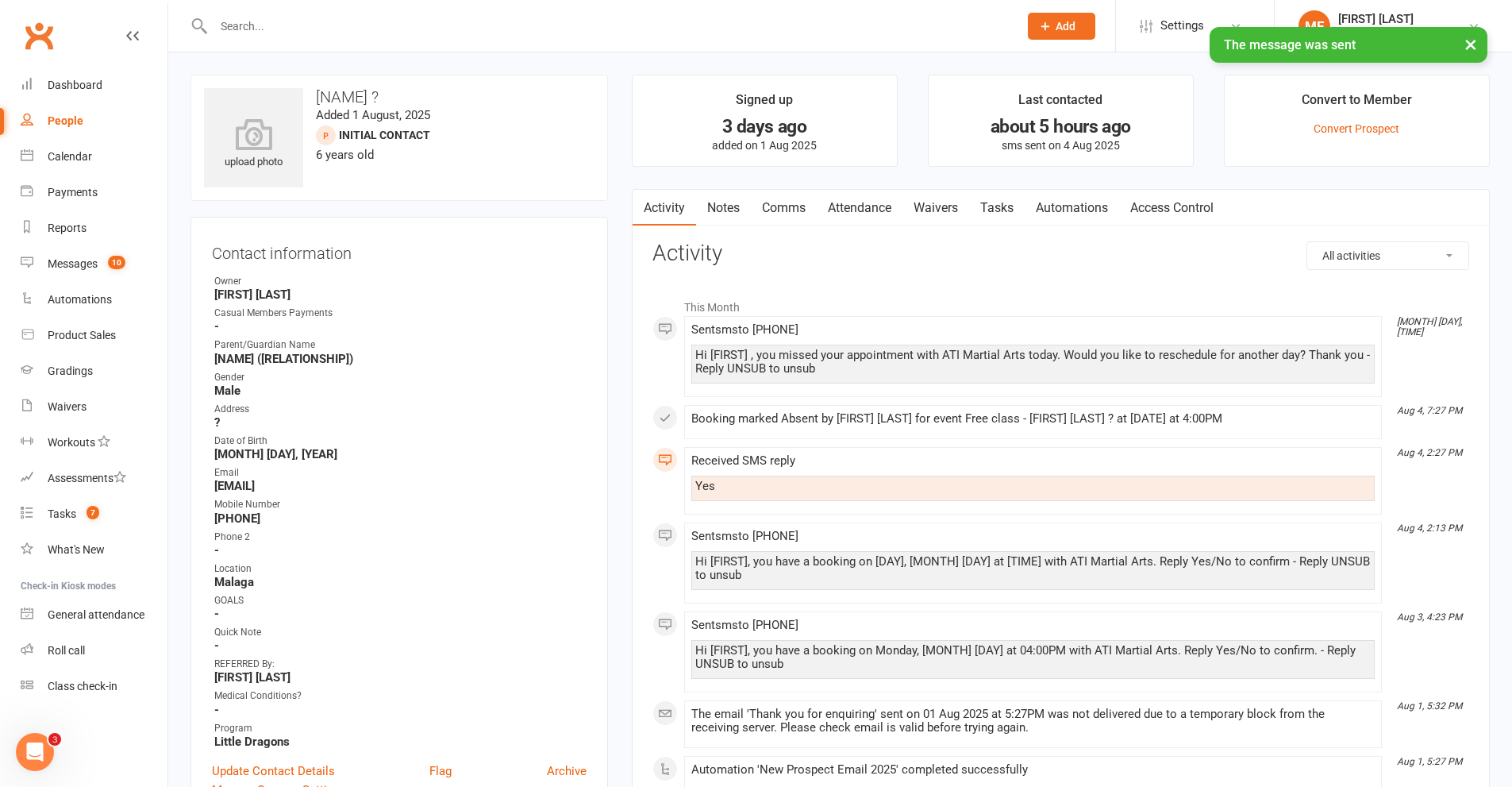 click at bounding box center (608, 26) 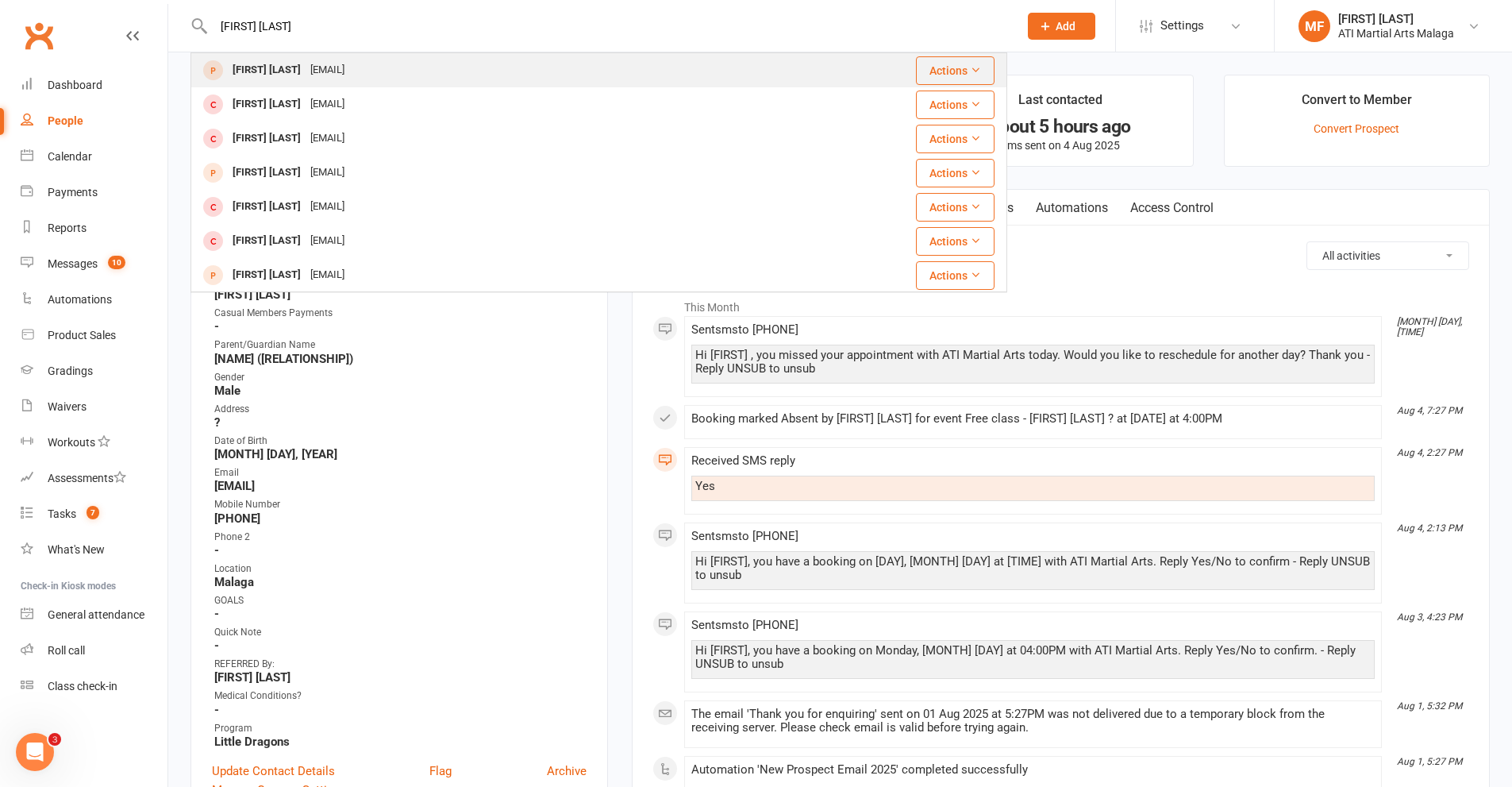 type on "hunter swart" 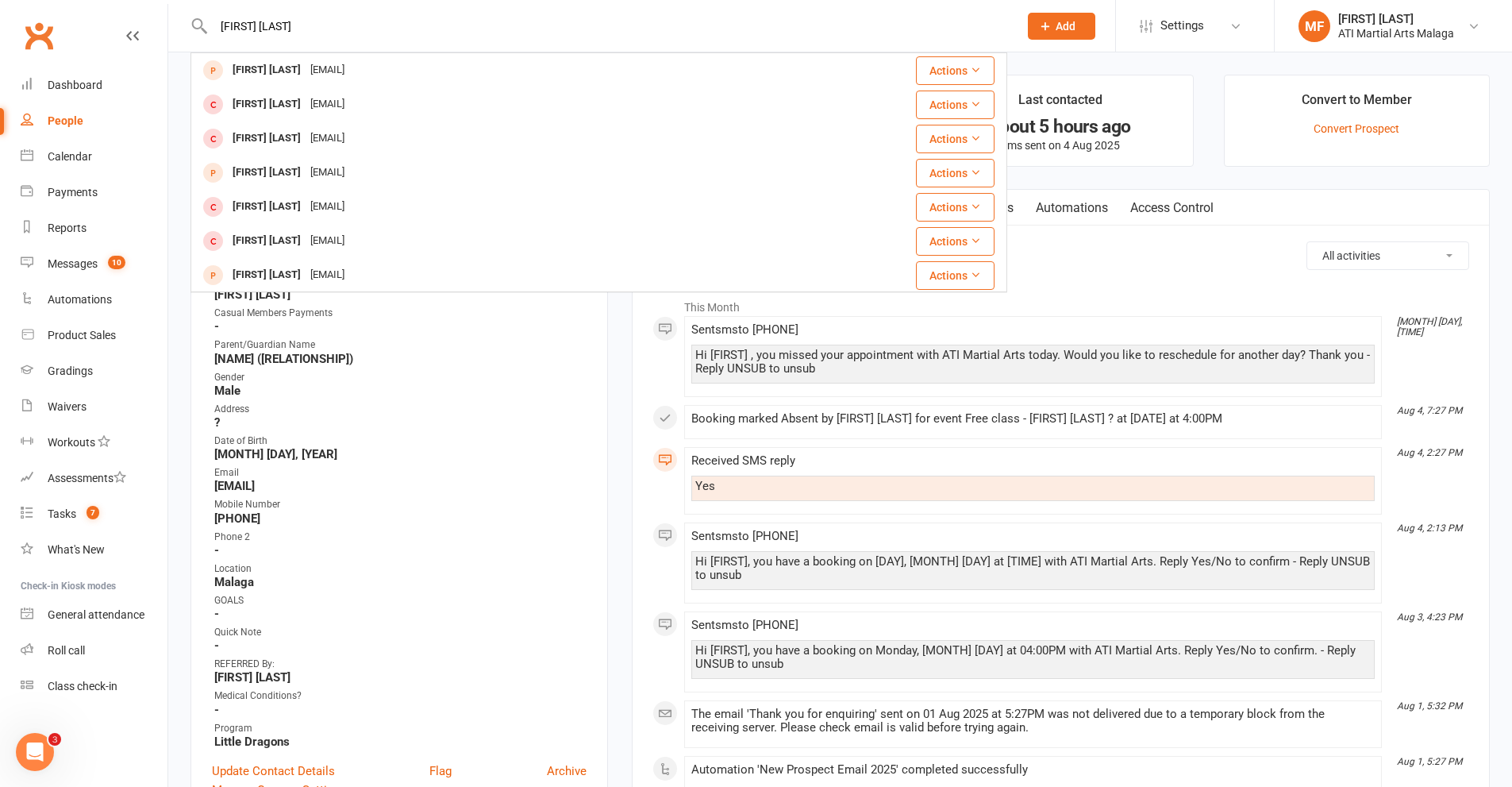 type 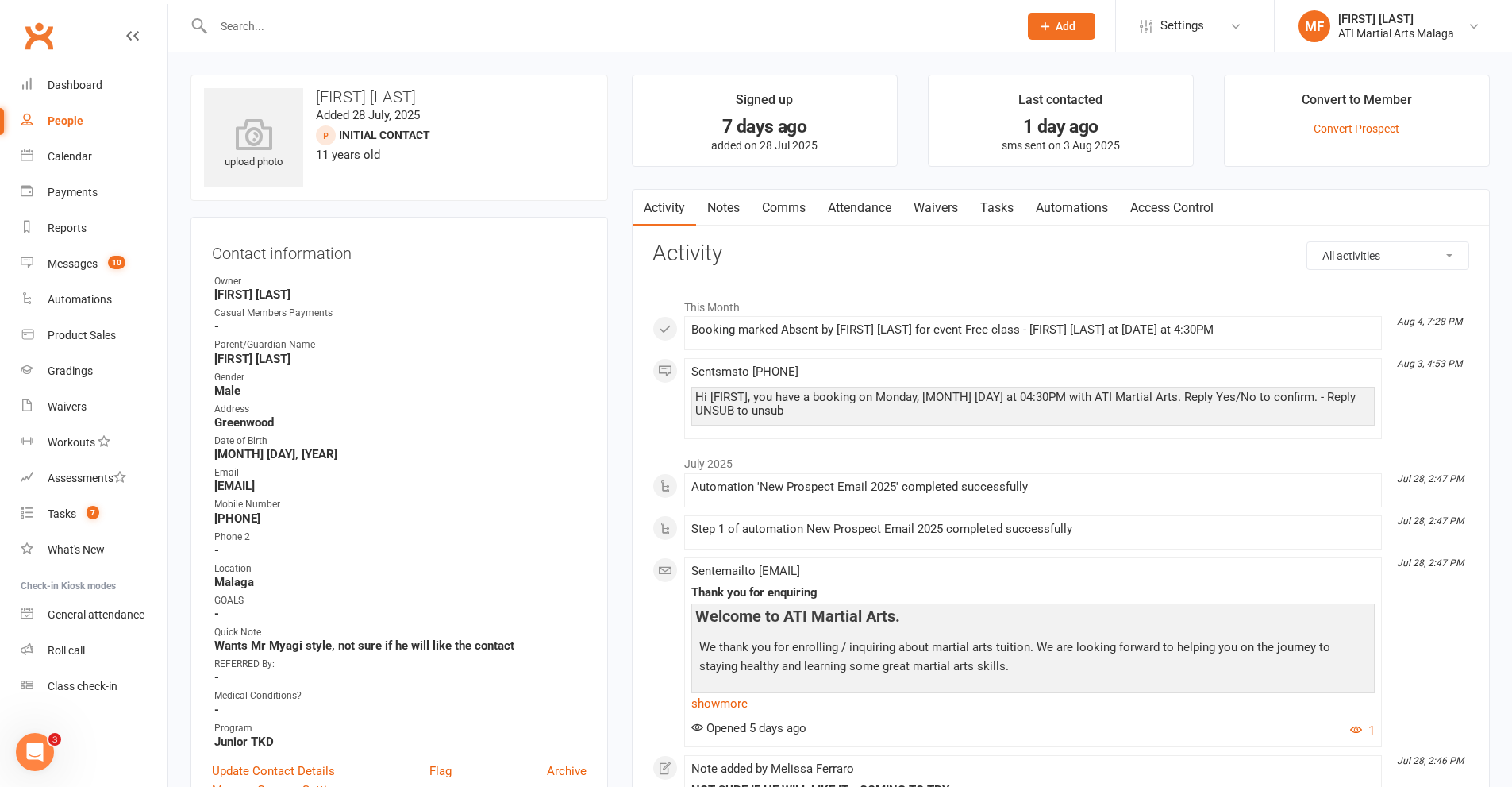 click on "Comms" at bounding box center (783, 208) 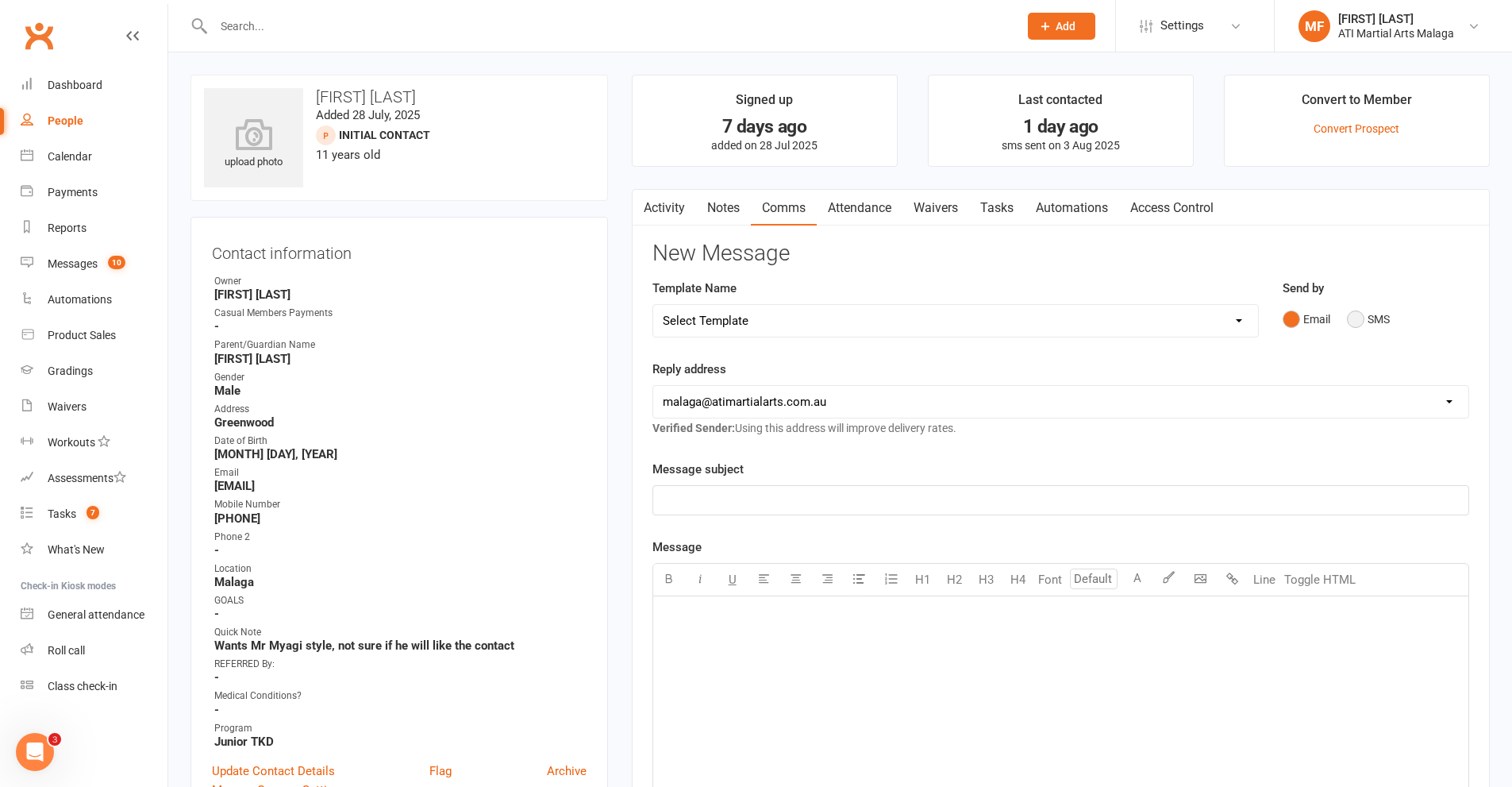 click on "SMS" at bounding box center [1368, 319] 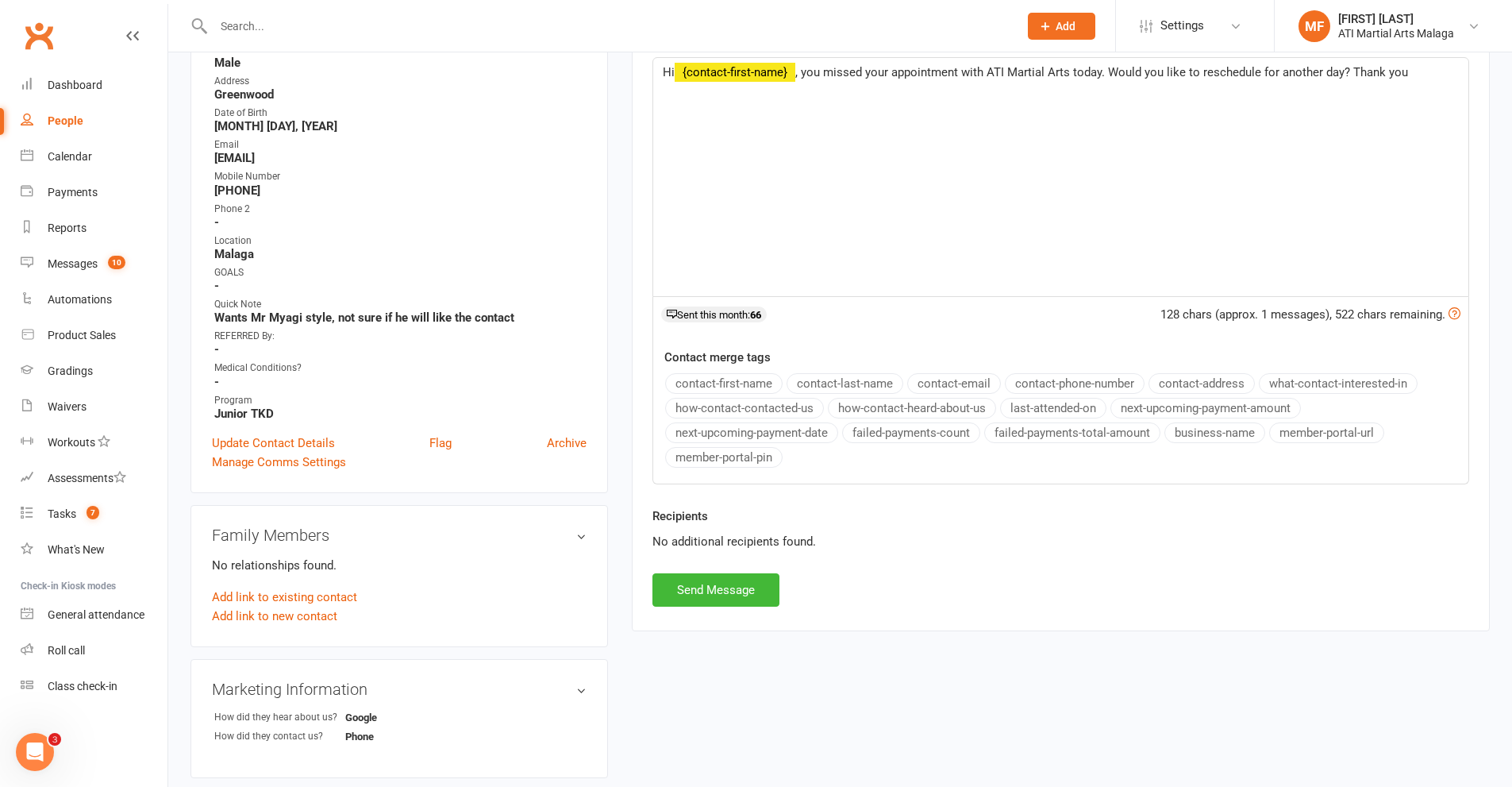 scroll, scrollTop: 397, scrollLeft: 0, axis: vertical 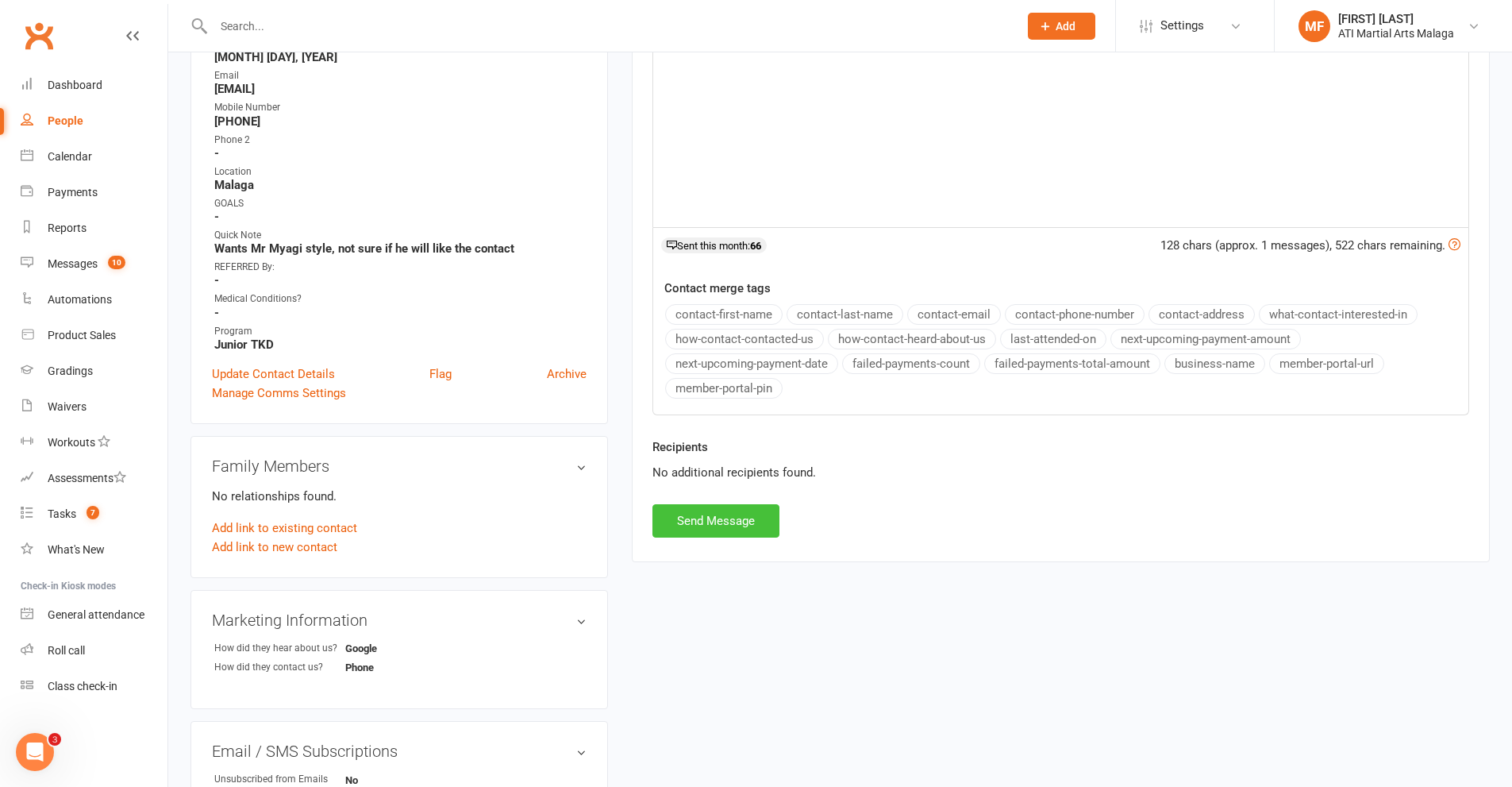 click on "Send Message" at bounding box center [716, 521] 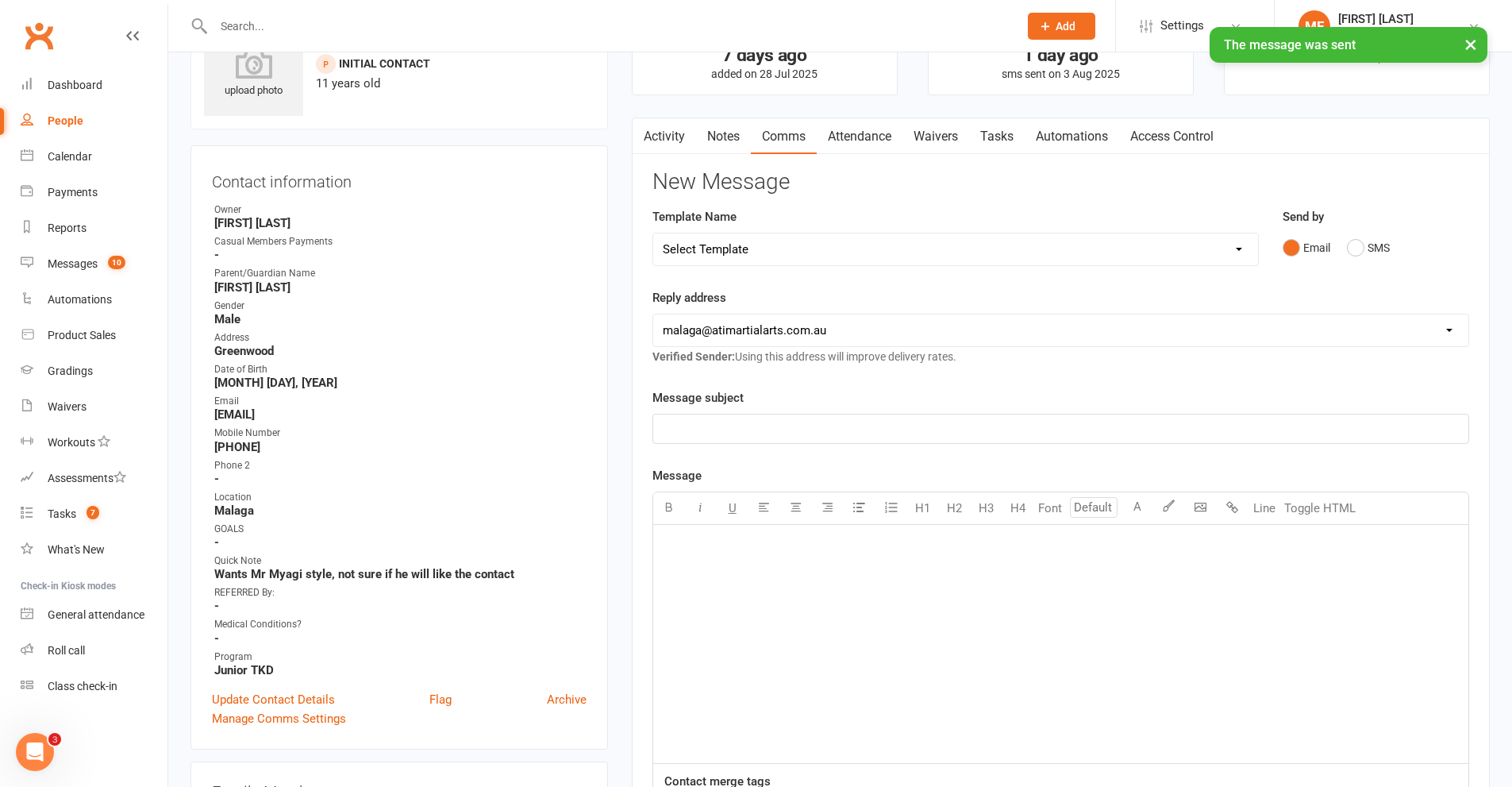scroll, scrollTop: 0, scrollLeft: 0, axis: both 